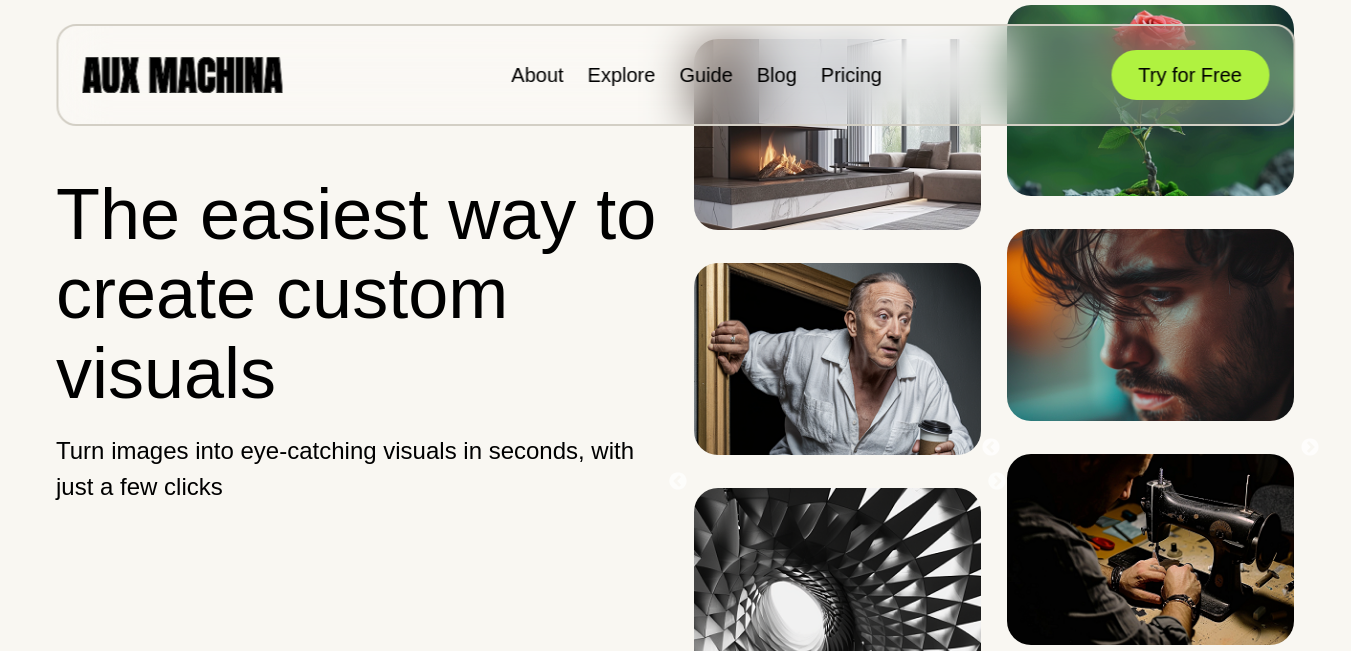 scroll, scrollTop: 0, scrollLeft: 0, axis: both 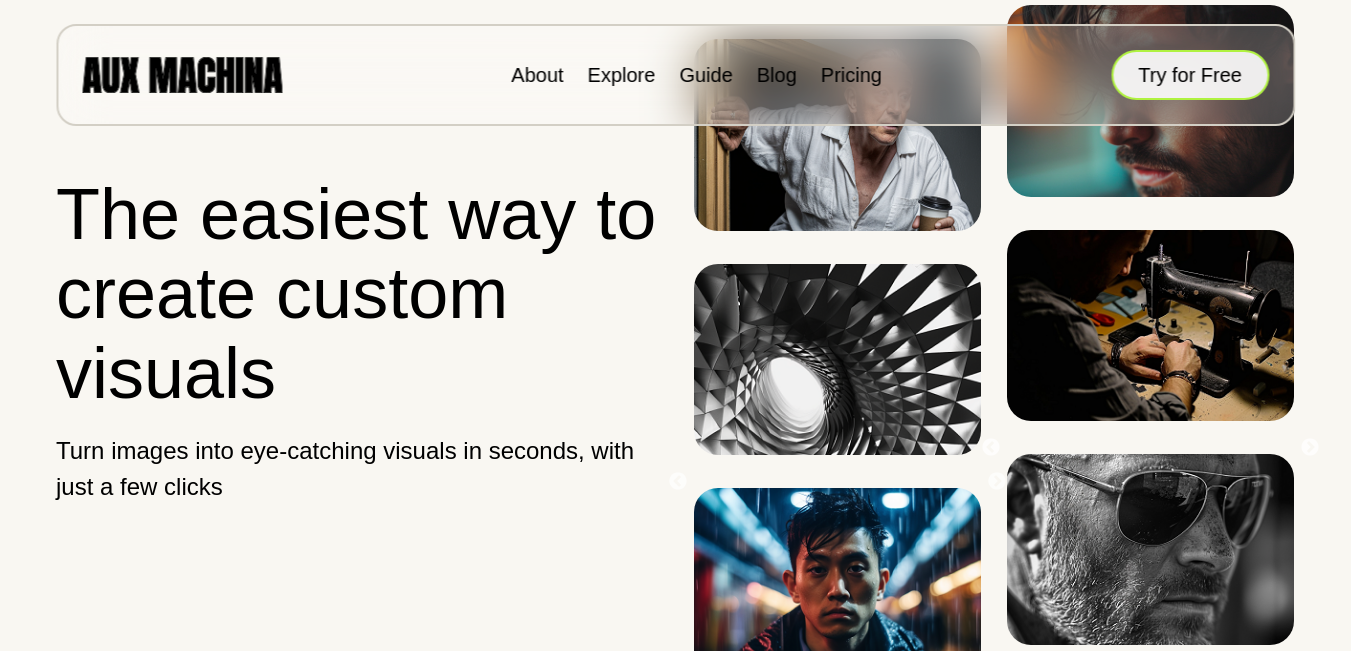 click on "Try for Free" at bounding box center [1190, 75] 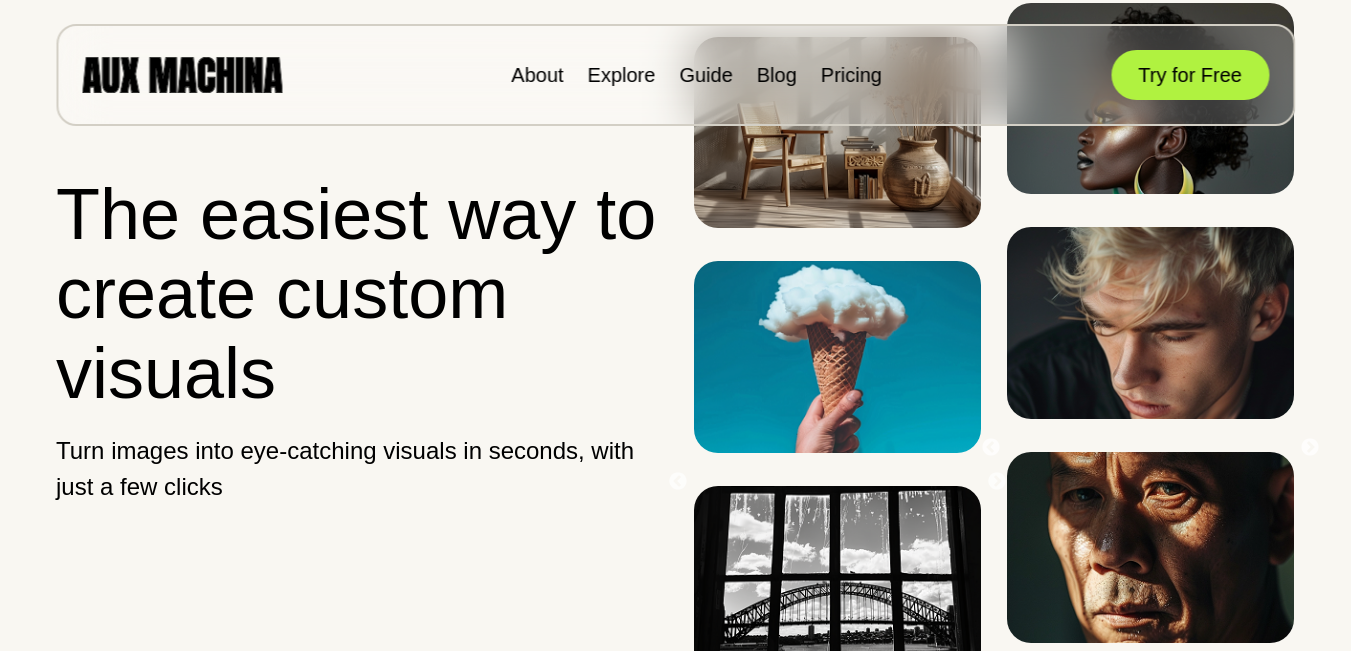 scroll, scrollTop: 0, scrollLeft: 0, axis: both 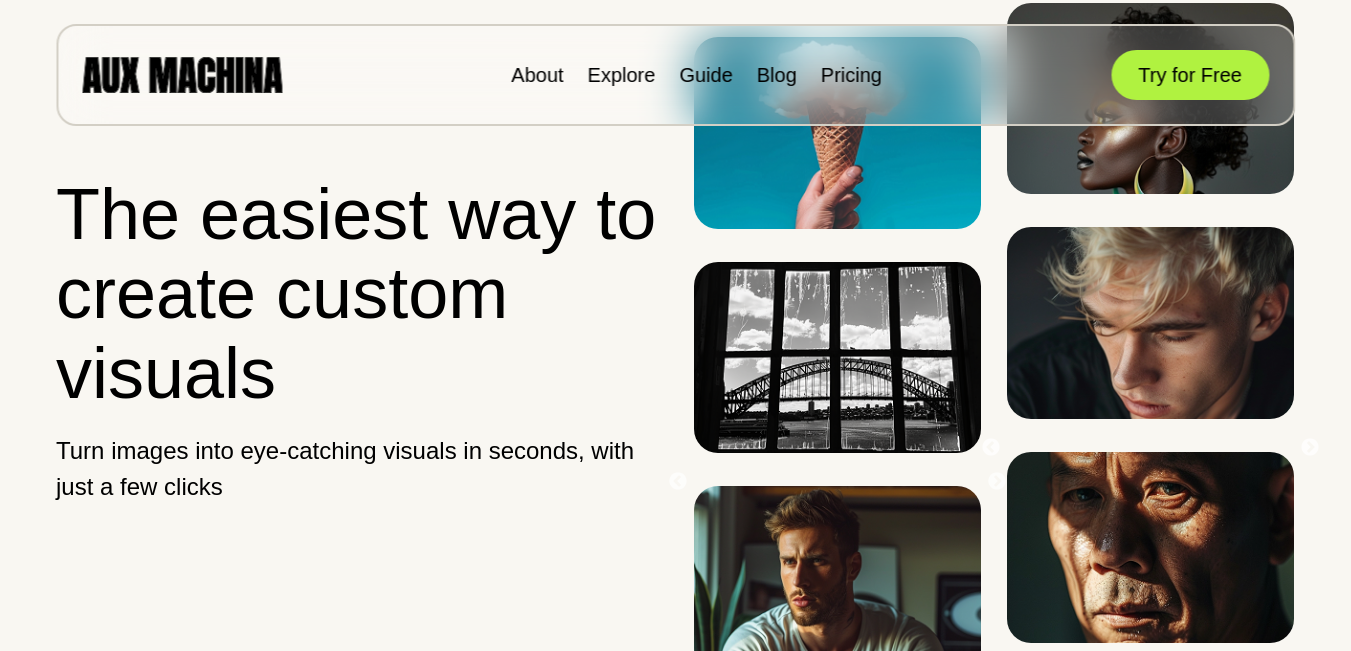 drag, startPoint x: 1163, startPoint y: 367, endPoint x: 459, endPoint y: 342, distance: 704.4437 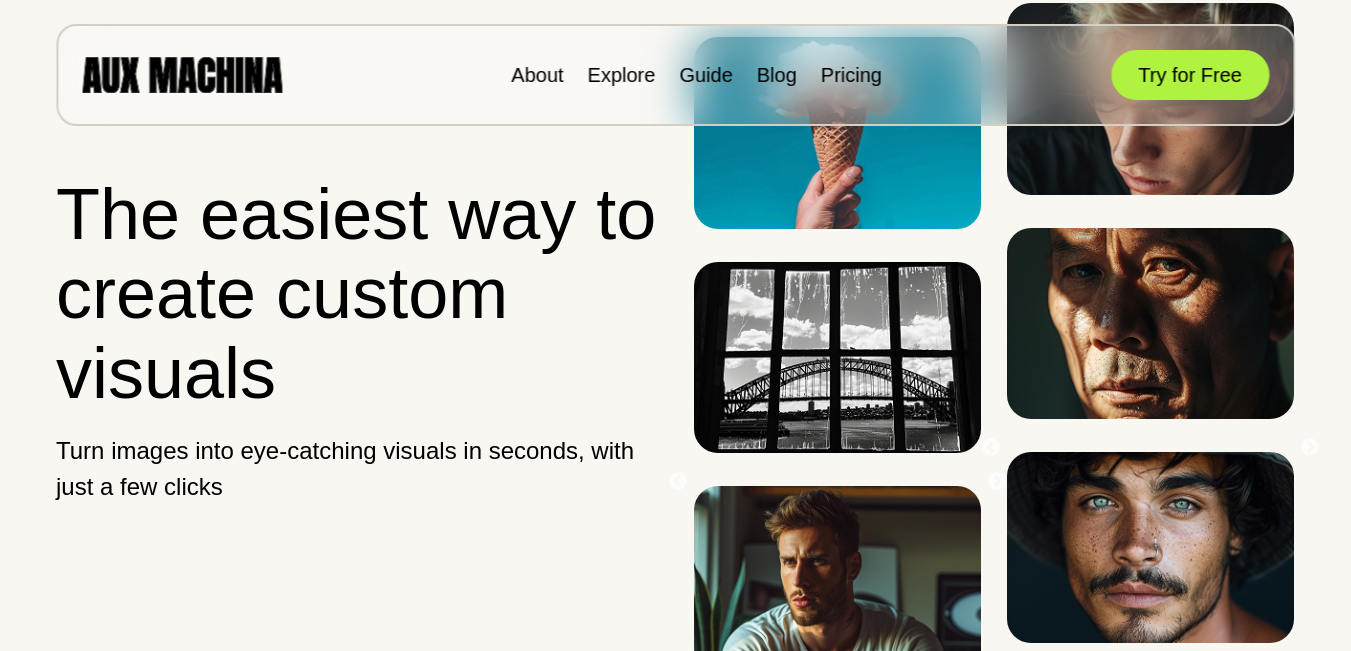 drag, startPoint x: 786, startPoint y: 378, endPoint x: 779, endPoint y: 474, distance: 96.25487 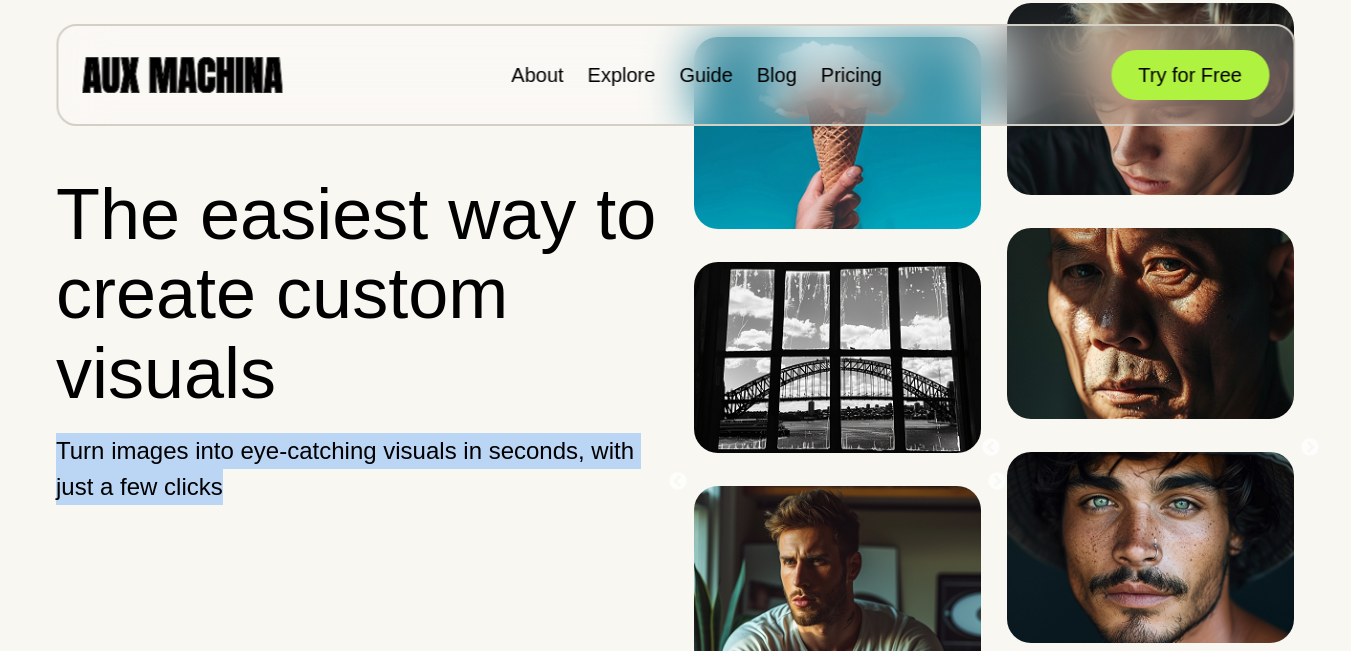 drag, startPoint x: 601, startPoint y: 469, endPoint x: 672, endPoint y: 271, distance: 210.34496 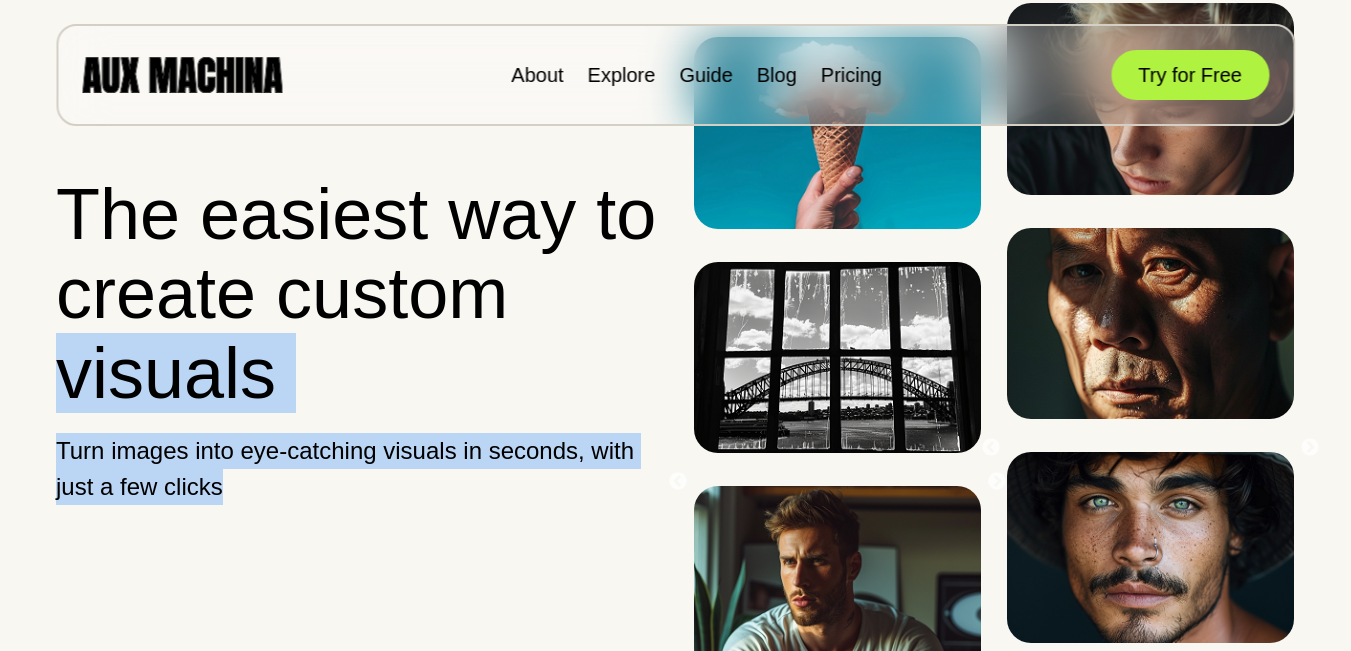 click on "The easiest way to create custom visuals" at bounding box center [357, 294] 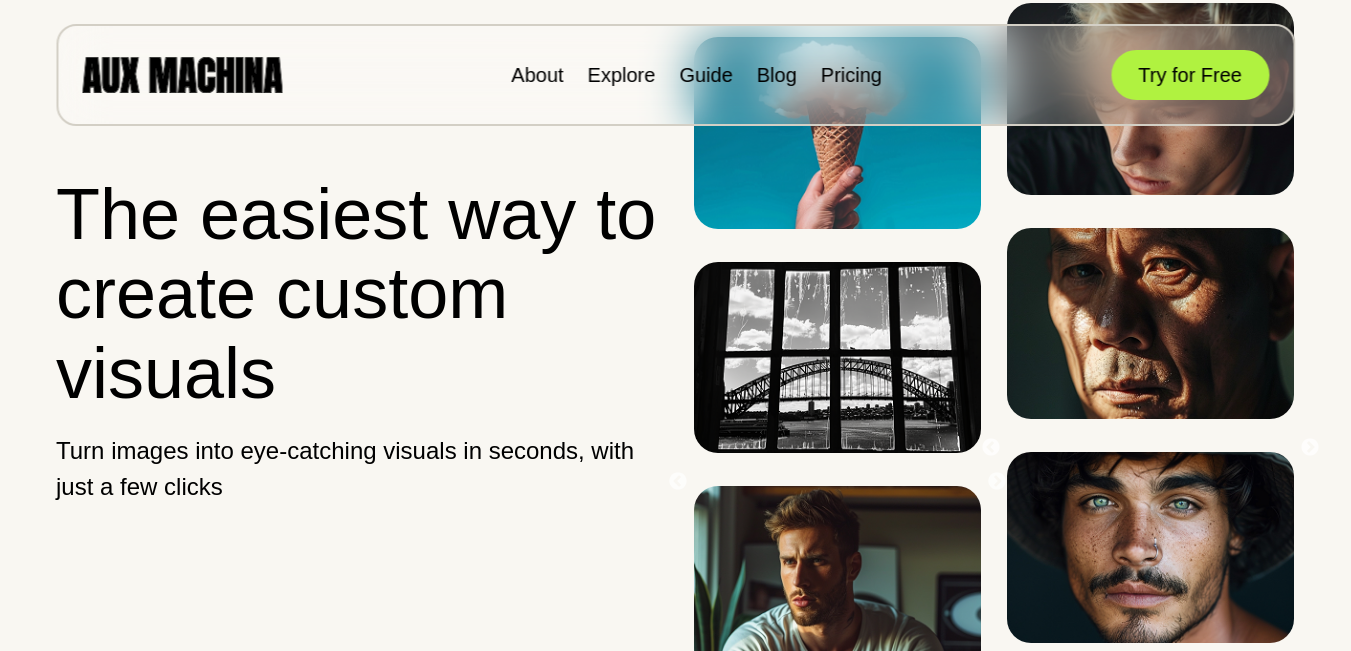 click at bounding box center [837, 132] 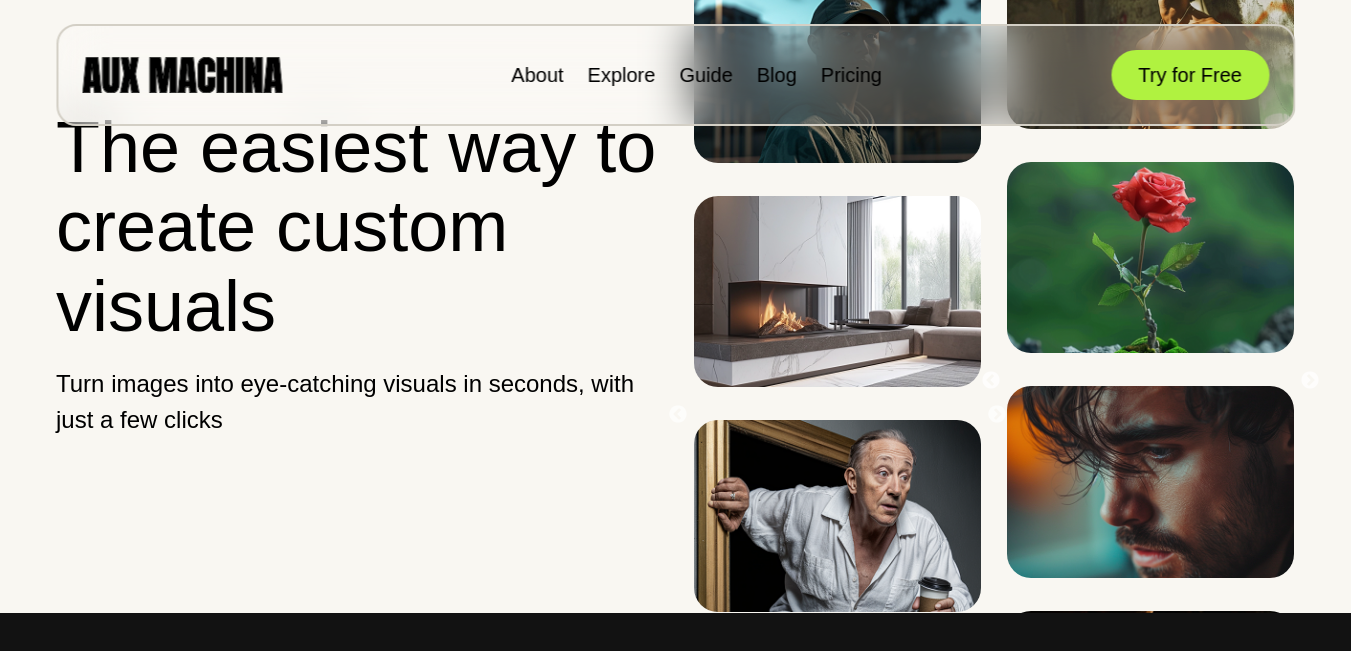 scroll, scrollTop: 0, scrollLeft: 0, axis: both 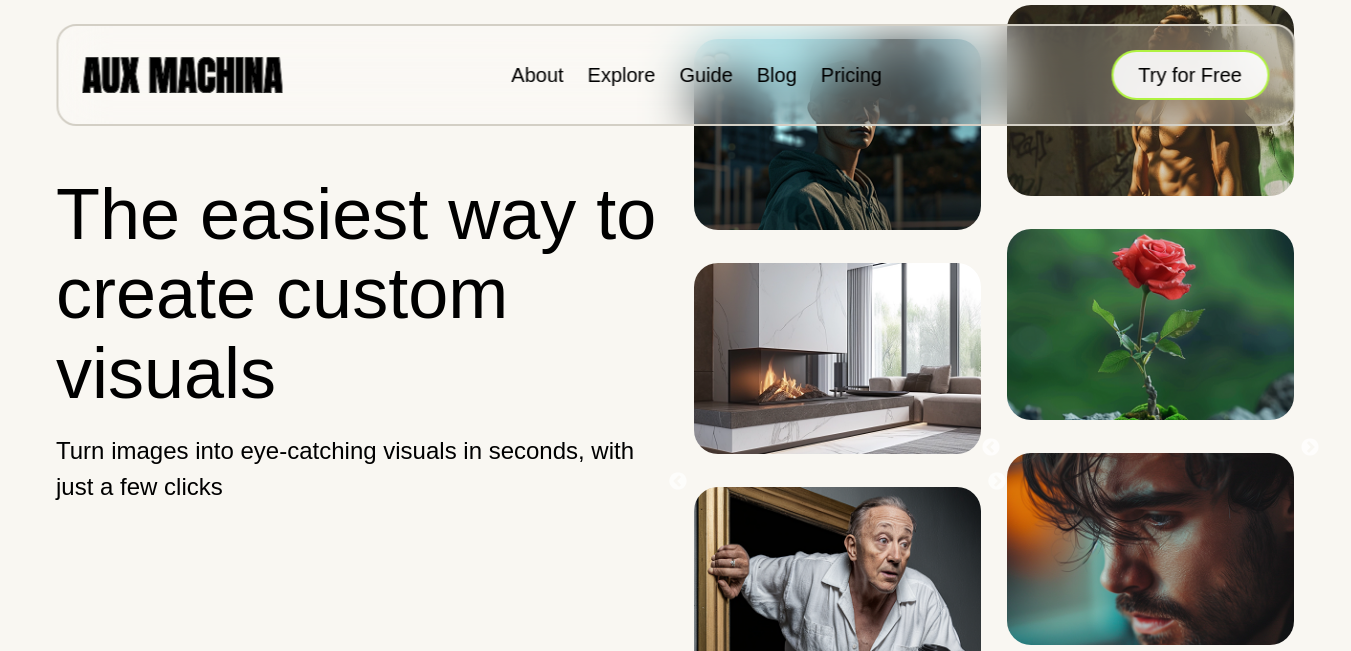 click on "Try for Free" at bounding box center (1190, 75) 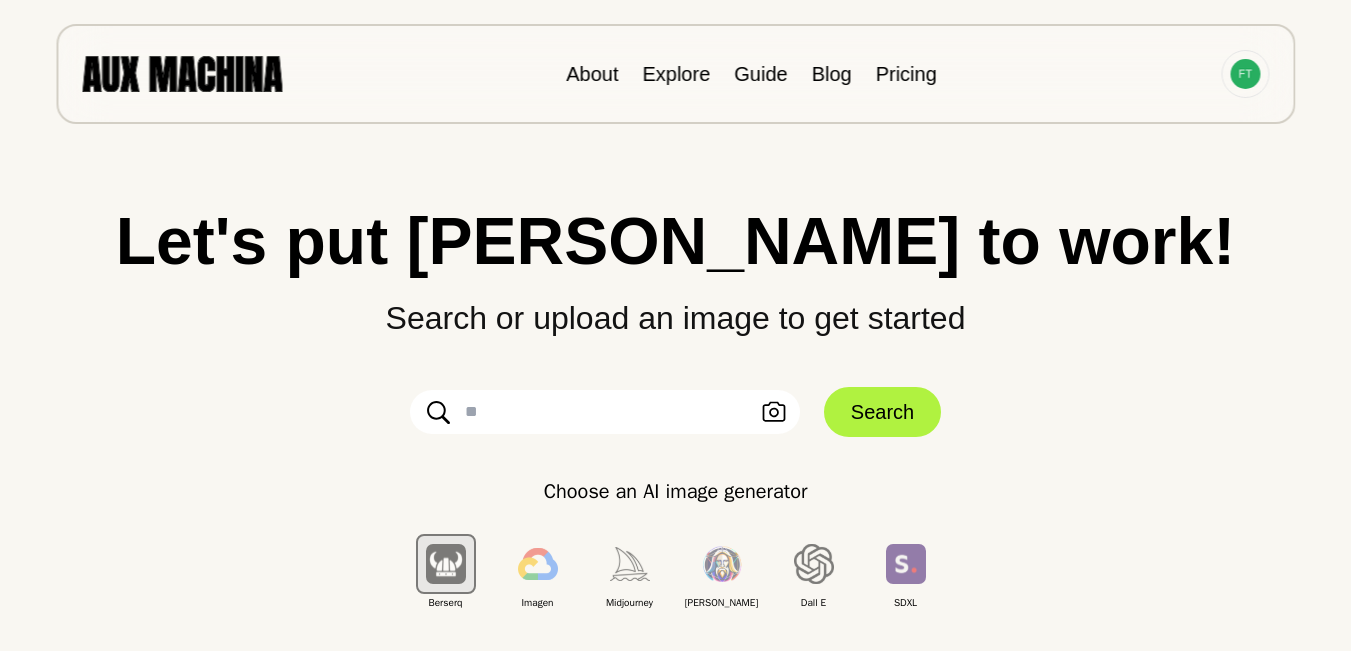 scroll, scrollTop: 0, scrollLeft: 0, axis: both 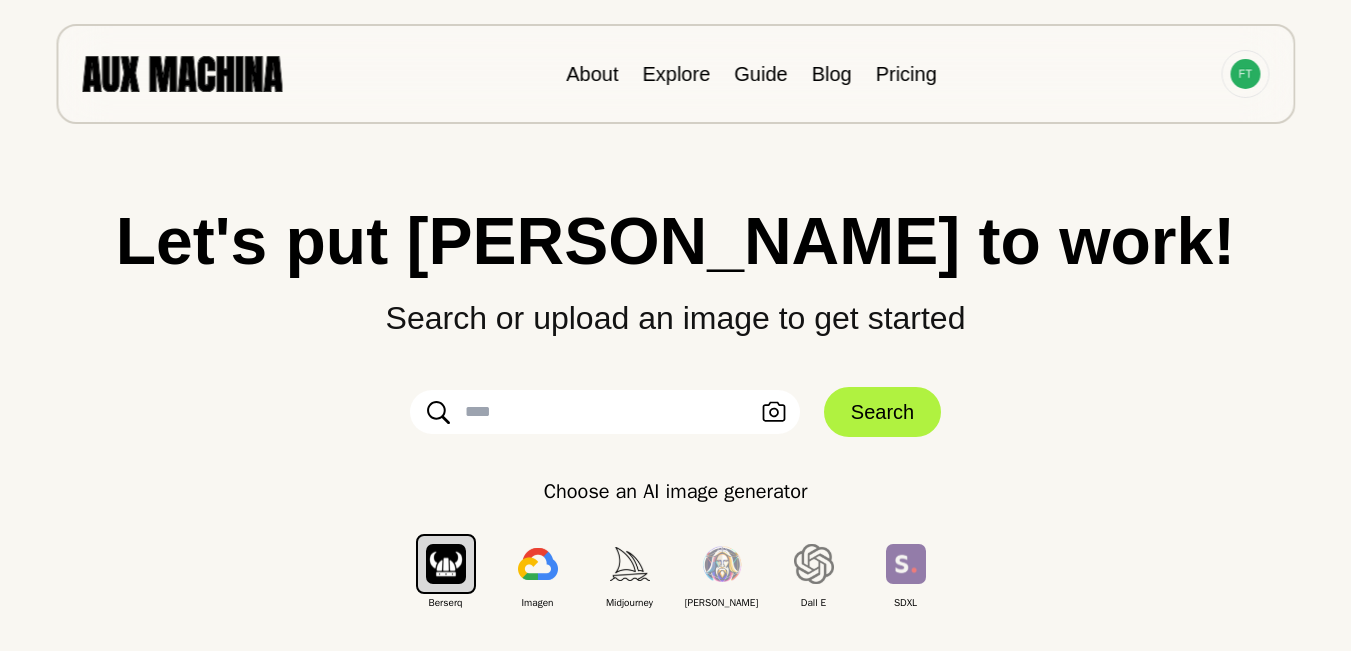 drag, startPoint x: 556, startPoint y: 413, endPoint x: 979, endPoint y: 330, distance: 431.06613 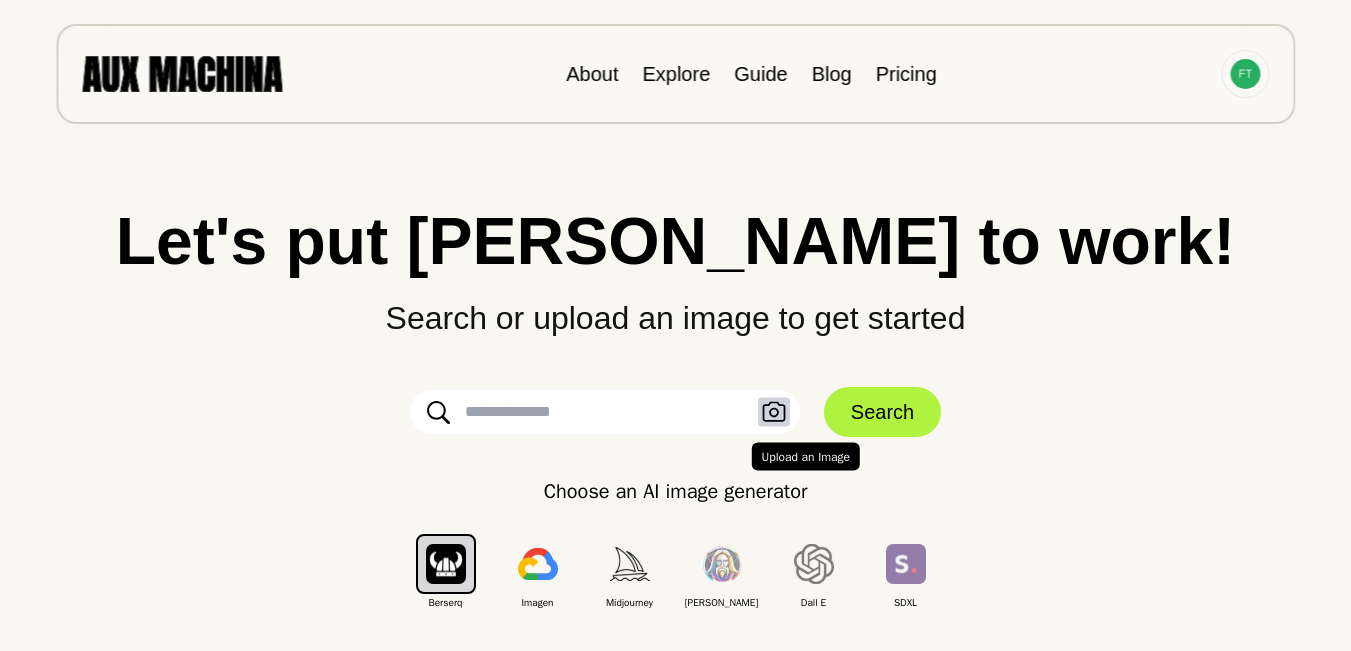click 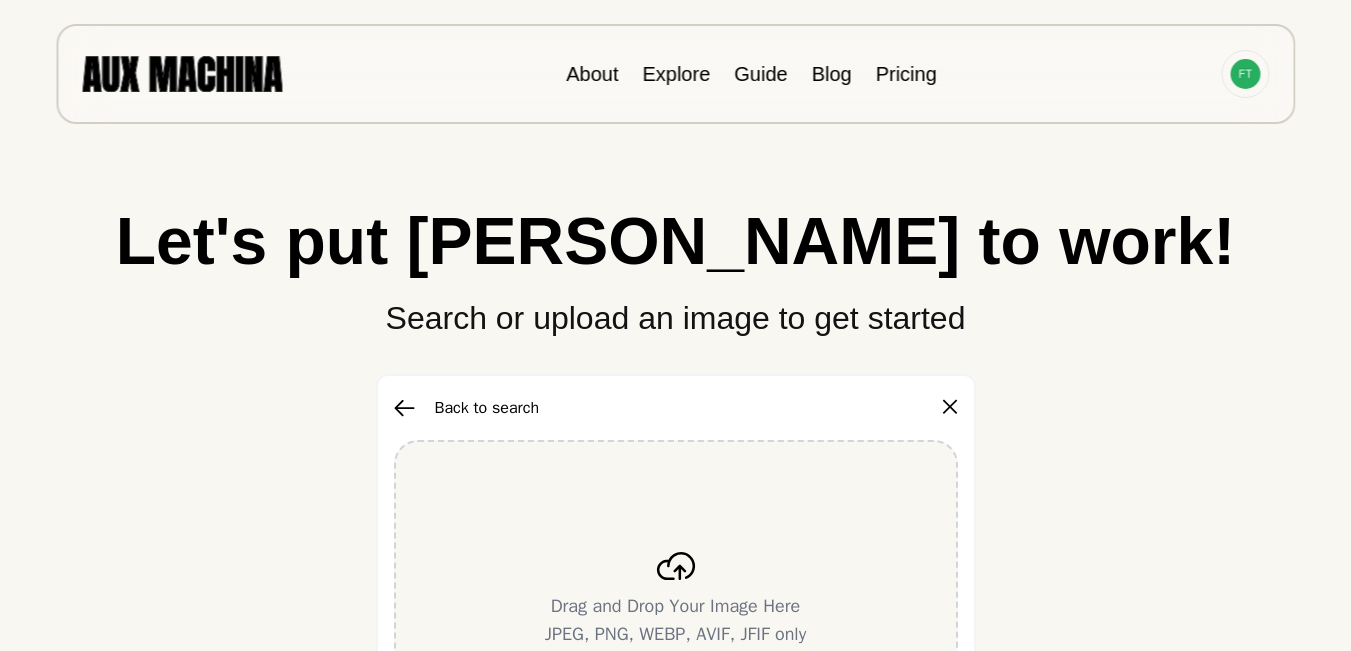 click on "Drag and Drop Your Image Here JPEG, PNG, WEBP, AVIF, JFIF only" at bounding box center (676, 600) 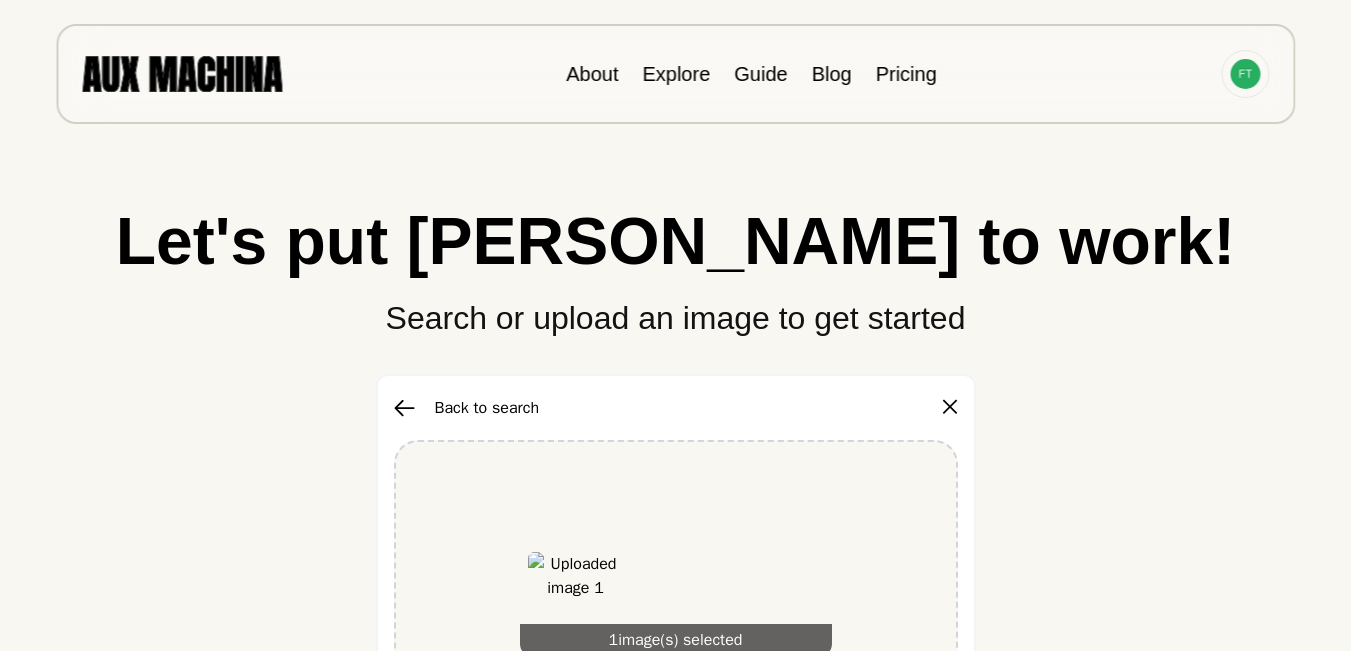 scroll, scrollTop: 333, scrollLeft: 0, axis: vertical 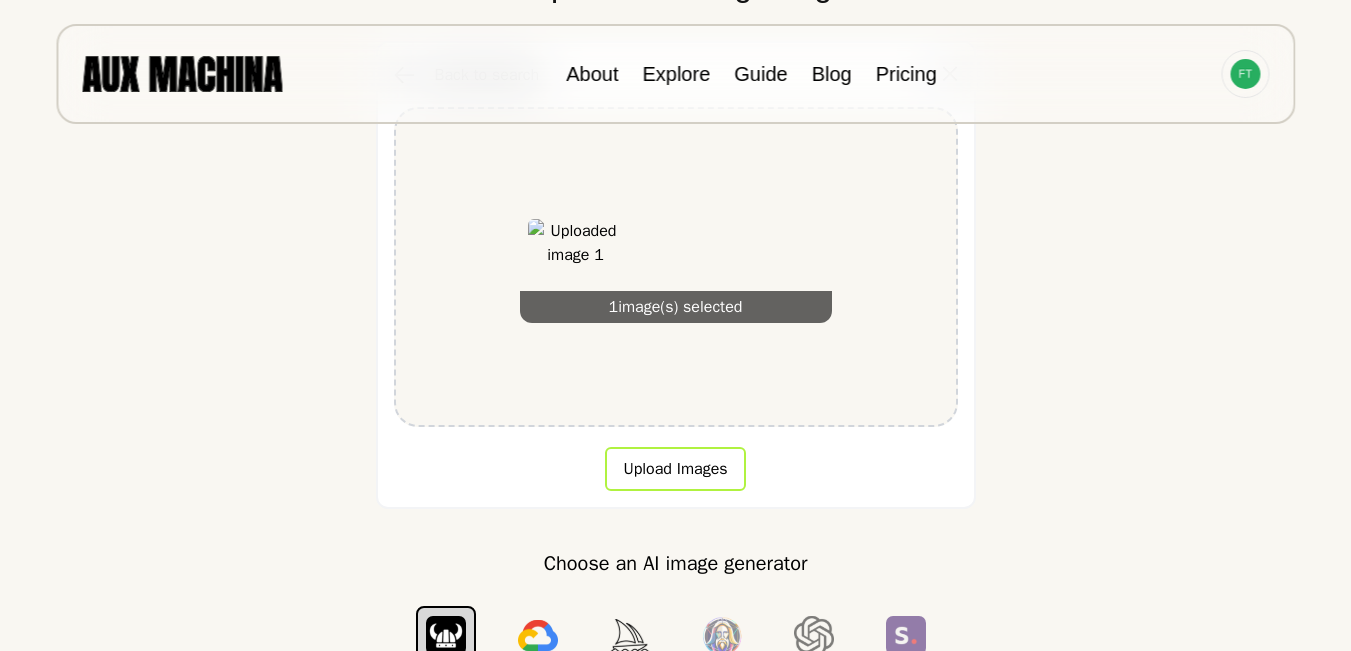 click on "Upload Images" at bounding box center (675, 469) 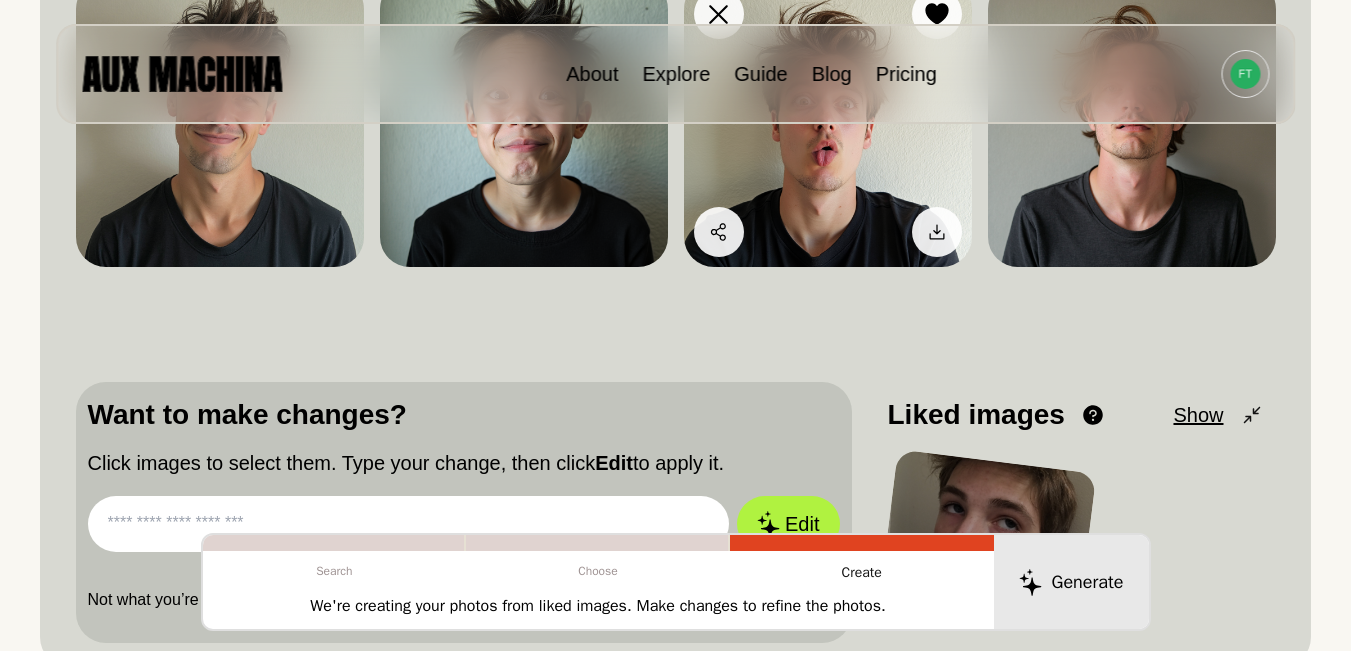 scroll, scrollTop: 200, scrollLeft: 0, axis: vertical 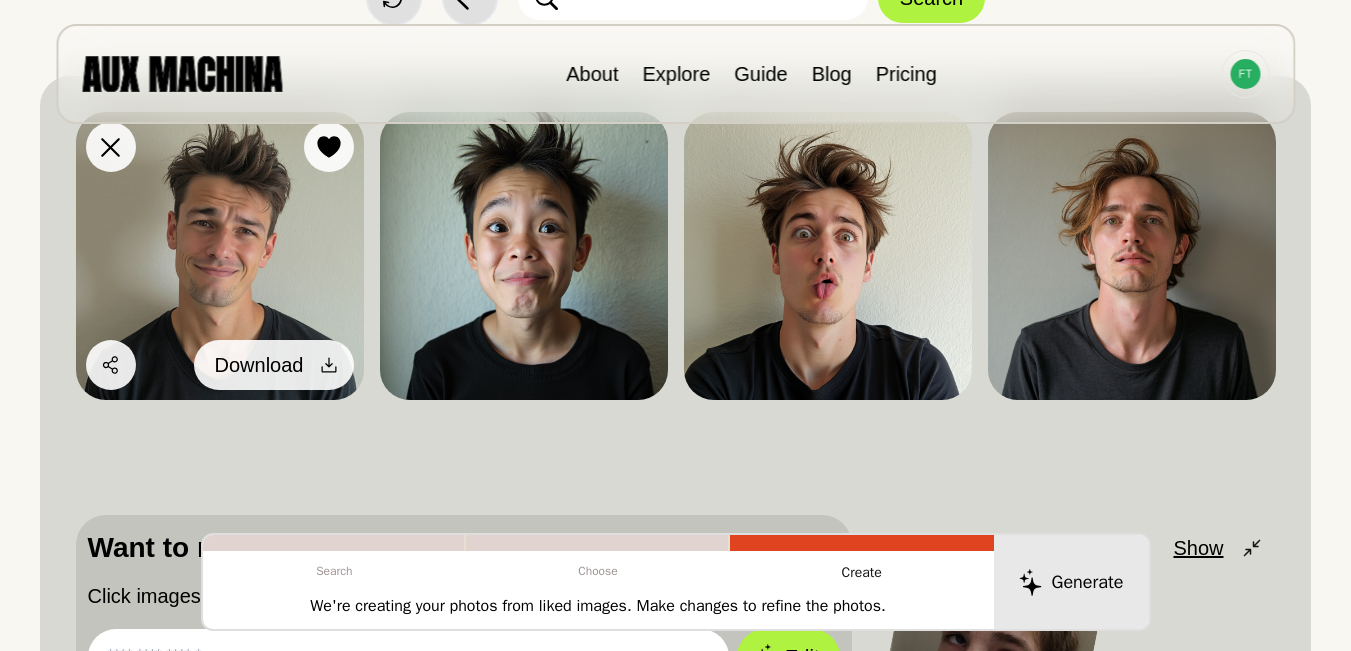 click 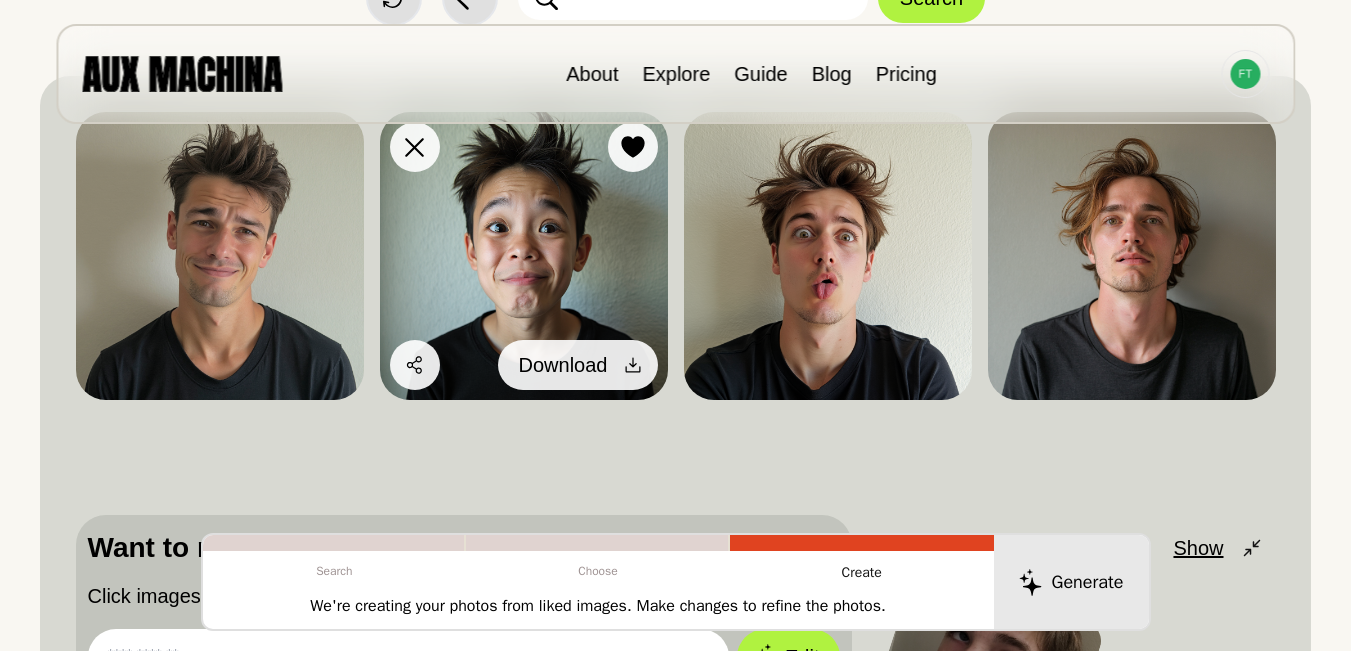 click at bounding box center (633, 365) 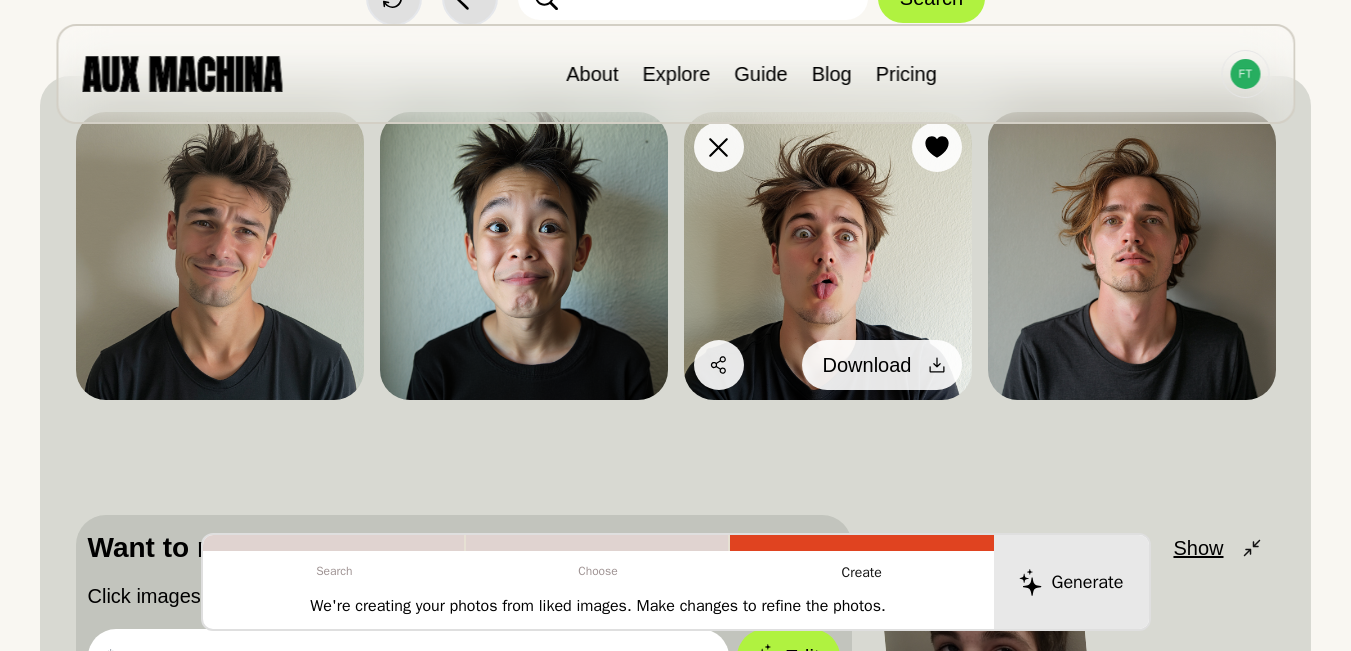 click on "Download" at bounding box center (882, 365) 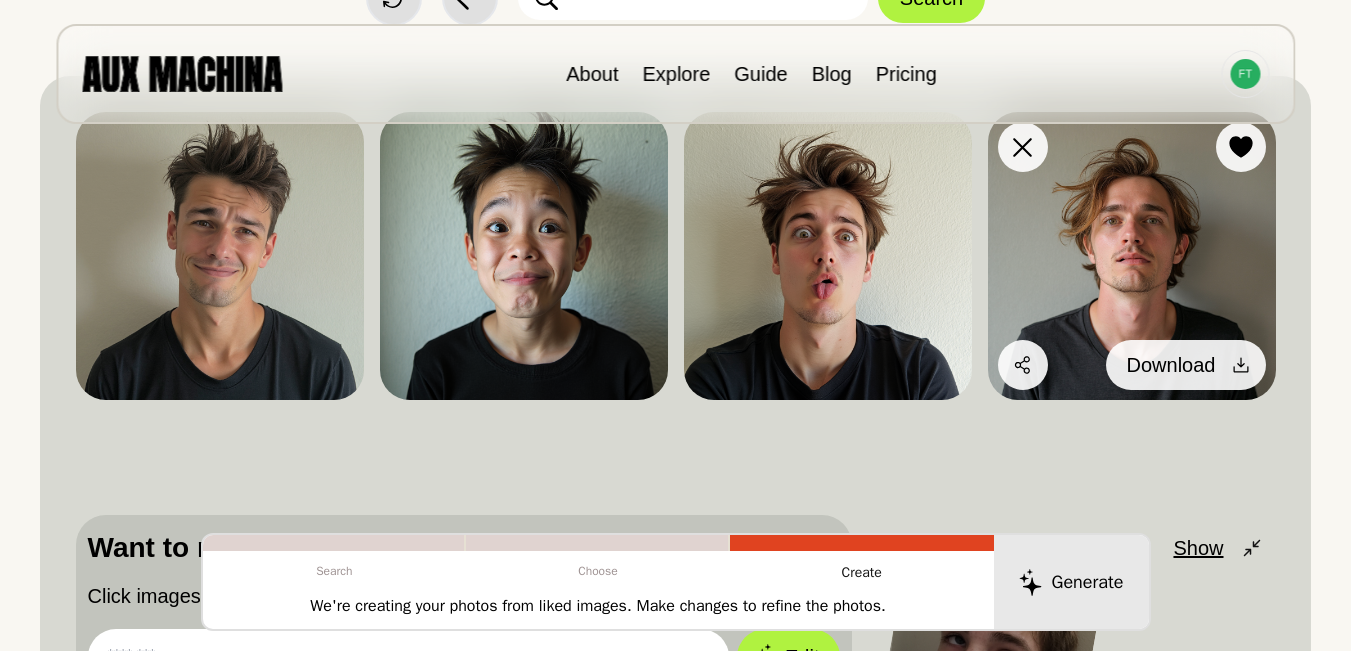 click 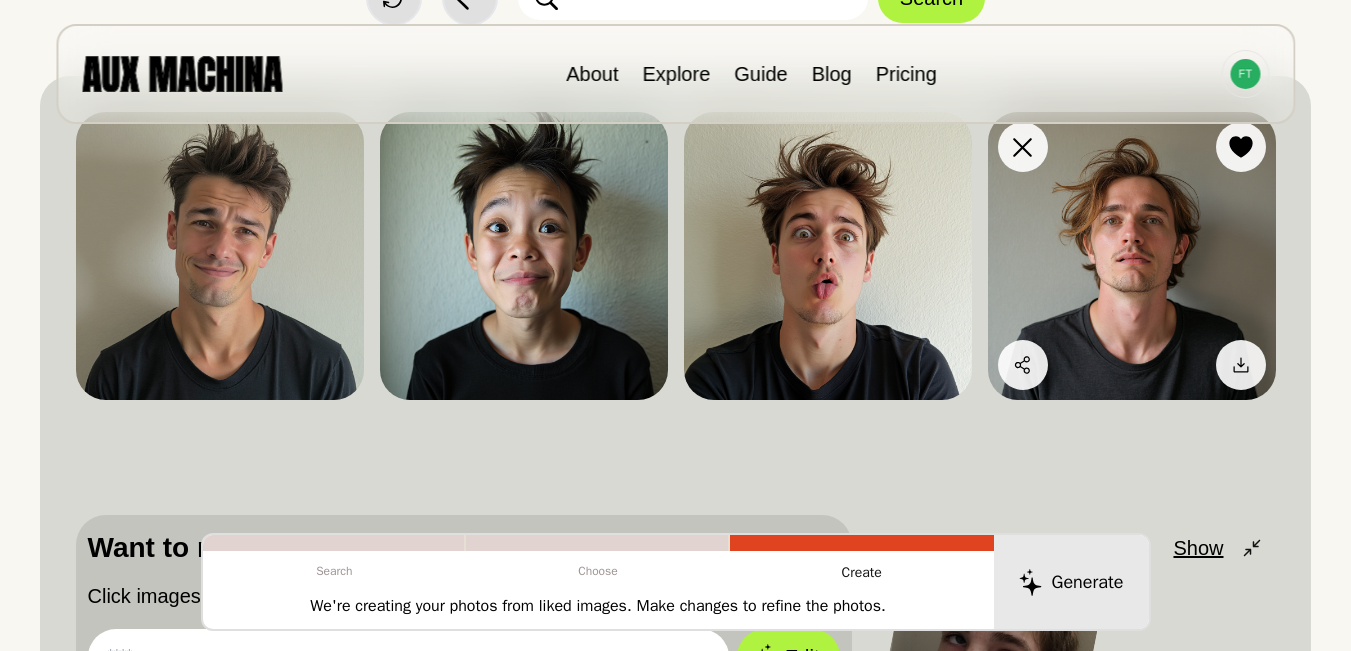 click at bounding box center [1132, 256] 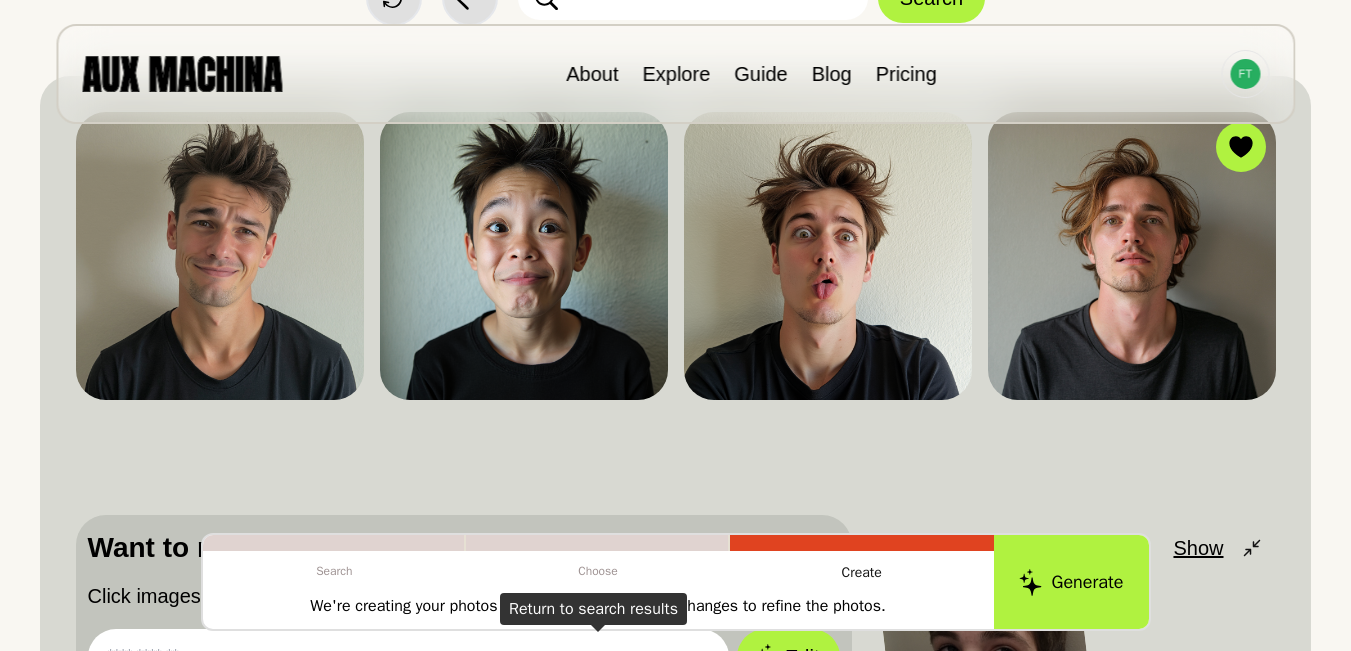 scroll, scrollTop: 367, scrollLeft: 0, axis: vertical 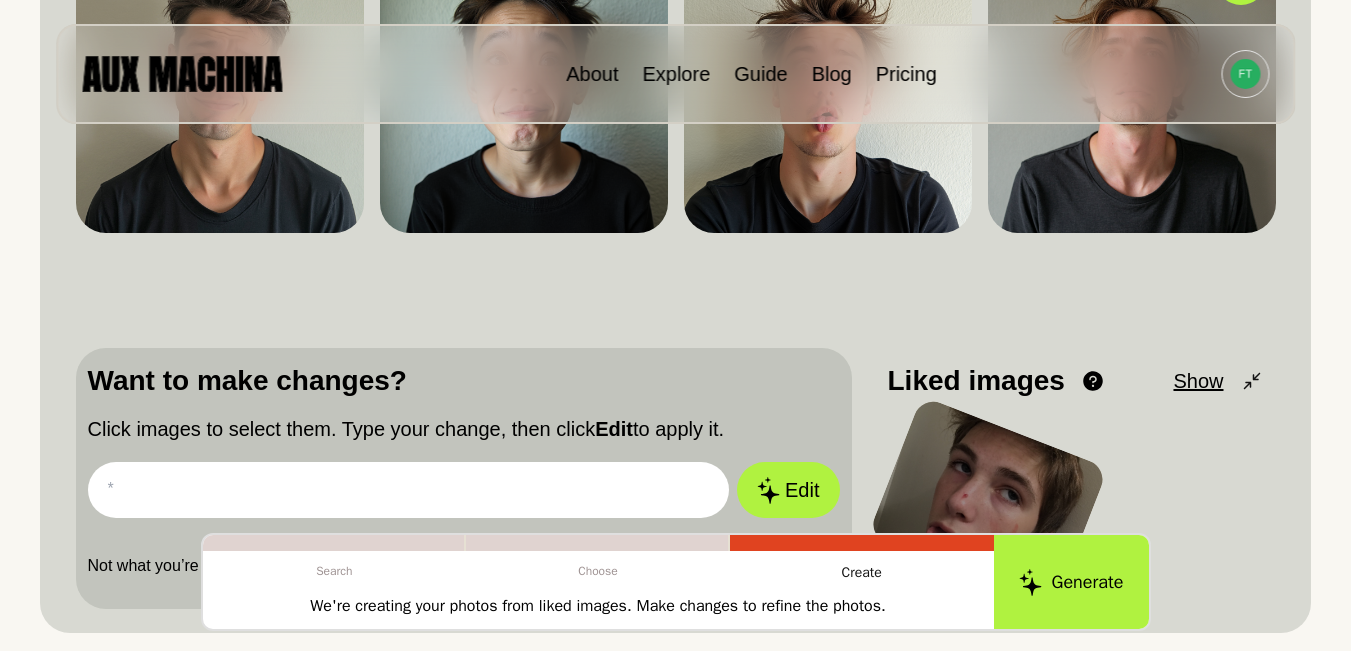 paste on "**********" 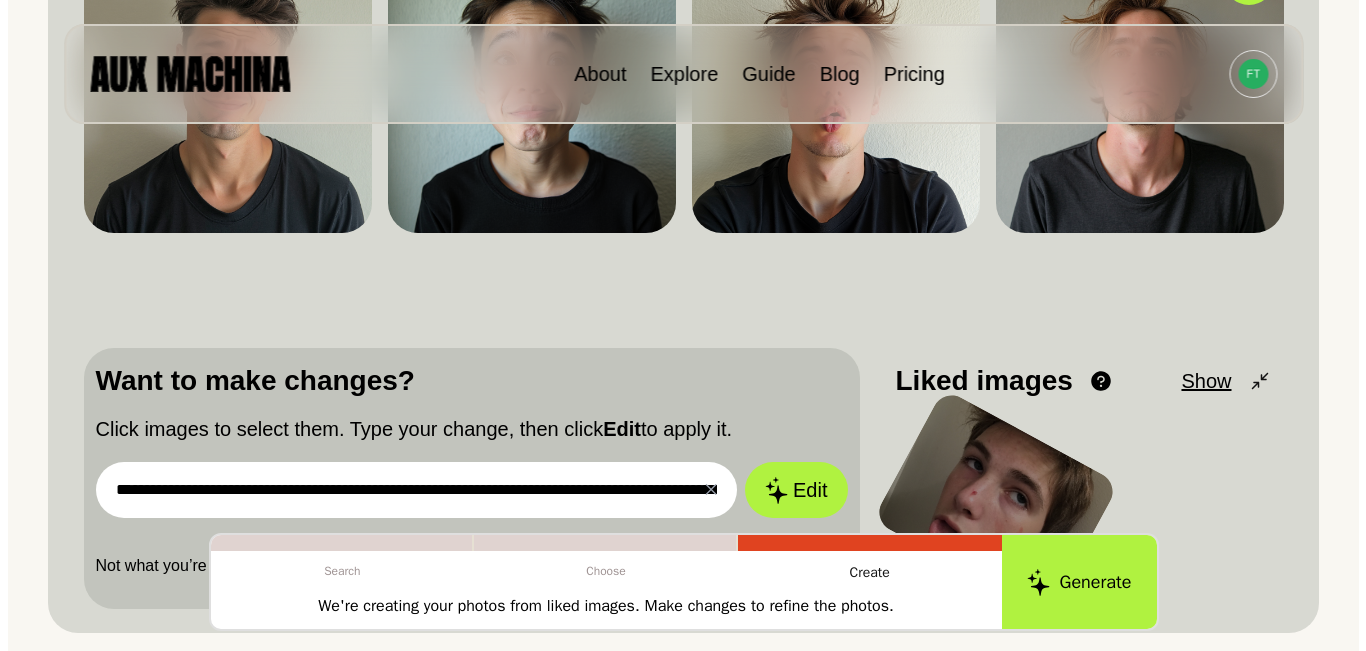 scroll, scrollTop: 0, scrollLeft: 3959, axis: horizontal 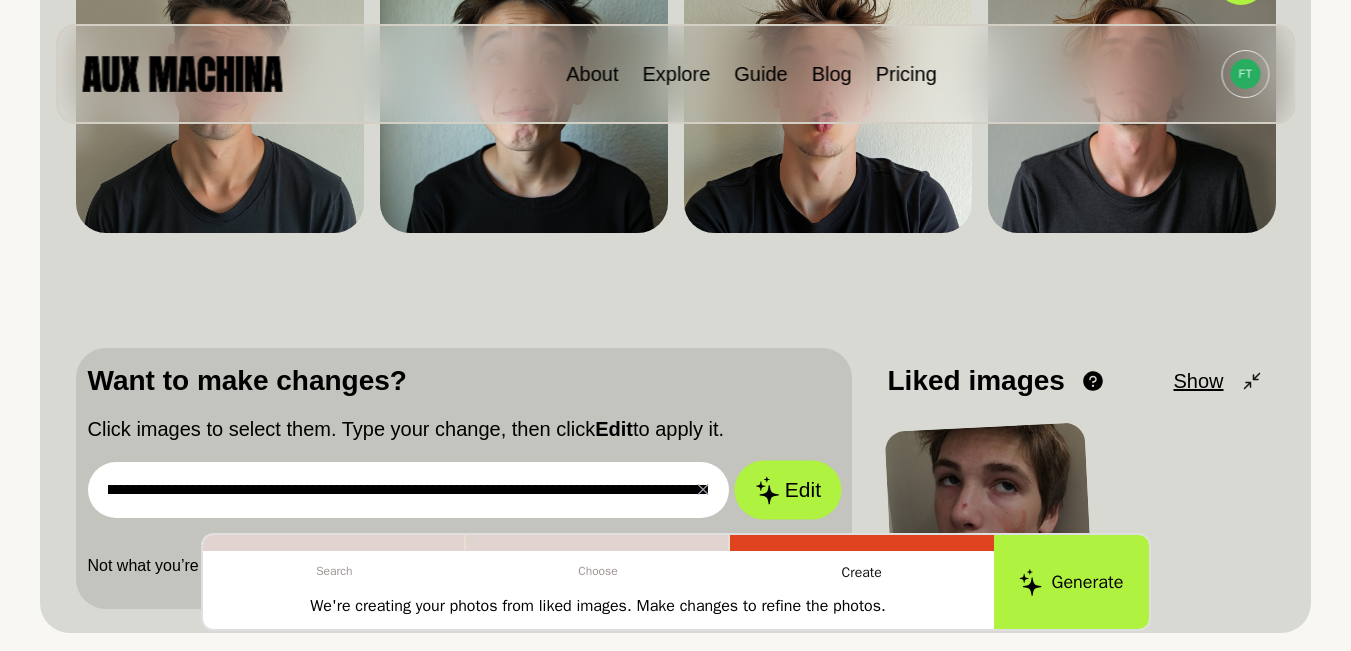 click 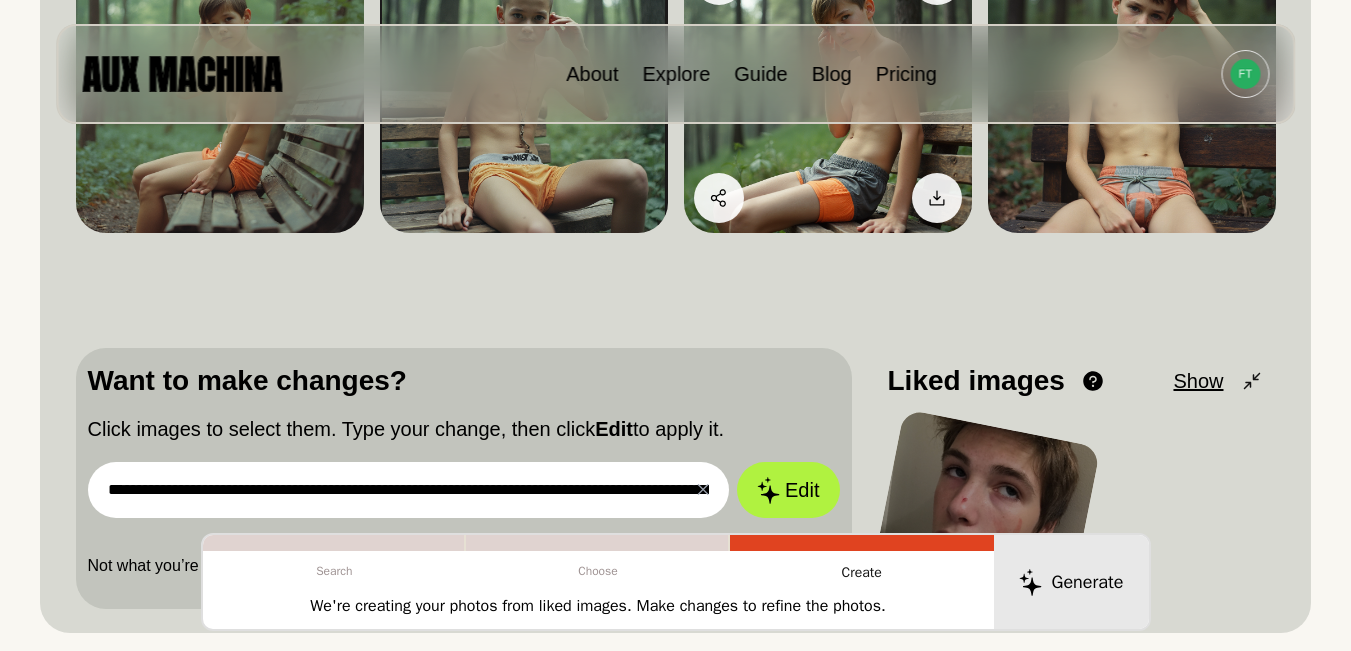 scroll, scrollTop: 233, scrollLeft: 0, axis: vertical 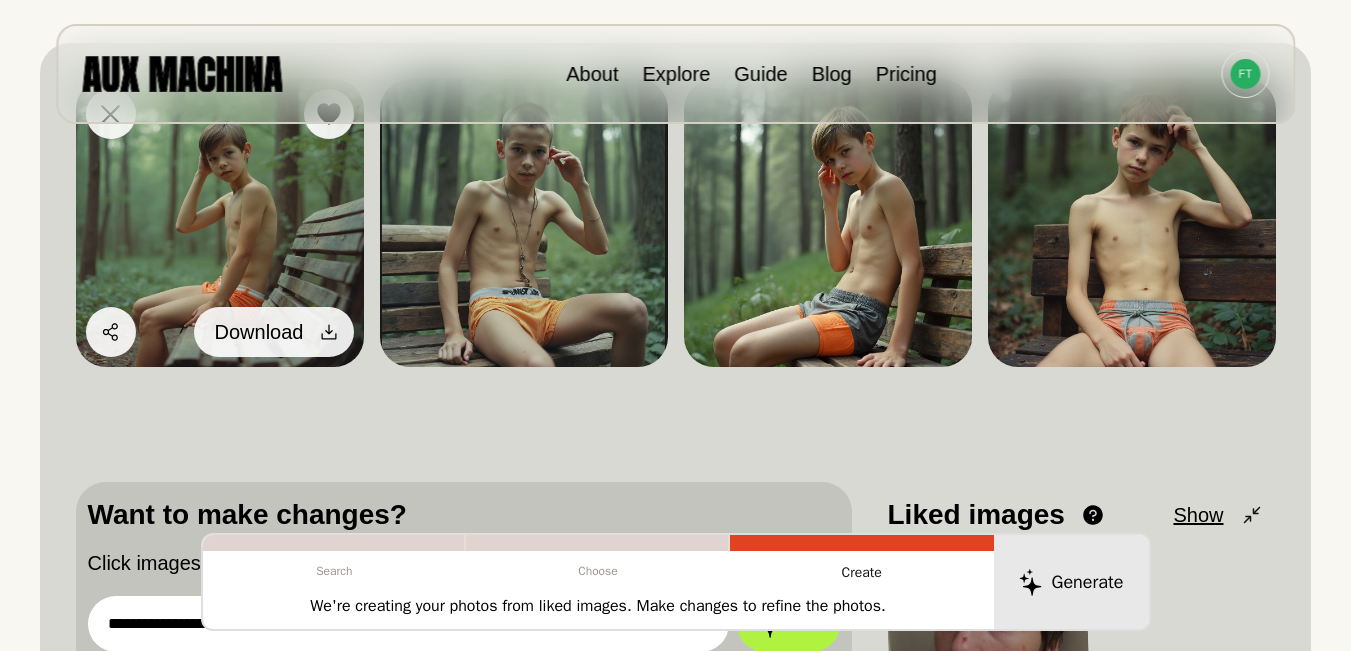 click 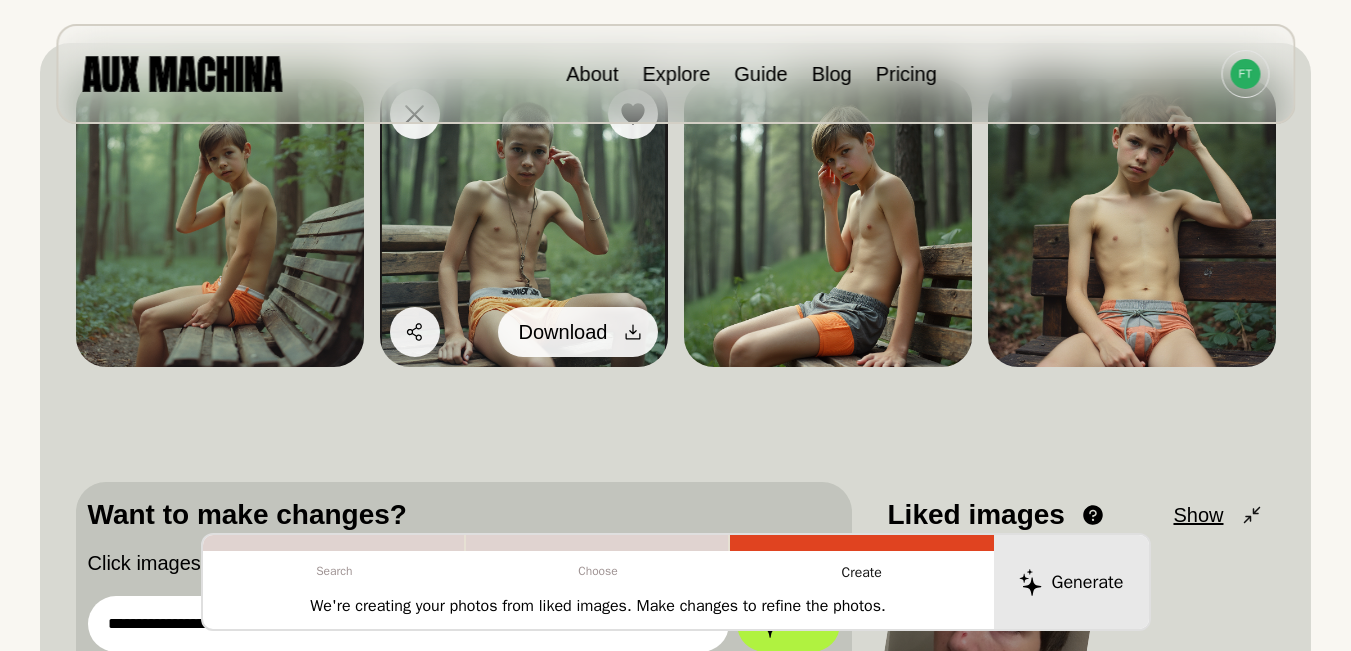 click on "Download" at bounding box center [563, 332] 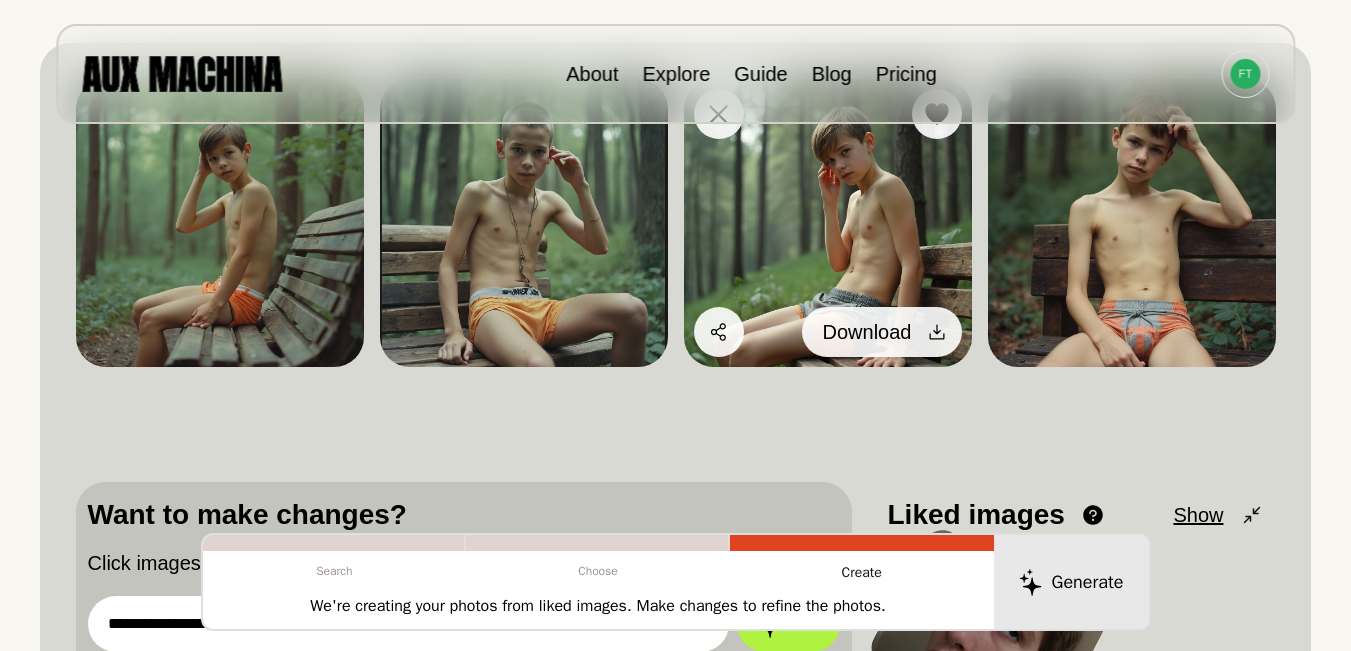 click 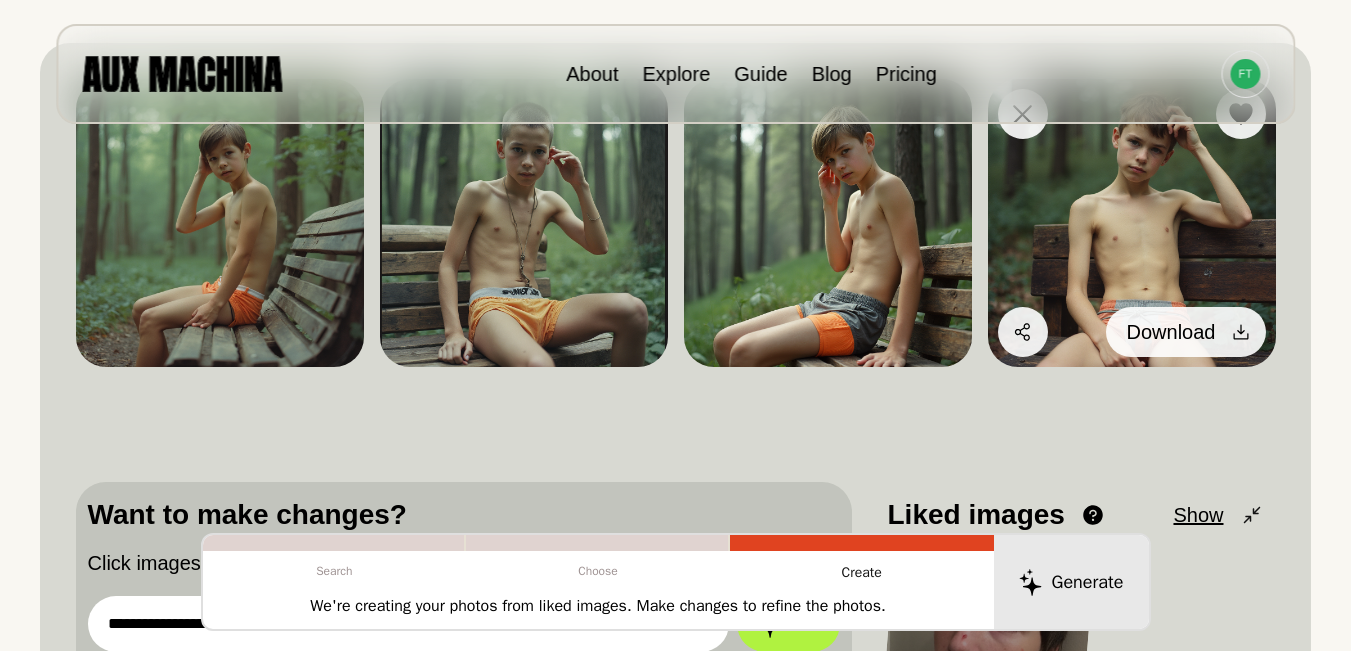 click at bounding box center (1241, 332) 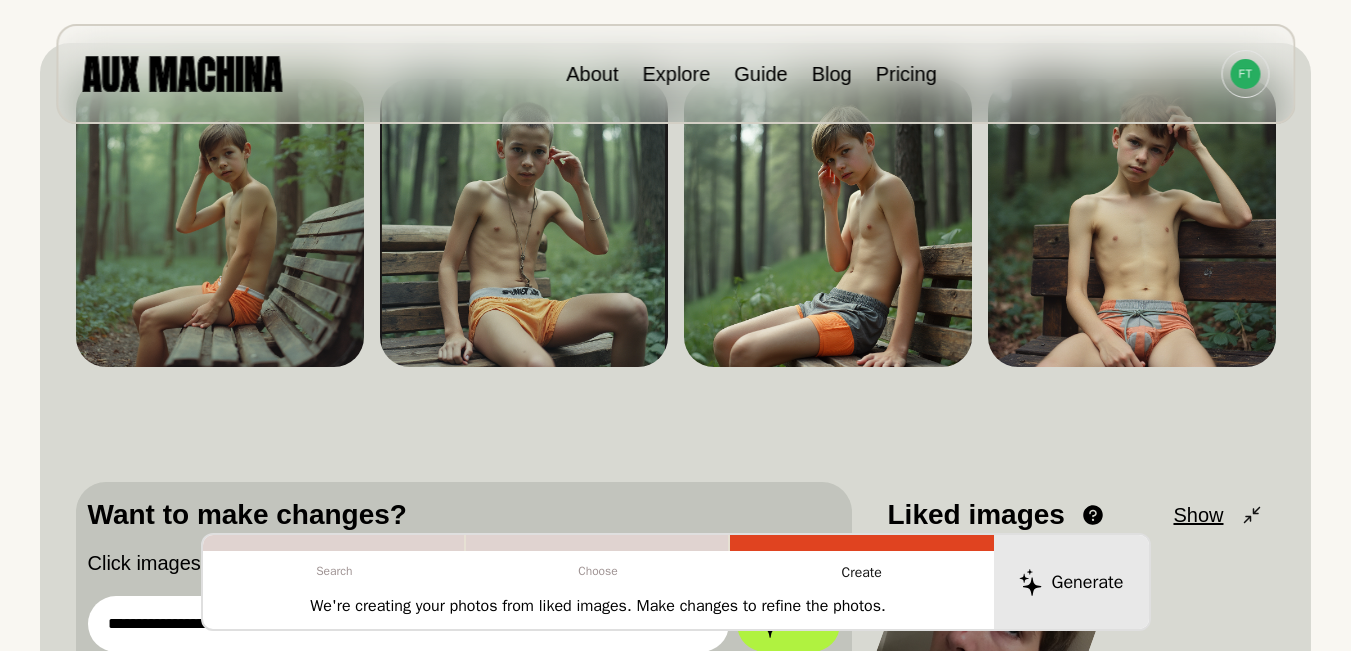 scroll, scrollTop: 200, scrollLeft: 0, axis: vertical 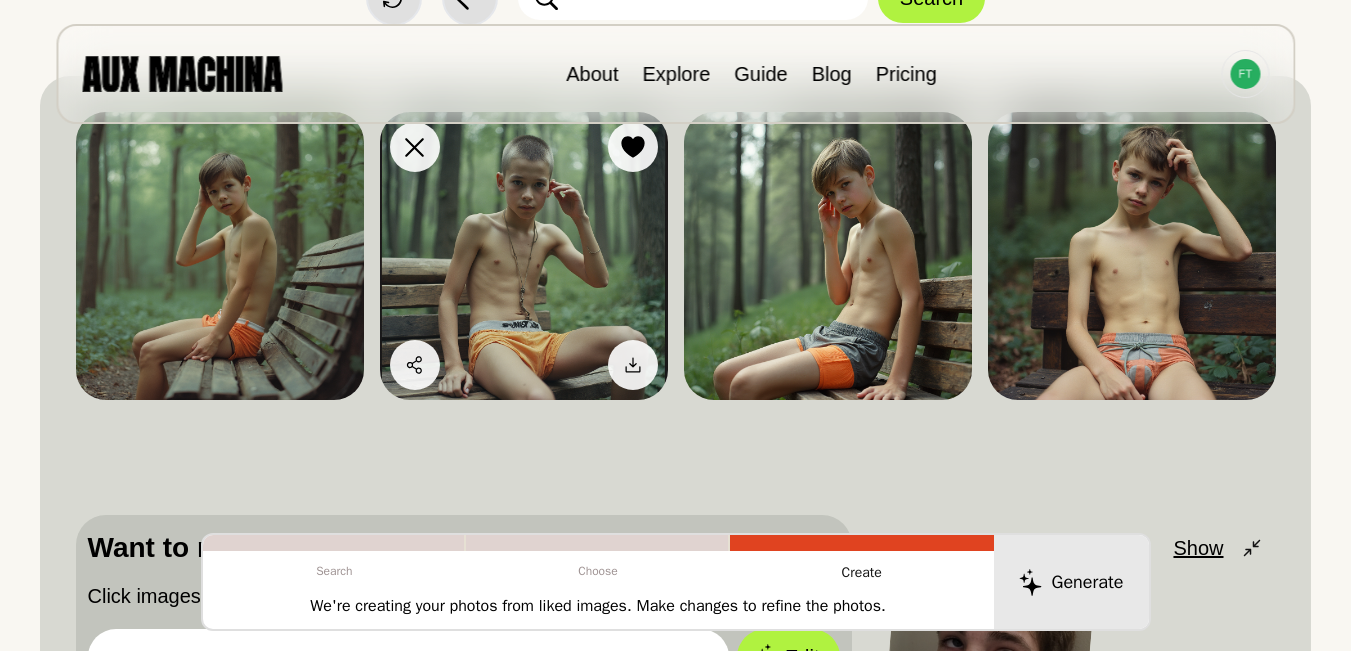 click at bounding box center (524, 256) 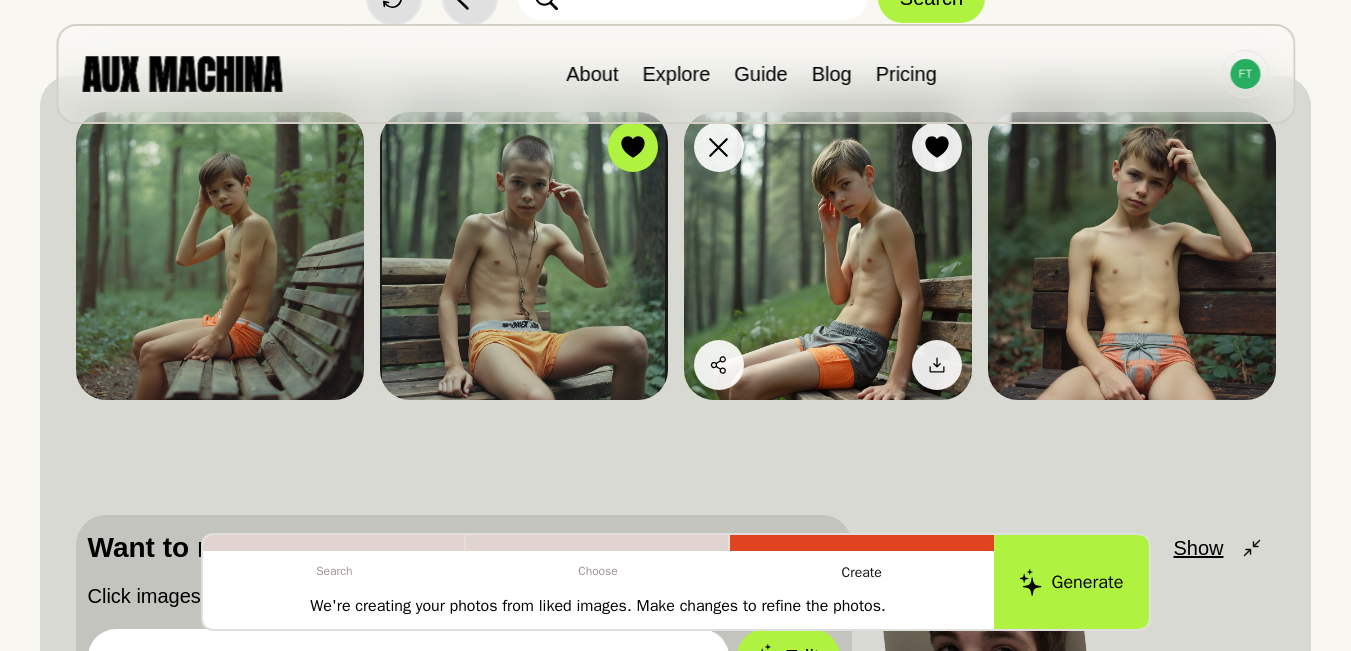 scroll, scrollTop: 333, scrollLeft: 0, axis: vertical 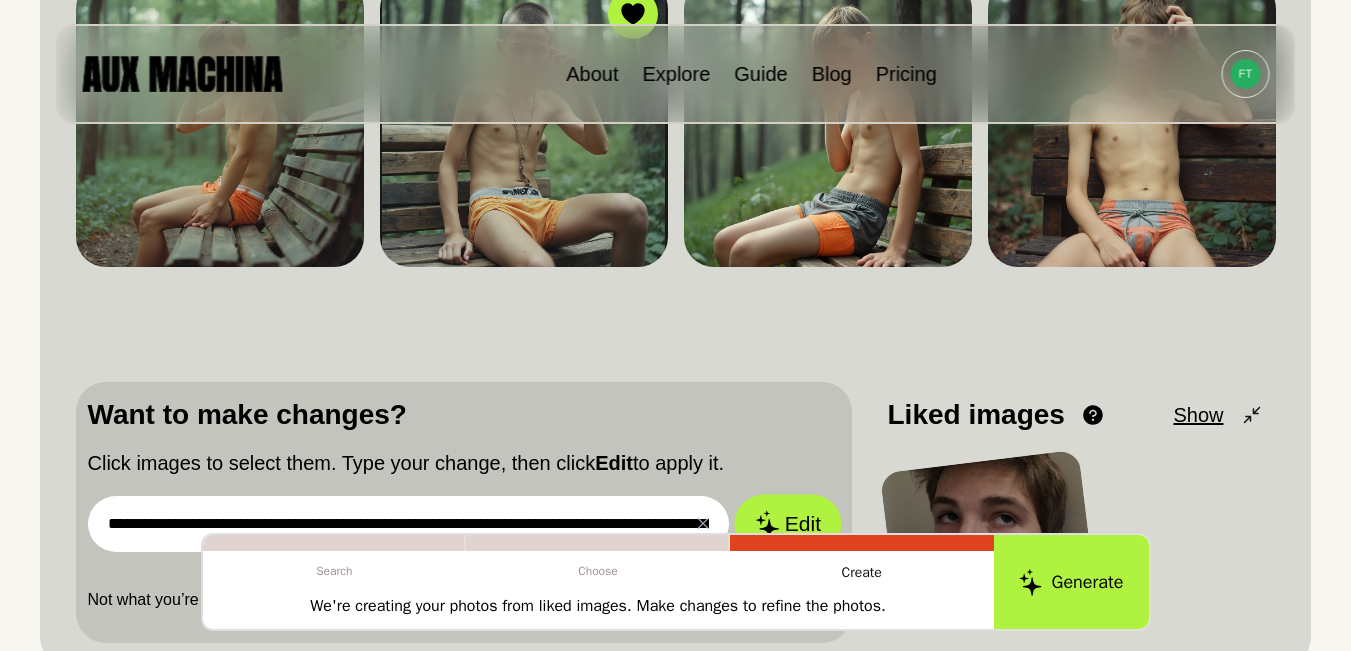 click on "Edit" at bounding box center (788, 524) 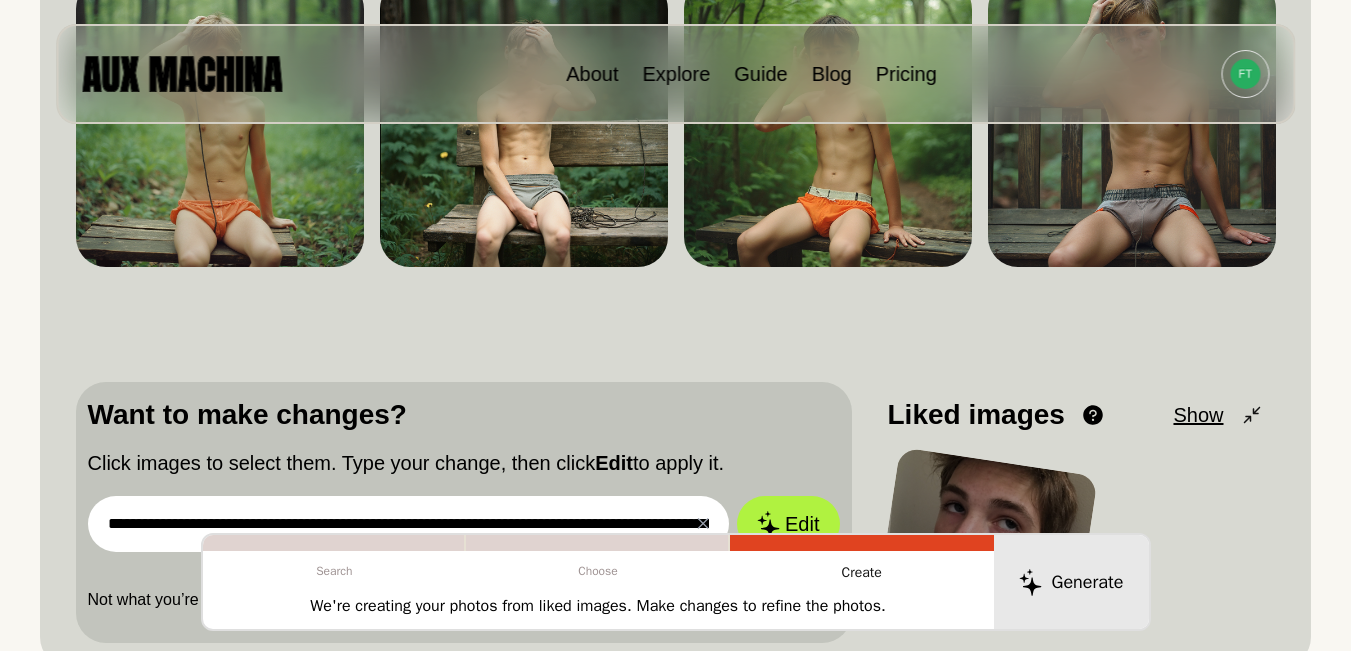 scroll, scrollTop: 233, scrollLeft: 0, axis: vertical 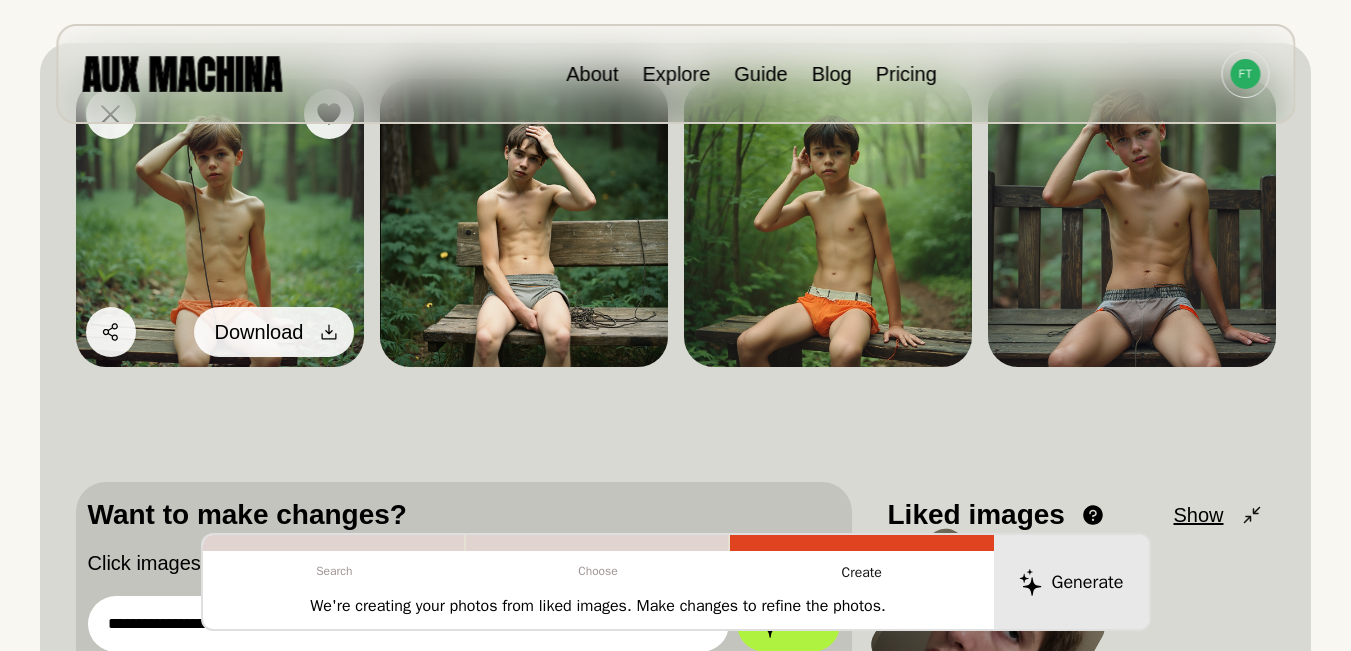 click 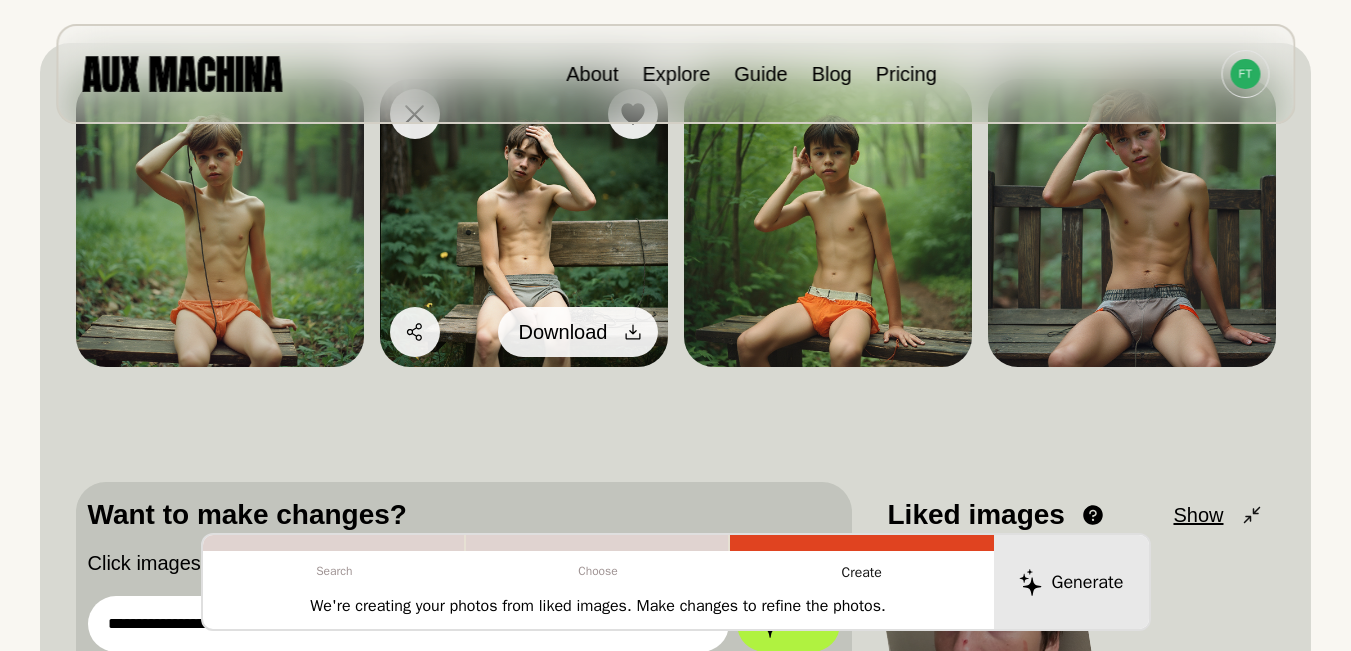 click 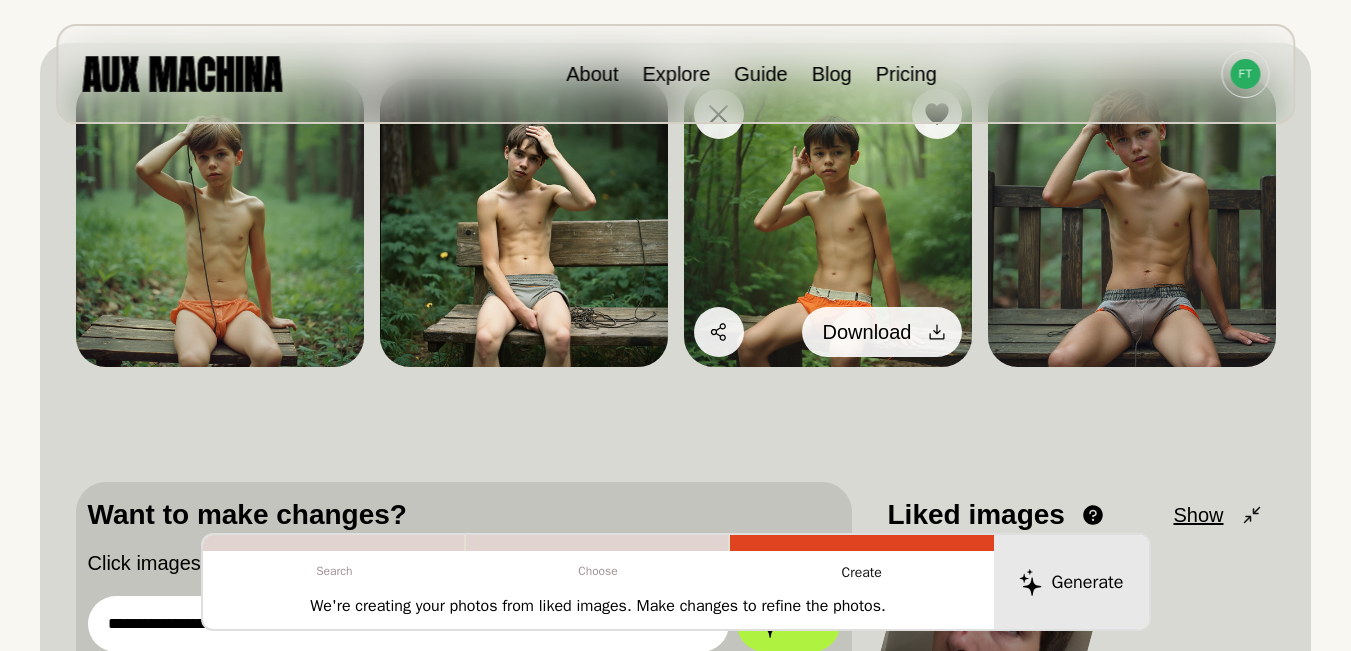 click 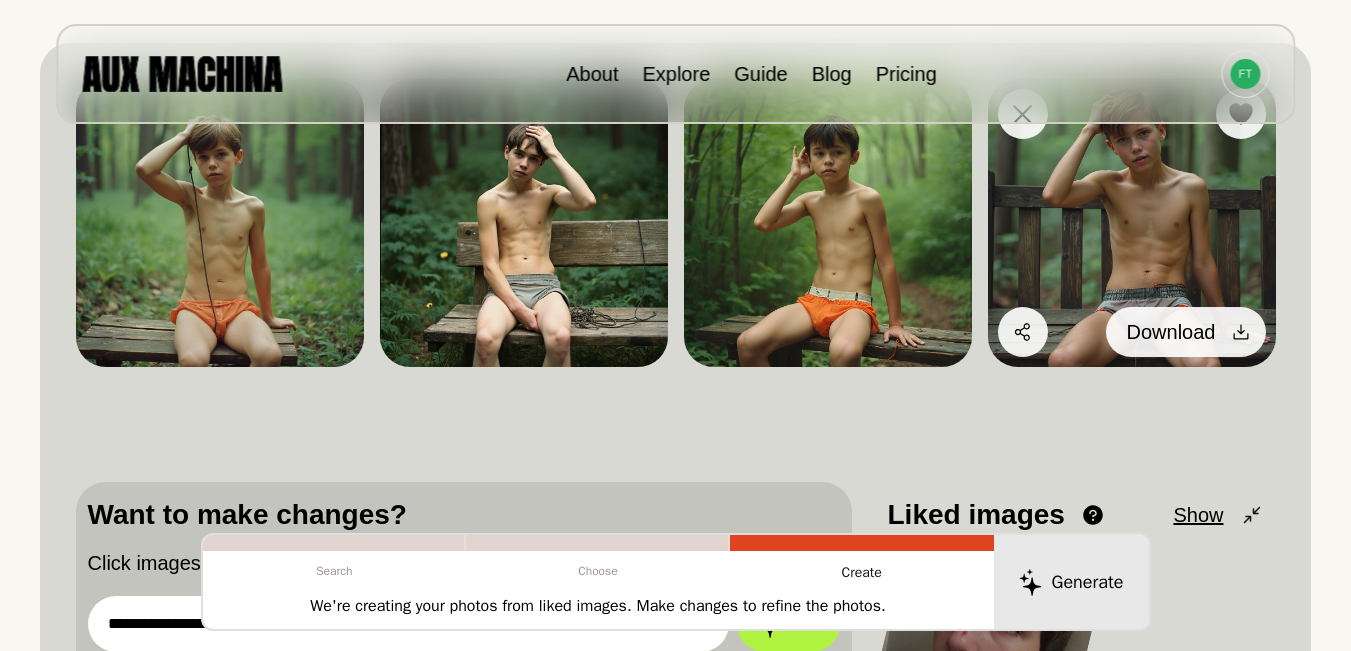 click on "Download" at bounding box center [1186, 332] 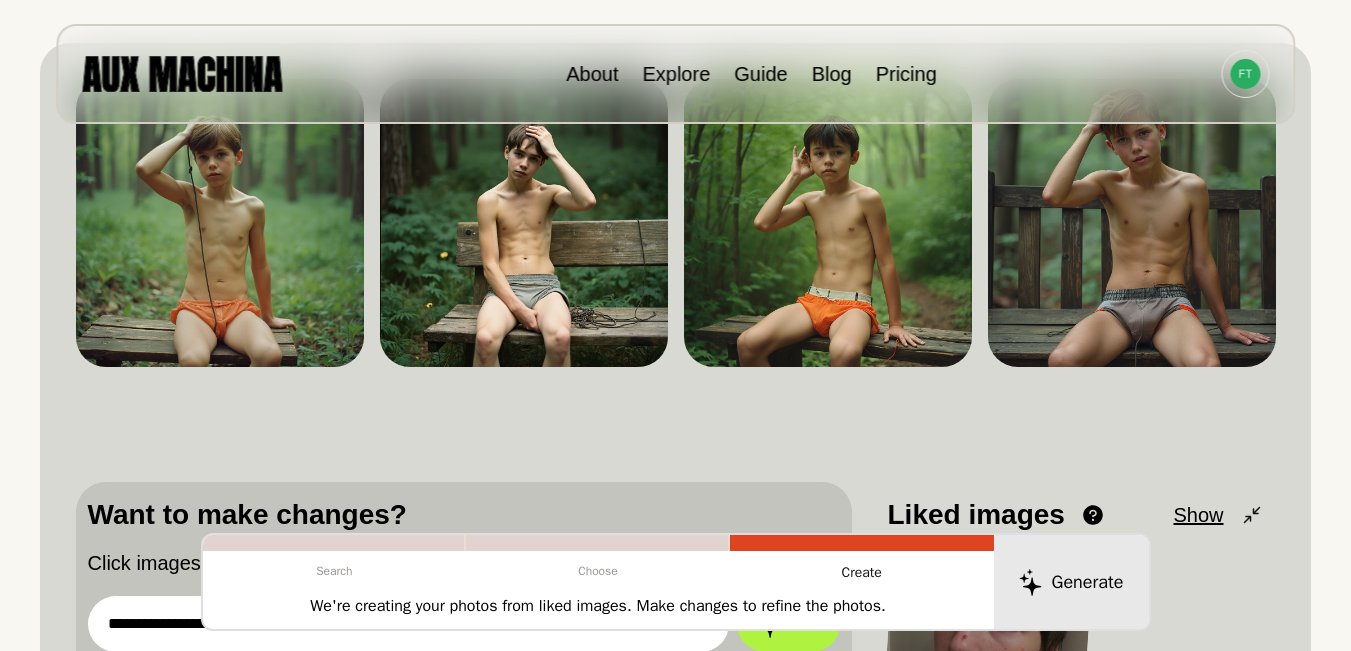 scroll, scrollTop: 367, scrollLeft: 0, axis: vertical 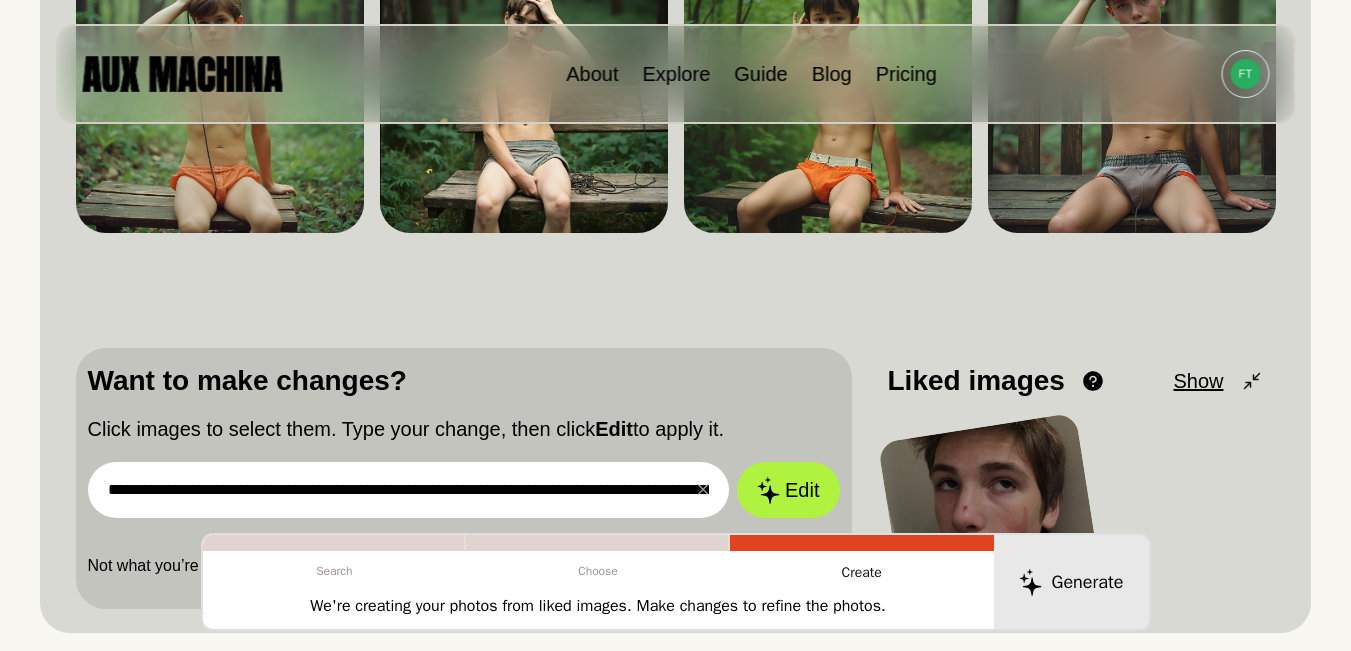 click on "**********" at bounding box center [464, 469] 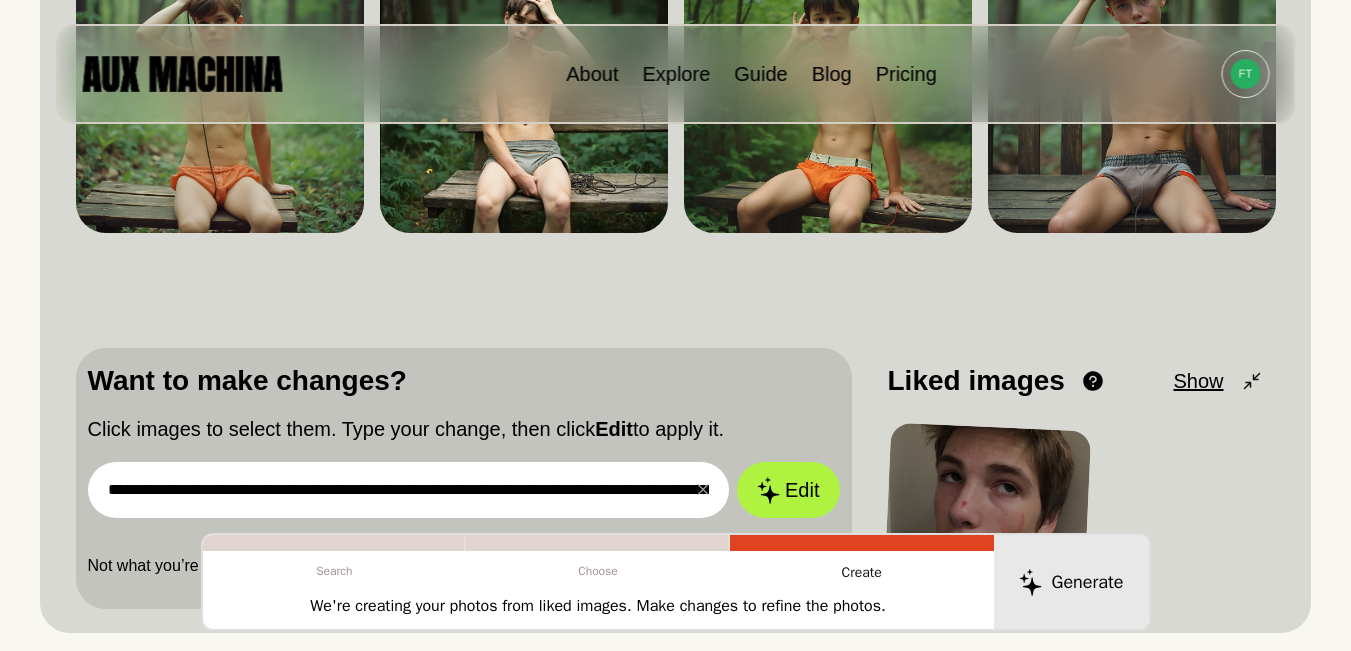 click on "**********" at bounding box center [409, 490] 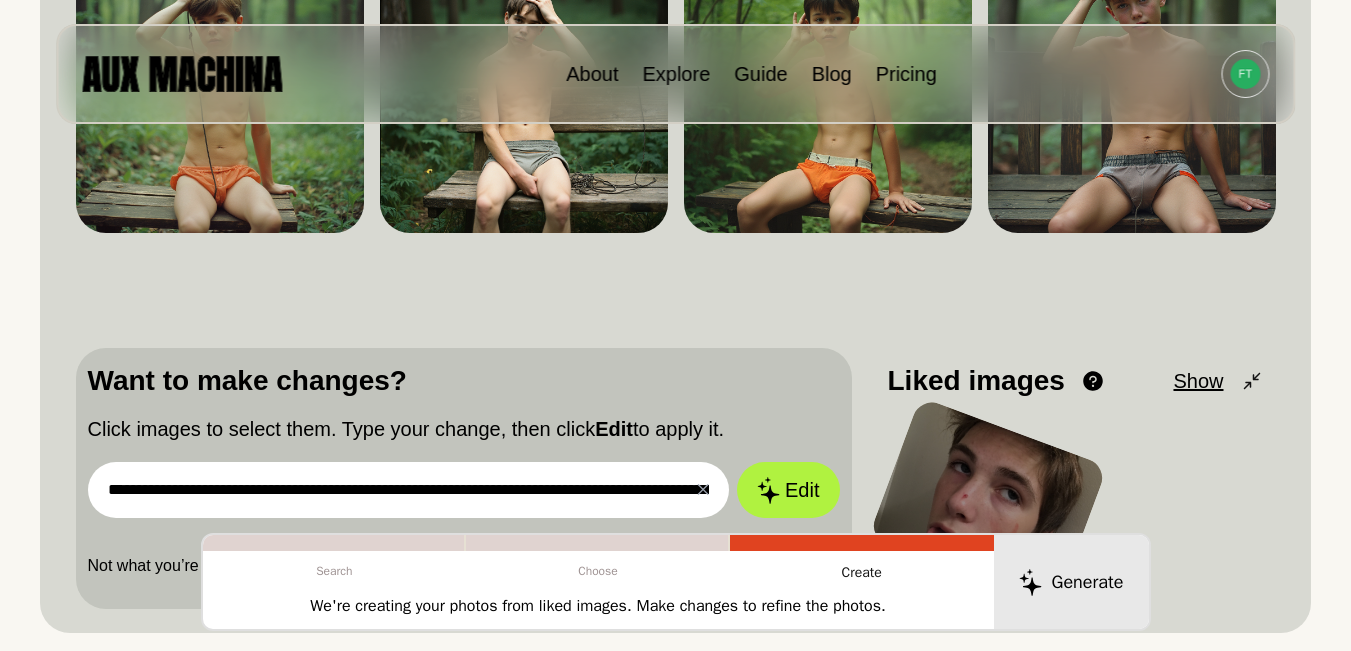 paste 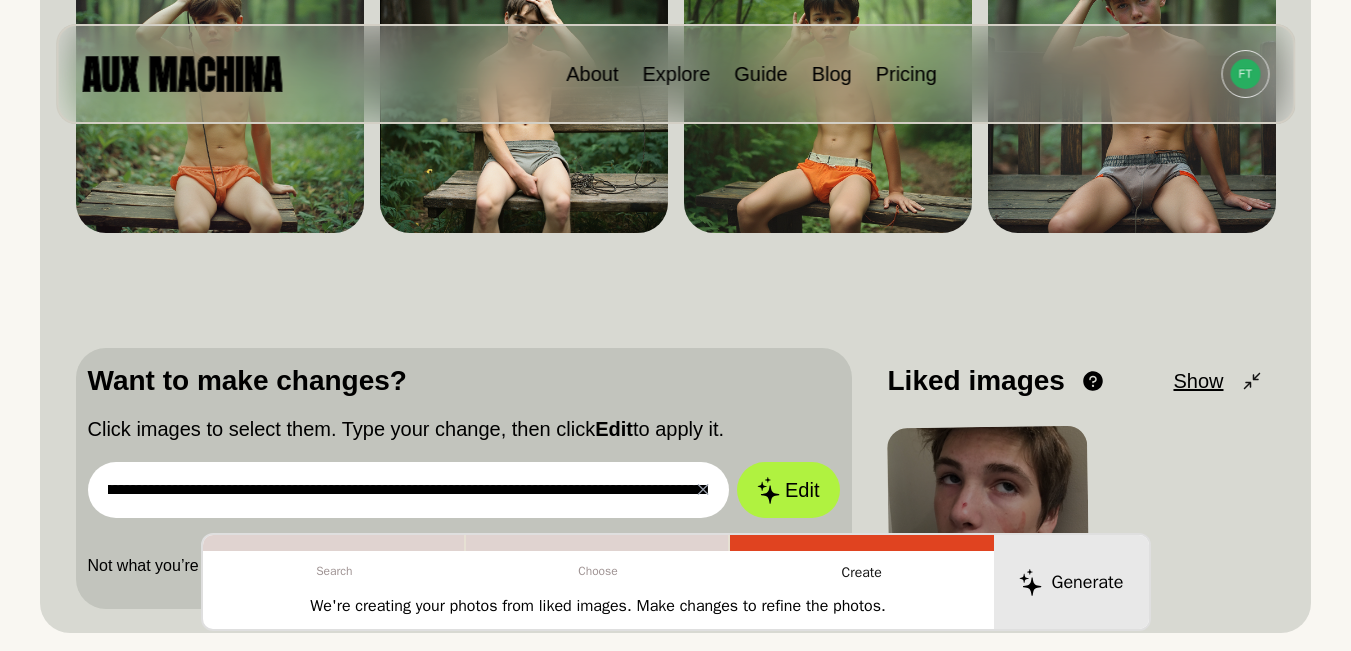 scroll, scrollTop: 233, scrollLeft: 0, axis: vertical 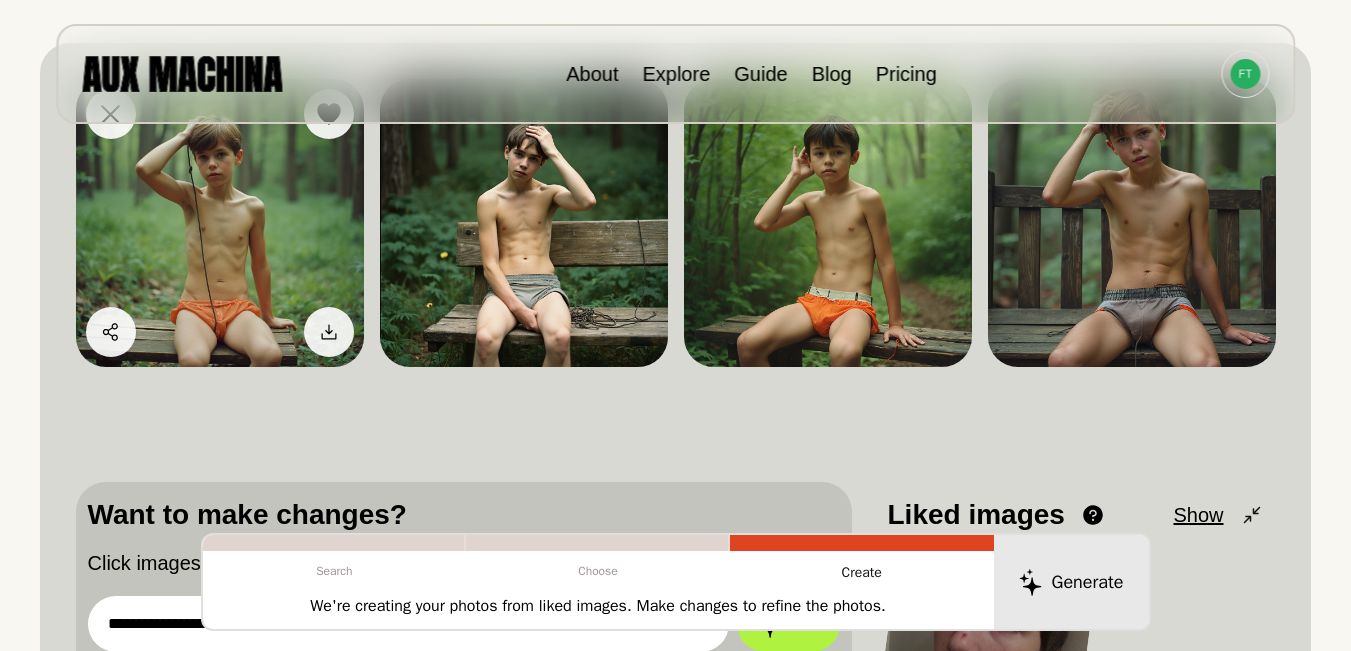 click at bounding box center [220, 223] 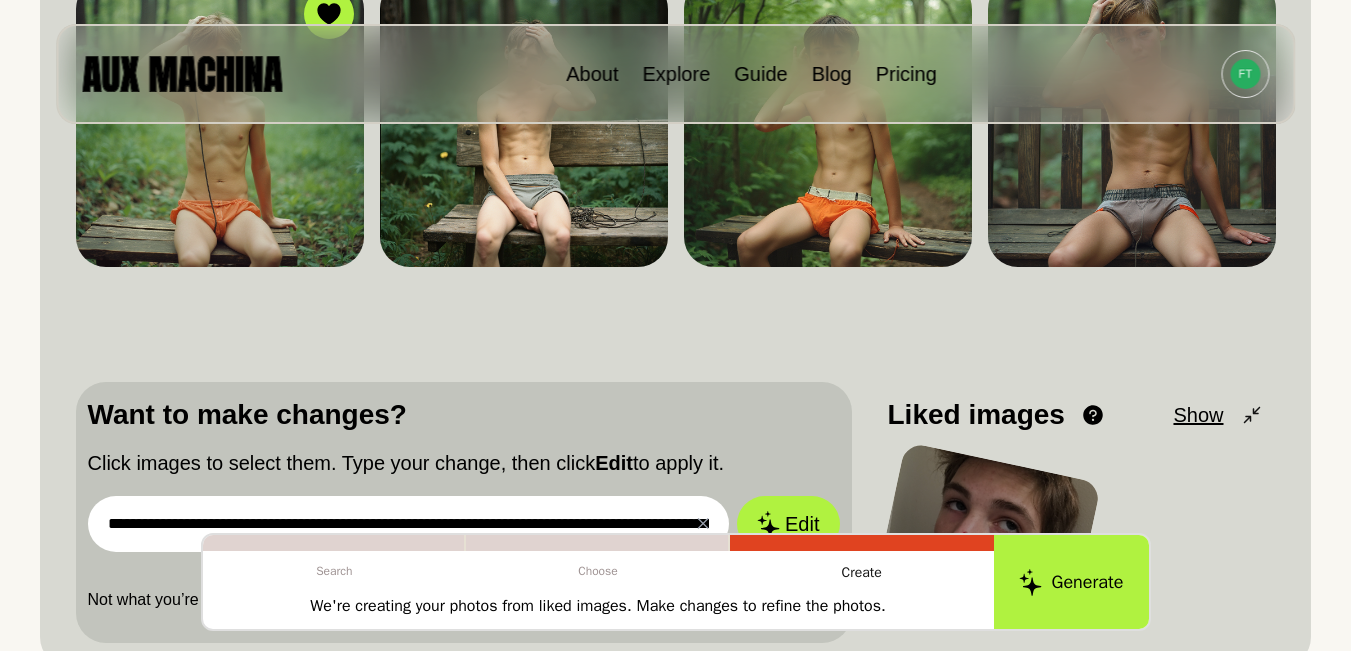 scroll, scrollTop: 433, scrollLeft: 0, axis: vertical 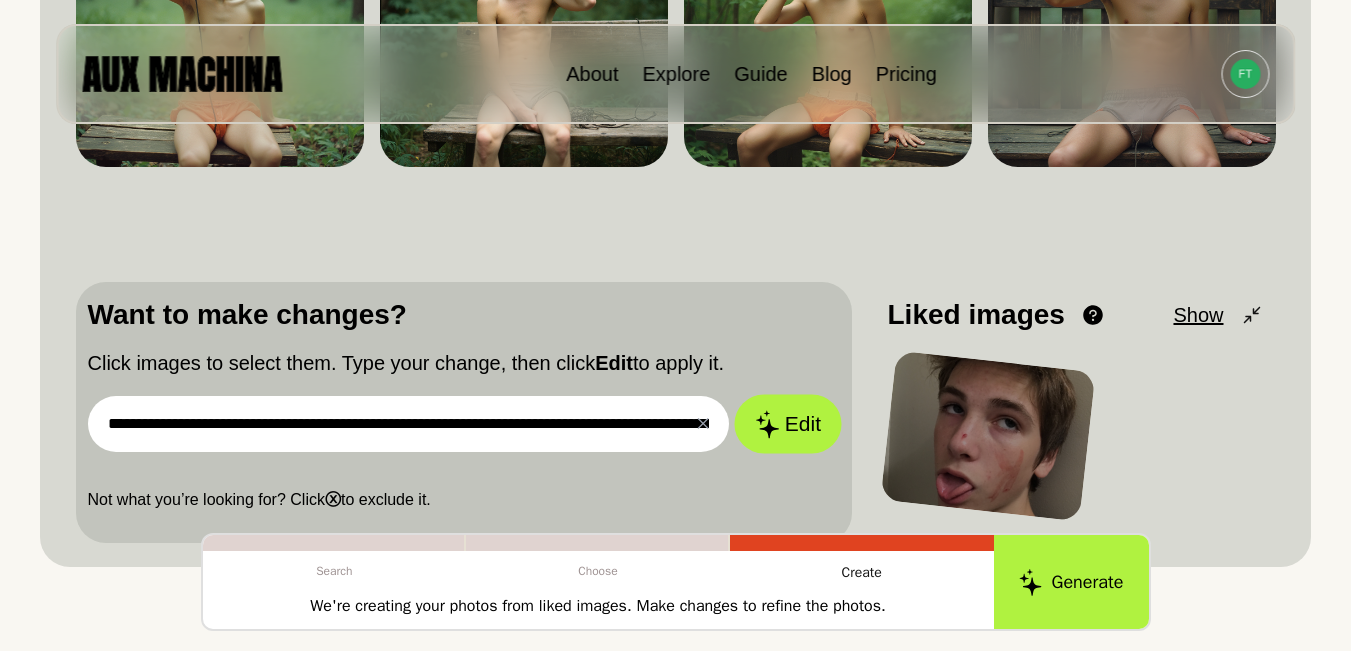 click 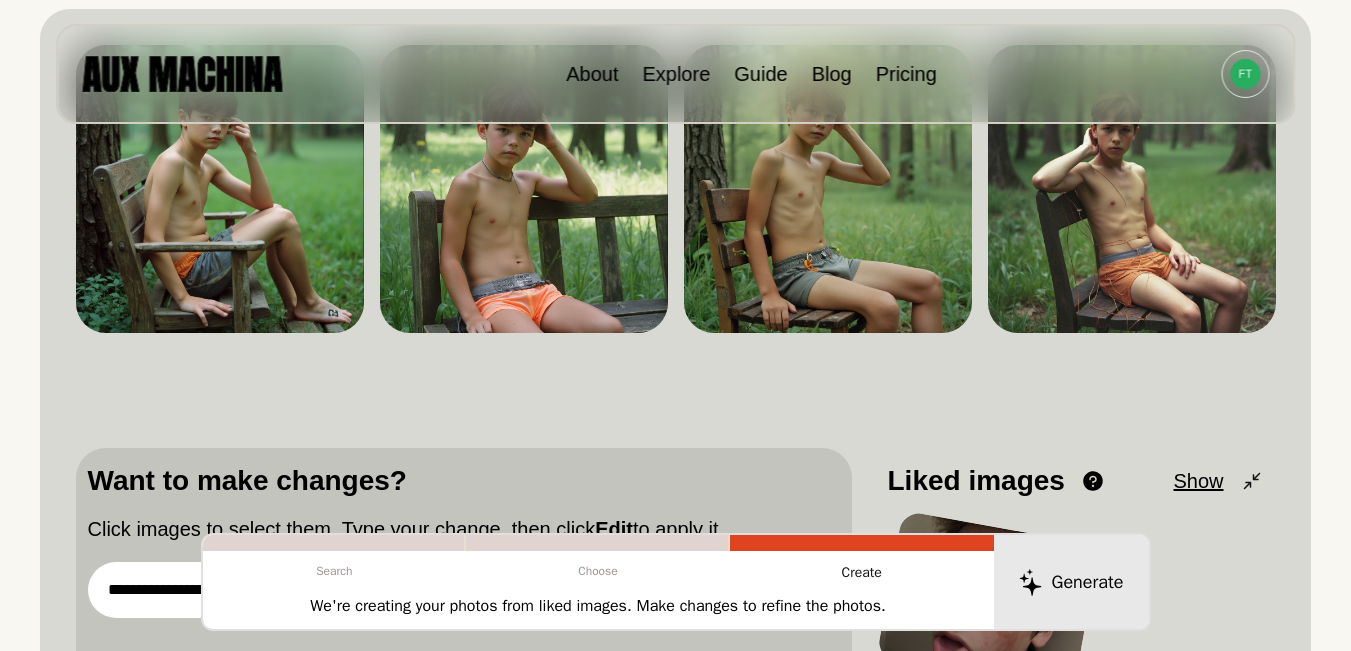 scroll, scrollTop: 233, scrollLeft: 0, axis: vertical 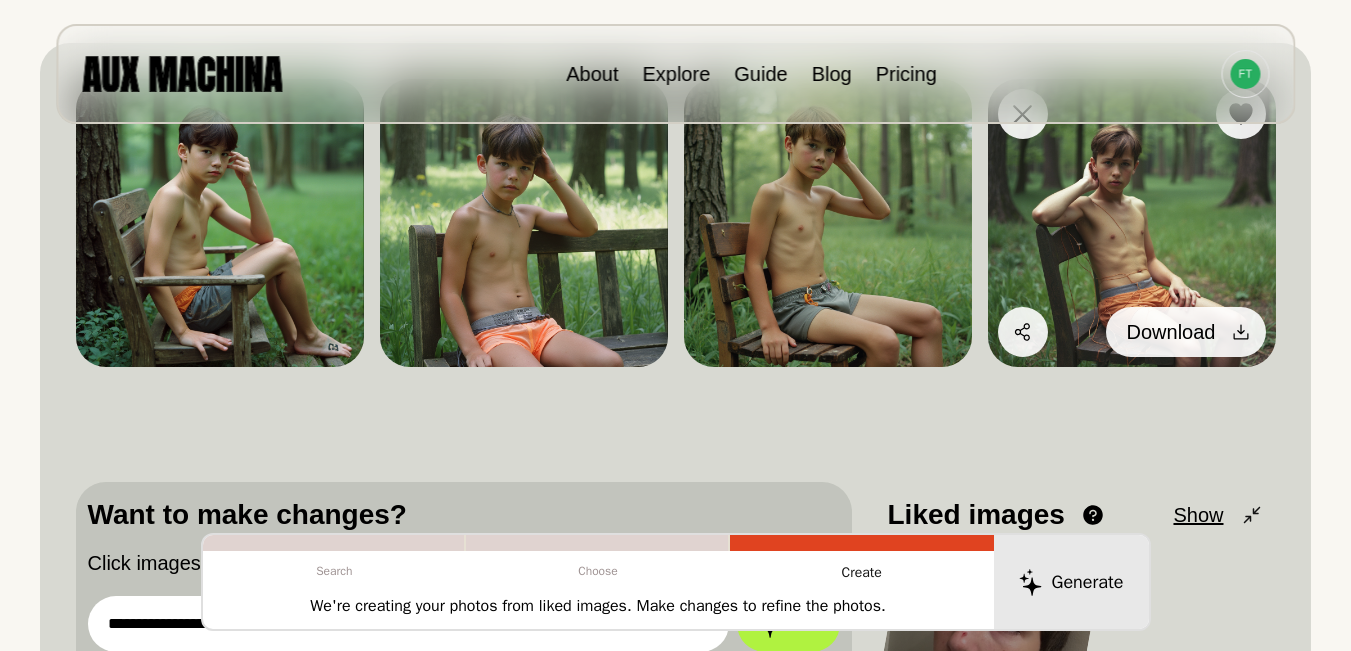 click 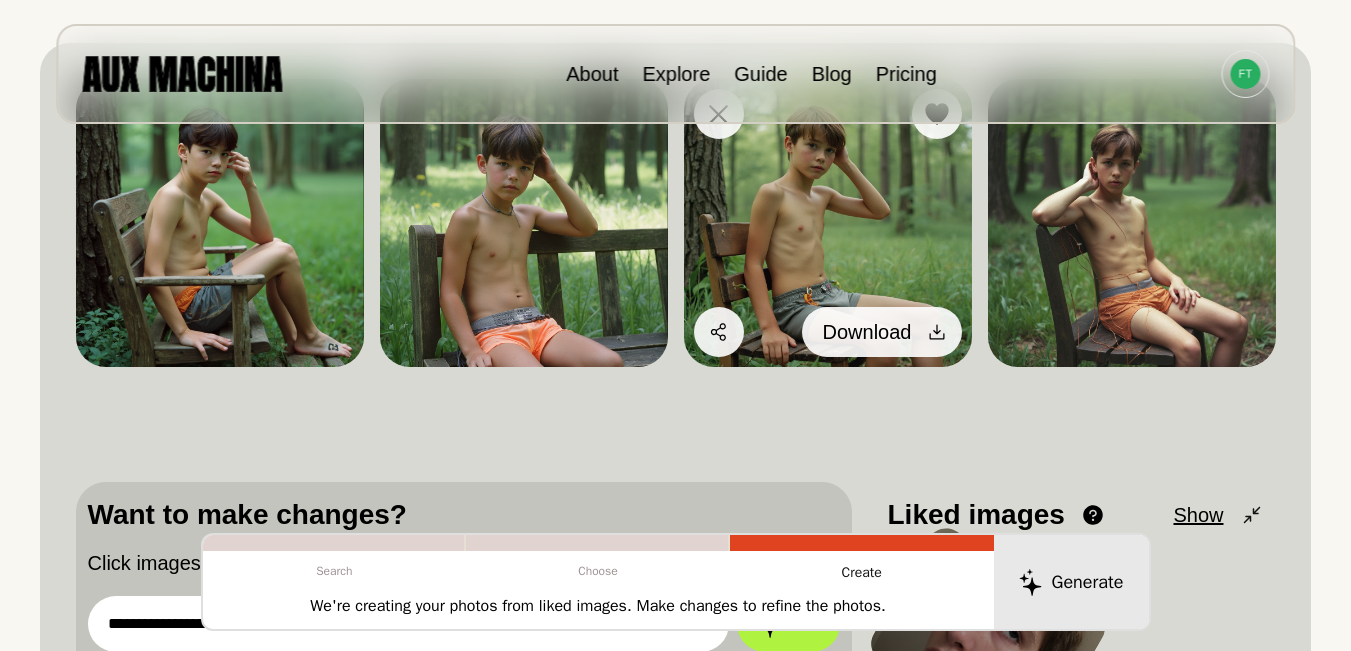 click 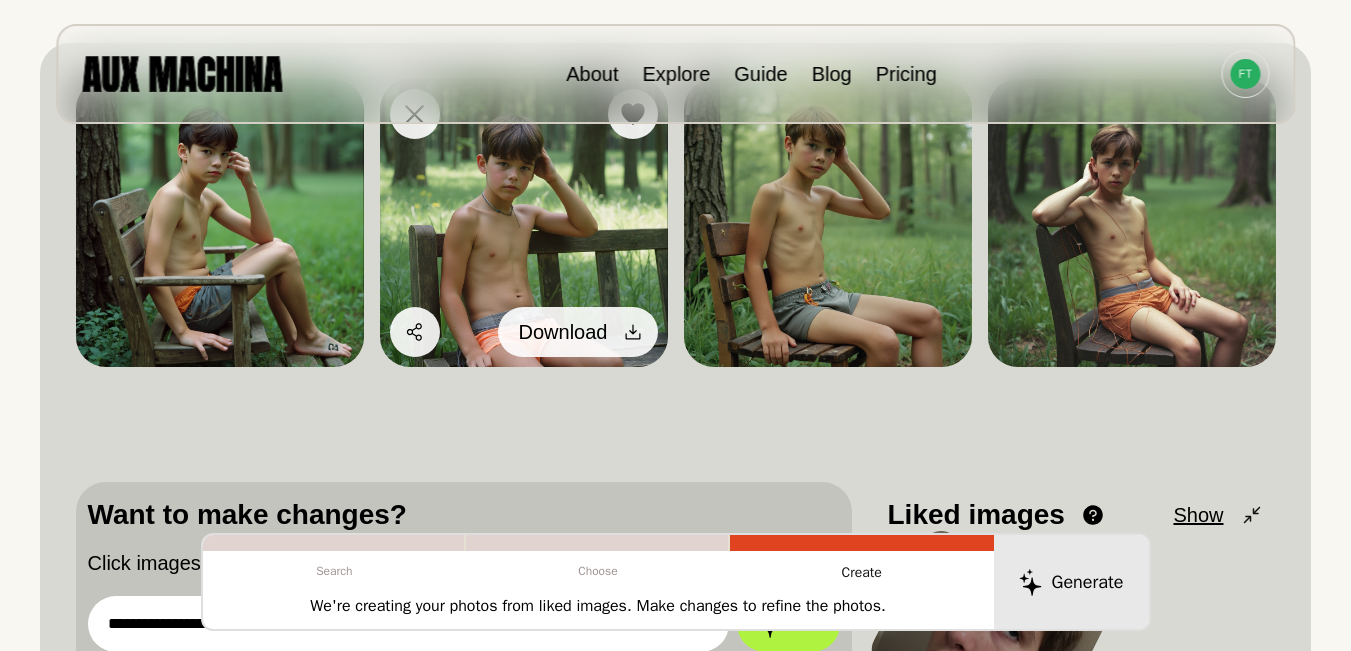 click on "Download" at bounding box center (563, 332) 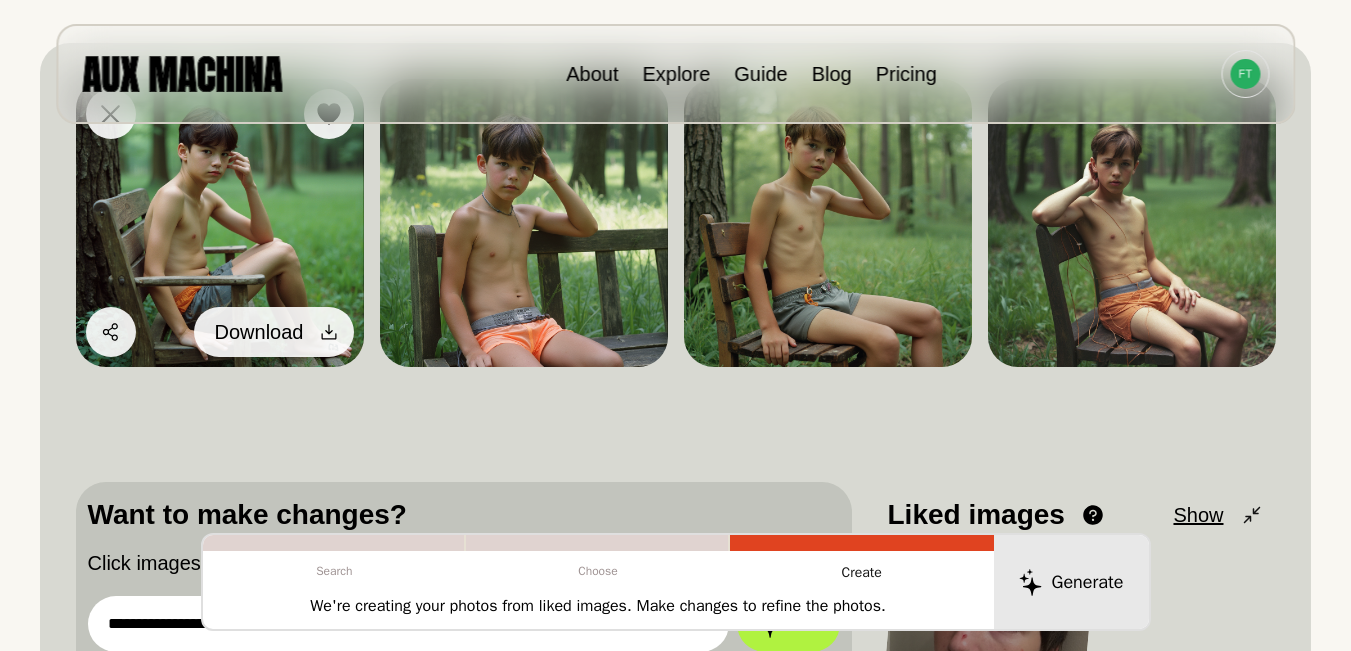 click at bounding box center (329, 332) 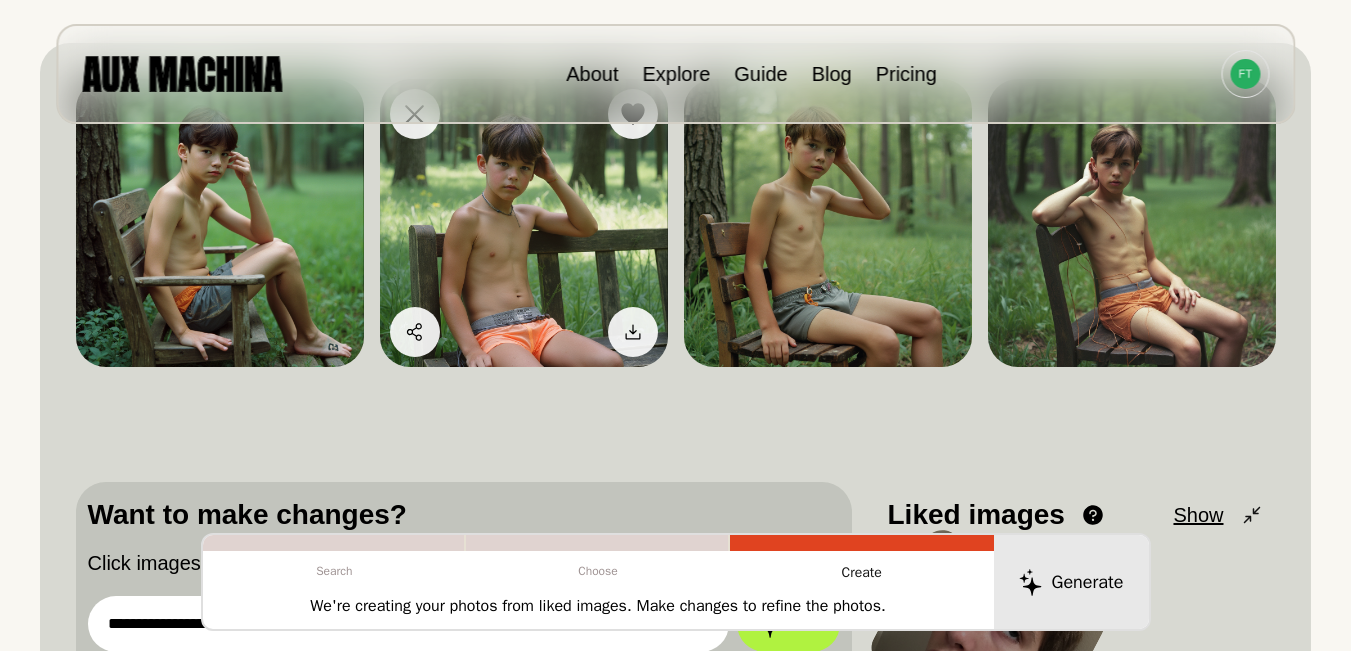 click at bounding box center [524, 223] 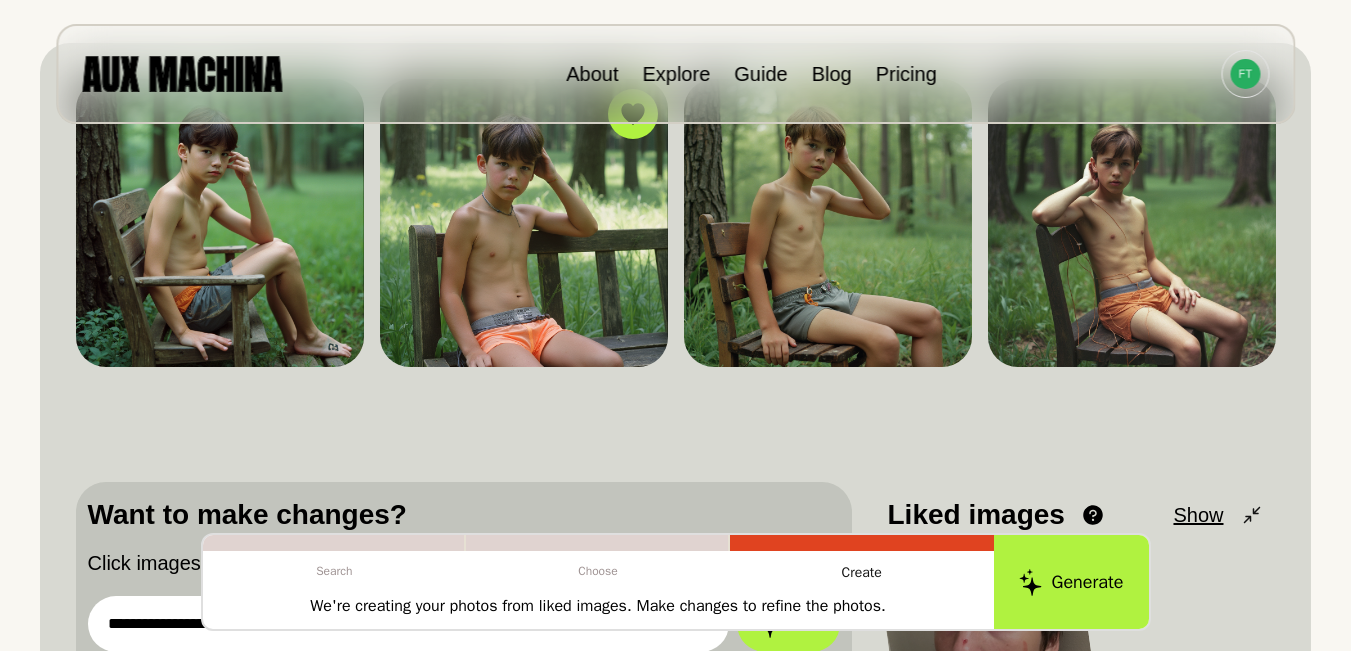 scroll, scrollTop: 367, scrollLeft: 0, axis: vertical 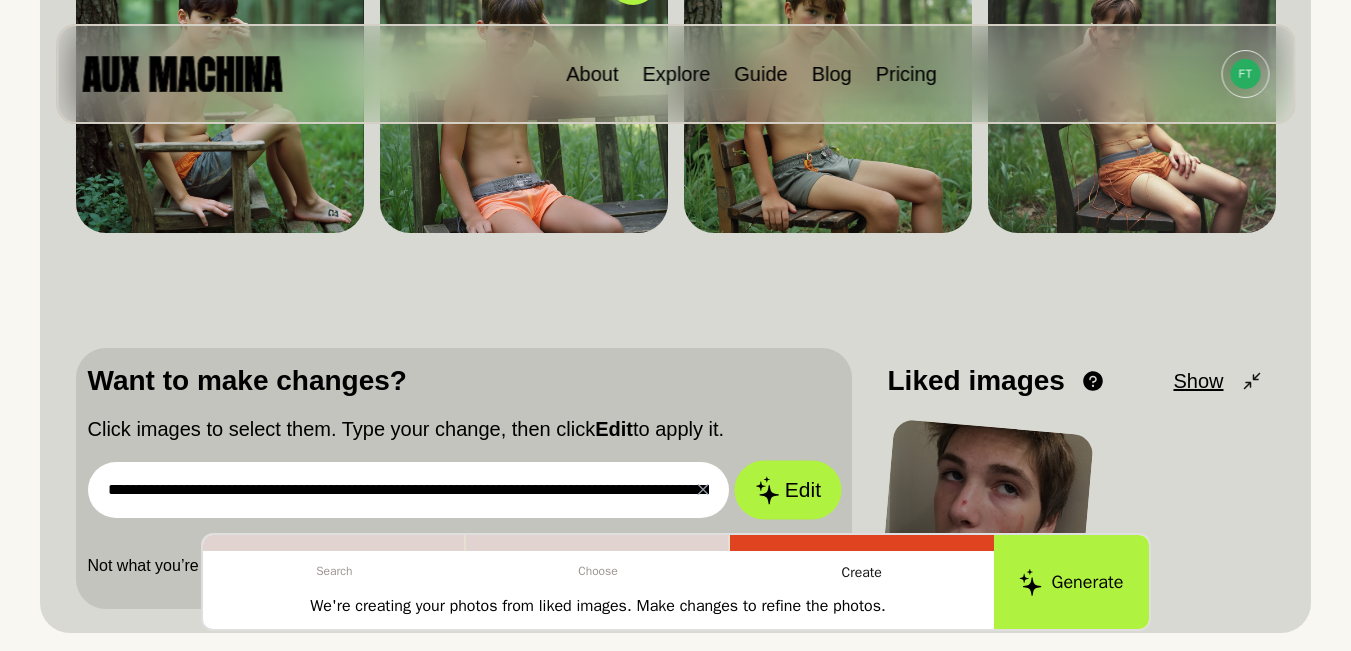 click 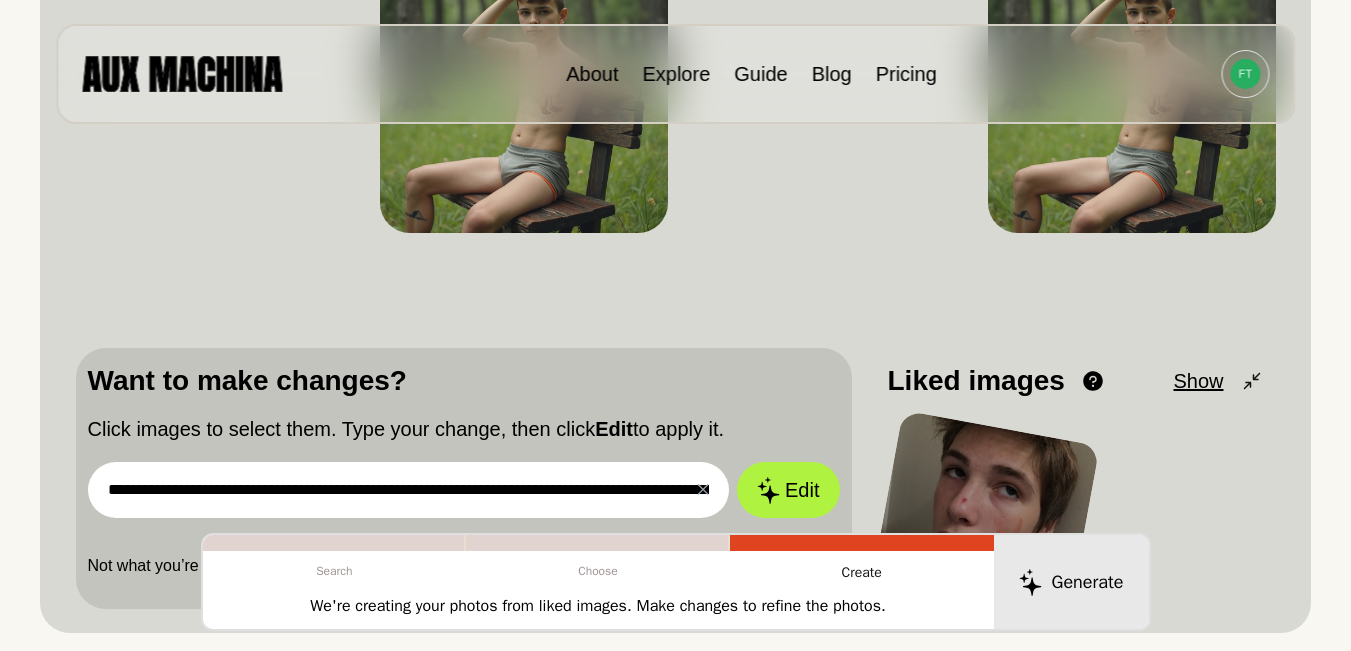 scroll, scrollTop: 267, scrollLeft: 0, axis: vertical 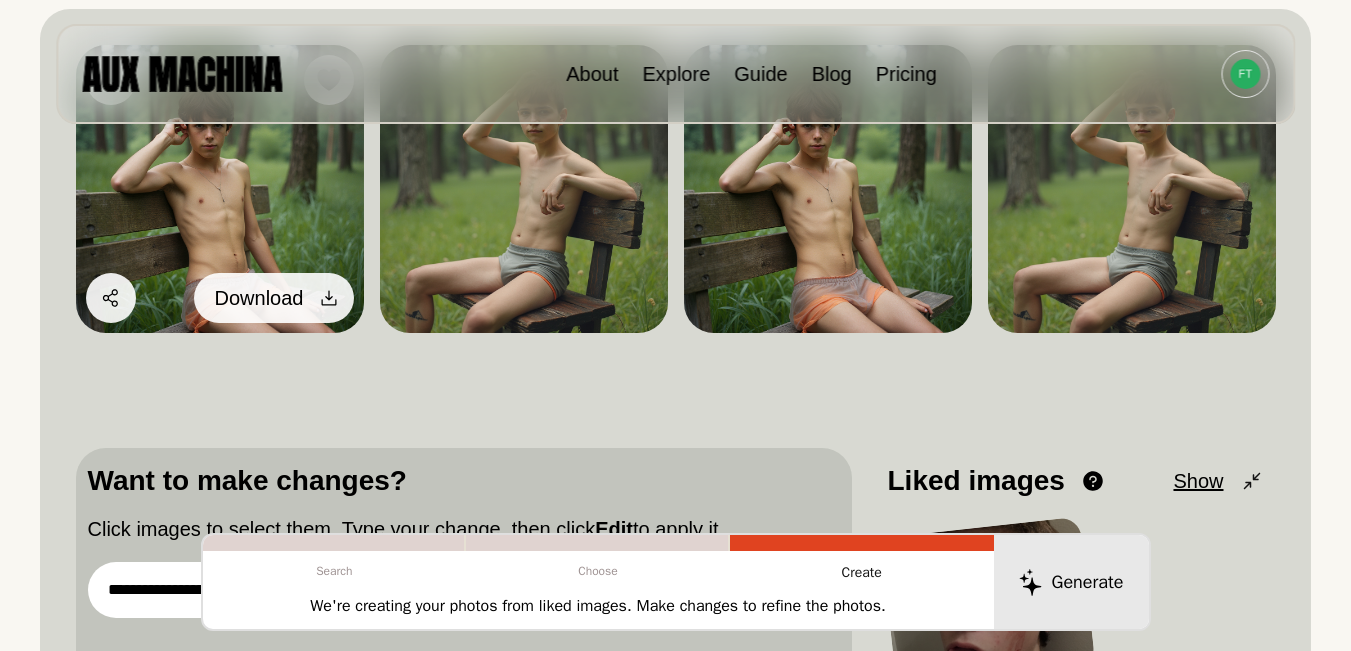 click 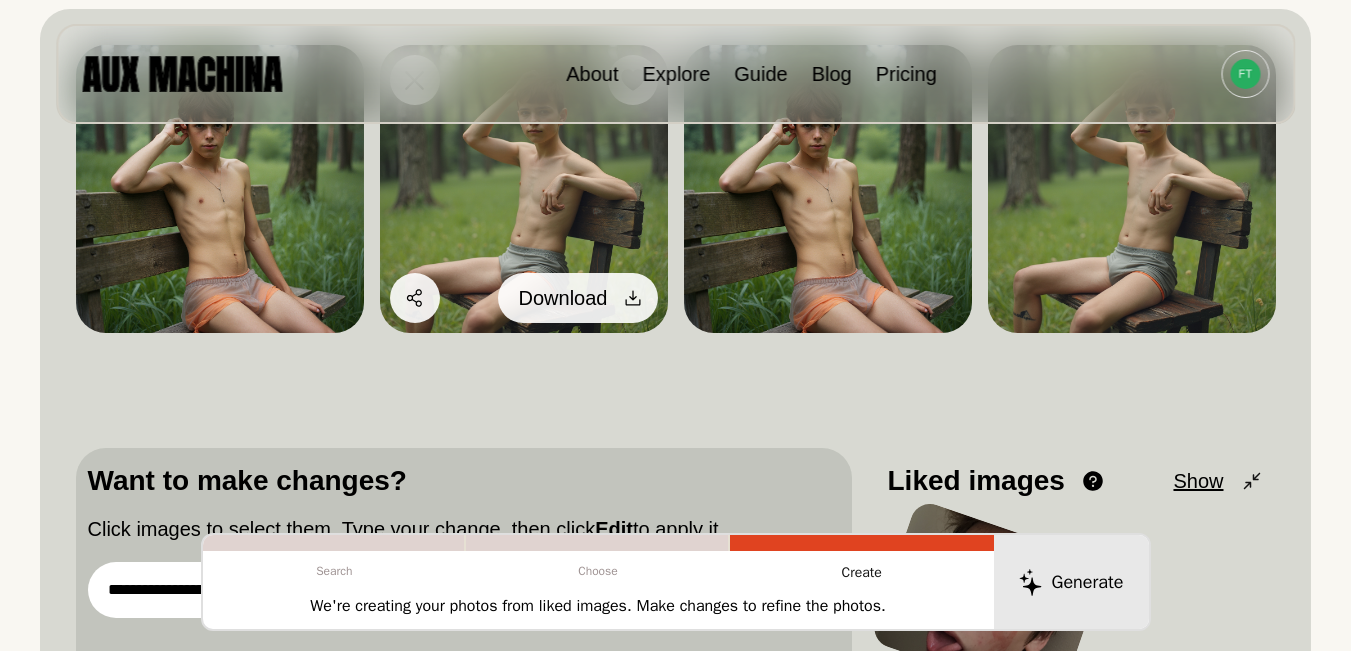 click at bounding box center (633, 298) 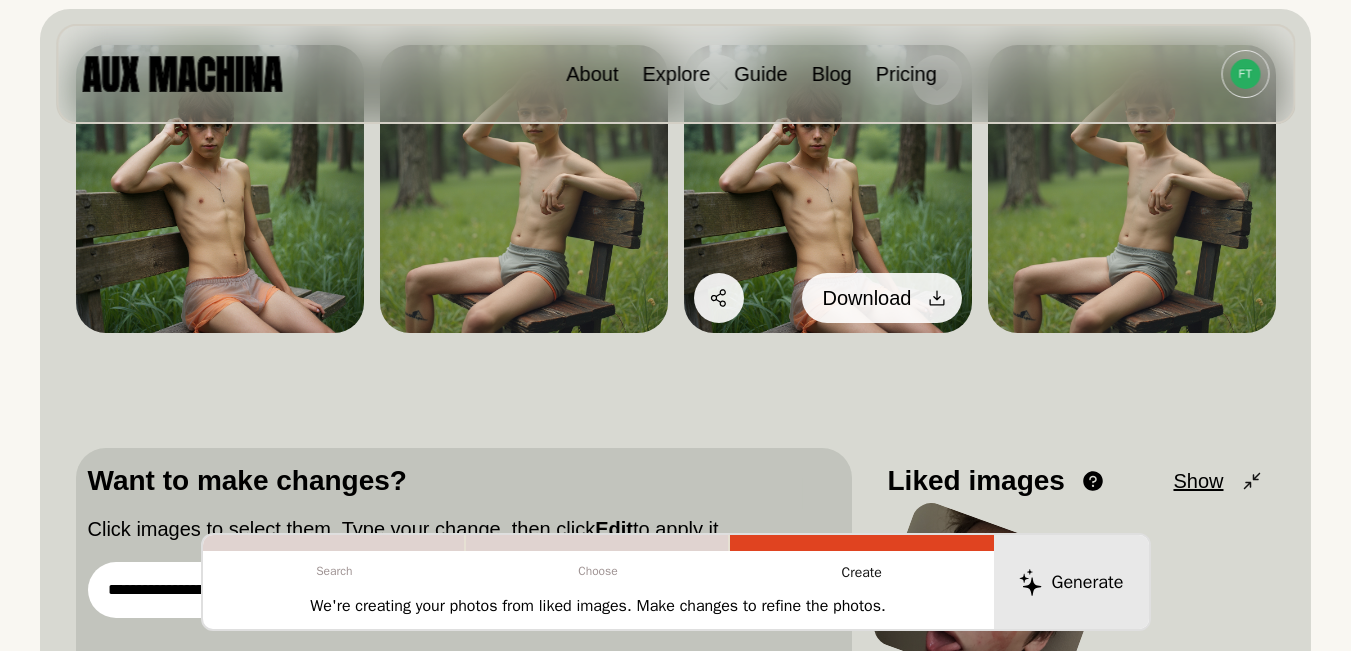 click at bounding box center [937, 298] 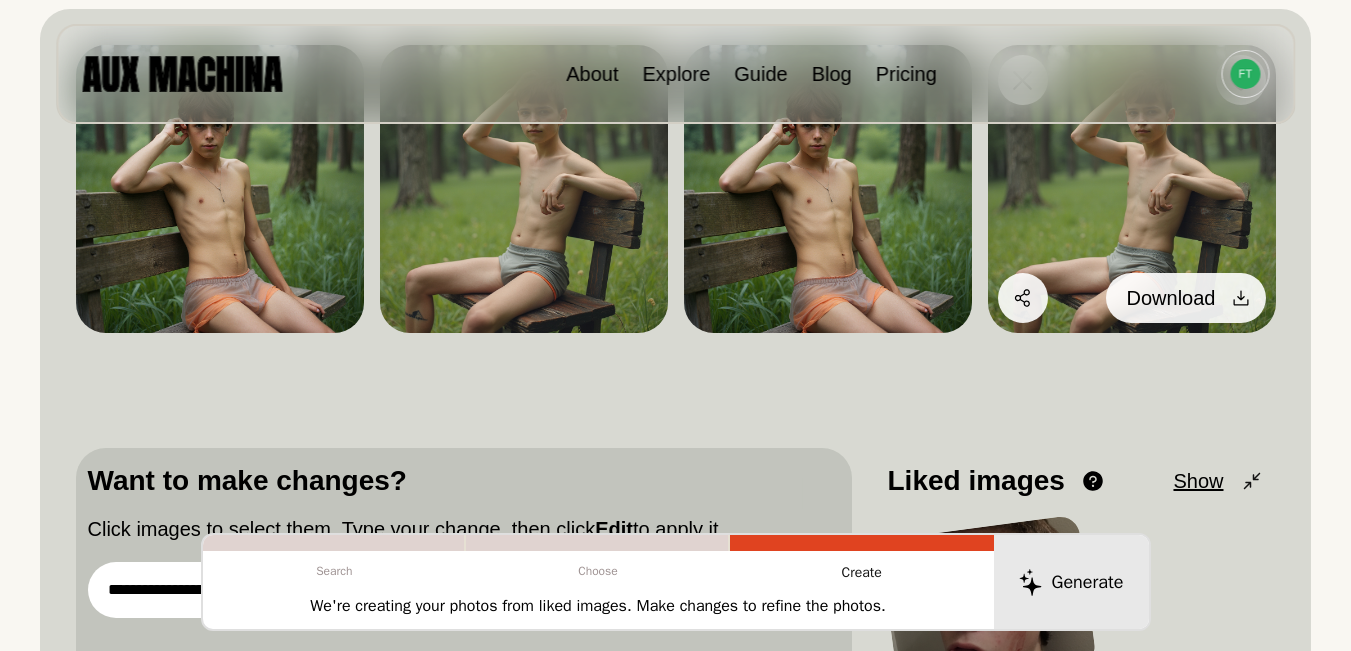 click 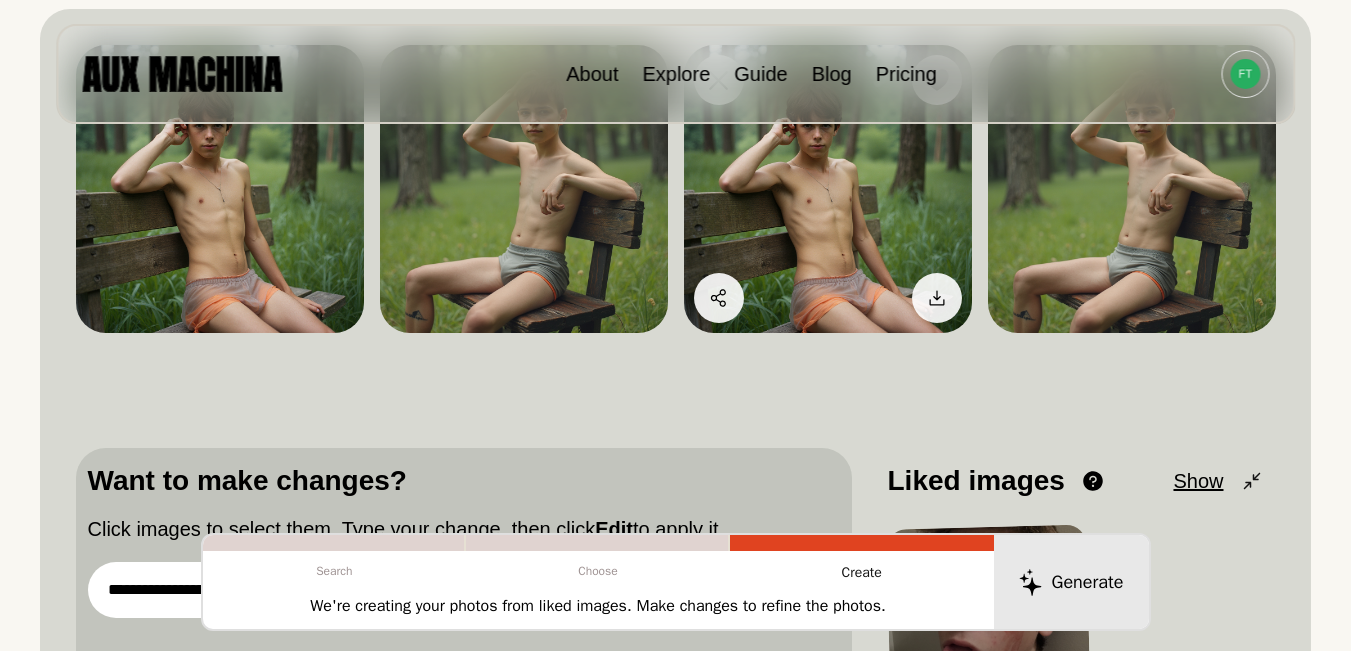 click at bounding box center [828, 189] 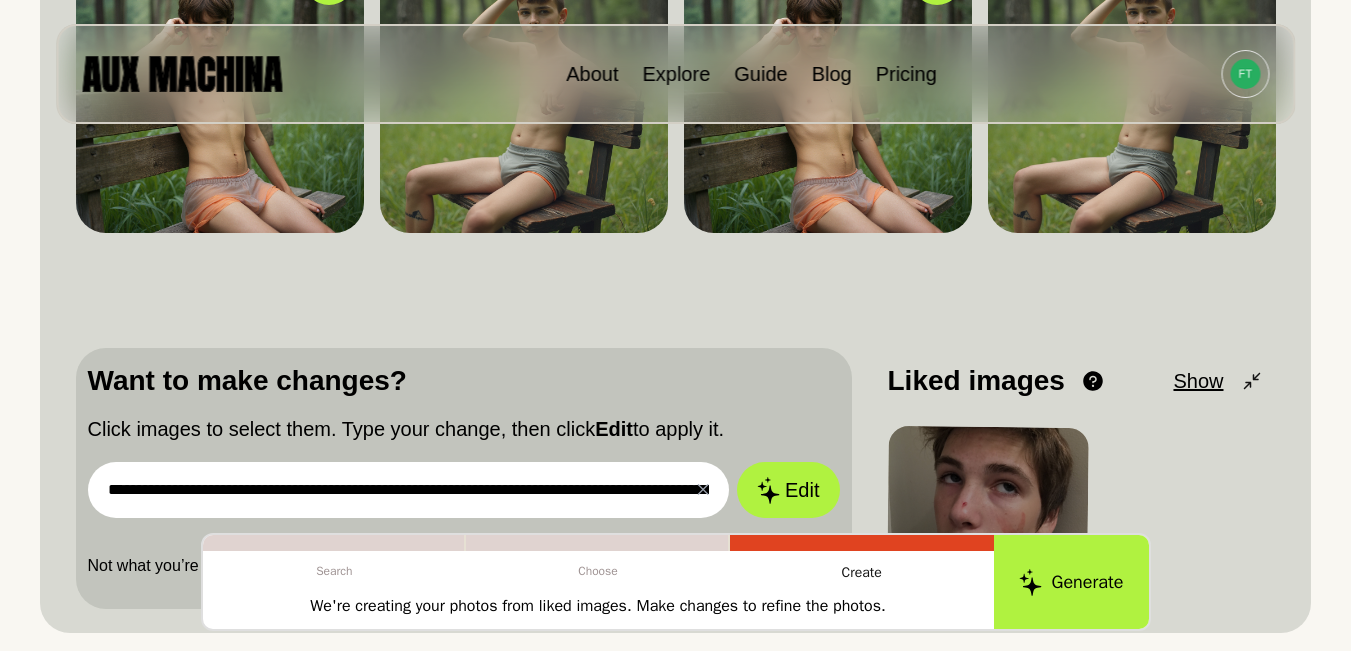 scroll, scrollTop: 400, scrollLeft: 0, axis: vertical 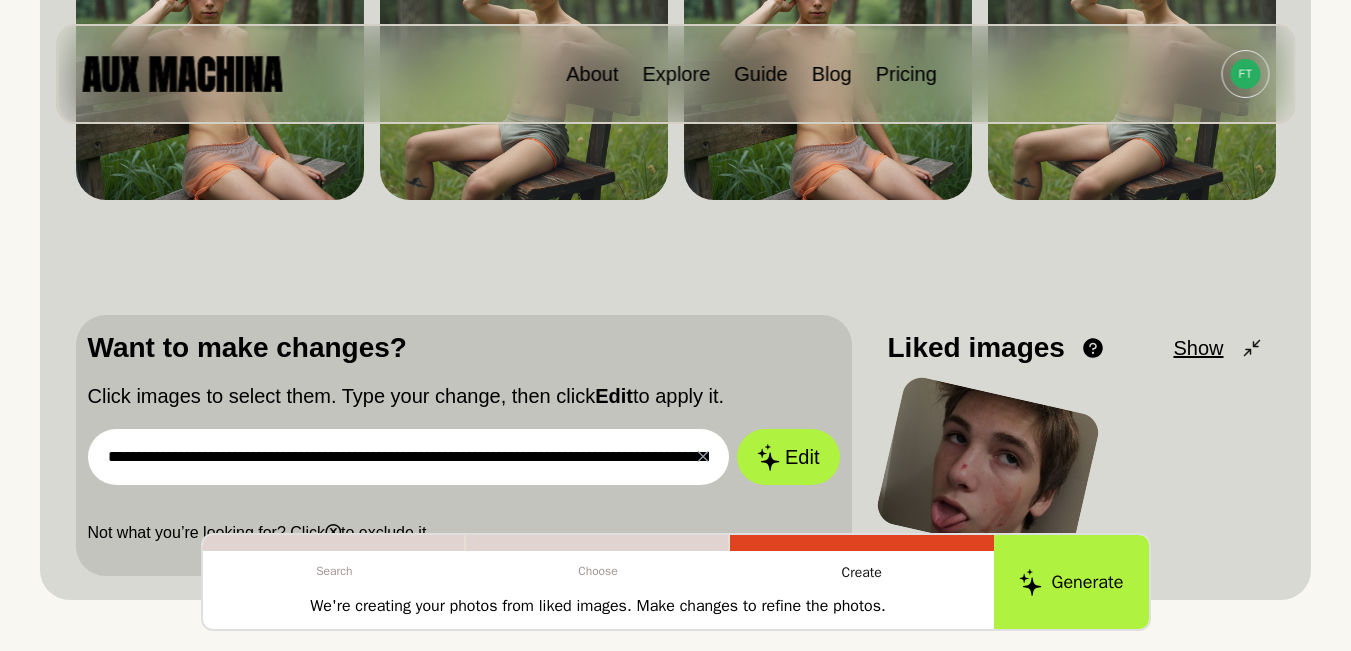 click on "**********" at bounding box center [409, 457] 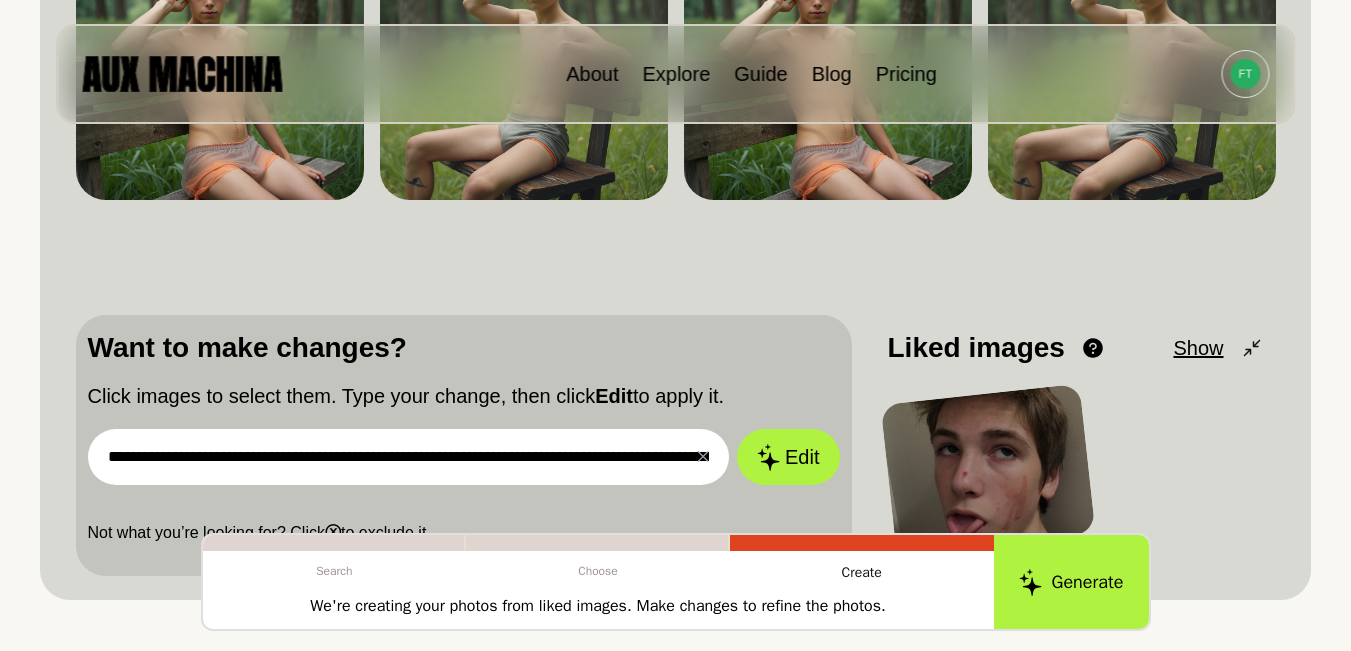 paste 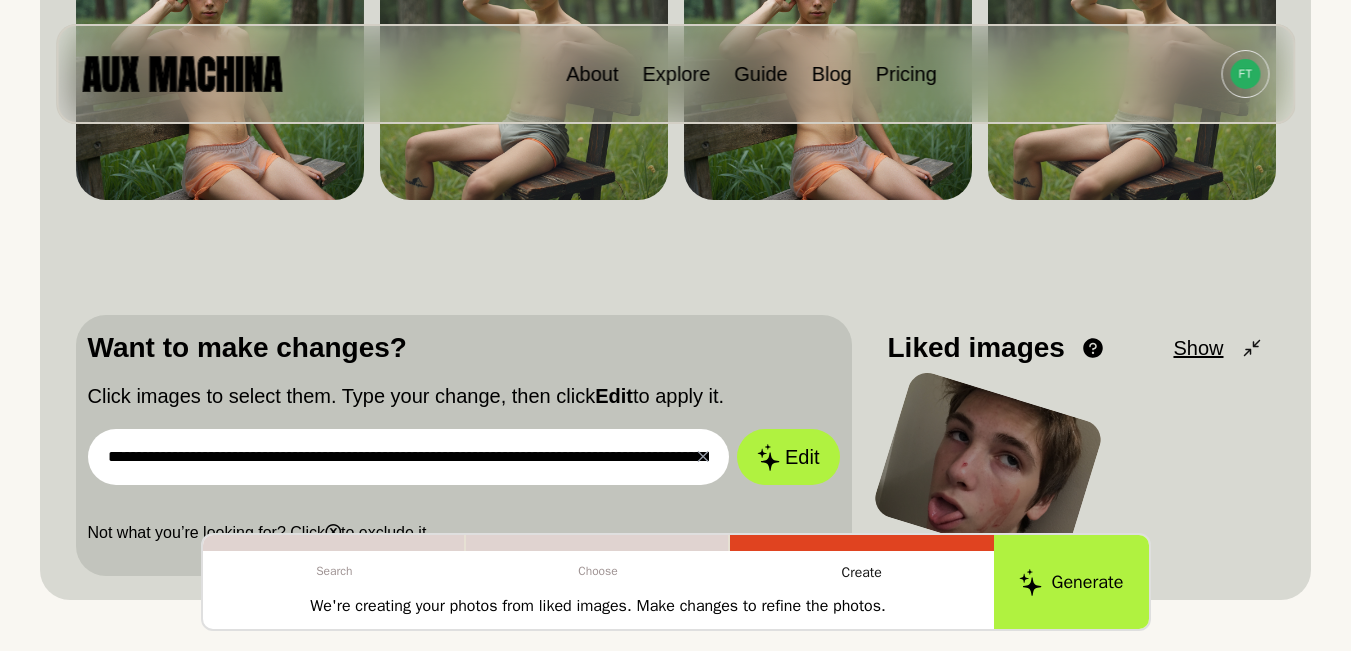 scroll, scrollTop: 0, scrollLeft: 3416, axis: horizontal 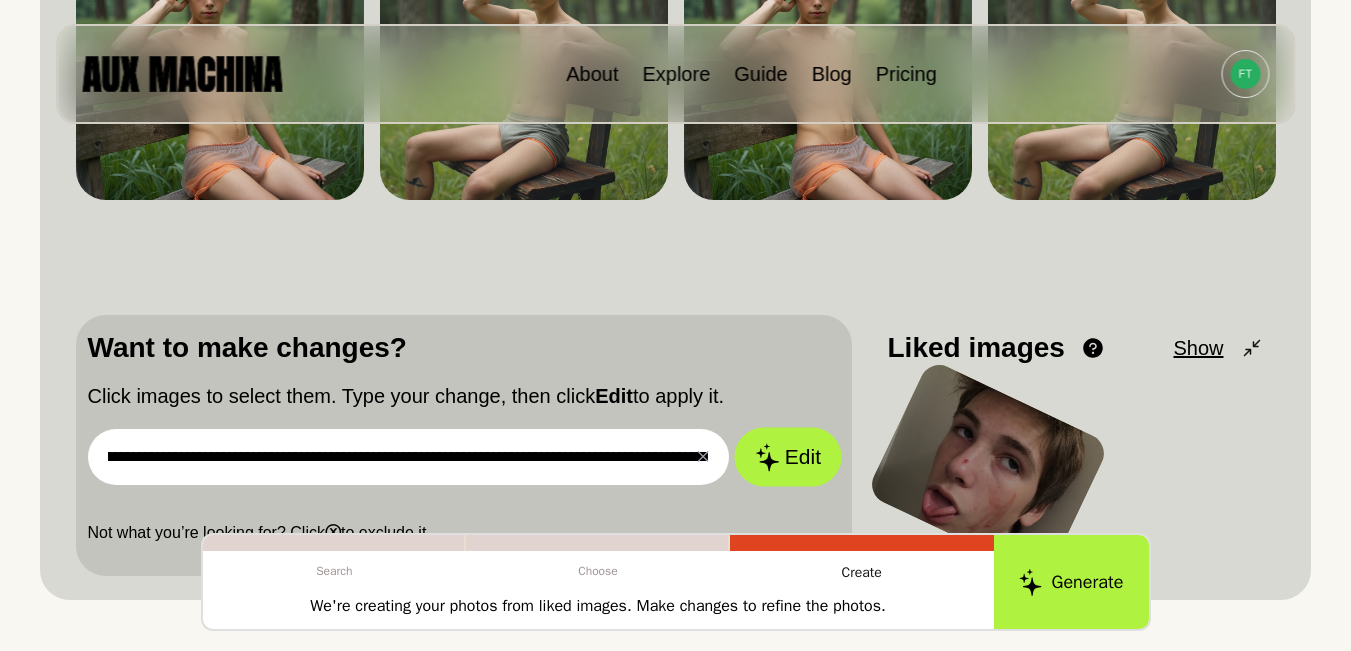 click 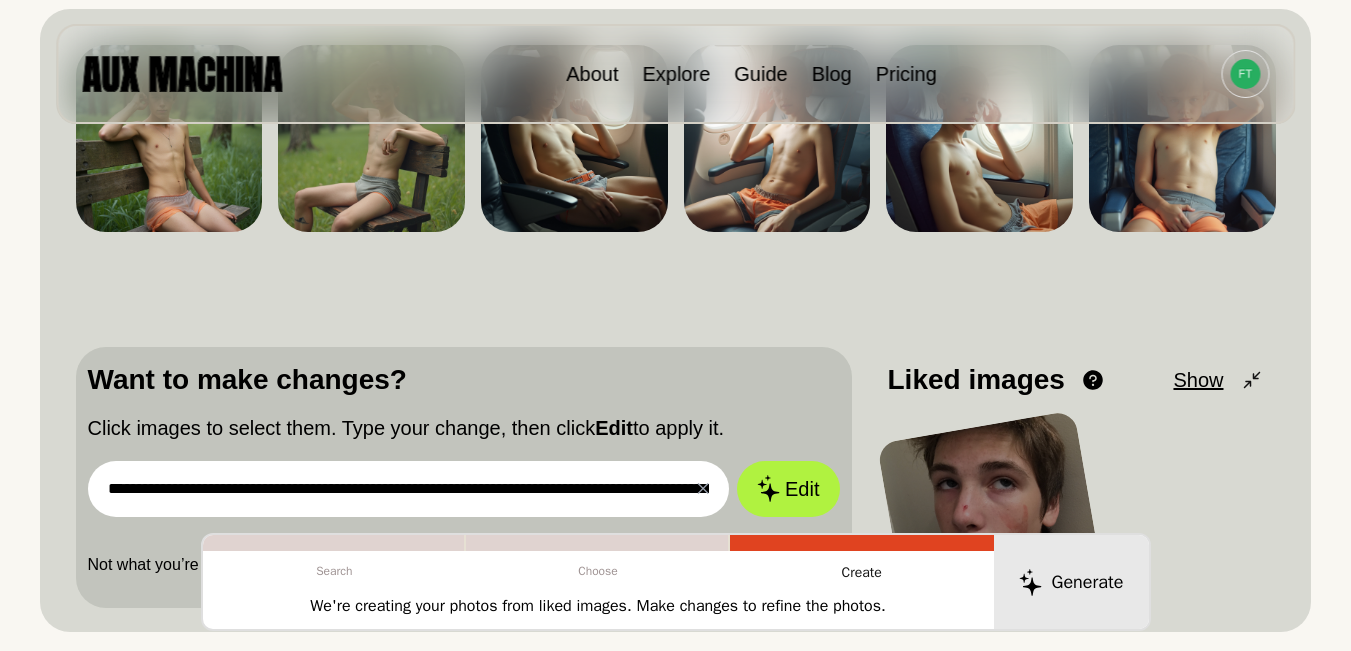 scroll, scrollTop: 200, scrollLeft: 0, axis: vertical 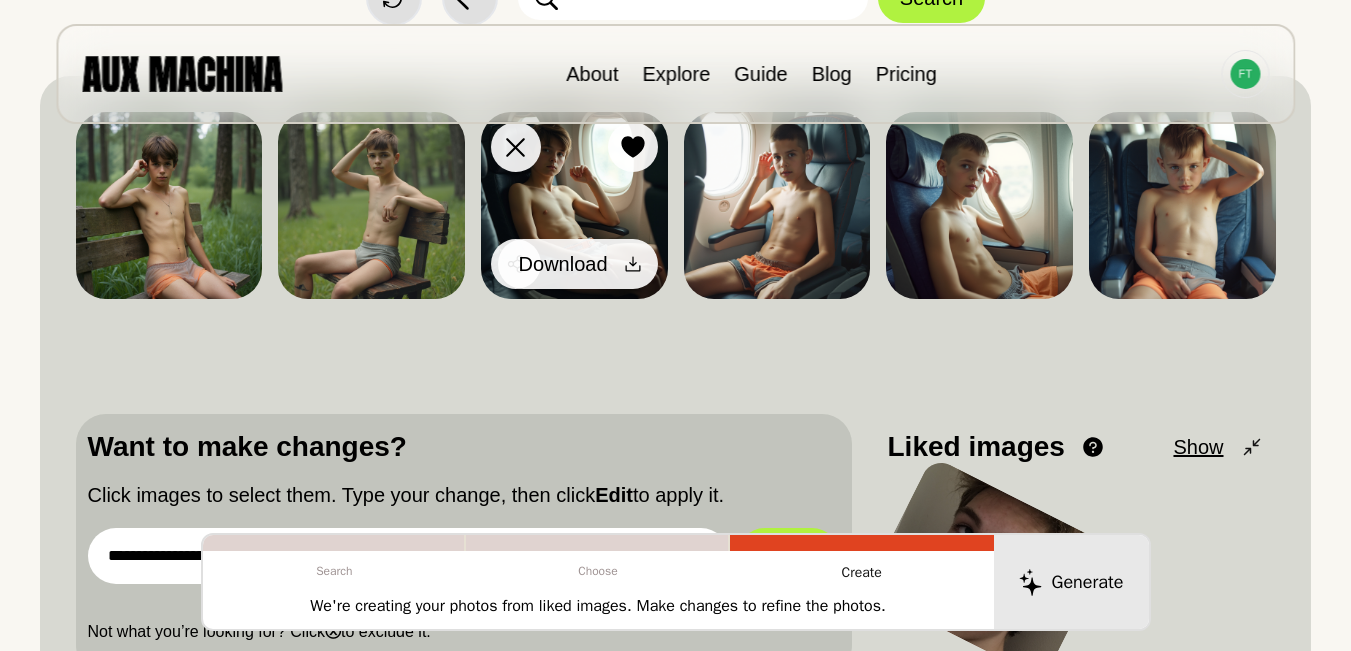click 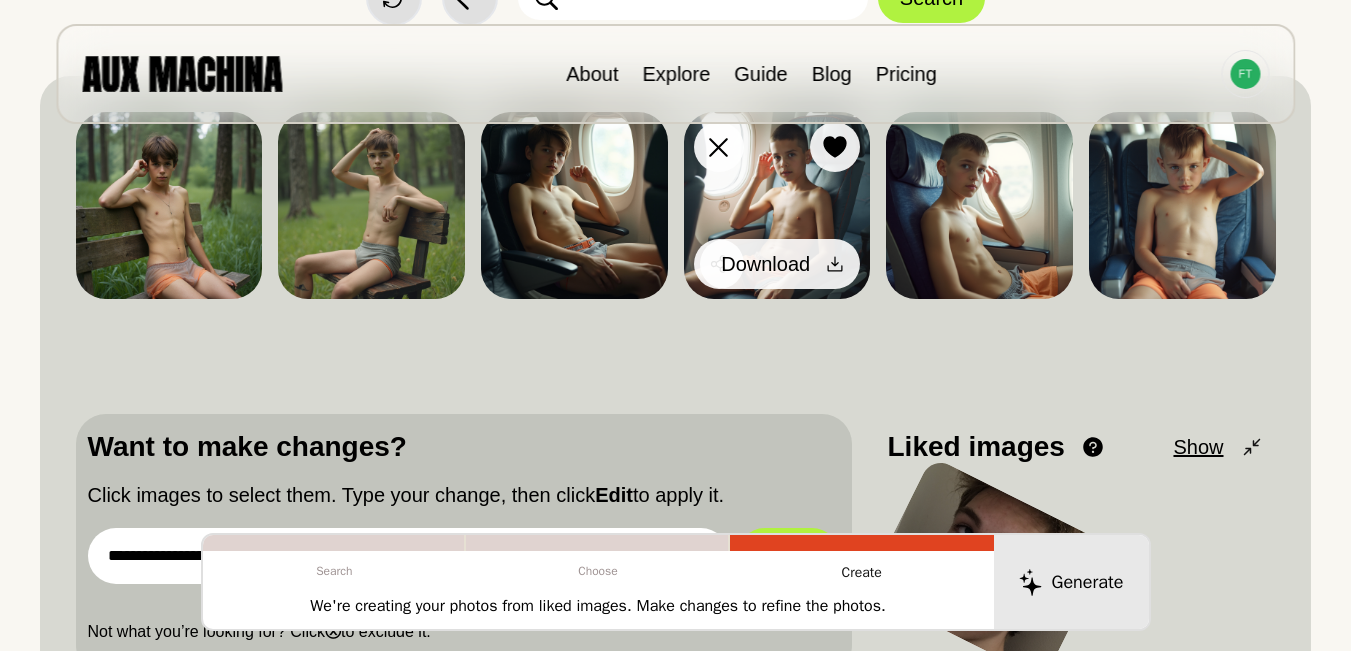 click at bounding box center (835, 264) 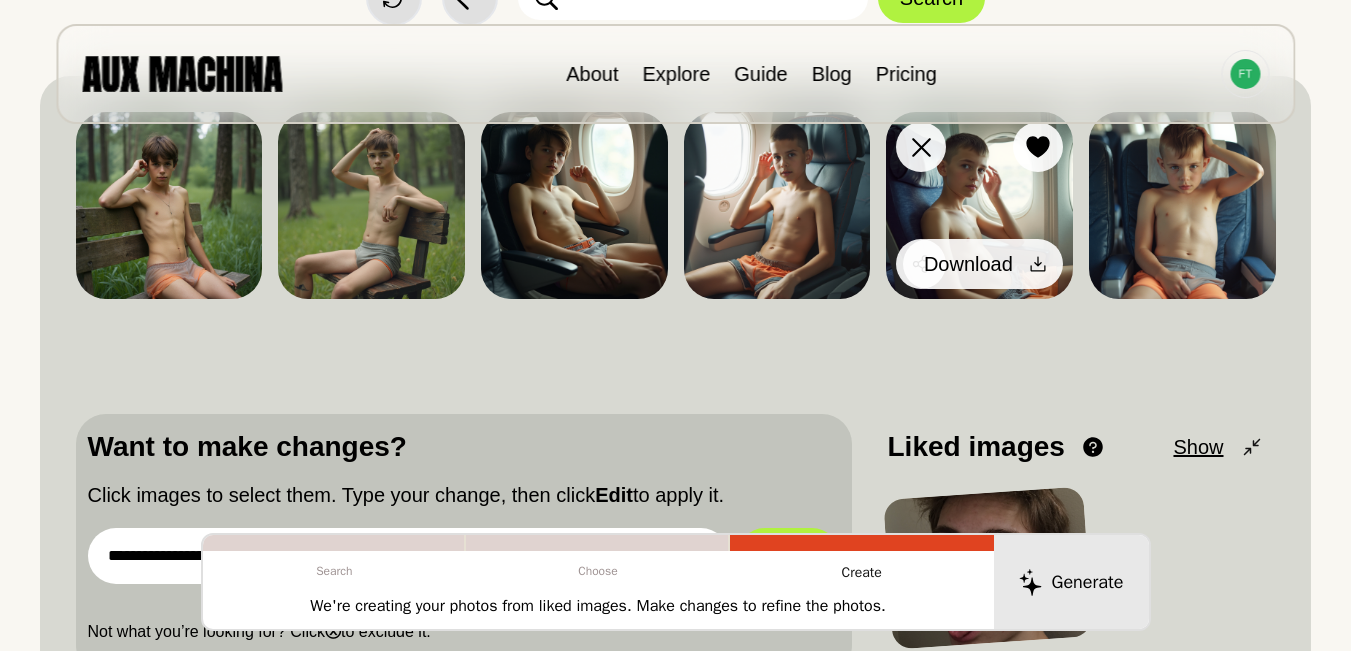 click 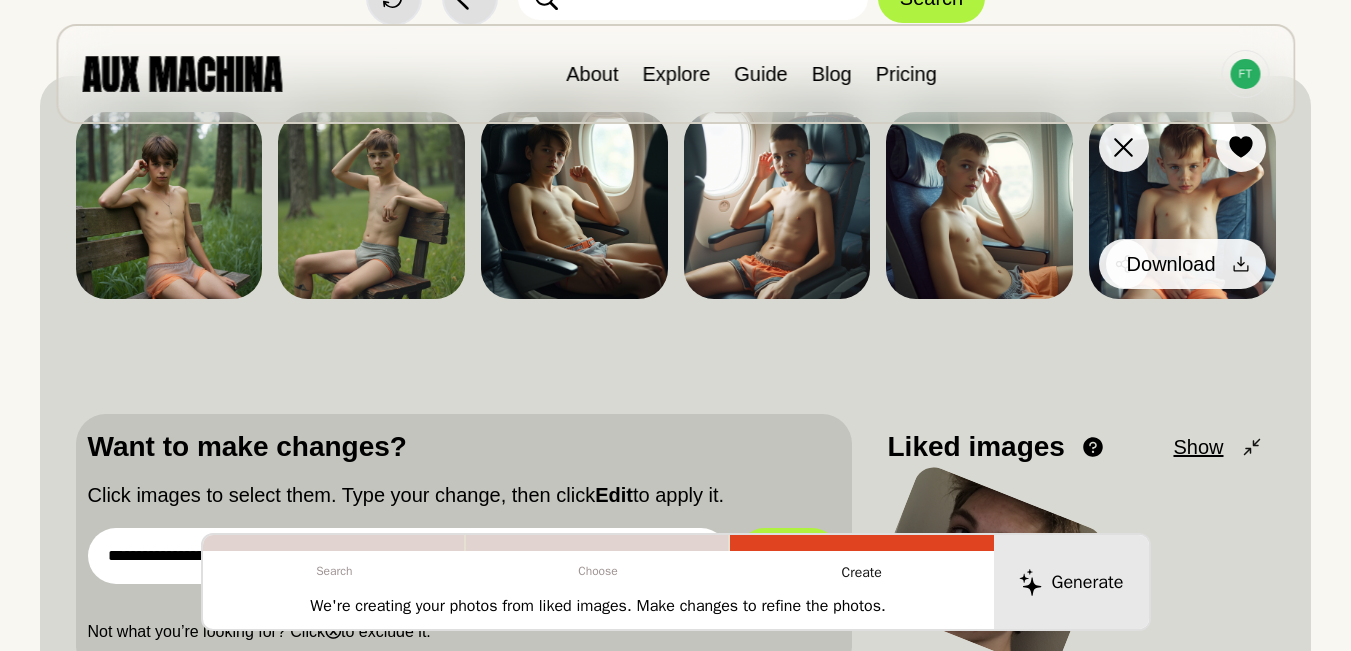 click 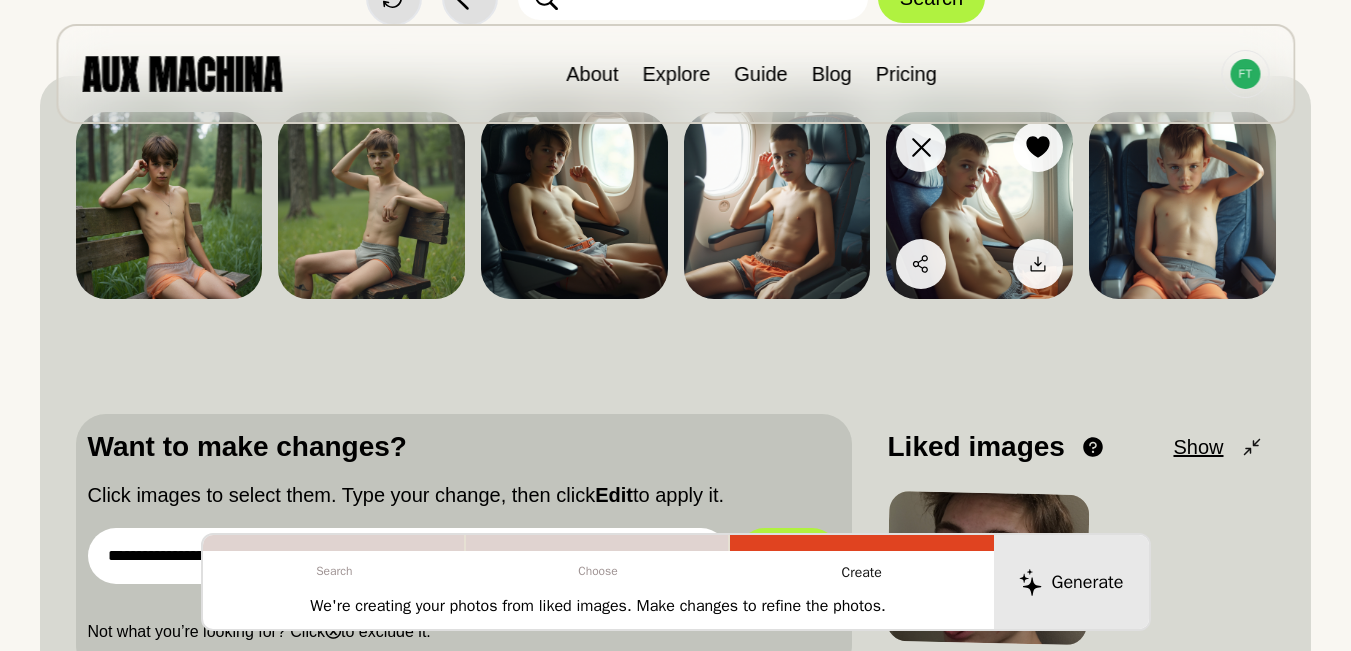 click at bounding box center (979, 205) 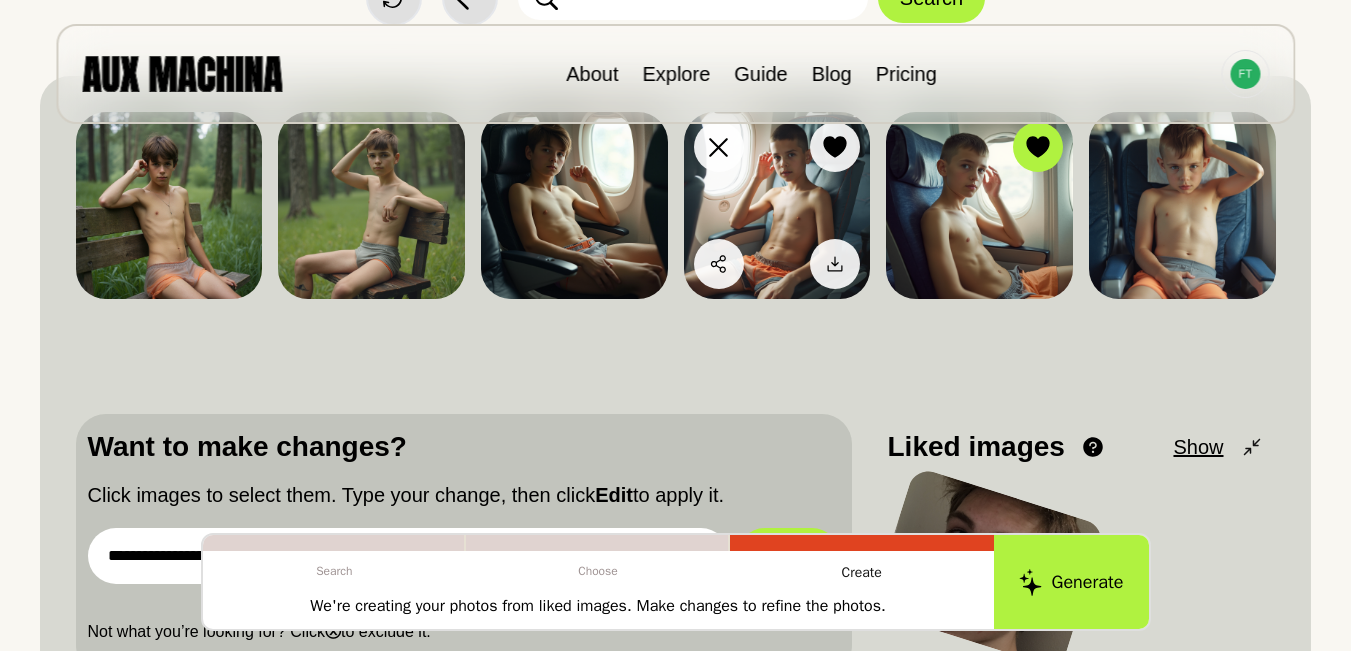click at bounding box center (777, 205) 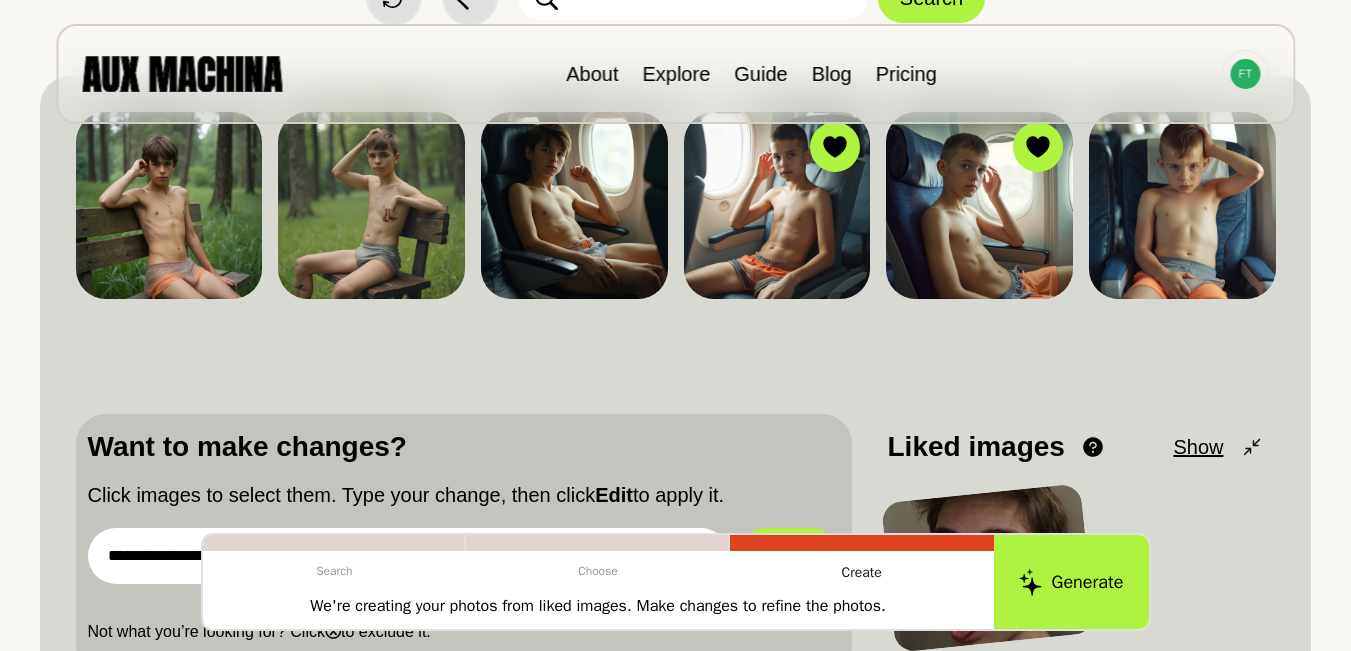 scroll, scrollTop: 300, scrollLeft: 0, axis: vertical 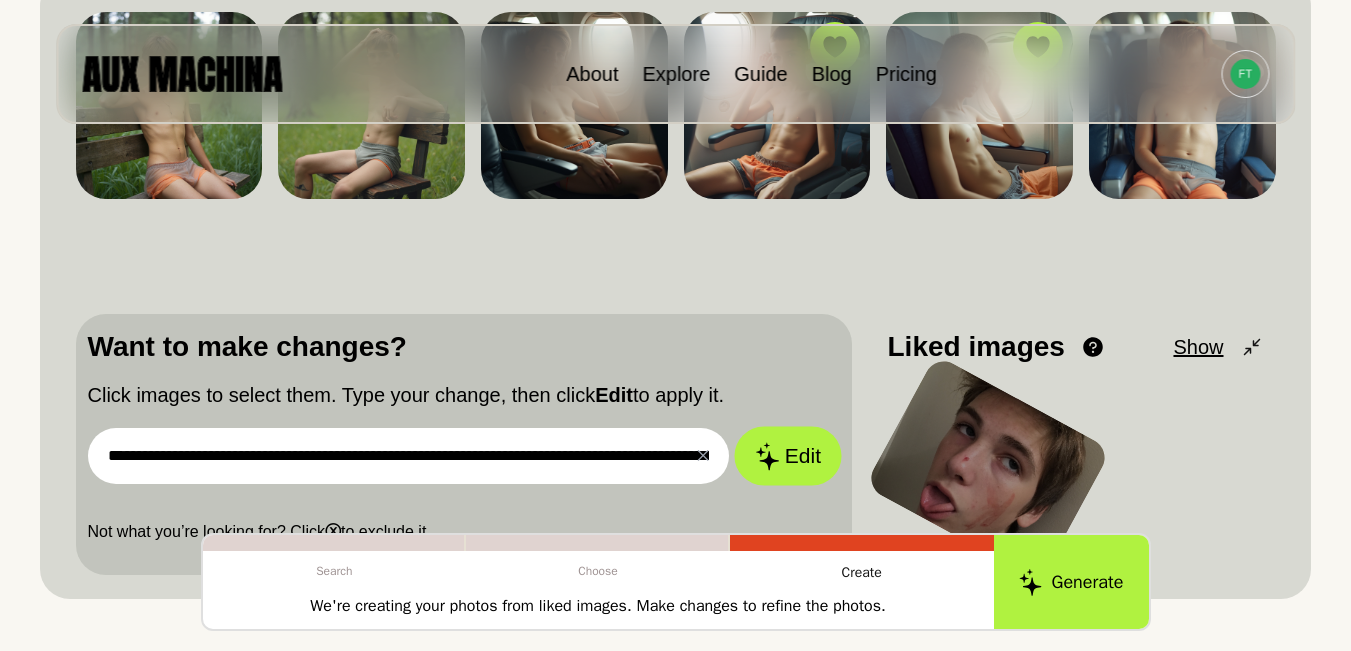 click on "Edit" at bounding box center (788, 455) 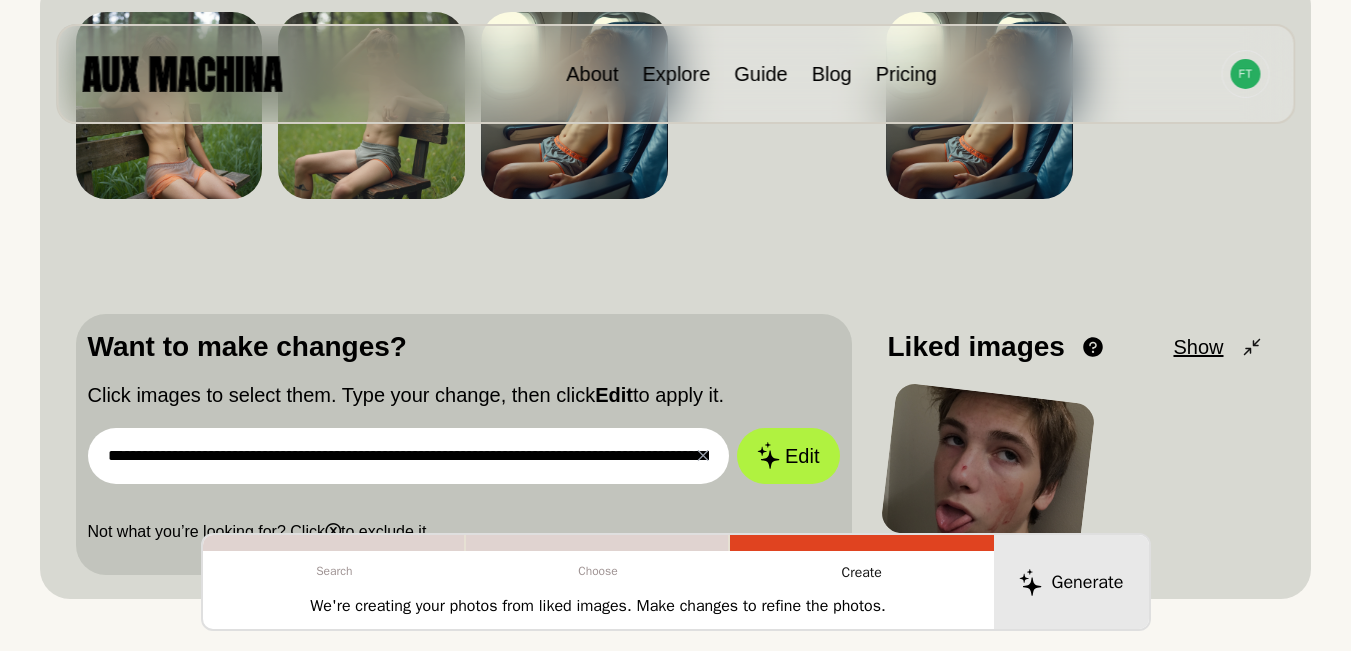 scroll, scrollTop: 167, scrollLeft: 0, axis: vertical 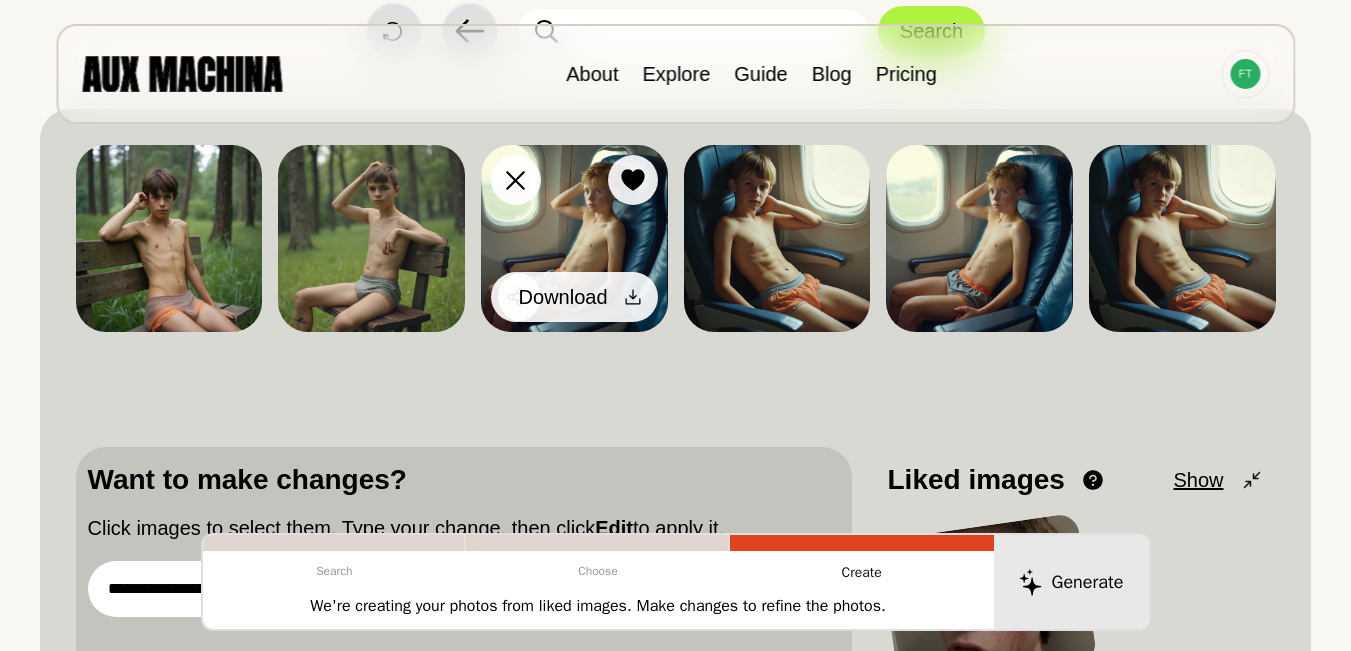 click 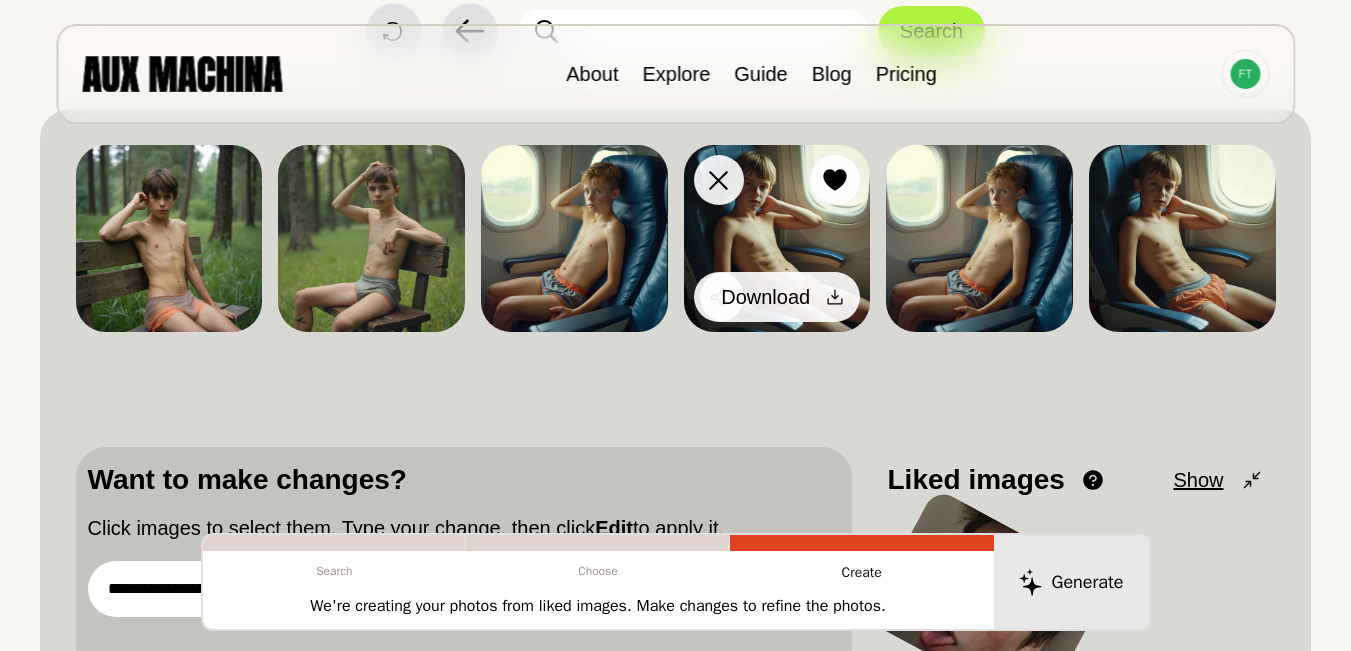 click at bounding box center (835, 297) 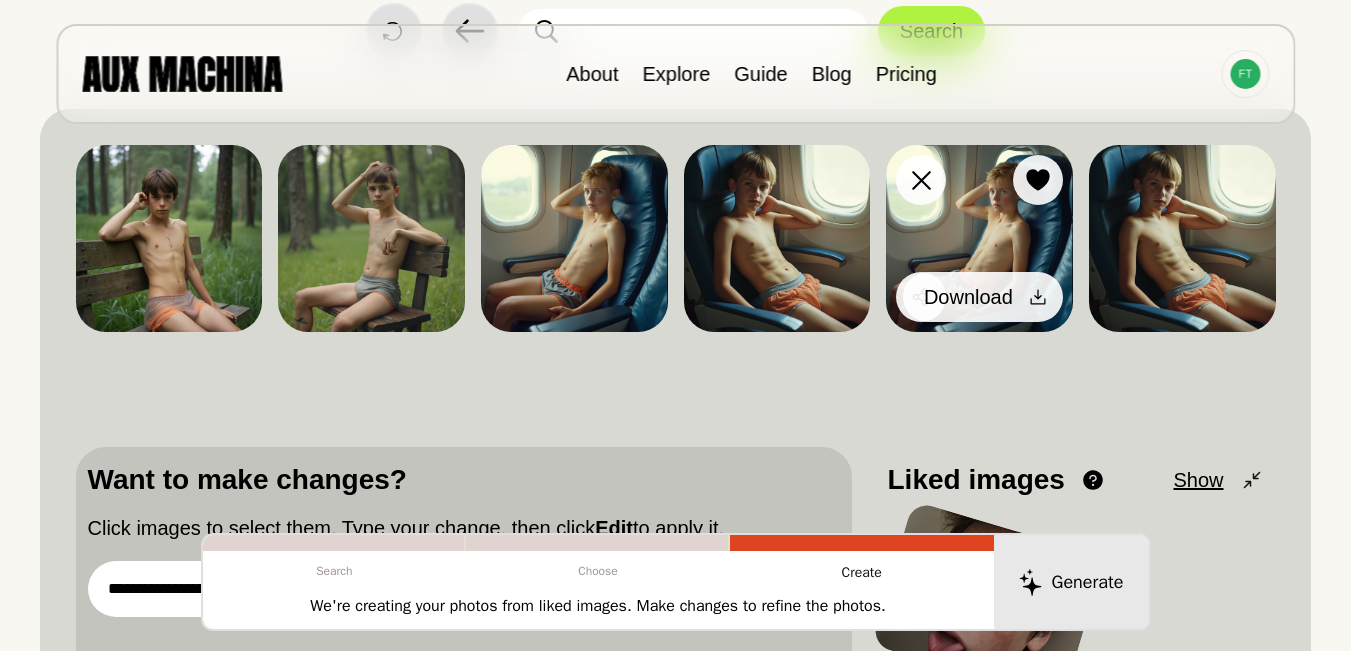 click 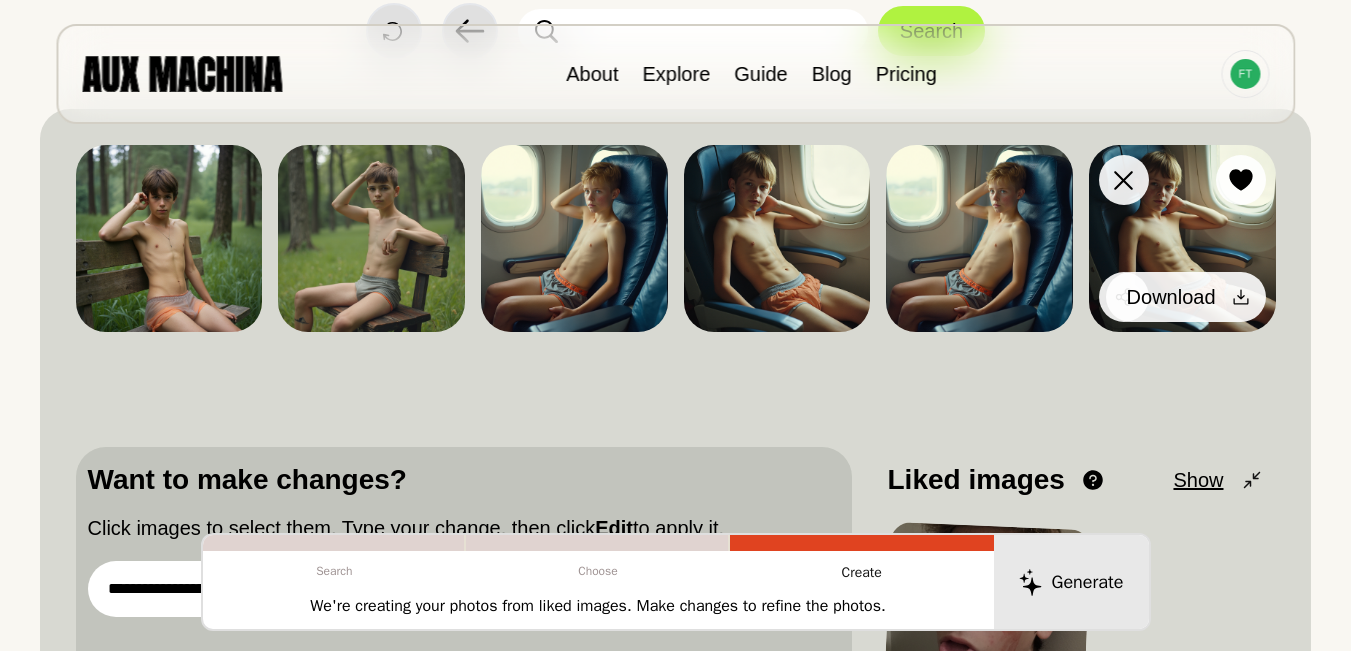 click 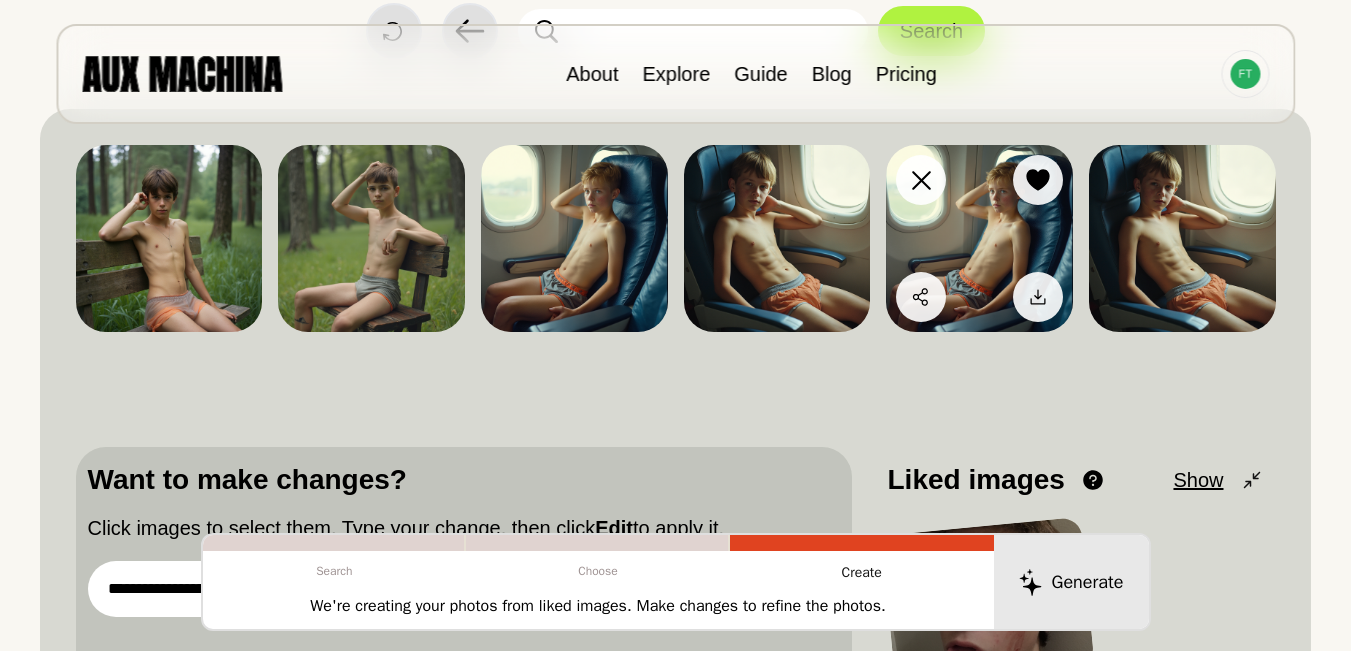 click at bounding box center [979, 238] 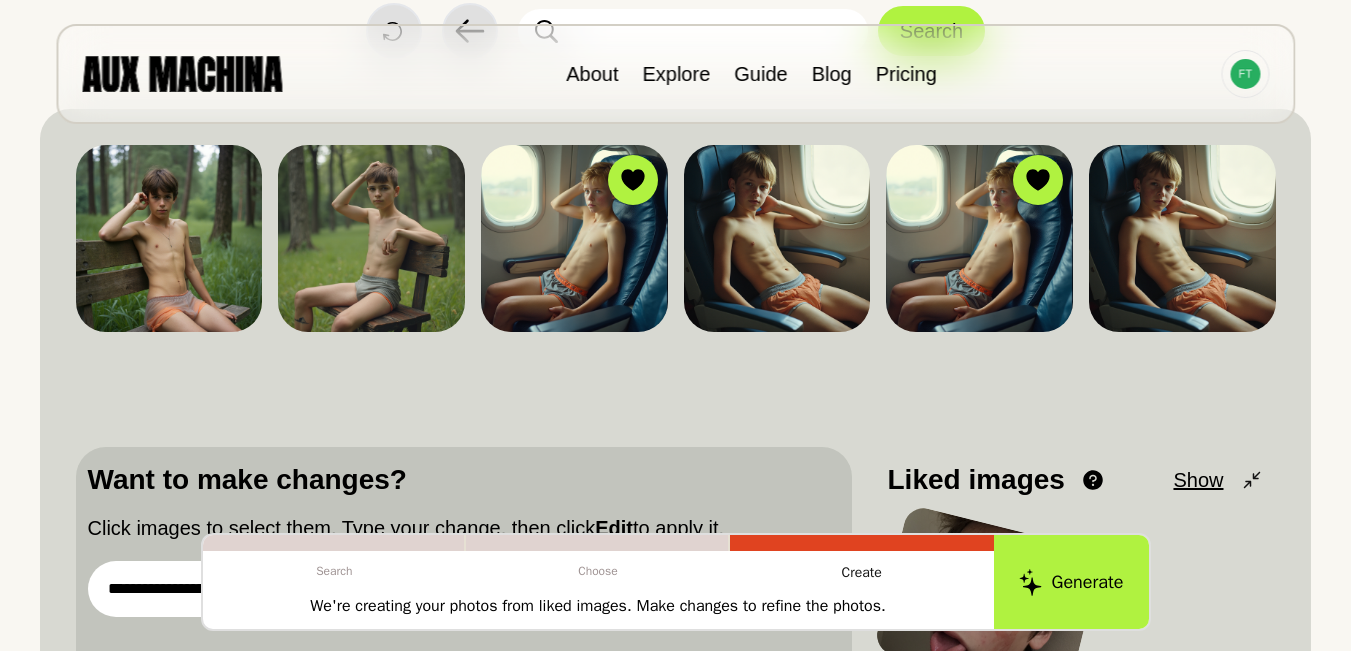 scroll, scrollTop: 300, scrollLeft: 0, axis: vertical 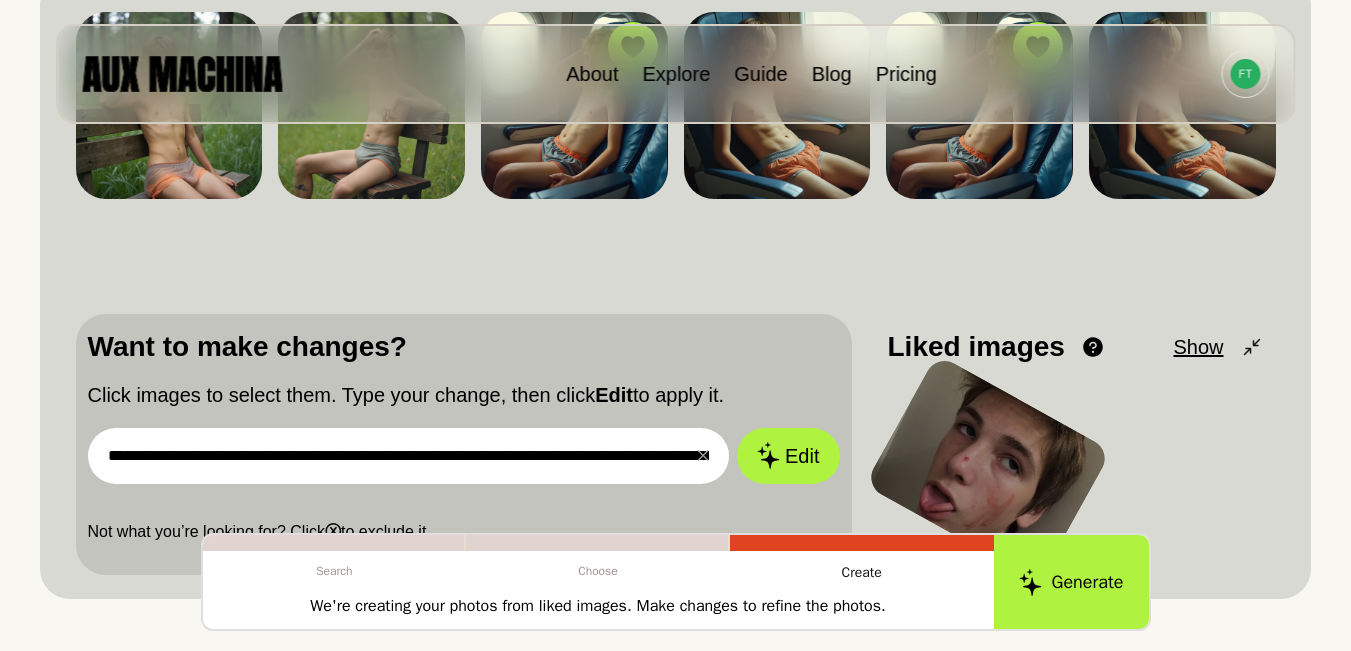 click on "**********" at bounding box center (409, 456) 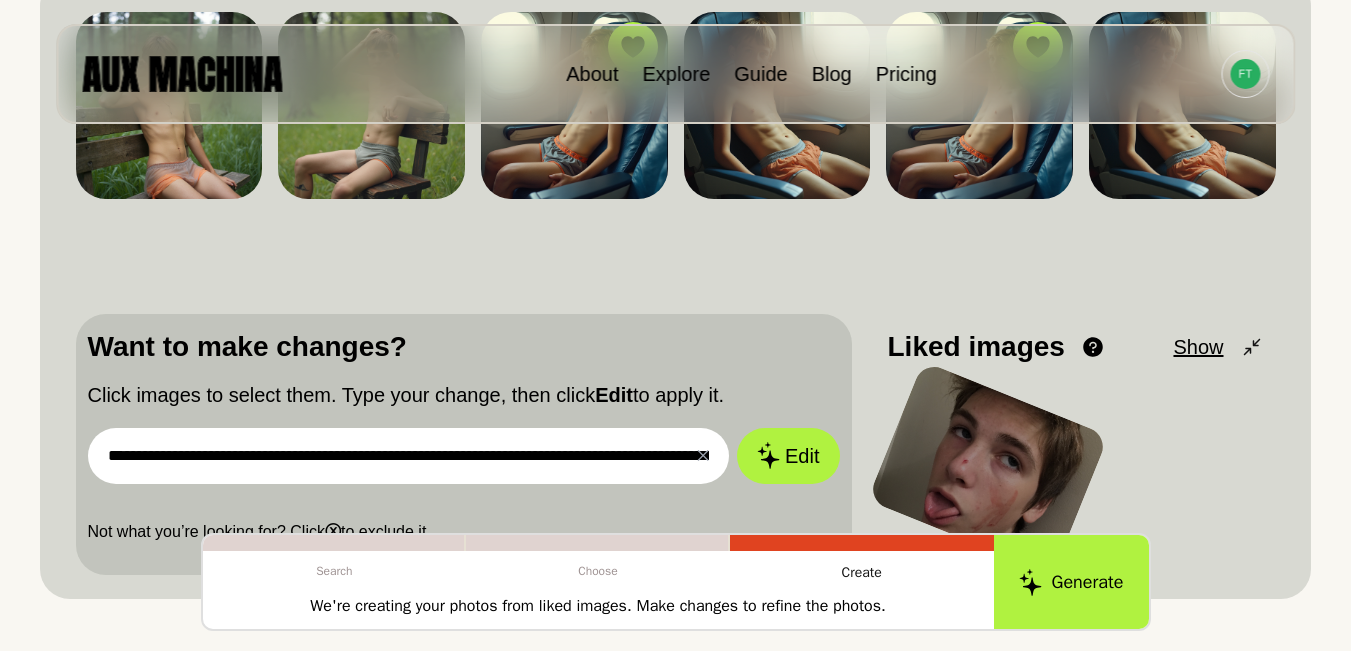 click on "**********" at bounding box center [409, 456] 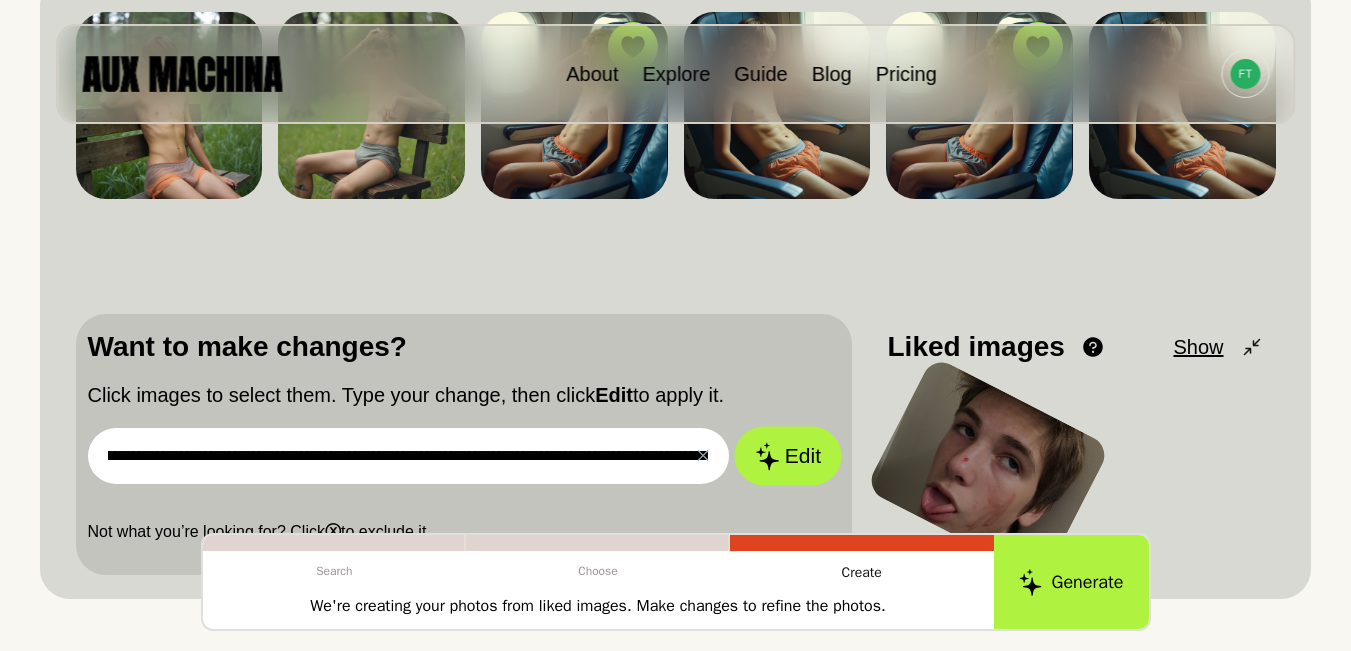 click on "Edit" at bounding box center [788, 455] 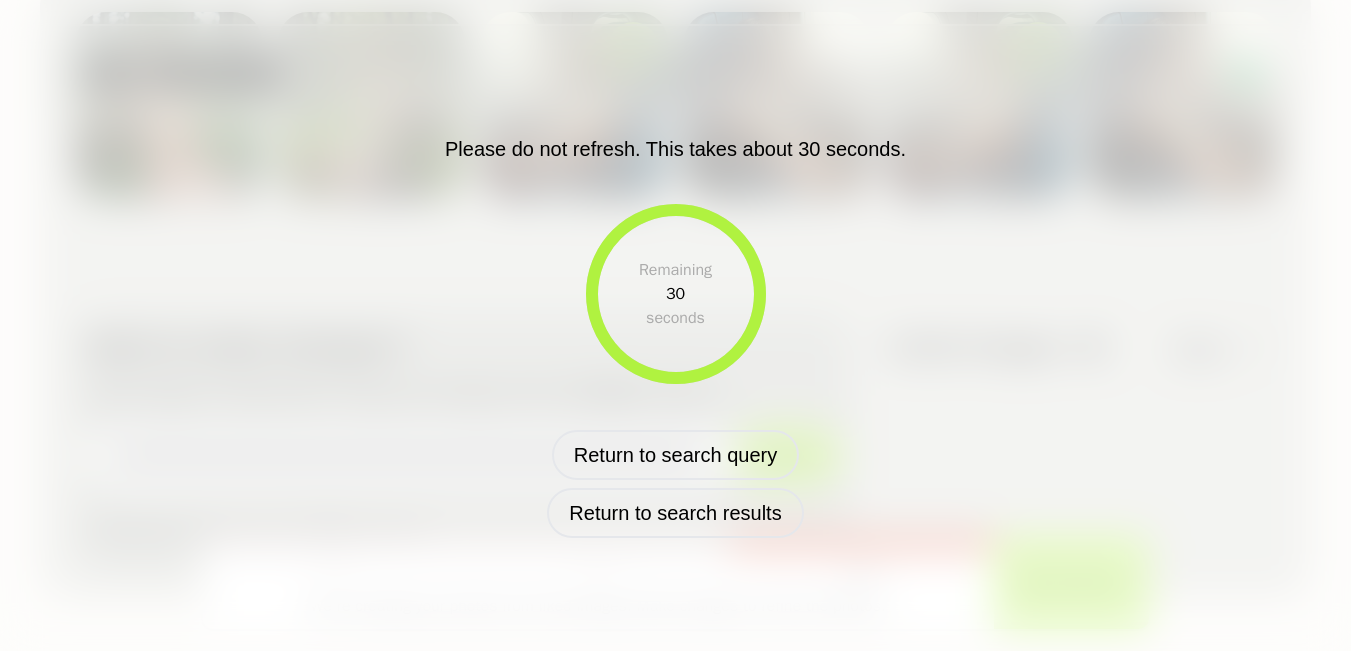 scroll, scrollTop: 0, scrollLeft: 0, axis: both 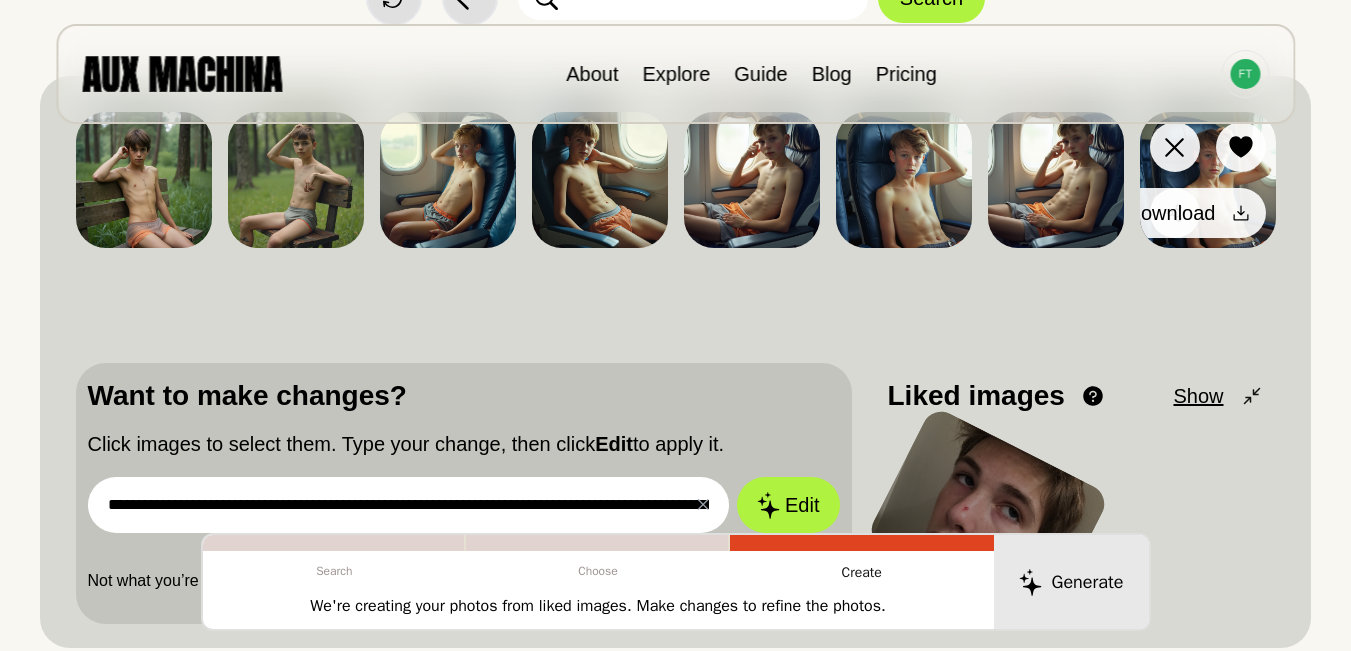 click 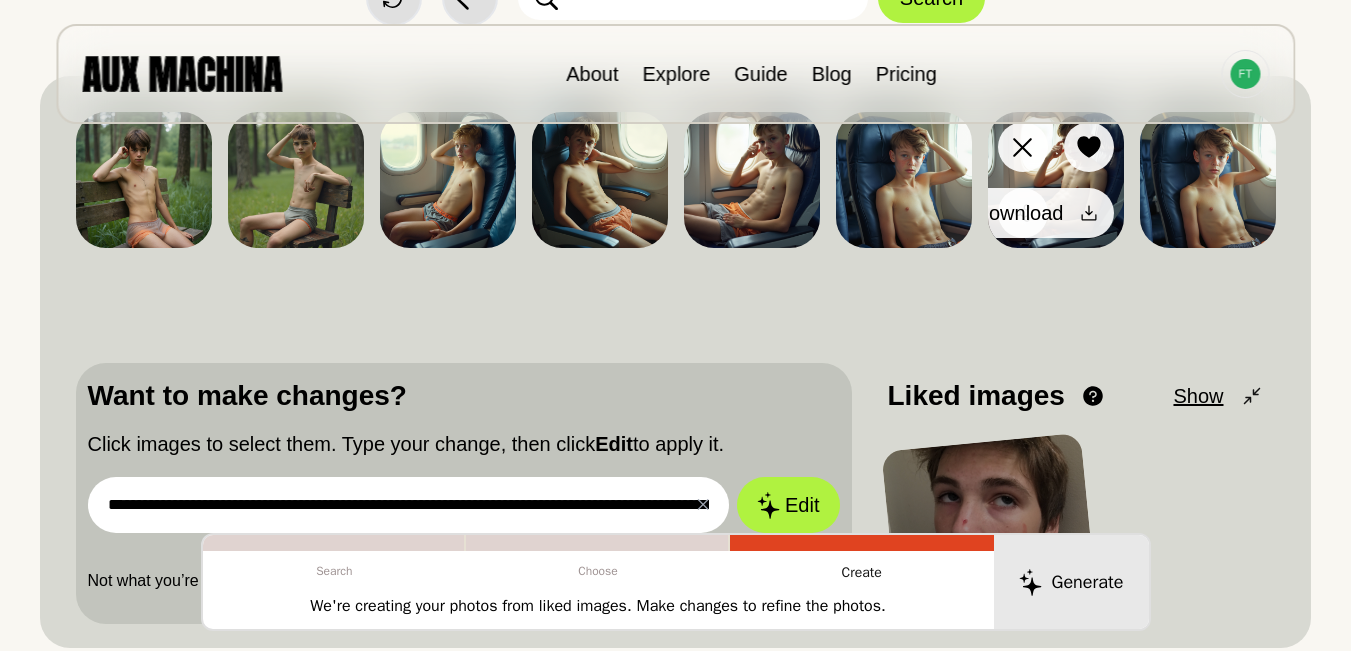 click 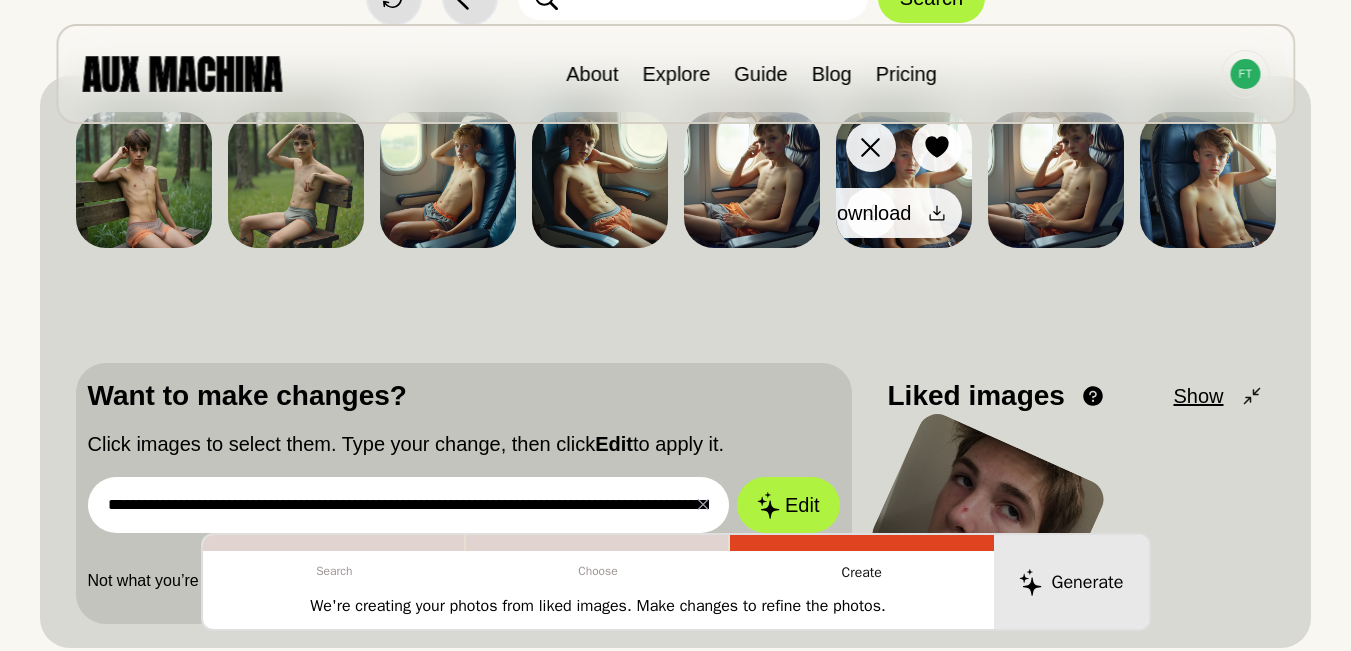 click on "Download" at bounding box center (882, 213) 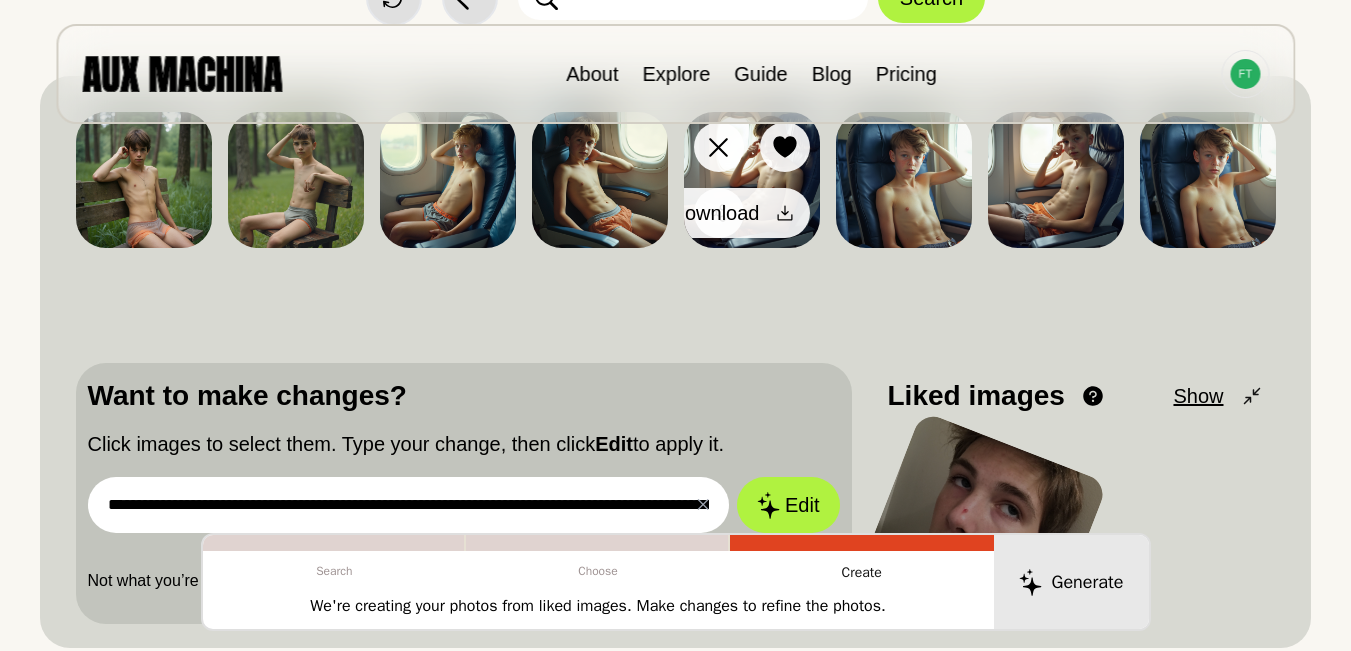 click 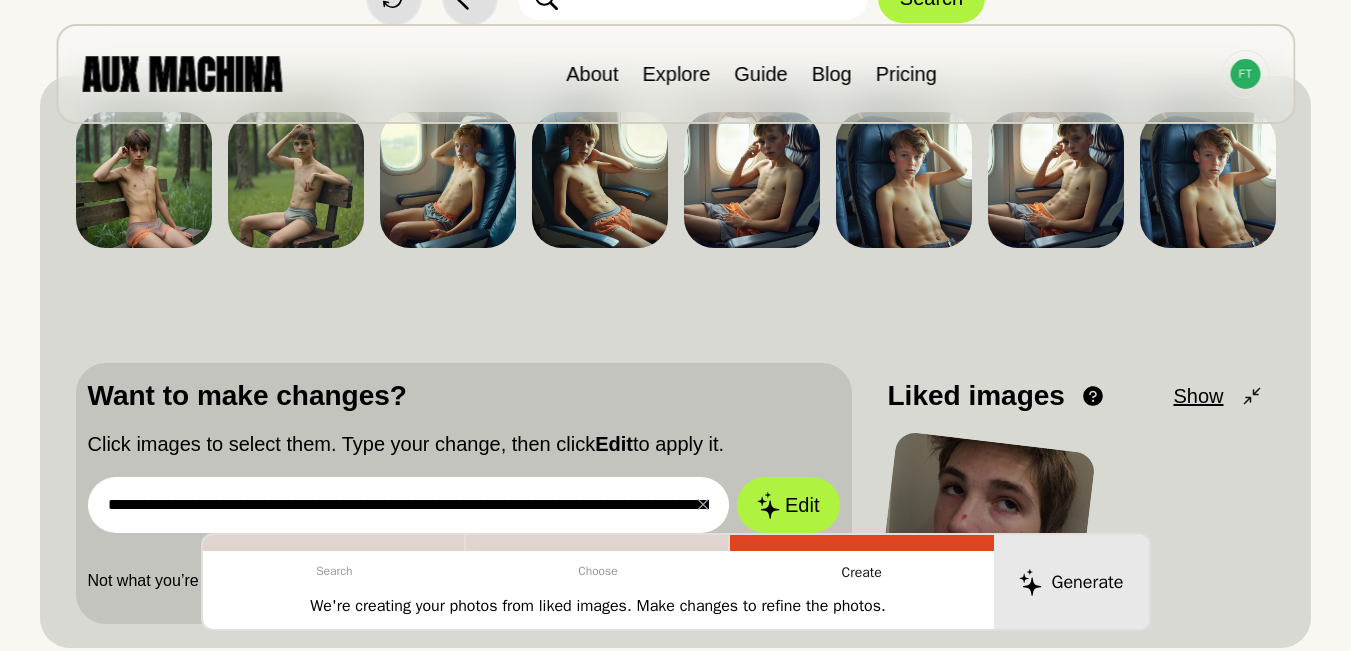 click on "**********" at bounding box center (409, 505) 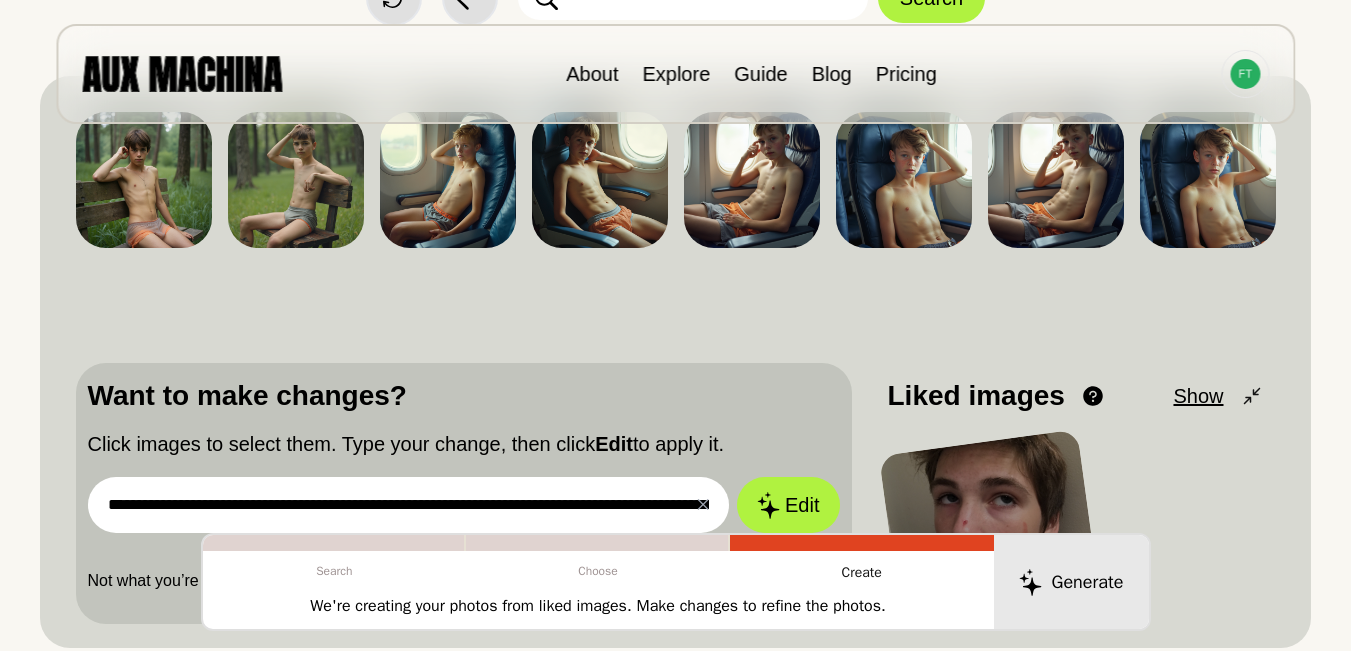 click on "**********" at bounding box center [409, 505] 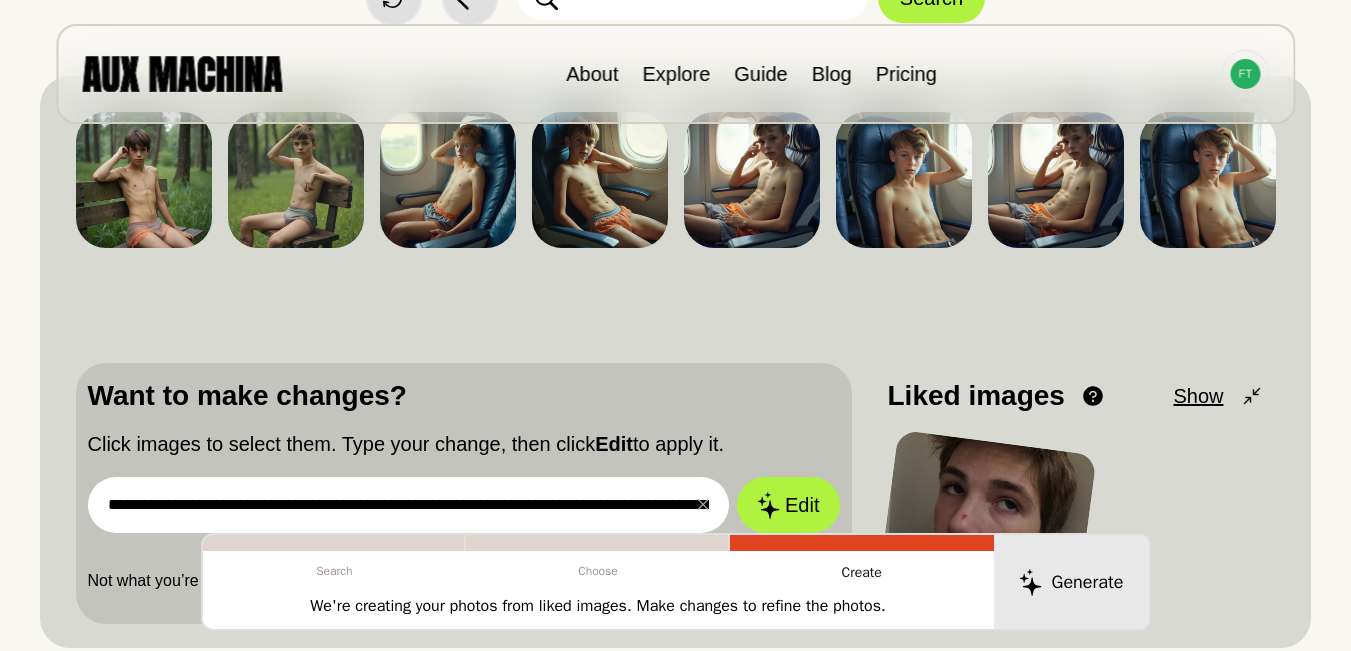 paste on "**********" 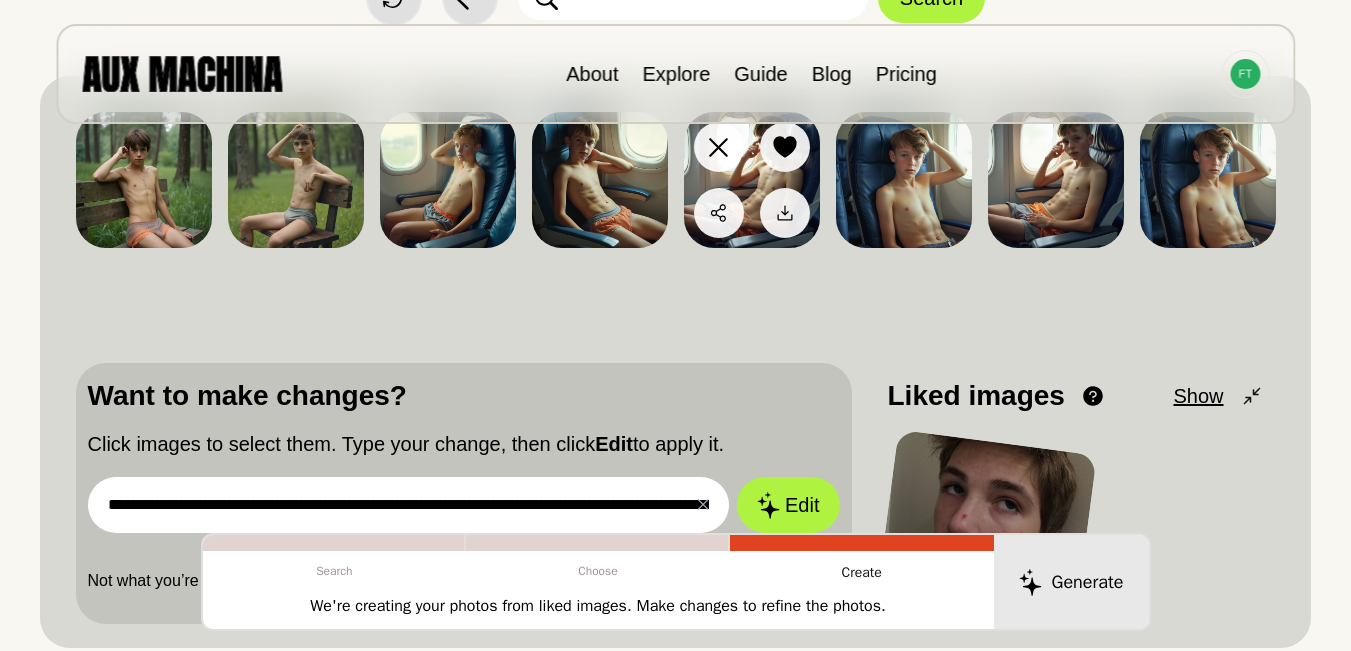 scroll, scrollTop: 0, scrollLeft: 3569, axis: horizontal 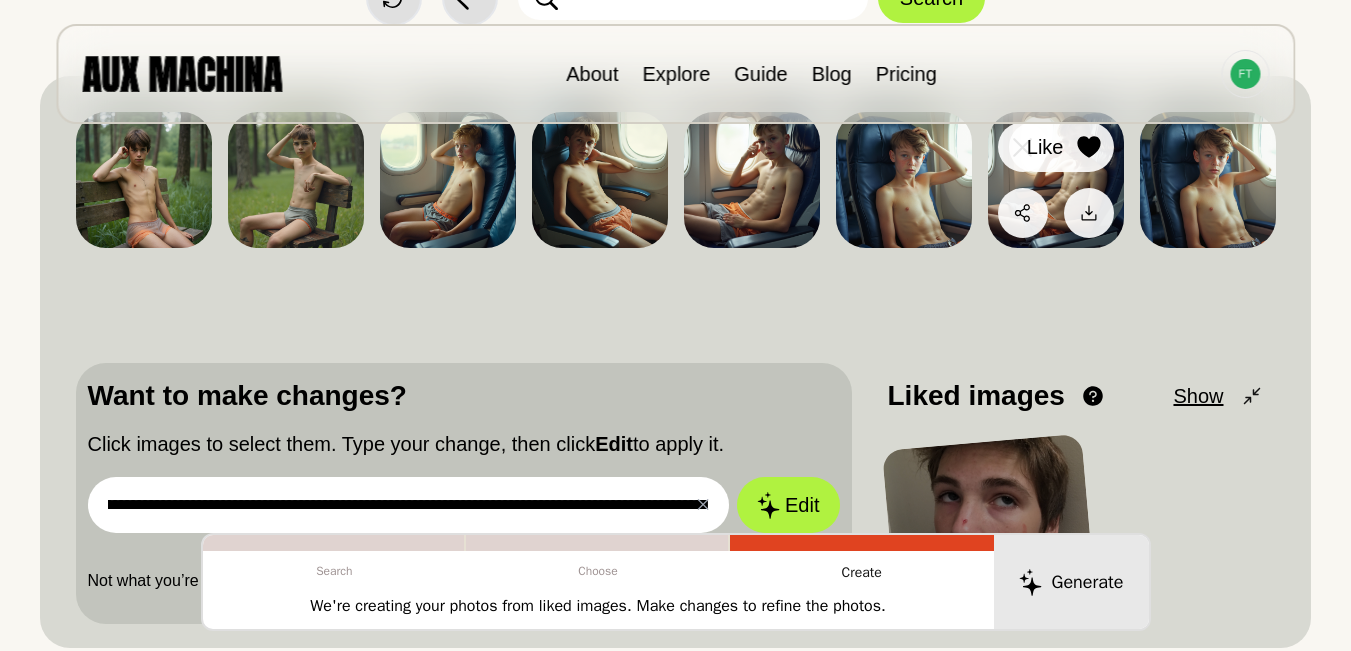 type on "**********" 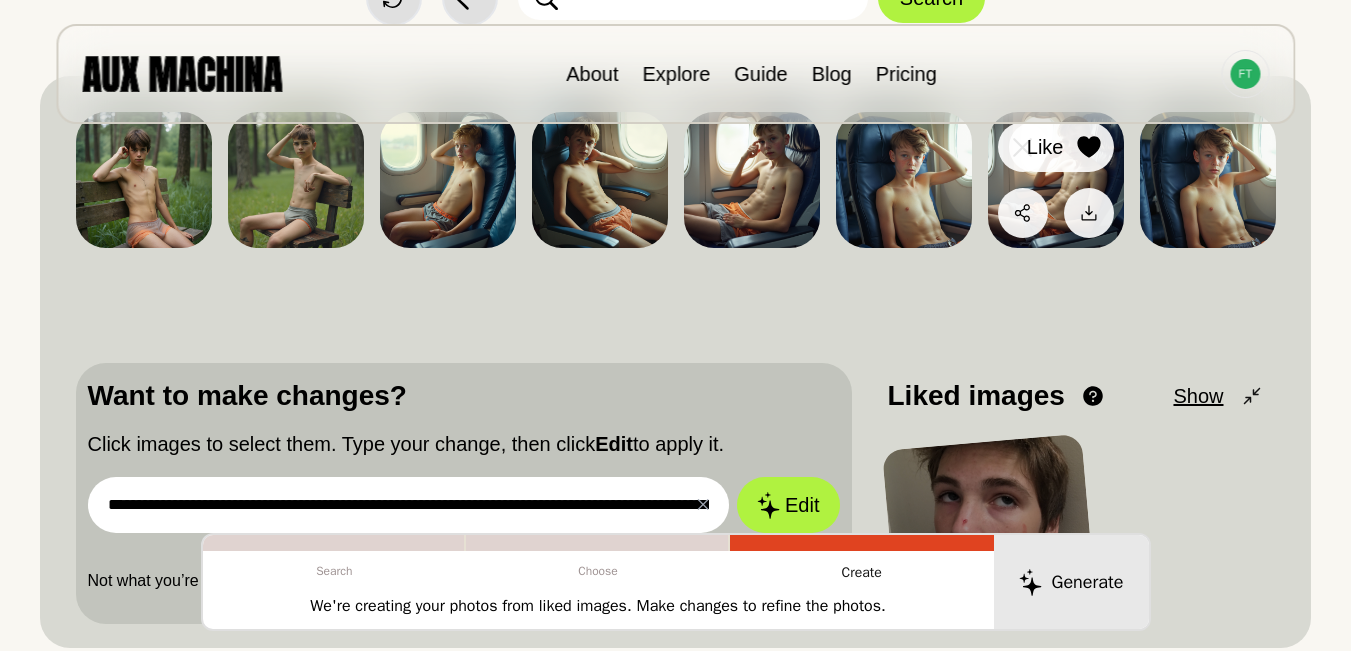 click on "Like" at bounding box center [1061, 147] 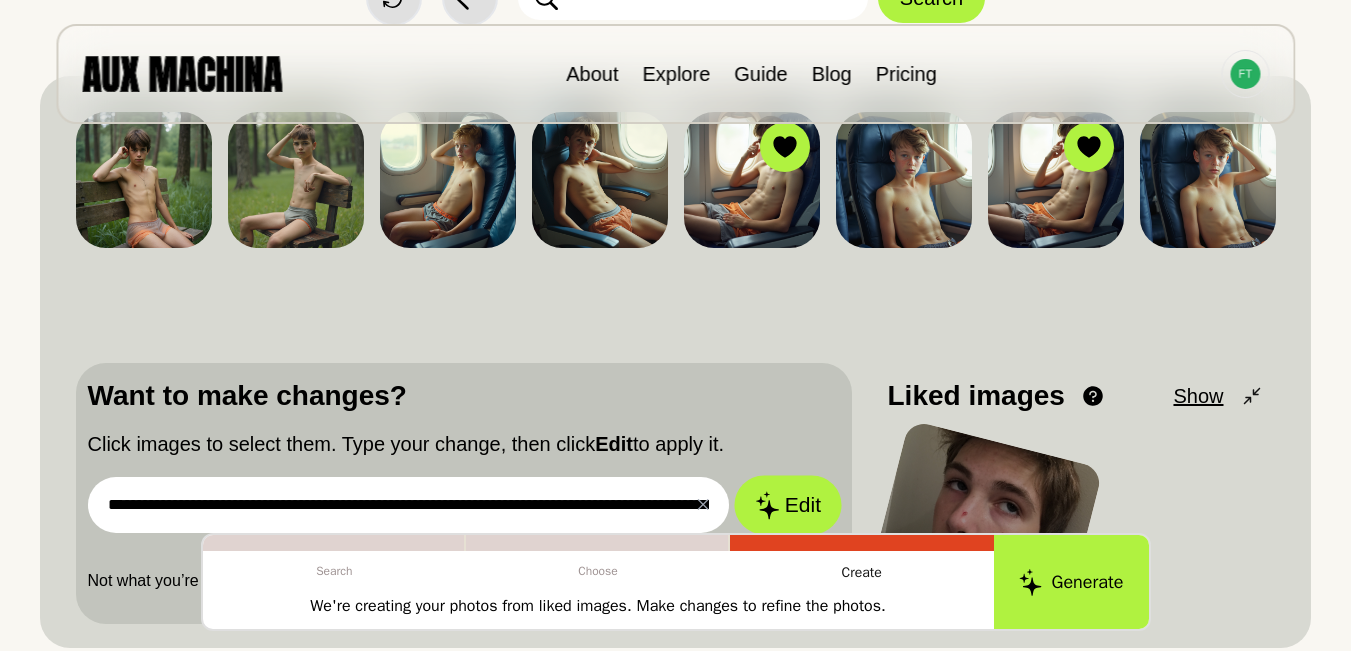 click on "Edit" at bounding box center [788, 505] 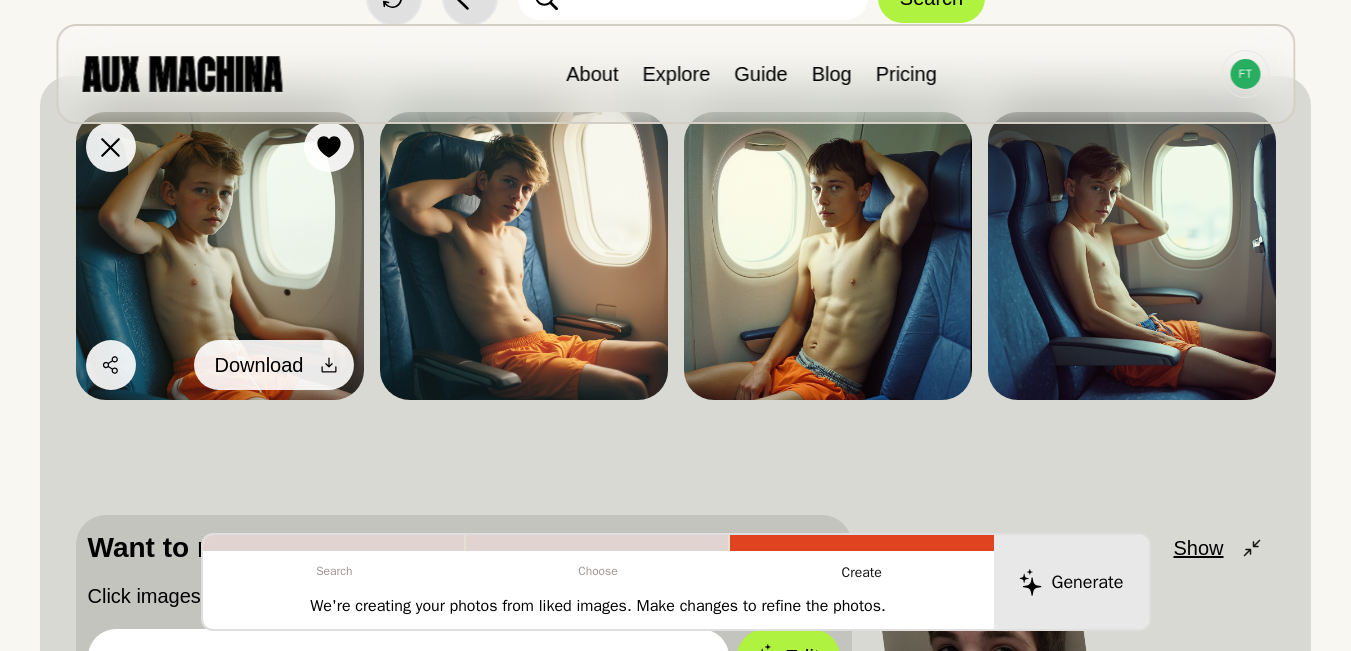 click 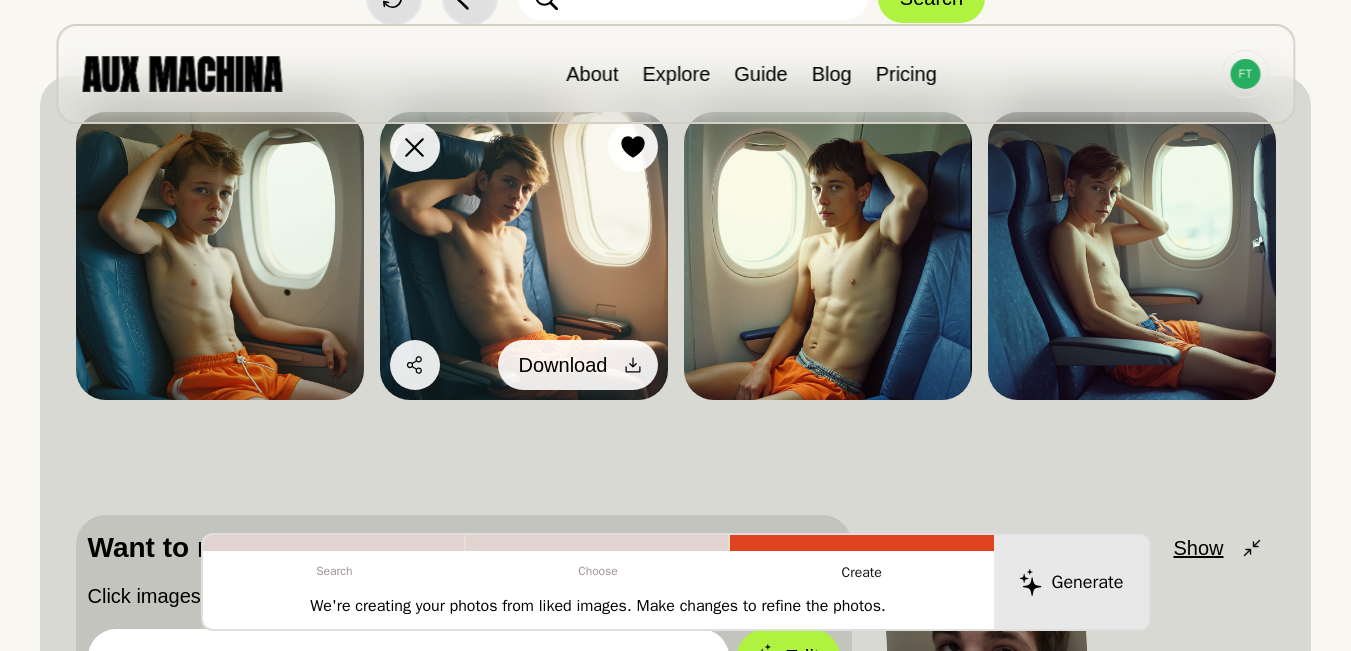 click 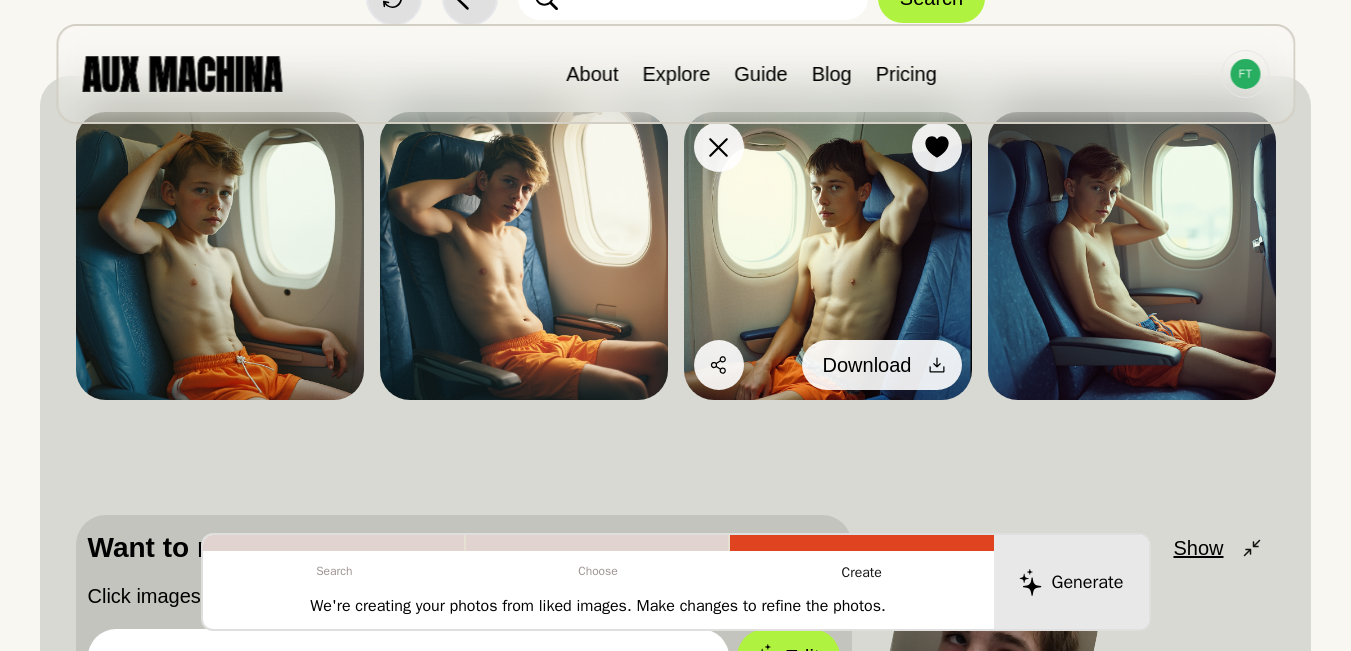 click at bounding box center [937, 365] 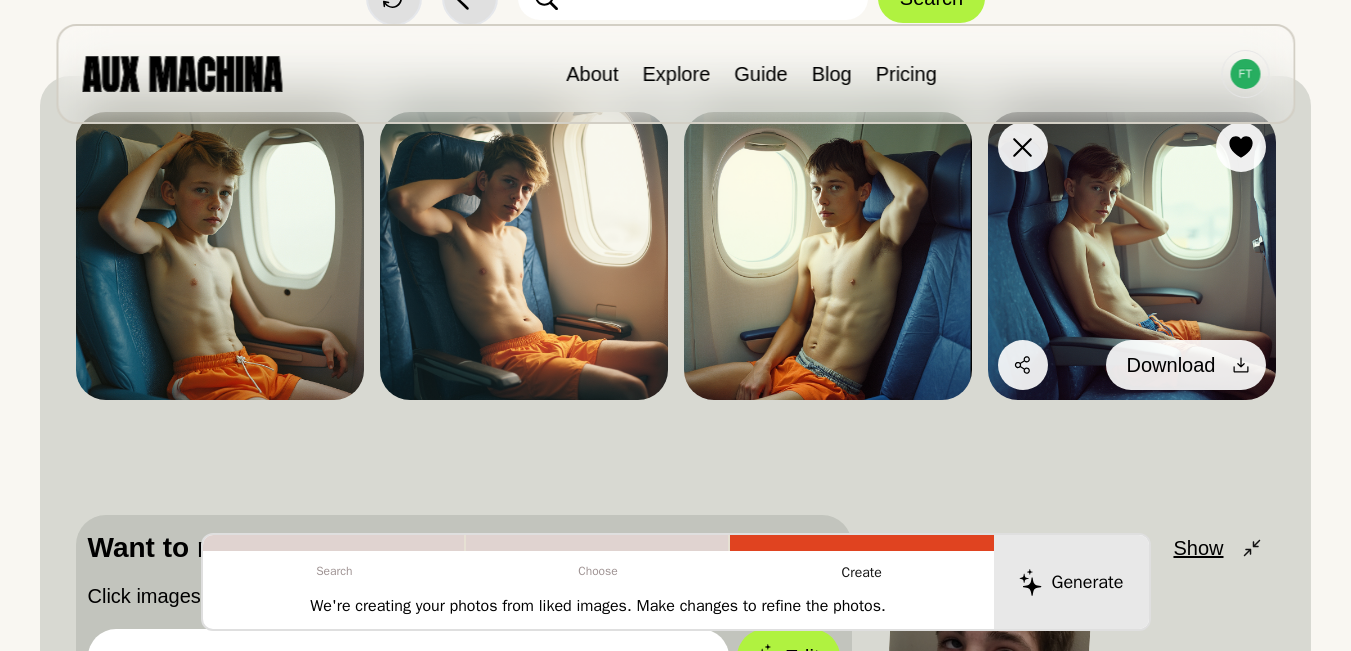 click 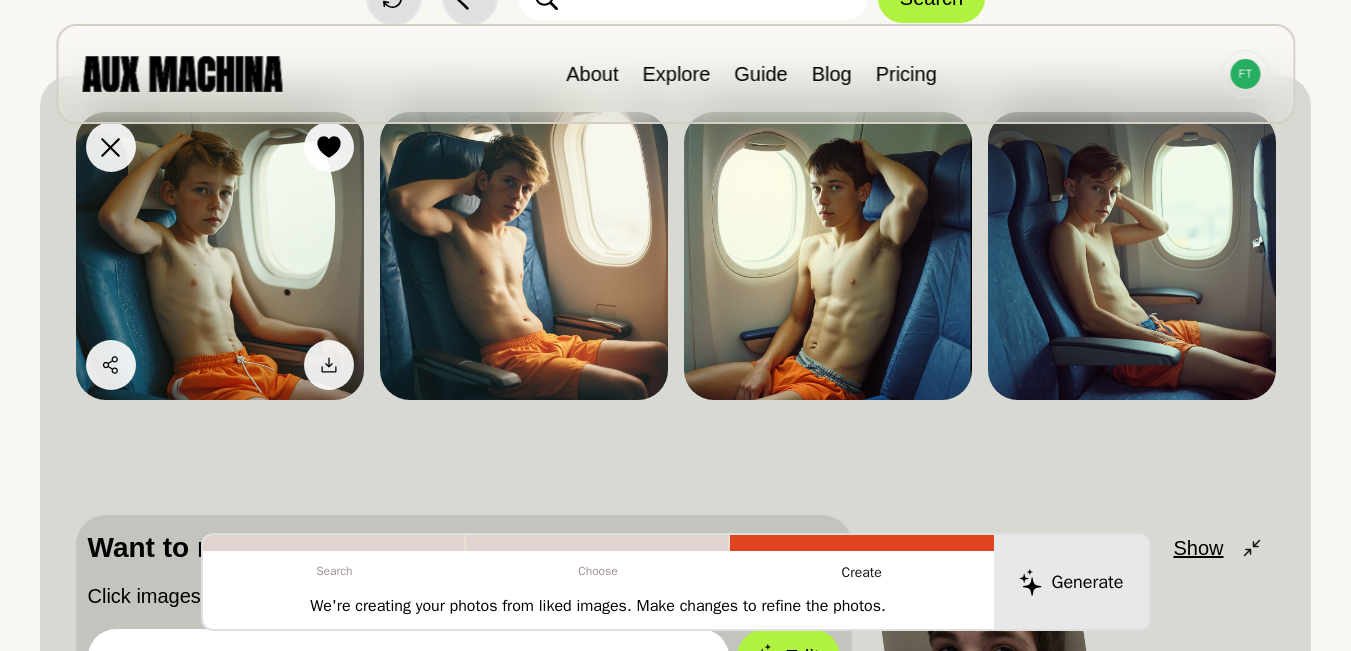 click at bounding box center (220, 256) 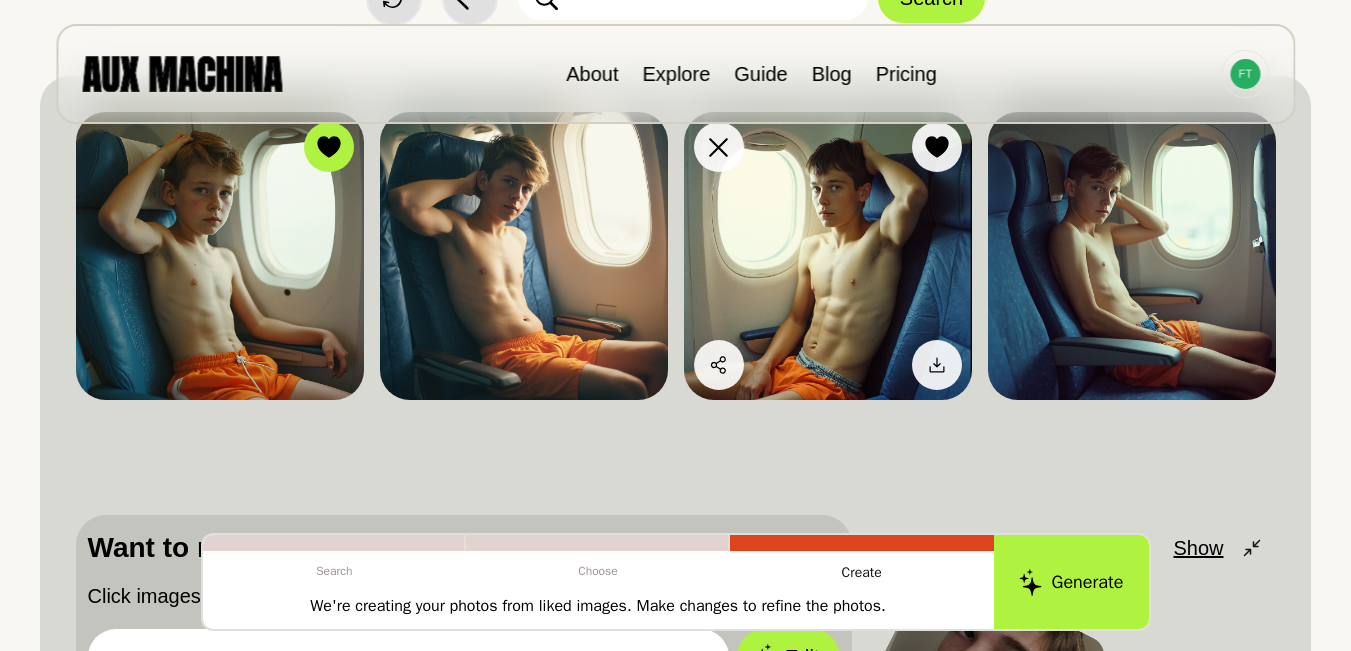 click at bounding box center (828, 256) 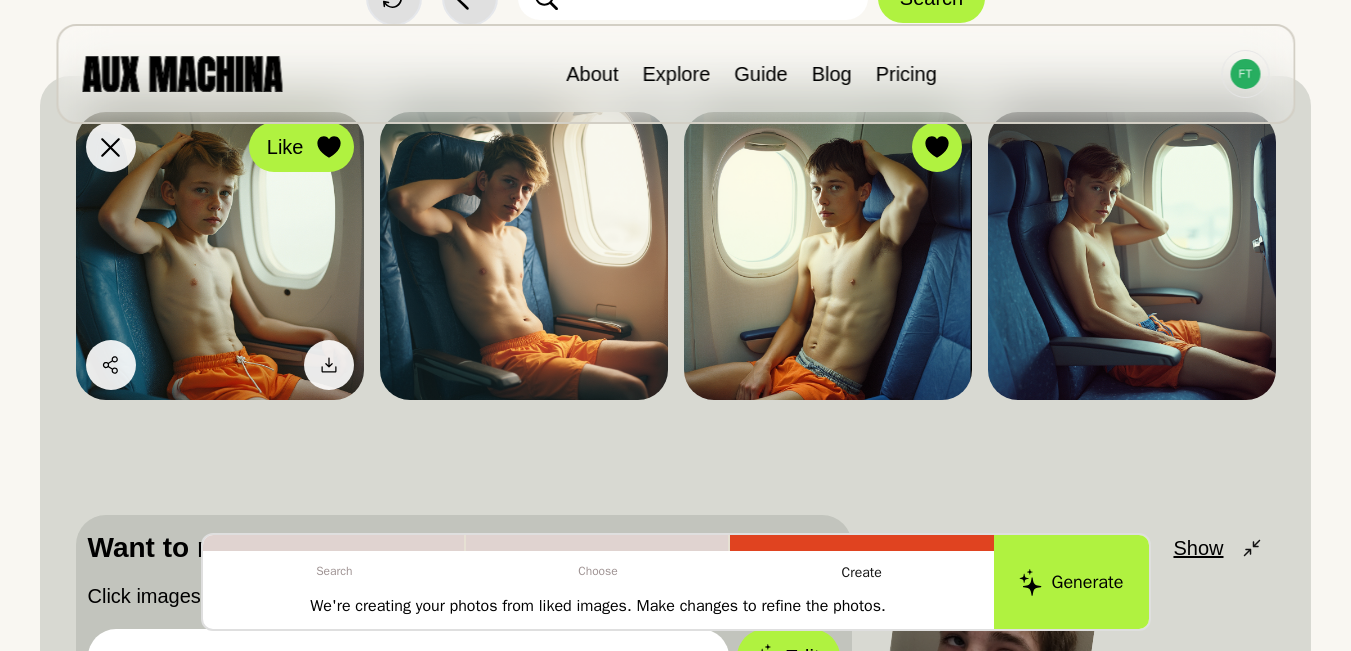 click 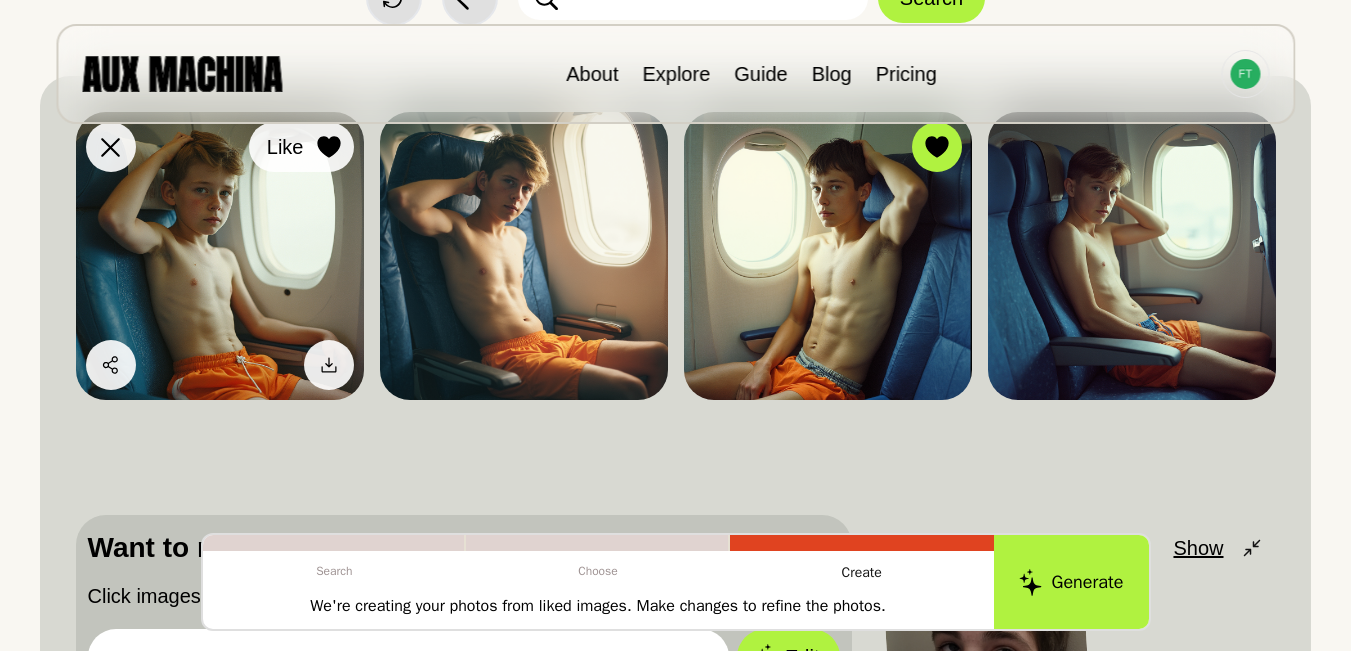 click 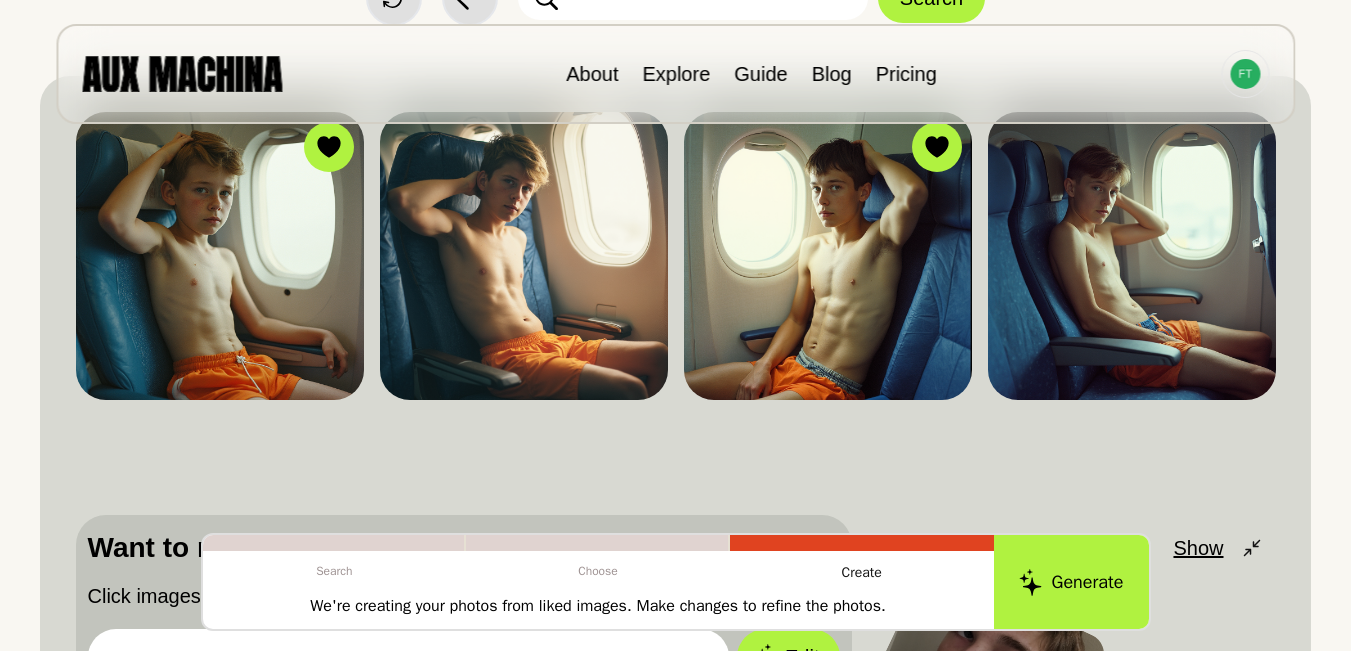 scroll, scrollTop: 433, scrollLeft: 0, axis: vertical 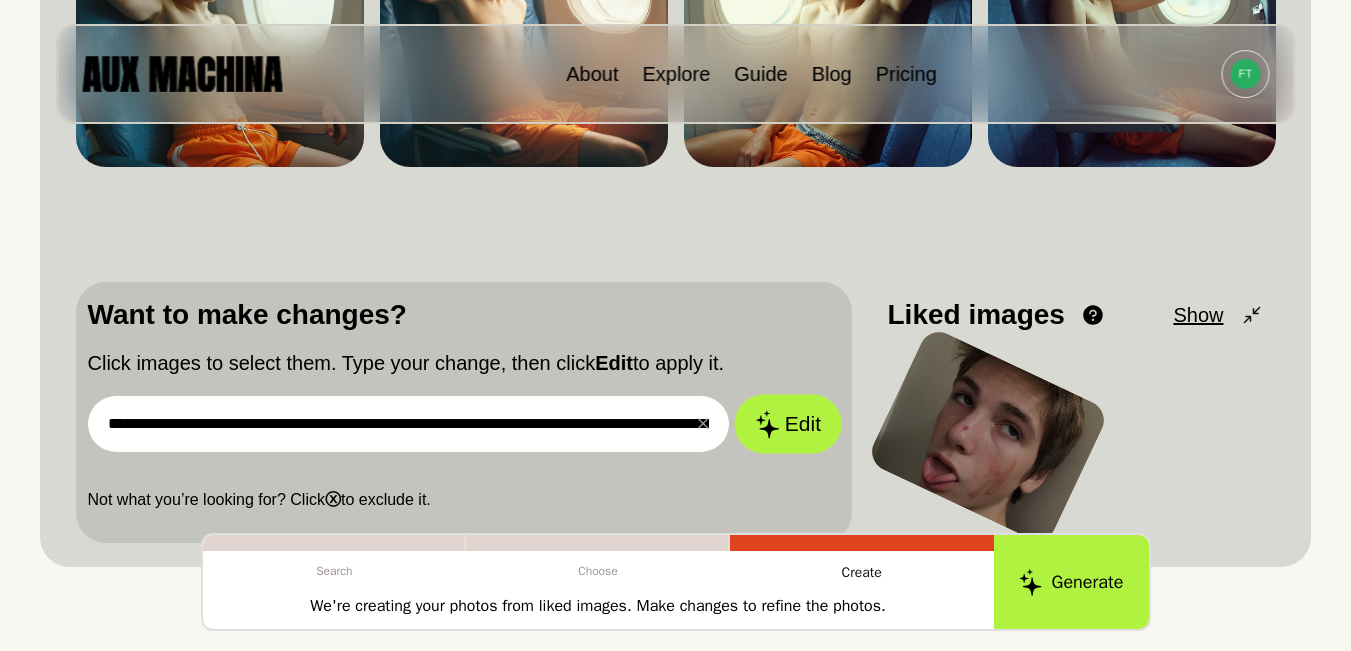 click 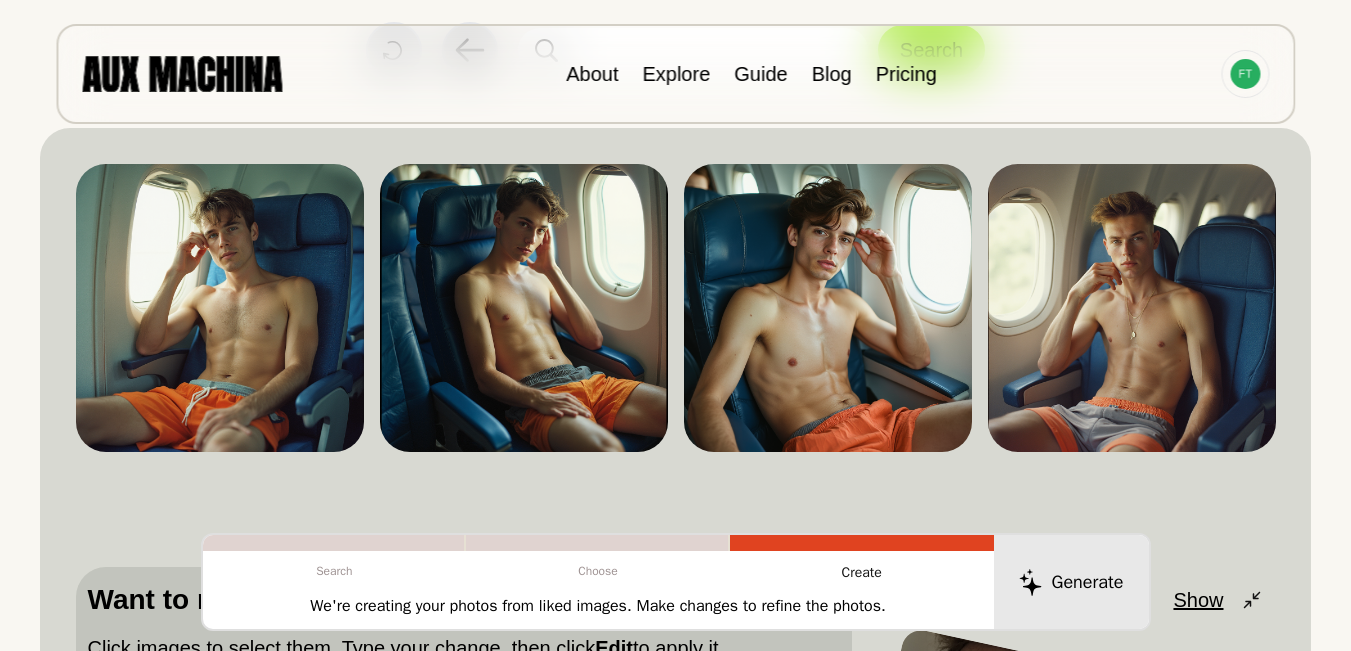 scroll, scrollTop: 159, scrollLeft: 0, axis: vertical 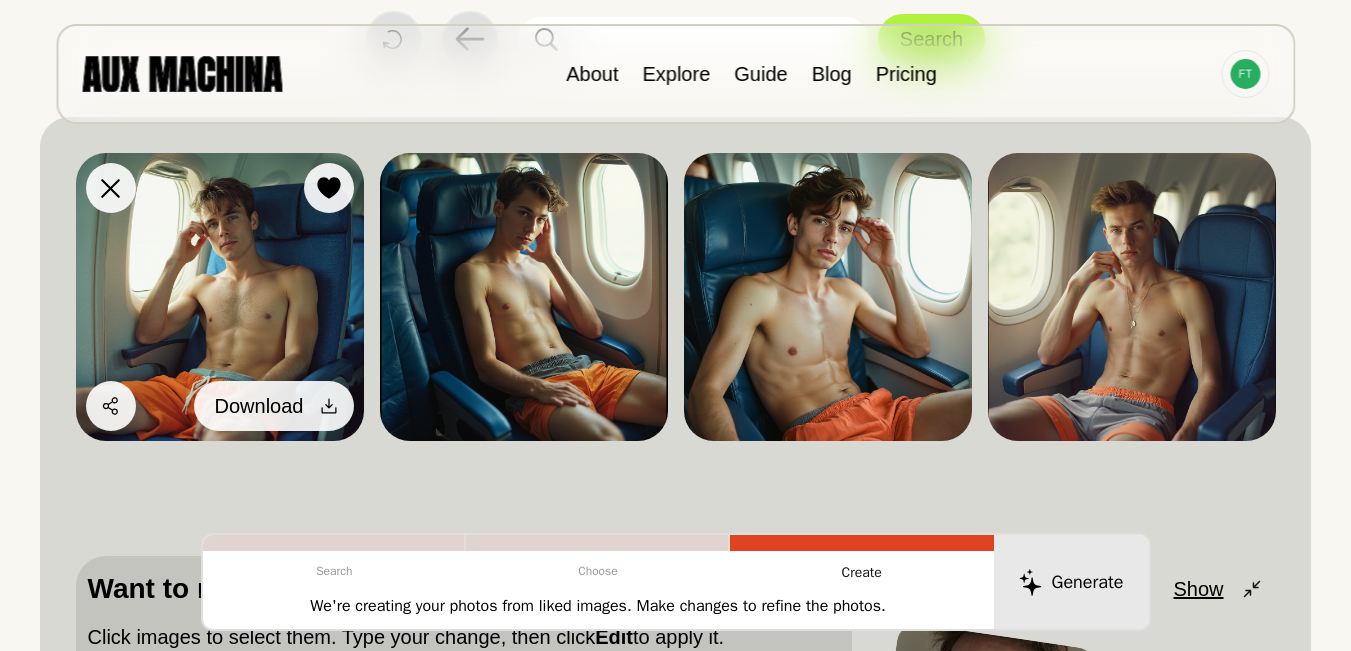 click 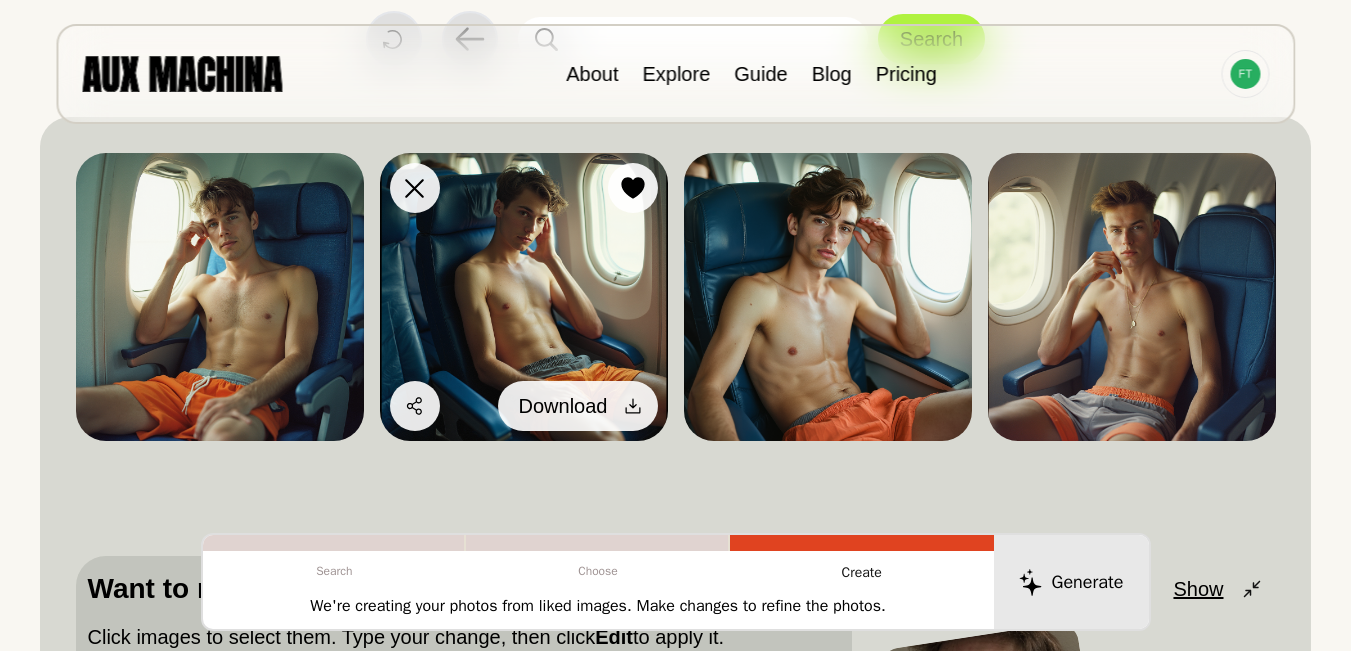 click on "Download" at bounding box center (578, 406) 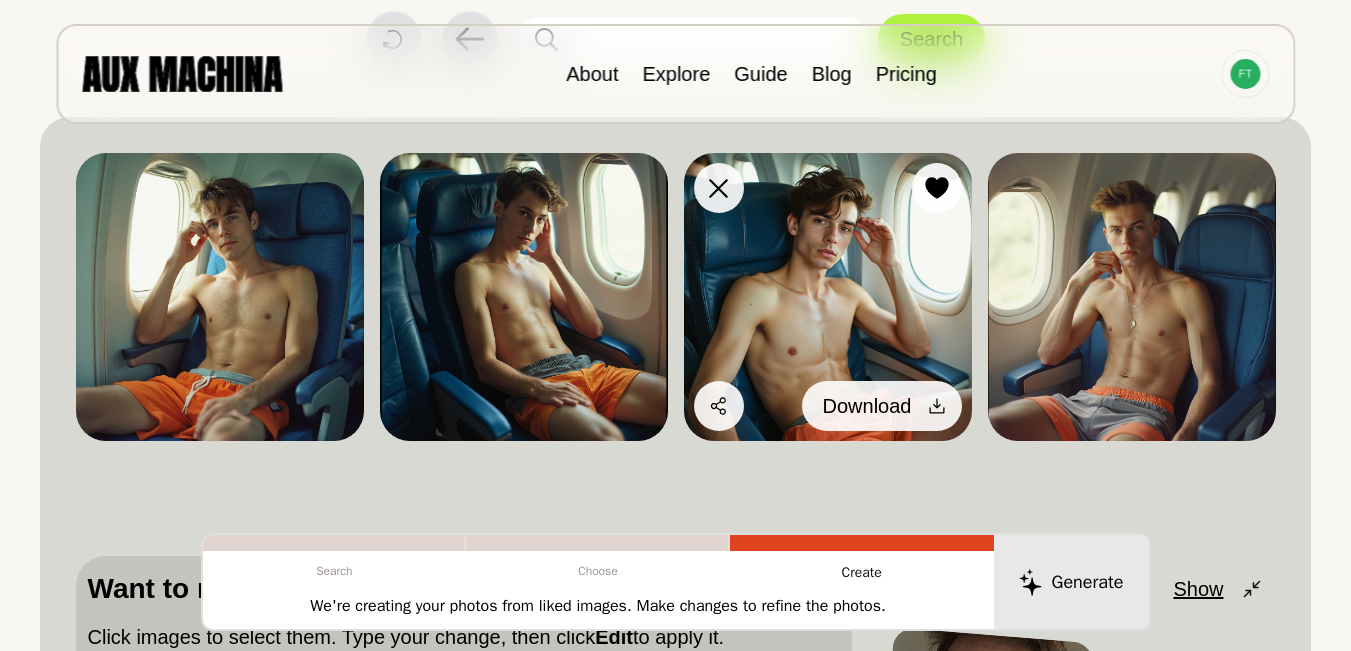 click 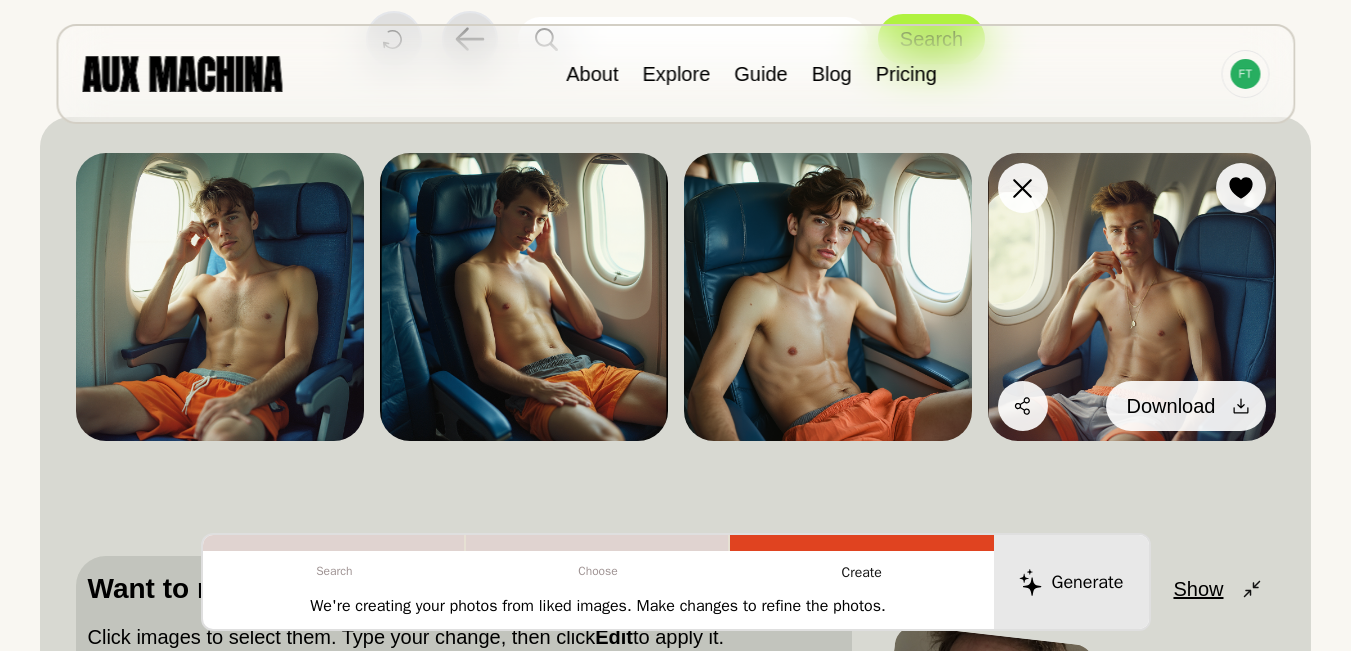 click 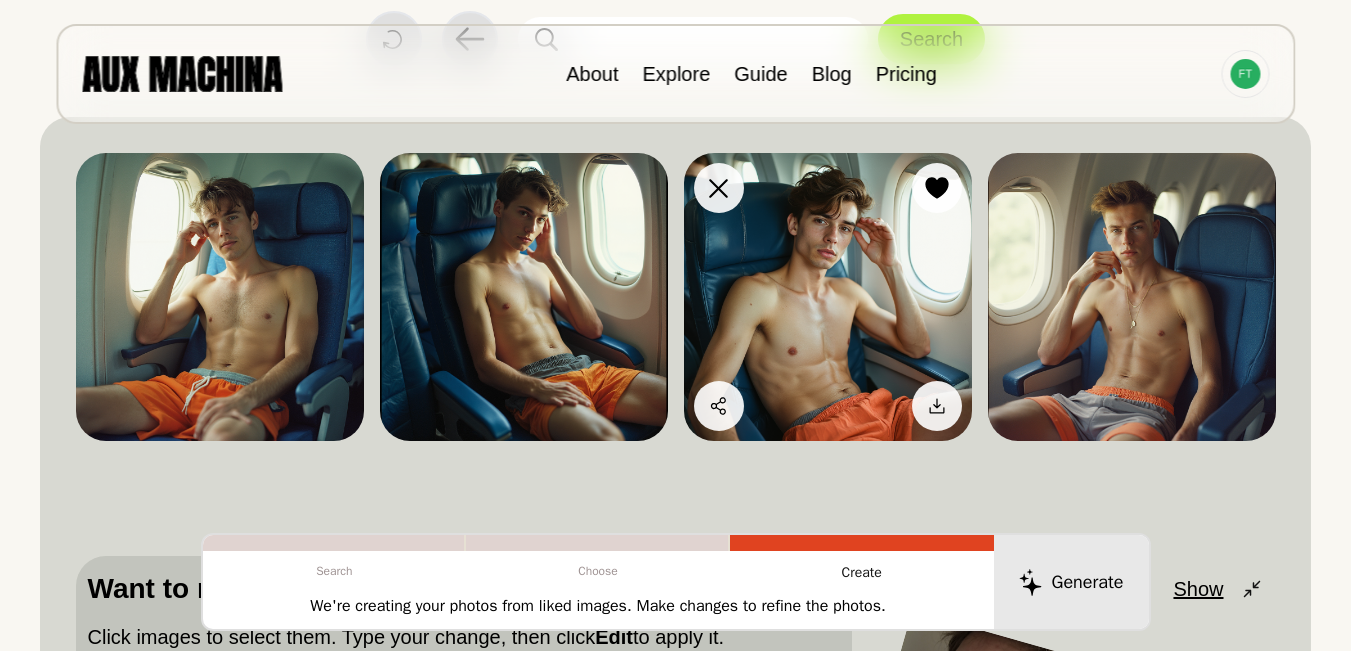 click at bounding box center [828, 297] 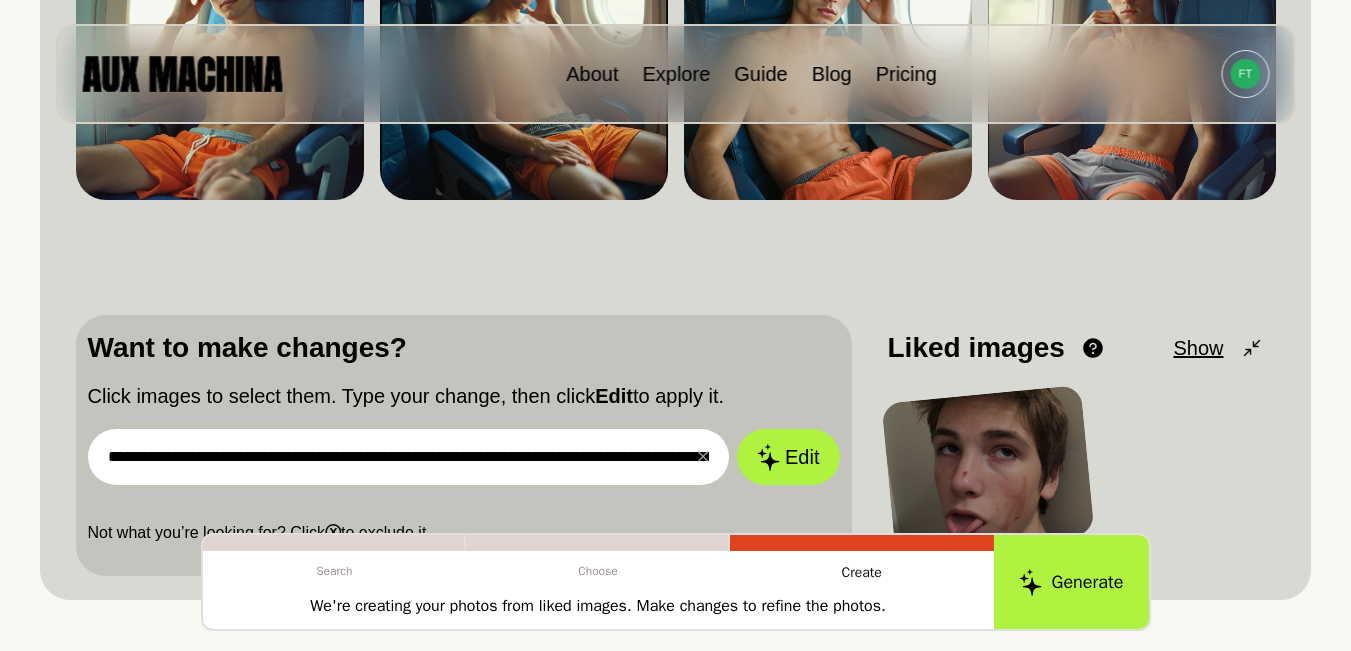 scroll, scrollTop: 467, scrollLeft: 0, axis: vertical 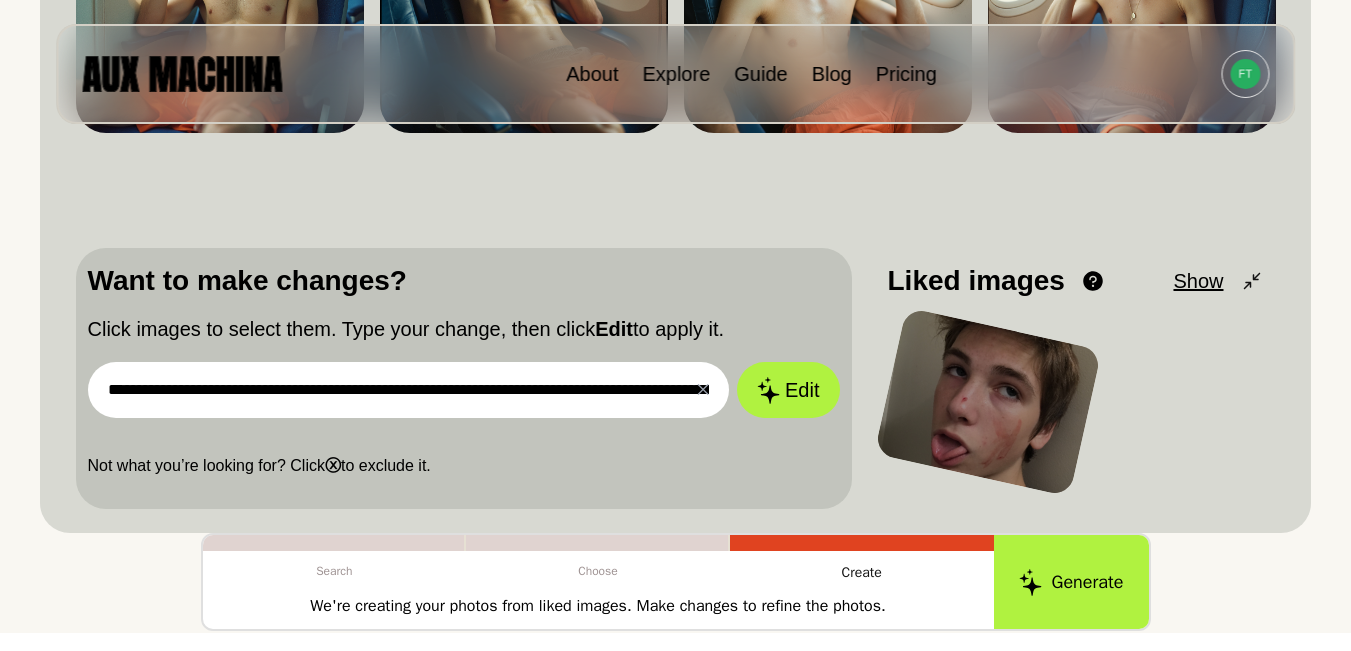 click on "**********" at bounding box center [409, 390] 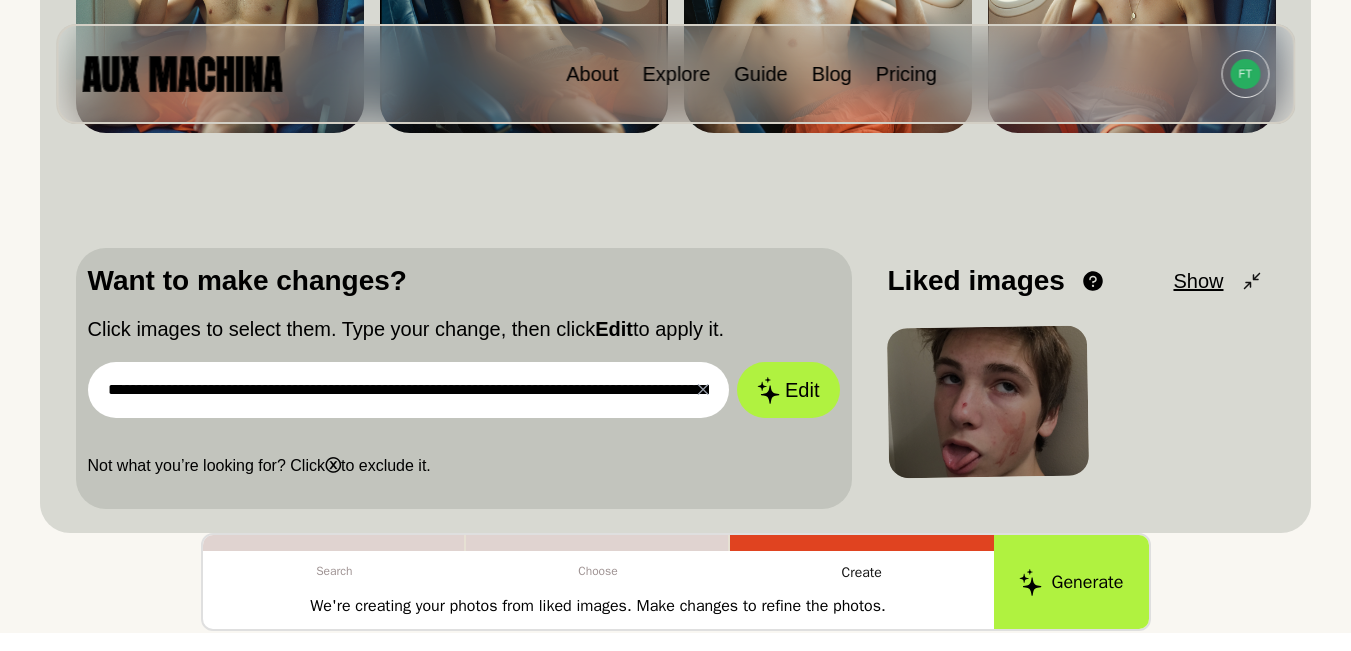 click on "**********" at bounding box center [409, 390] 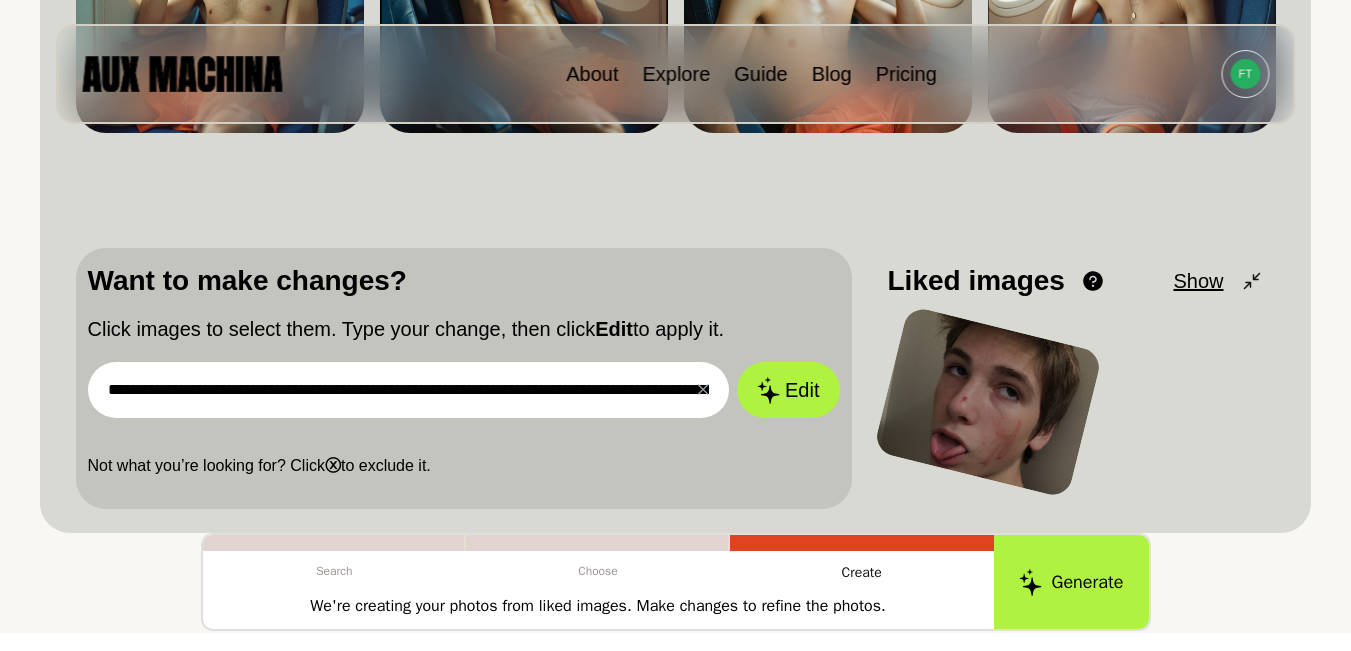 paste on "**********" 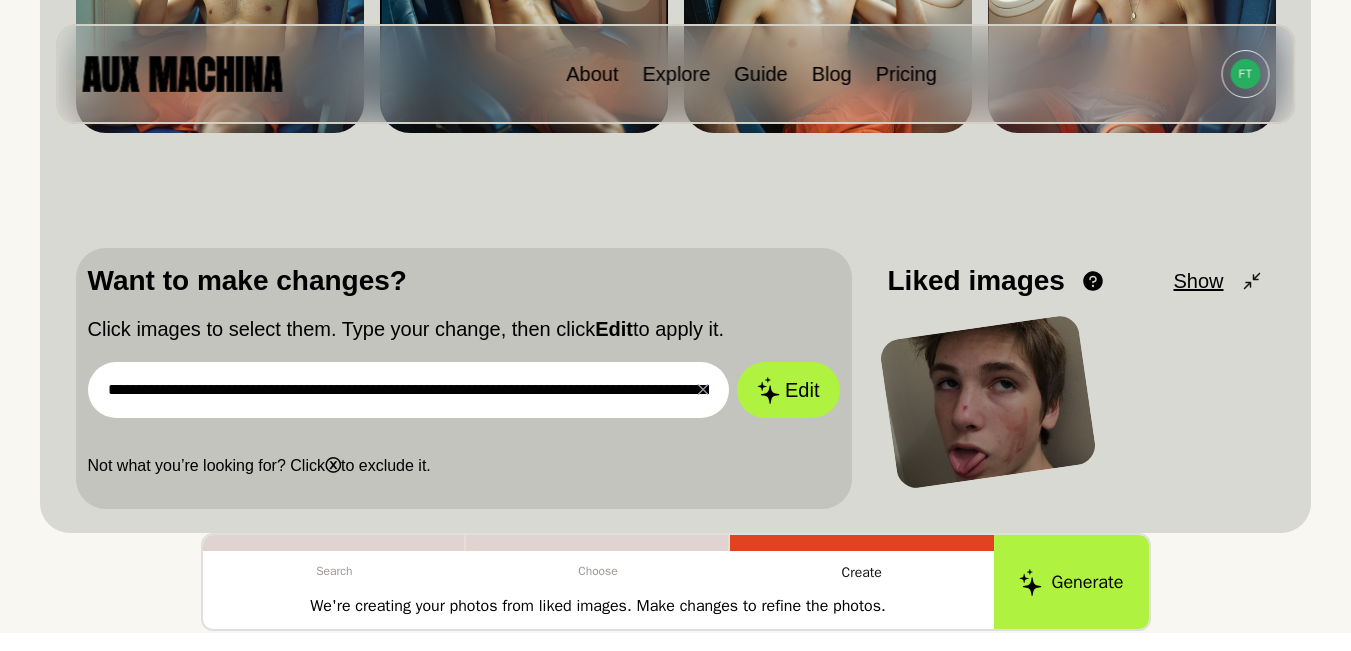 scroll, scrollTop: 0, scrollLeft: 3633, axis: horizontal 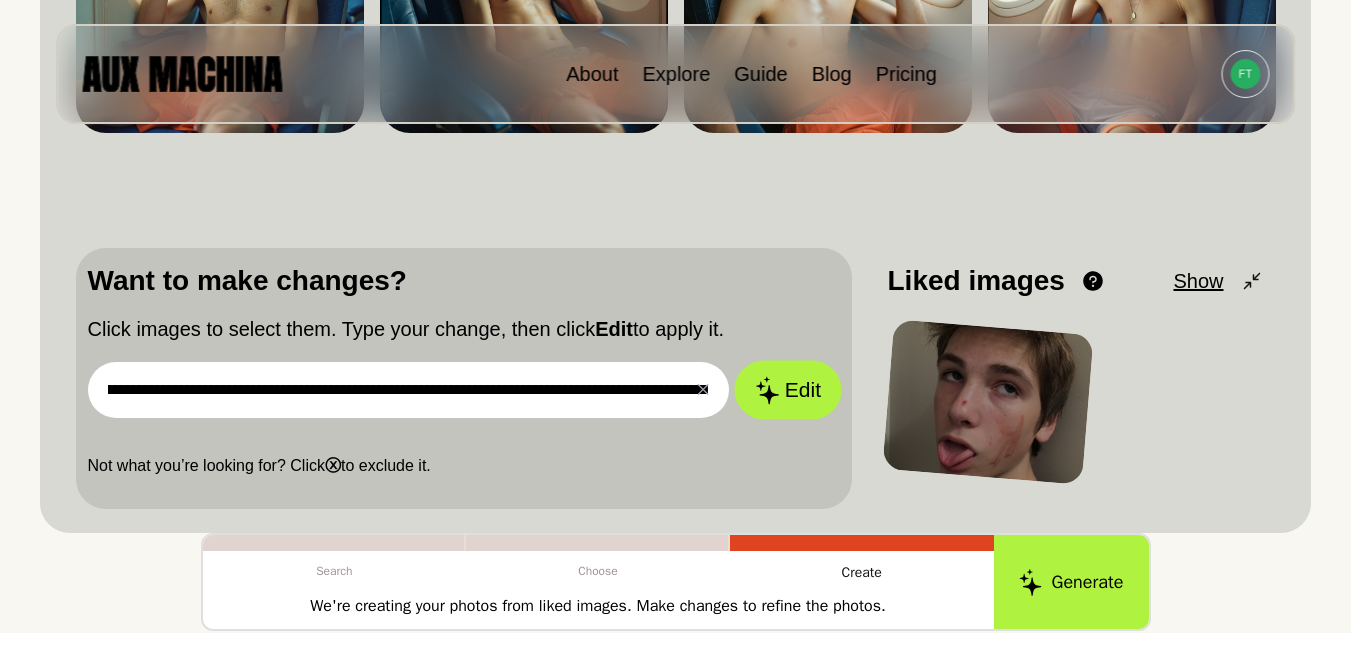 type on "**********" 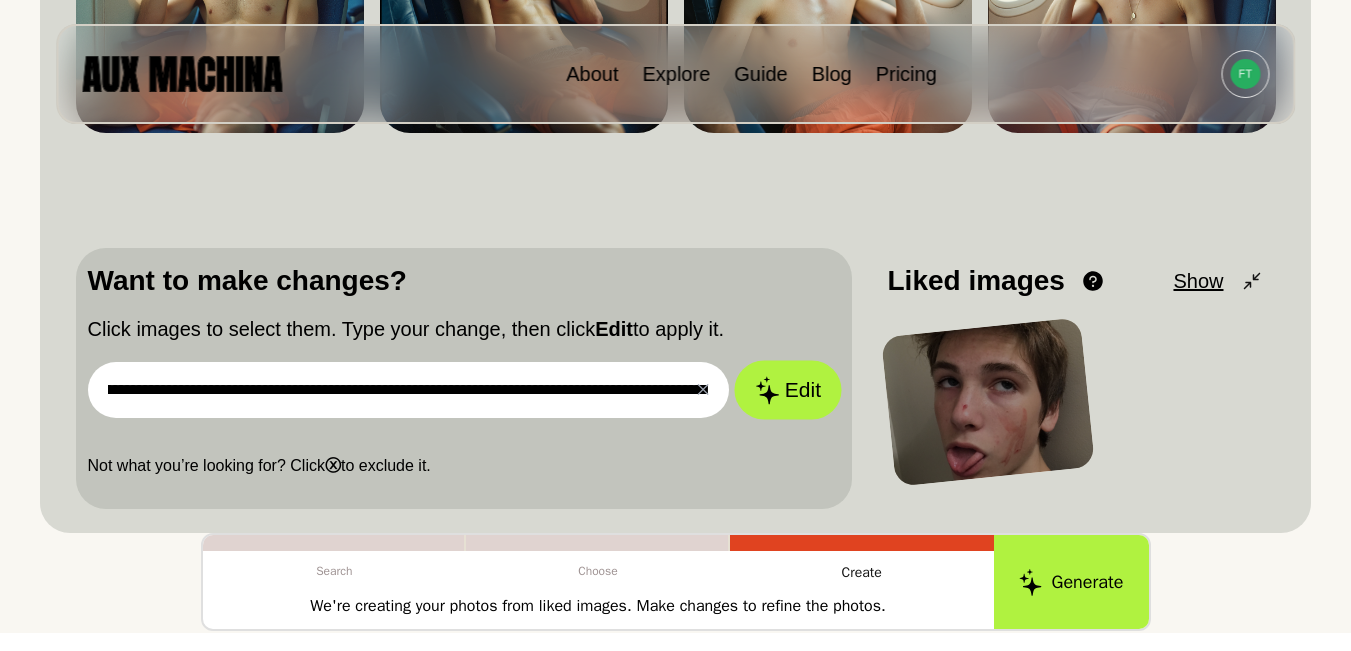 click on "Edit" at bounding box center [788, 390] 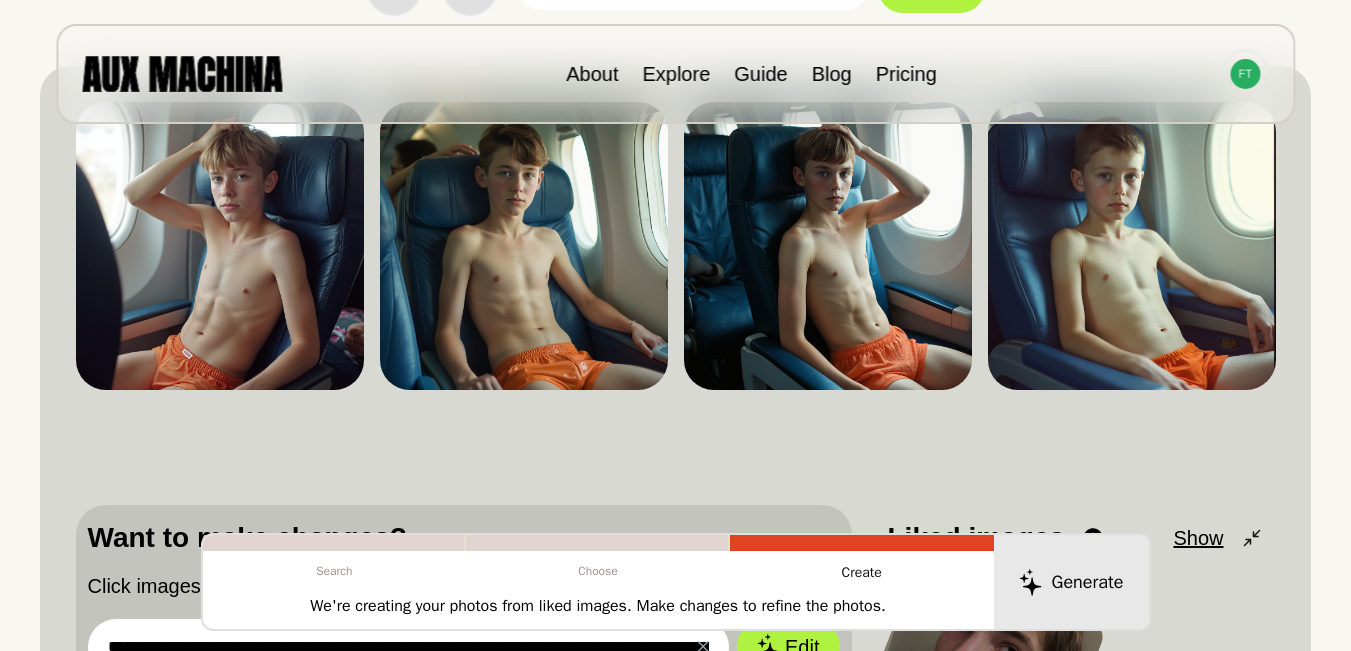 scroll, scrollTop: 187, scrollLeft: 0, axis: vertical 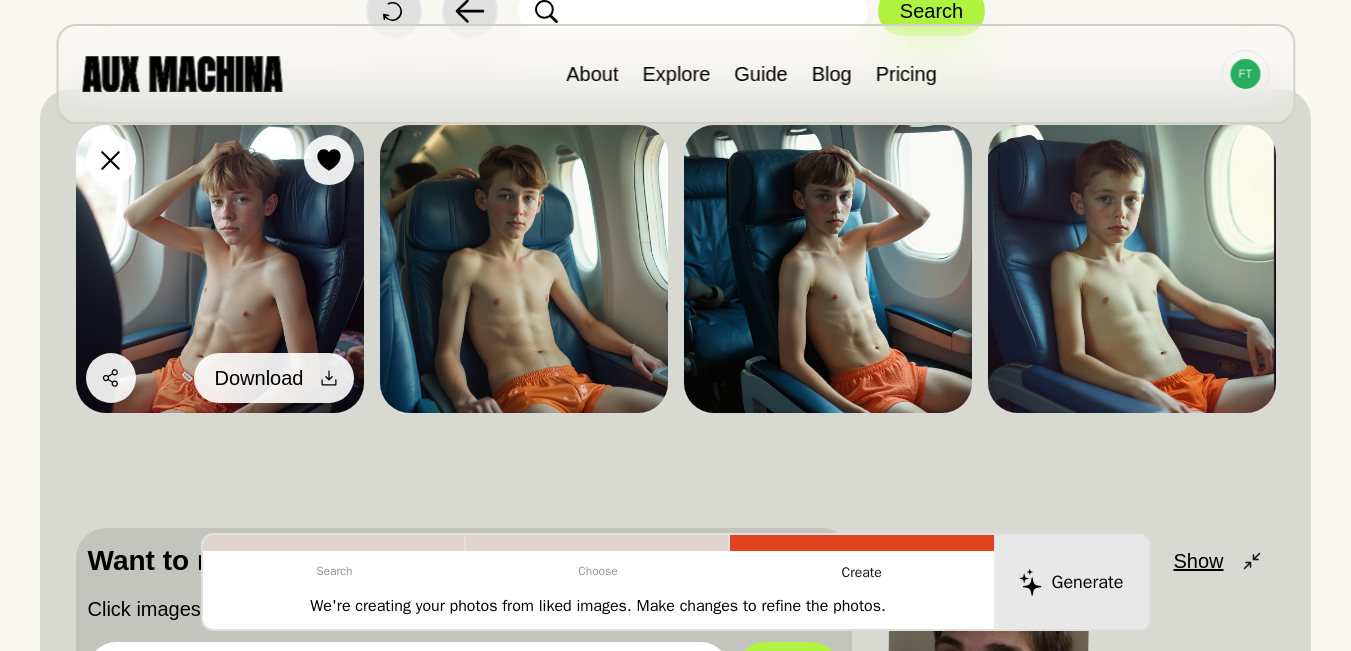 click on "Download" at bounding box center (274, 378) 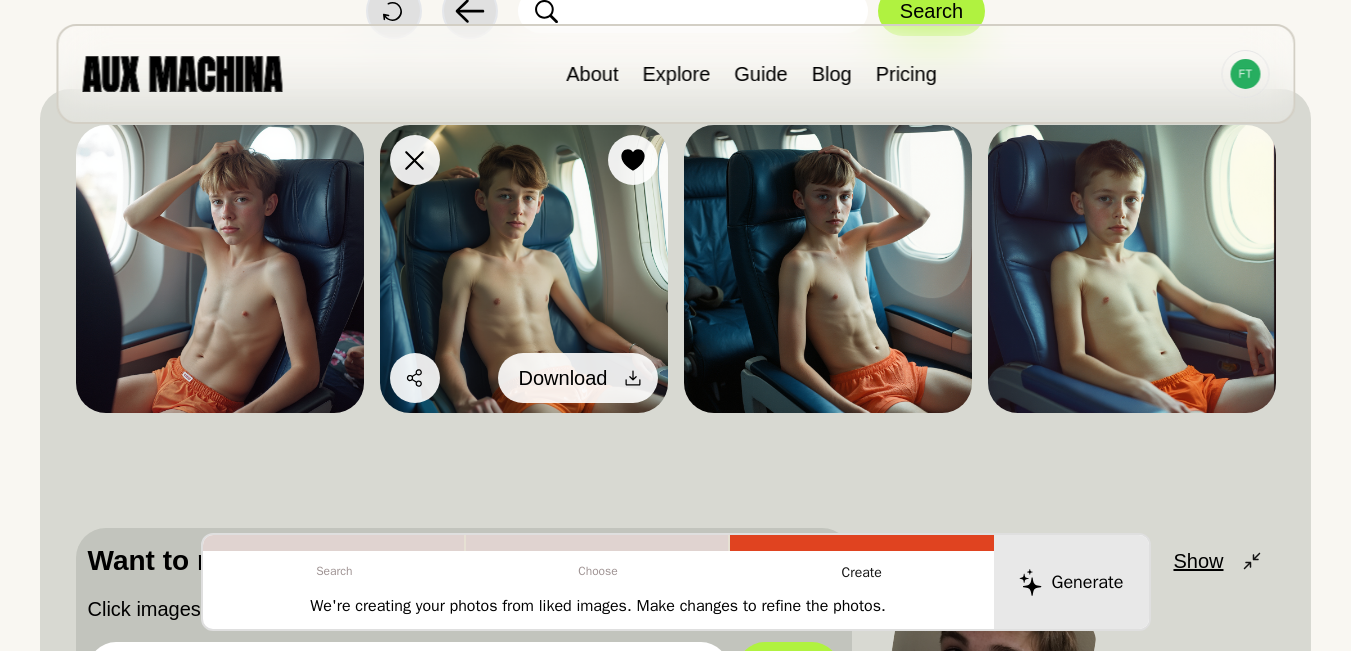 click 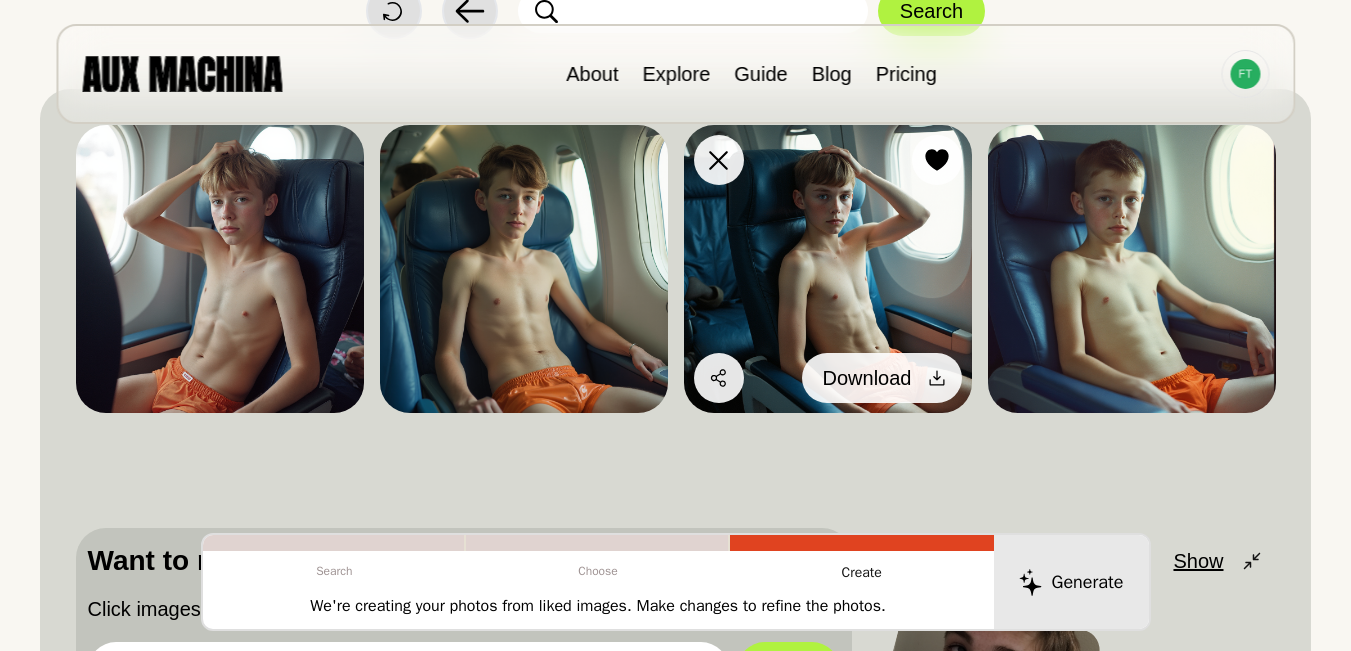 click at bounding box center (937, 378) 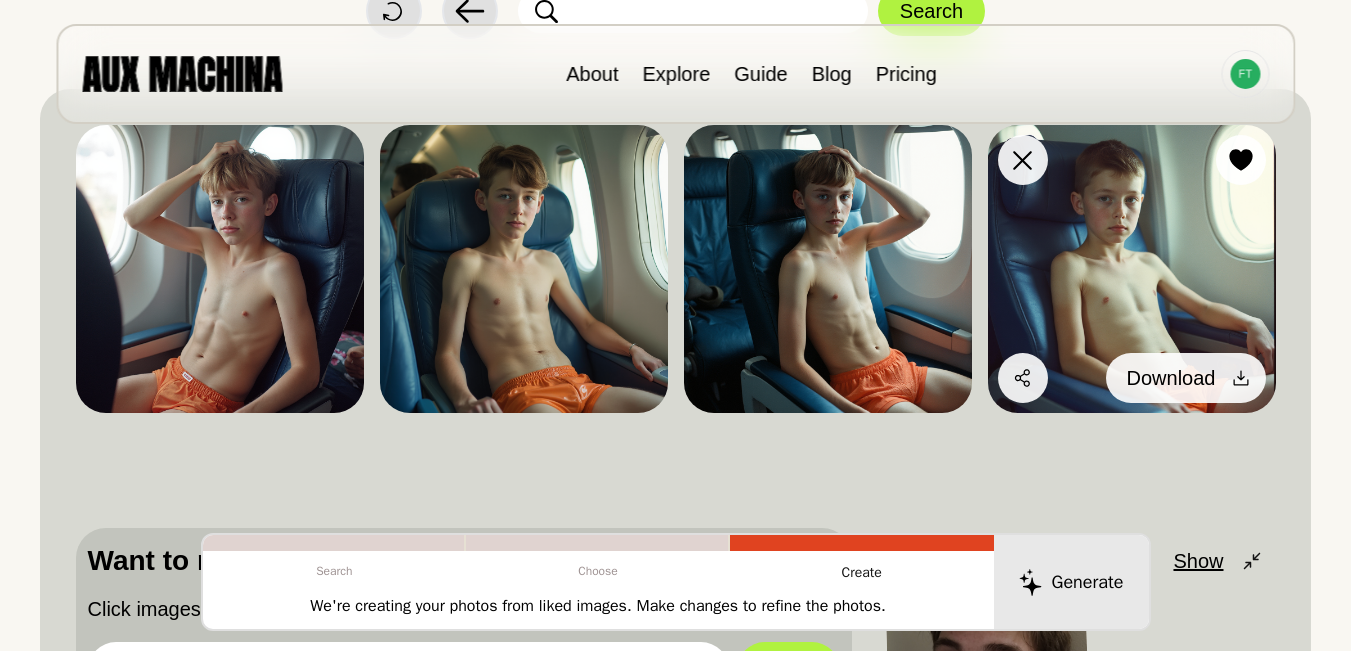 click 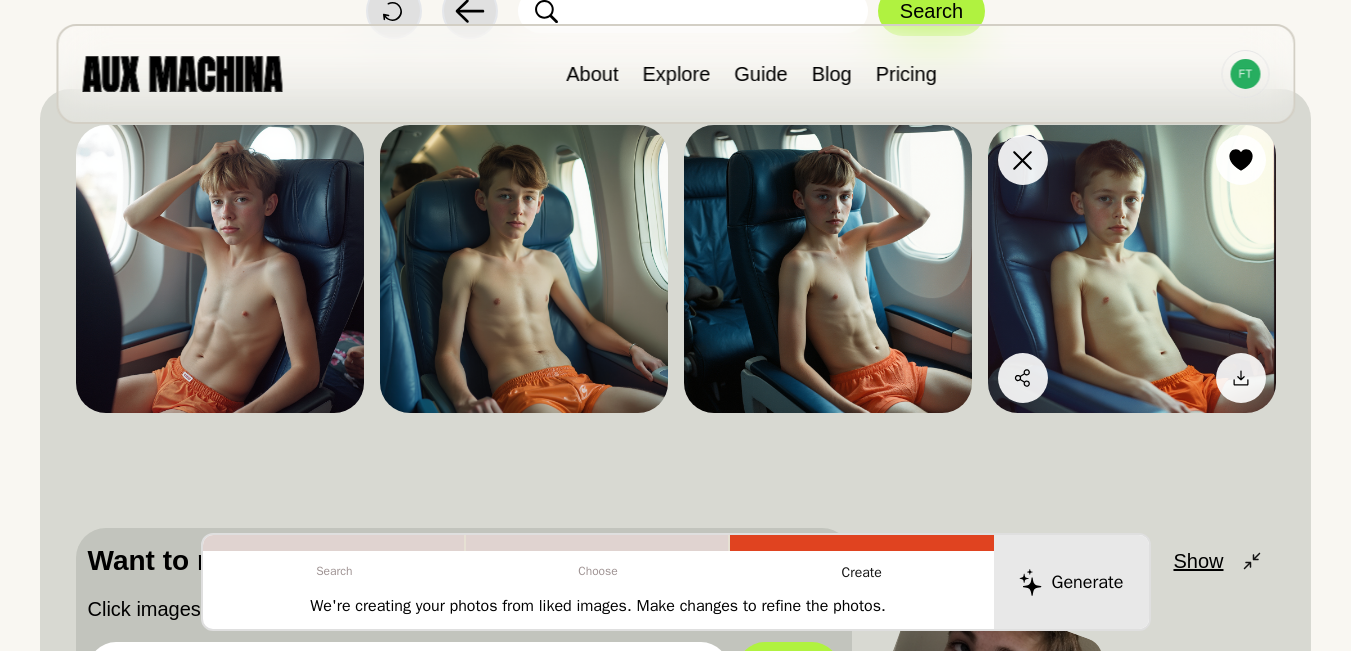 click at bounding box center [1132, 269] 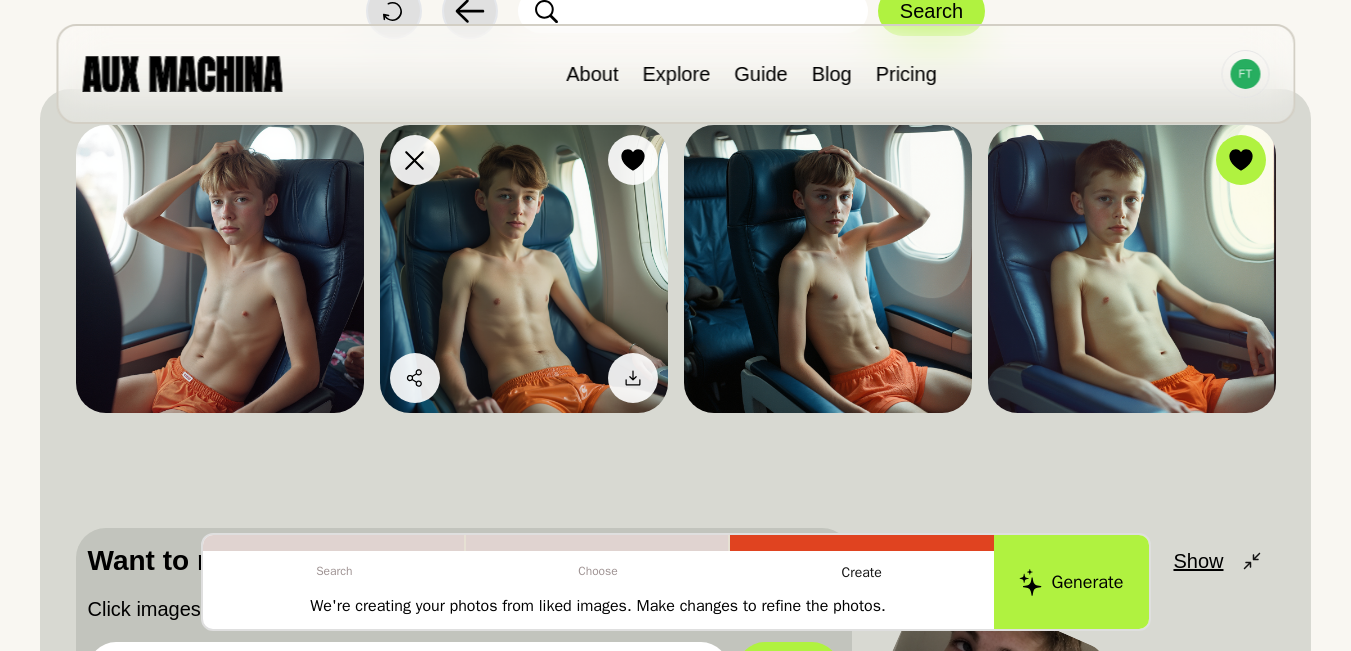 click at bounding box center (524, 269) 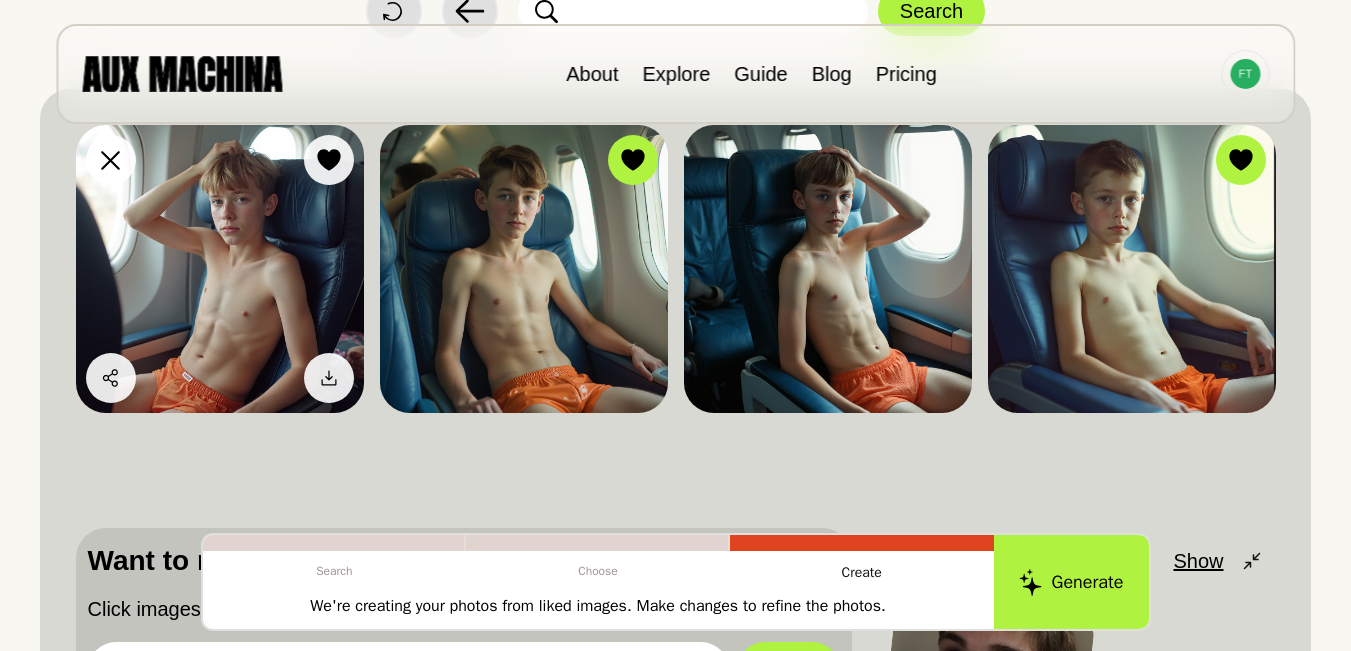 click at bounding box center (220, 269) 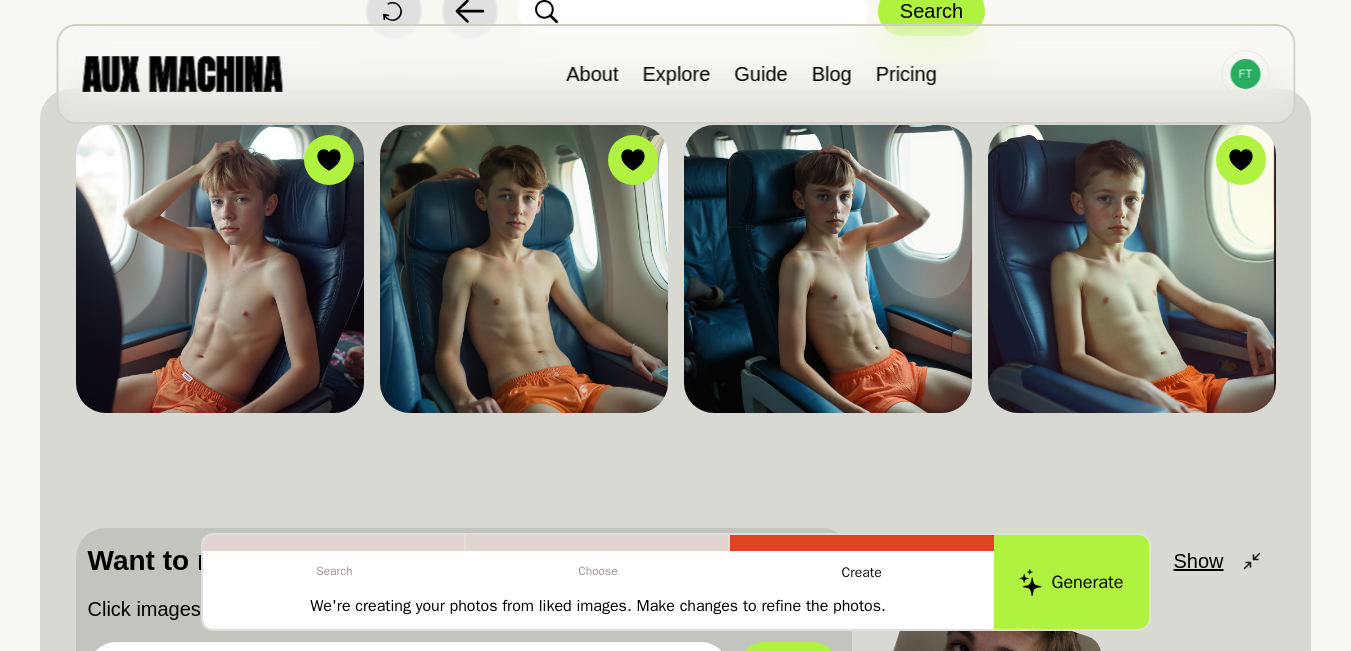scroll, scrollTop: 387, scrollLeft: 0, axis: vertical 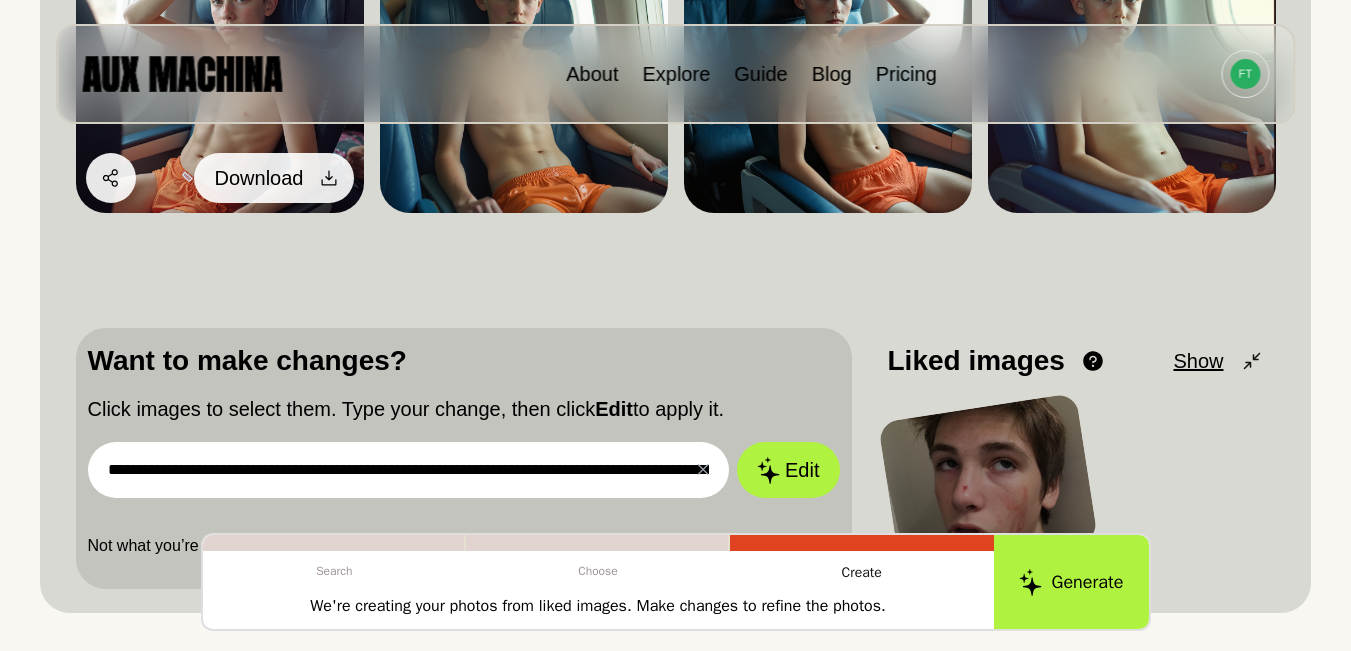 click on "Download" at bounding box center (274, 178) 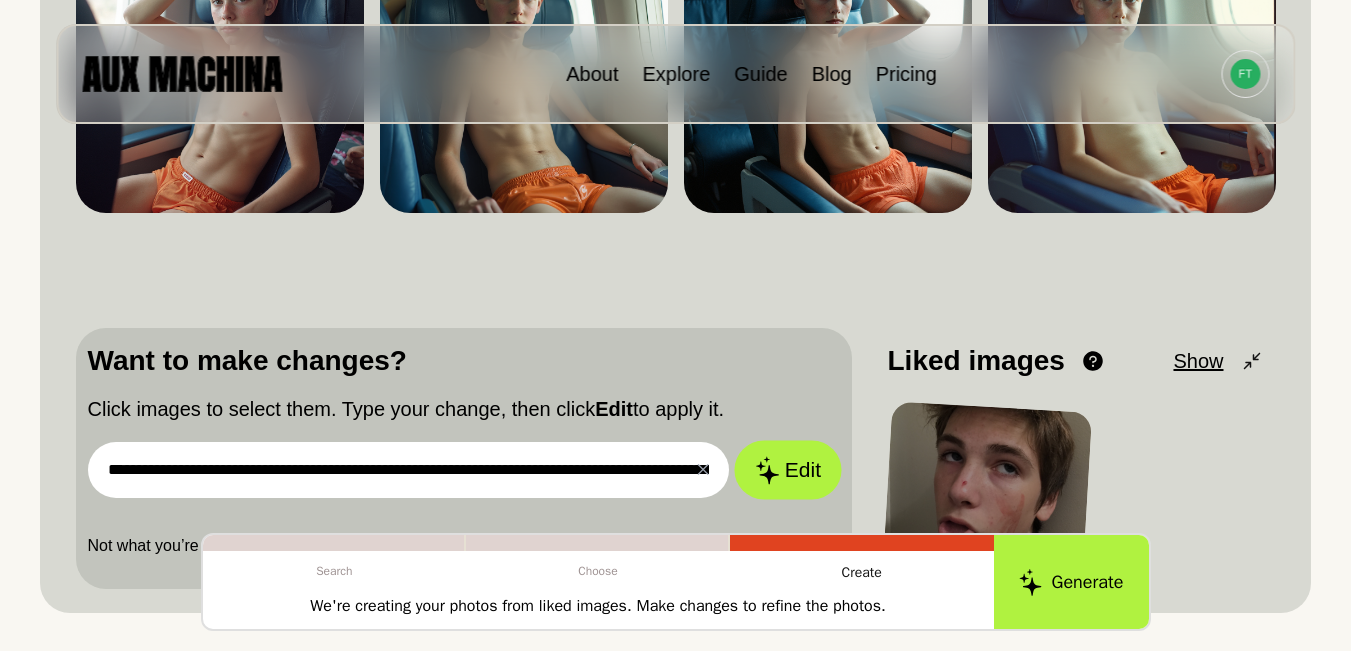 click on "Edit" at bounding box center (788, 470) 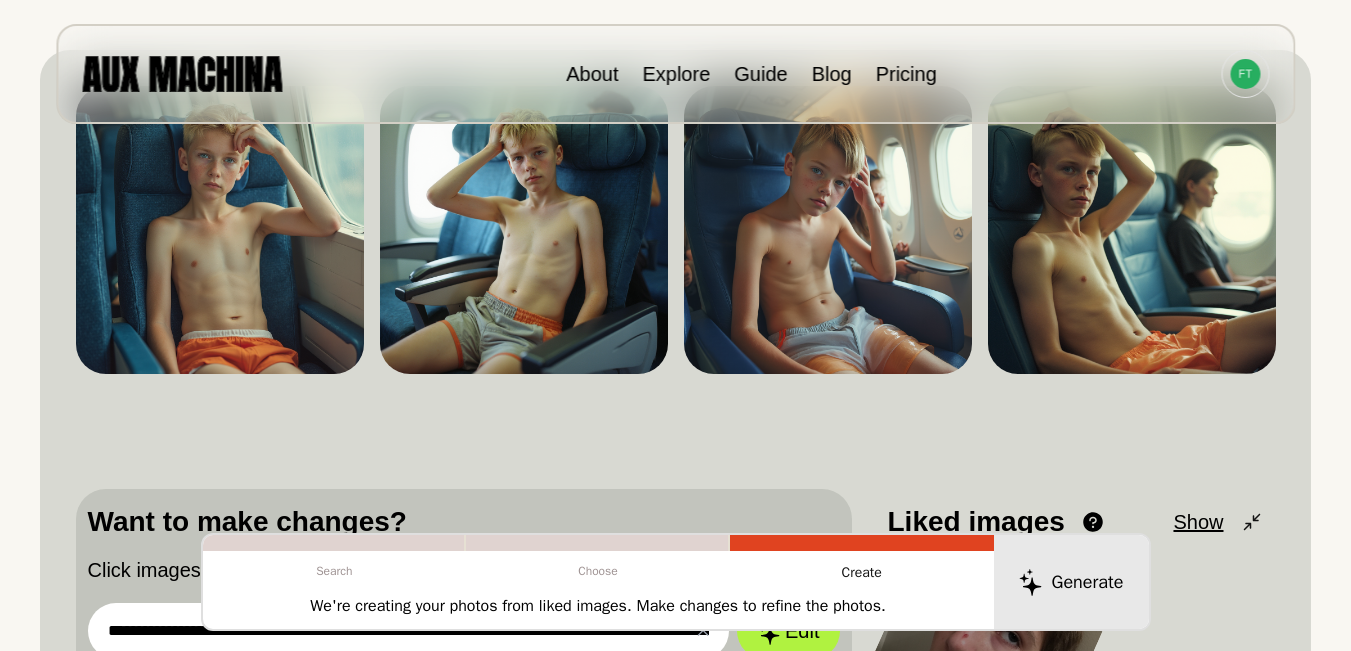 scroll, scrollTop: 223, scrollLeft: 0, axis: vertical 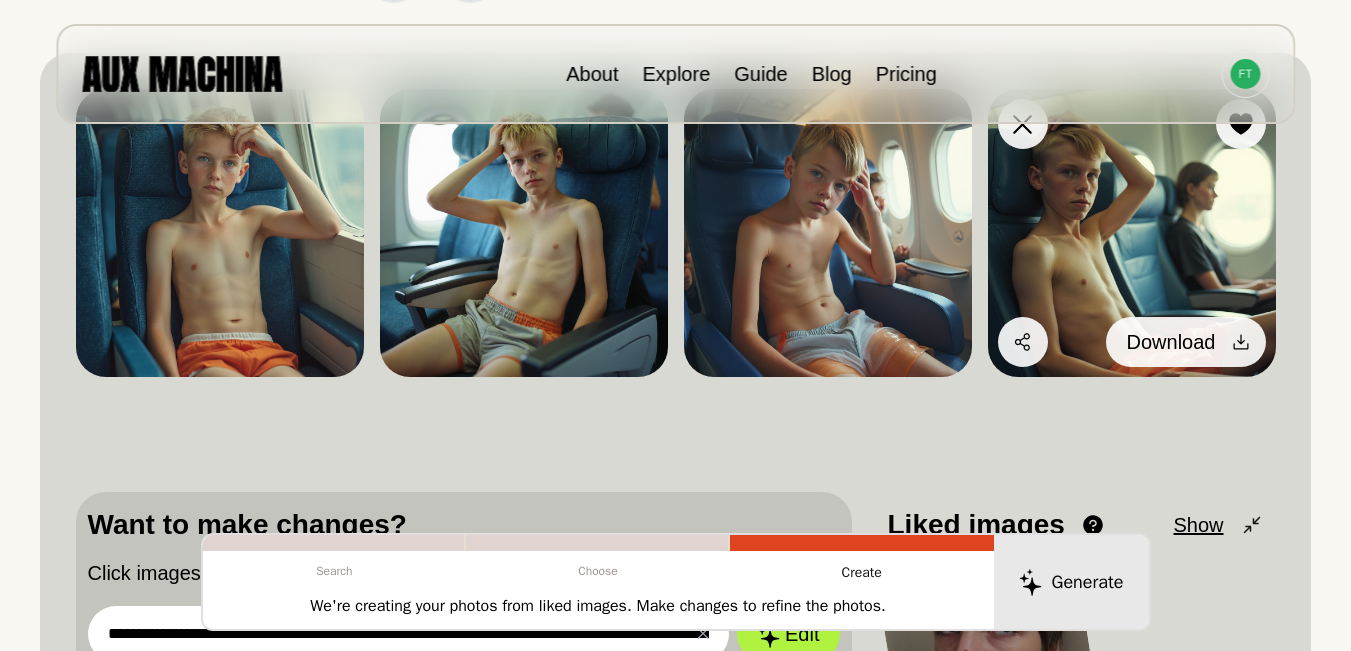 click 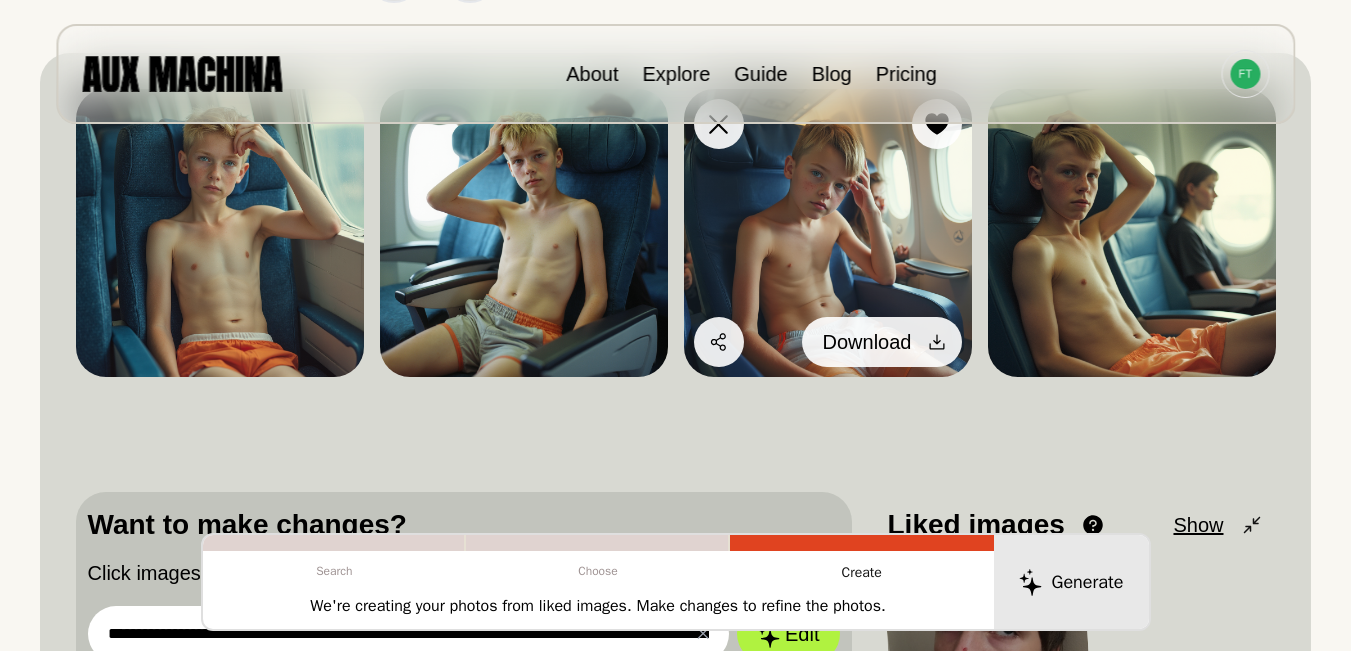 click at bounding box center (937, 342) 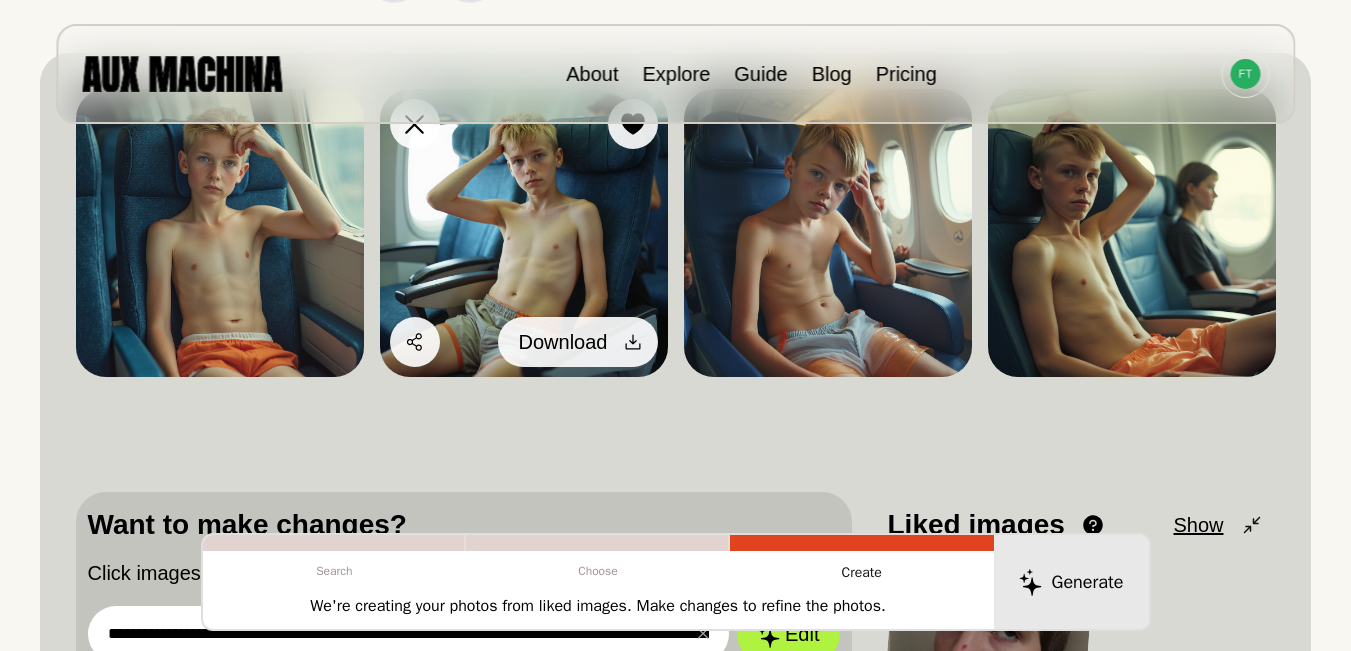 click on "Download" at bounding box center [578, 342] 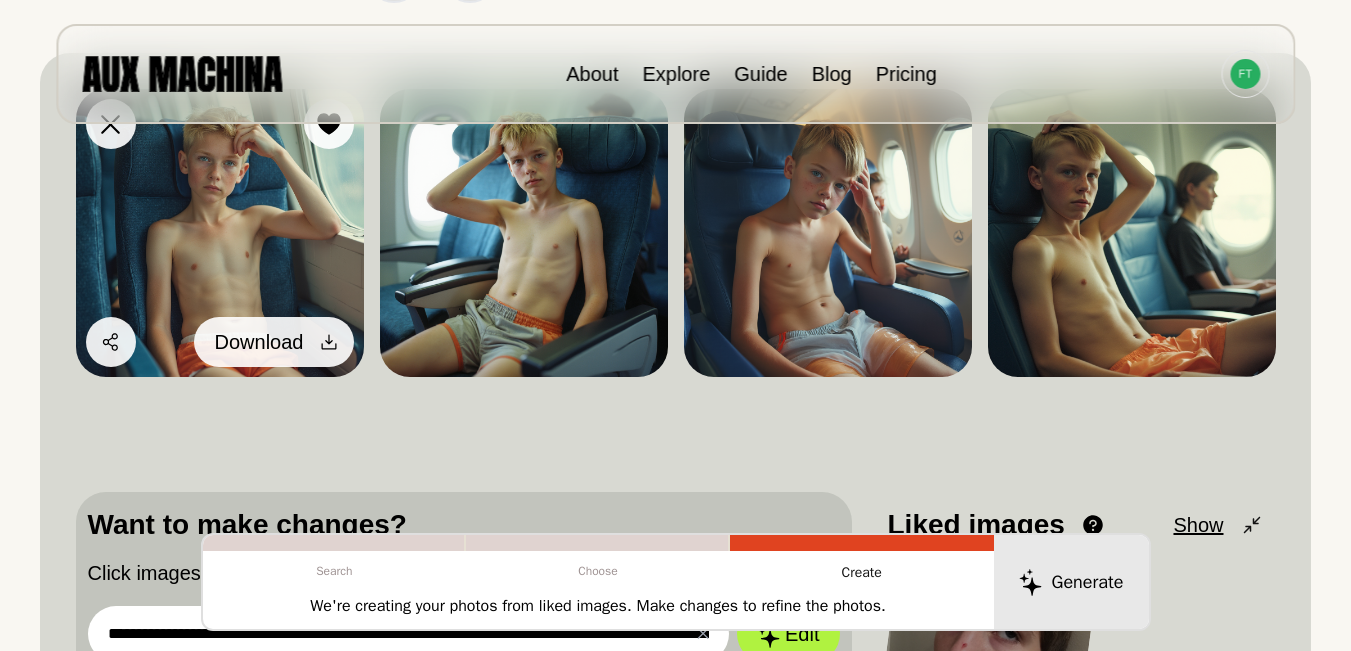 click at bounding box center (329, 342) 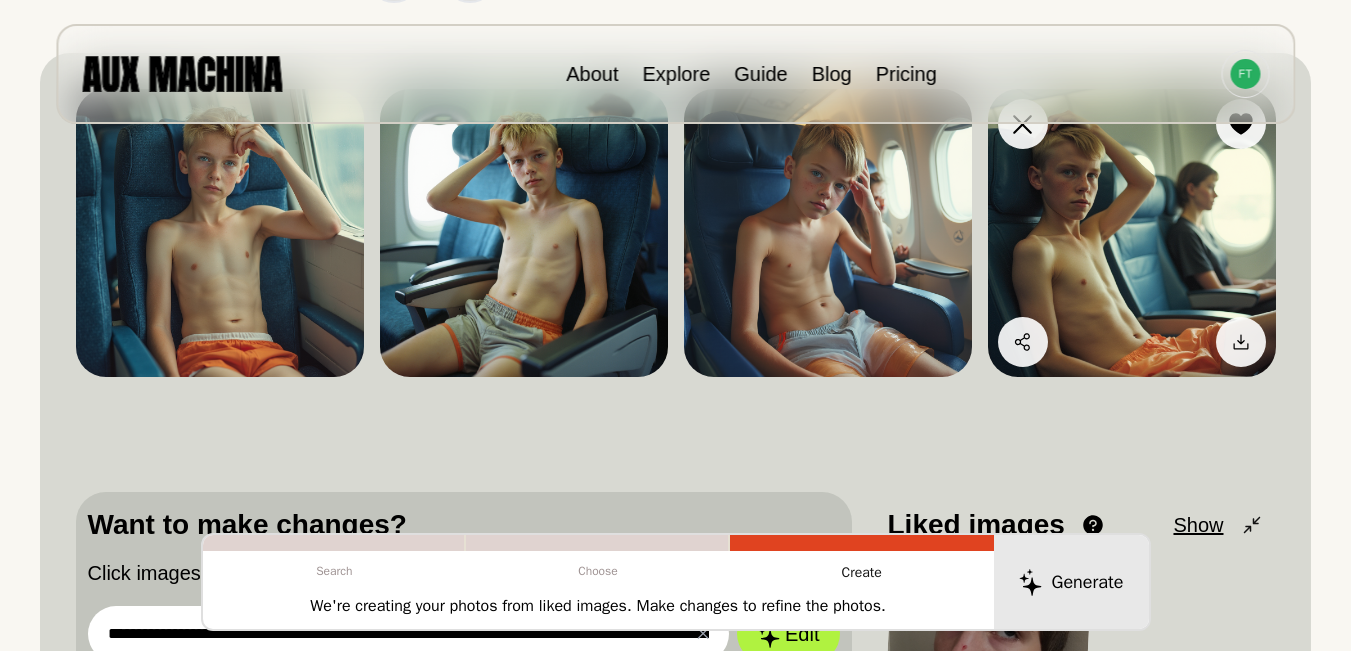 click at bounding box center (1132, 233) 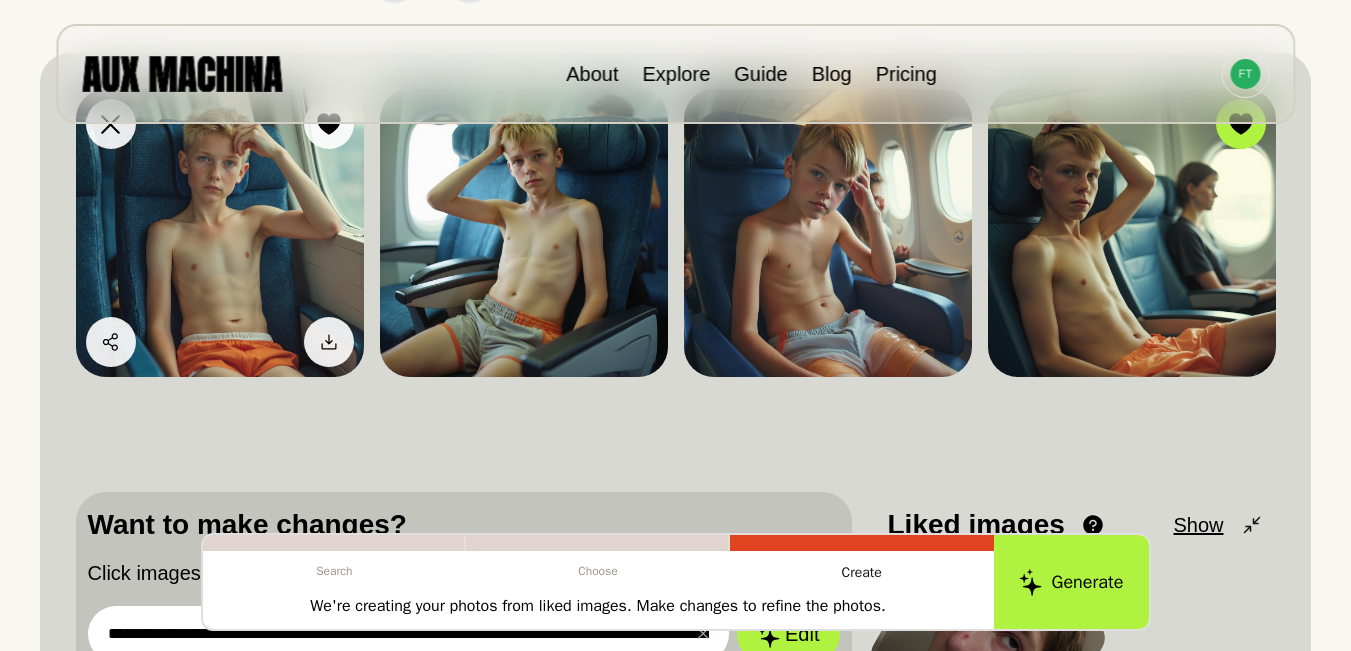 click at bounding box center [220, 233] 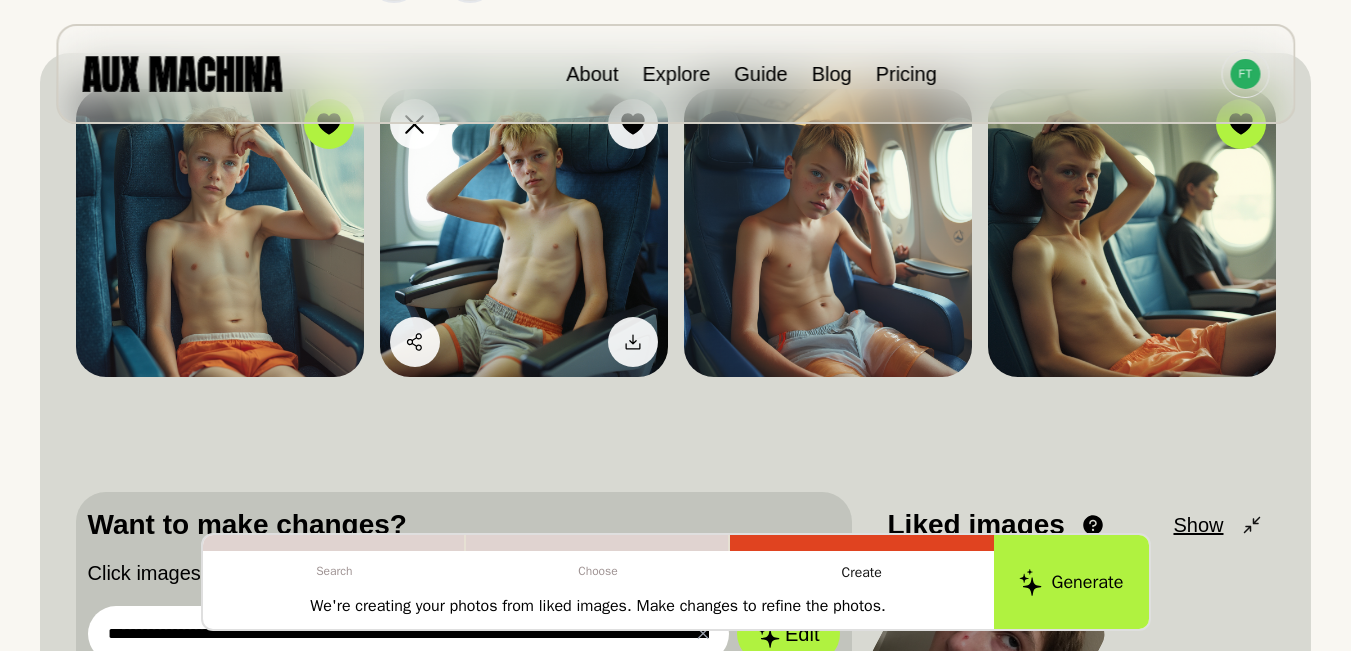 click at bounding box center [524, 233] 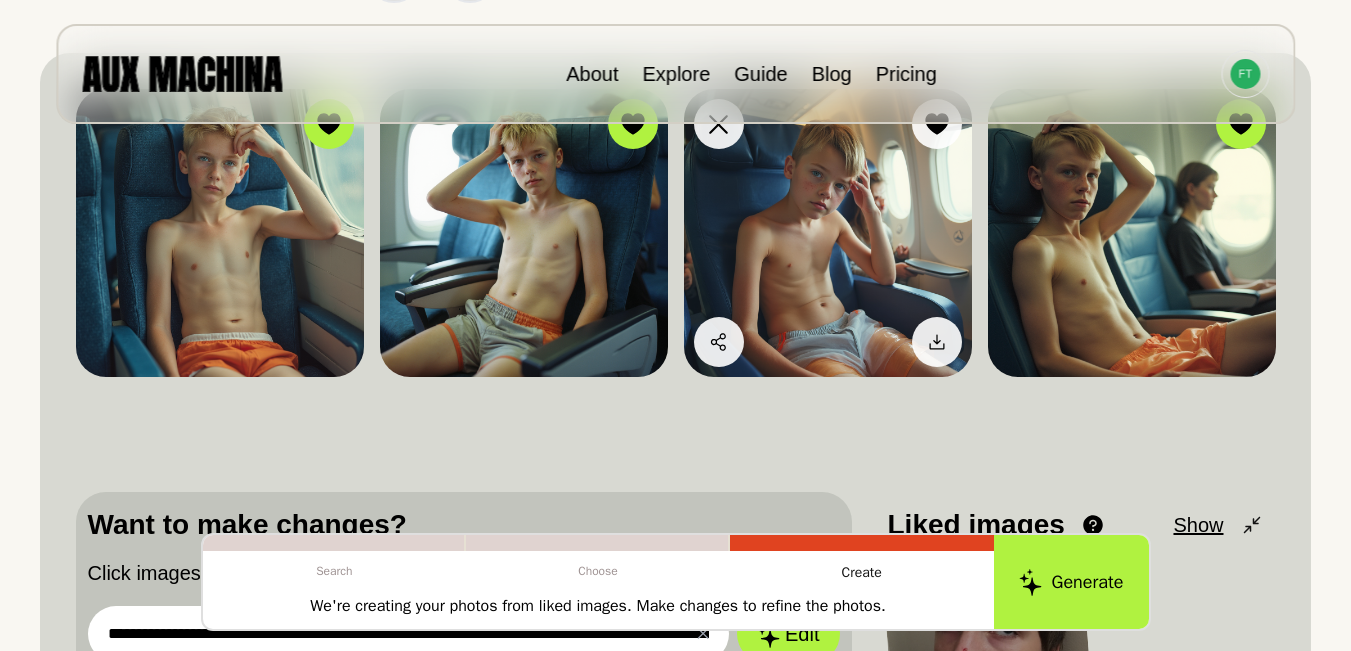 click at bounding box center (828, 233) 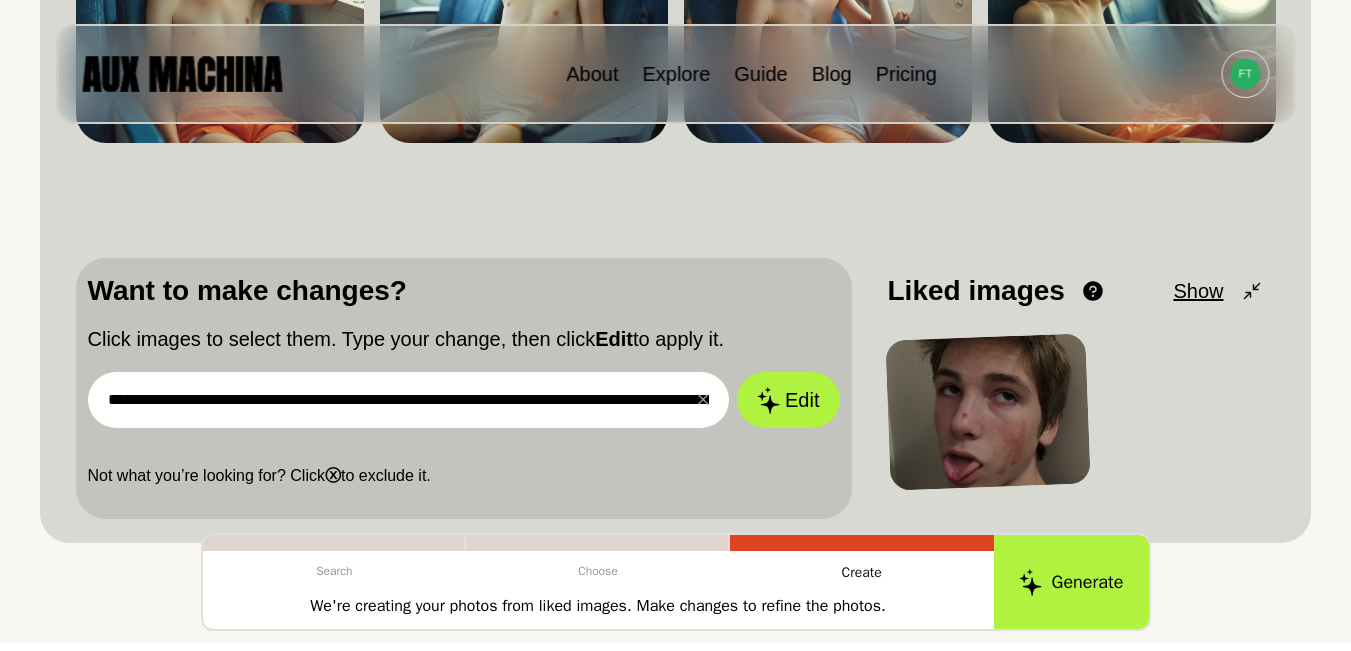 scroll, scrollTop: 590, scrollLeft: 0, axis: vertical 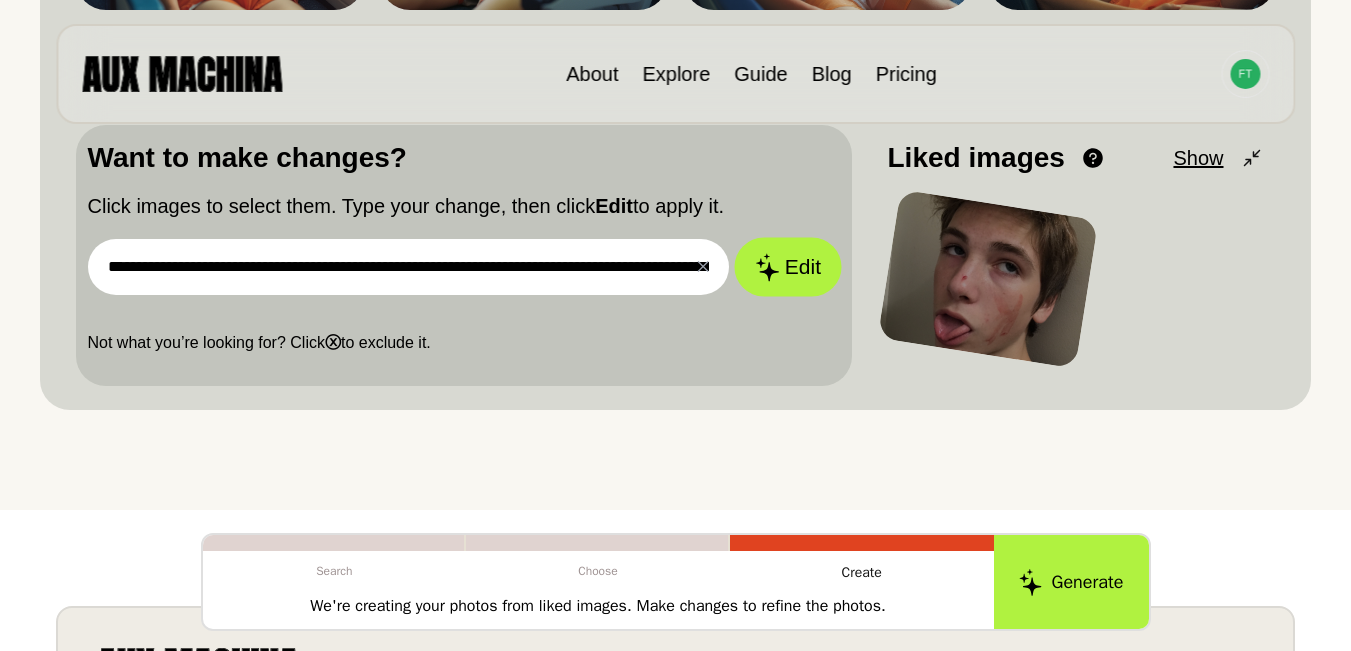 click on "Edit" at bounding box center (788, 267) 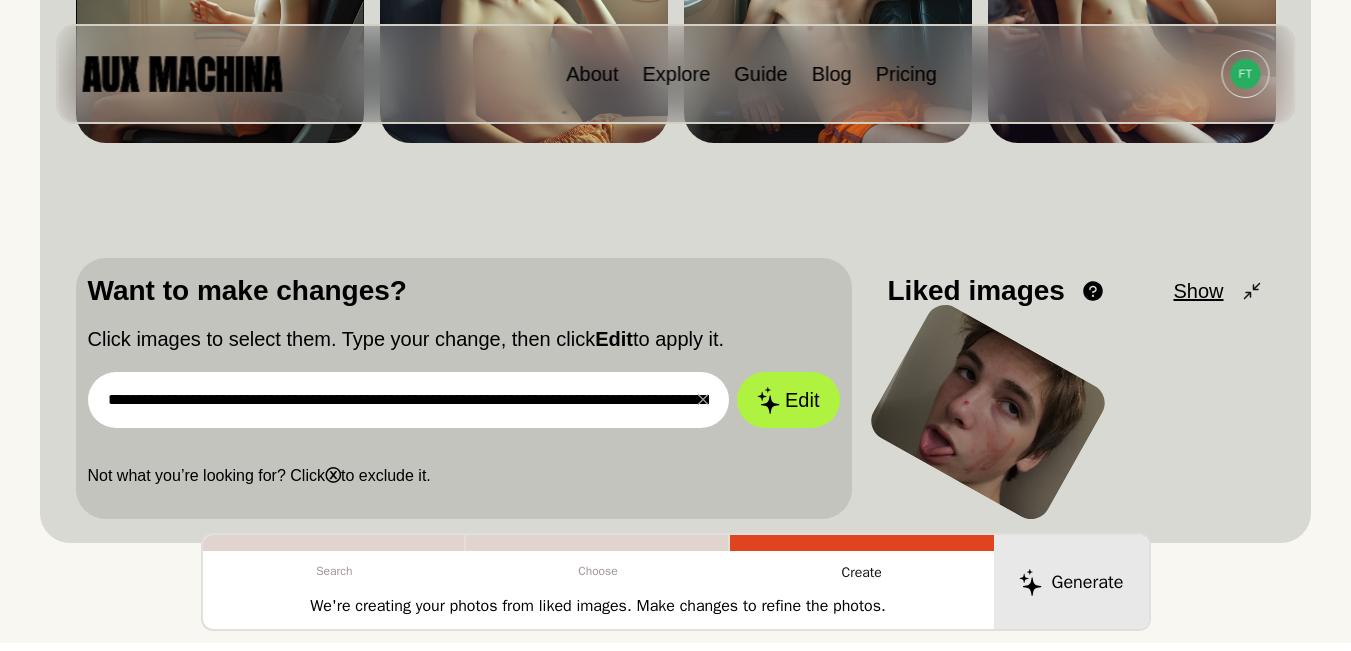 scroll, scrollTop: 323, scrollLeft: 0, axis: vertical 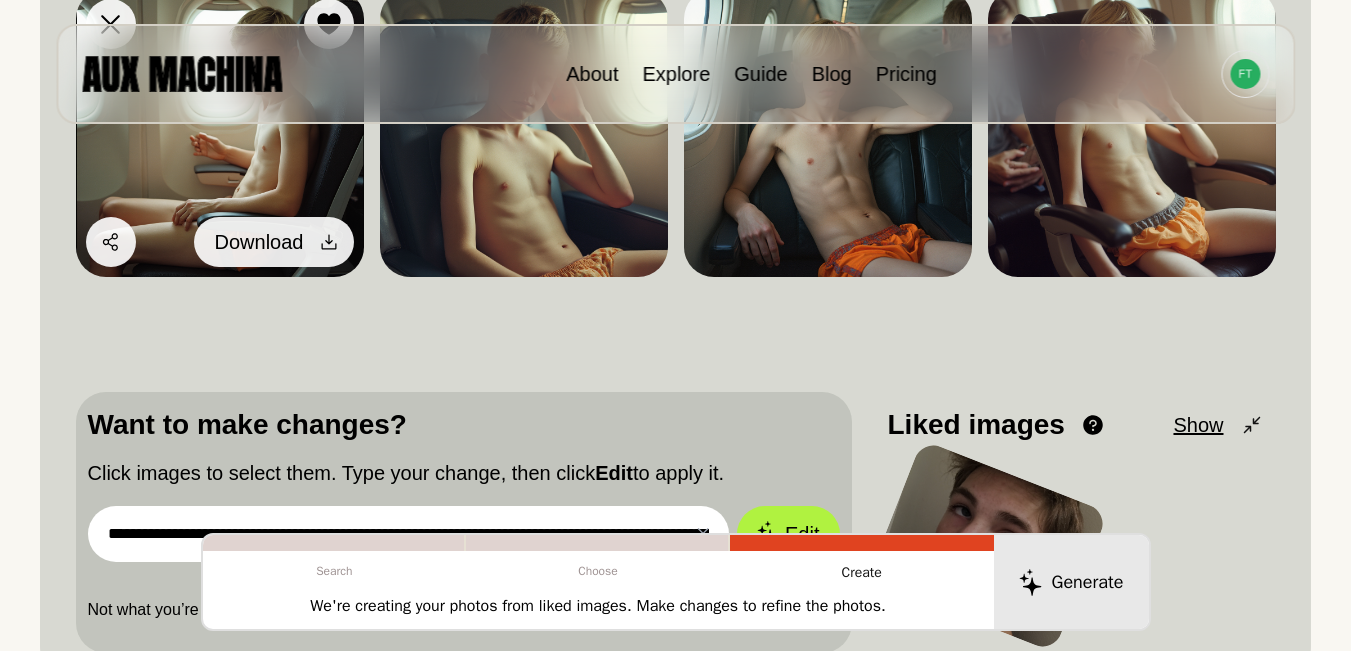 click 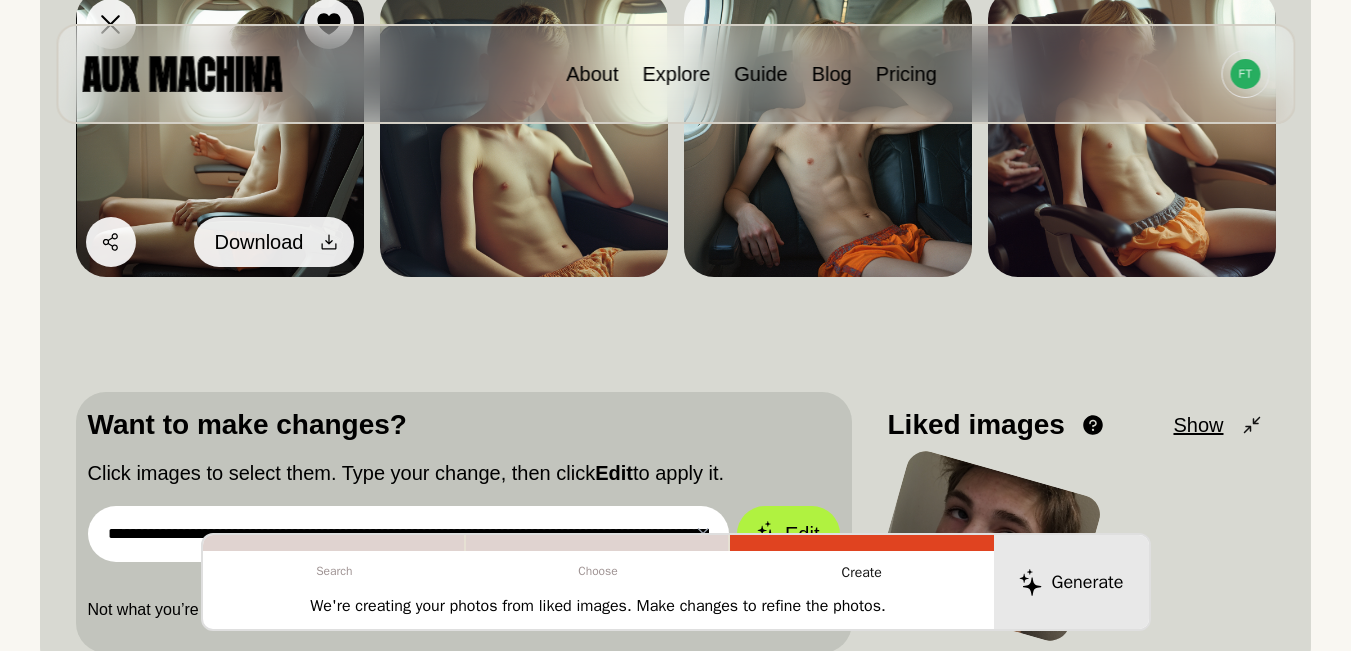 scroll, scrollTop: 223, scrollLeft: 0, axis: vertical 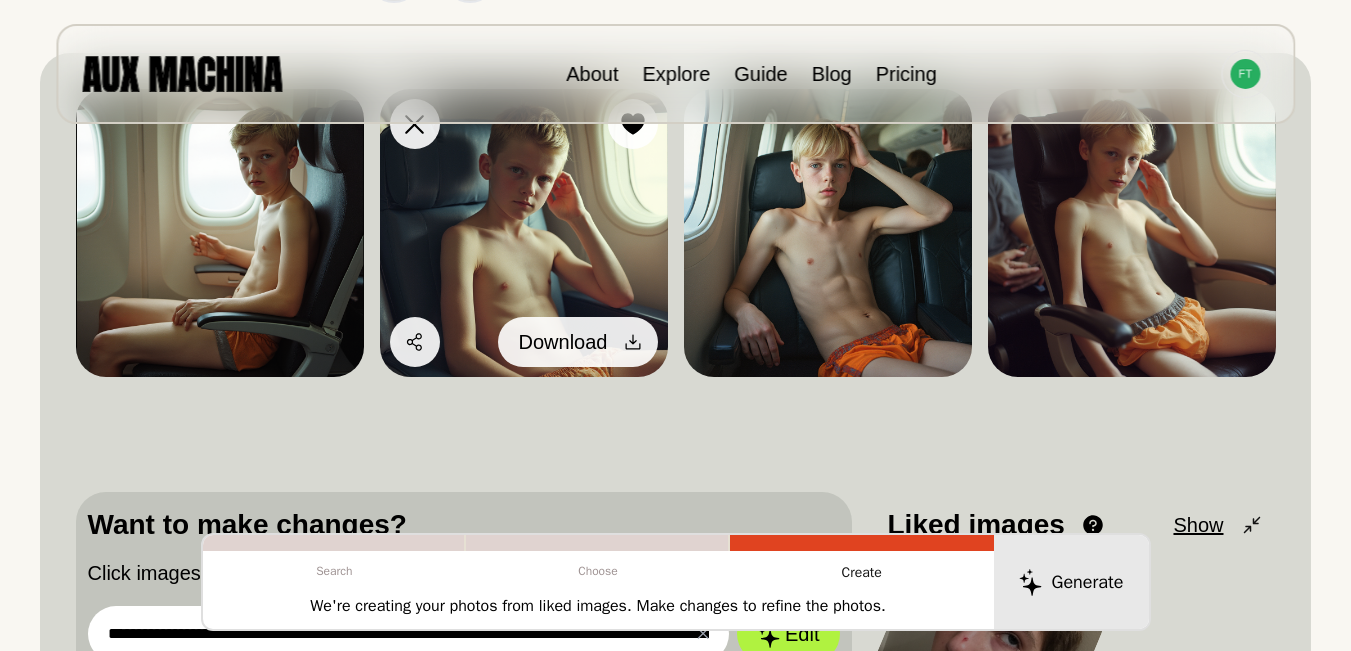 click 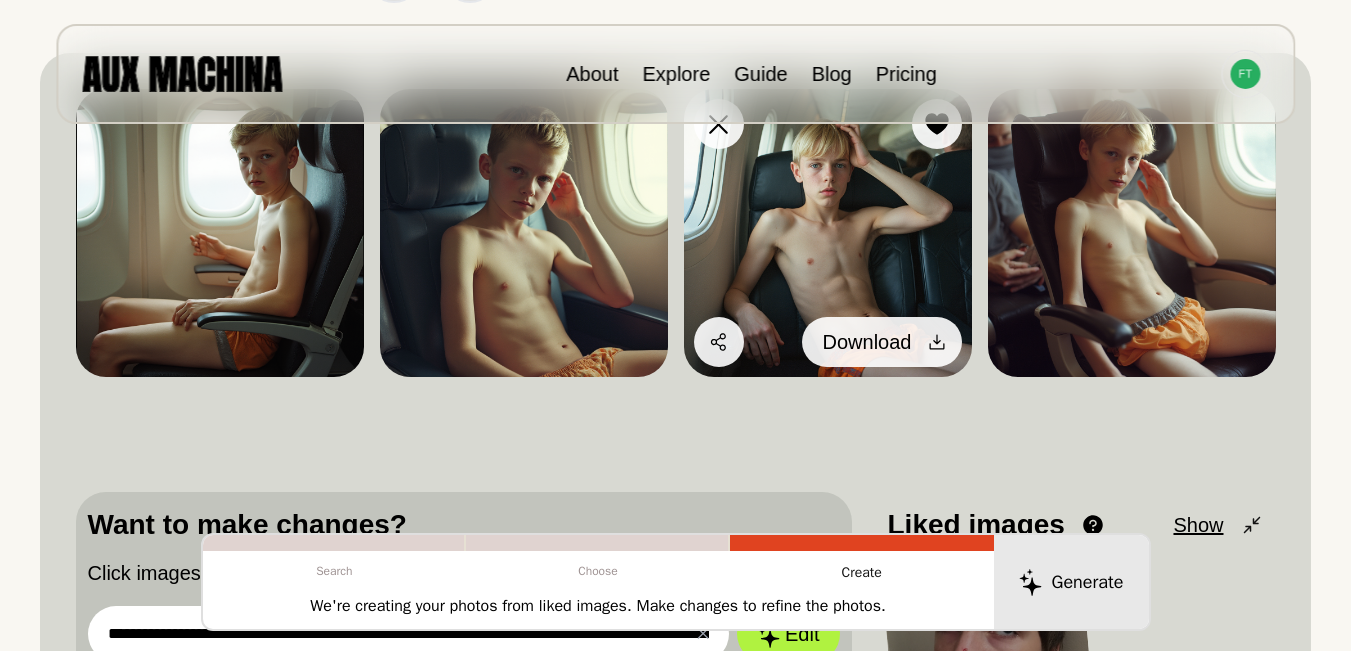 click on "Download" at bounding box center (882, 342) 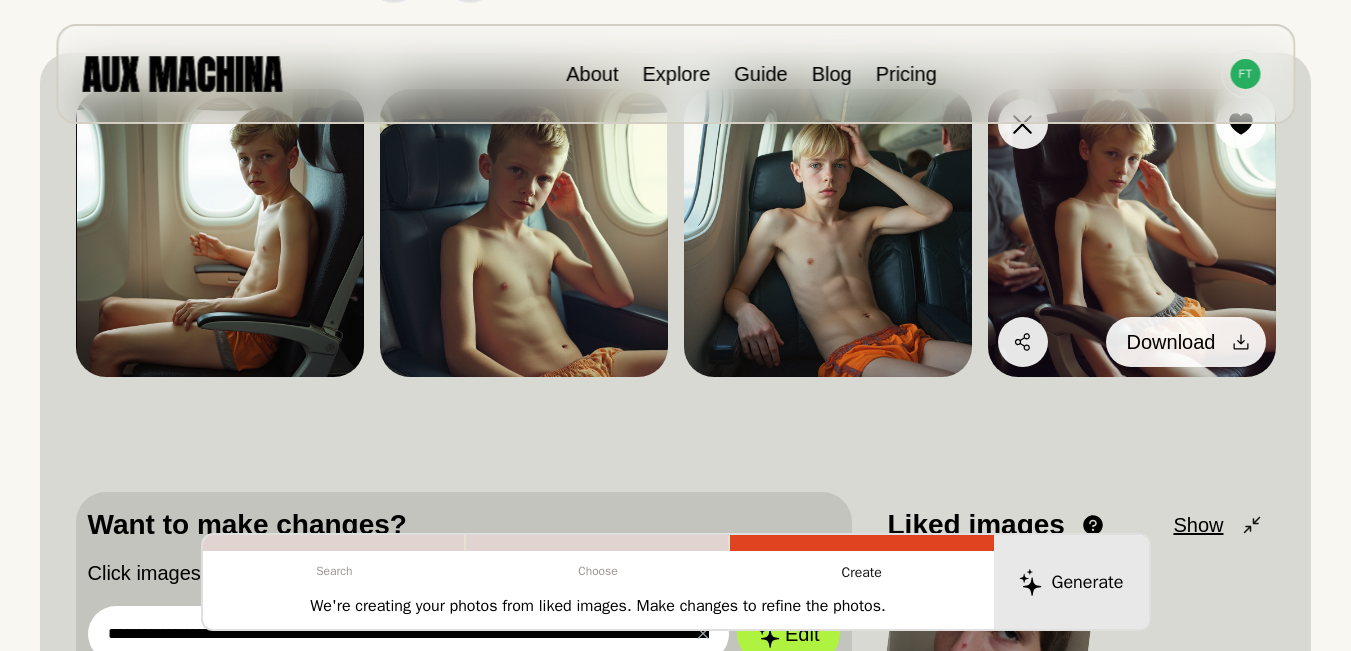 click 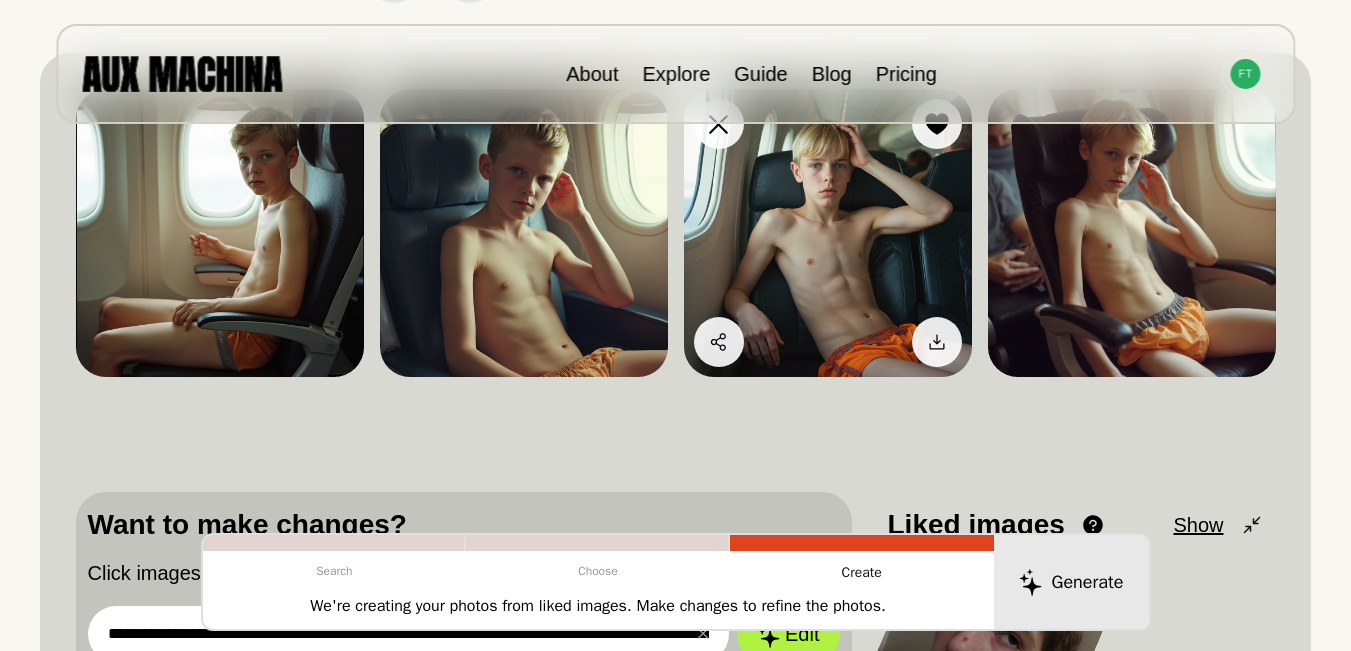 click at bounding box center [828, 233] 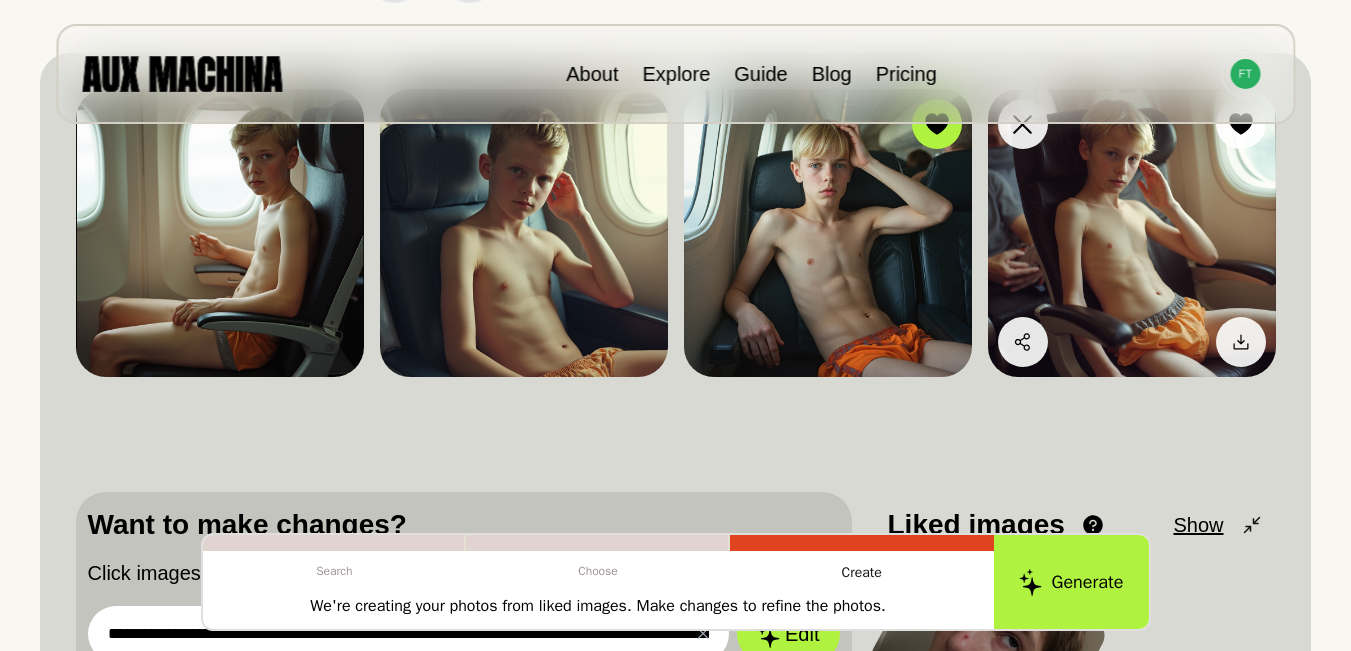 click at bounding box center [1132, 233] 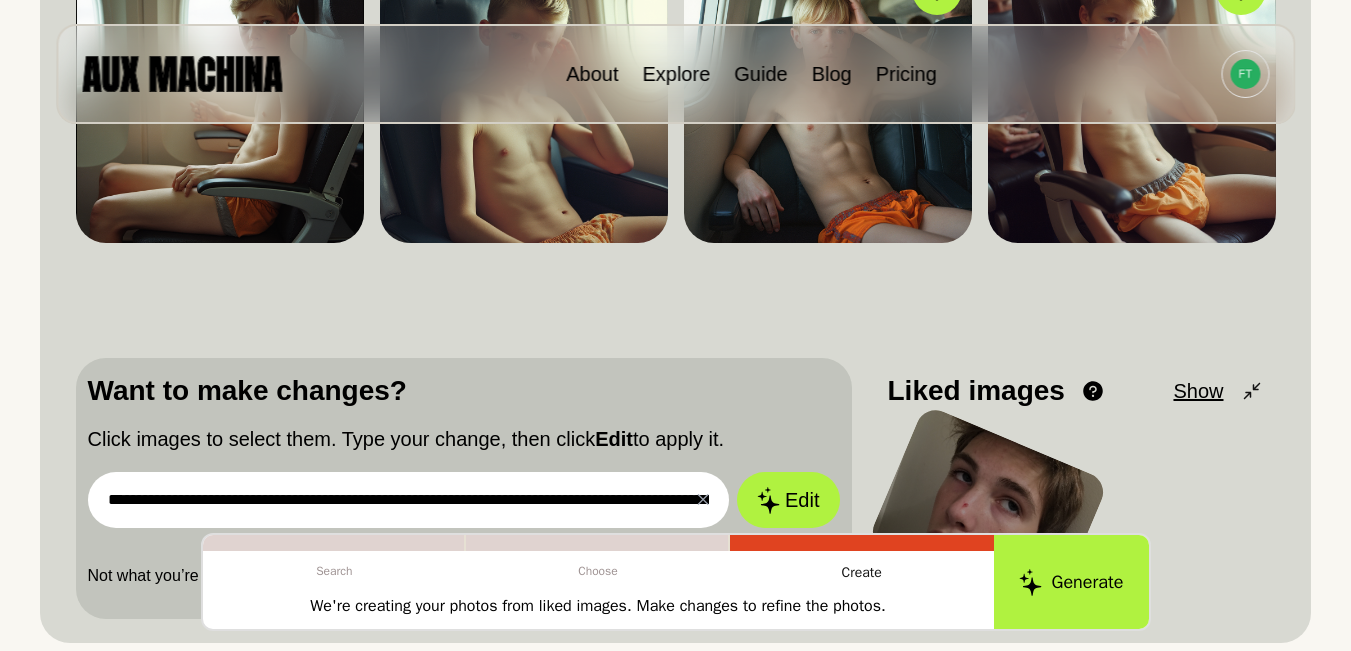scroll, scrollTop: 457, scrollLeft: 0, axis: vertical 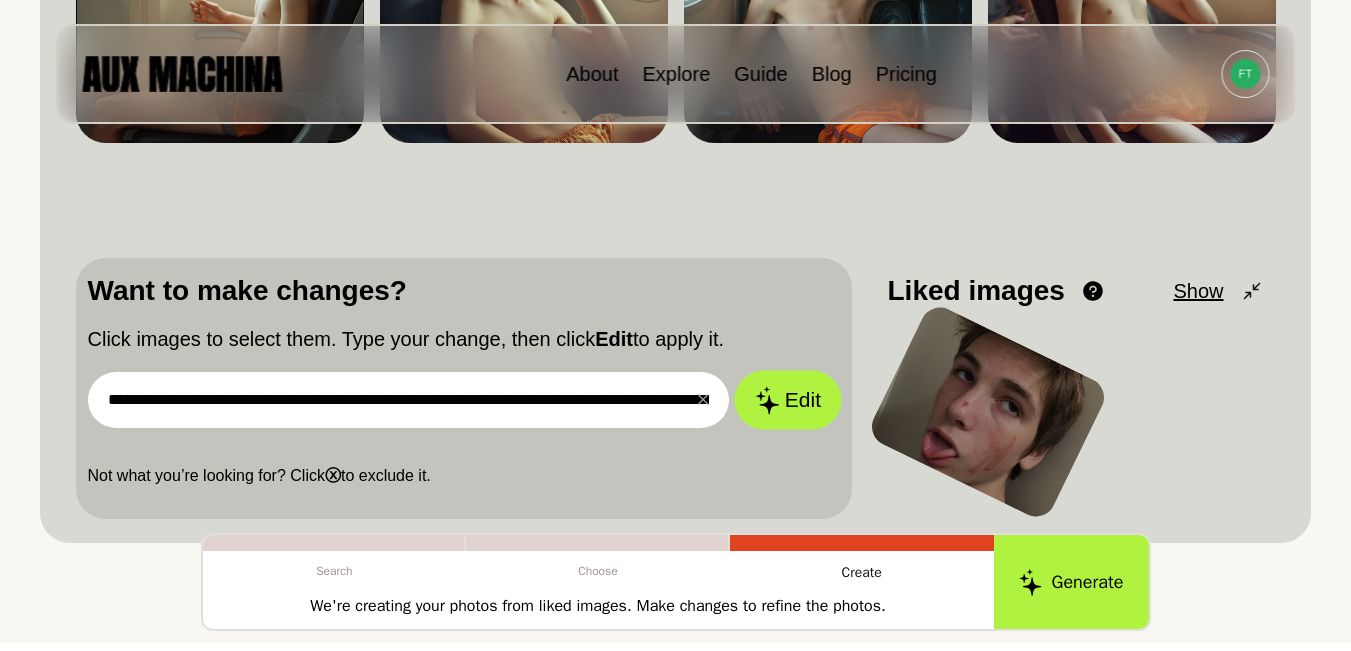 click on "Edit" at bounding box center [788, 400] 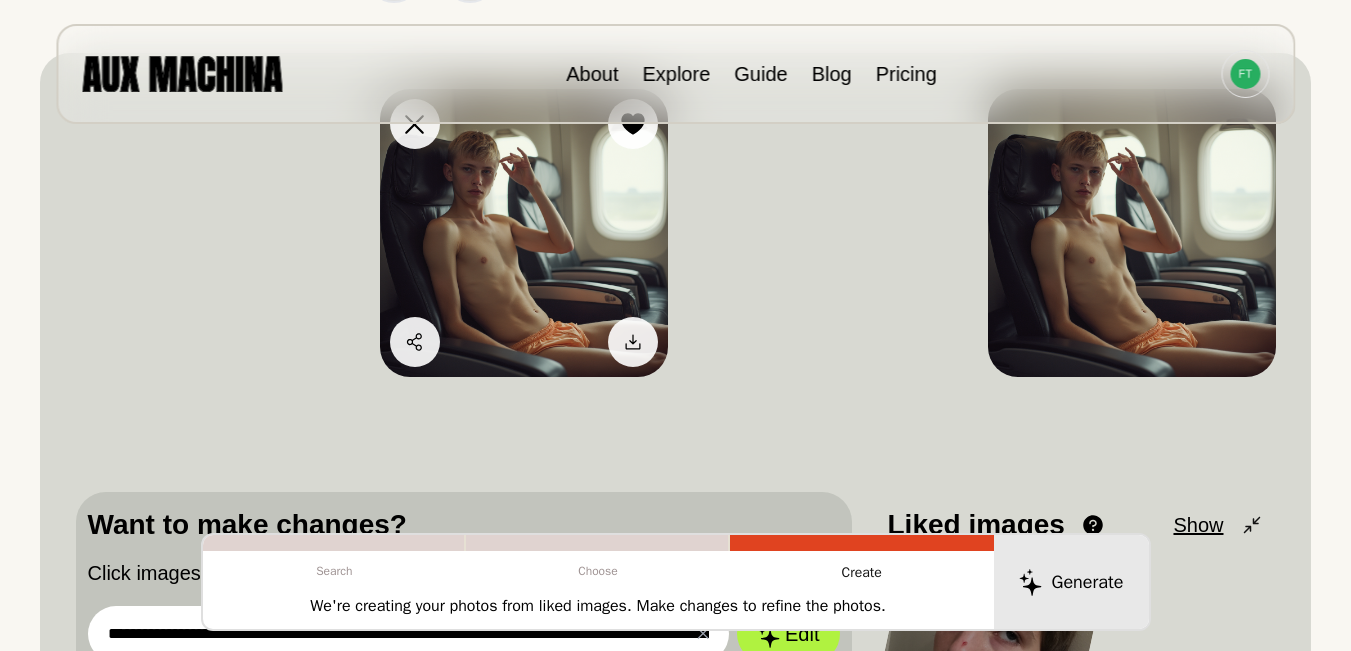 scroll, scrollTop: 190, scrollLeft: 0, axis: vertical 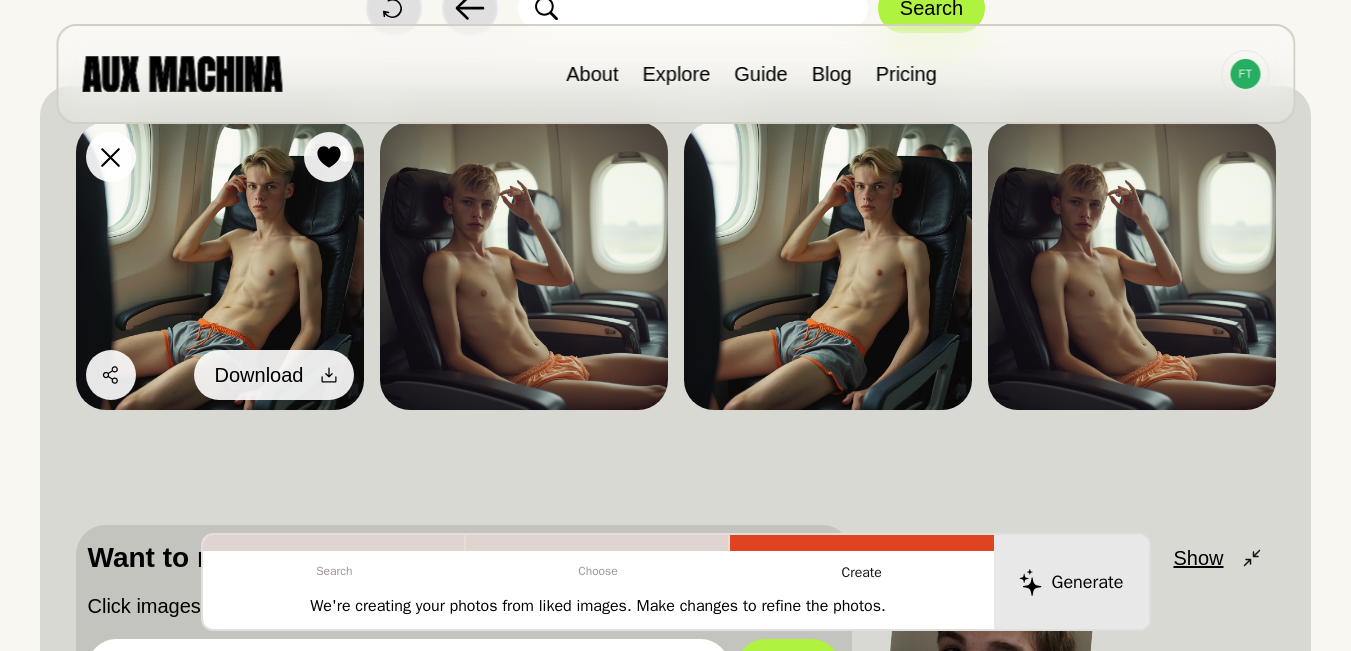 click 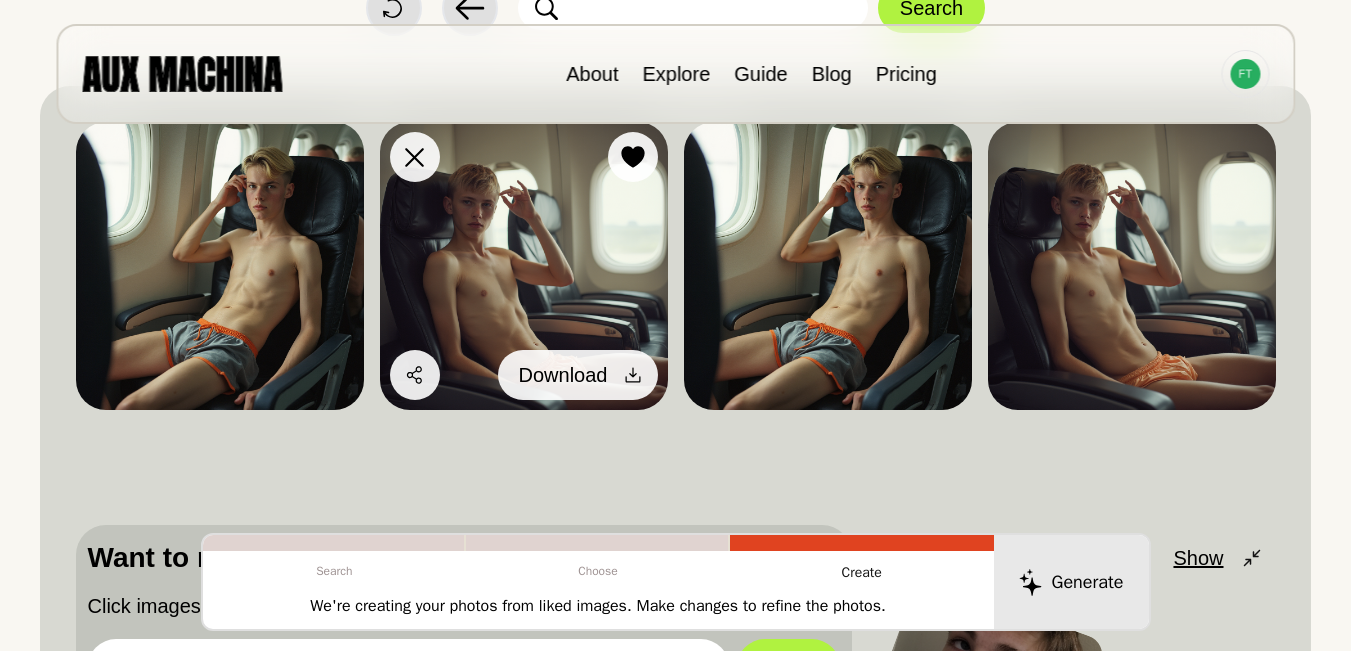 click on "Download" at bounding box center (578, 375) 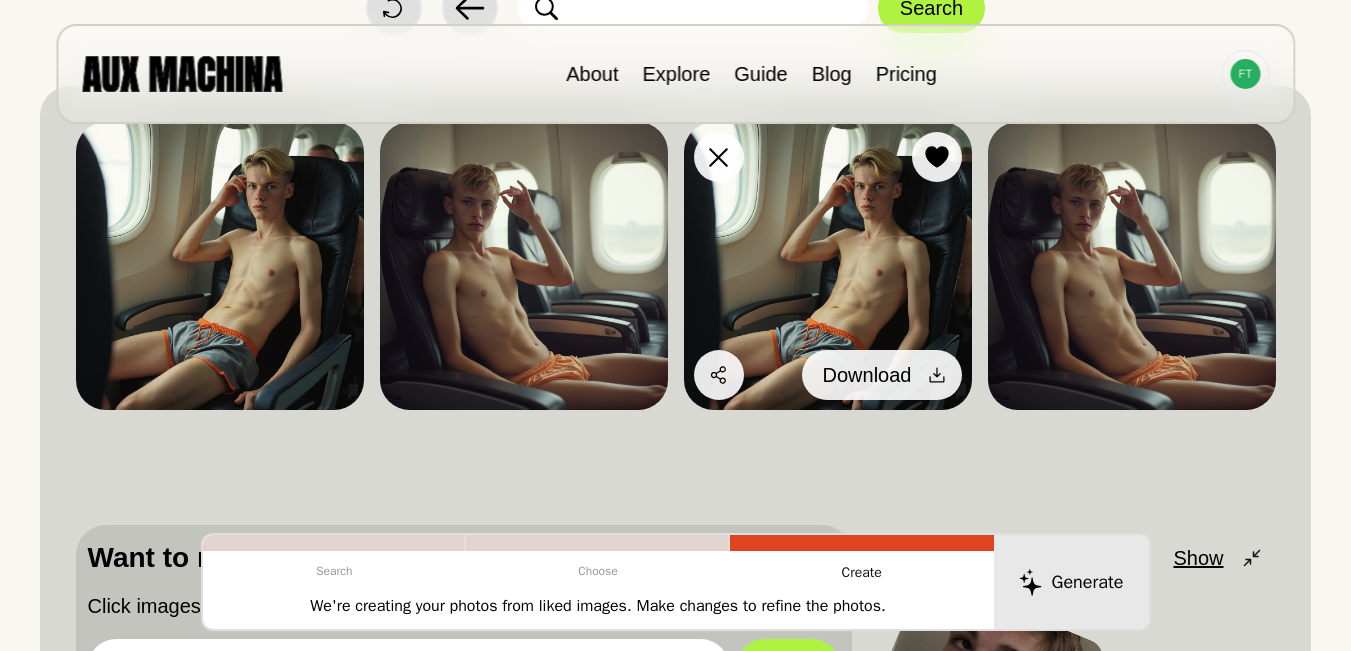 click 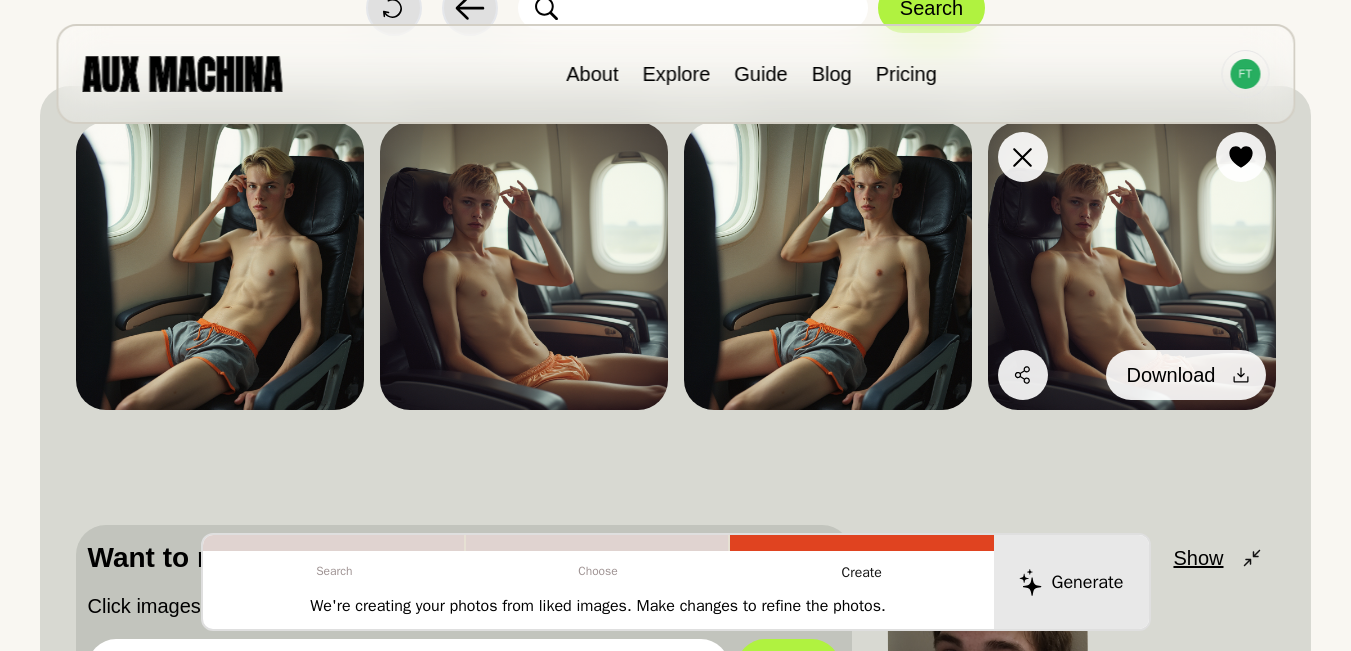 click 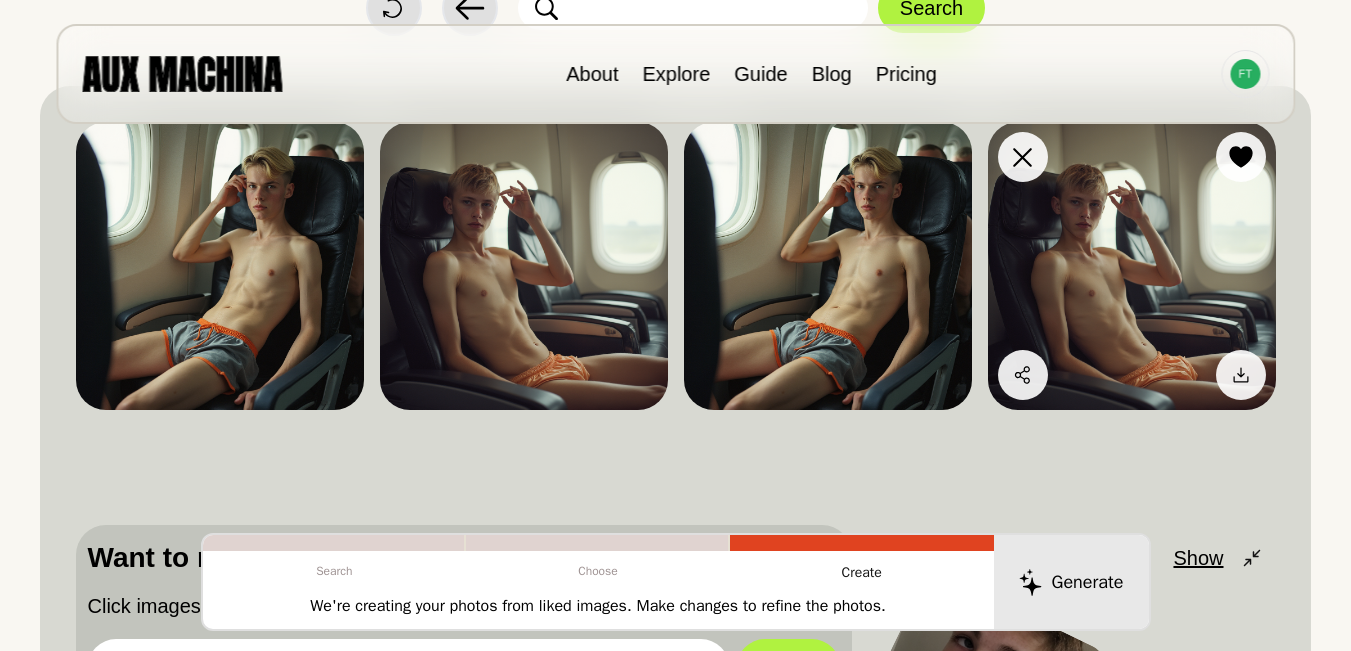 click at bounding box center [1132, 266] 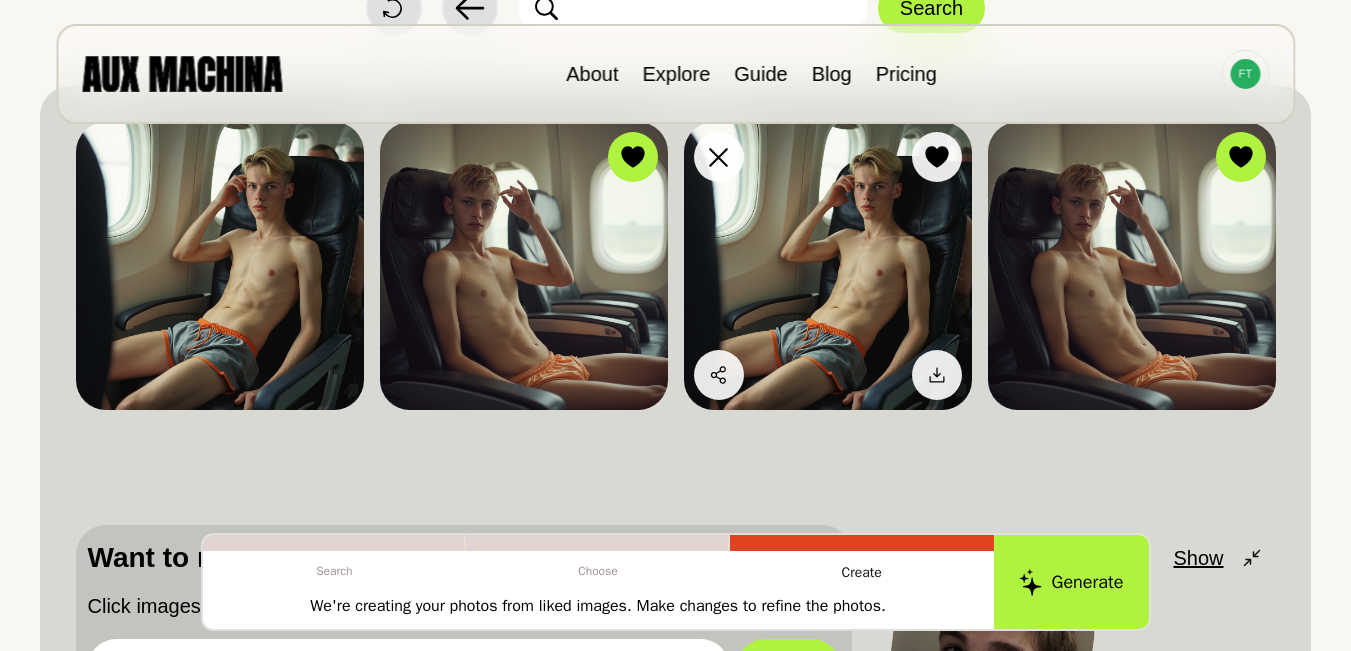 scroll, scrollTop: 323, scrollLeft: 0, axis: vertical 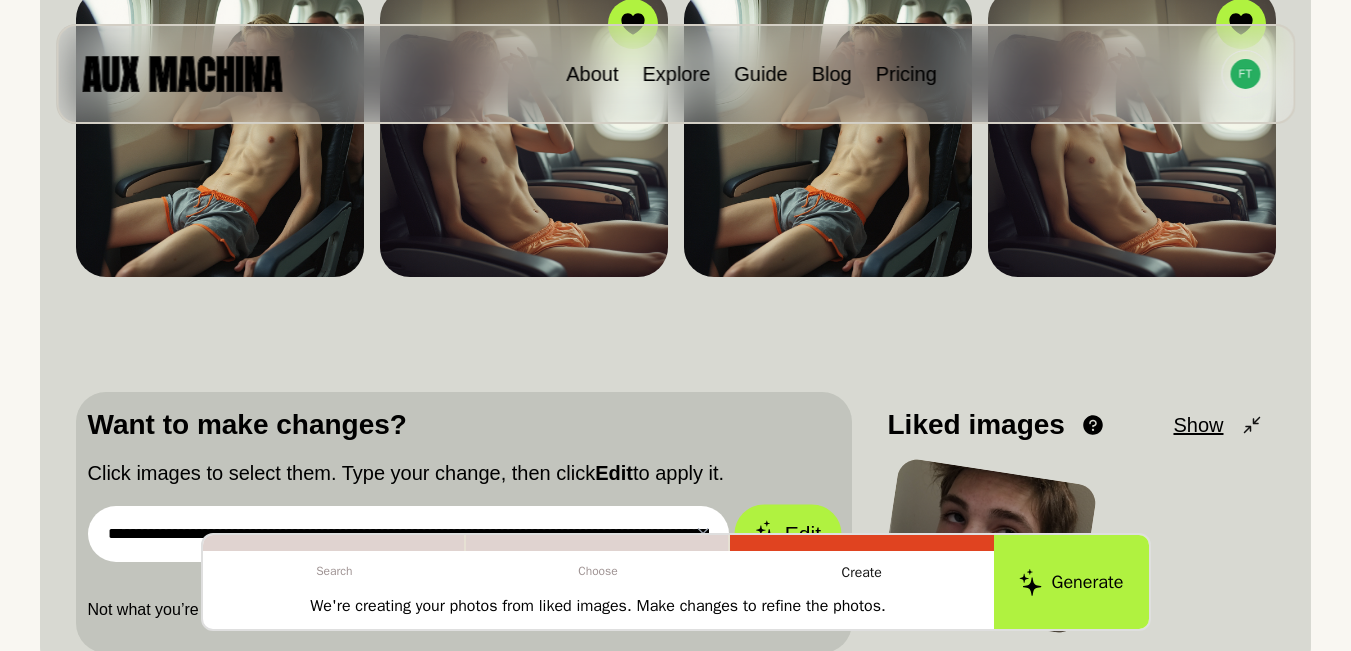 click on "Edit" at bounding box center [788, 534] 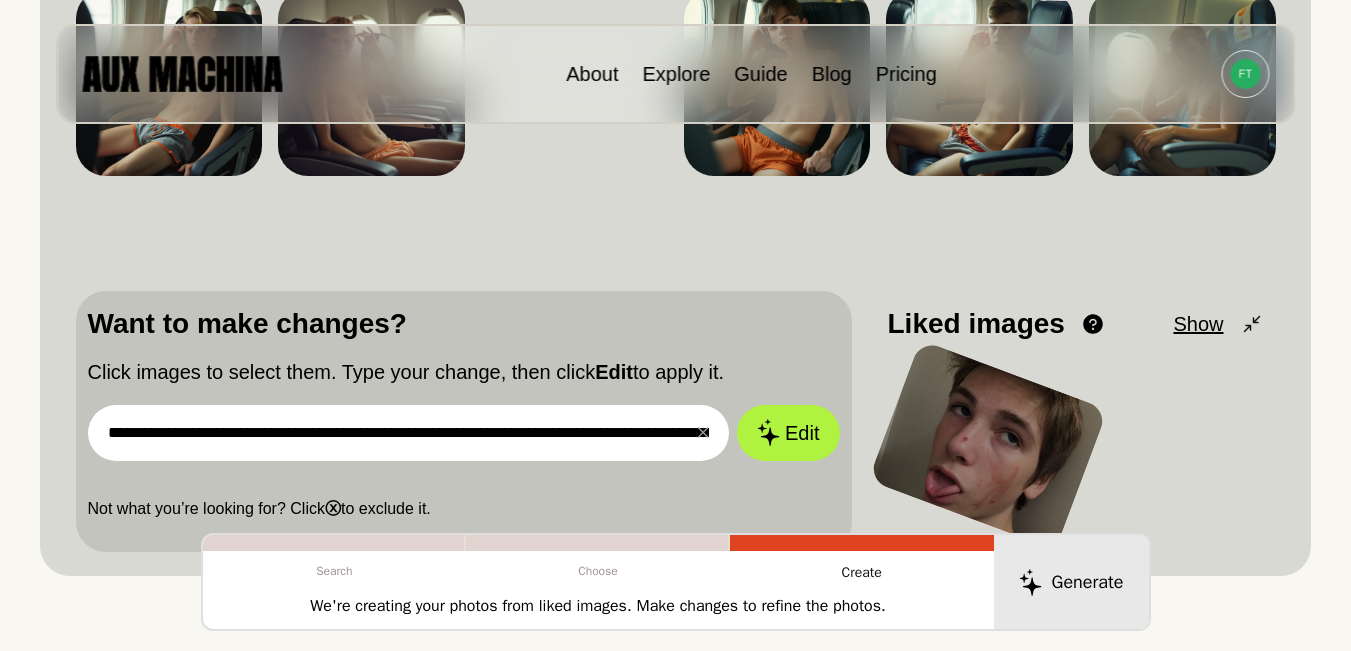 scroll, scrollTop: 157, scrollLeft: 0, axis: vertical 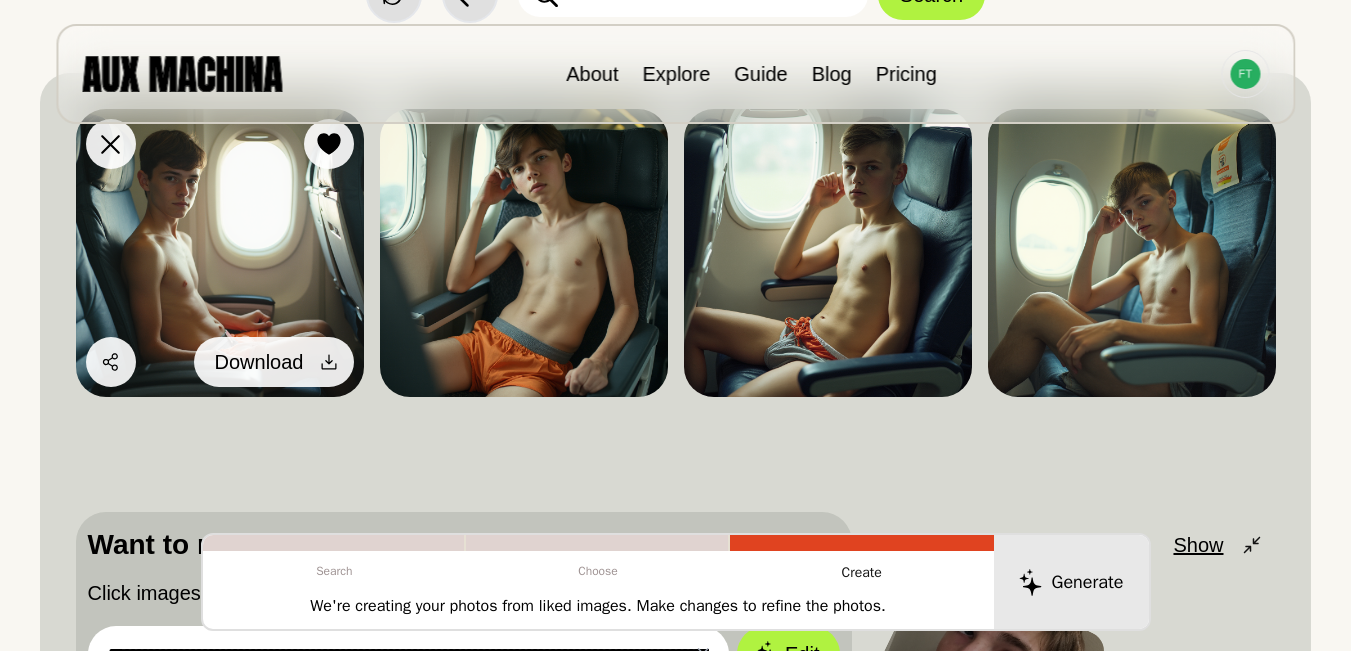 click 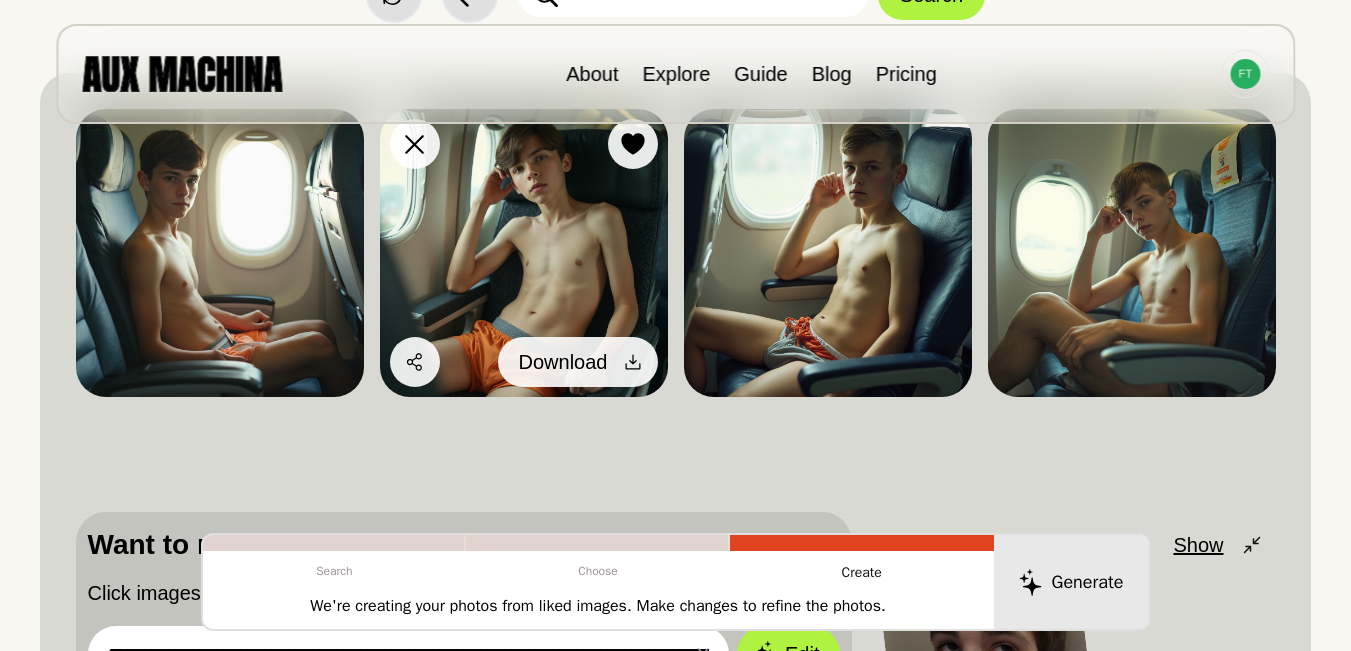 click 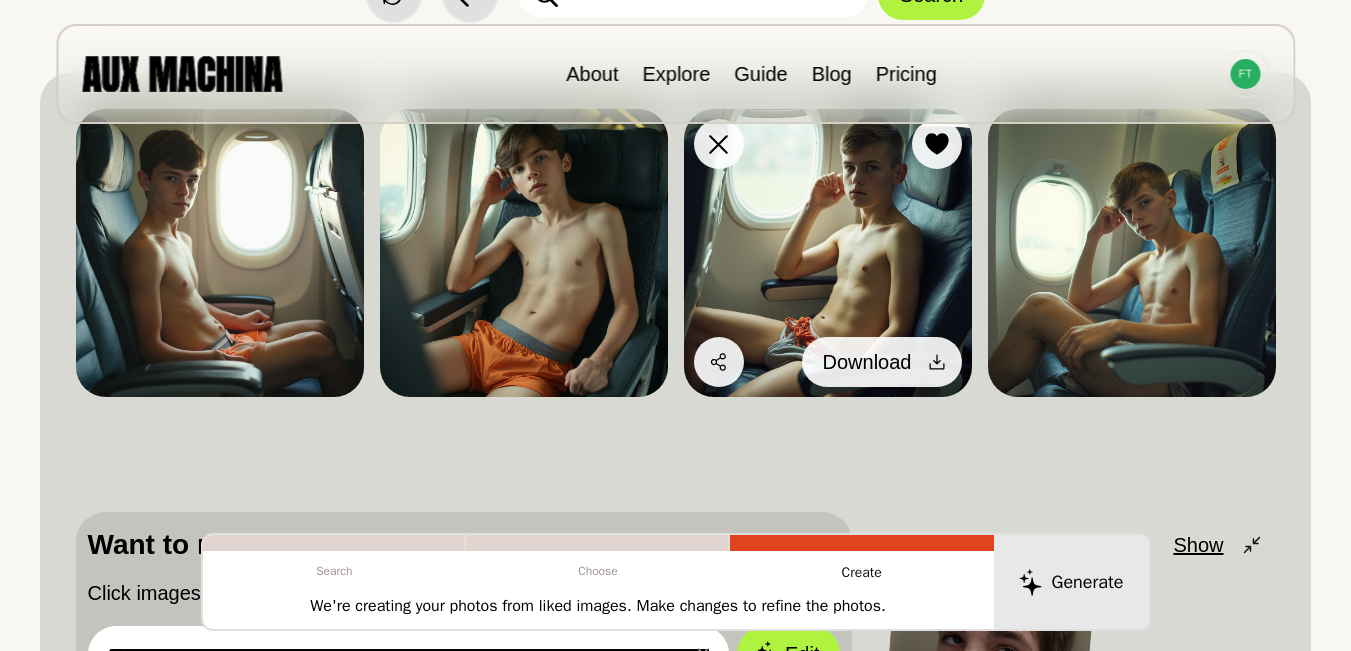click on "Download" at bounding box center [882, 362] 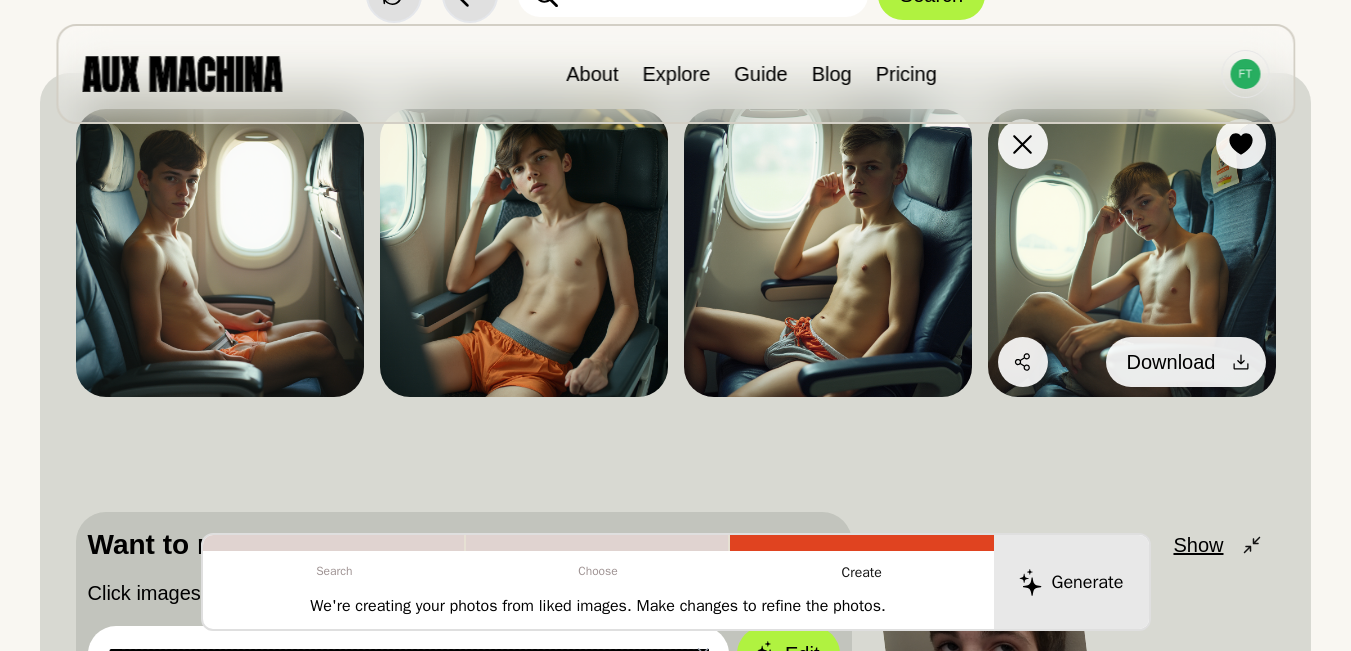 click on "Download" at bounding box center (1171, 362) 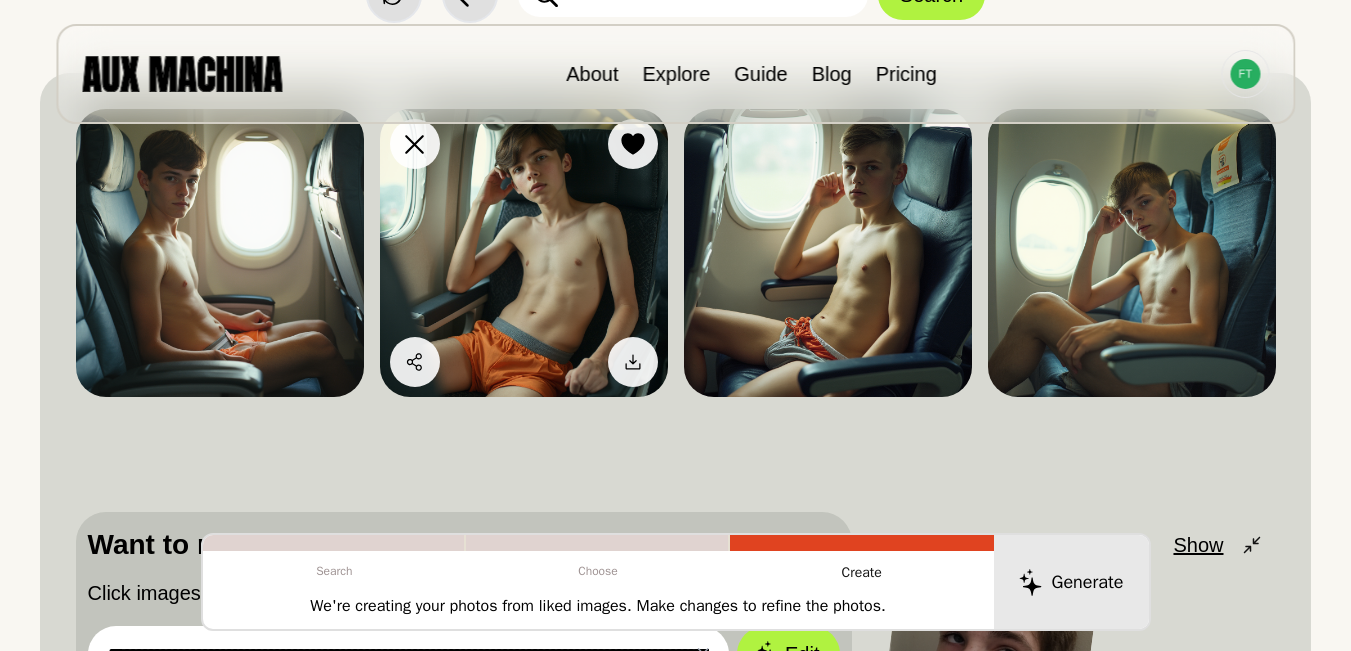 click at bounding box center [524, 253] 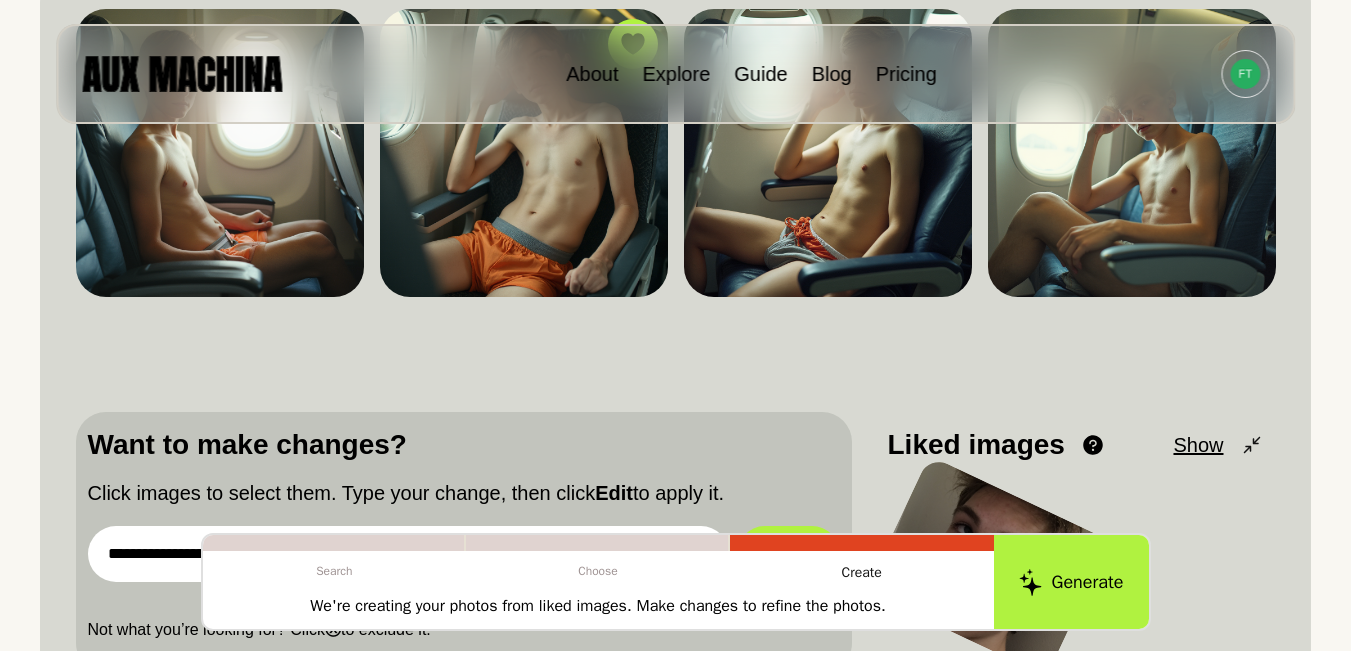 scroll, scrollTop: 403, scrollLeft: 0, axis: vertical 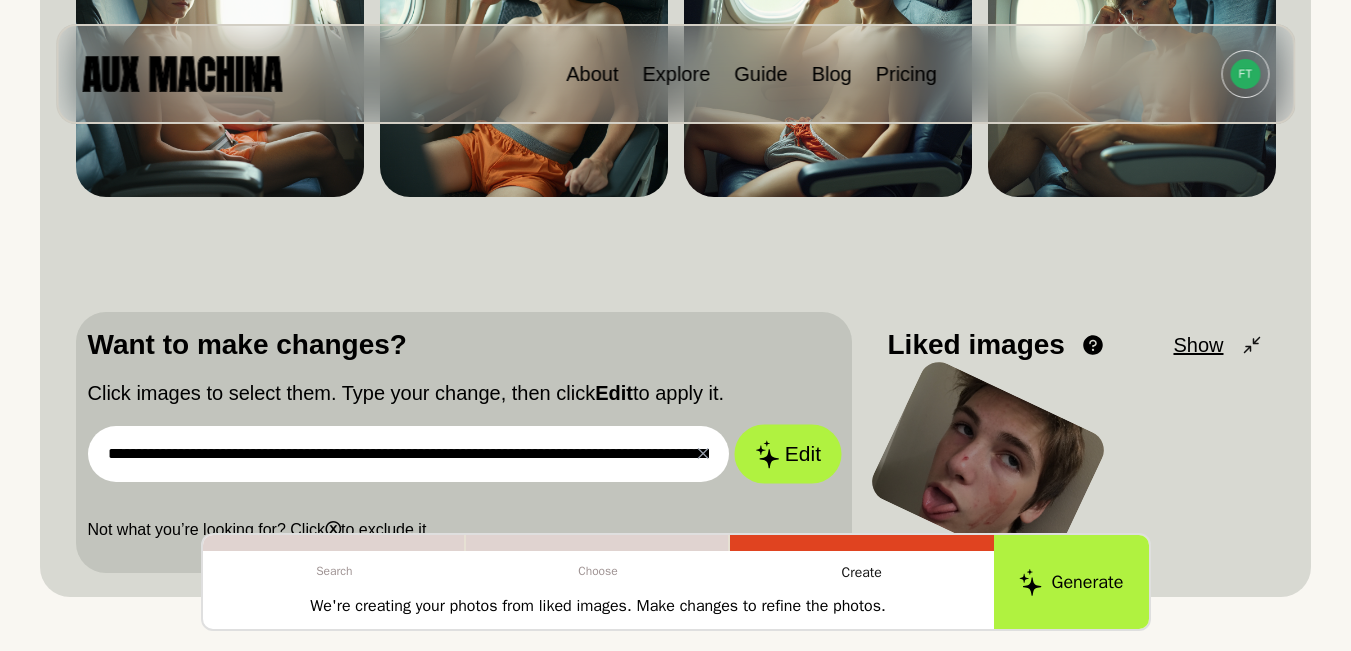 click 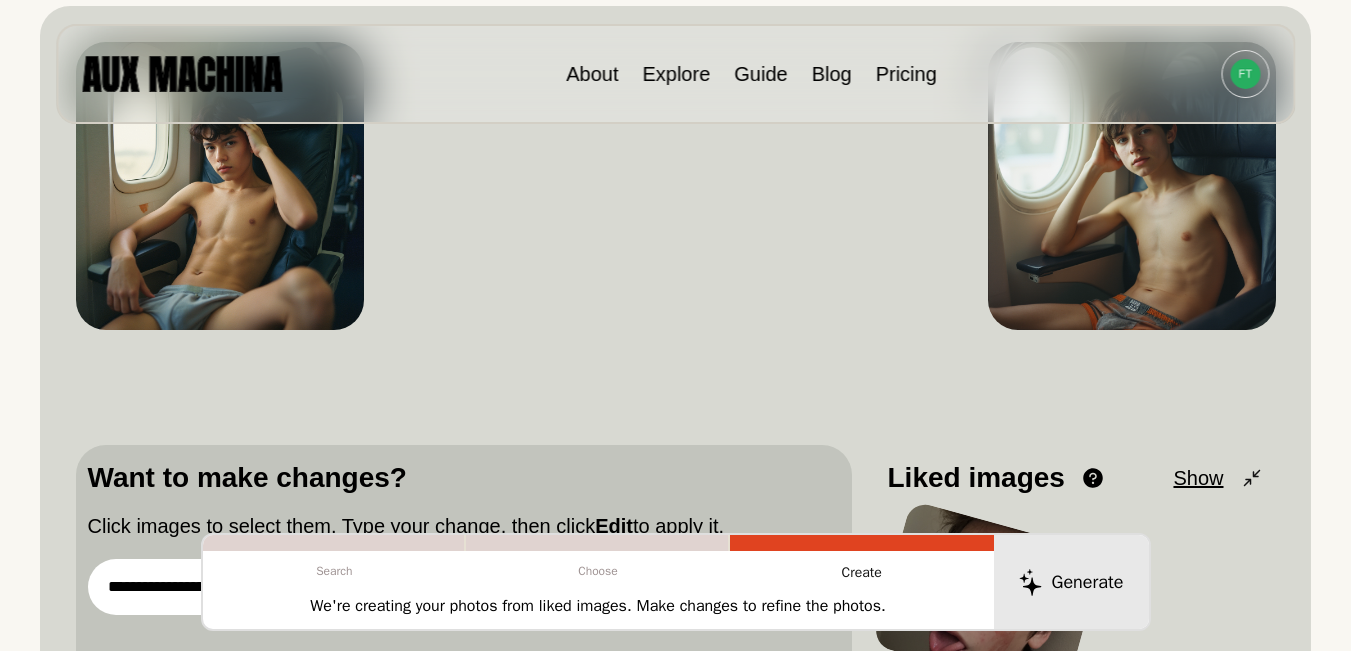 scroll, scrollTop: 203, scrollLeft: 0, axis: vertical 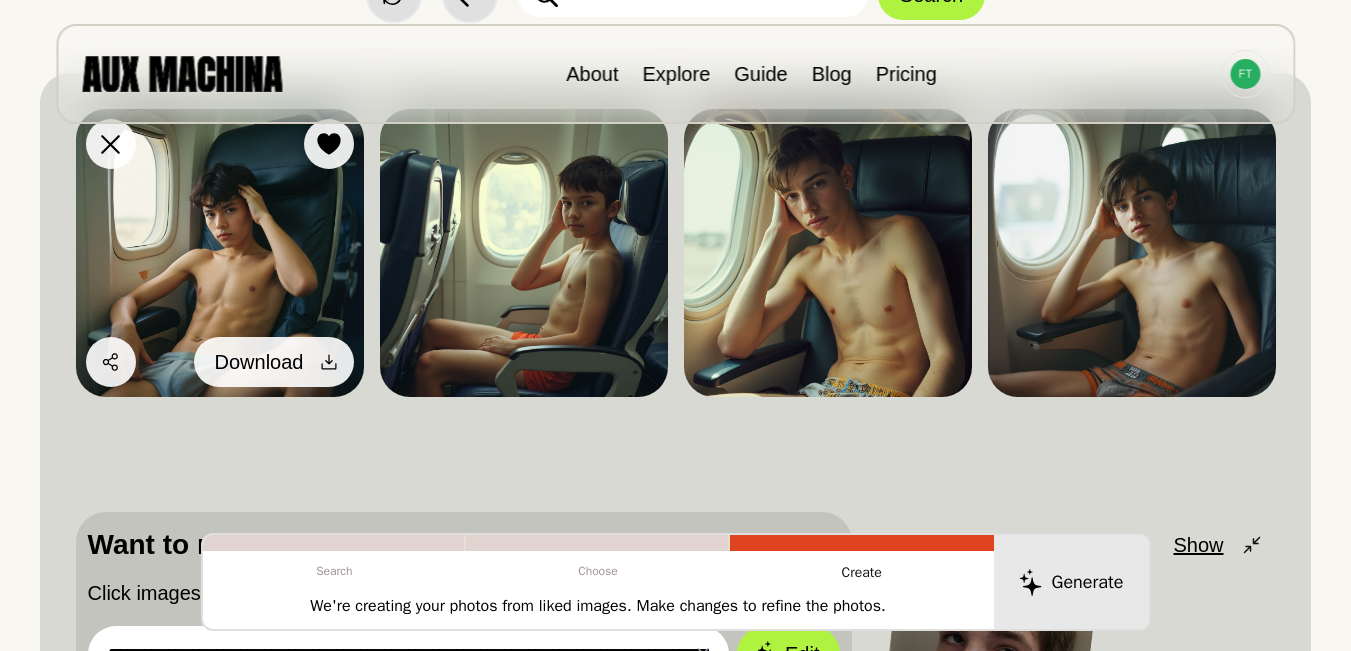 click 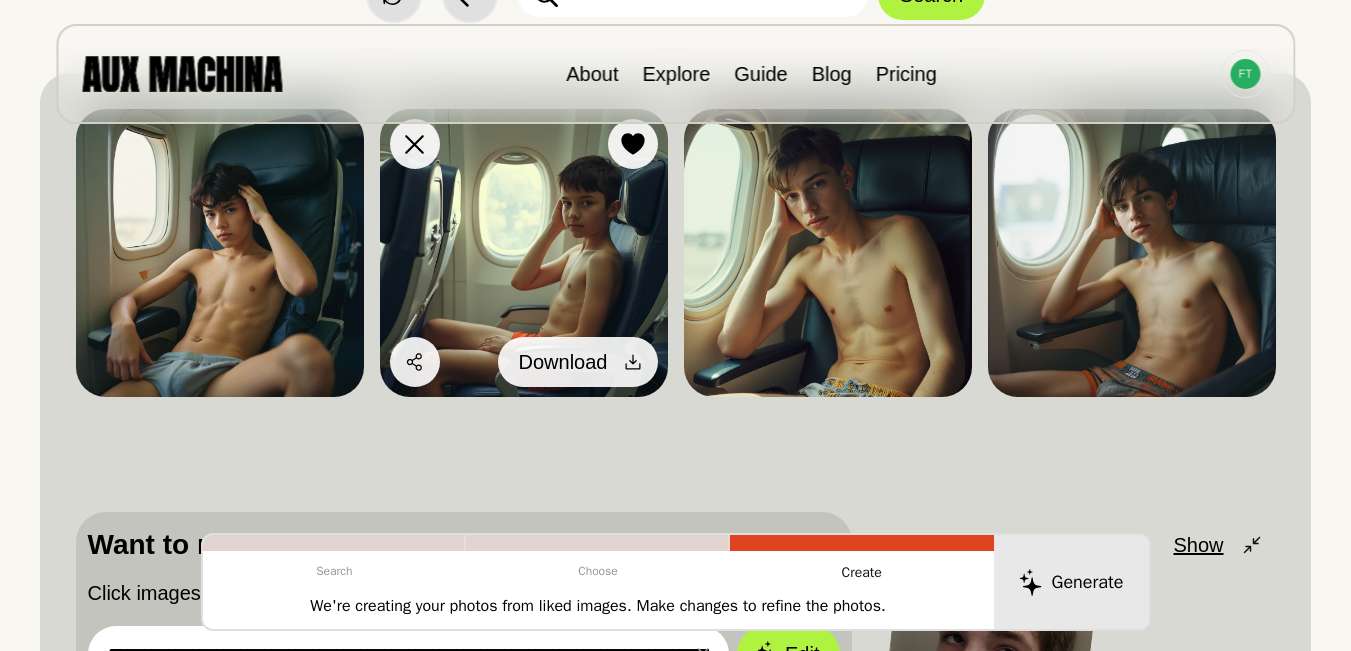 click 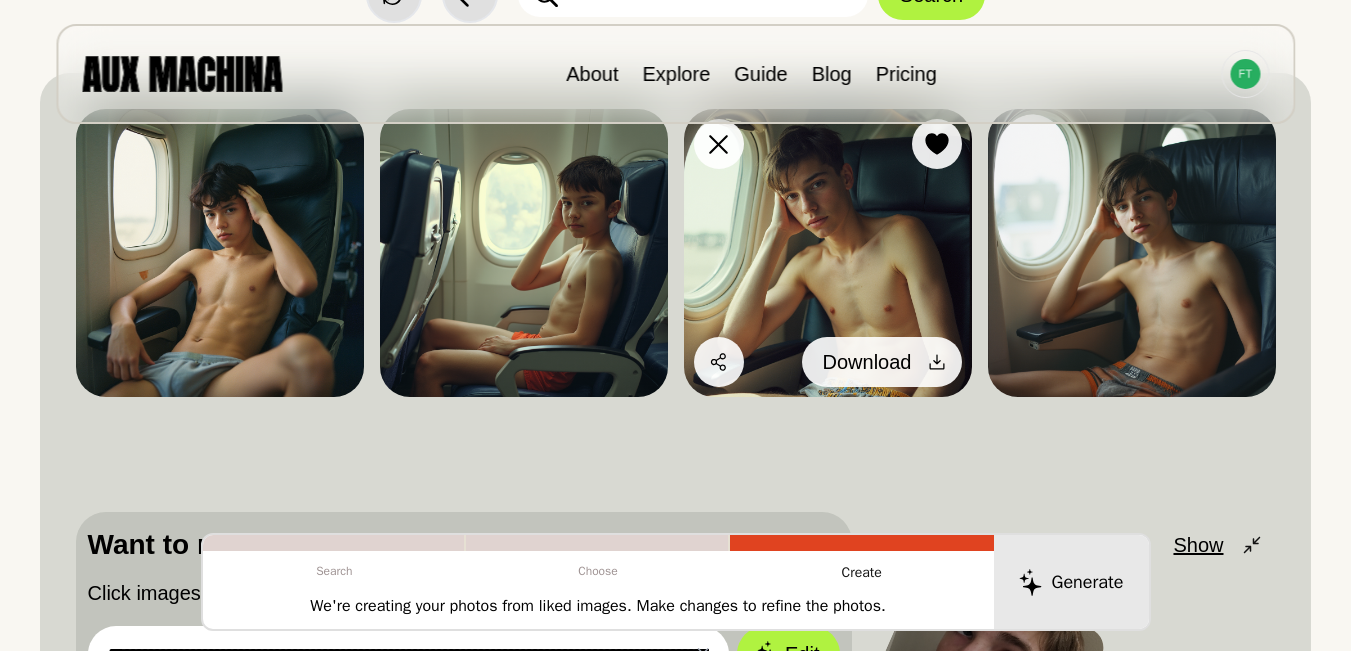 click on "Download" at bounding box center (882, 362) 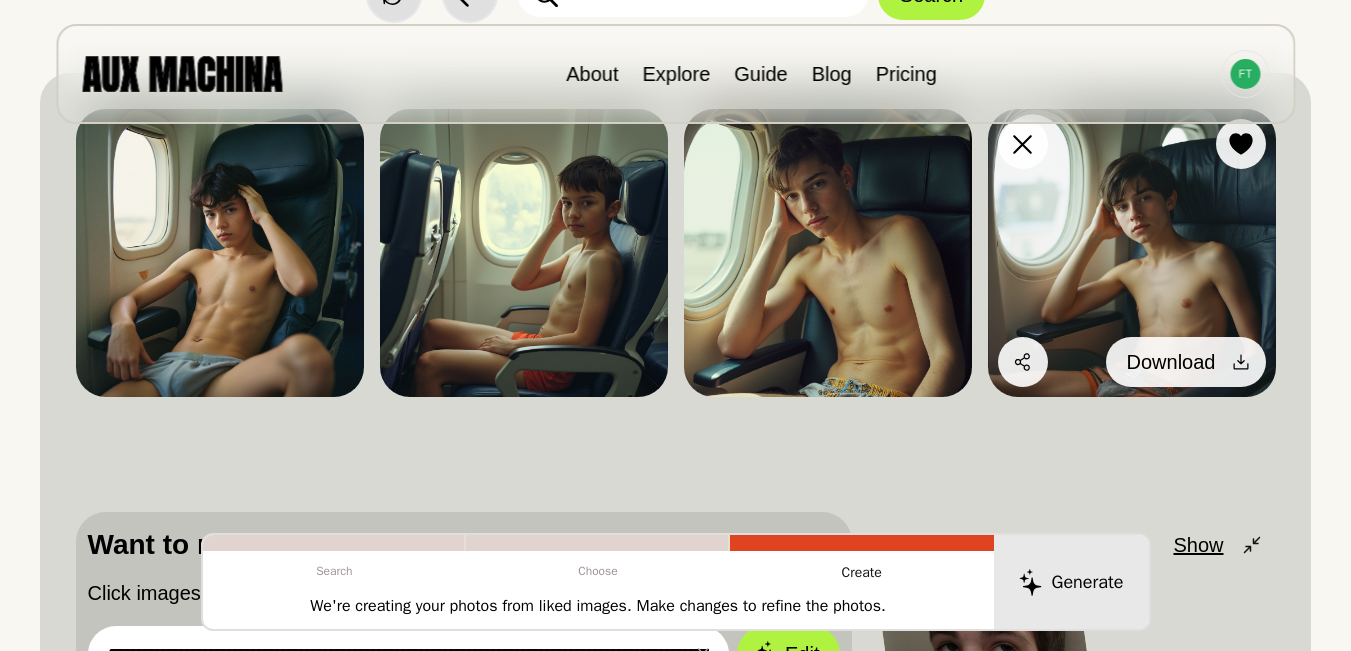 click 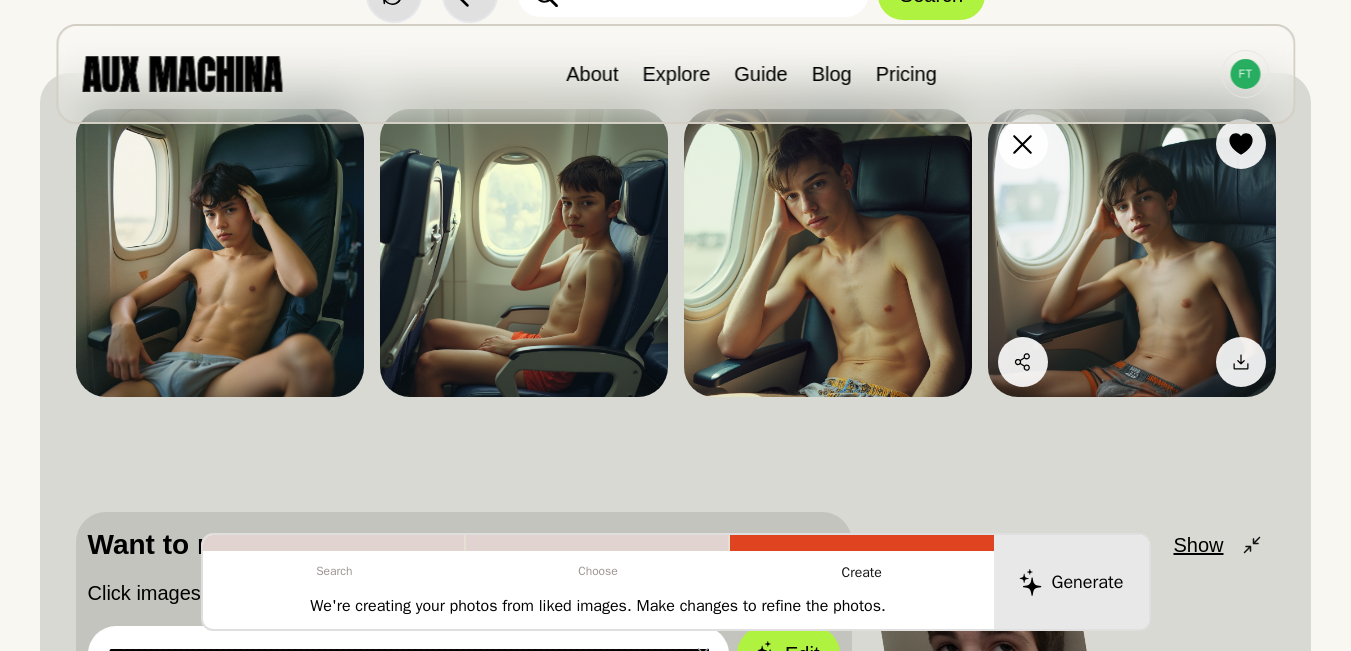 click at bounding box center (1132, 253) 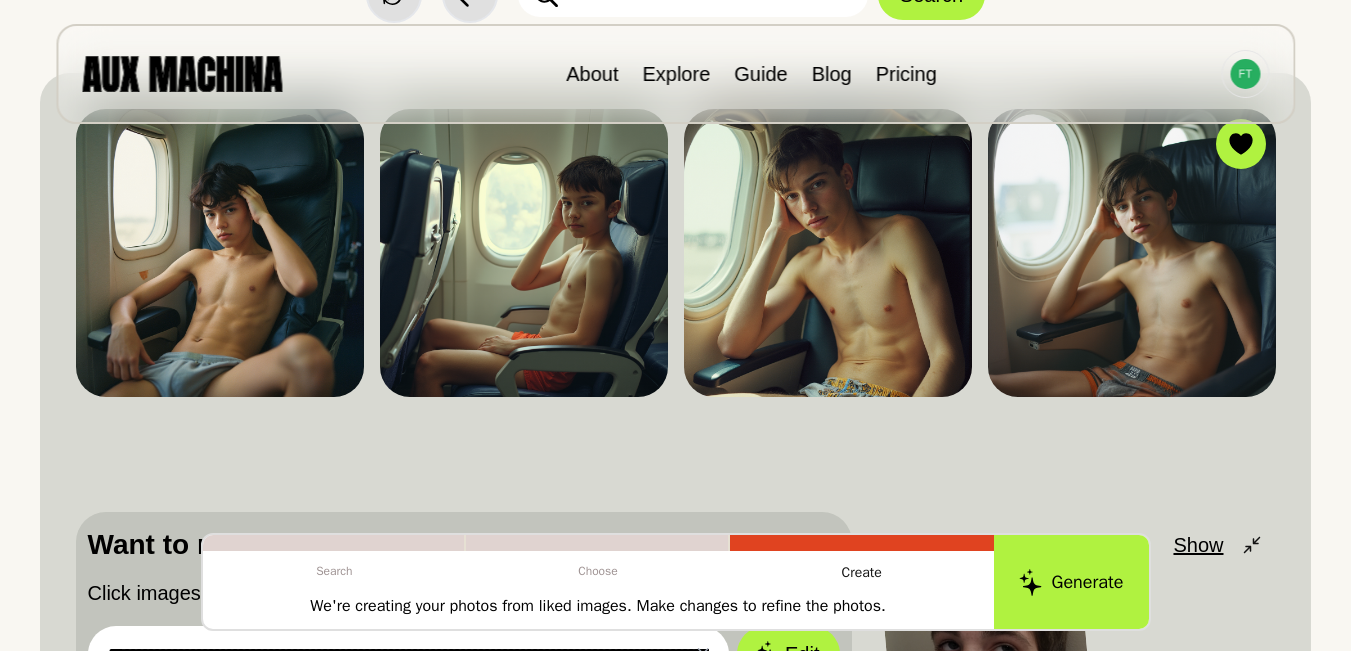 scroll, scrollTop: 370, scrollLeft: 0, axis: vertical 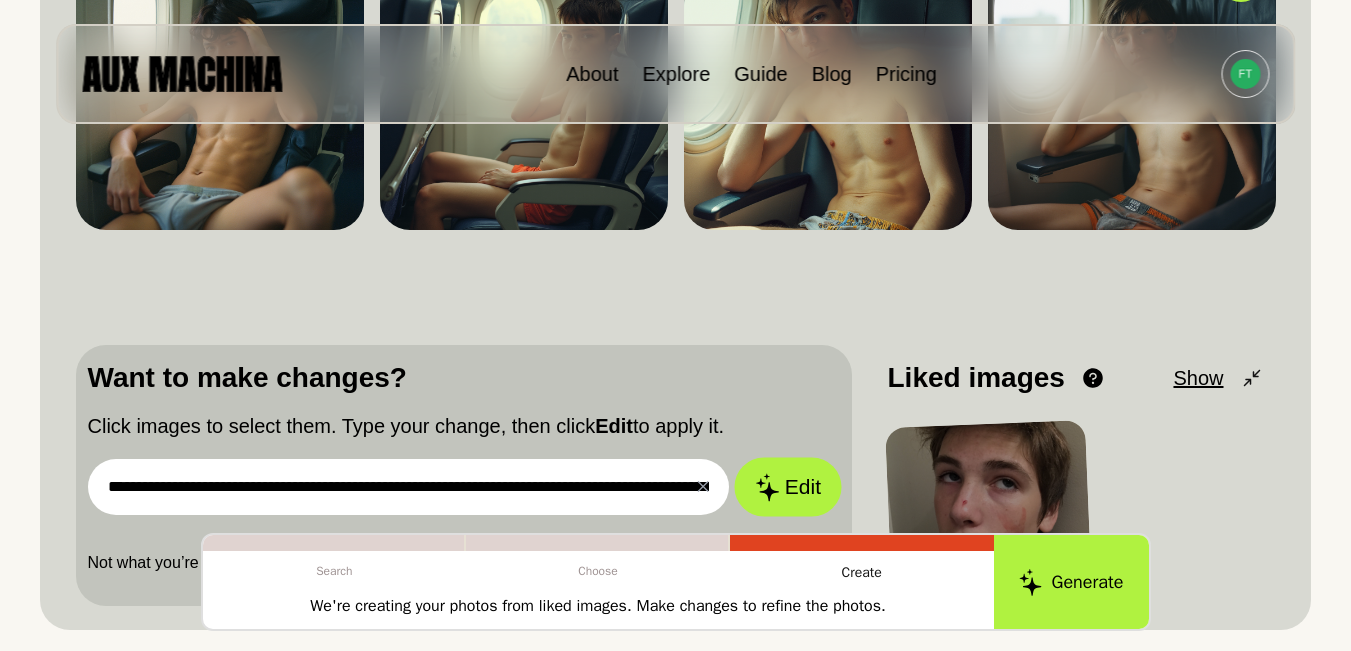 click on "Edit" at bounding box center (788, 487) 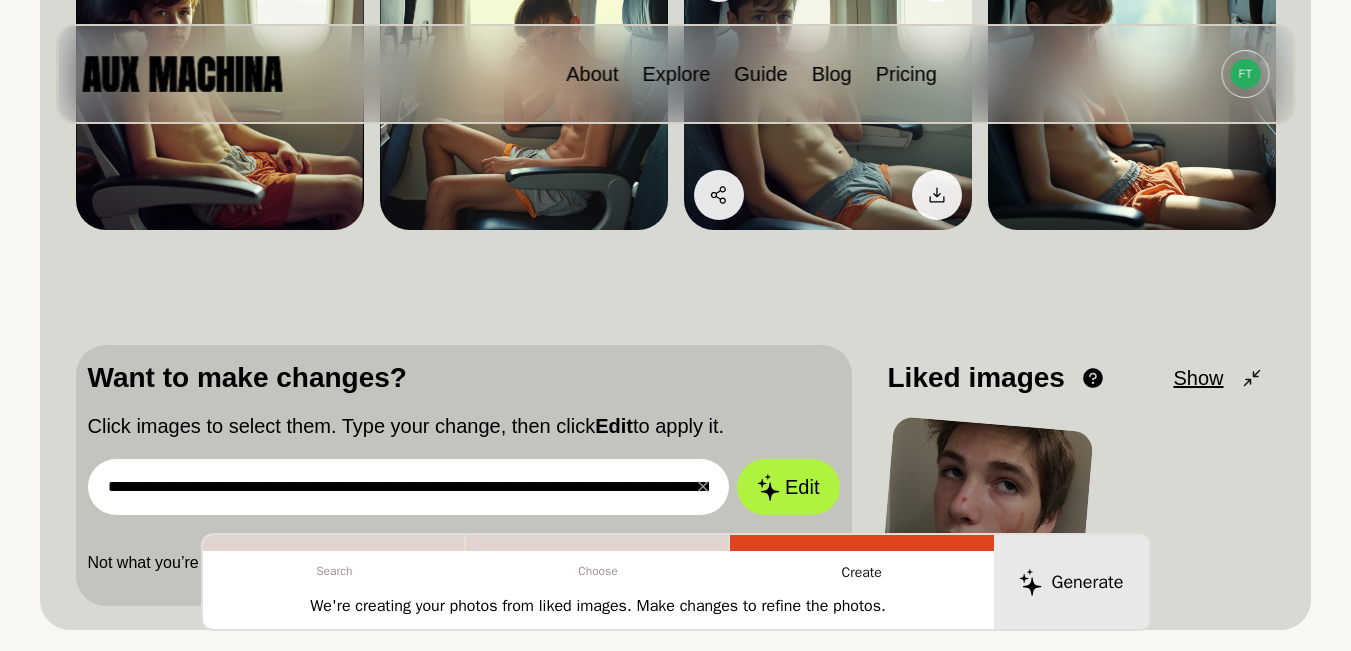 click at bounding box center (828, 86) 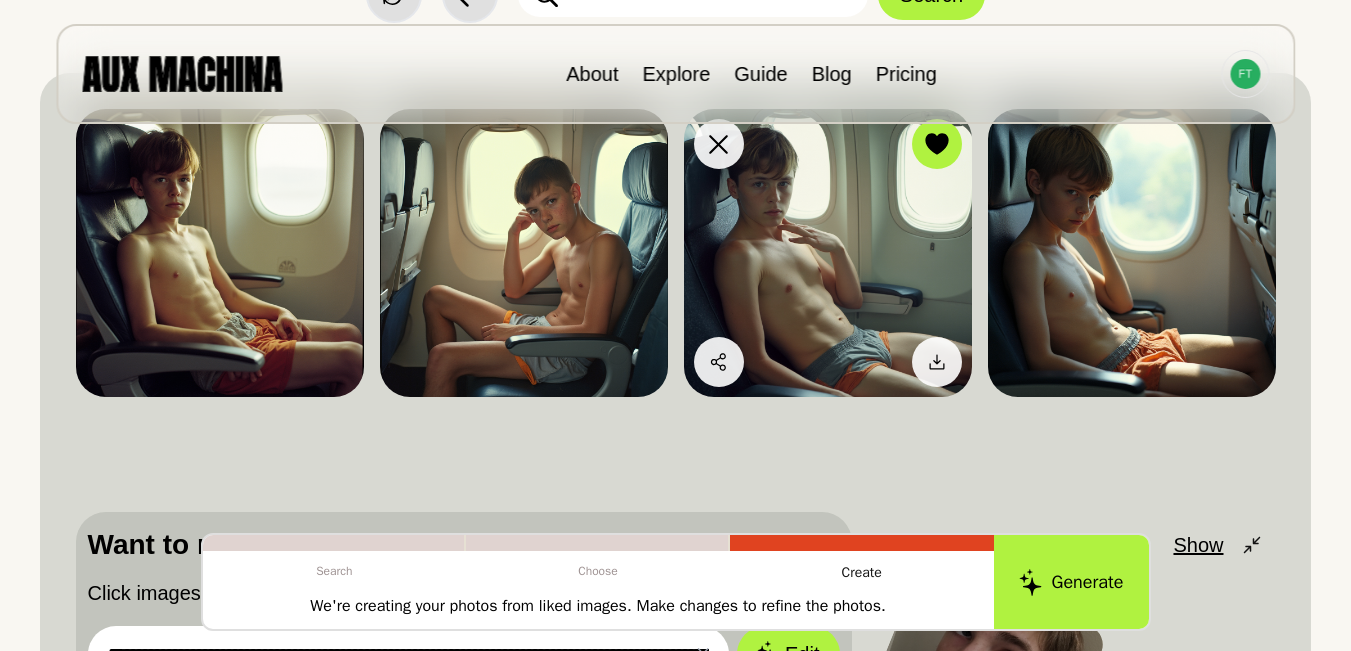scroll, scrollTop: 170, scrollLeft: 0, axis: vertical 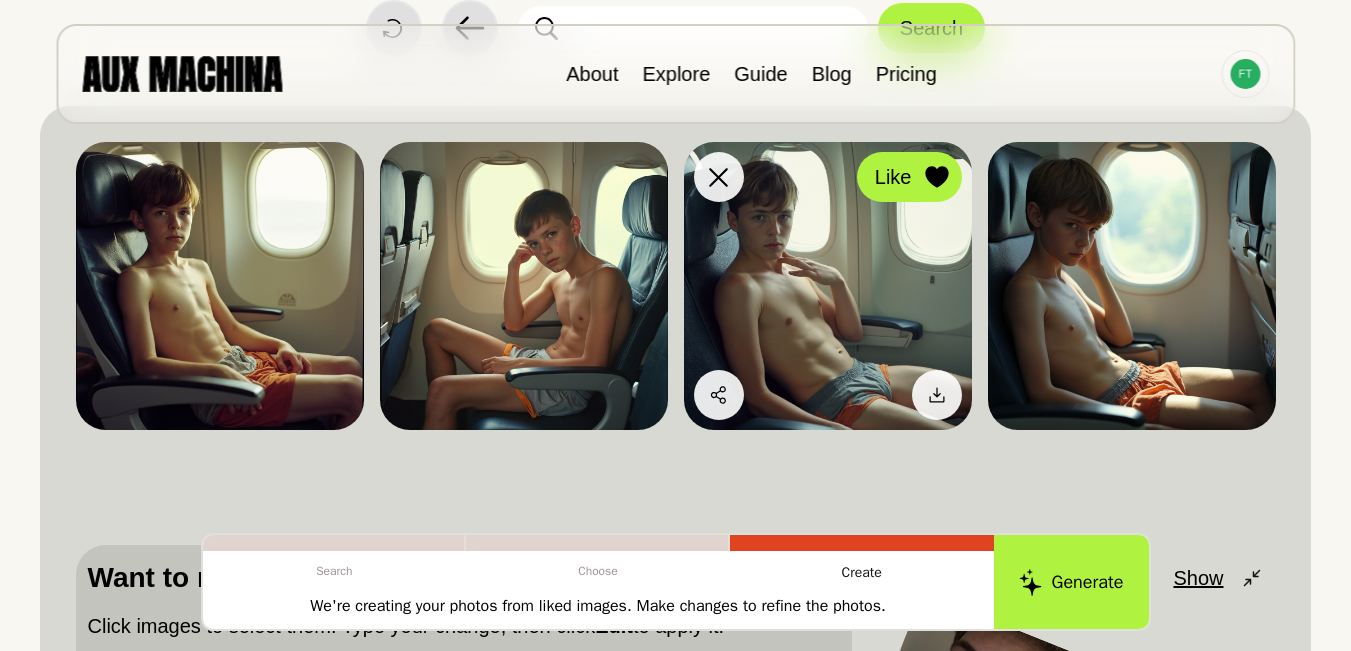 click 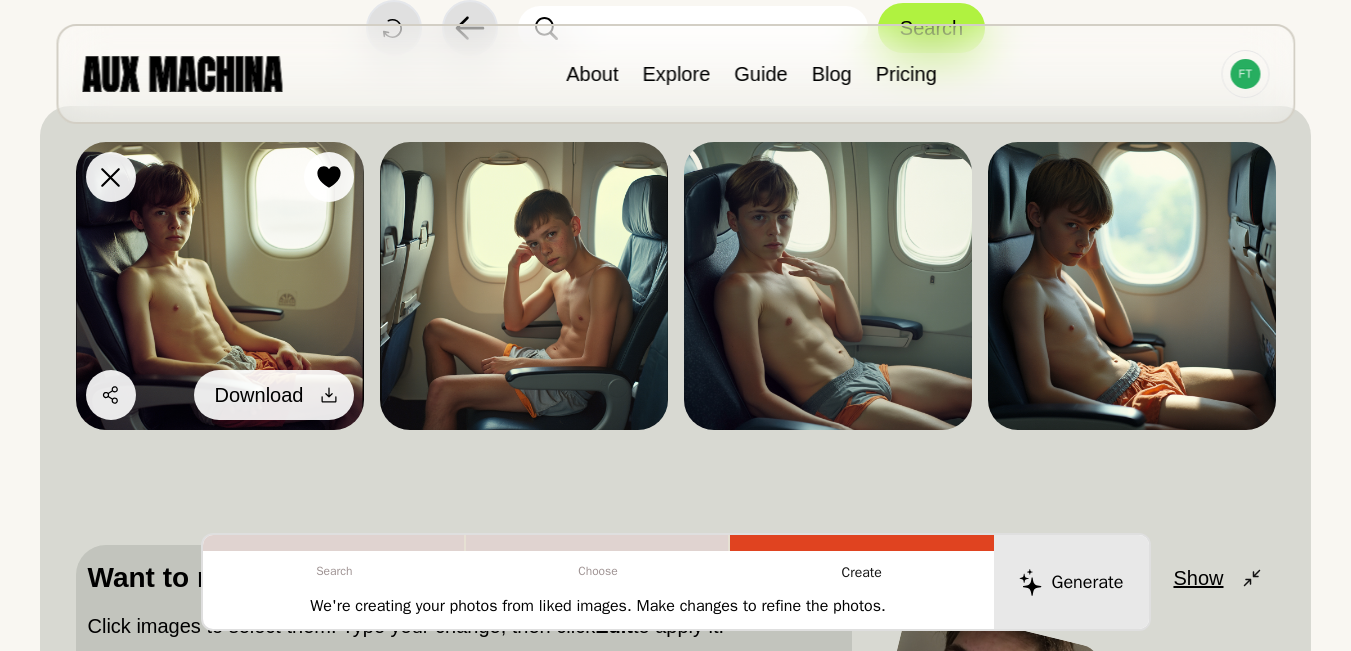 click on "Download" at bounding box center (274, 395) 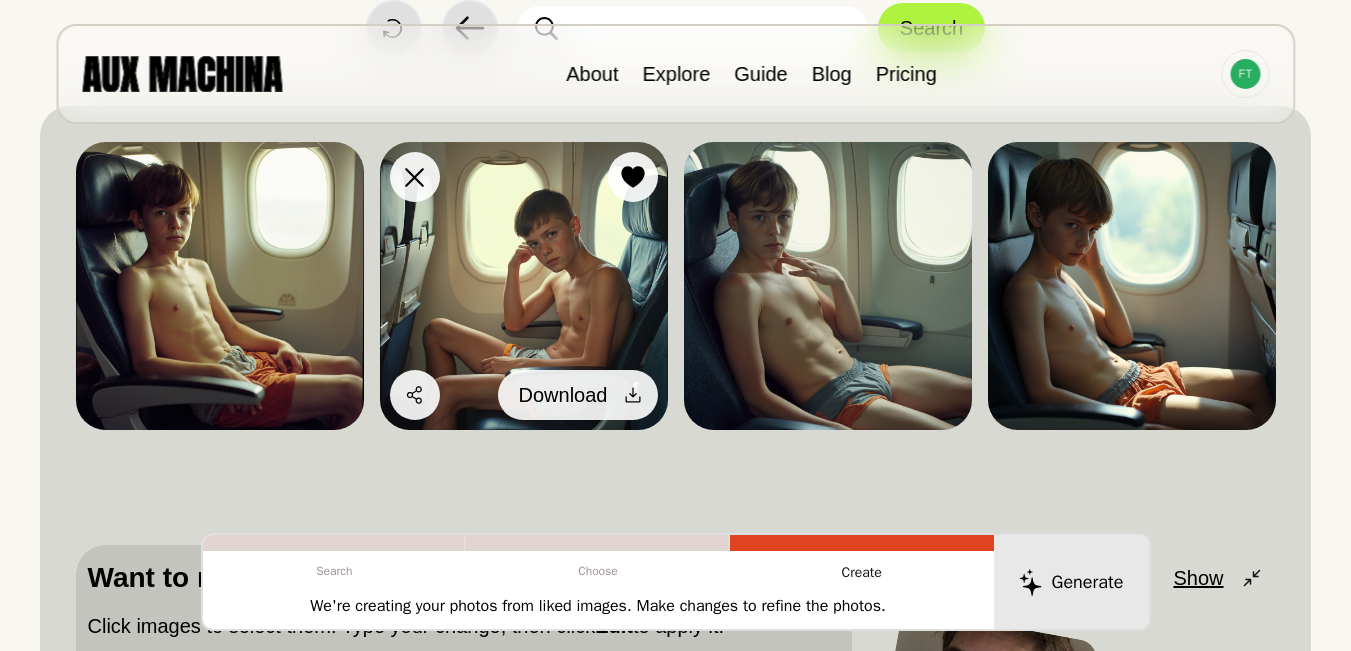 click at bounding box center [633, 395] 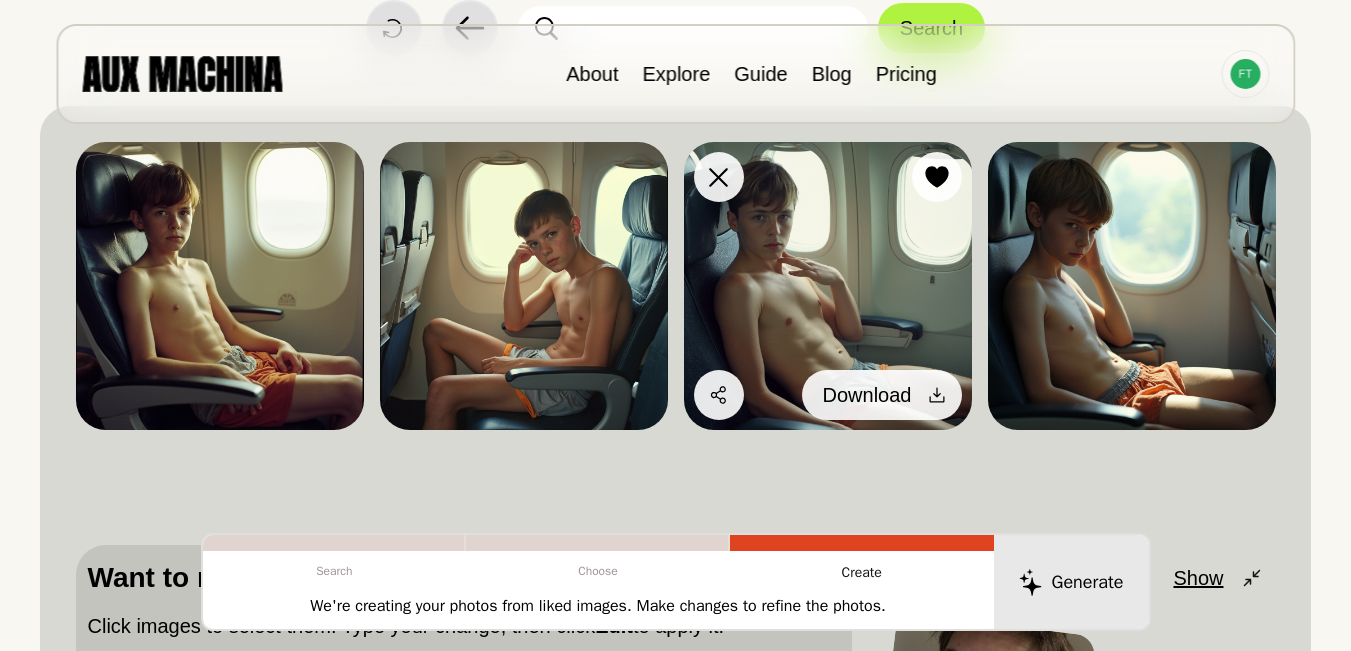 click 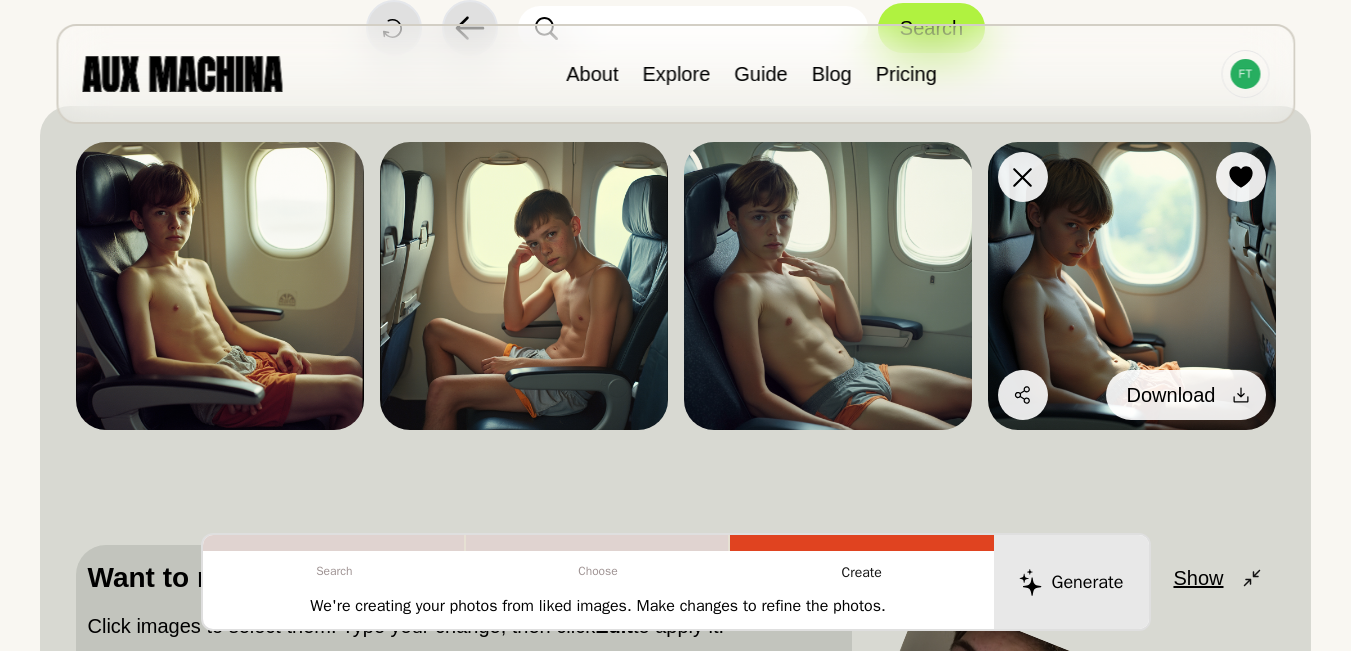 click 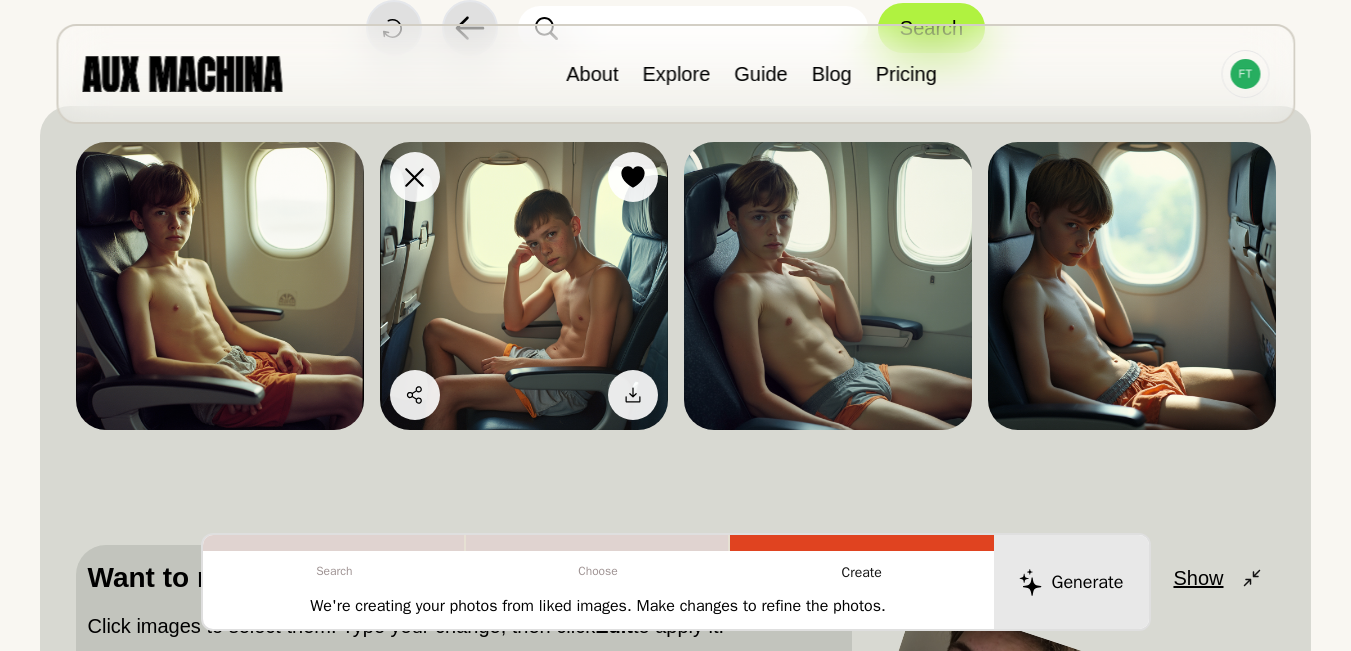 click at bounding box center (524, 286) 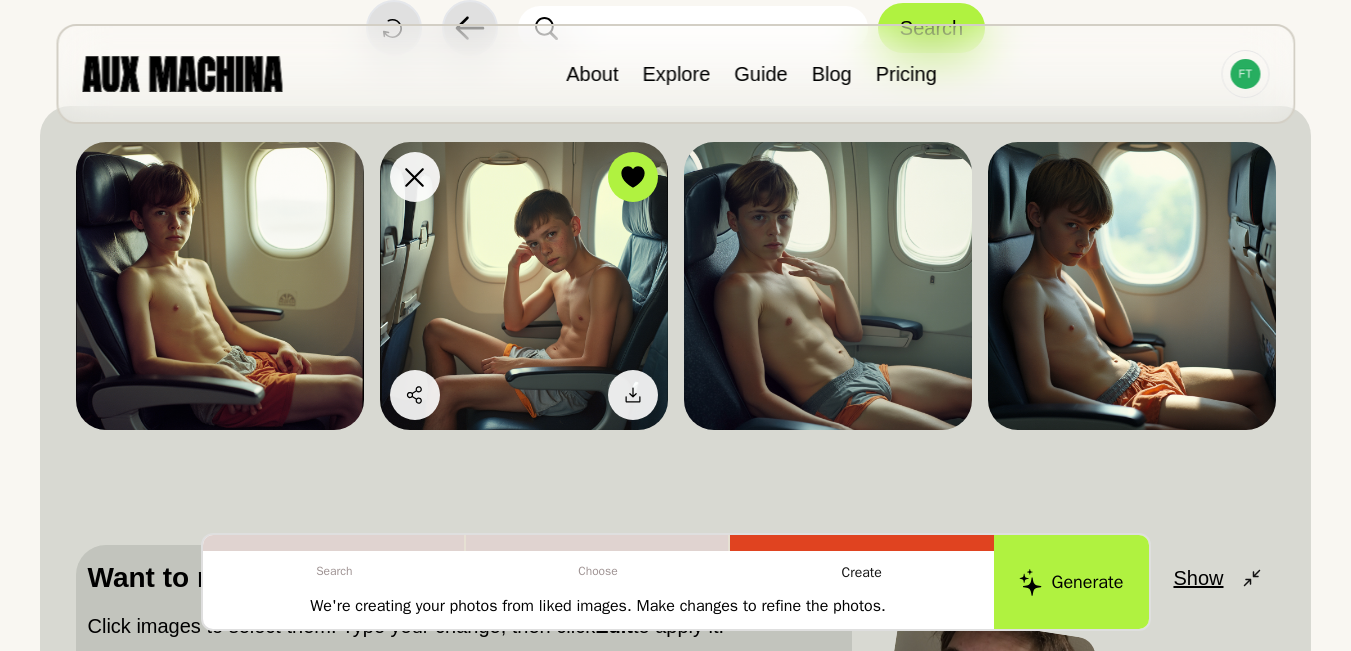 click at bounding box center (524, 286) 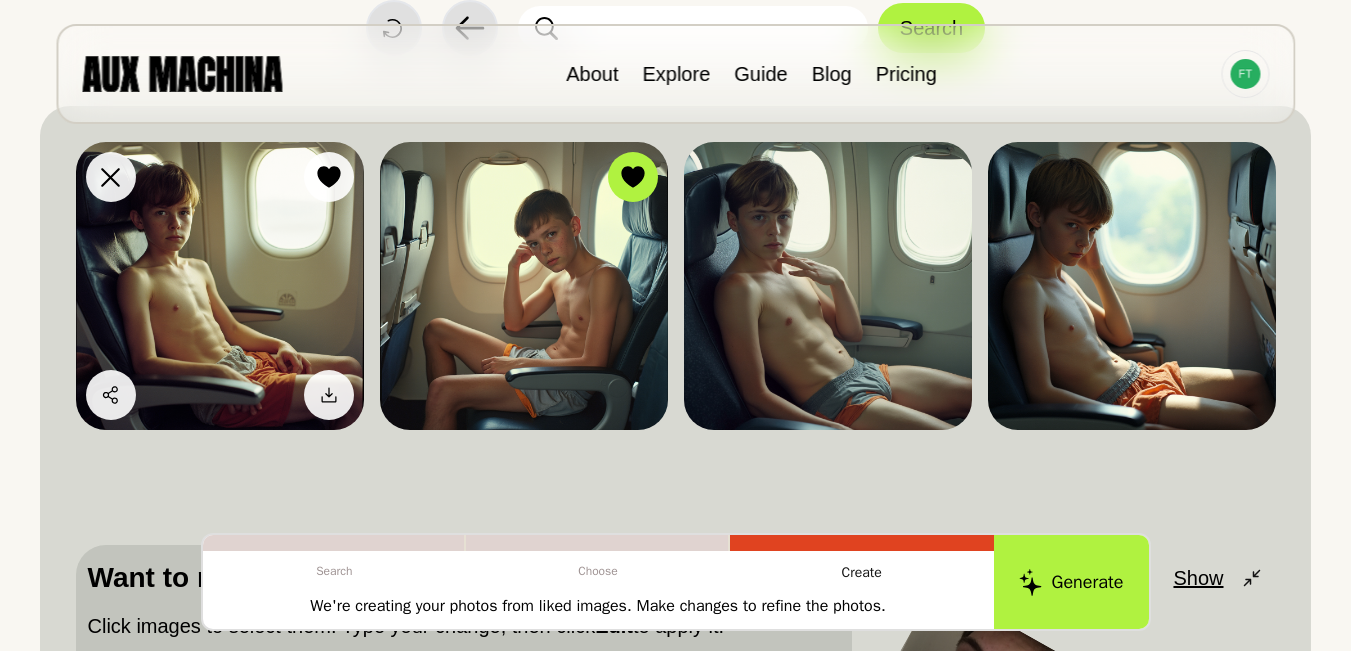 click at bounding box center [220, 286] 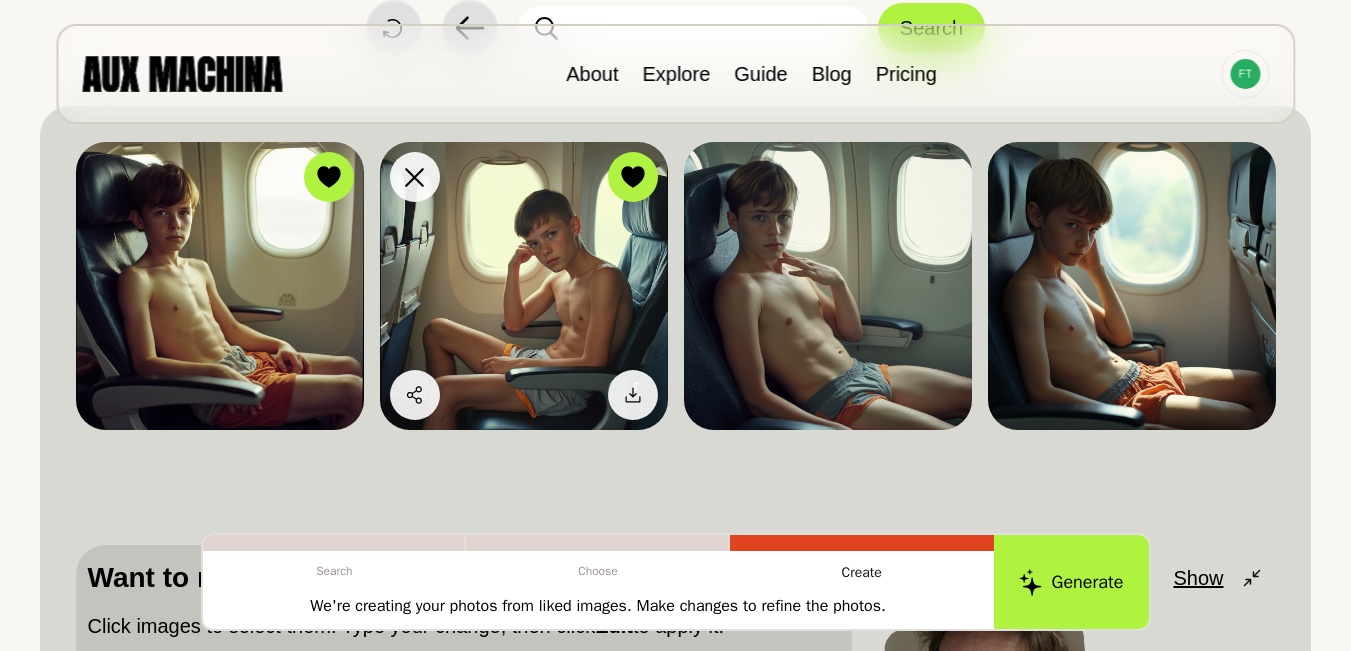 click at bounding box center [524, 286] 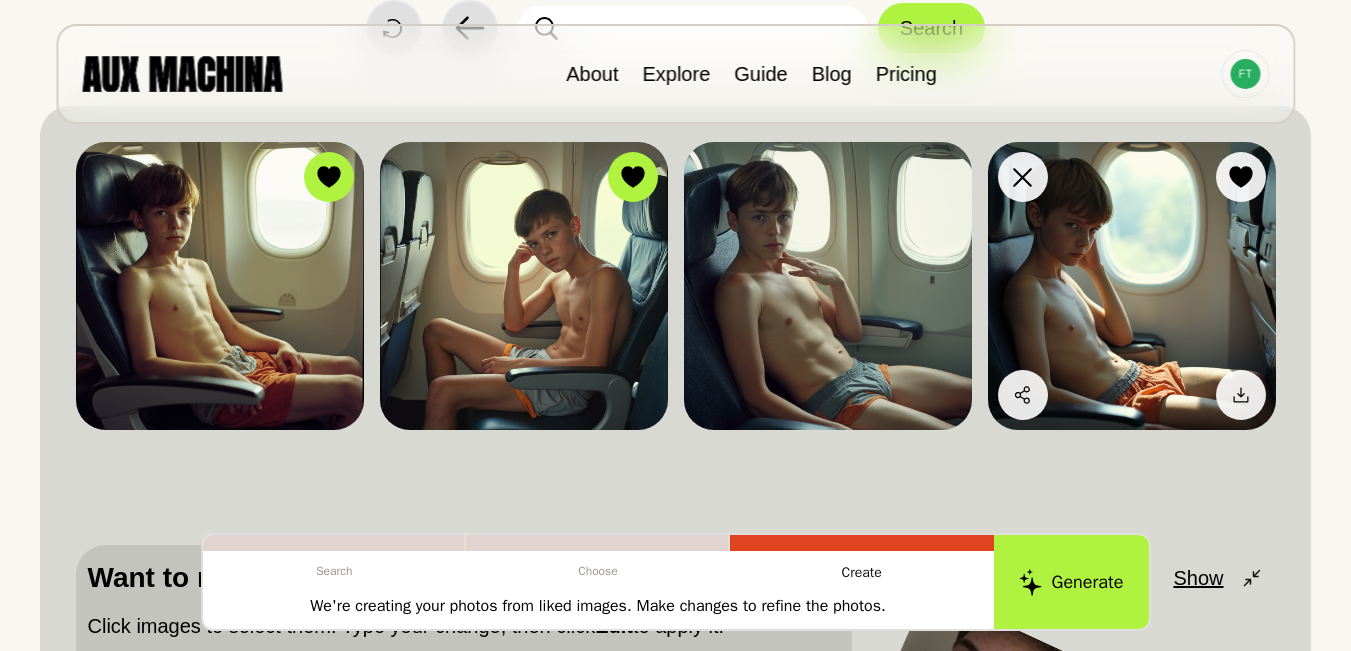 click at bounding box center (1132, 286) 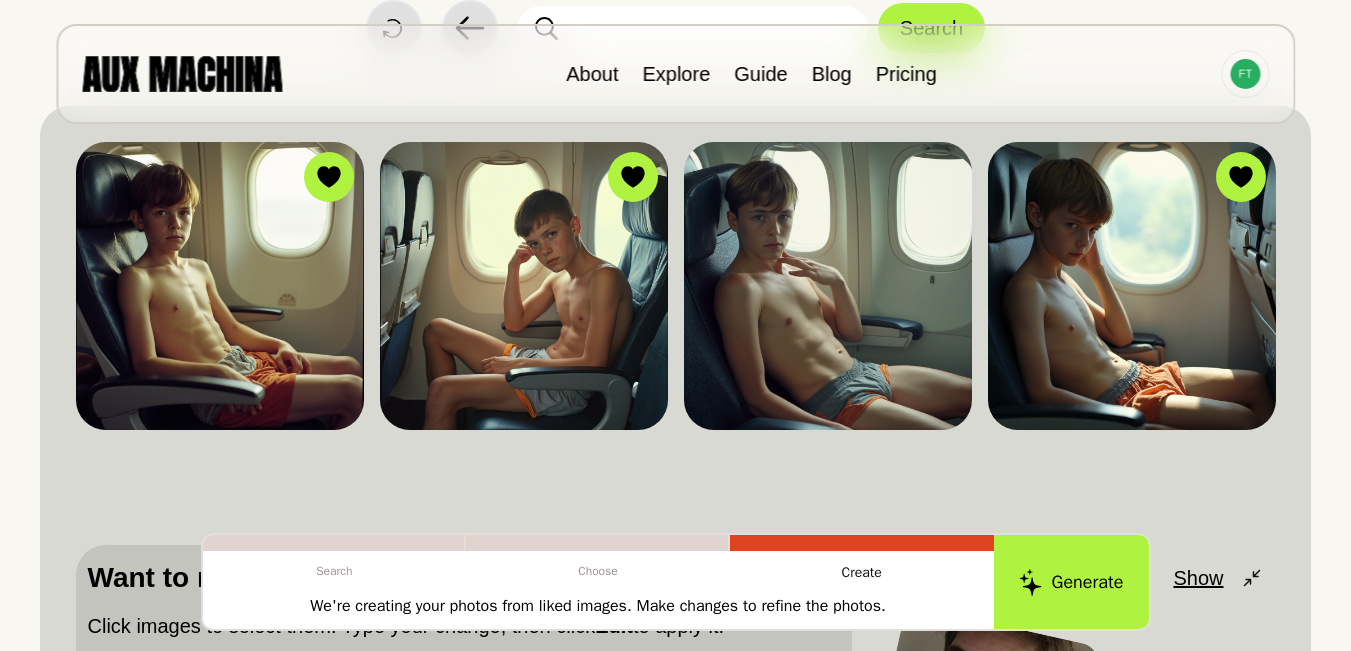 scroll, scrollTop: 370, scrollLeft: 0, axis: vertical 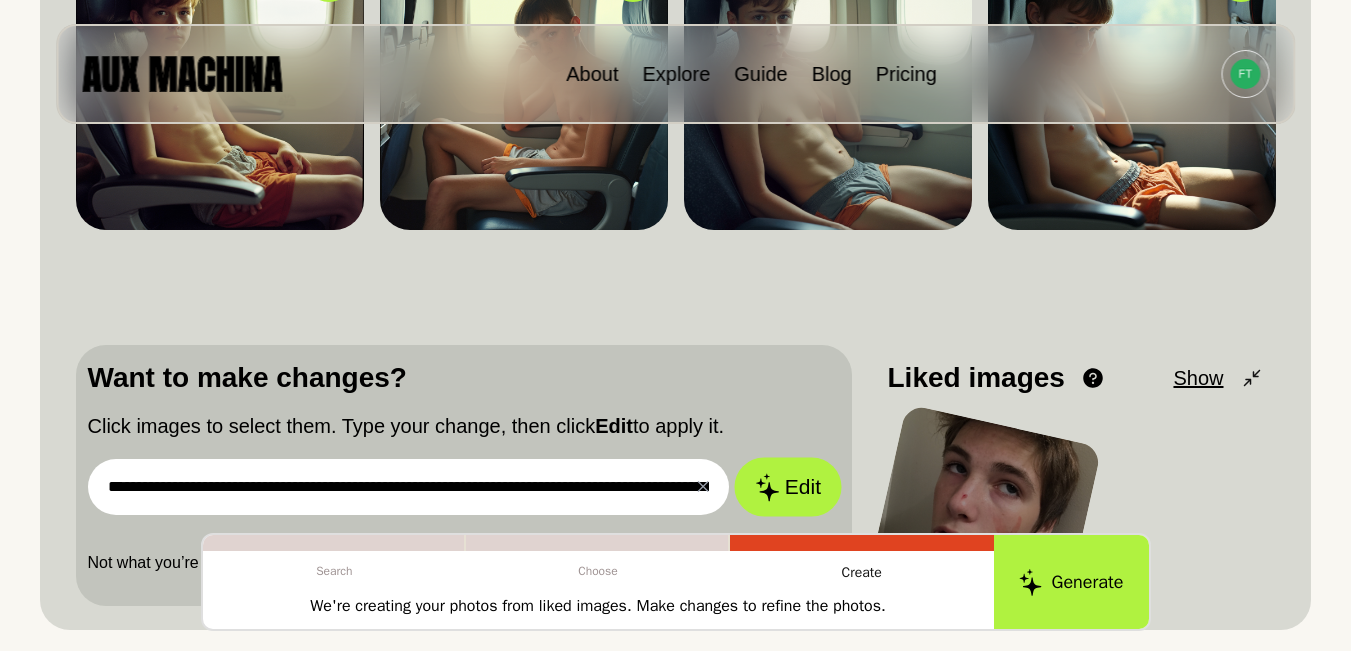 click on "Edit" at bounding box center [788, 487] 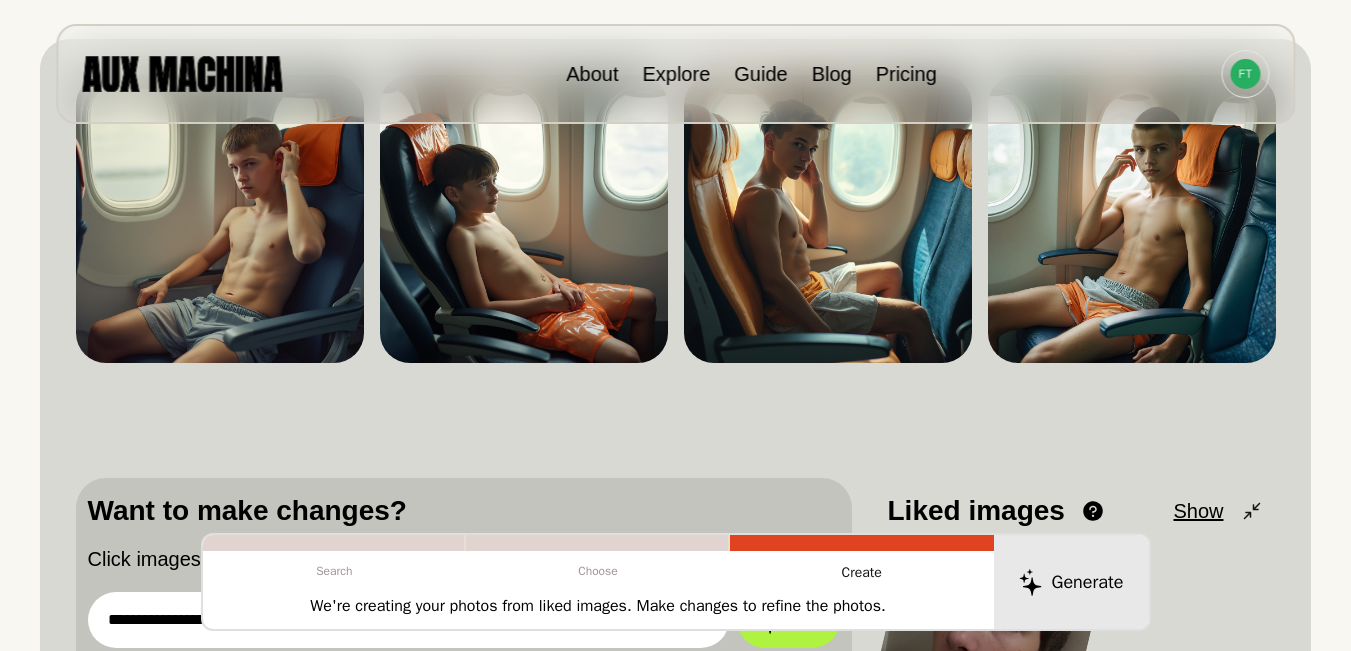 scroll, scrollTop: 170, scrollLeft: 0, axis: vertical 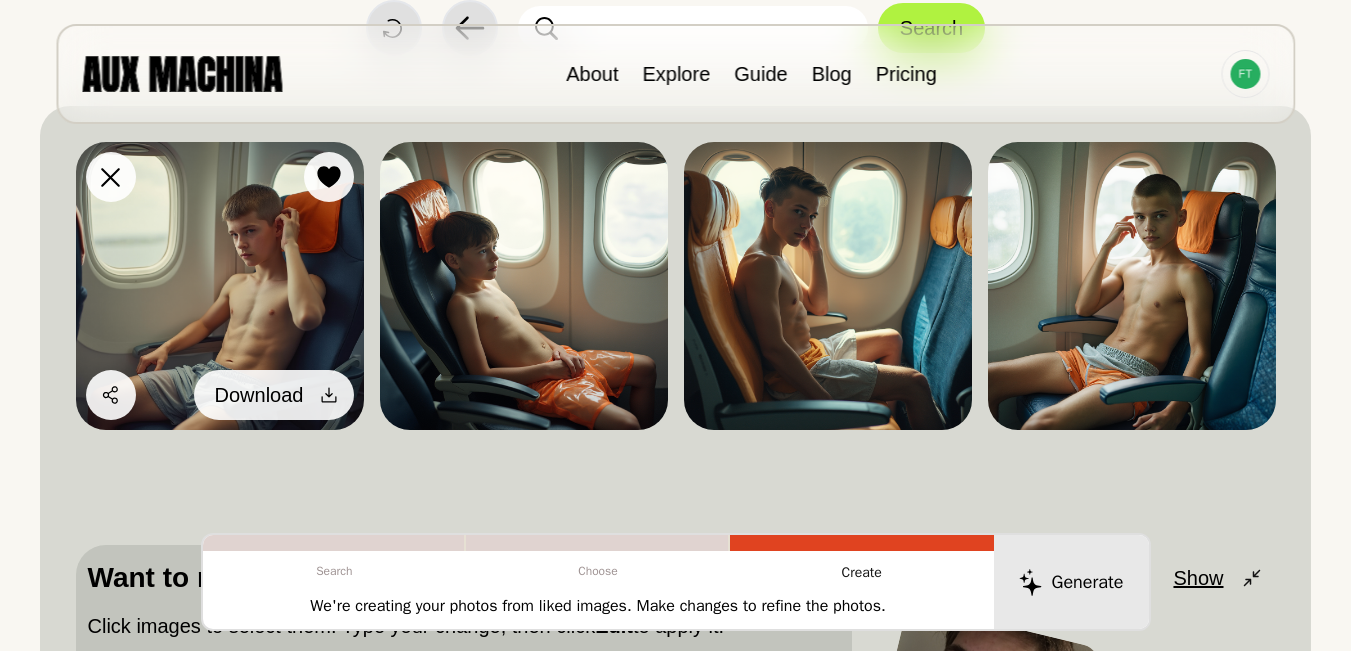click 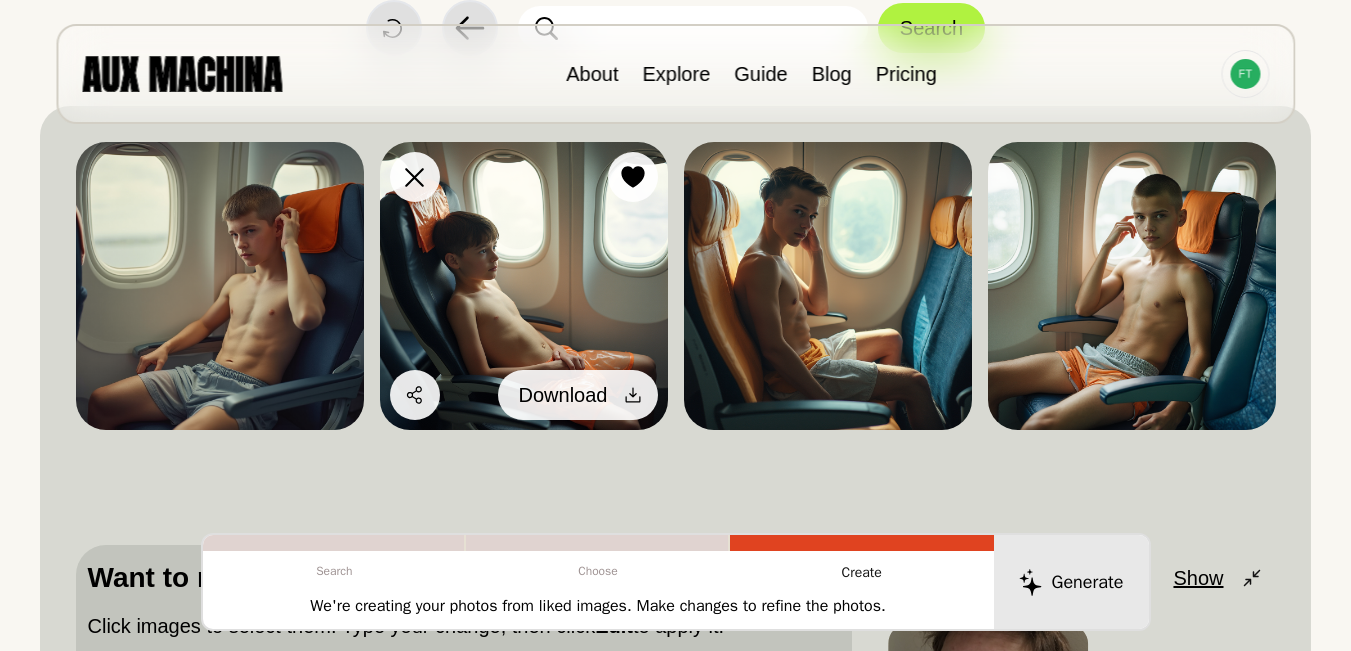 click at bounding box center (633, 395) 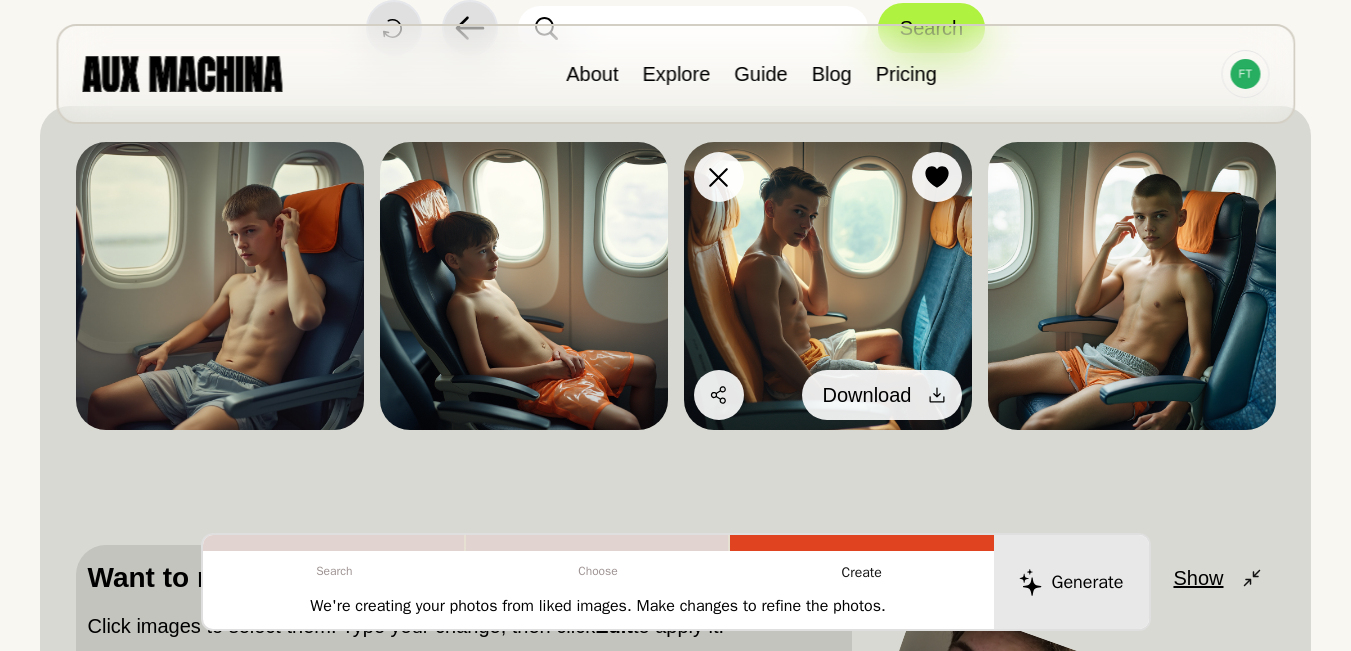 click on "Download" at bounding box center [882, 395] 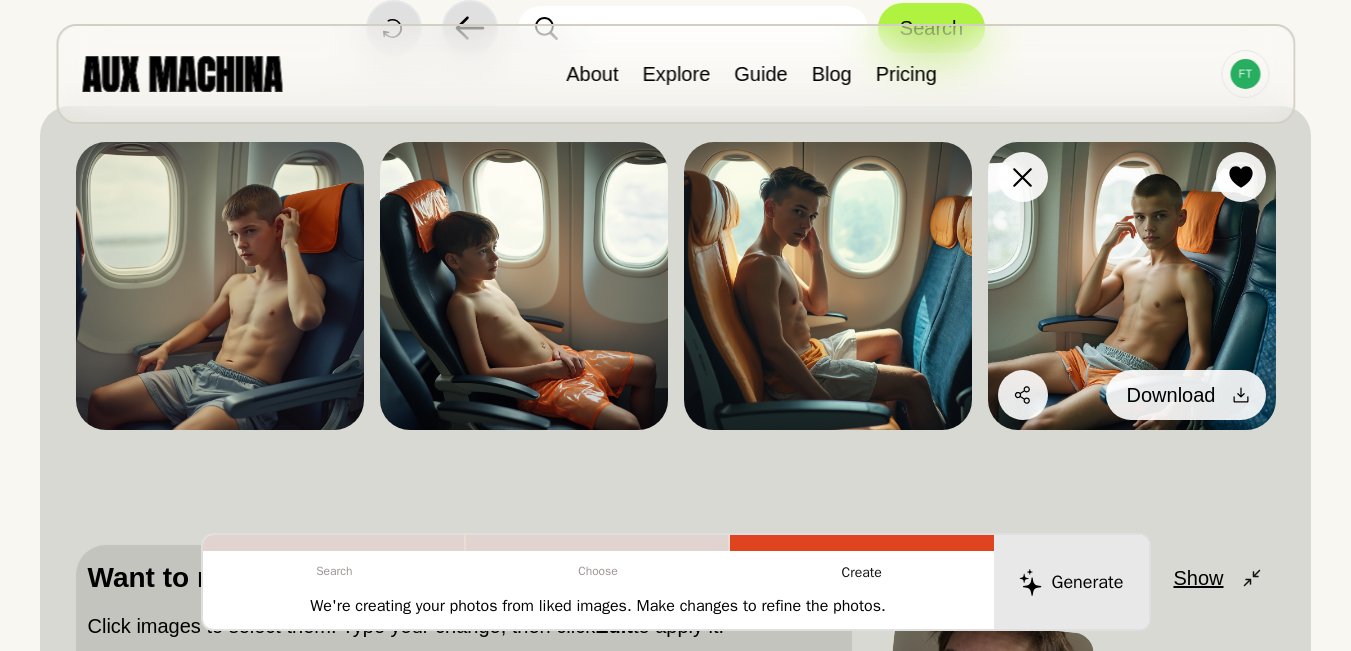 click at bounding box center [1241, 395] 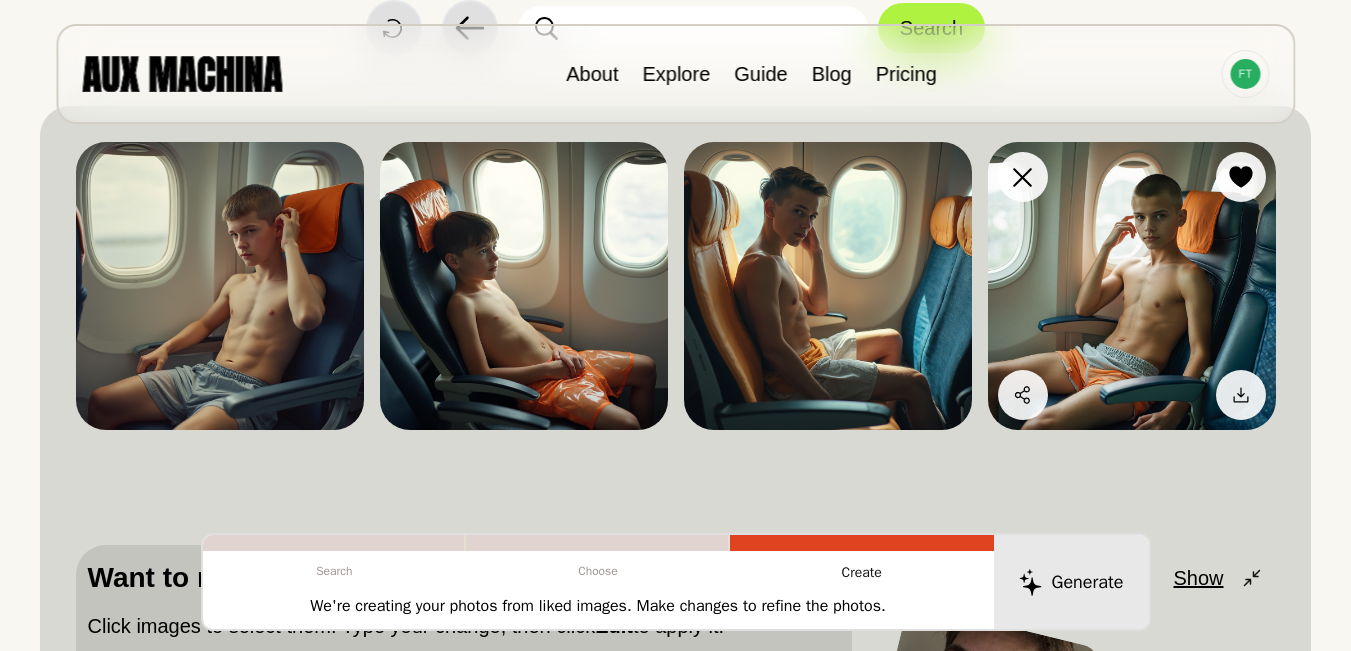 click at bounding box center (1132, 286) 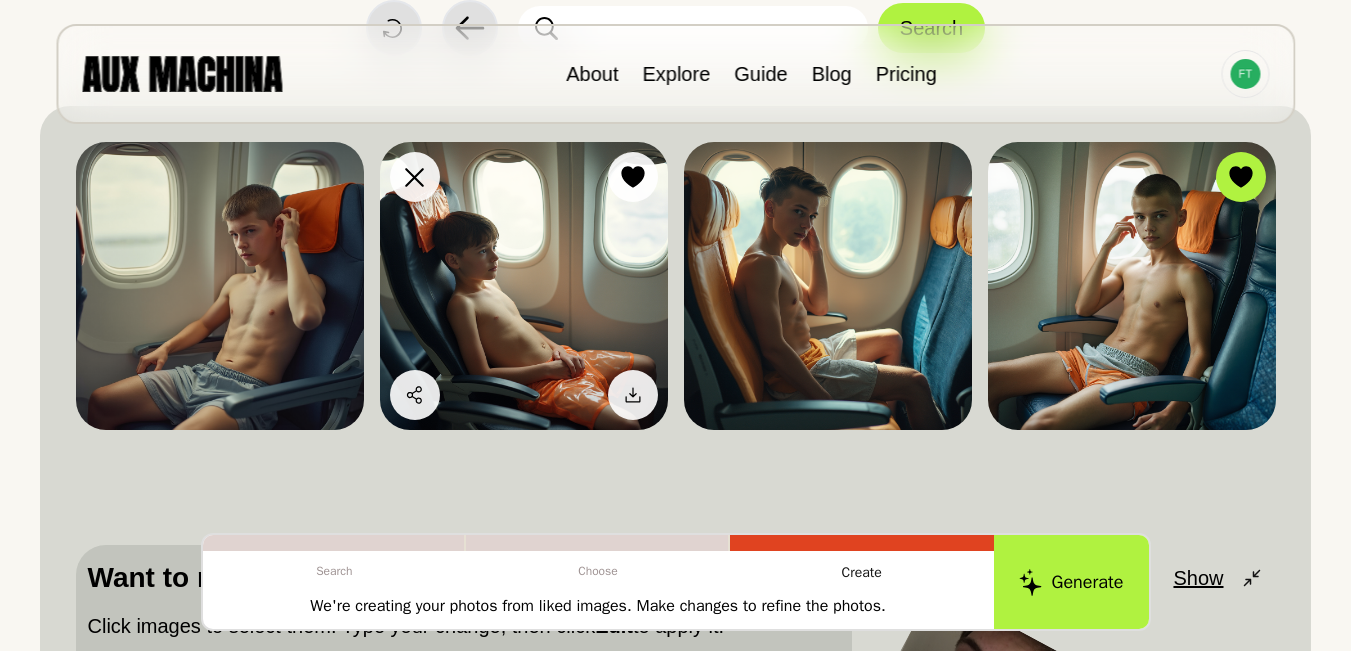 click at bounding box center [524, 286] 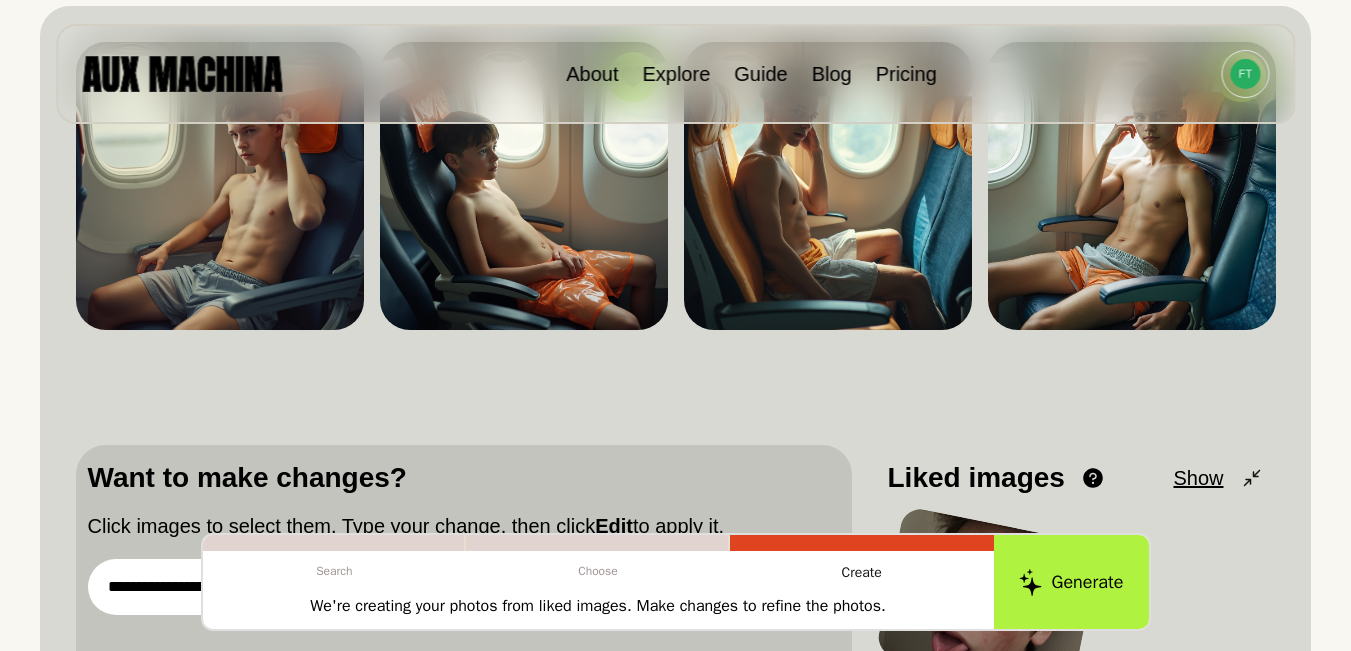scroll, scrollTop: 170, scrollLeft: 0, axis: vertical 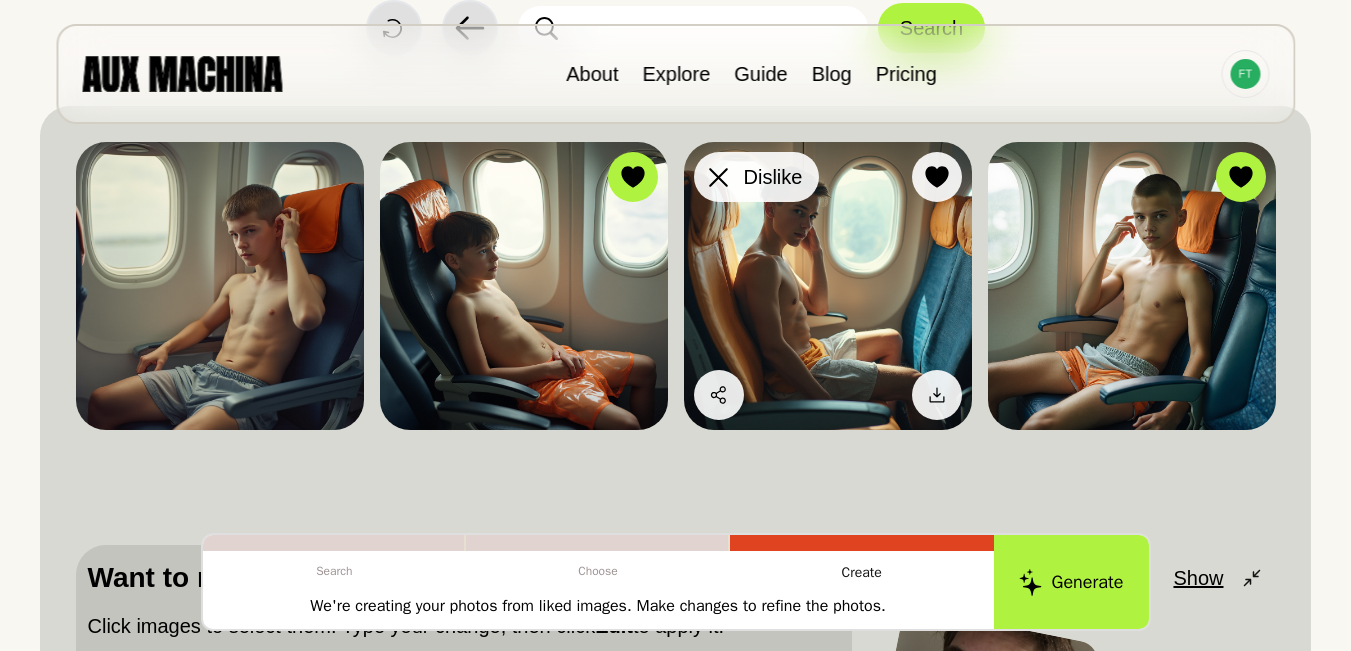 click 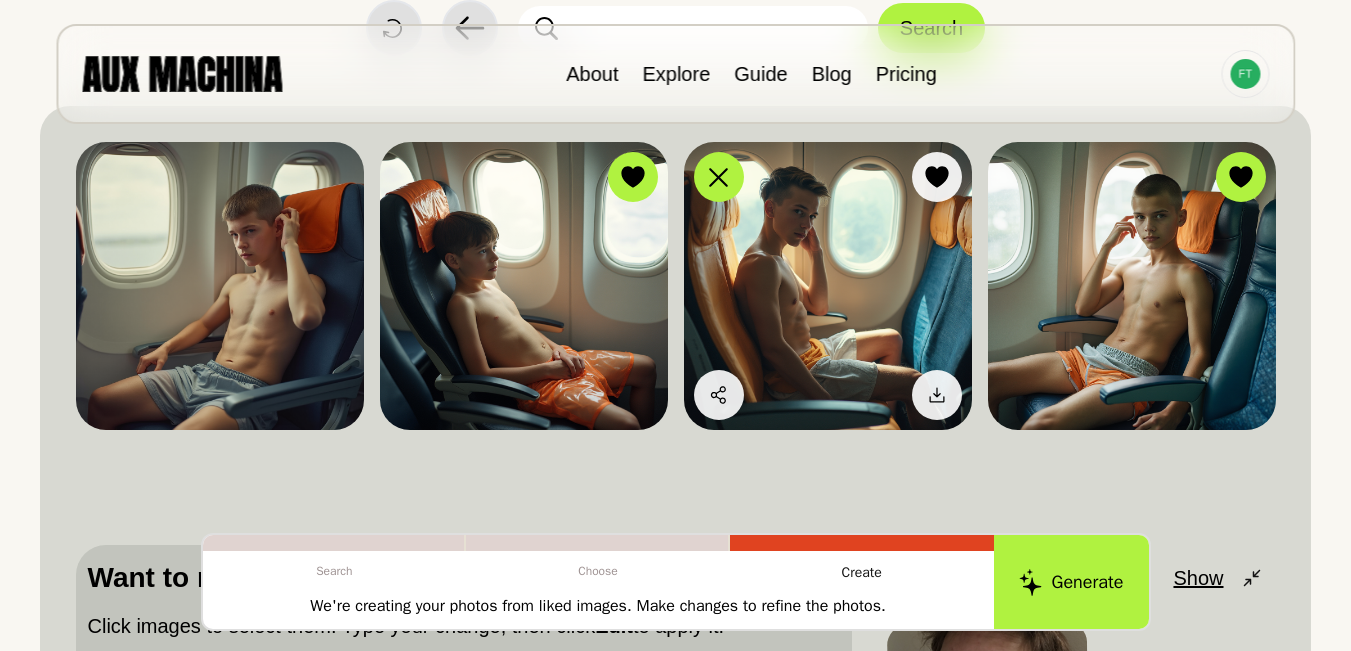 scroll, scrollTop: 370, scrollLeft: 0, axis: vertical 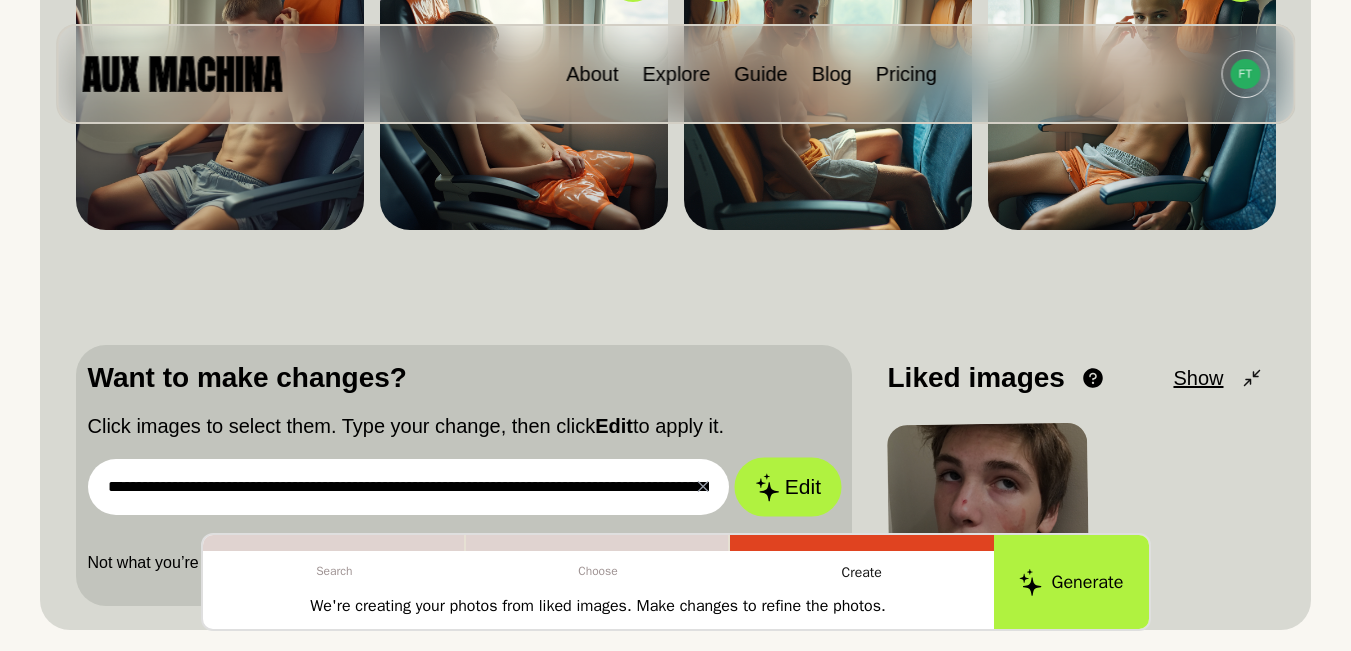 click on "Edit" at bounding box center (788, 487) 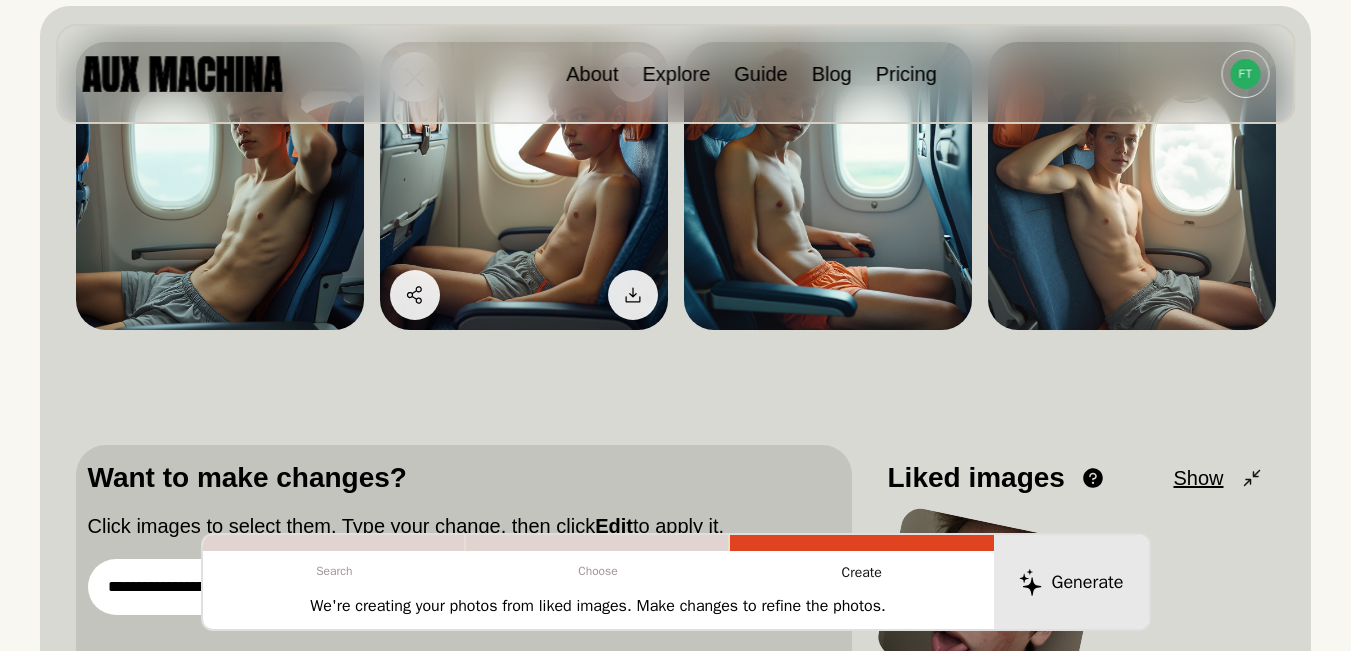 scroll, scrollTop: 203, scrollLeft: 0, axis: vertical 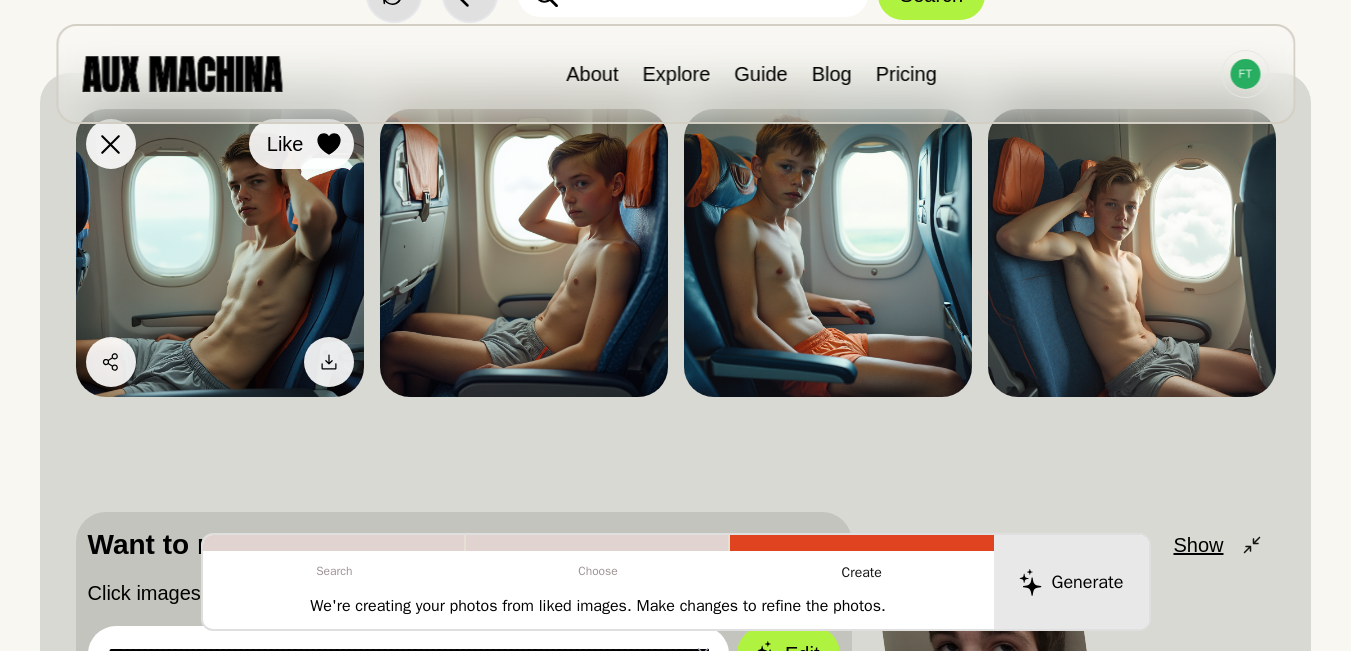 click 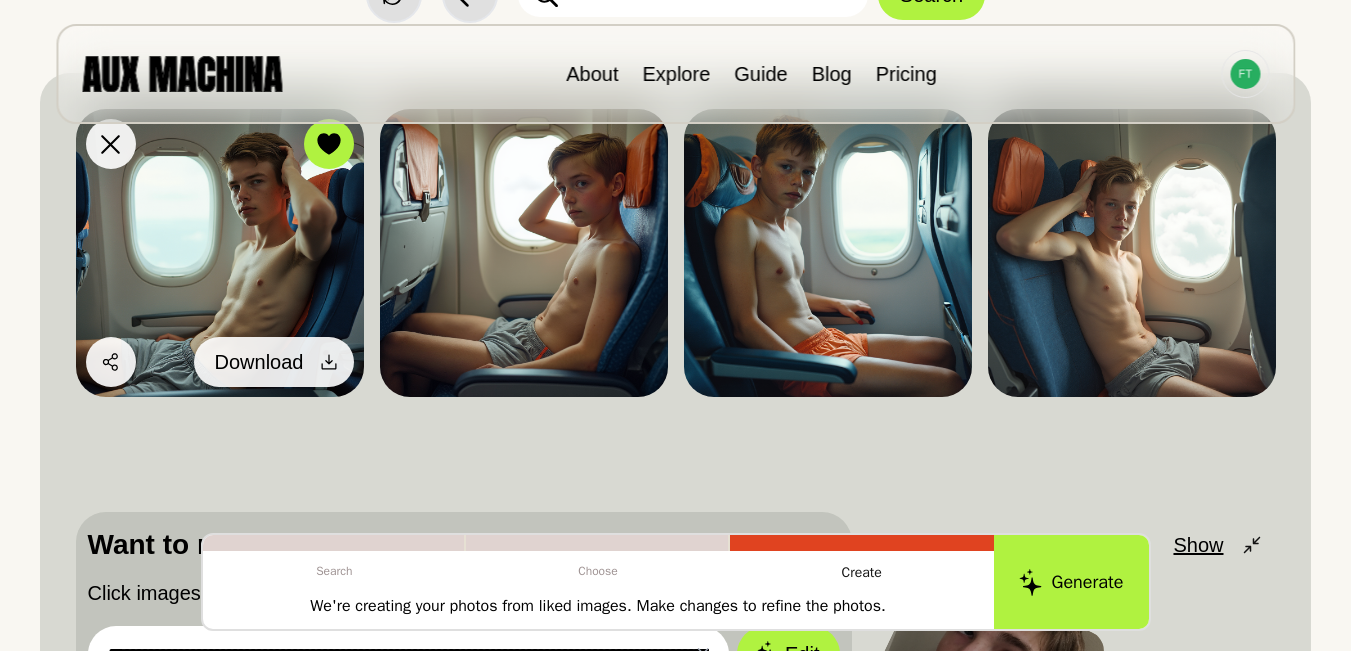 click 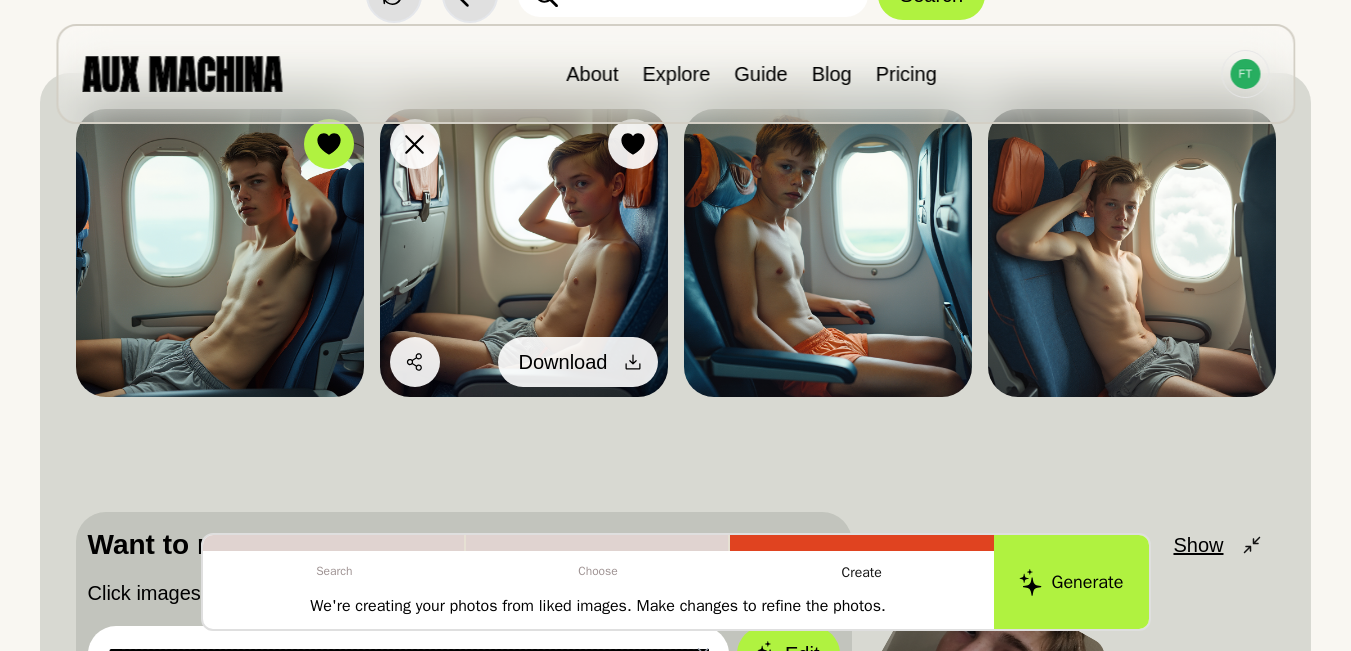 click at bounding box center [633, 362] 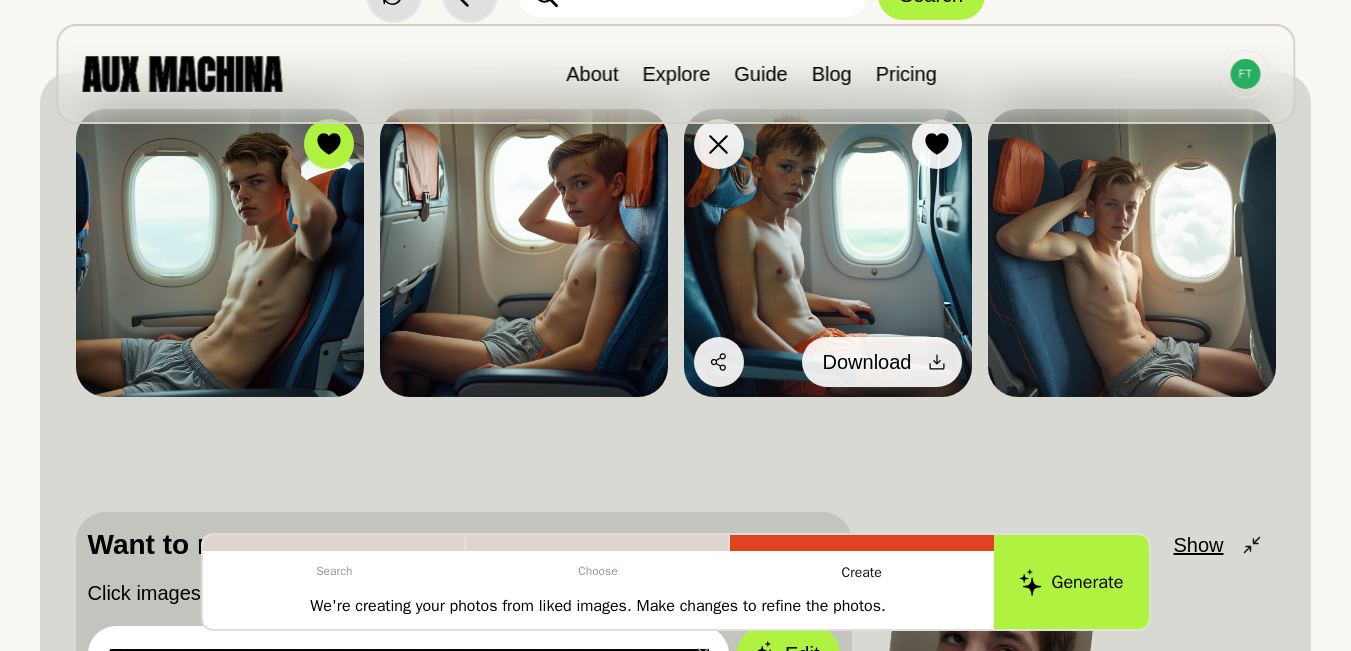 click 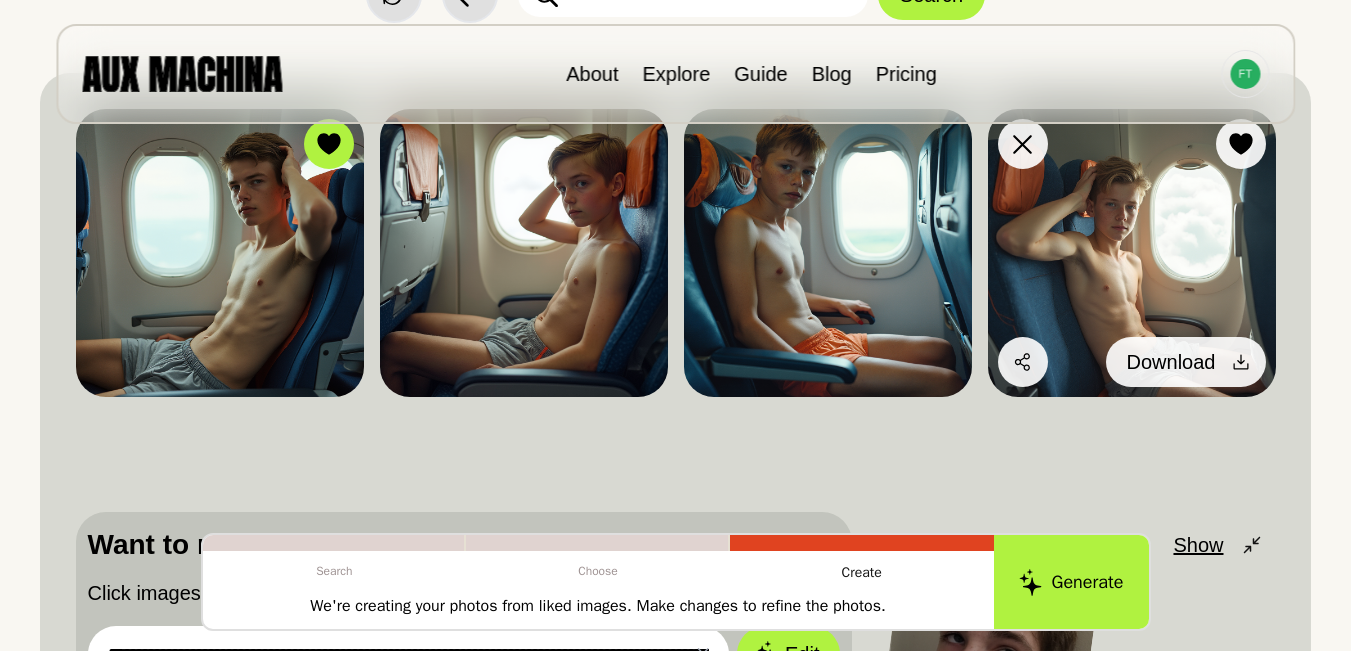 click 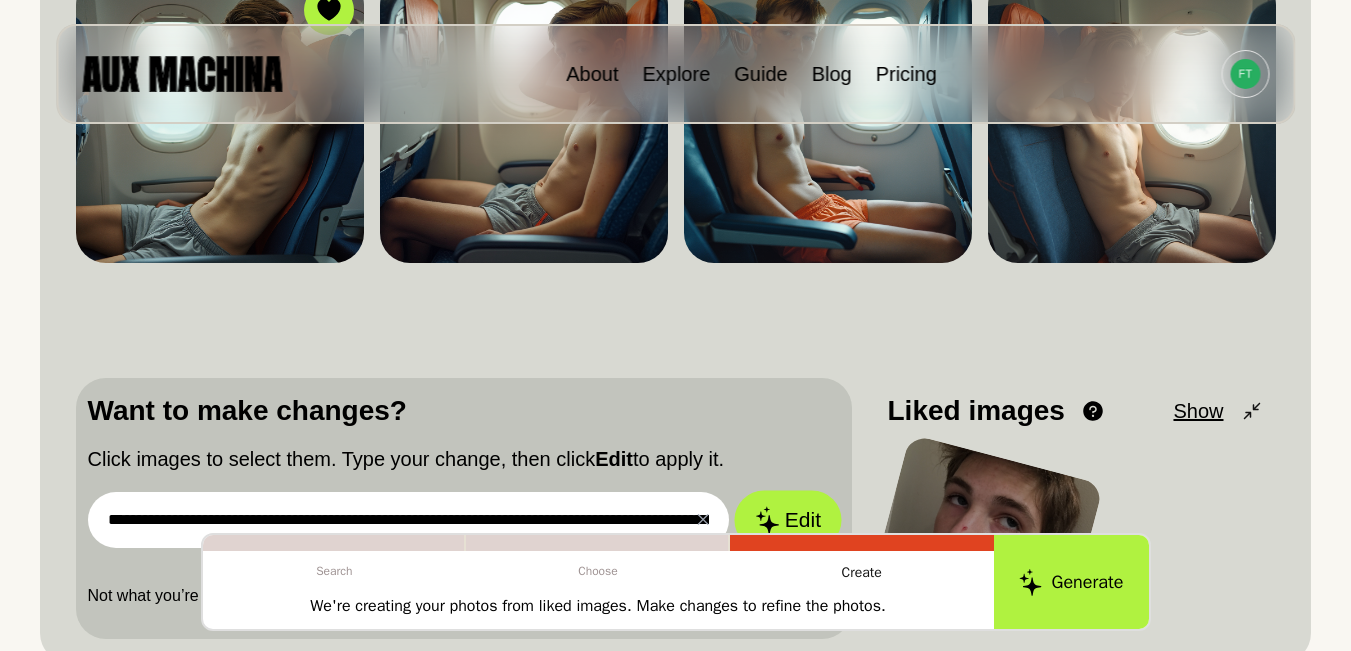 scroll, scrollTop: 370, scrollLeft: 0, axis: vertical 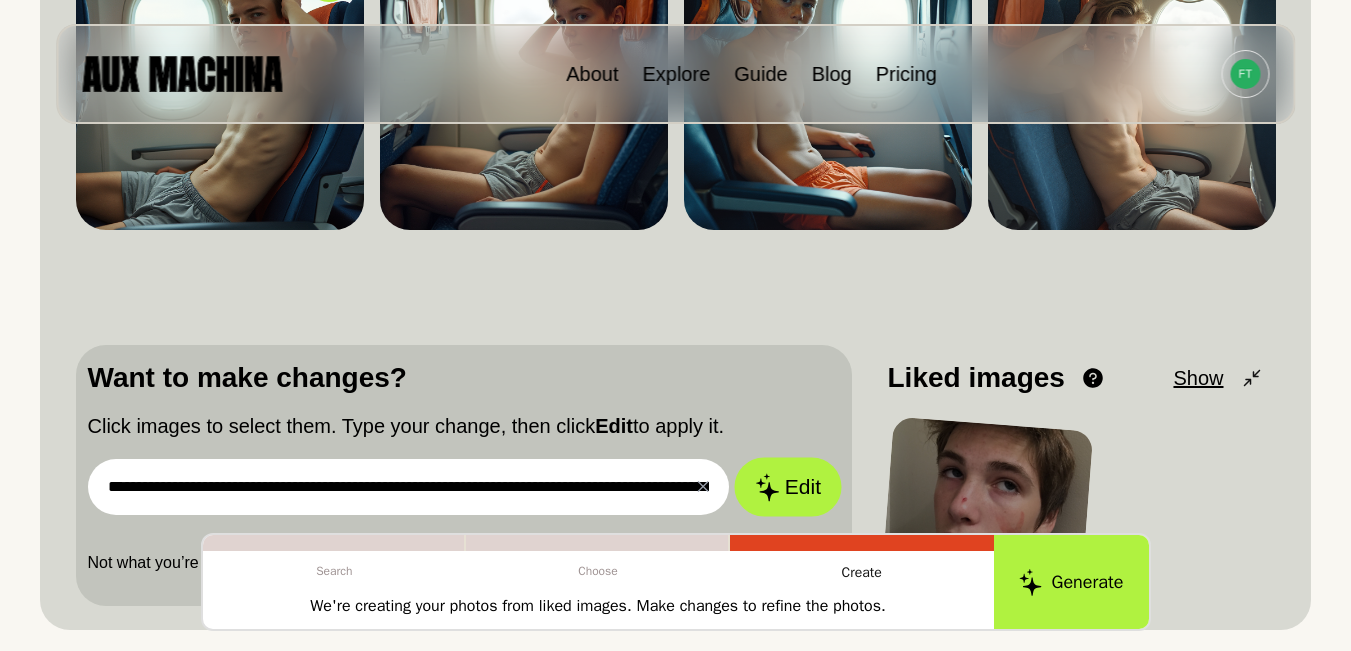 click 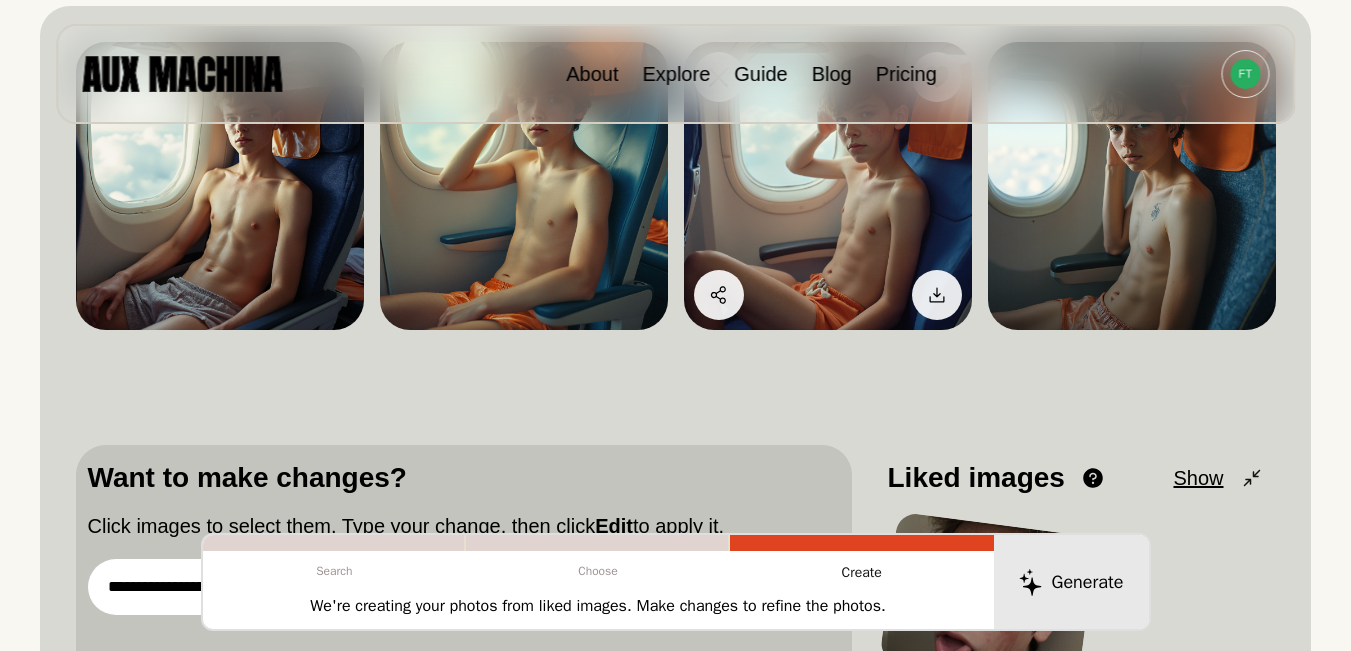 scroll, scrollTop: 170, scrollLeft: 0, axis: vertical 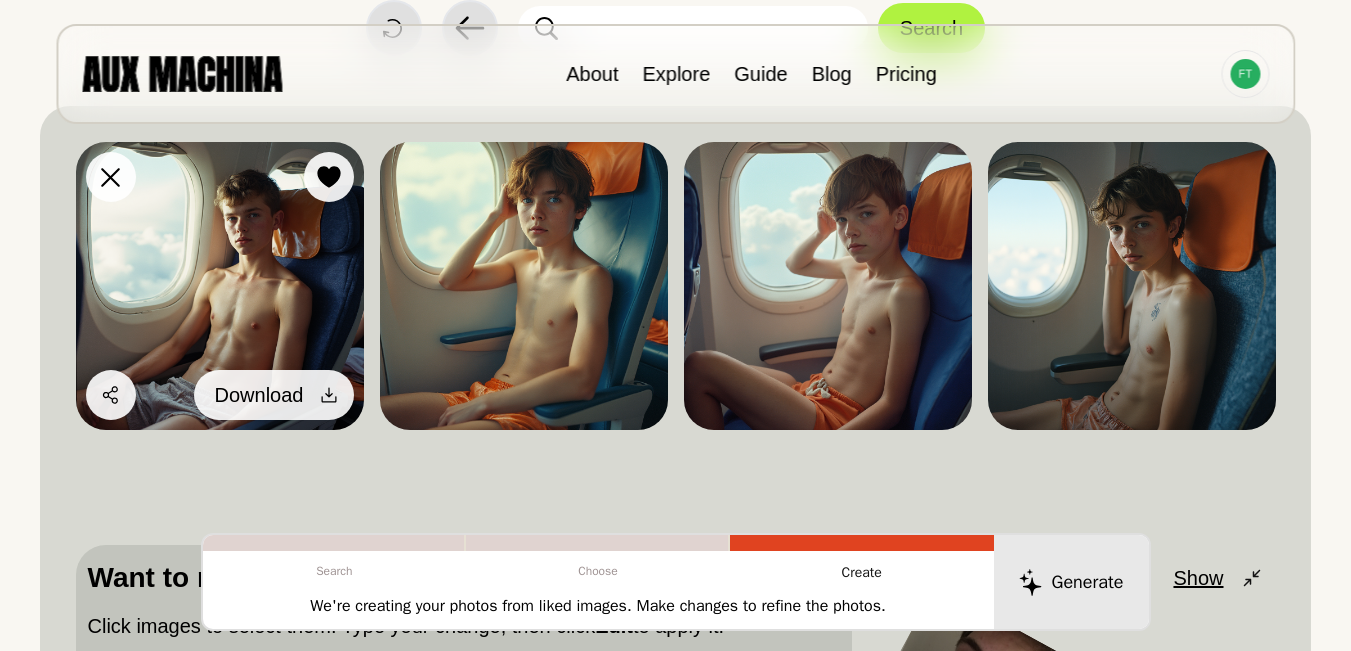 click 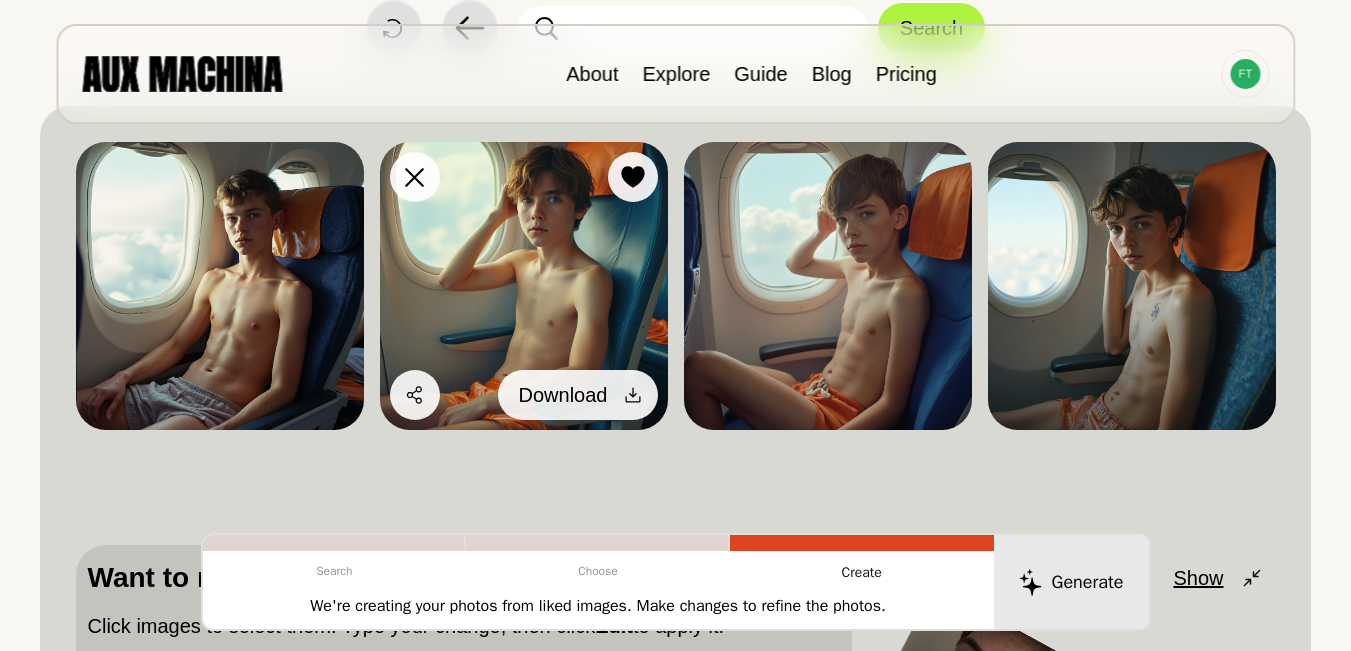 click 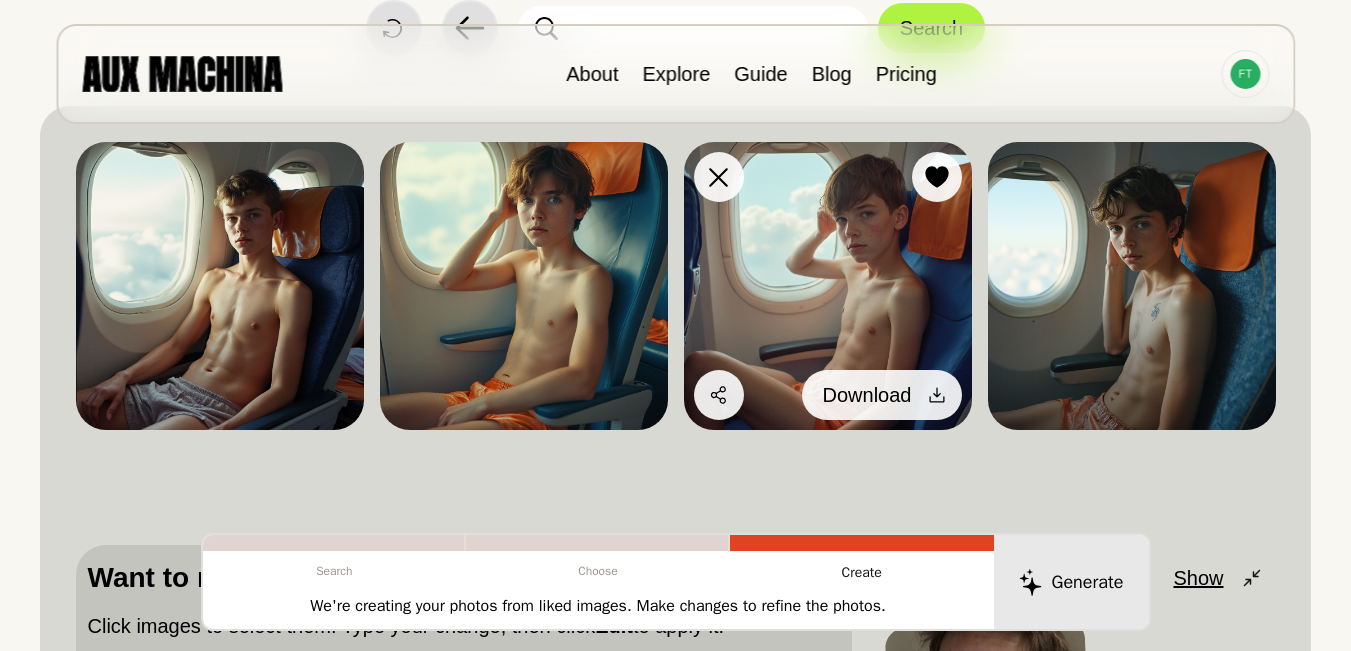 click 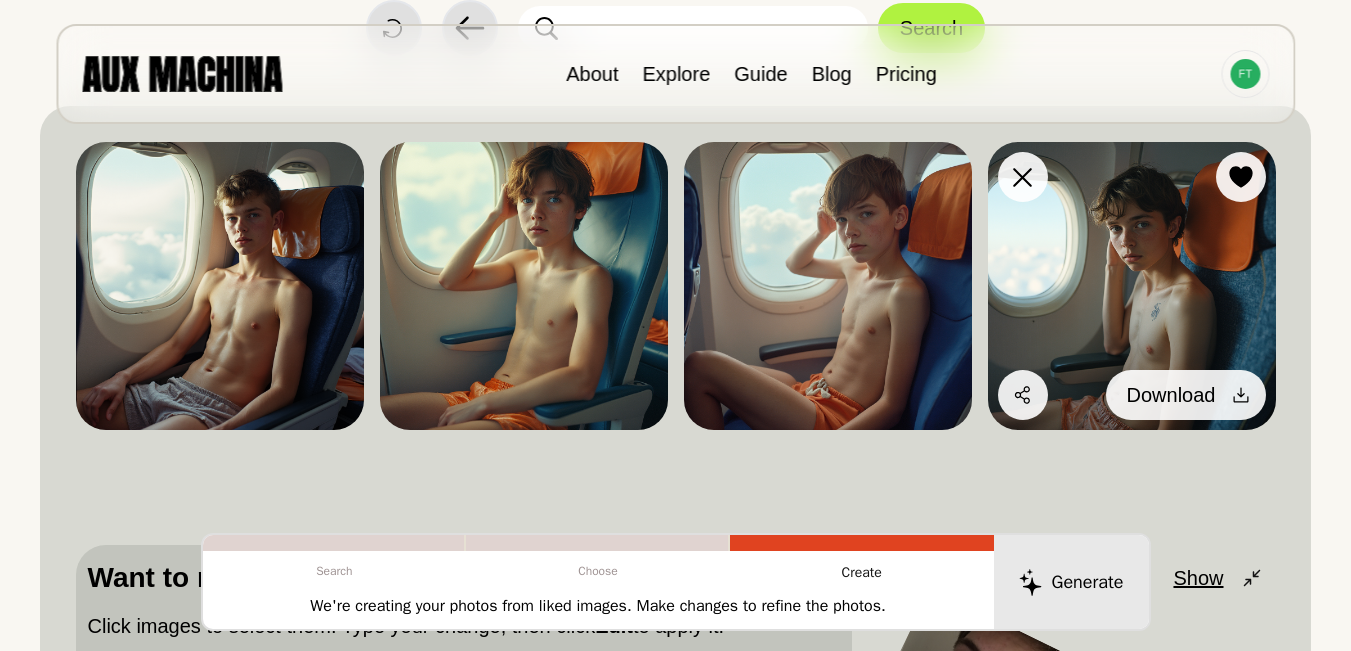 click on "Download" at bounding box center (1186, 395) 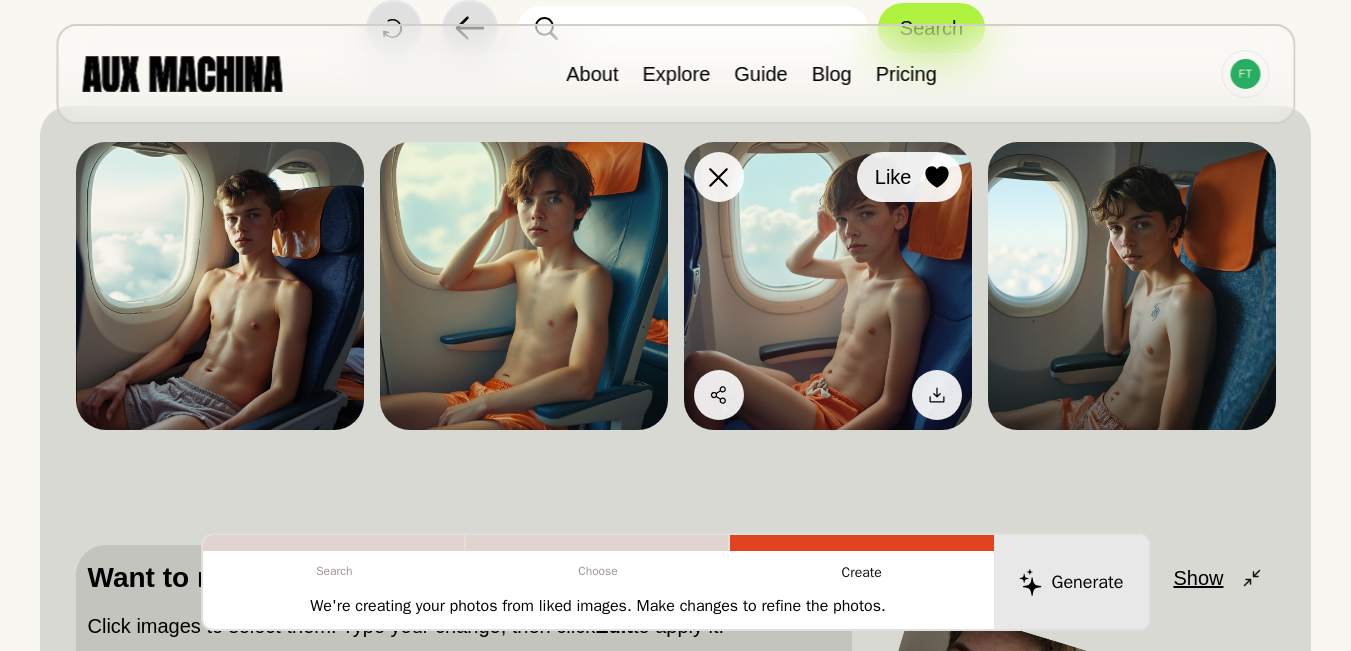 click at bounding box center [937, 177] 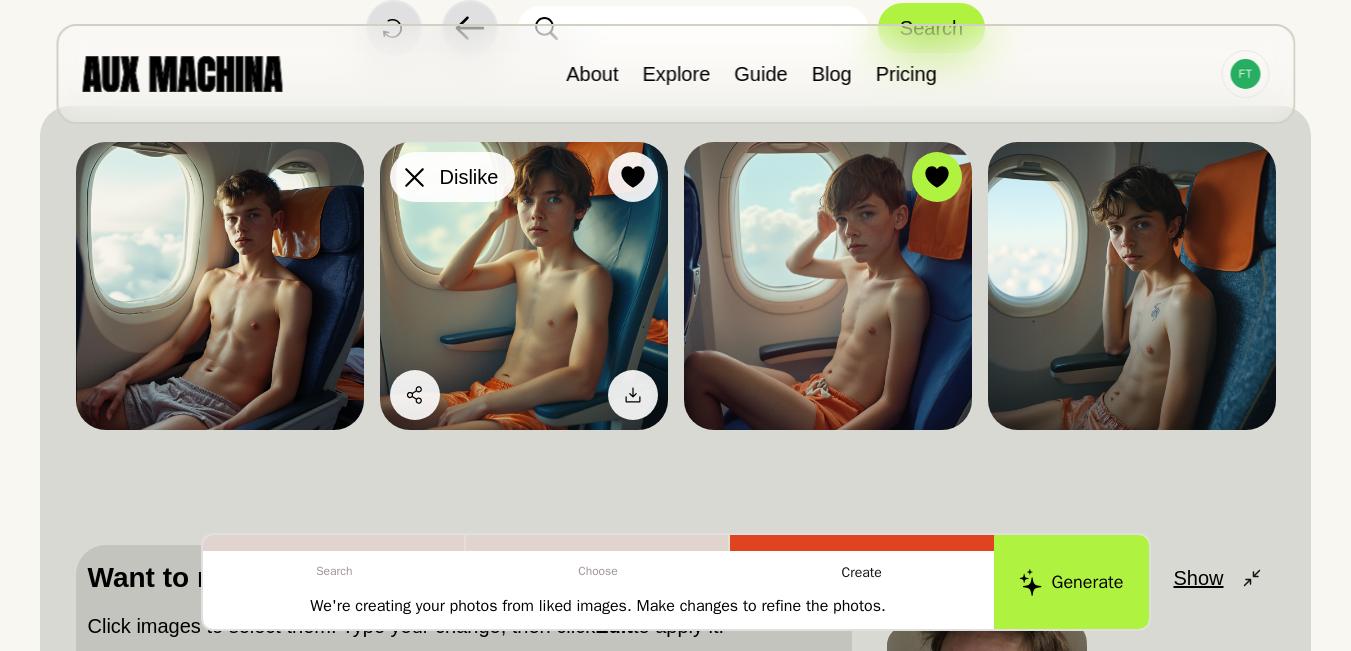 click 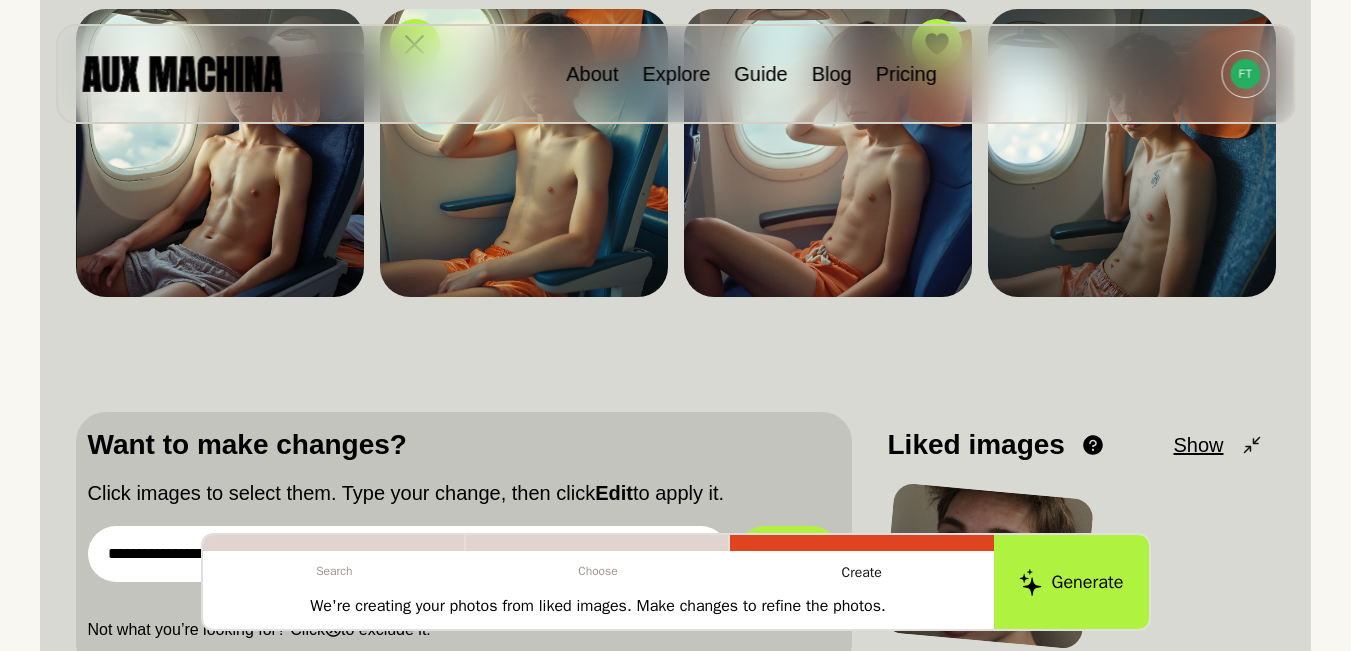 scroll, scrollTop: 370, scrollLeft: 0, axis: vertical 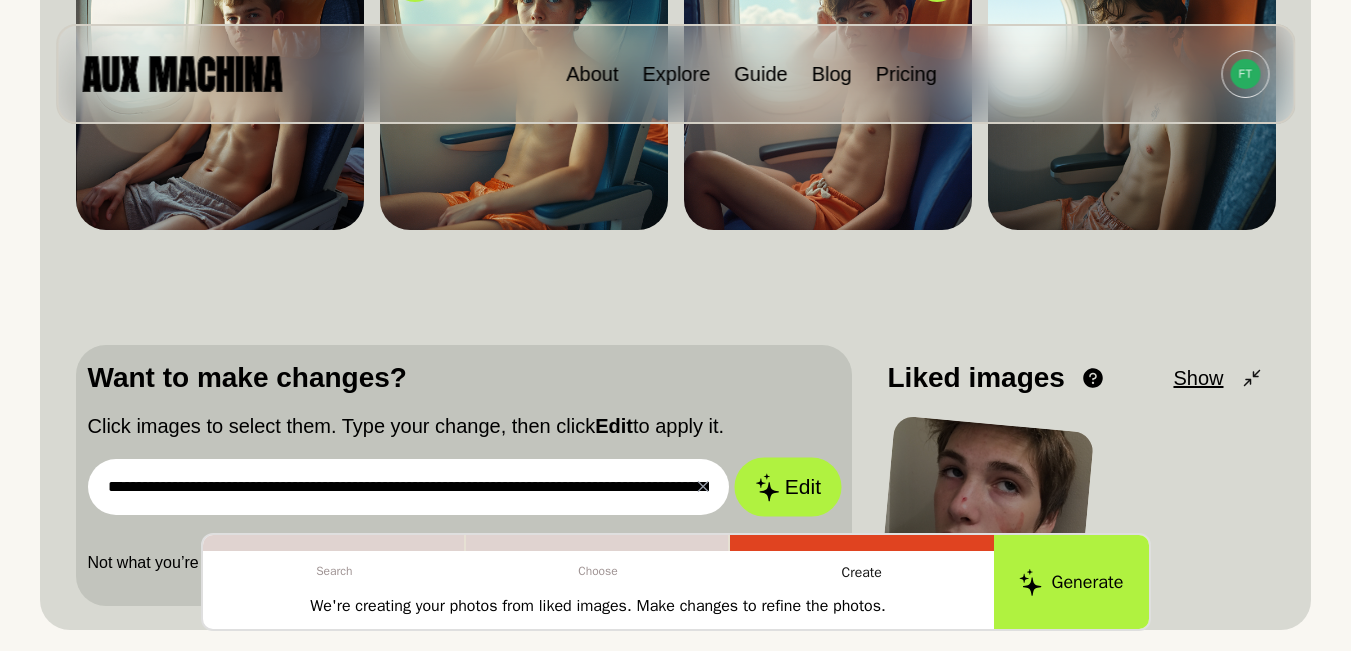 click on "Edit" at bounding box center [788, 487] 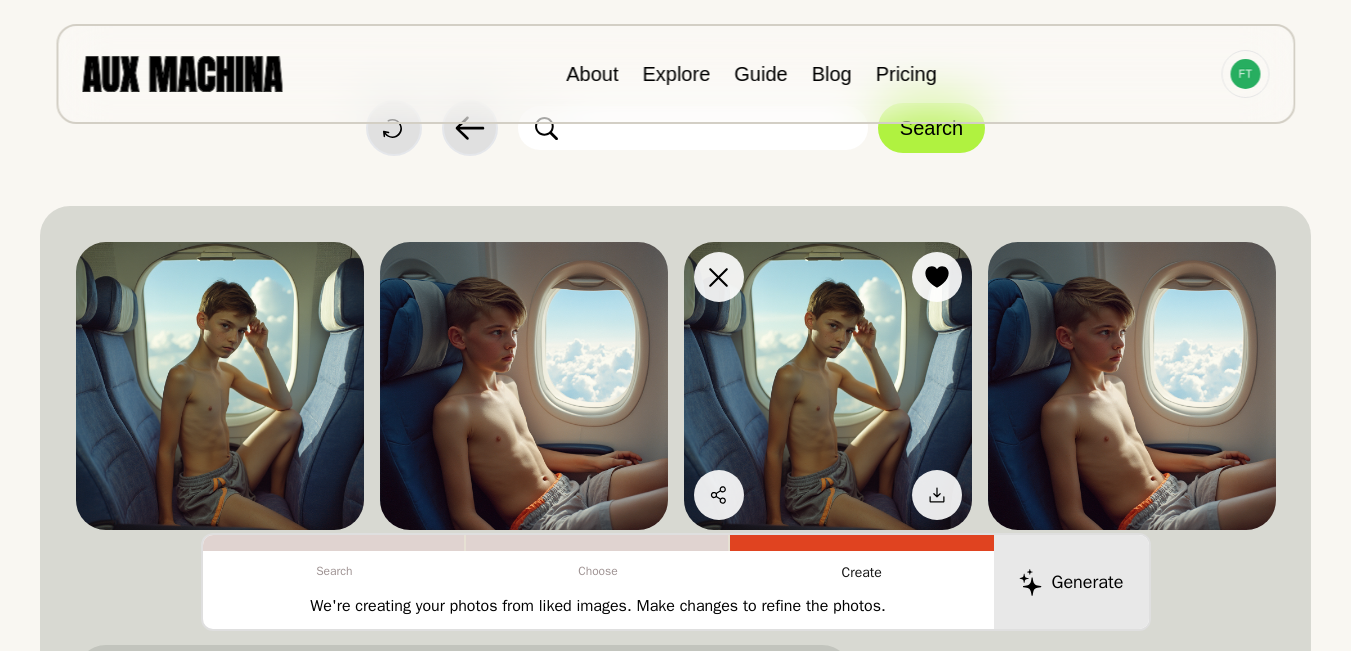 scroll, scrollTop: 170, scrollLeft: 0, axis: vertical 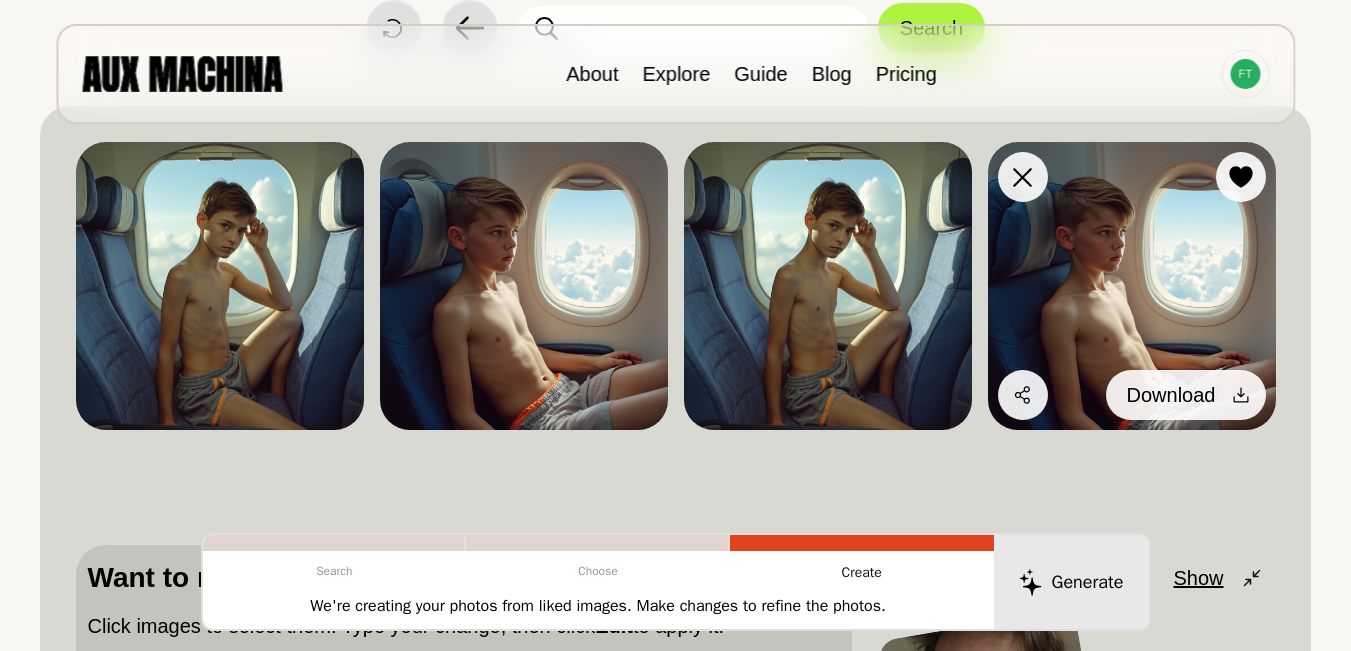 click at bounding box center [1241, 395] 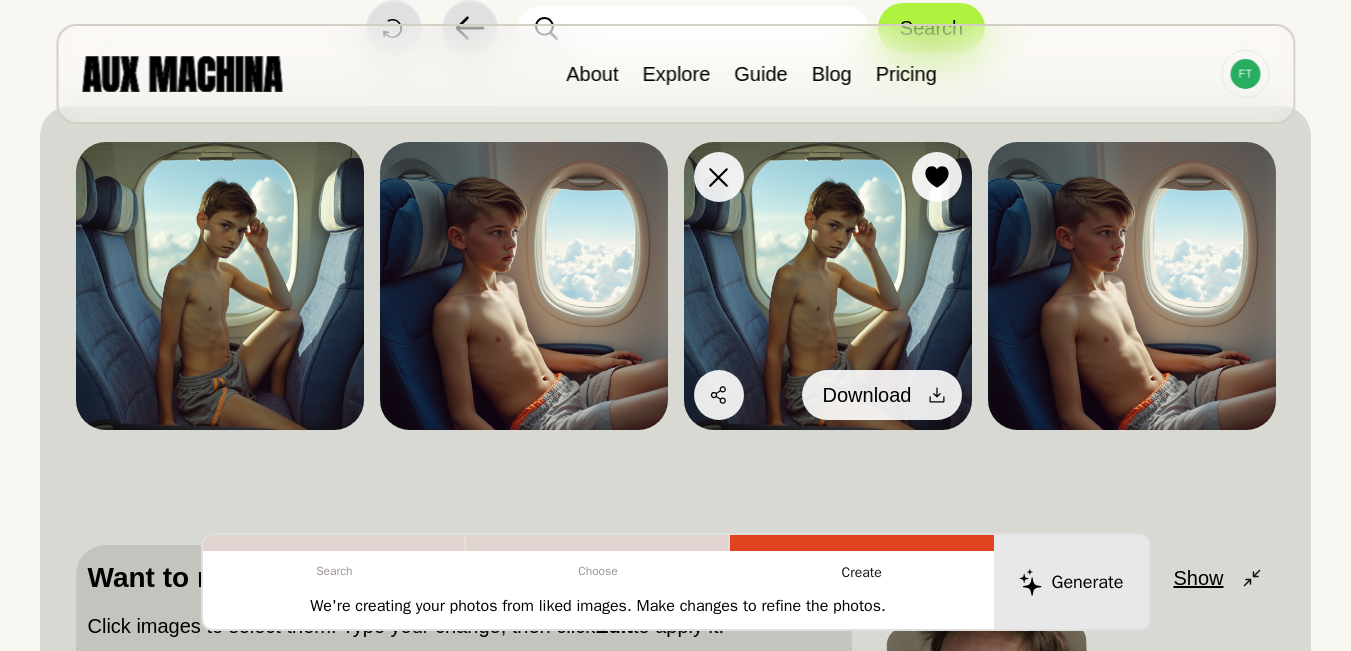 click on "Download" at bounding box center (882, 395) 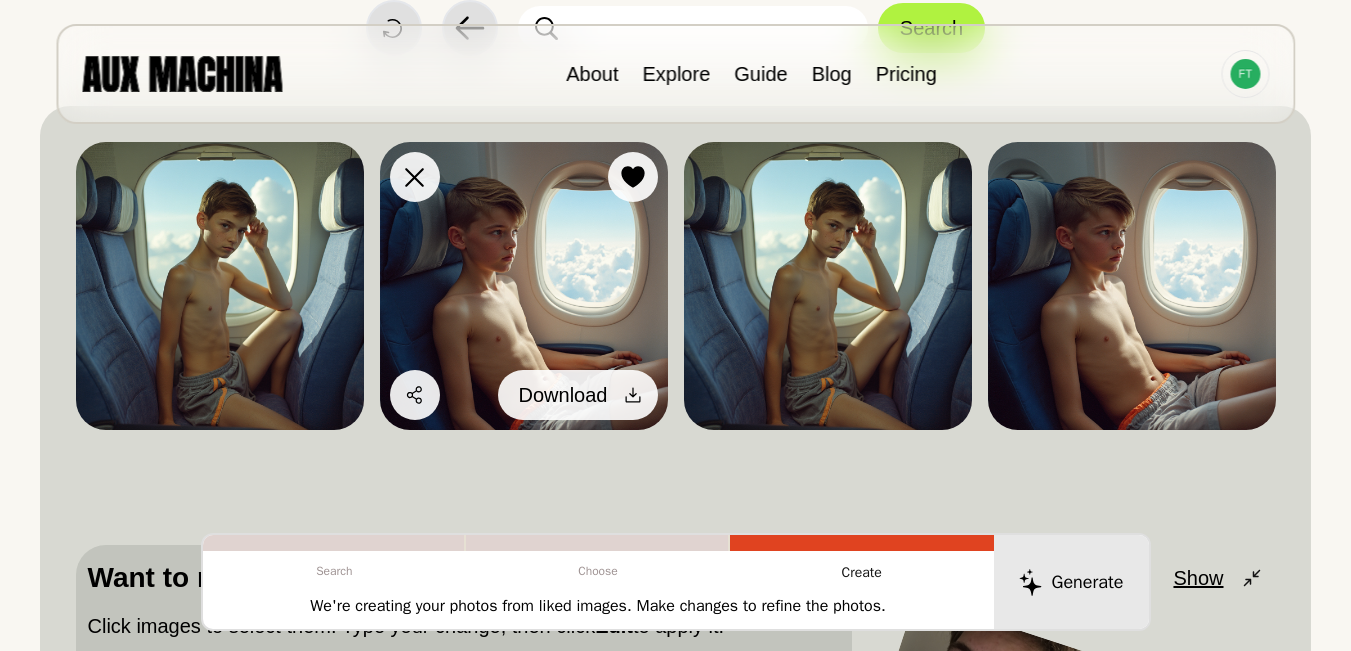 click at bounding box center [633, 395] 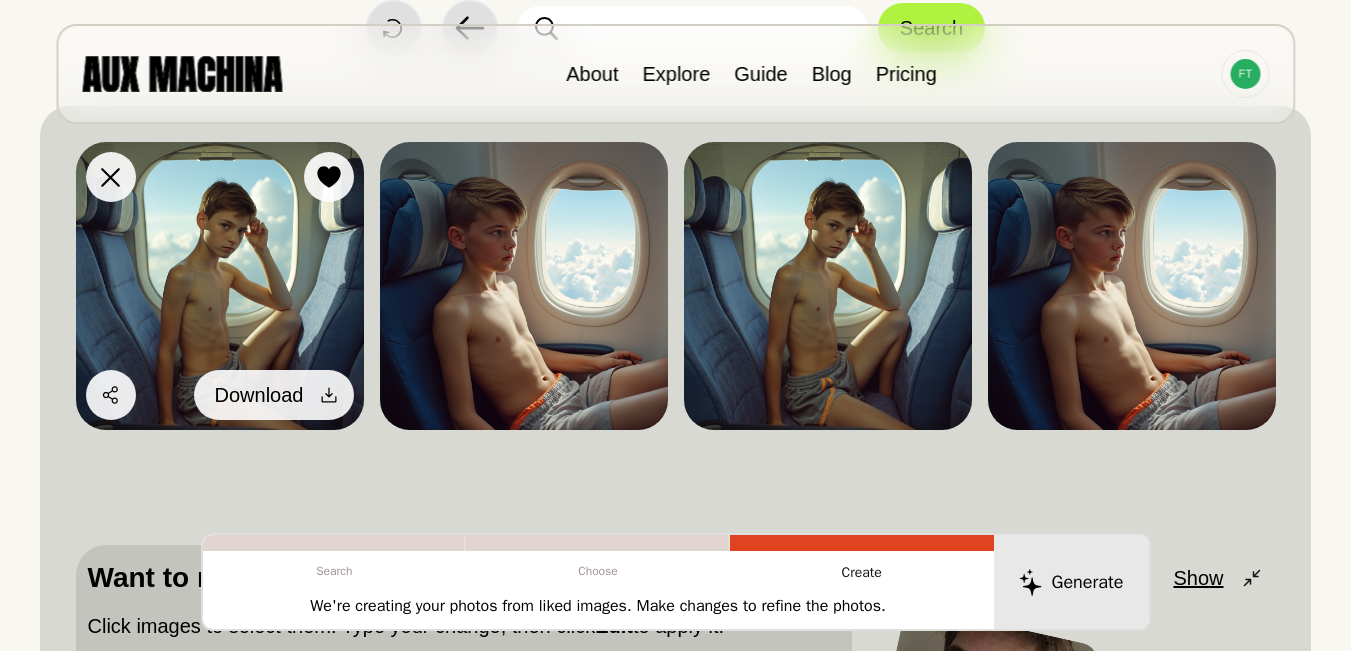 click 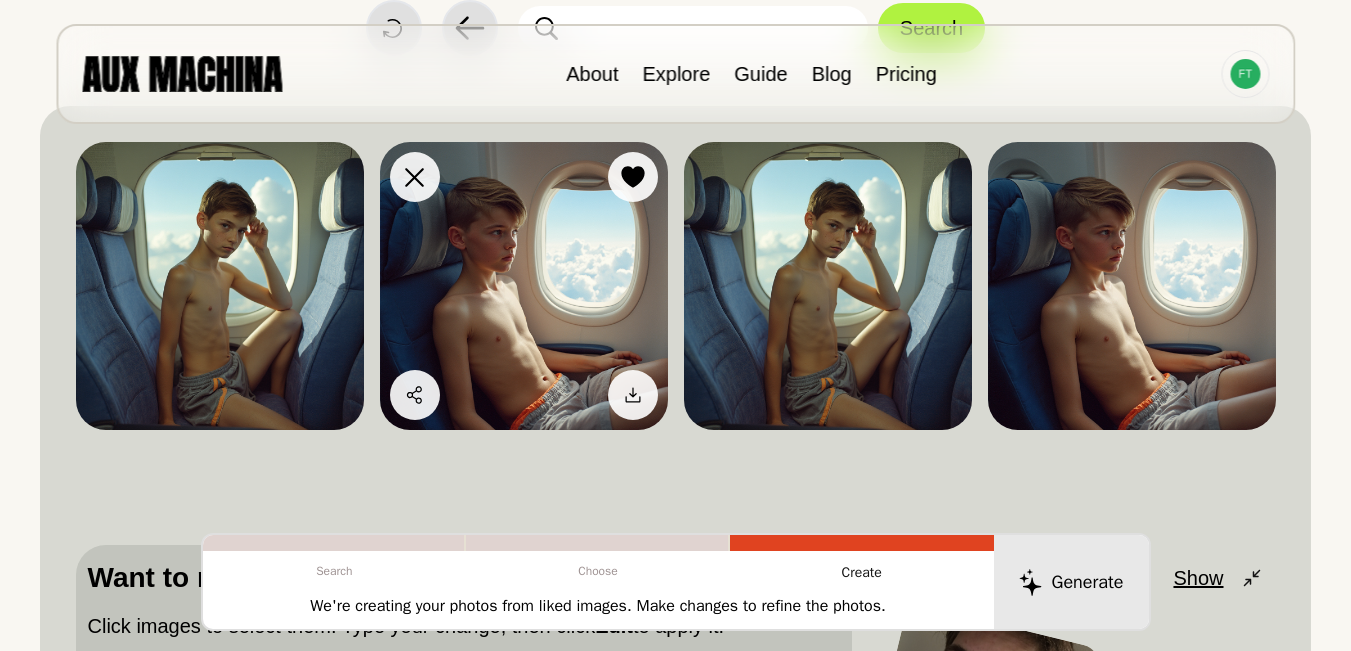 click at bounding box center [524, 286] 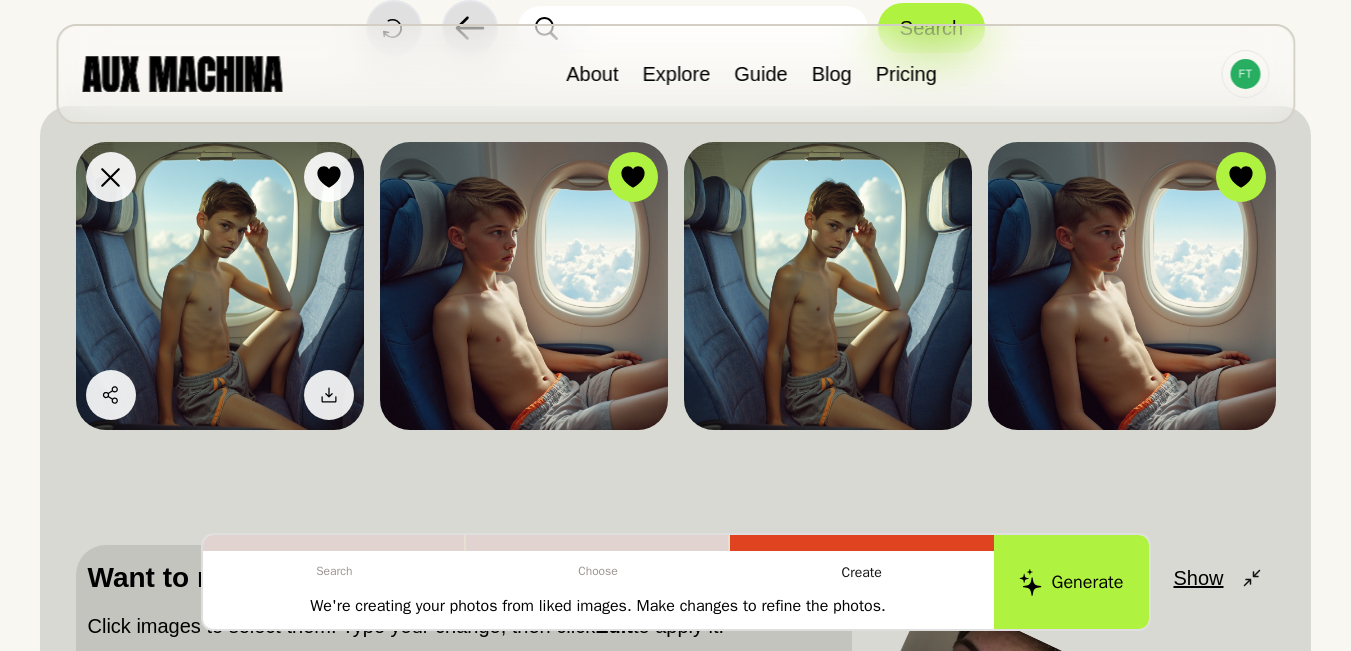 click at bounding box center [220, 286] 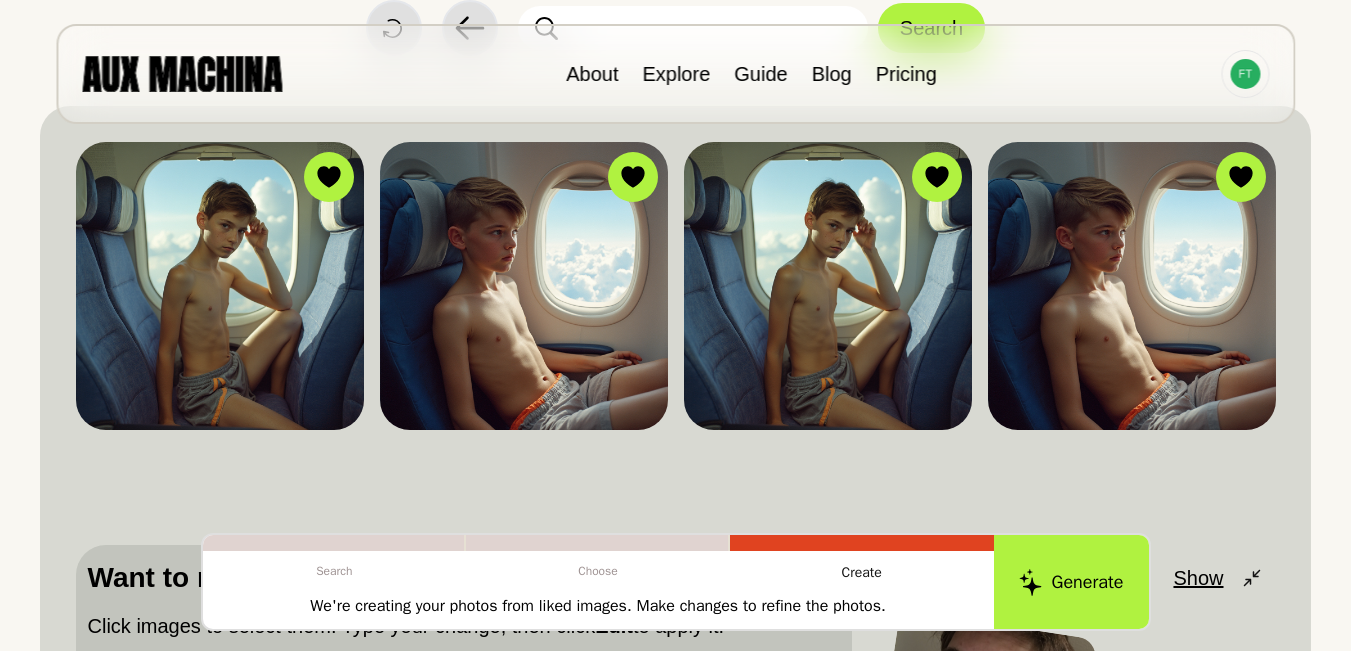 scroll, scrollTop: 370, scrollLeft: 0, axis: vertical 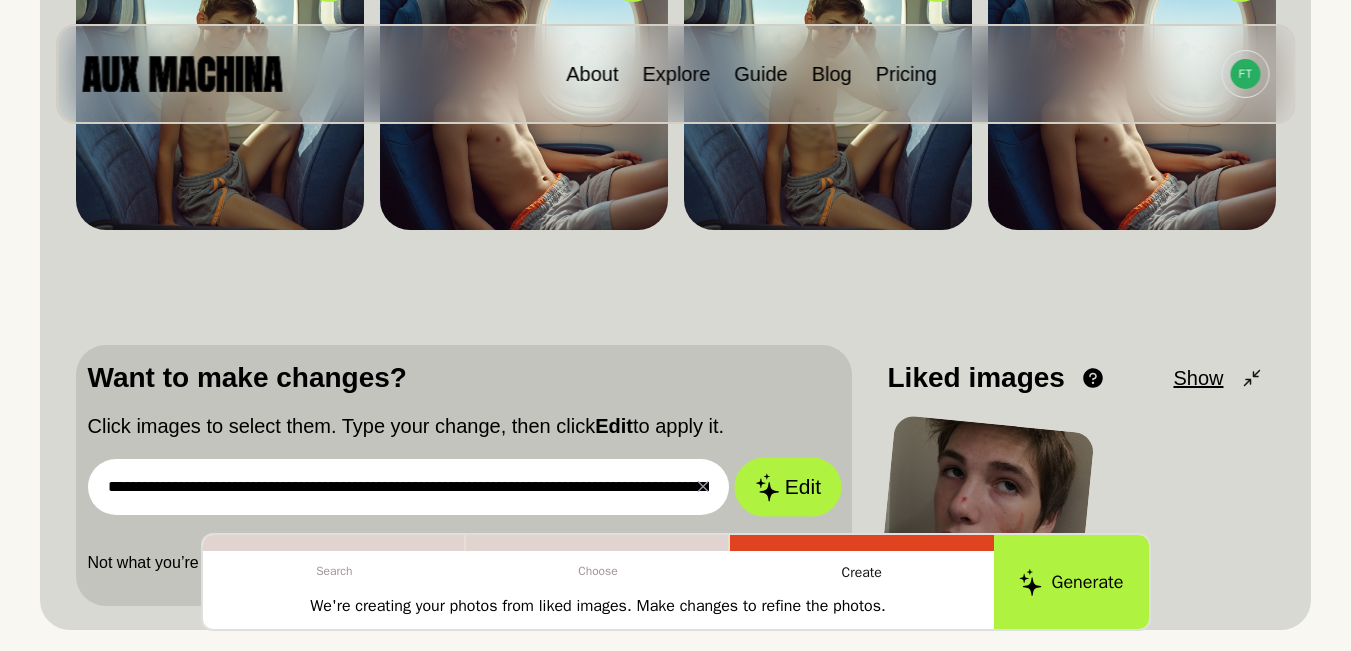 click 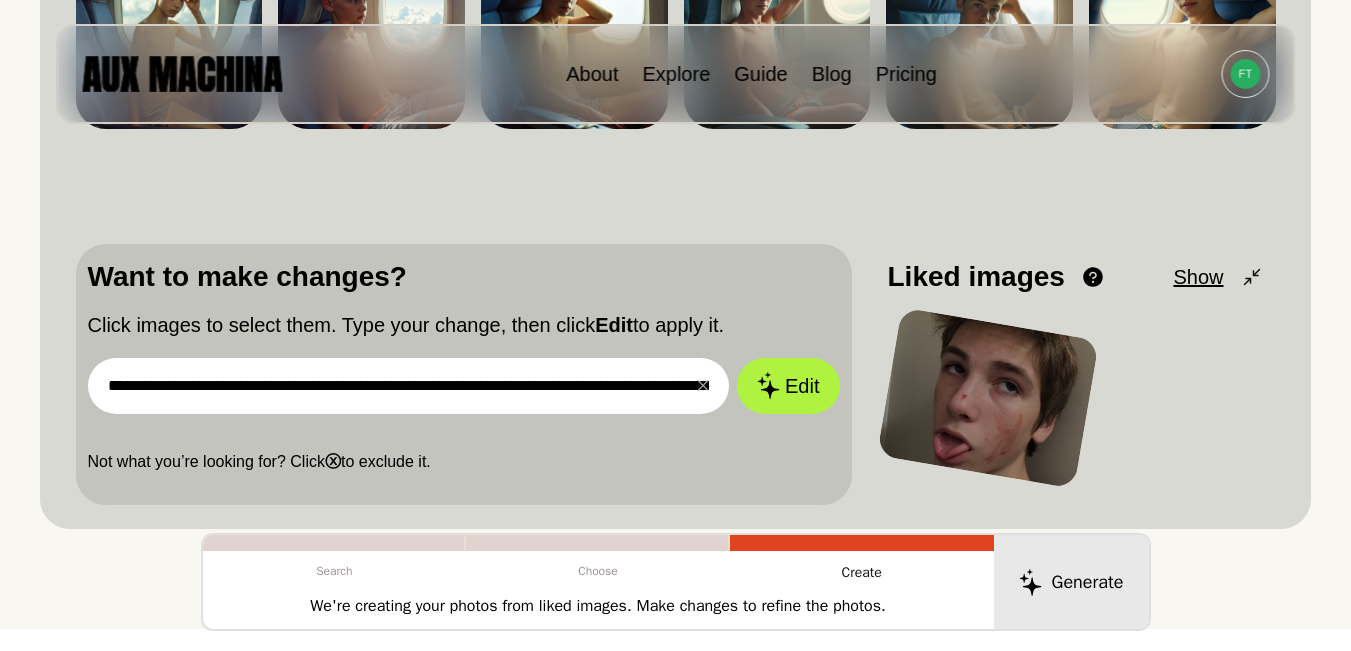 scroll, scrollTop: 203, scrollLeft: 0, axis: vertical 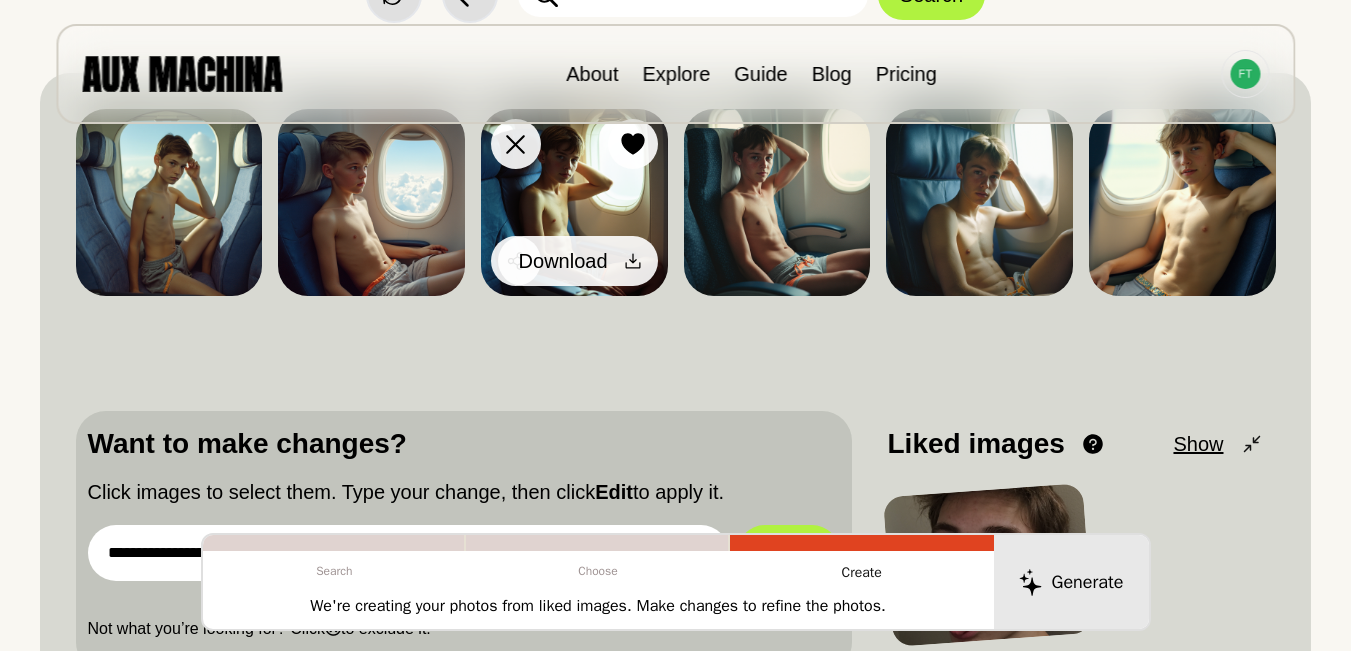 click 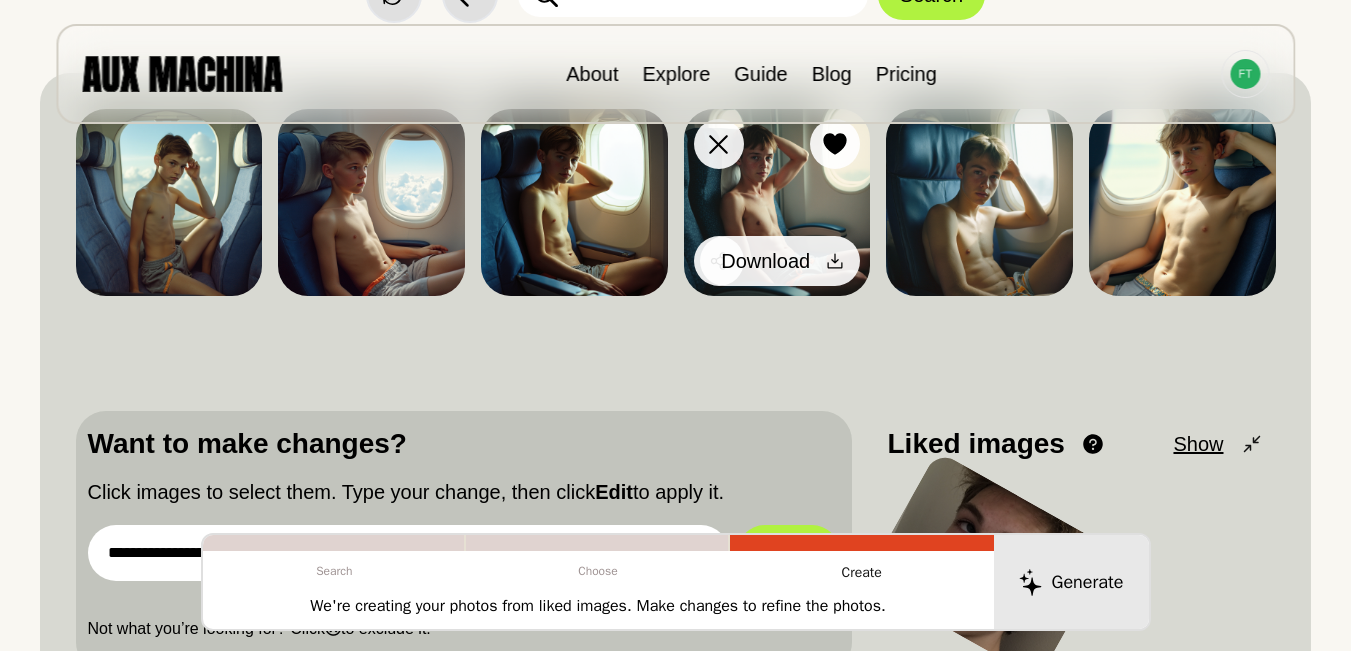click at bounding box center (835, 261) 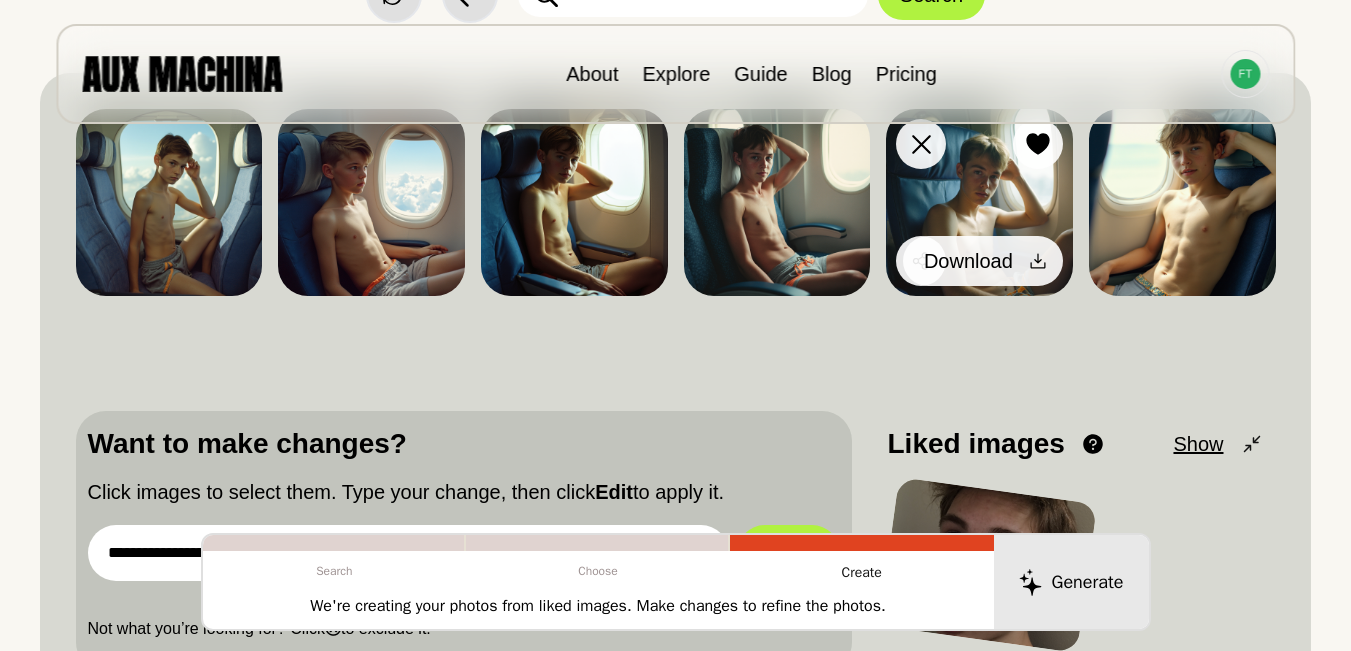 click 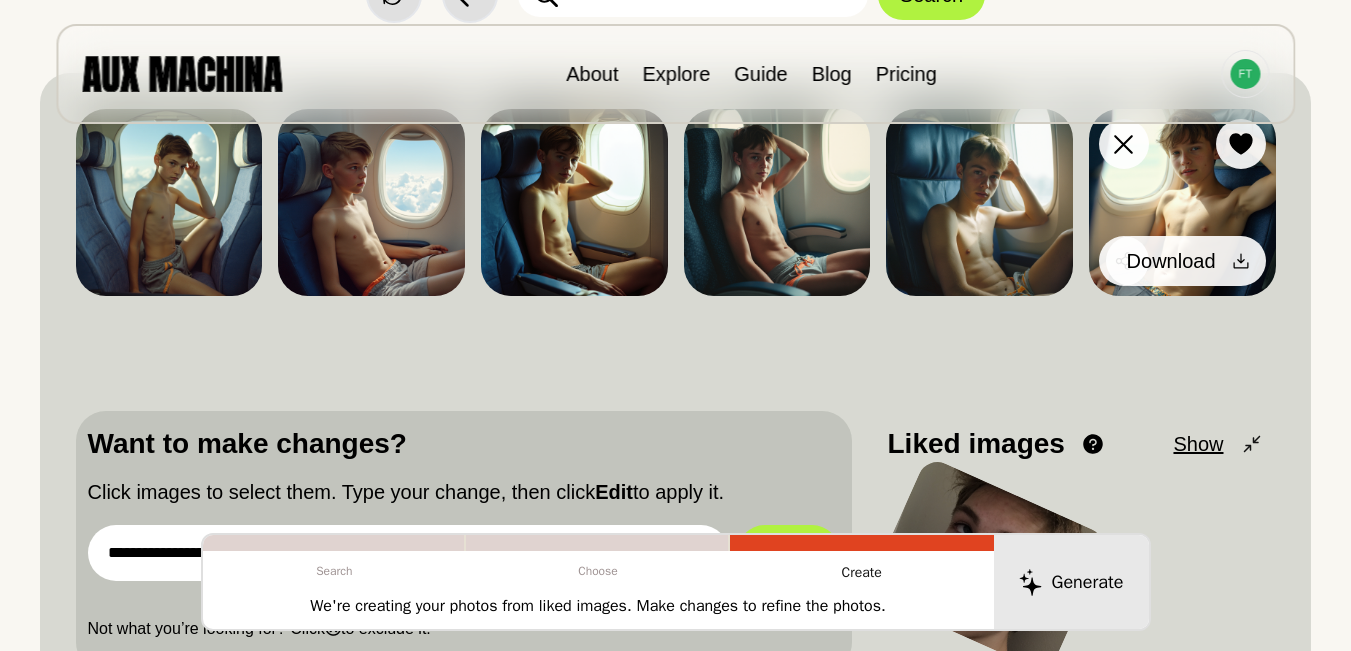 click 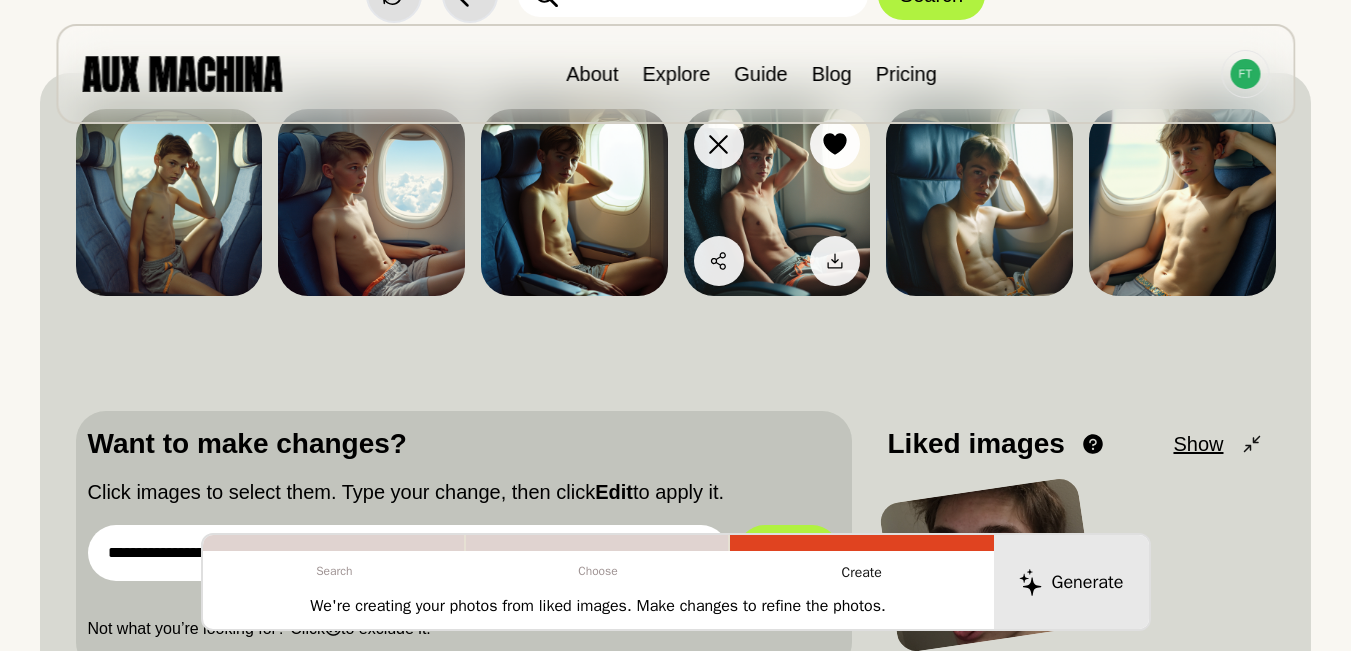click at bounding box center [777, 202] 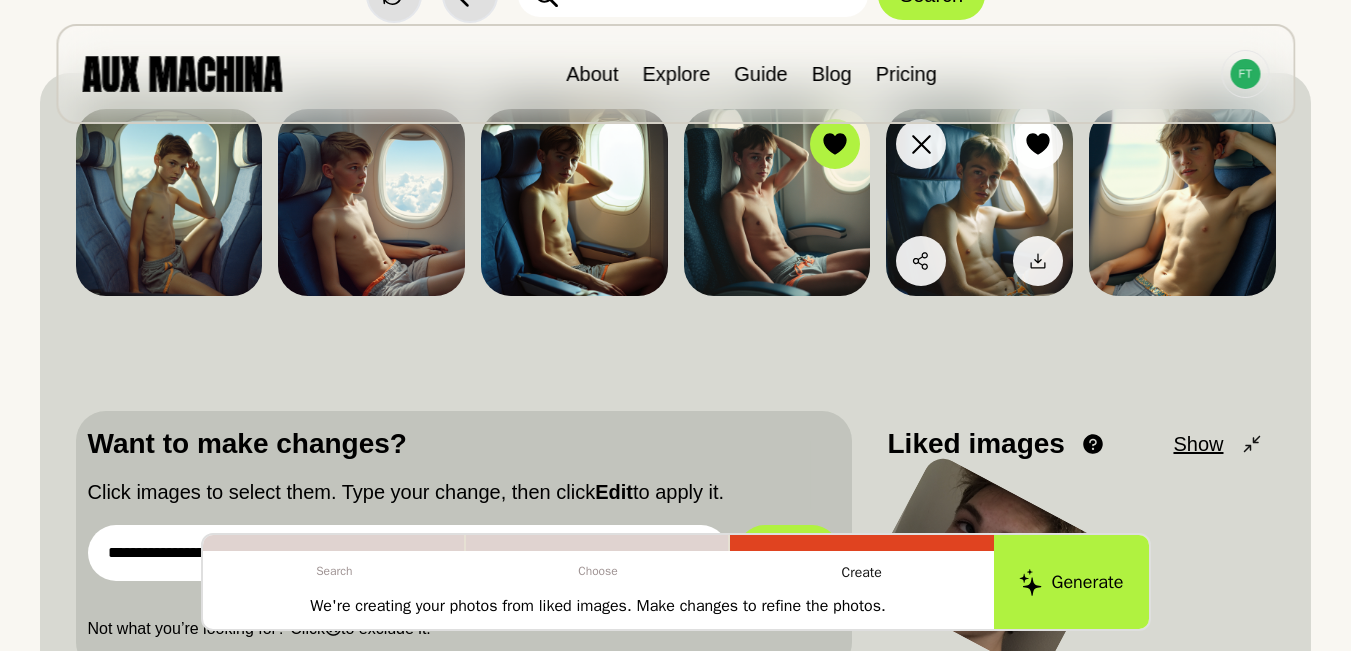 click at bounding box center [979, 202] 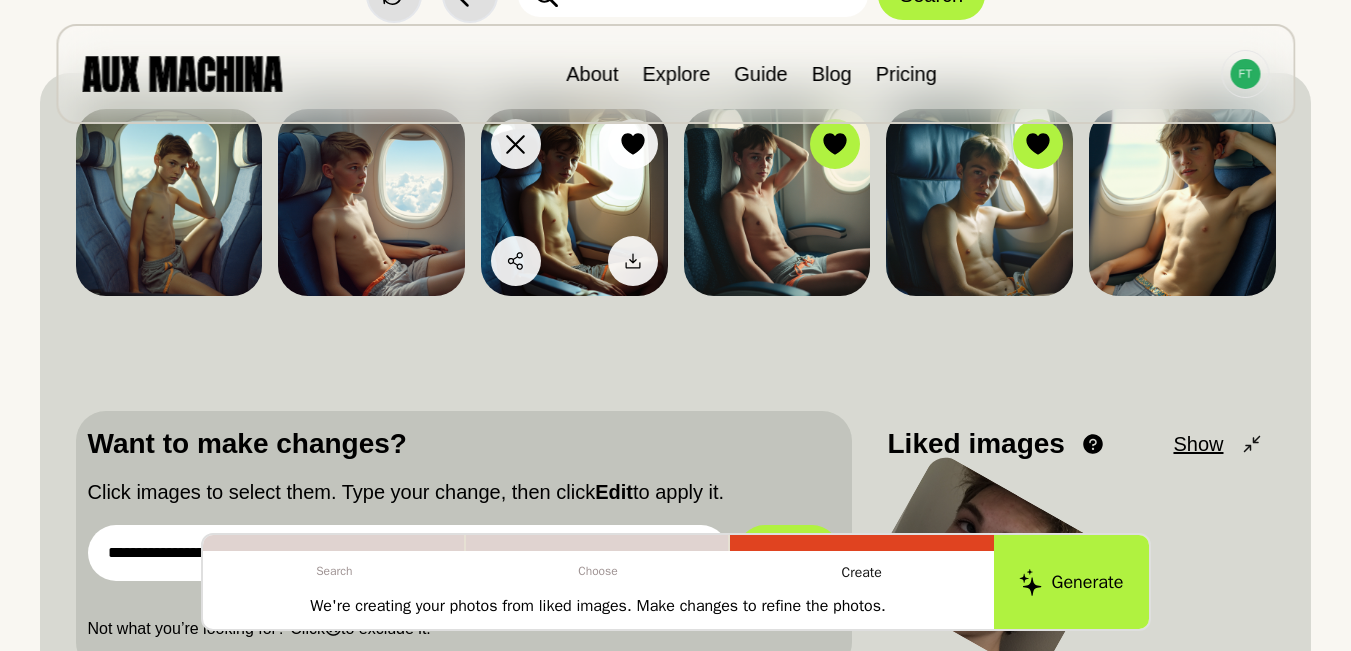 click at bounding box center (574, 202) 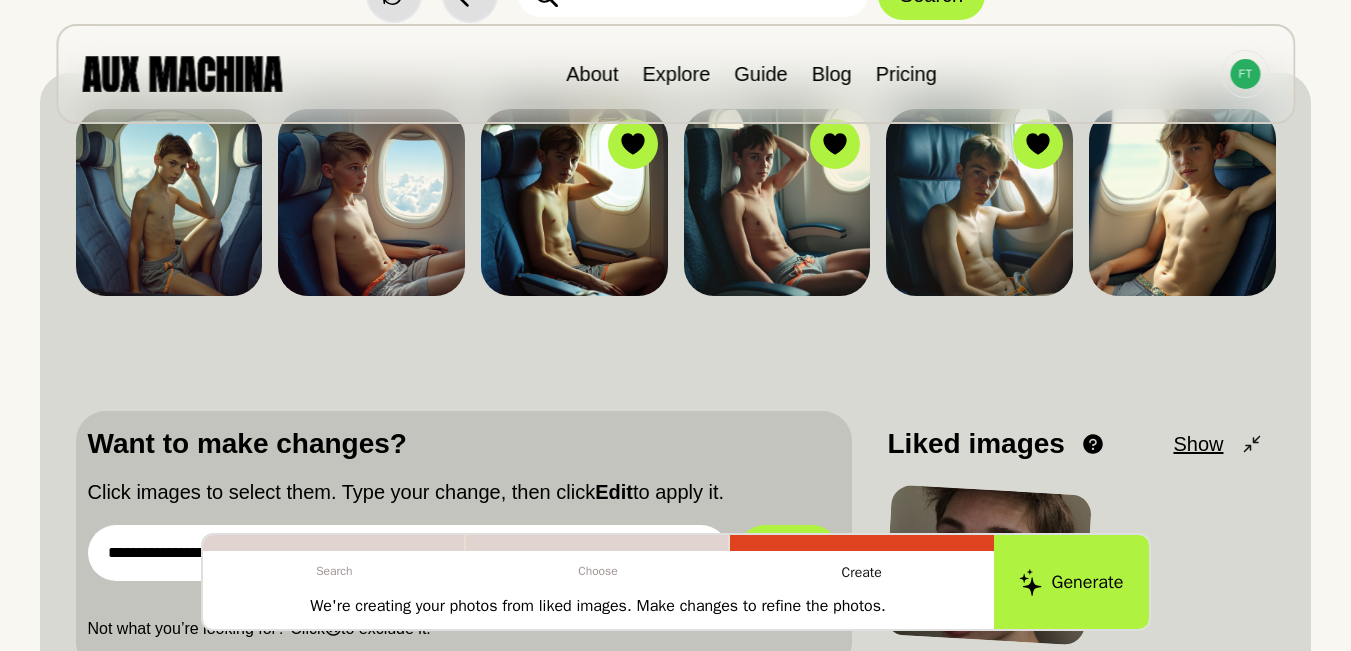 scroll, scrollTop: 337, scrollLeft: 0, axis: vertical 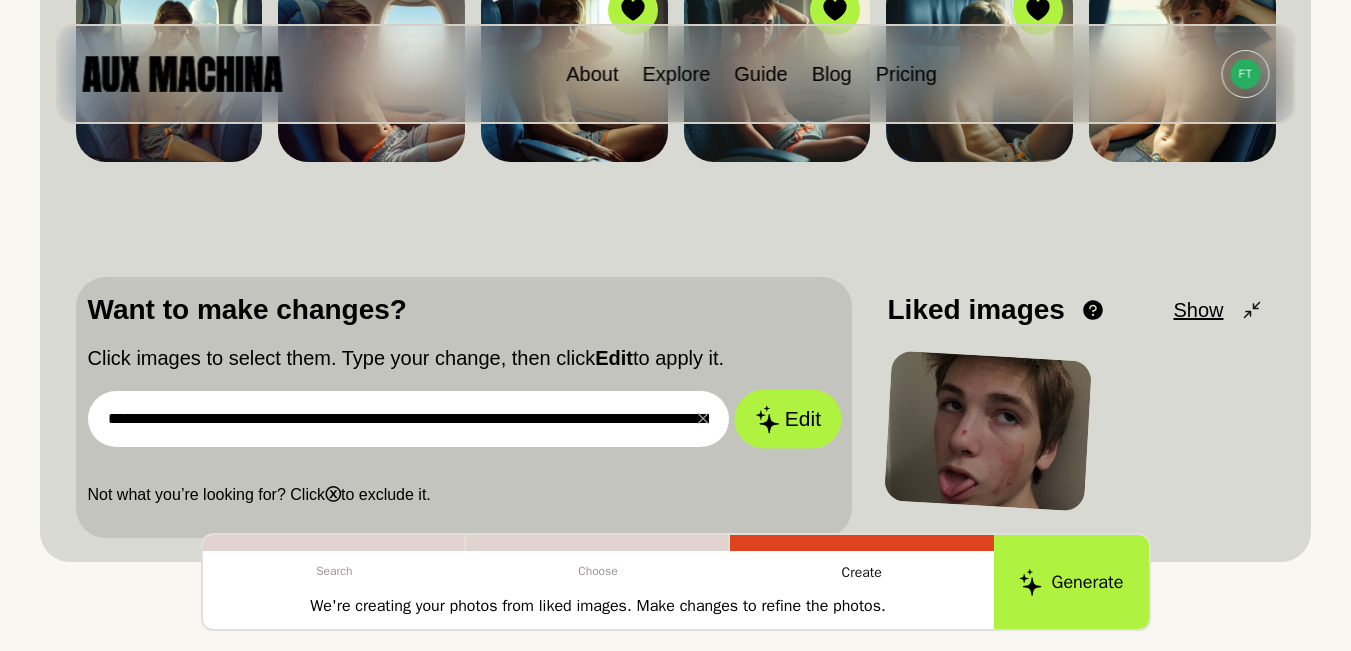 click 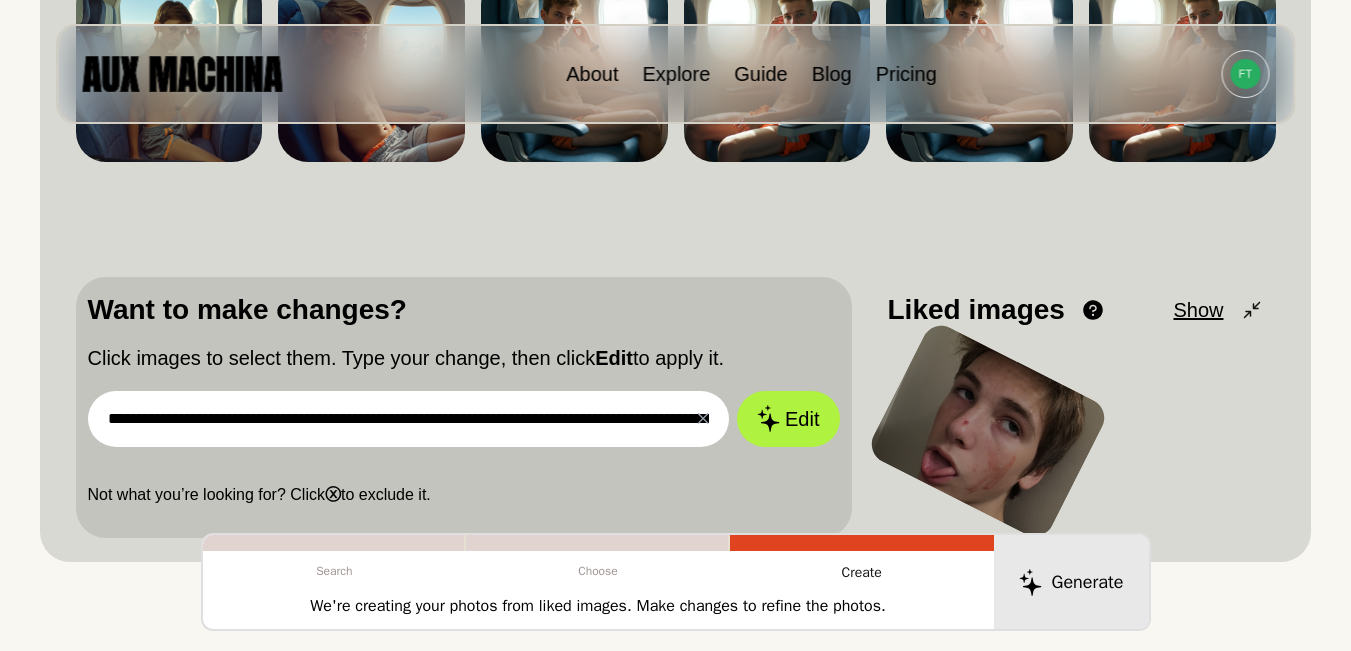 click on "**********" at bounding box center [409, 419] 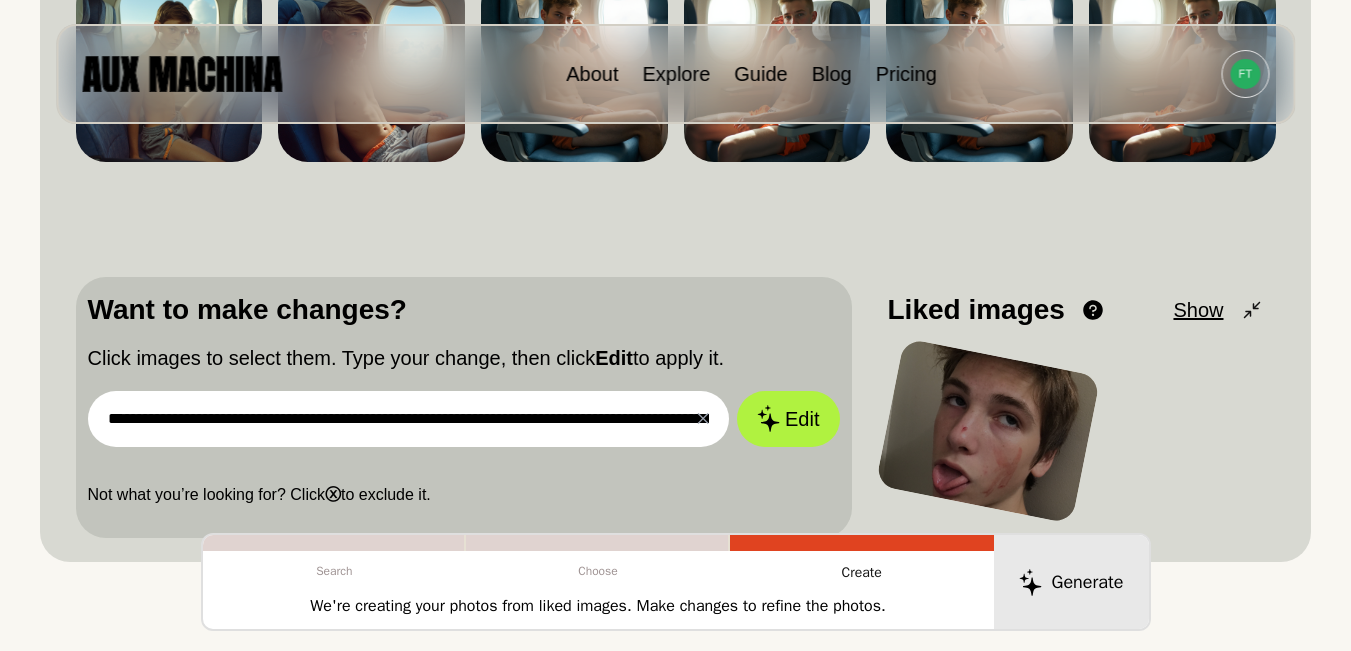 paste on "**********" 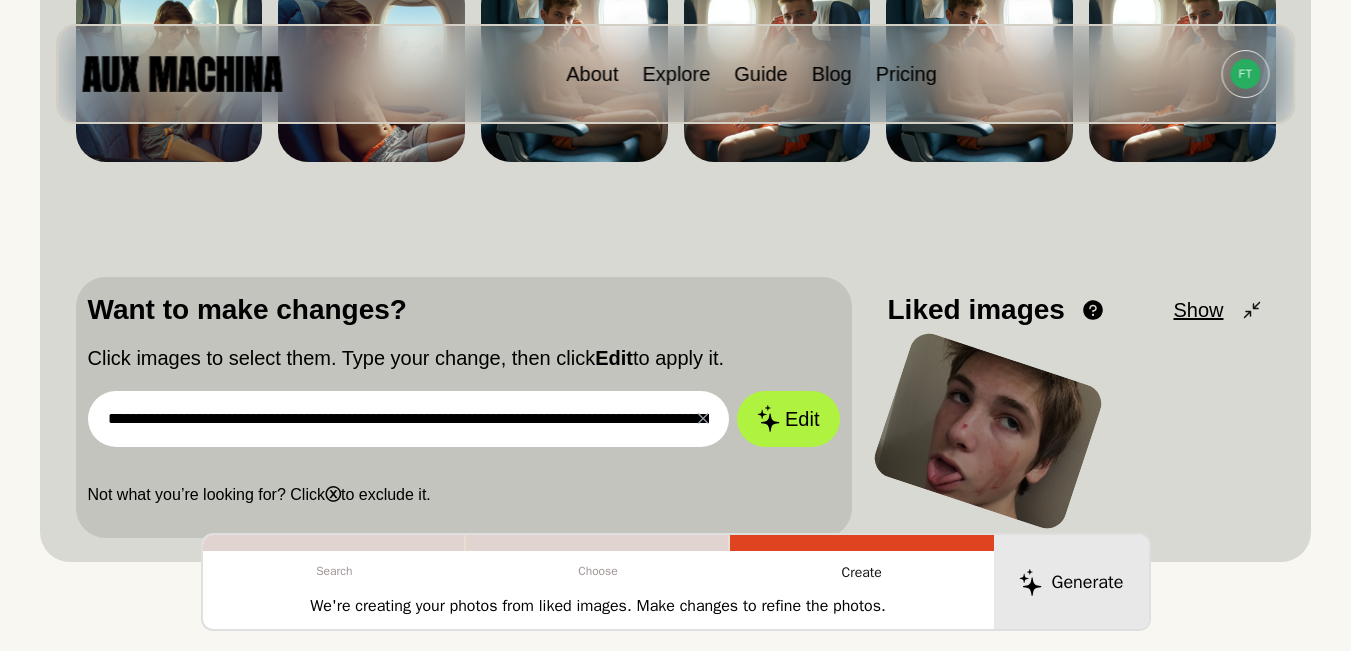 scroll, scrollTop: 0, scrollLeft: 4172, axis: horizontal 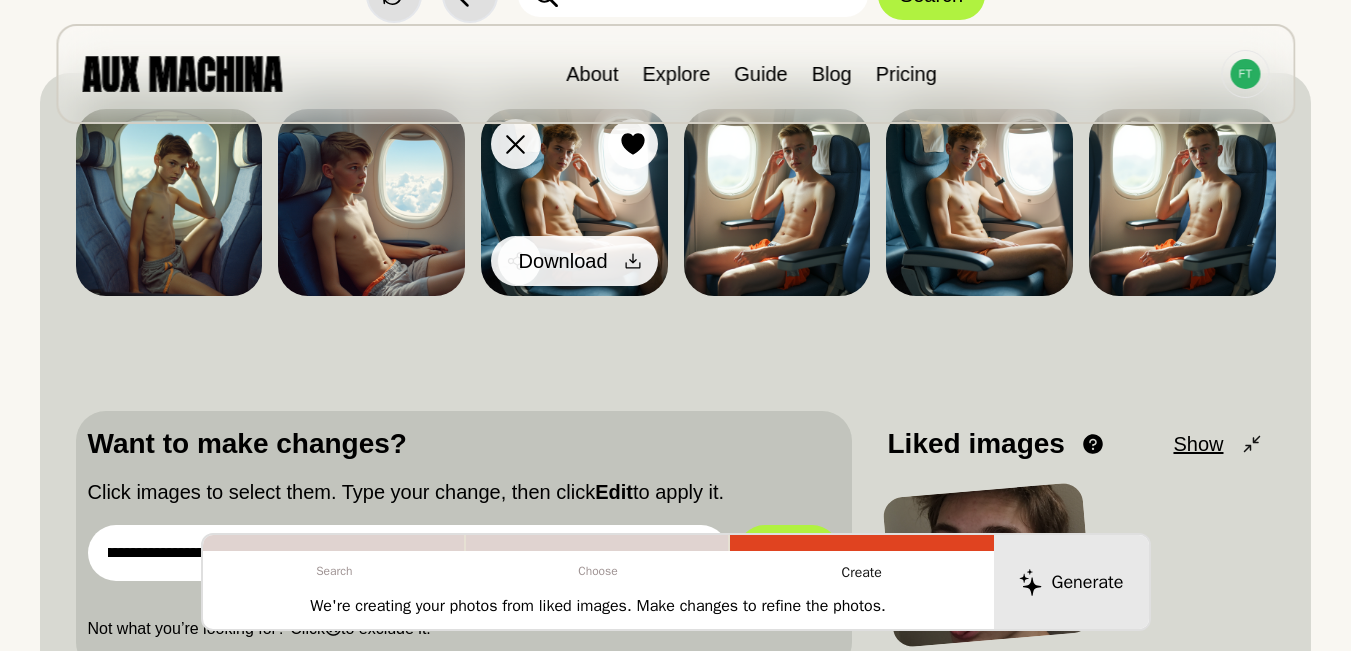 type on "**********" 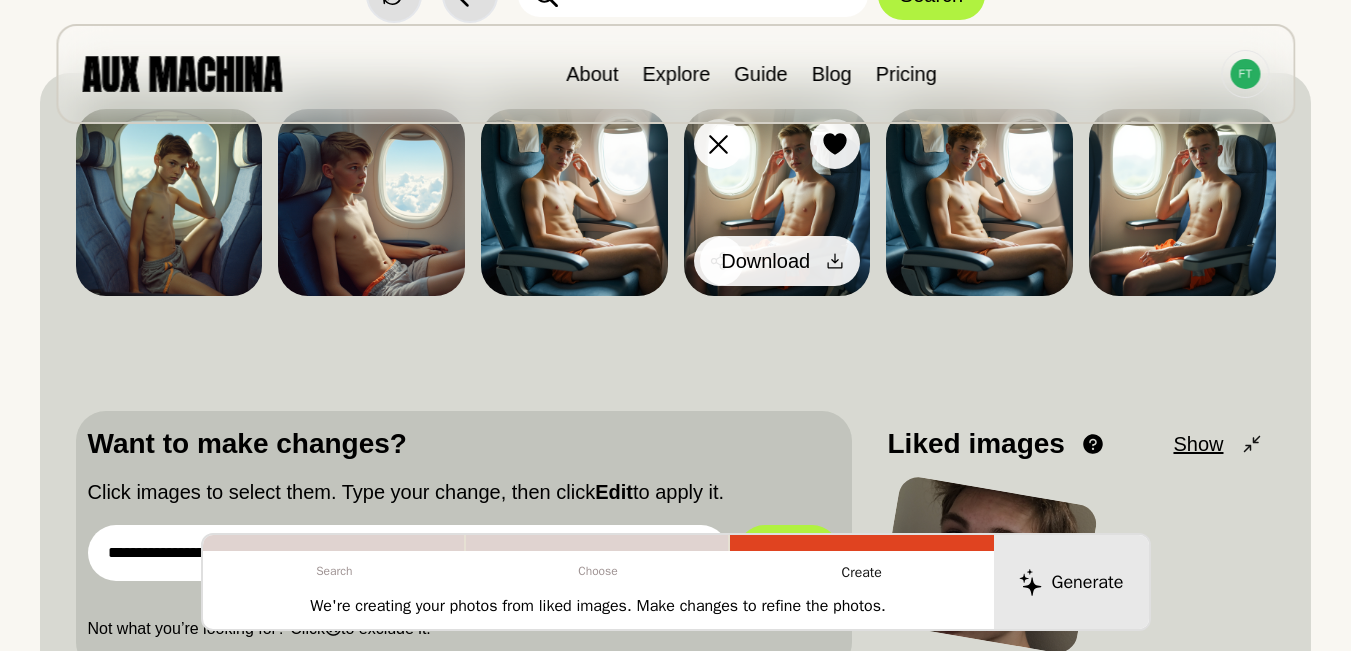 click on "Download" at bounding box center [780, 261] 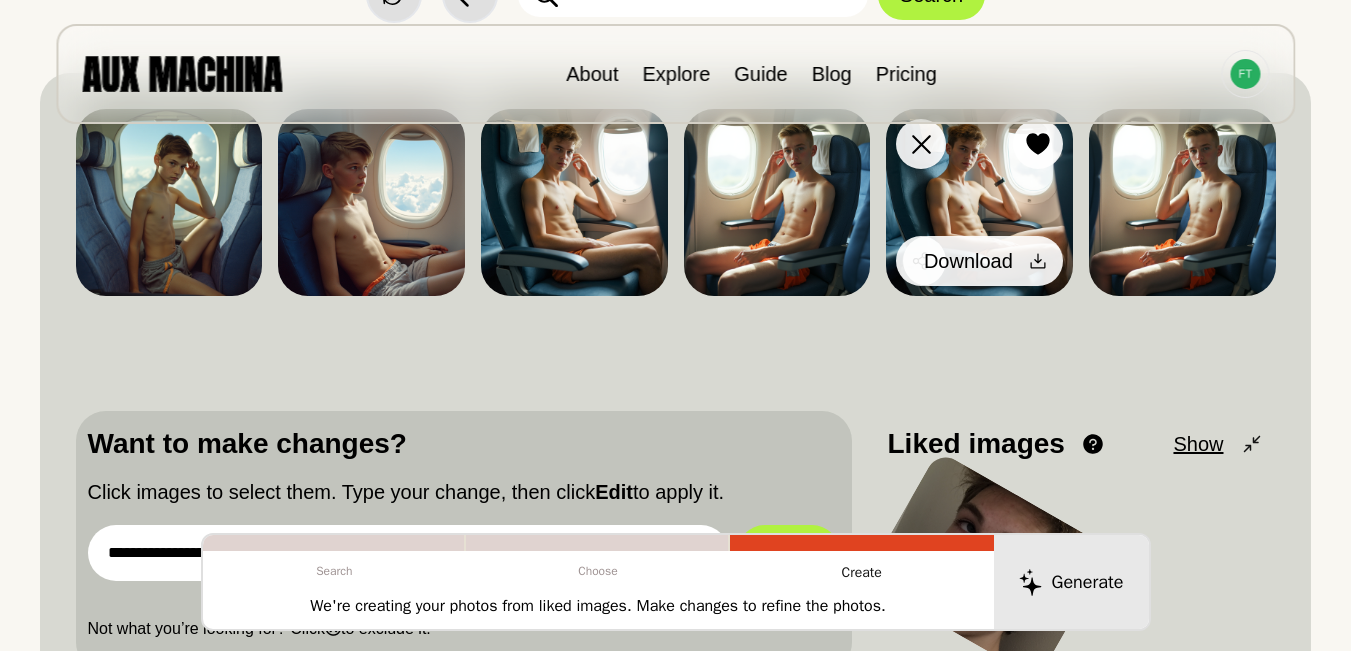click at bounding box center [1038, 261] 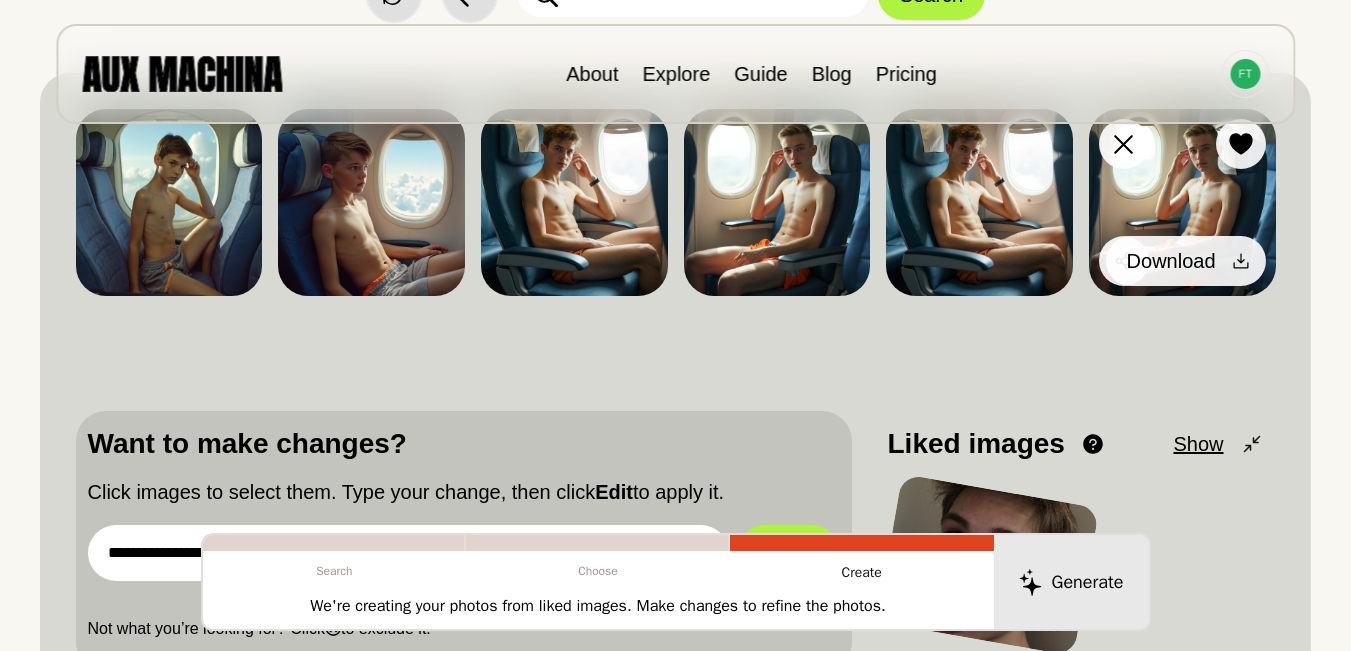 click on "Download" at bounding box center (1186, 261) 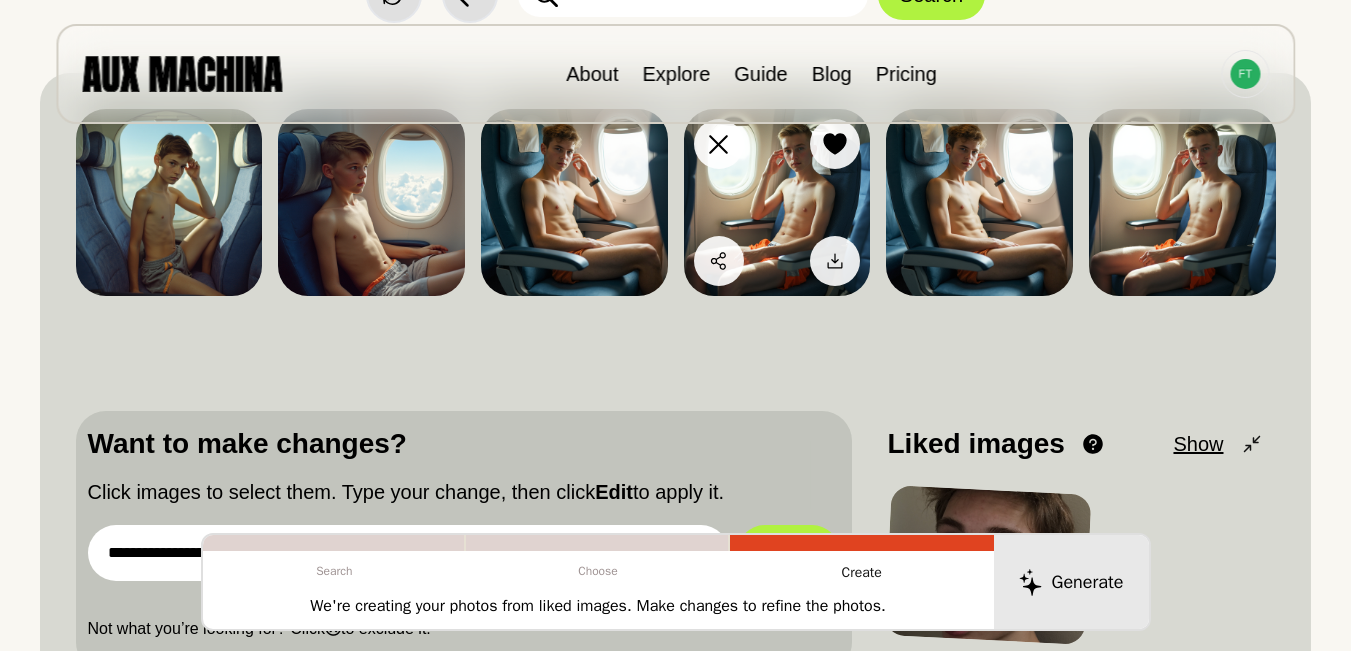 click at bounding box center [777, 202] 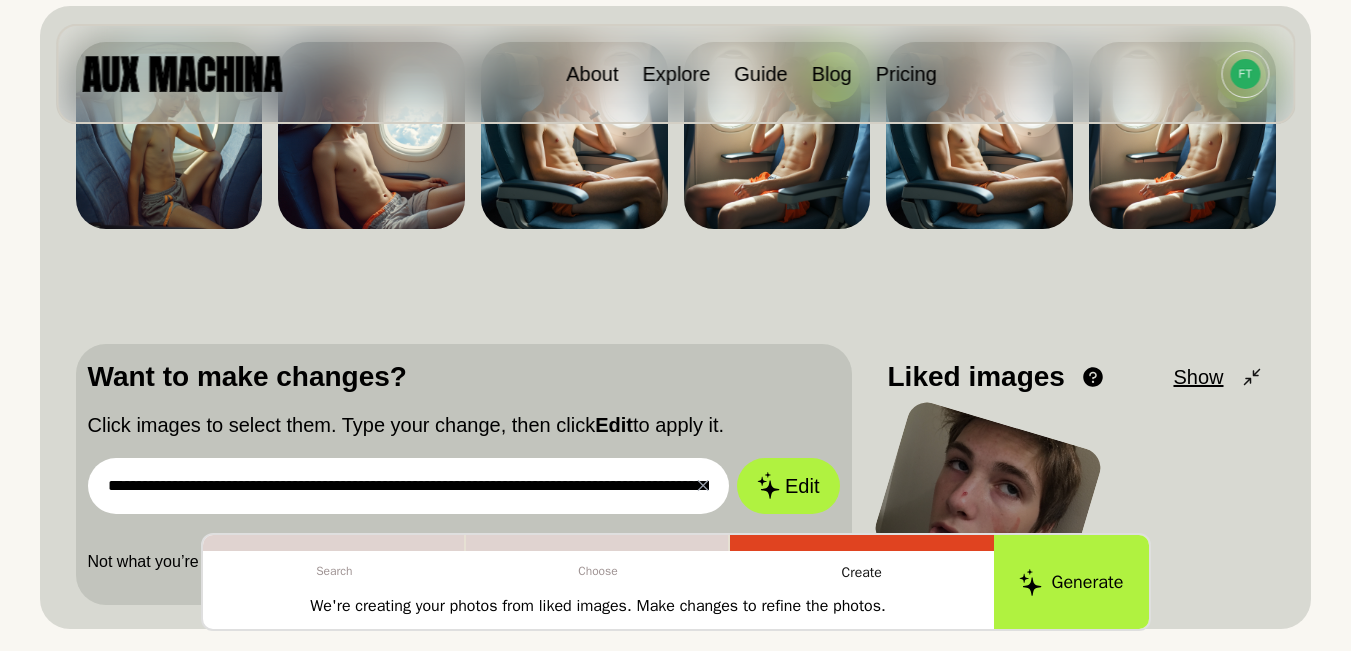 scroll, scrollTop: 303, scrollLeft: 0, axis: vertical 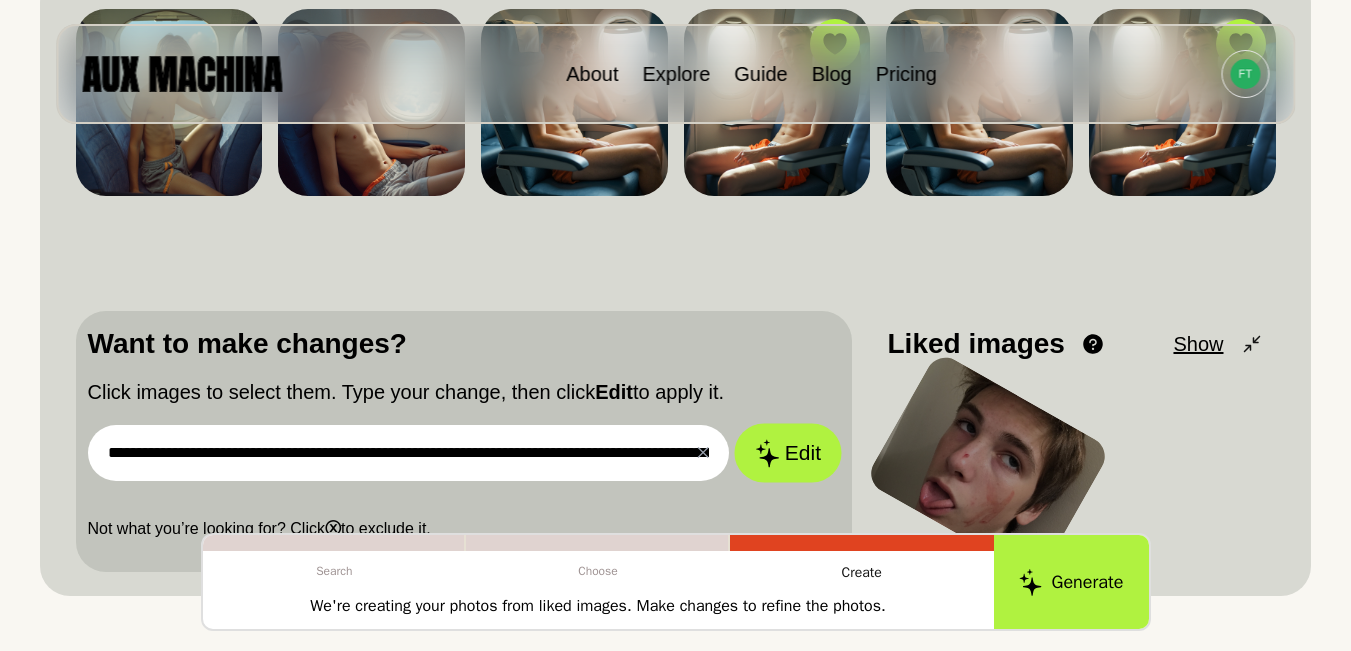 click on "Edit" at bounding box center [788, 452] 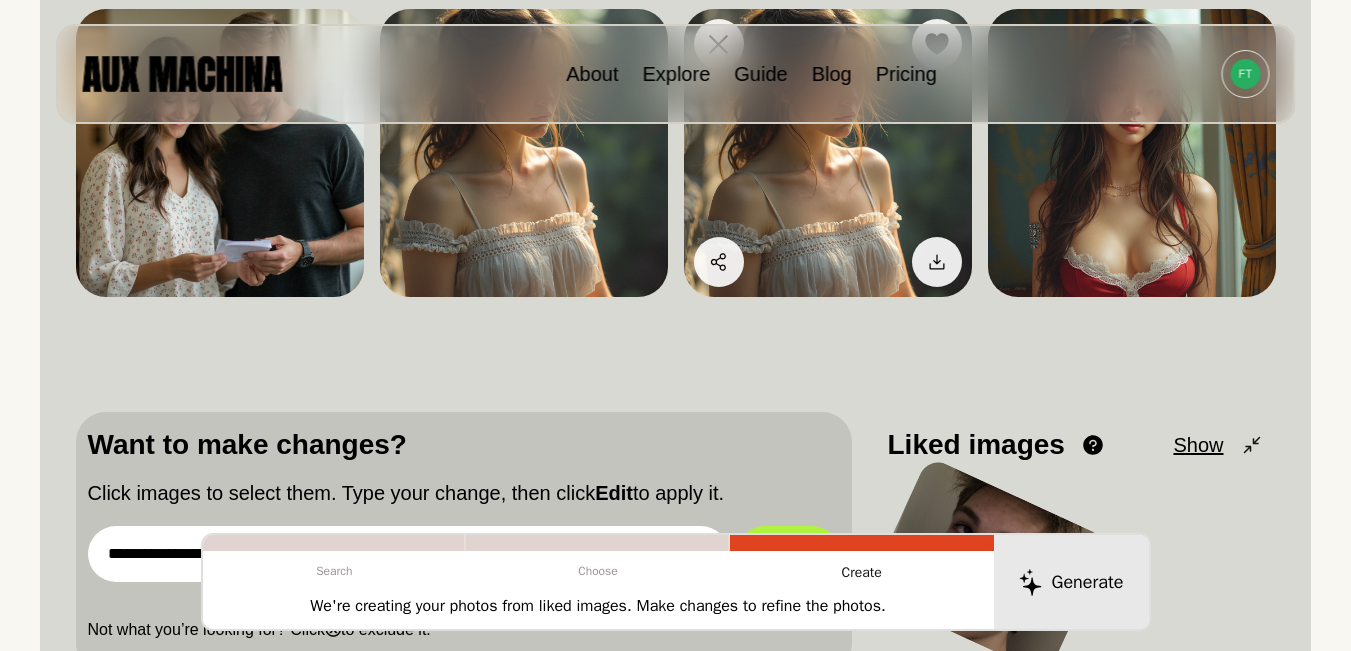 scroll, scrollTop: 237, scrollLeft: 0, axis: vertical 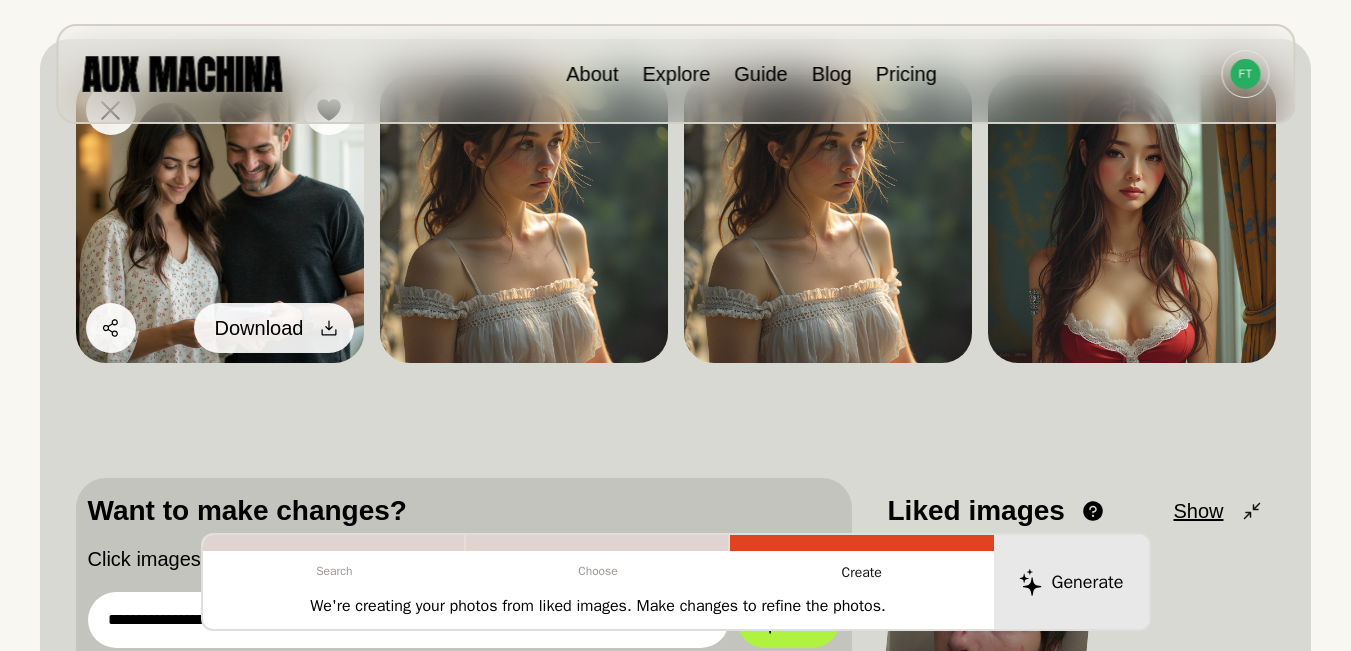 click at bounding box center (329, 328) 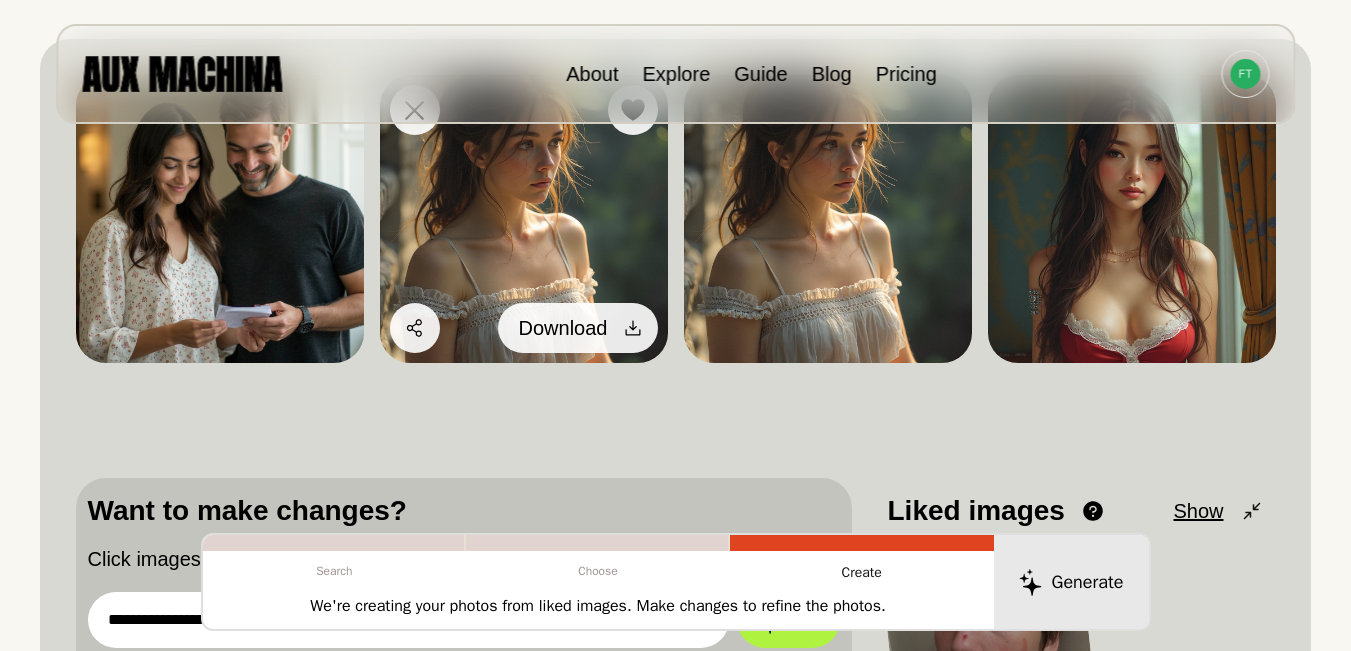 click 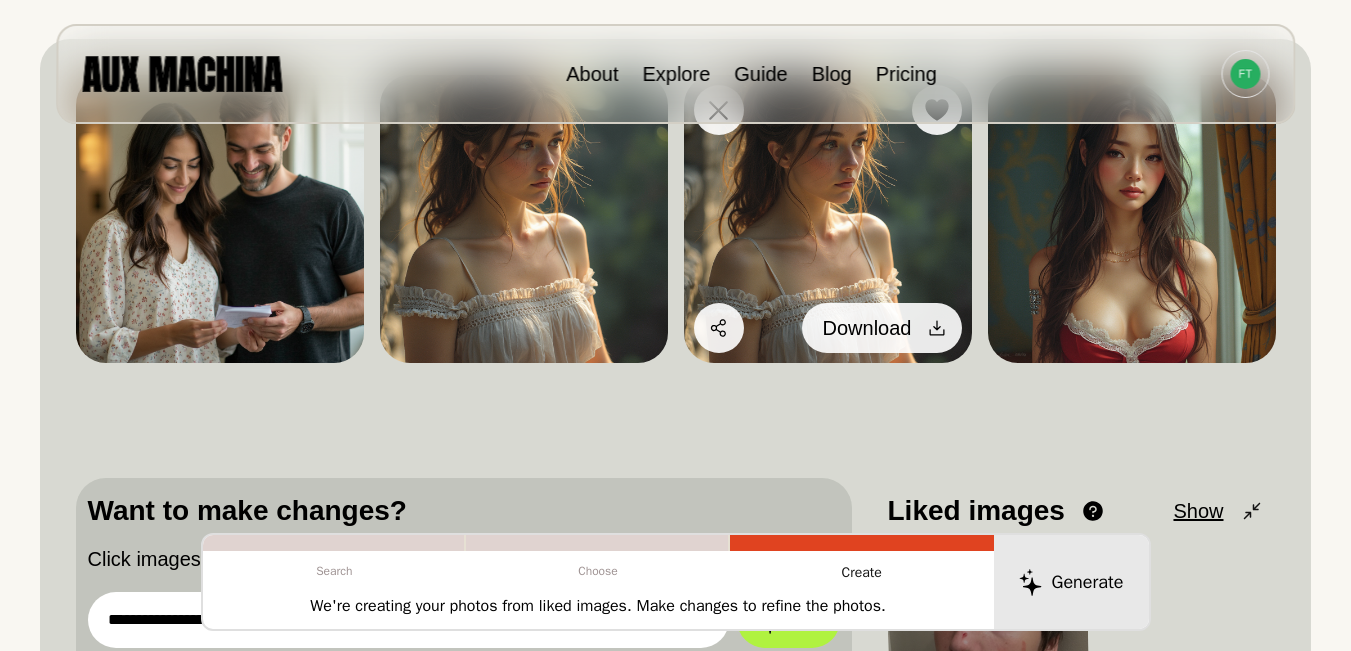 click 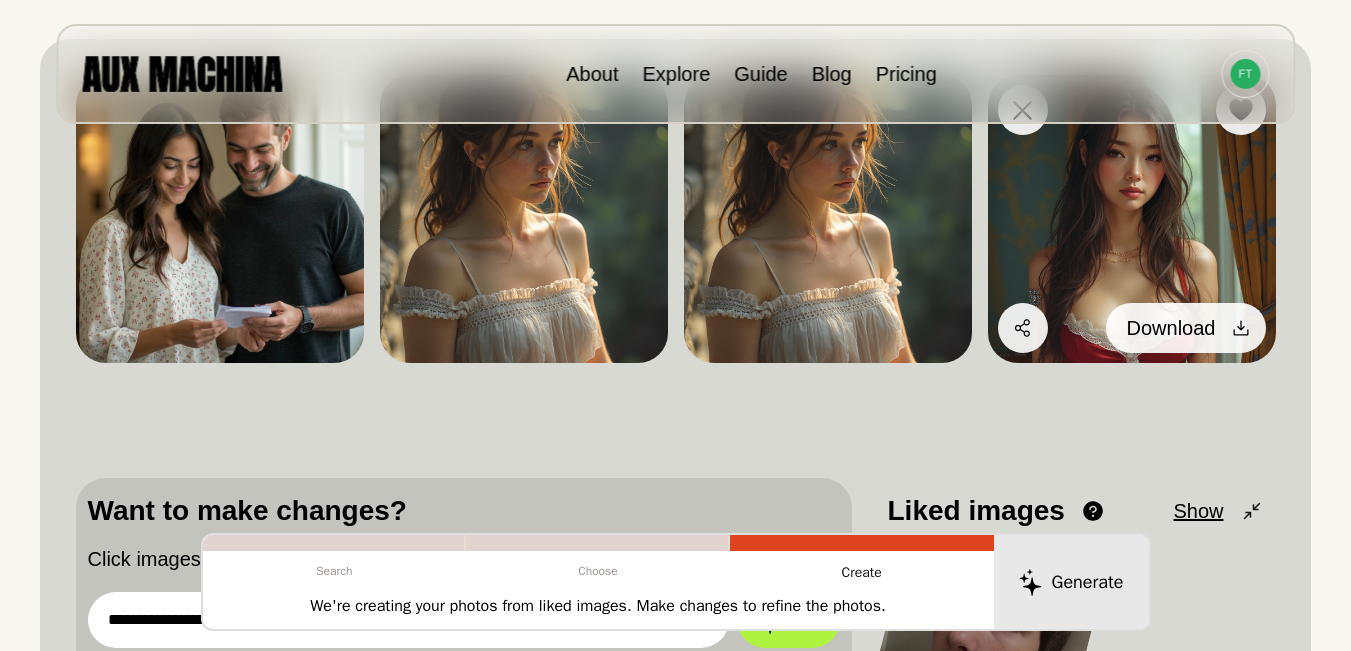 click 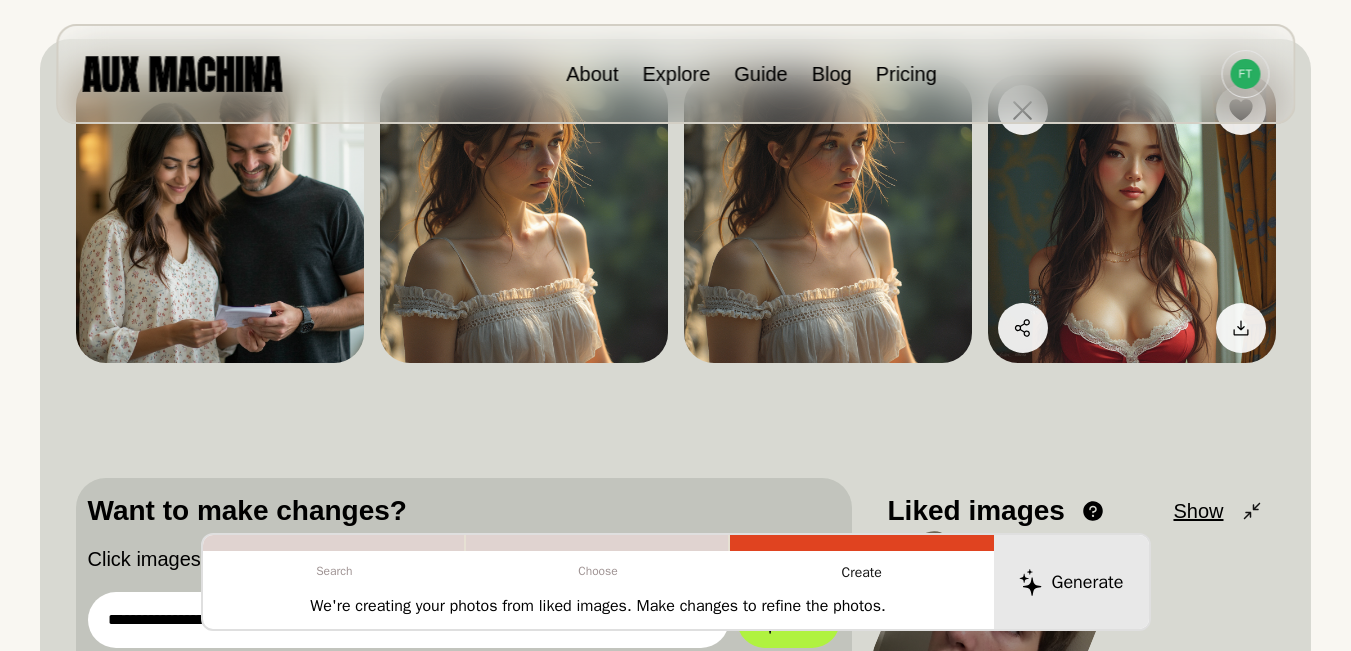 click at bounding box center [1132, 219] 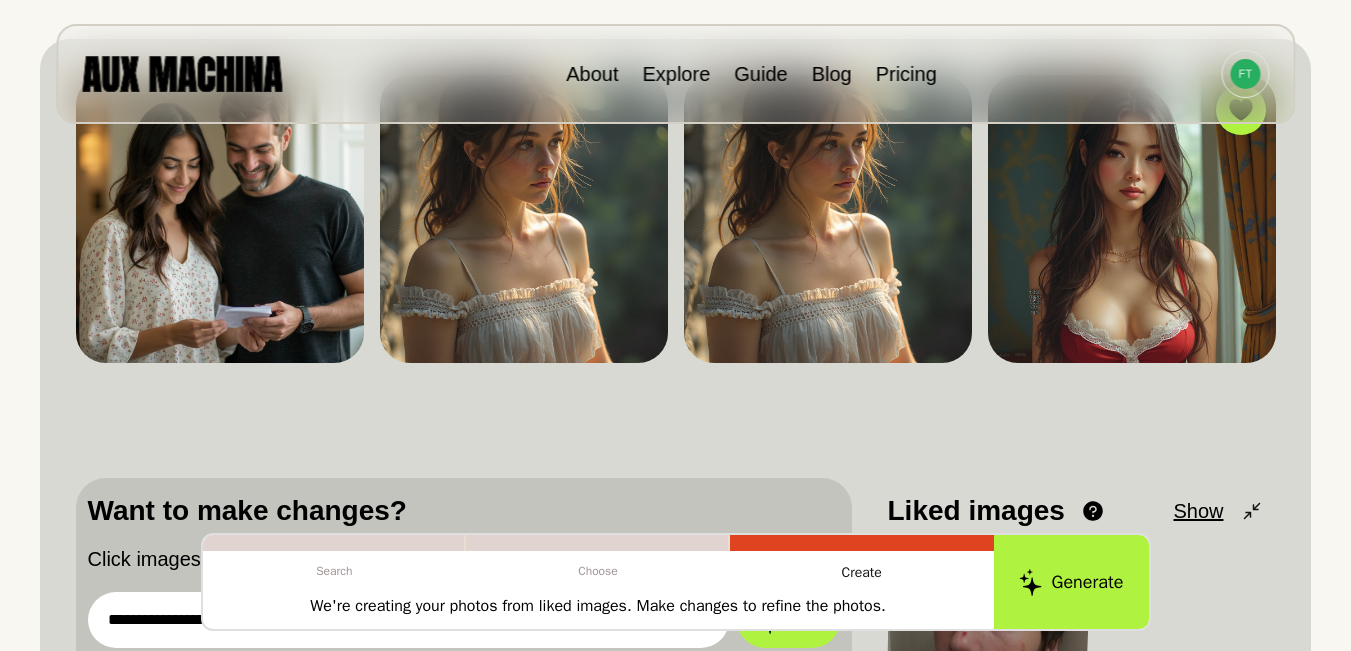 scroll, scrollTop: 370, scrollLeft: 0, axis: vertical 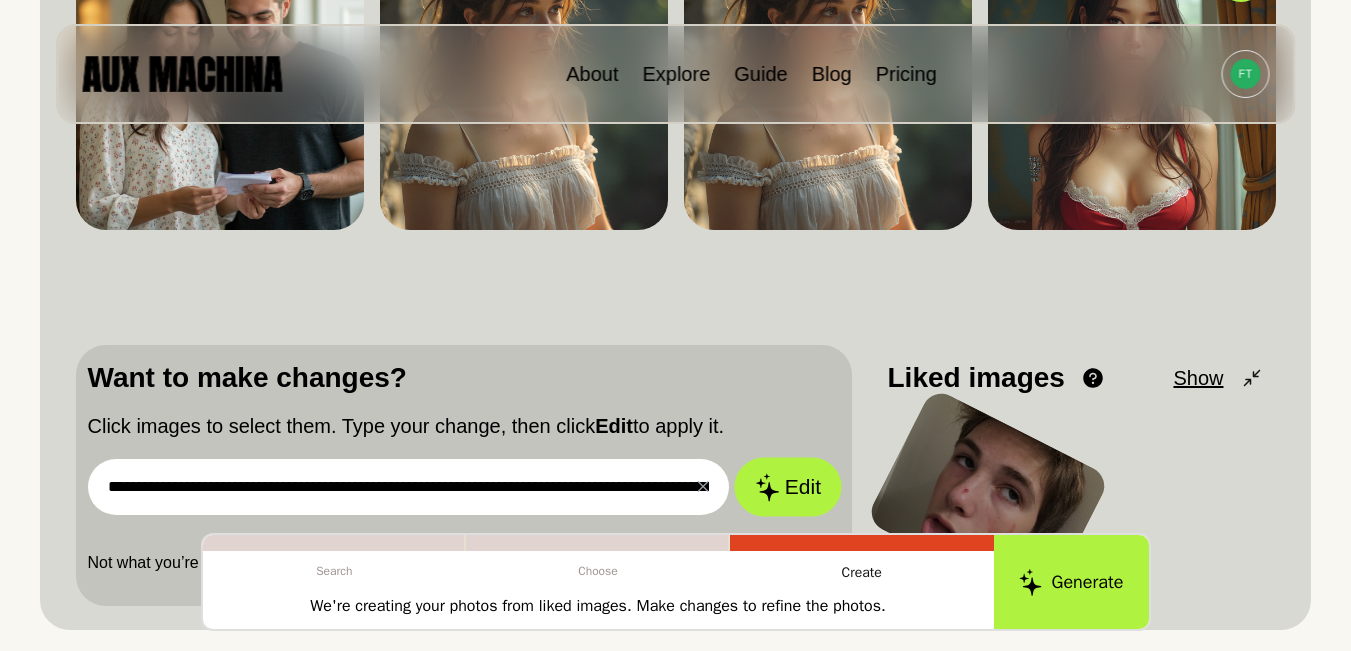 click on "Edit" at bounding box center (788, 487) 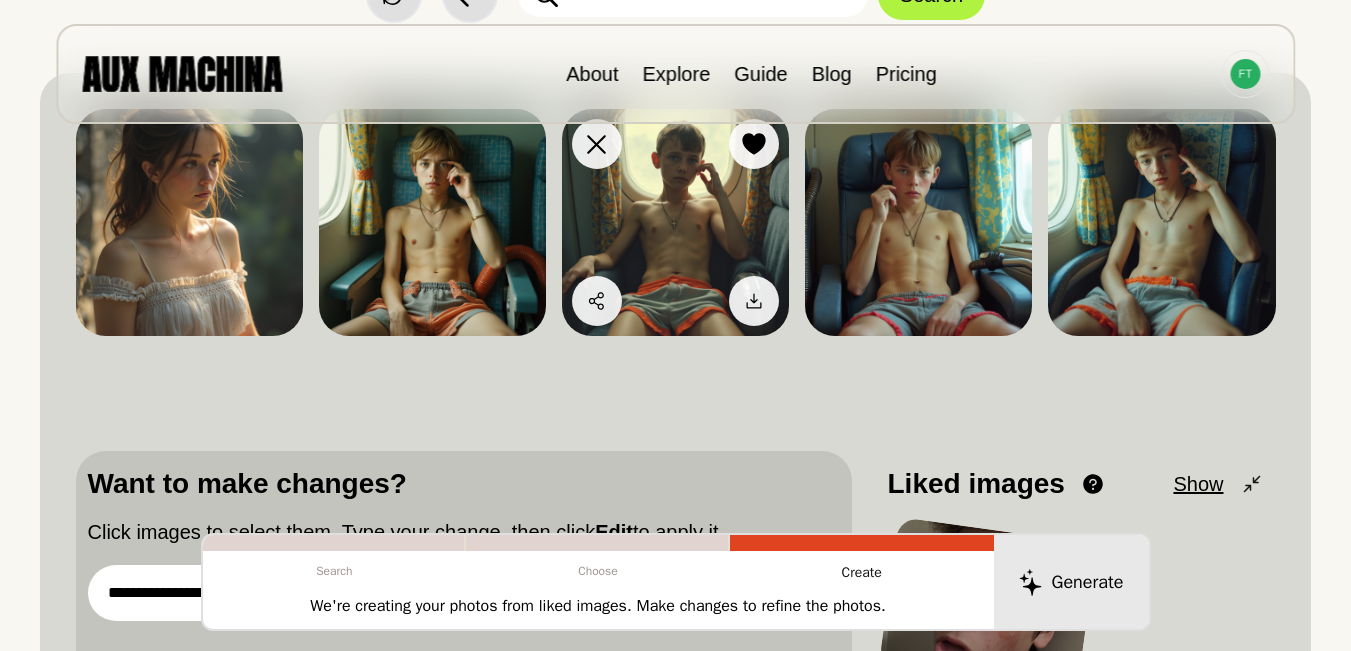 scroll, scrollTop: 170, scrollLeft: 0, axis: vertical 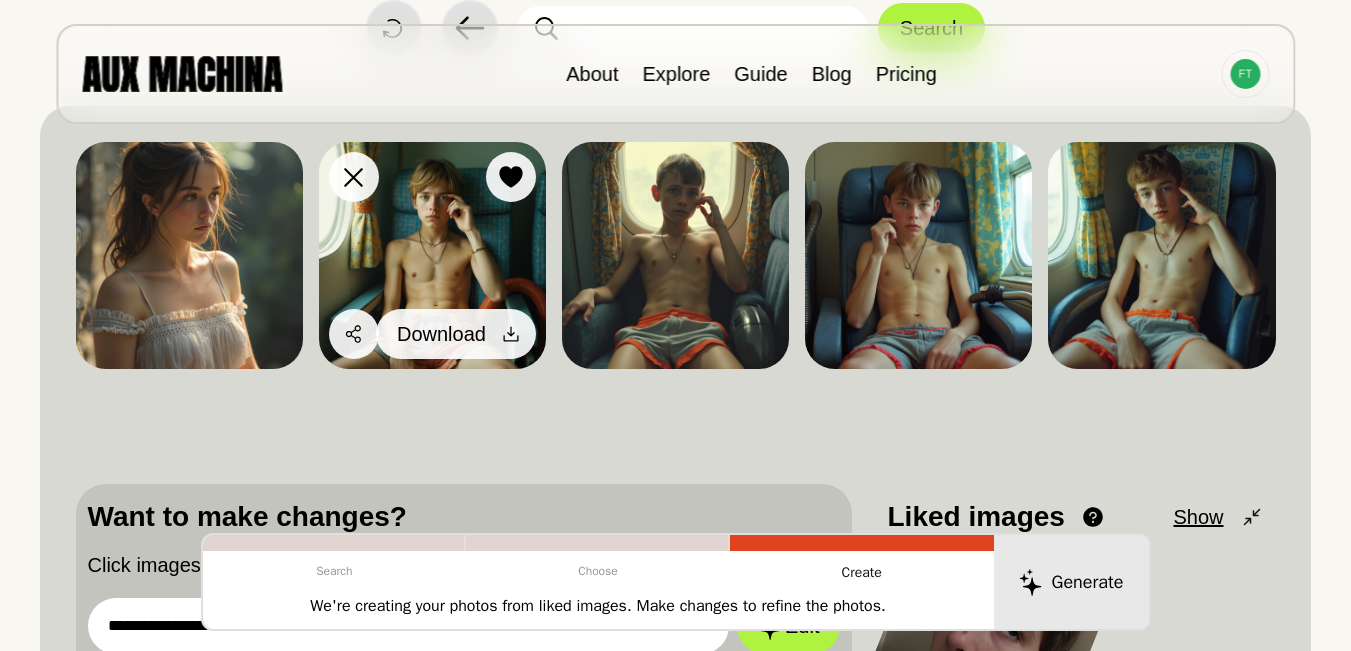 click 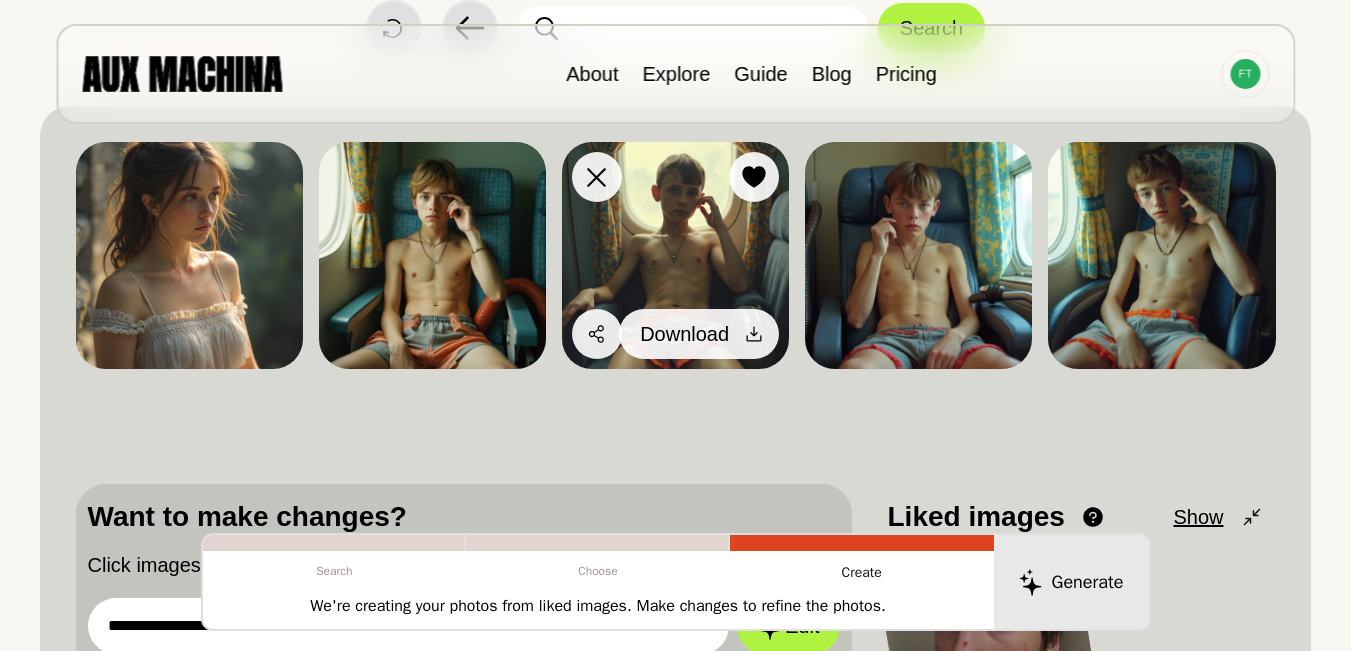 click 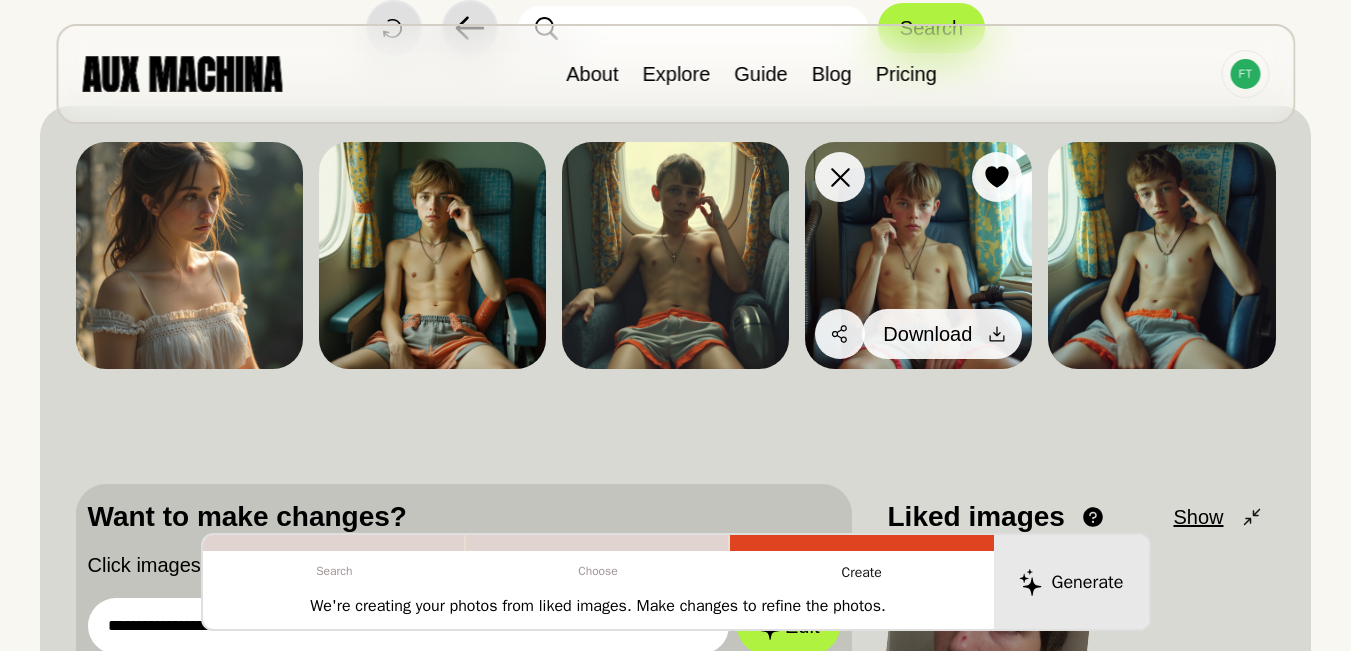 click on "Download" at bounding box center (942, 334) 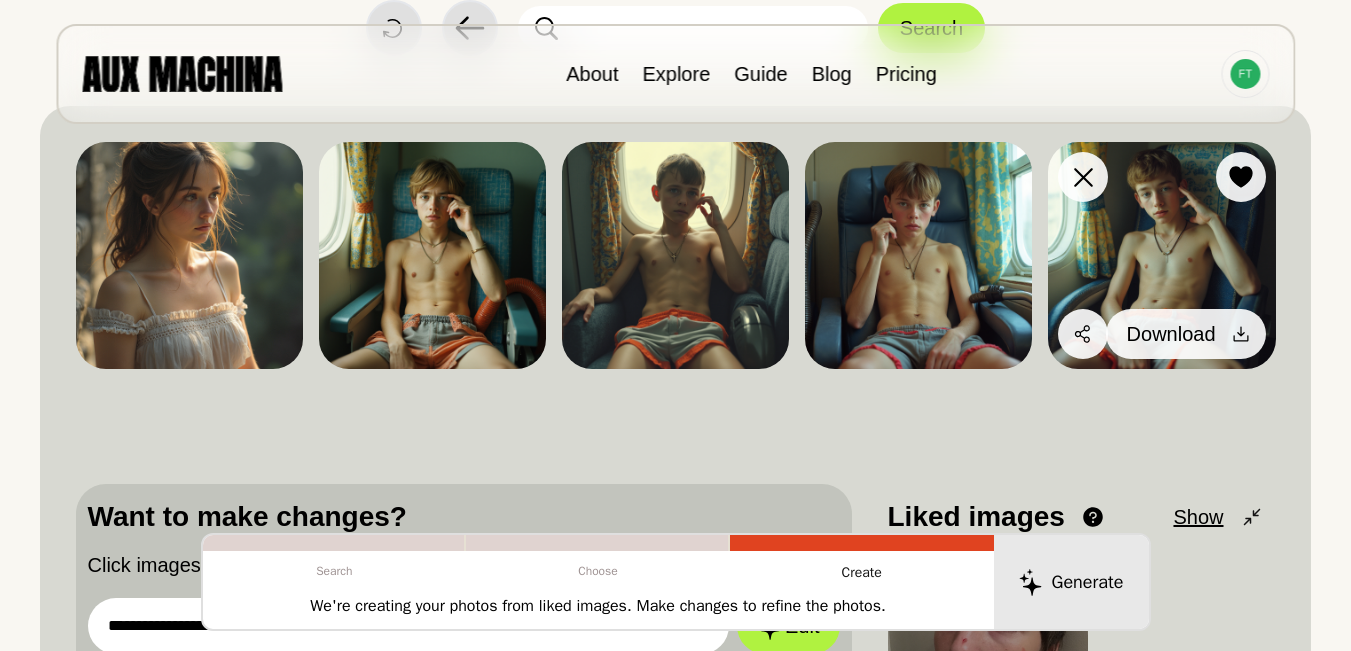 click 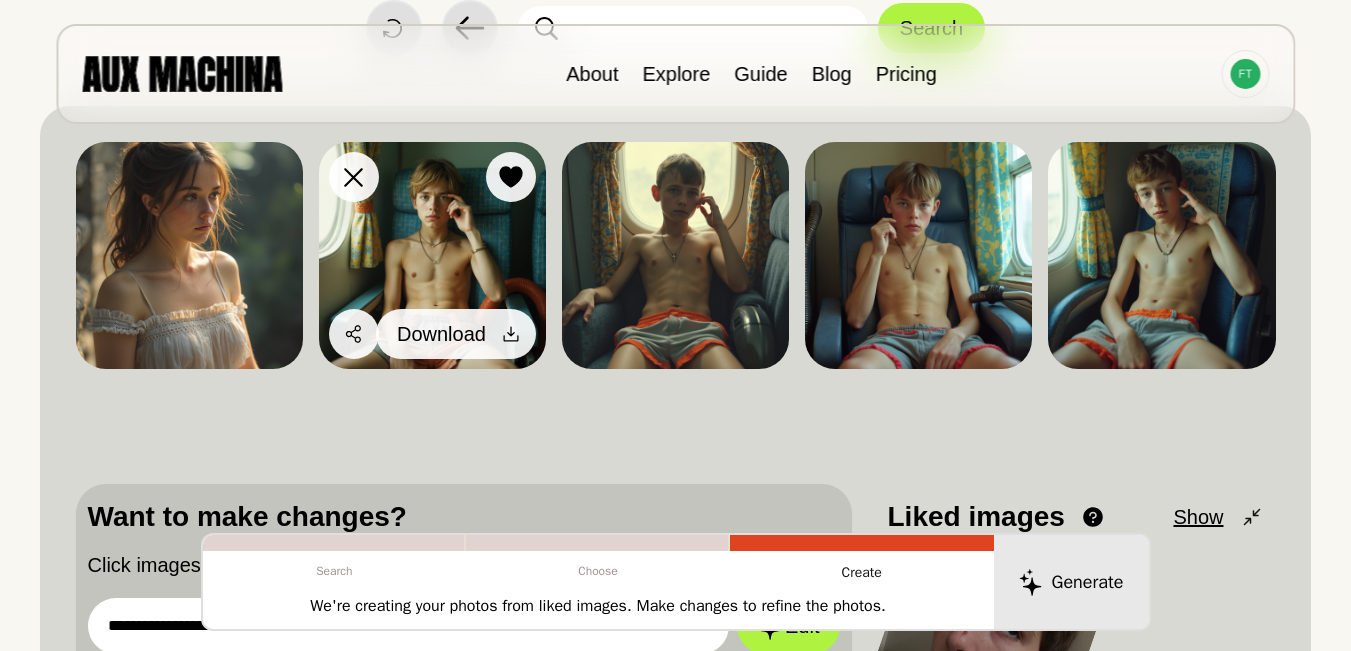click 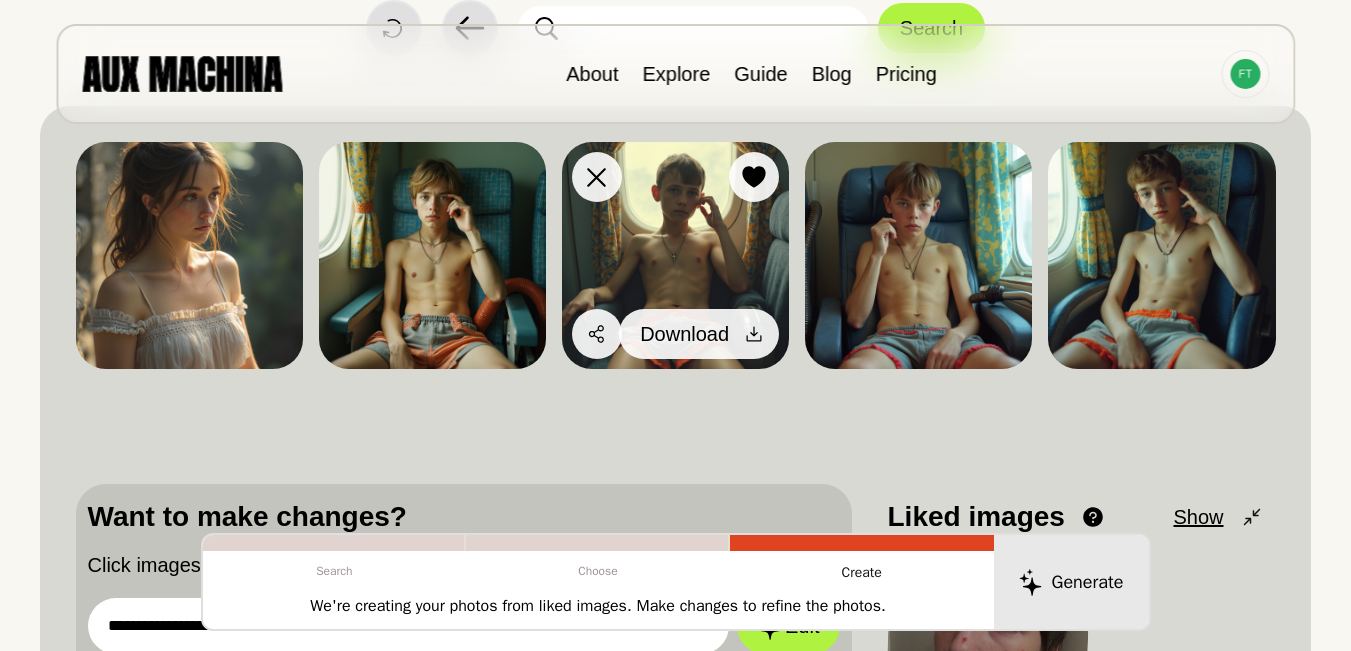 click 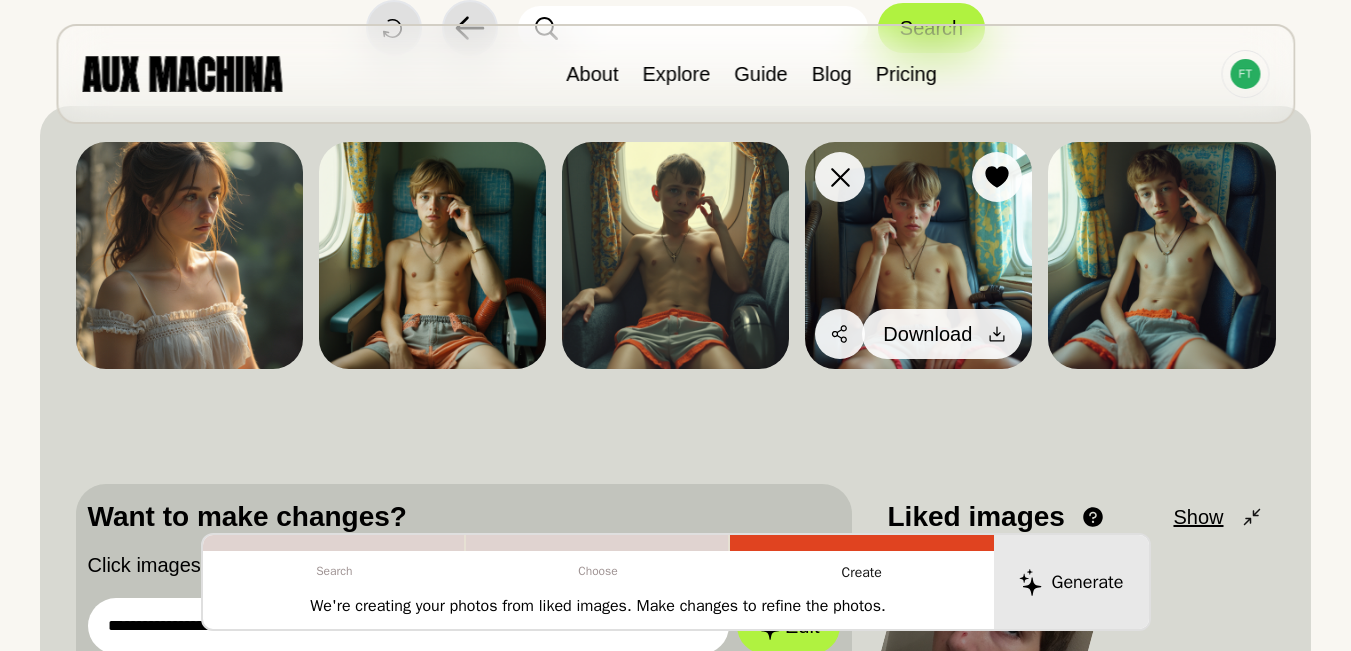 click 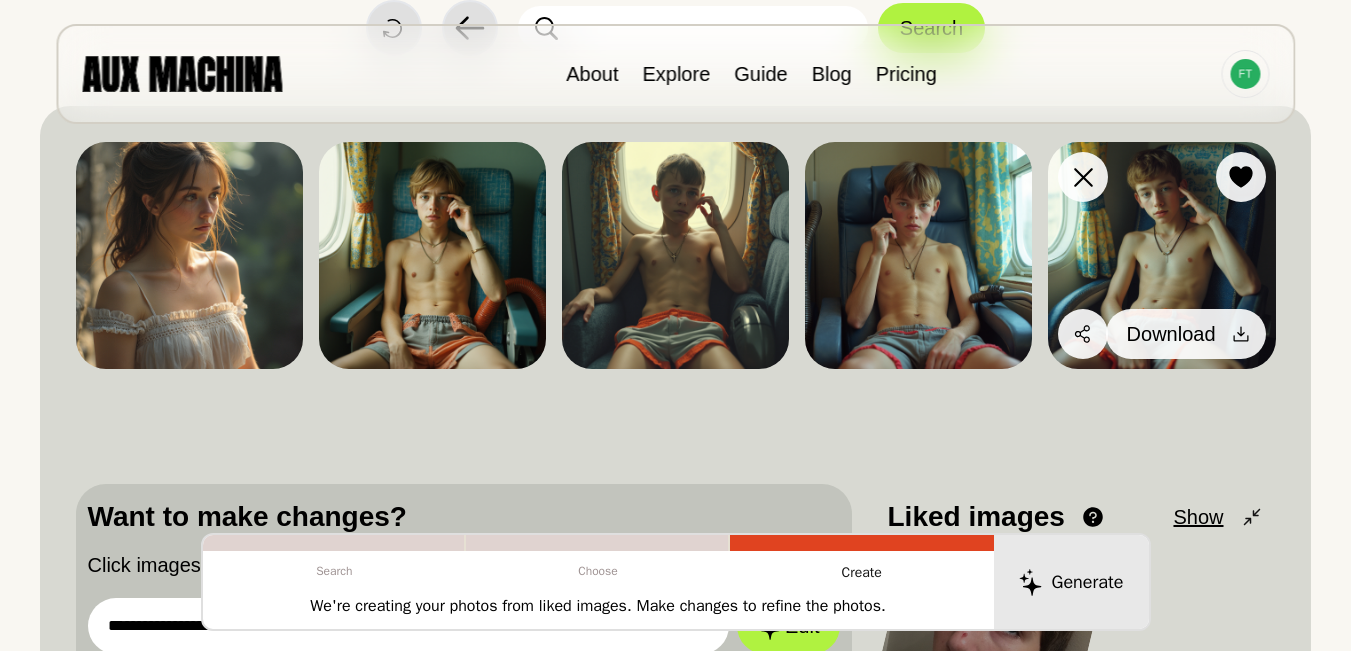 click on "Download" at bounding box center (1186, 334) 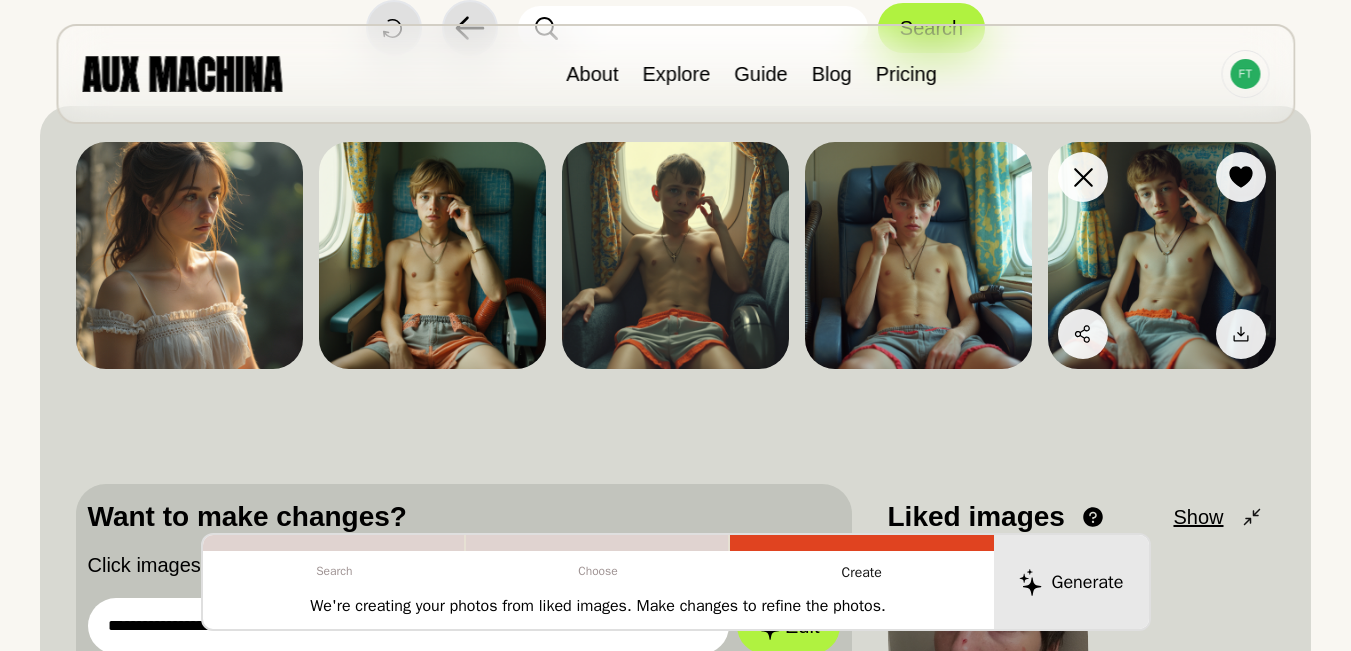 click at bounding box center (1161, 255) 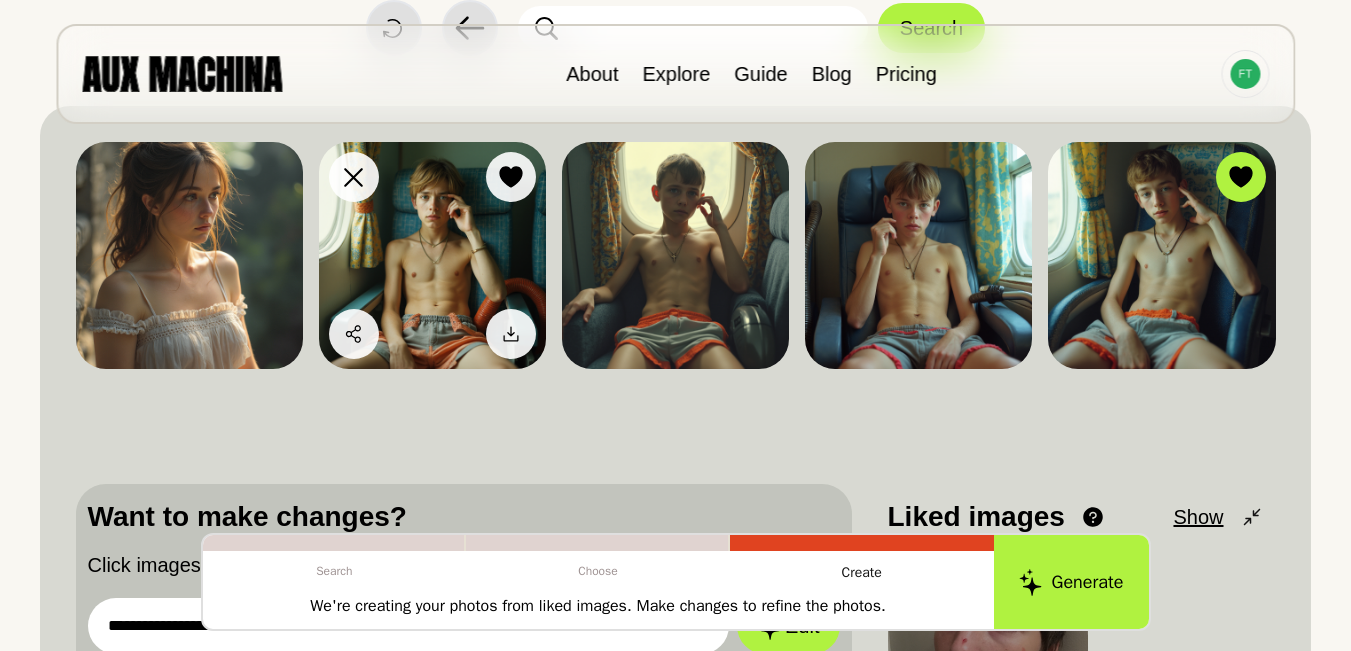 click at bounding box center (432, 255) 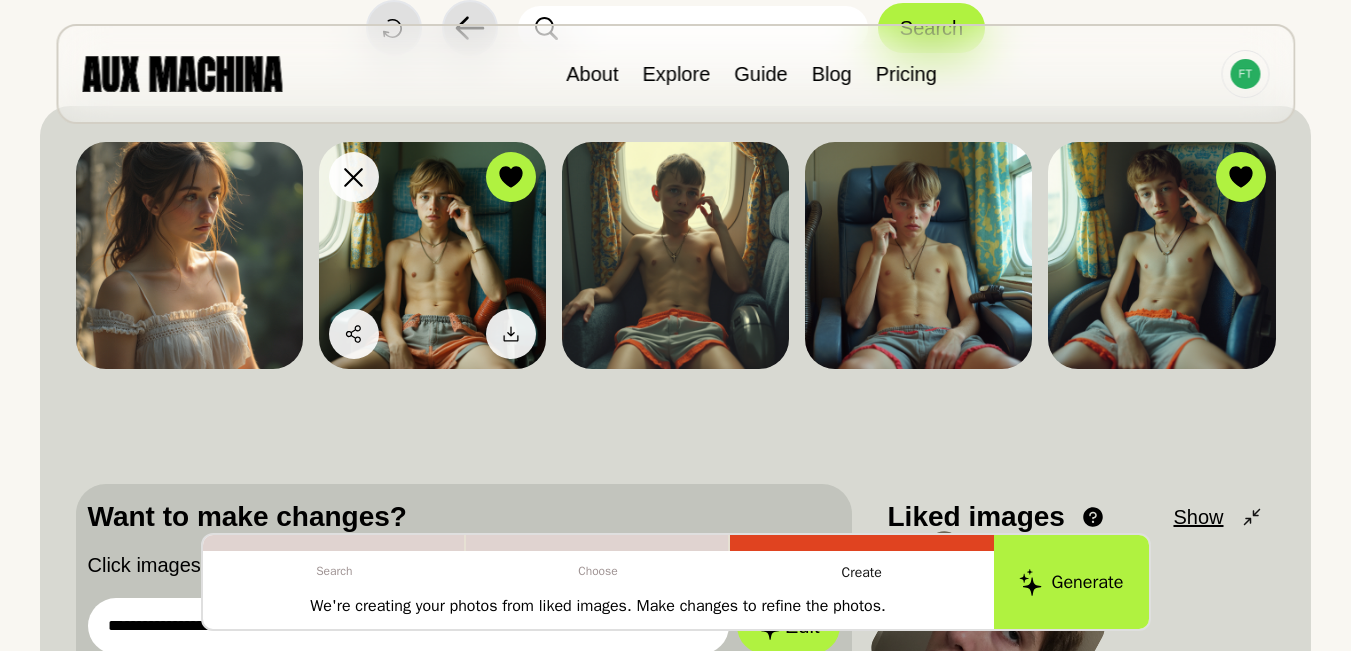 scroll, scrollTop: 370, scrollLeft: 0, axis: vertical 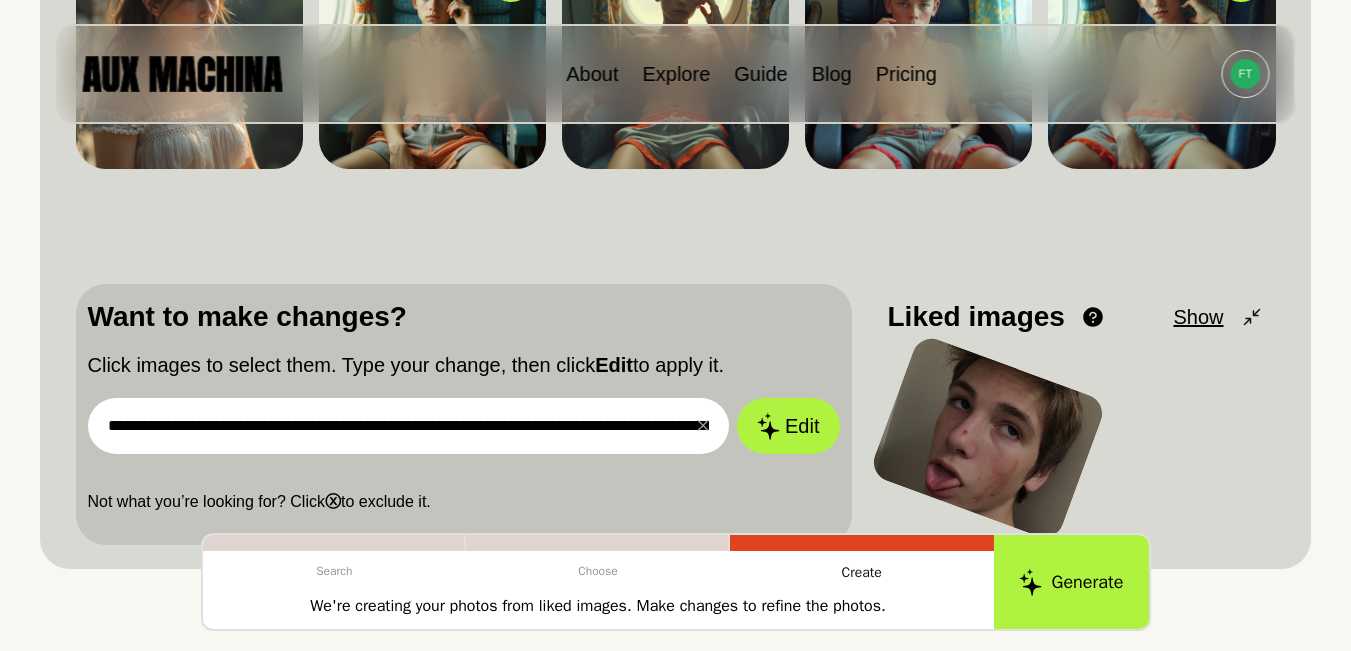 click on "**********" at bounding box center (409, 426) 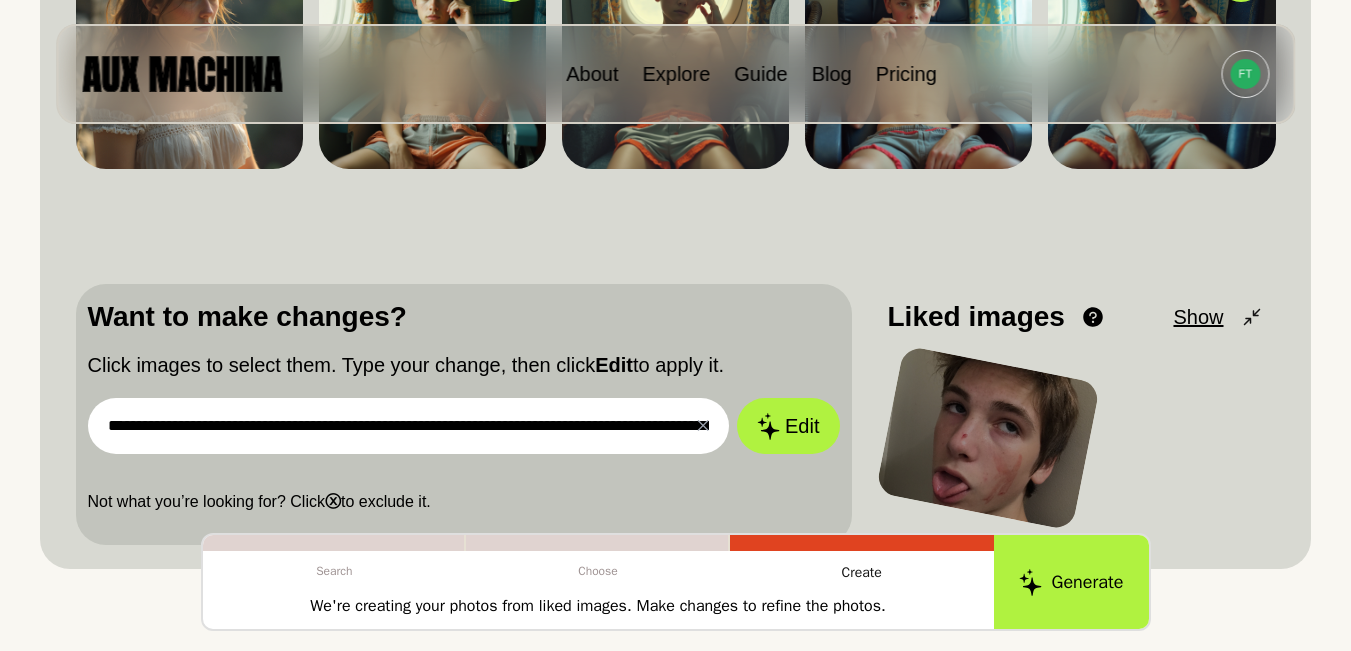 click on "**********" at bounding box center (409, 426) 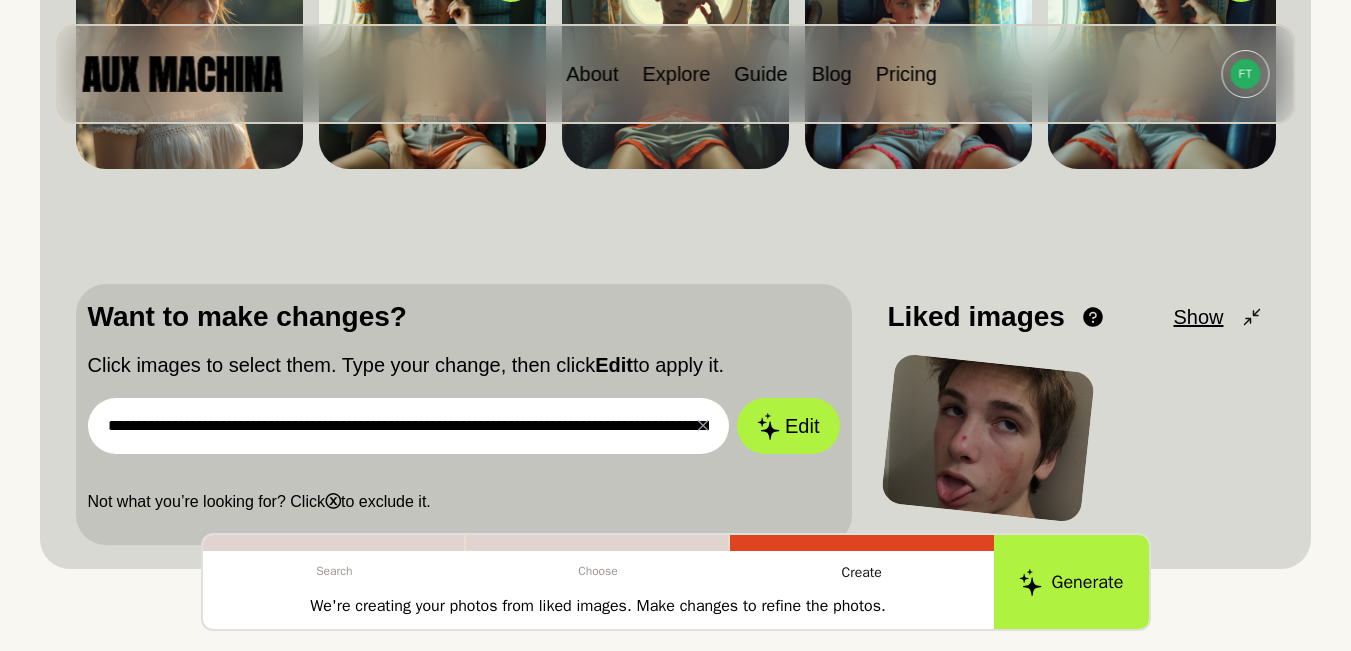 paste on "****" 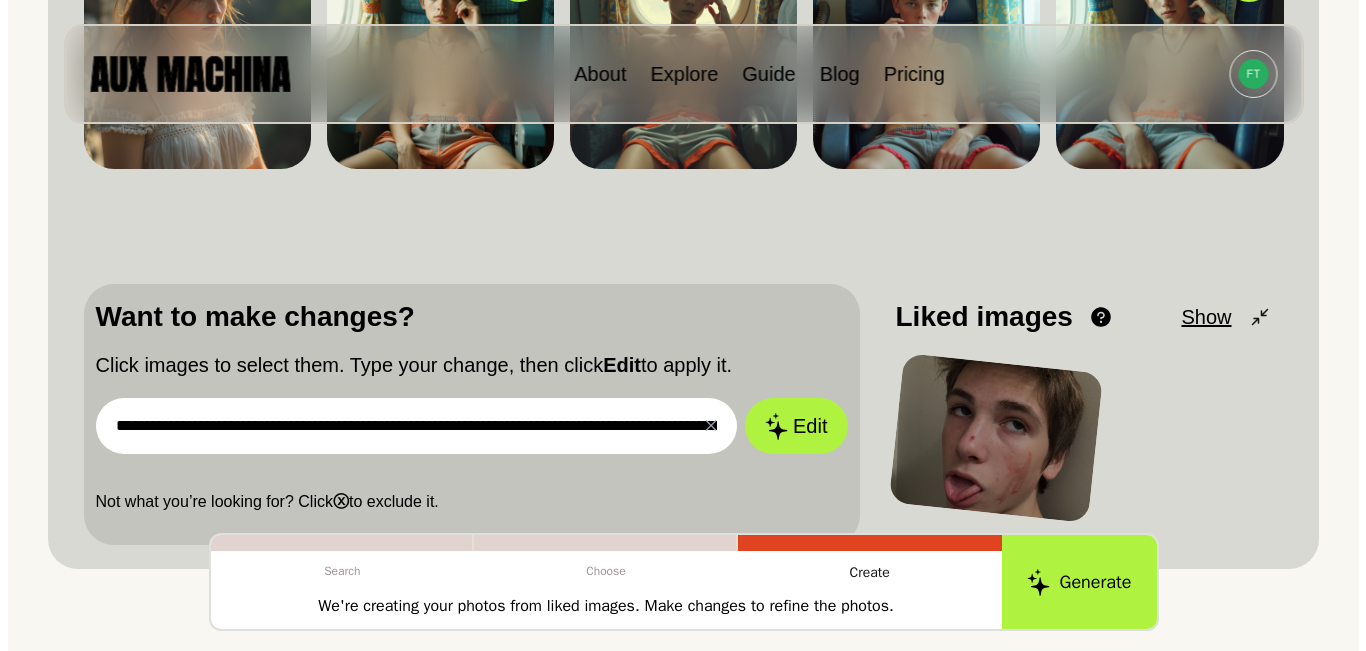 scroll, scrollTop: 0, scrollLeft: 4197, axis: horizontal 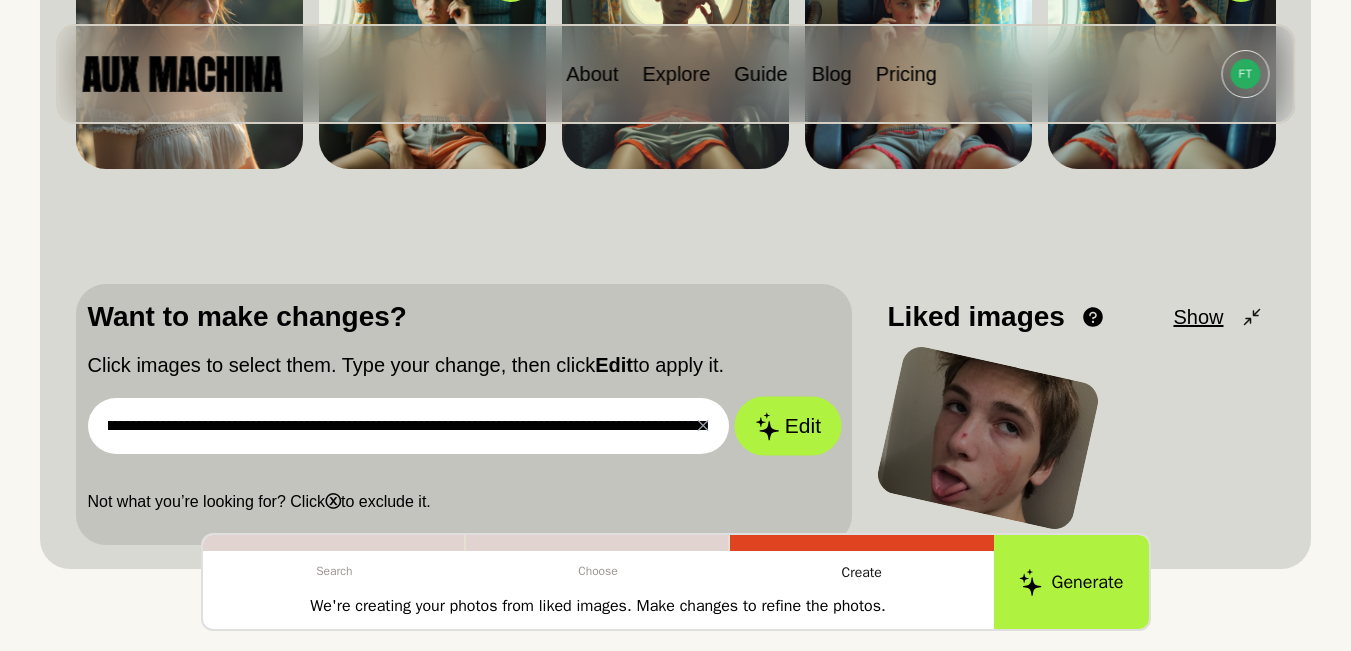 drag, startPoint x: 659, startPoint y: 422, endPoint x: 765, endPoint y: 442, distance: 107.87029 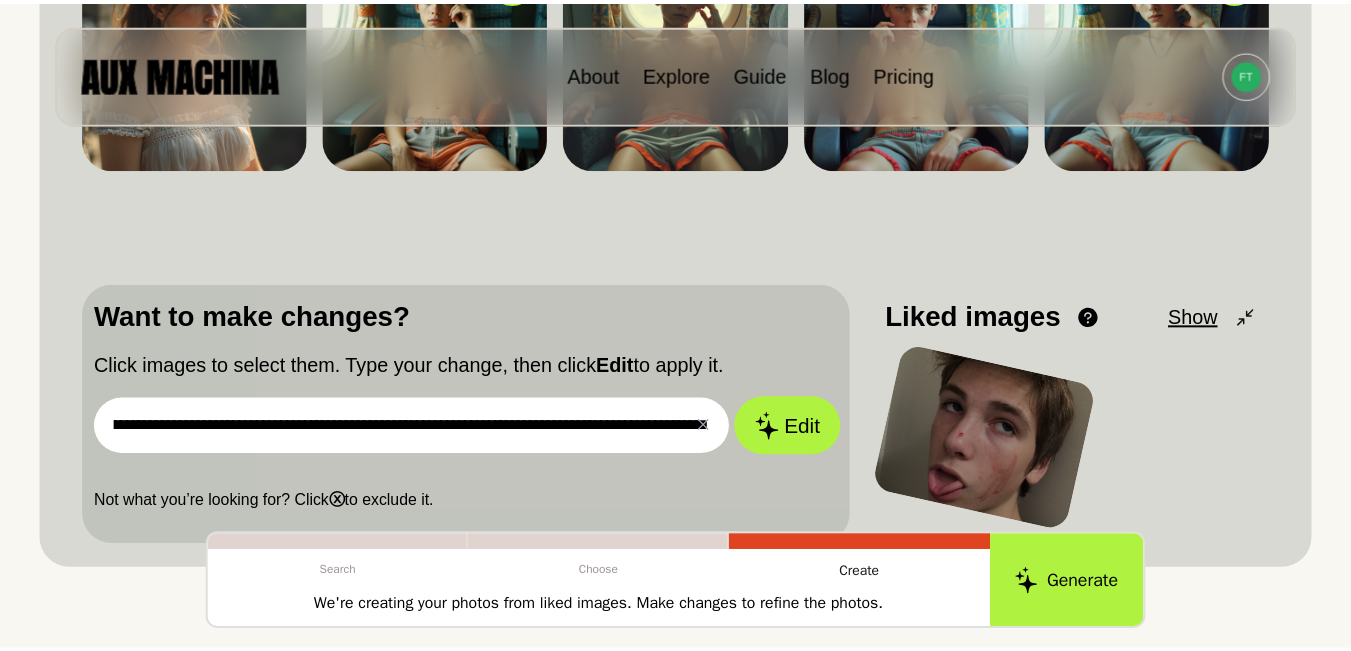scroll, scrollTop: 0, scrollLeft: 0, axis: both 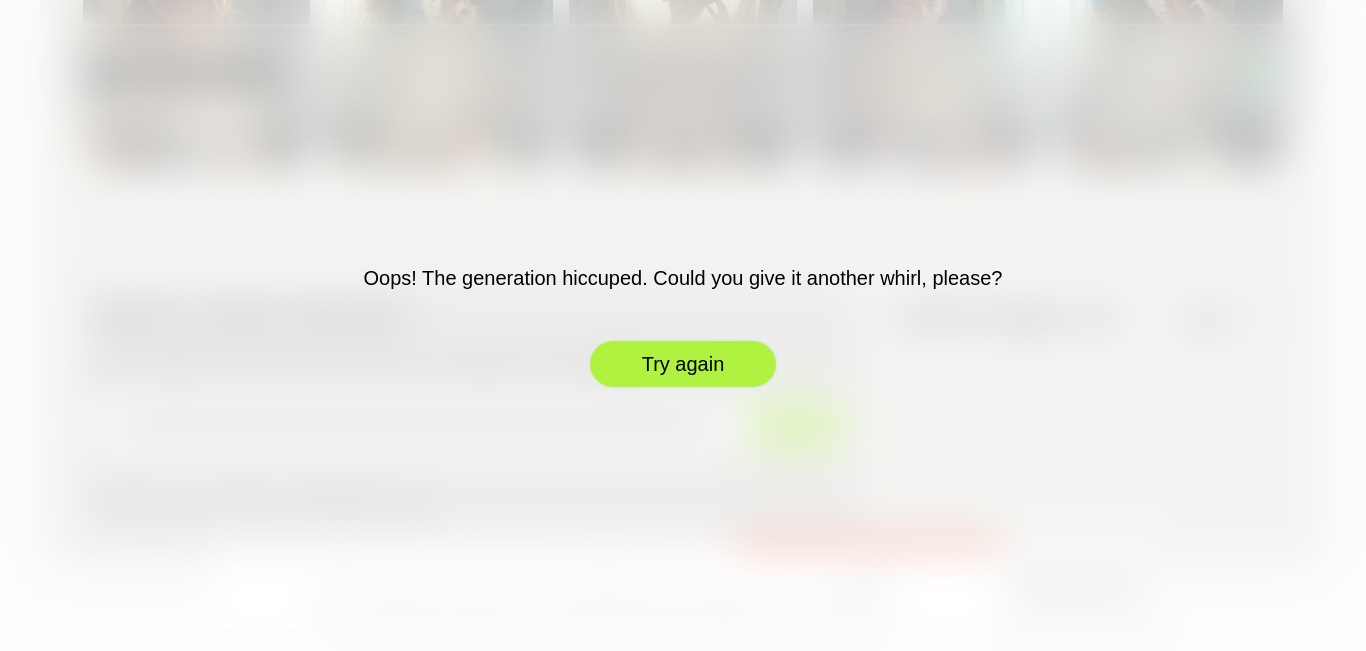 click on "Try again" at bounding box center [683, 364] 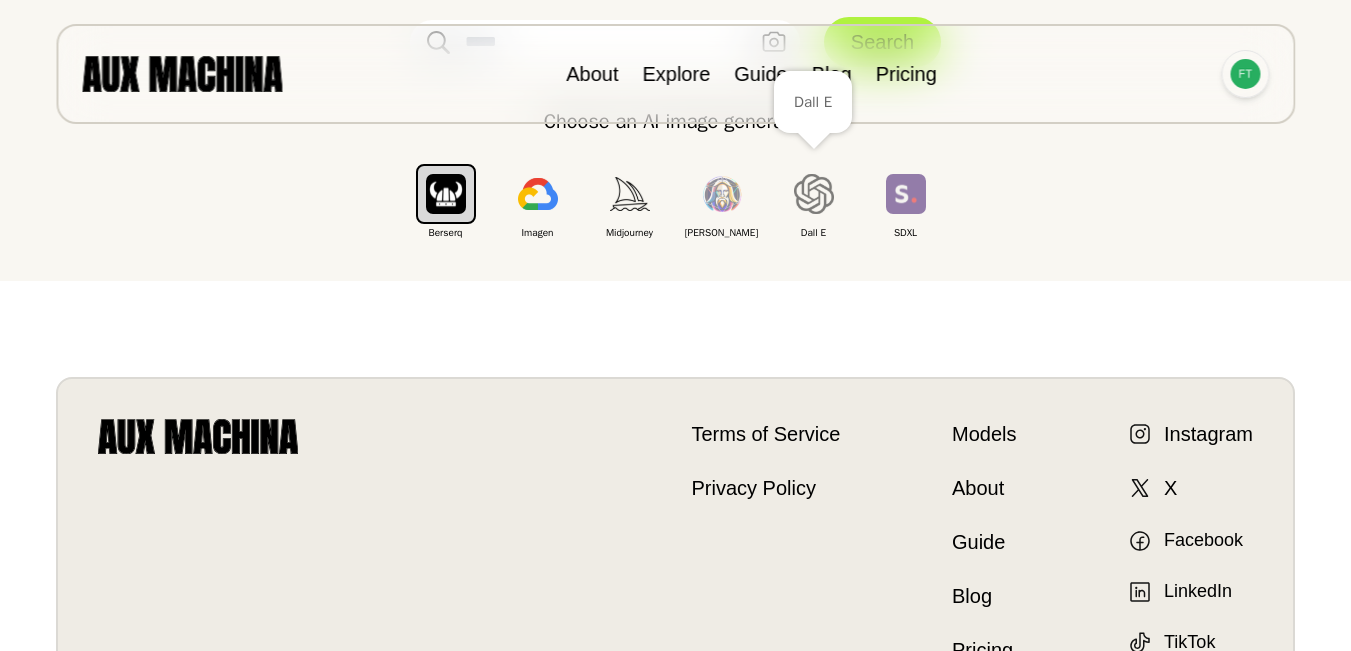 click at bounding box center (1245, 74) 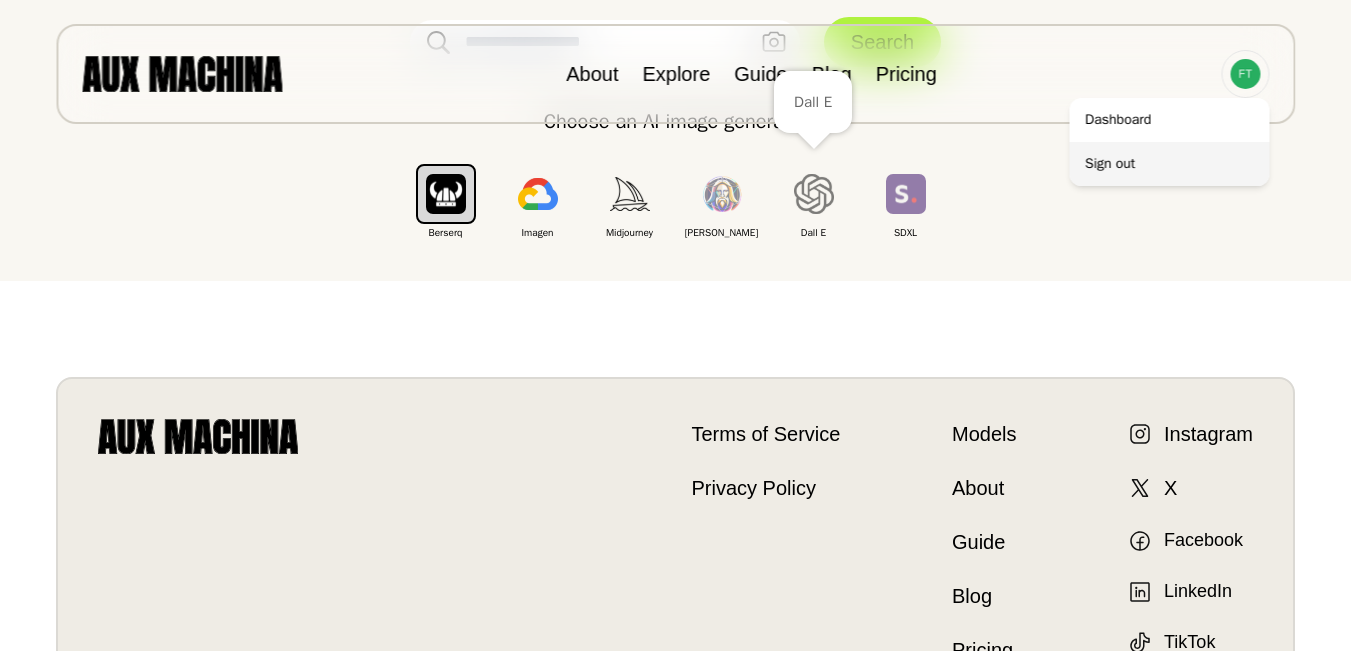 click on "Sign out" at bounding box center [1169, 164] 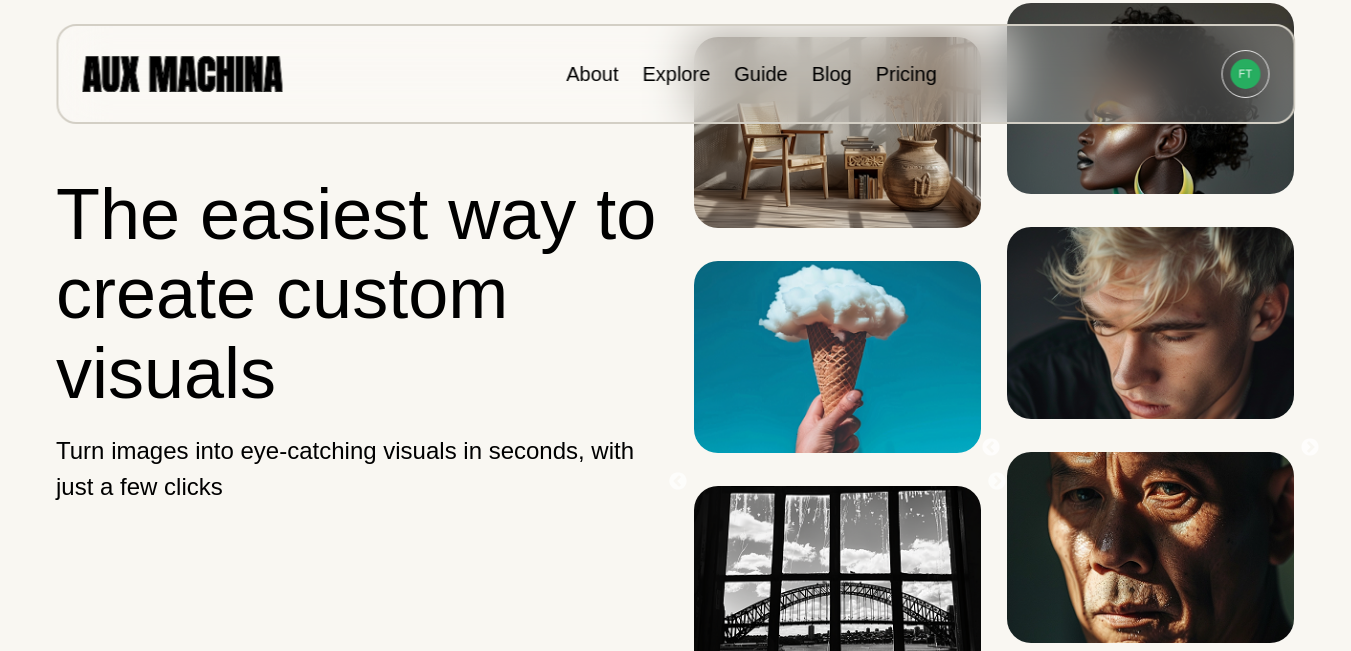 scroll, scrollTop: 0, scrollLeft: 0, axis: both 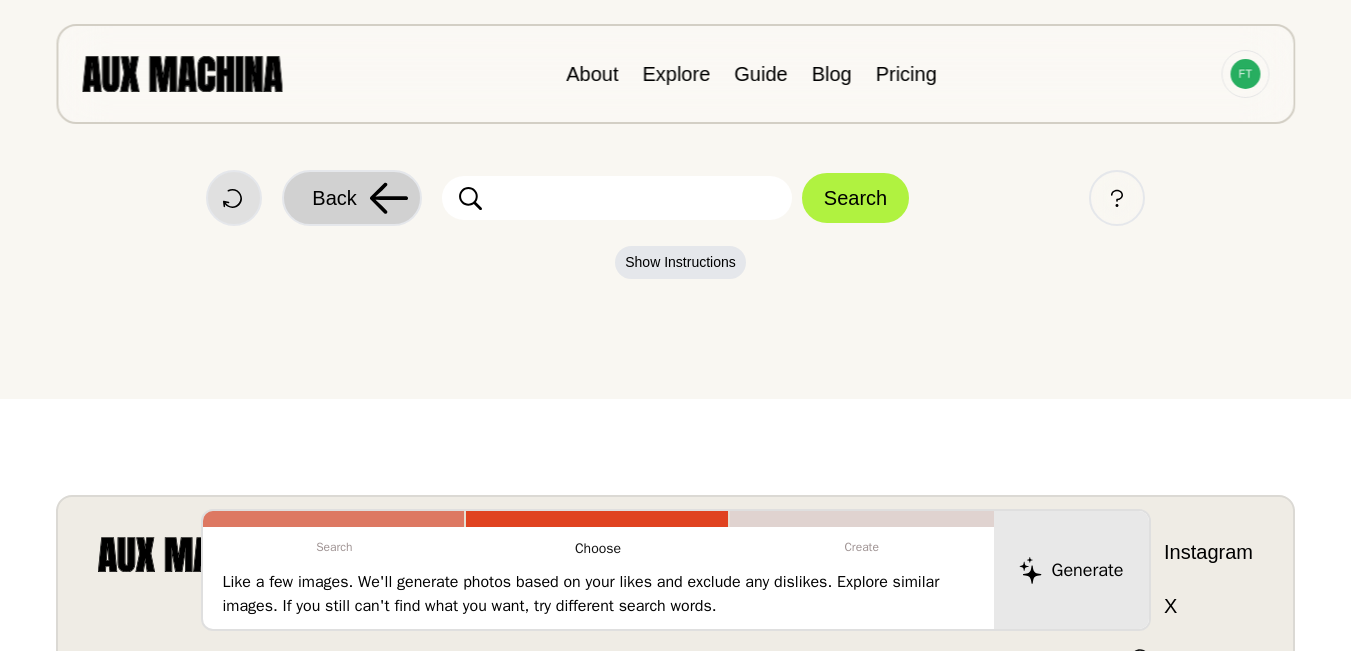 click on "Back" at bounding box center (352, 198) 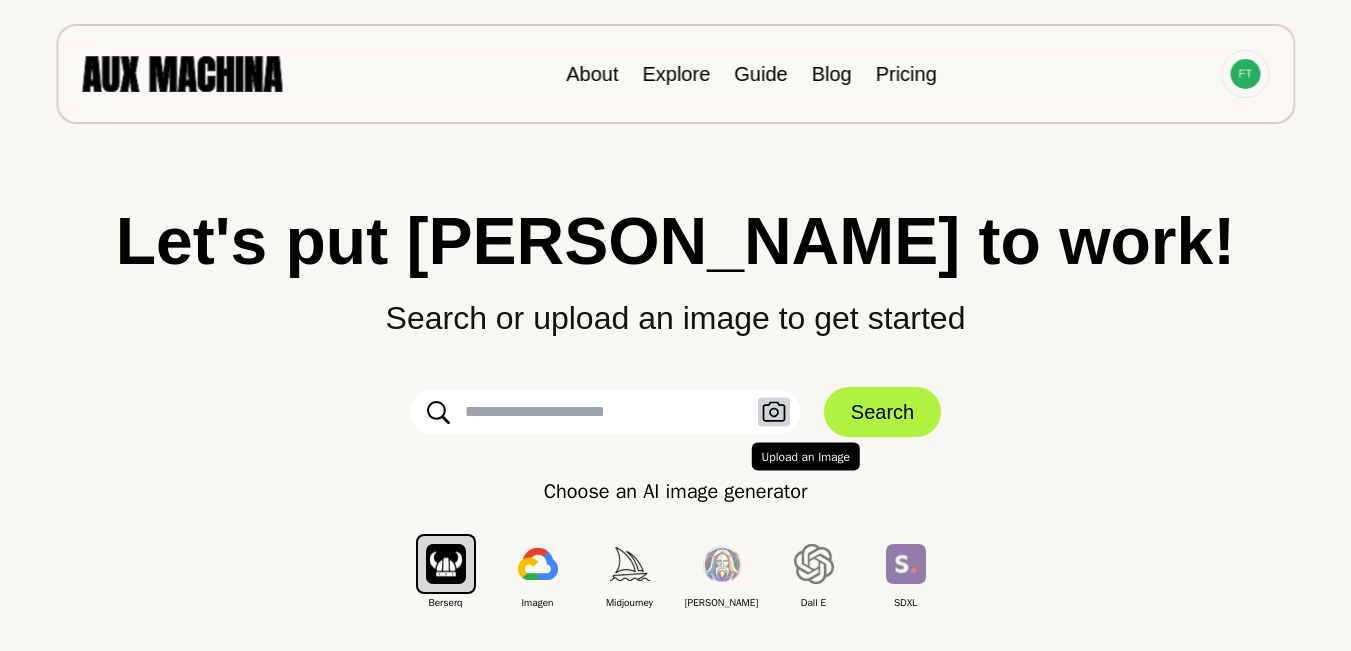 click 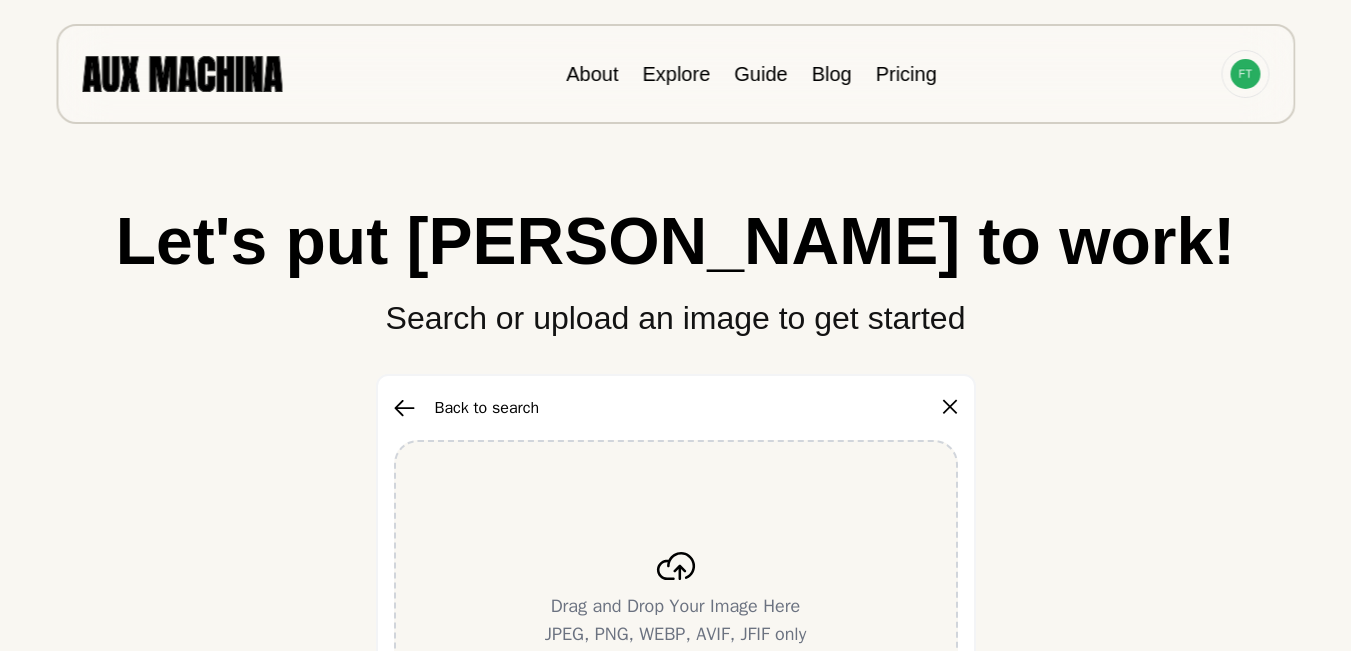 click on "Drag and Drop Your Image Here JPEG, PNG, WEBP, AVIF, JFIF only" at bounding box center [676, 600] 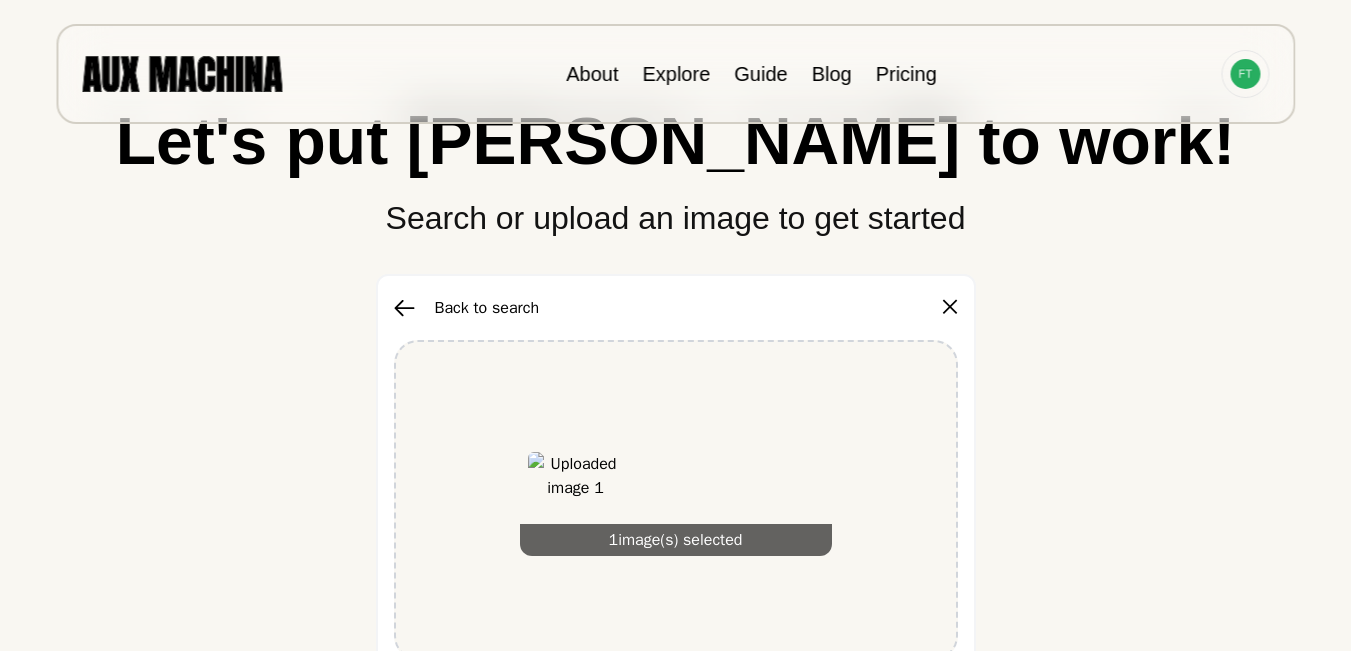 scroll, scrollTop: 333, scrollLeft: 0, axis: vertical 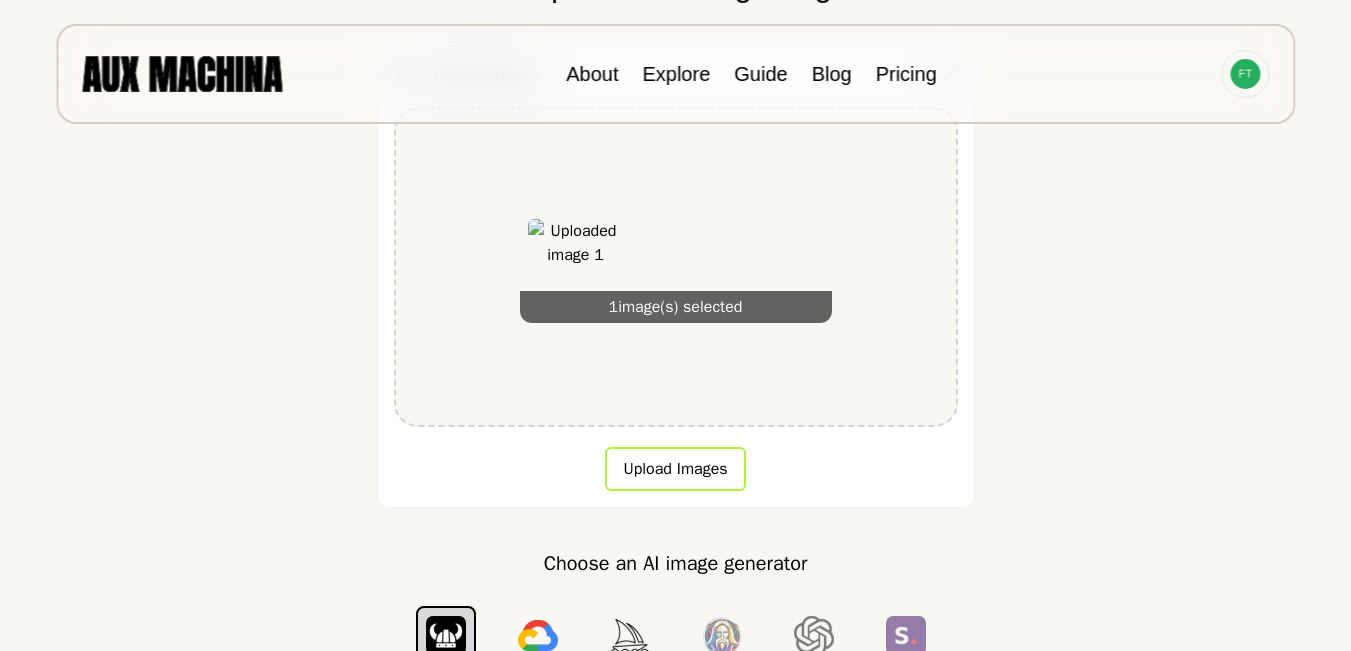 click on "Upload Images" at bounding box center (675, 469) 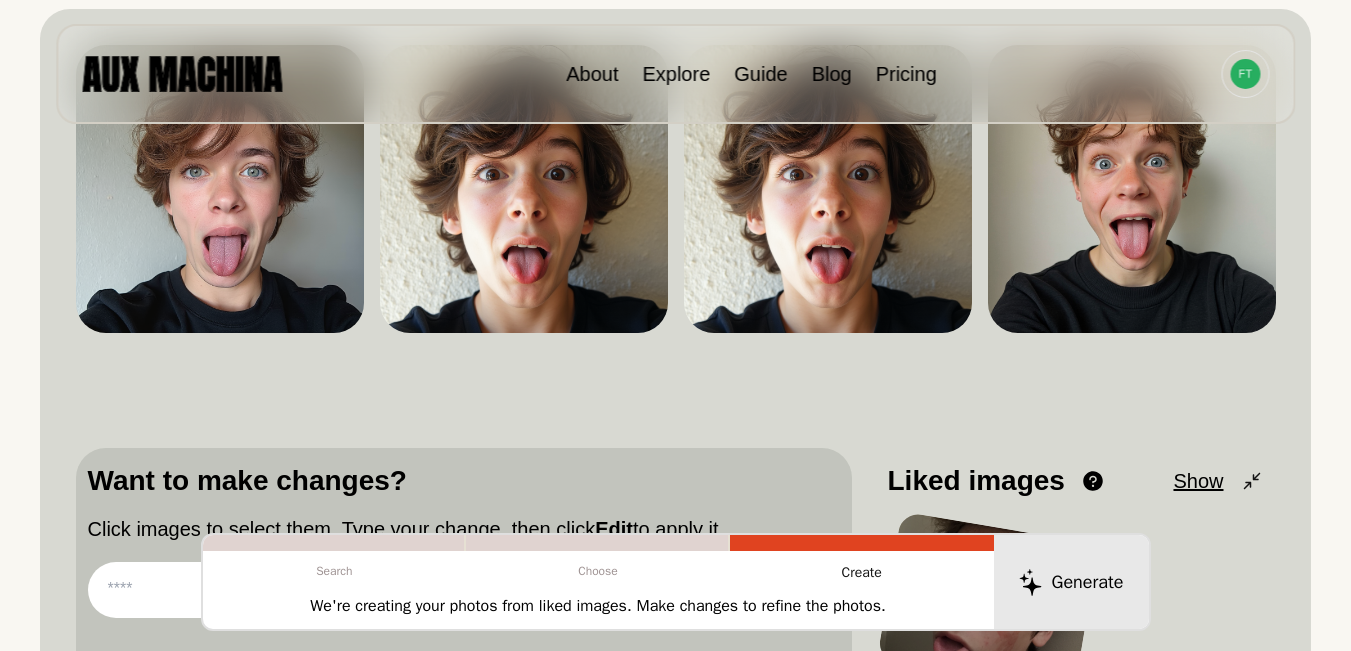 scroll, scrollTop: 433, scrollLeft: 0, axis: vertical 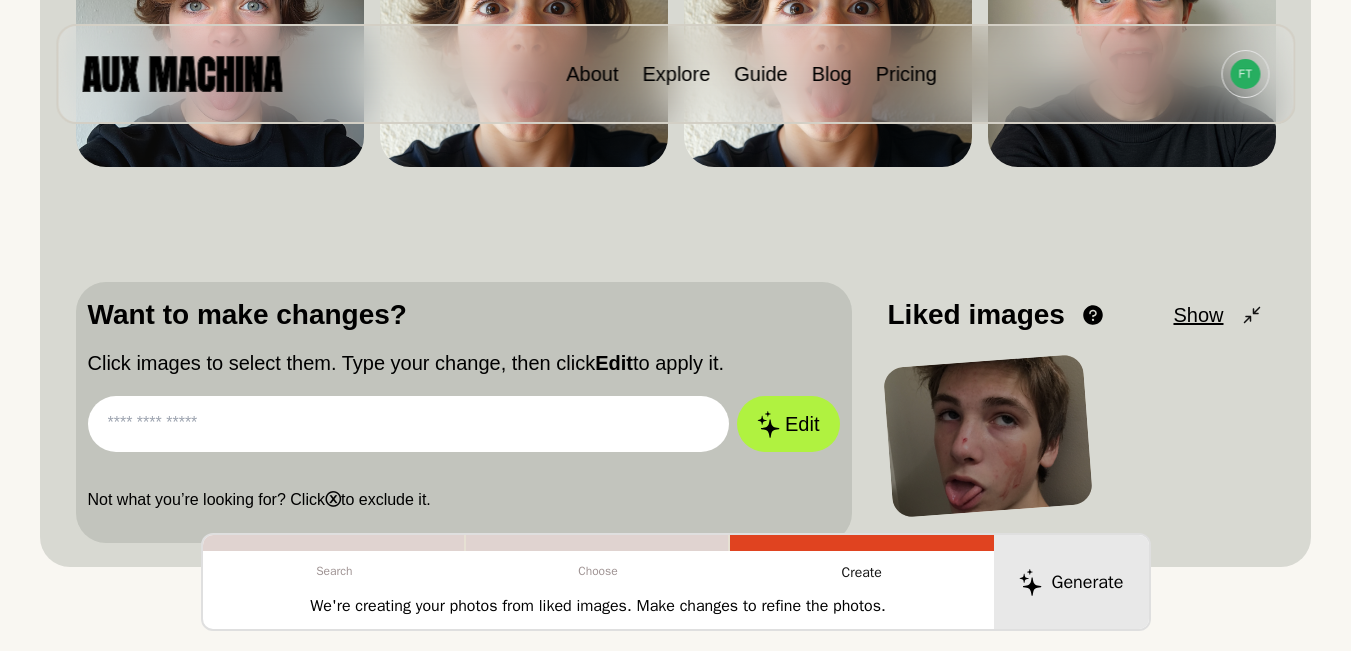 paste on "**********" 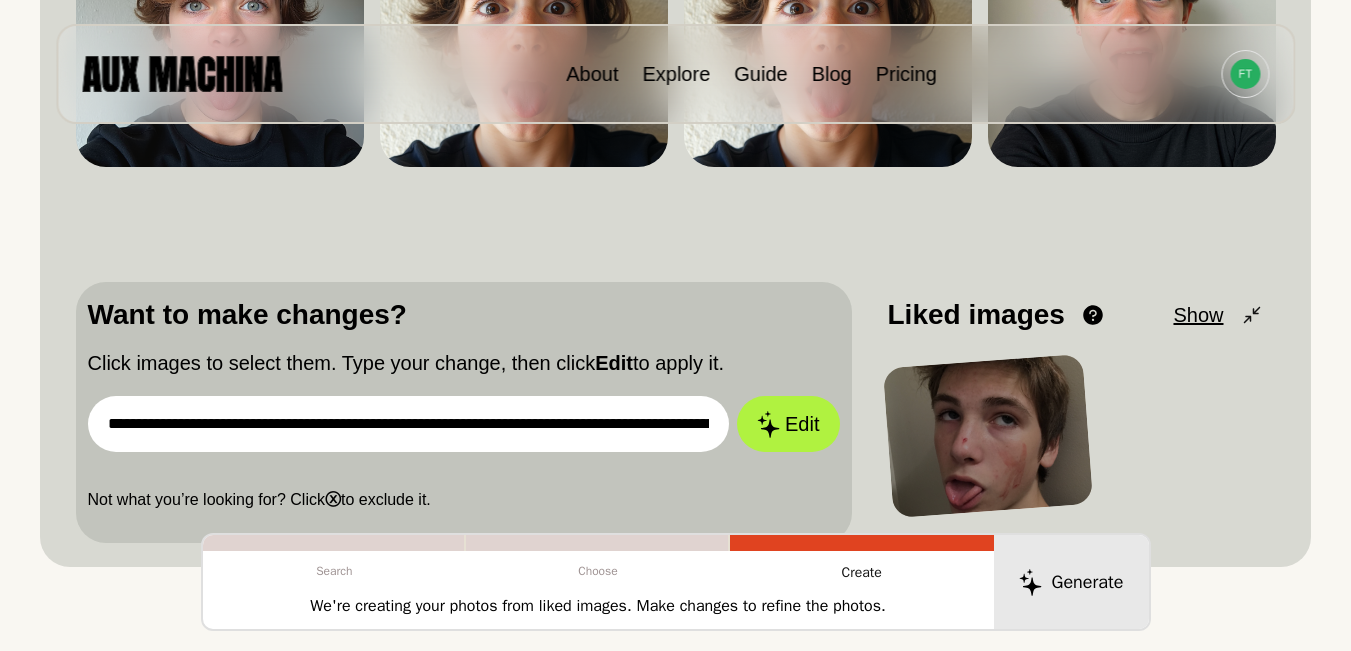 scroll, scrollTop: 0, scrollLeft: 4197, axis: horizontal 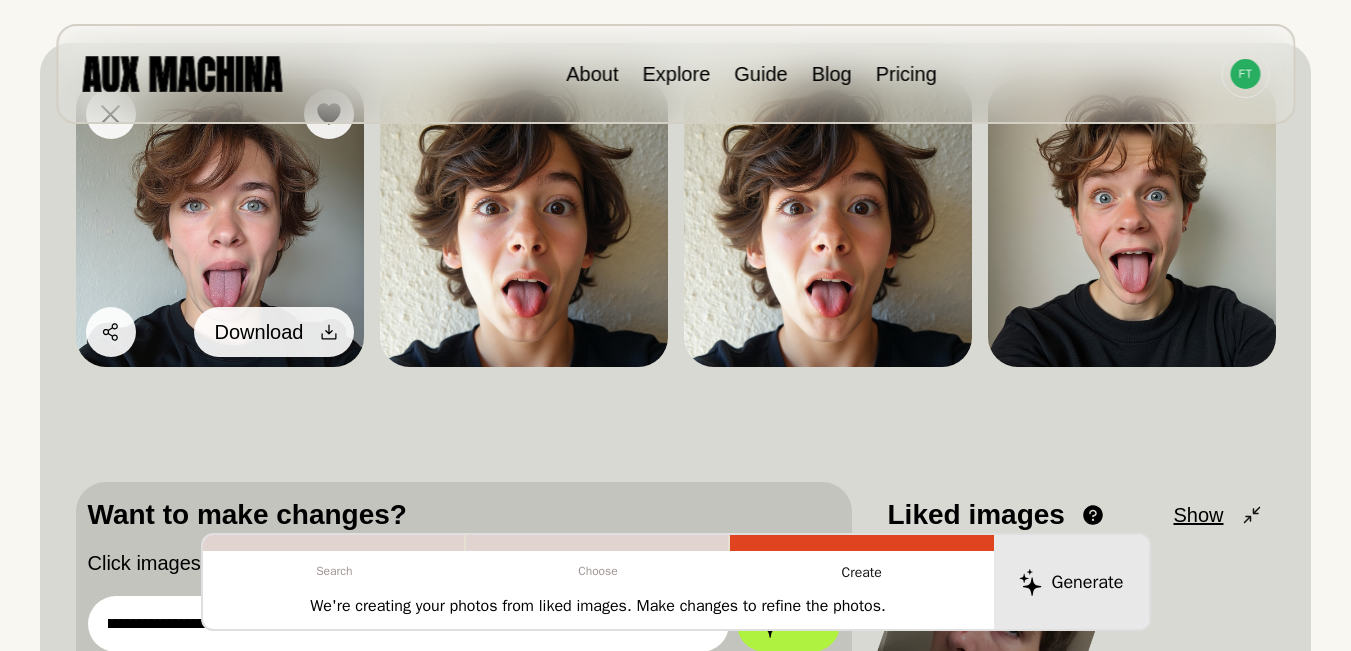 click 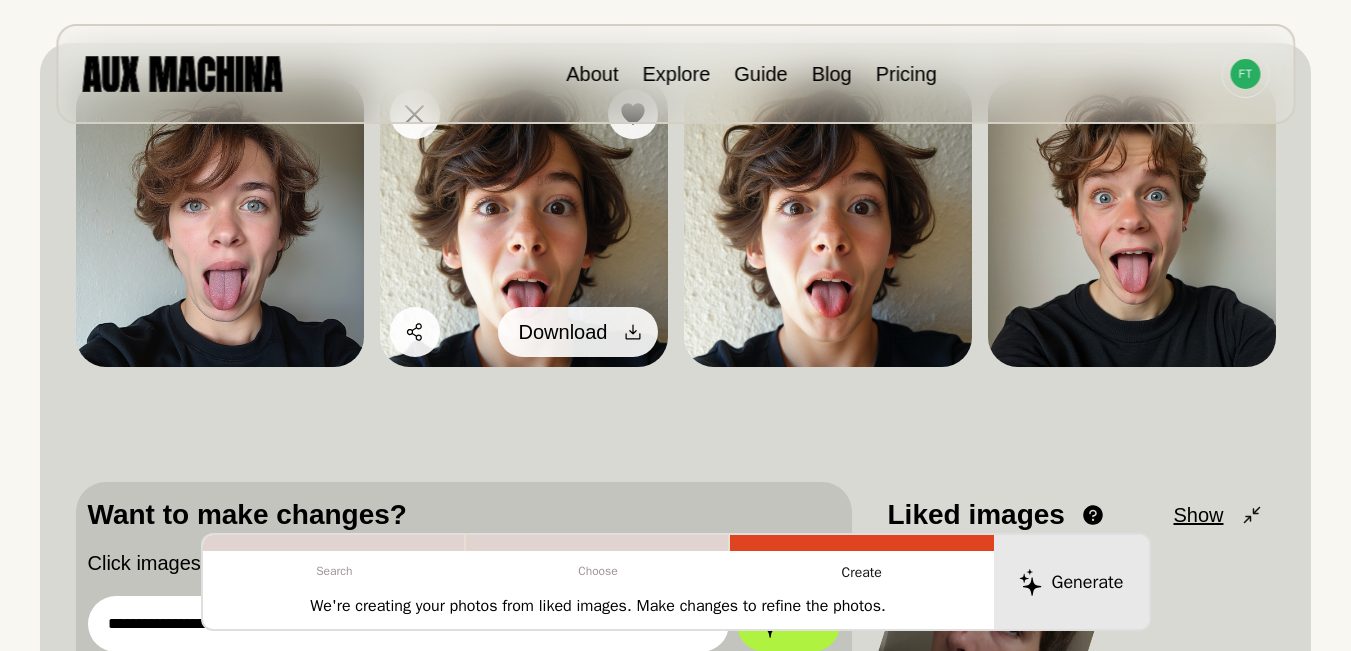 click on "Download" at bounding box center (578, 332) 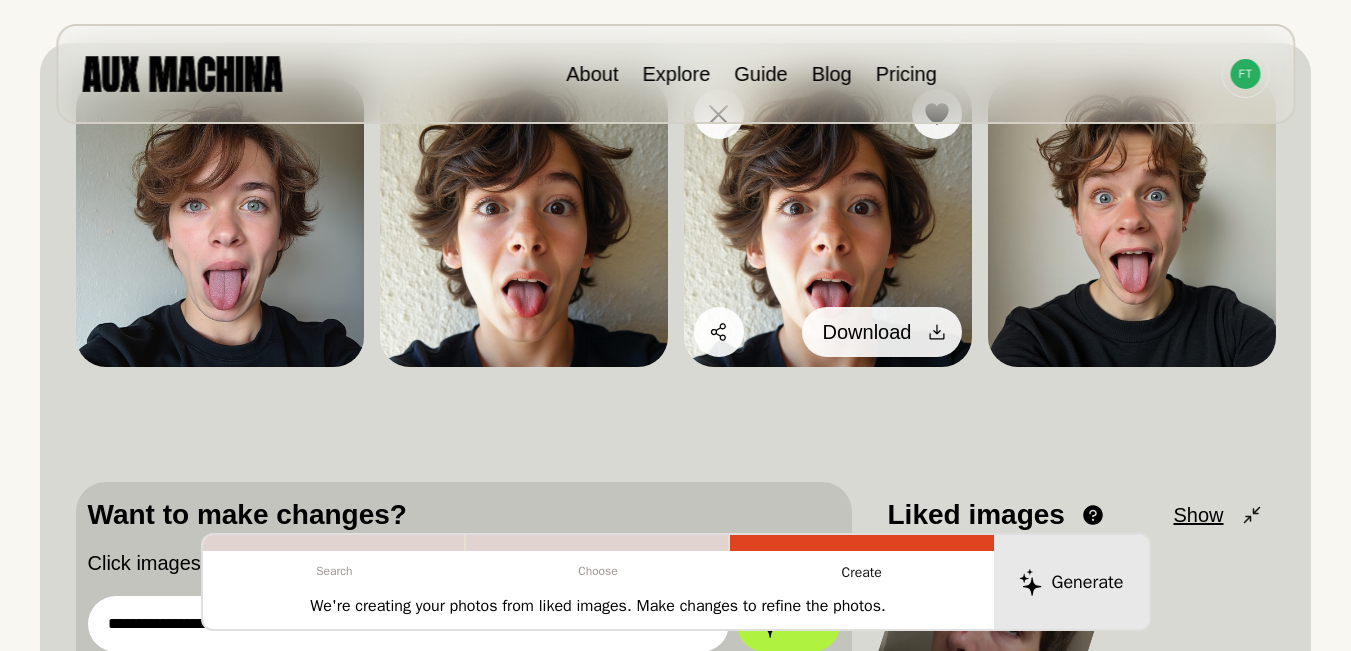 click 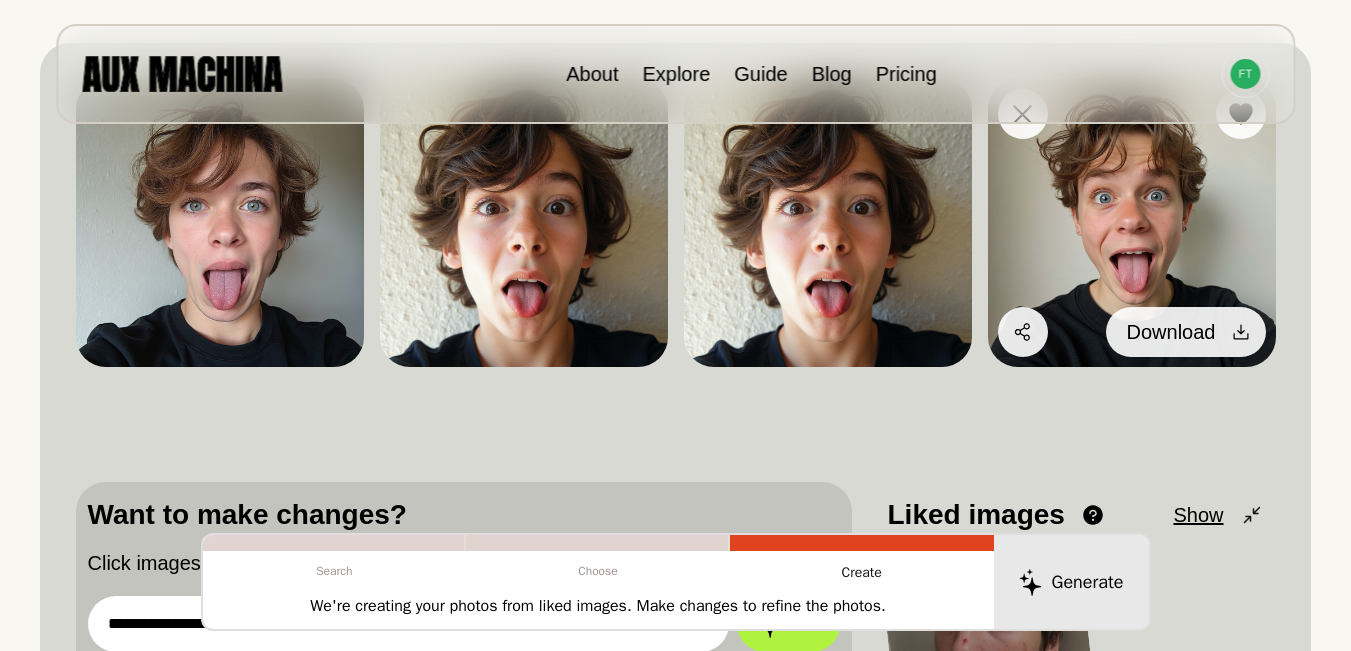 click at bounding box center (1241, 332) 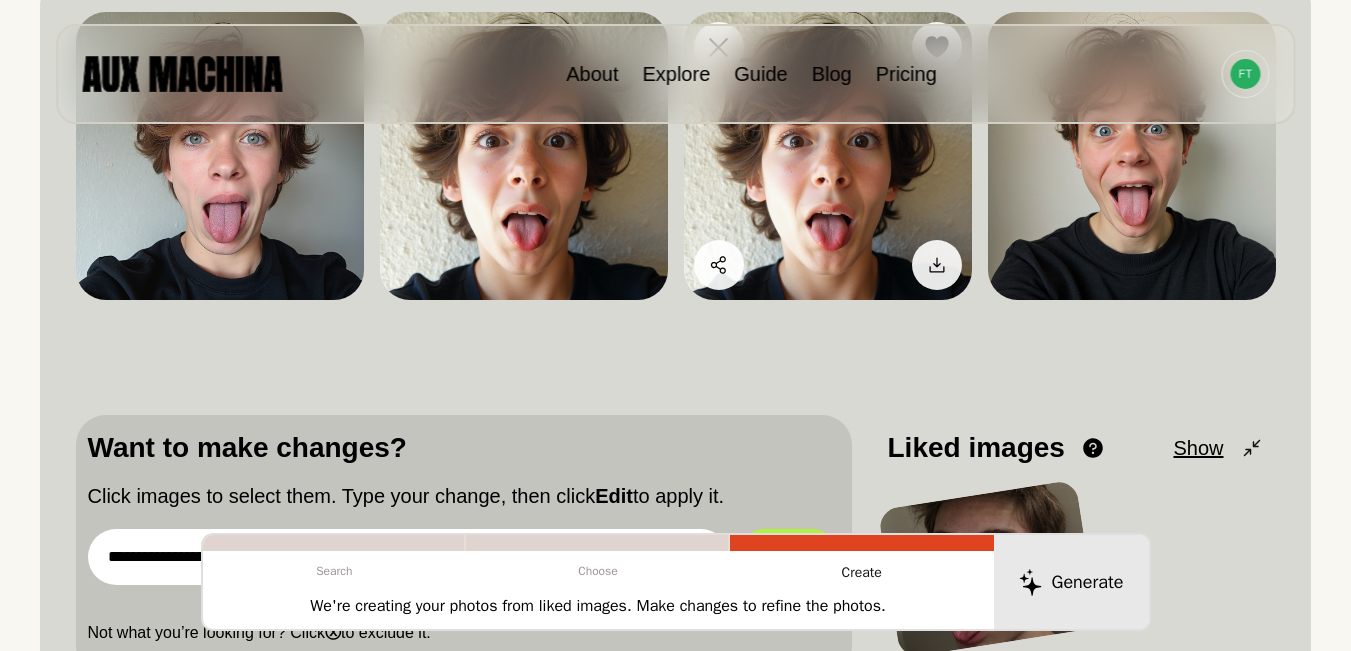 scroll, scrollTop: 367, scrollLeft: 0, axis: vertical 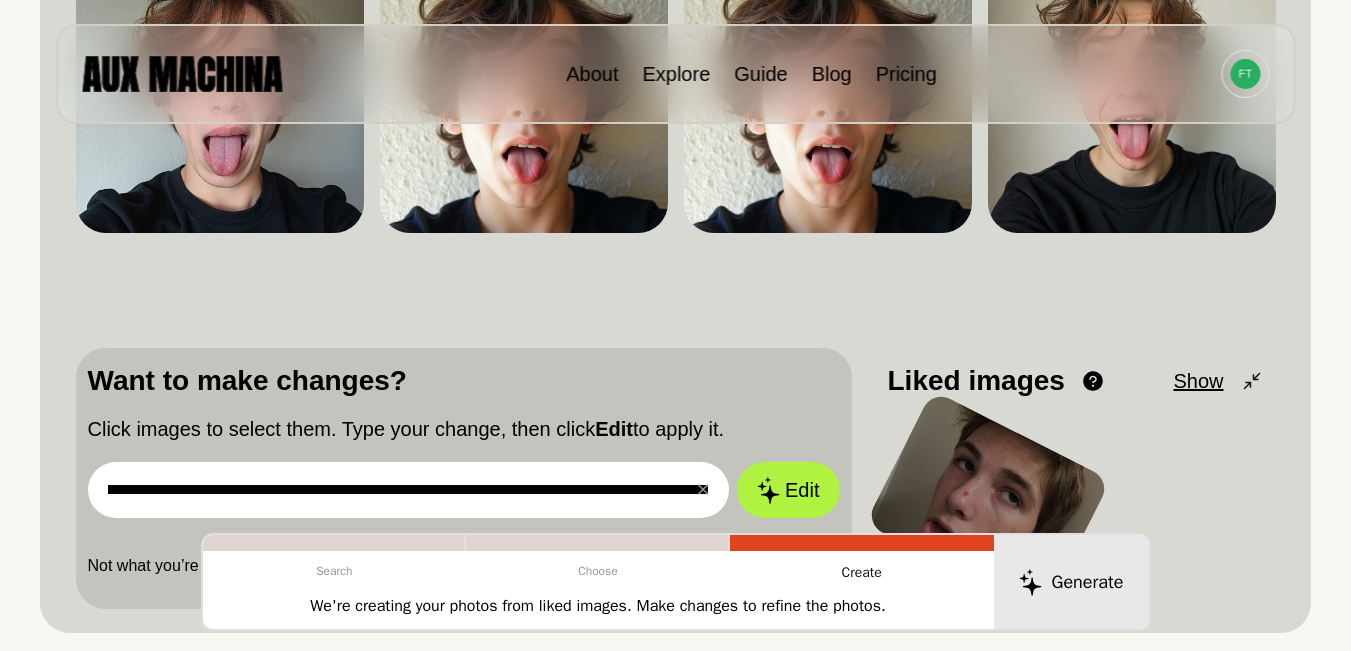 drag, startPoint x: 595, startPoint y: 484, endPoint x: 1096, endPoint y: 481, distance: 501.00897 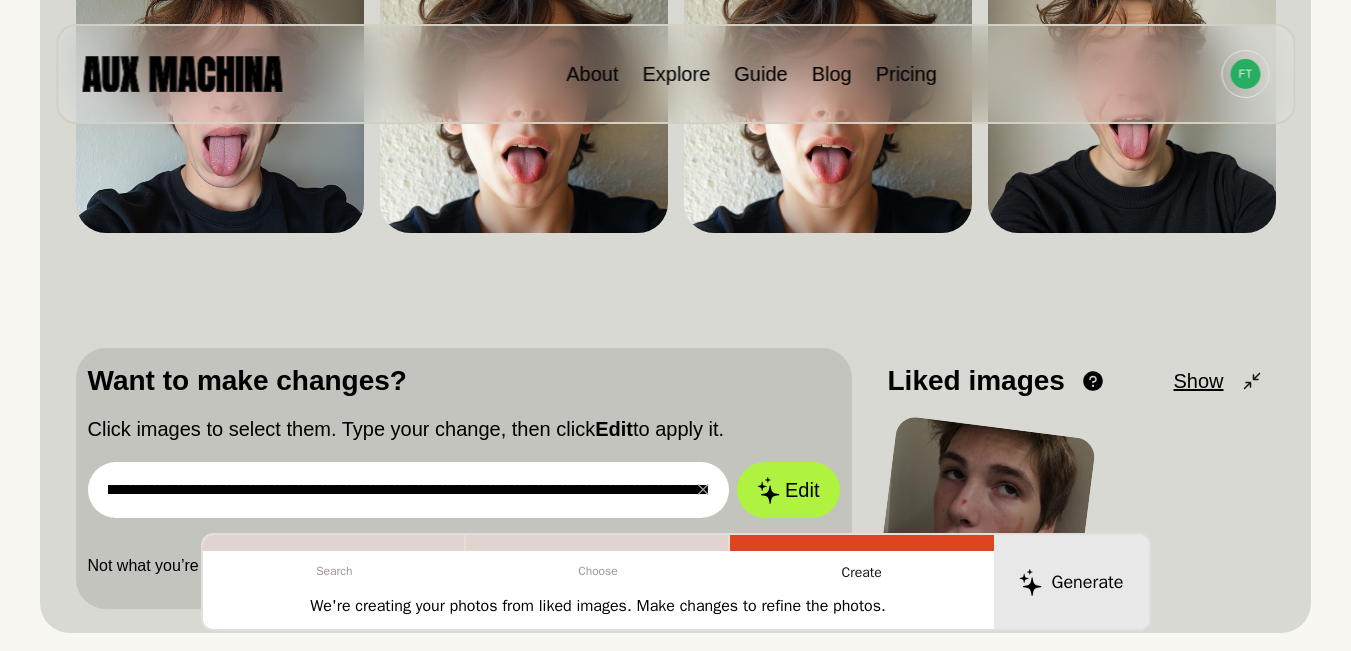 click on "**********" at bounding box center (409, 490) 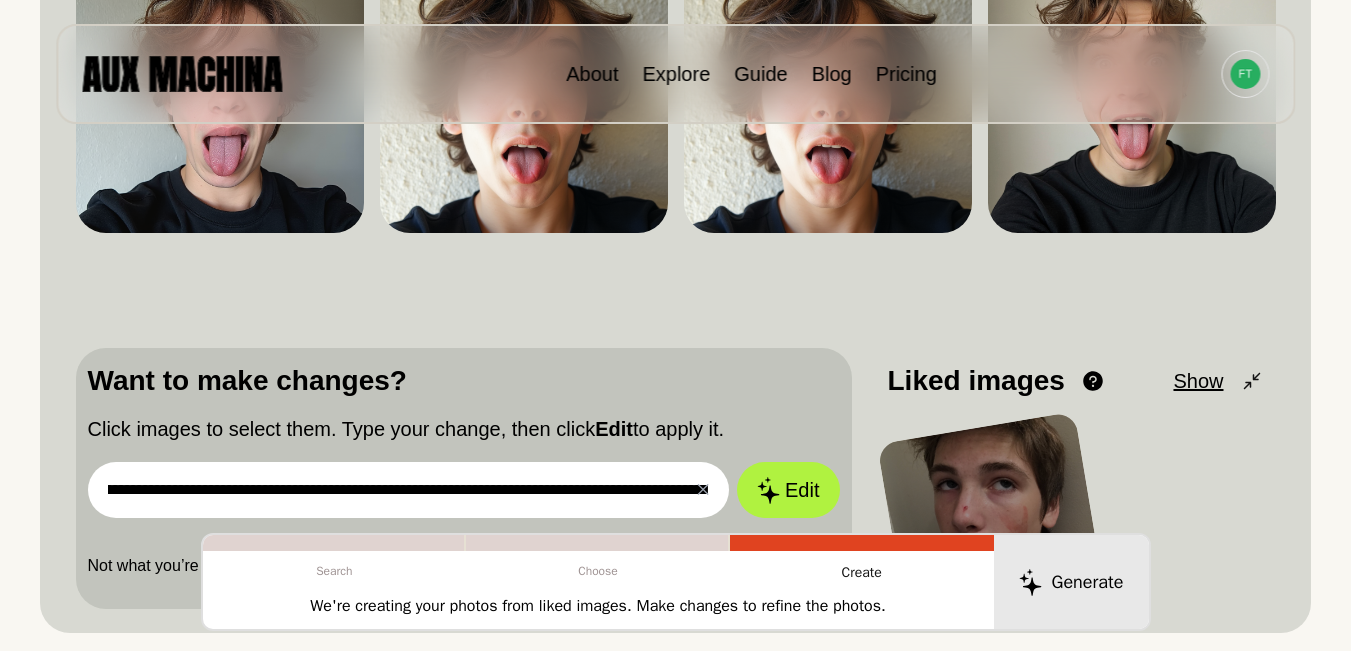 click on "**********" at bounding box center (675, 183) 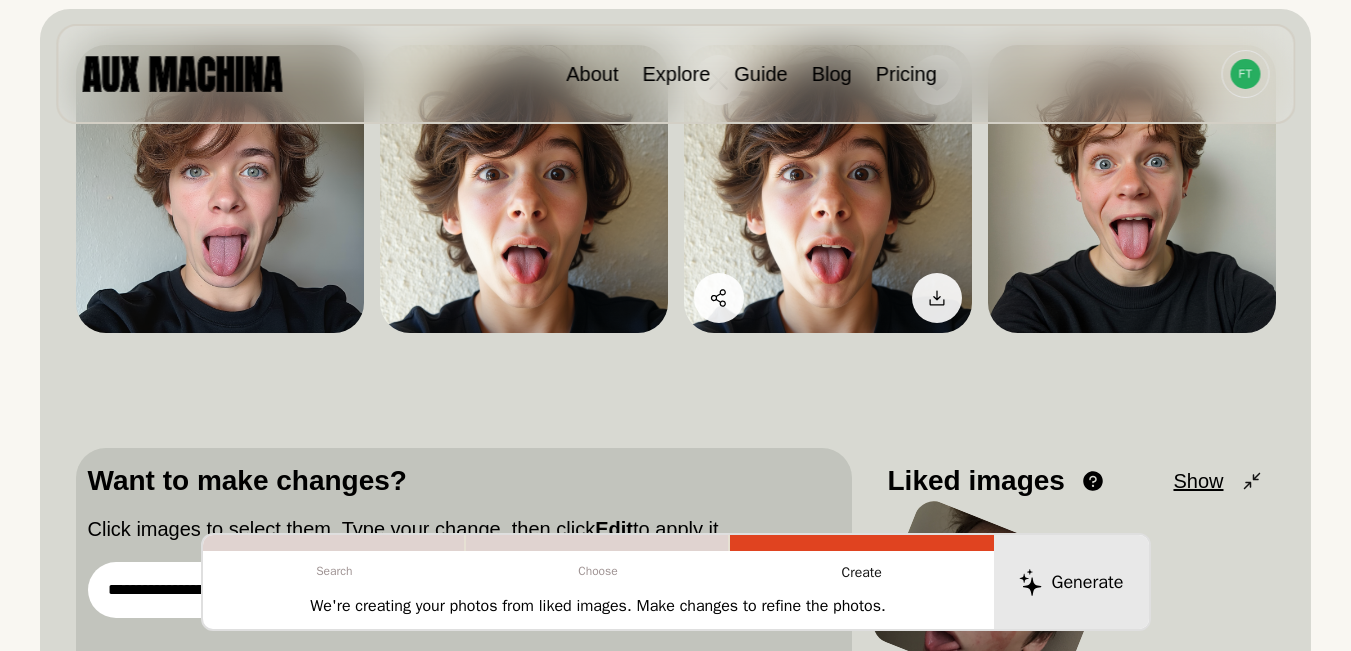 scroll, scrollTop: 200, scrollLeft: 0, axis: vertical 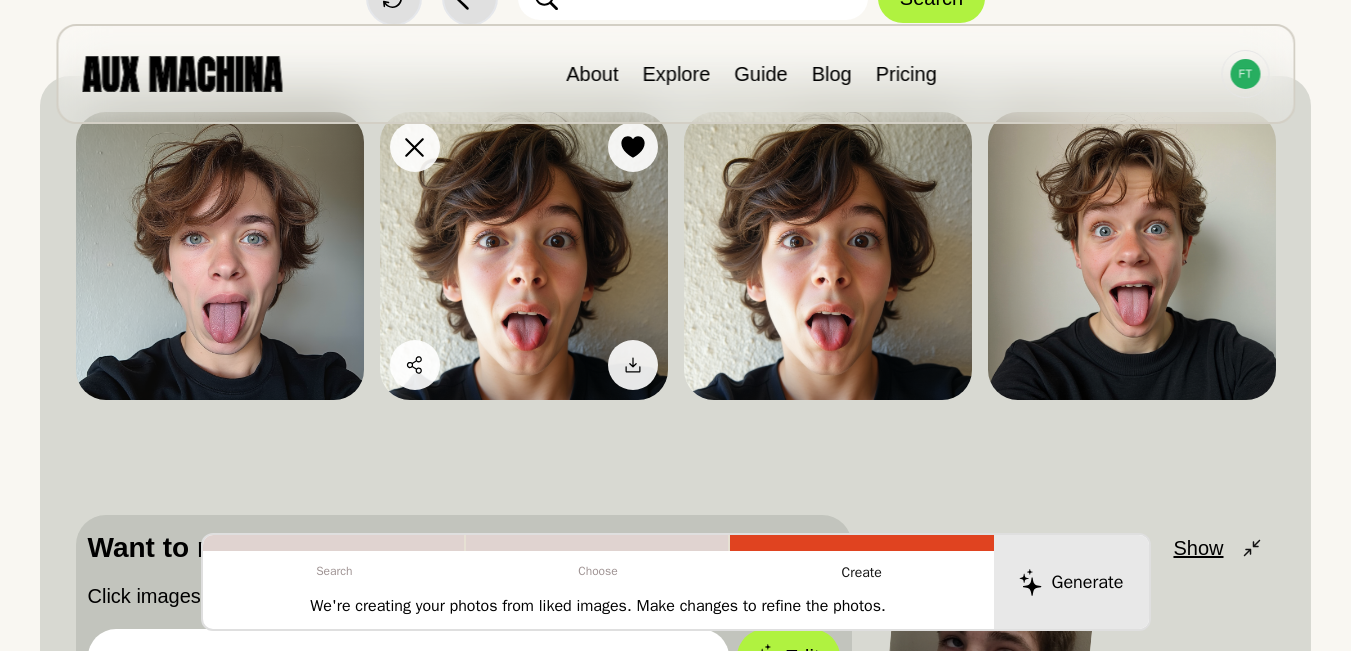click at bounding box center (524, 256) 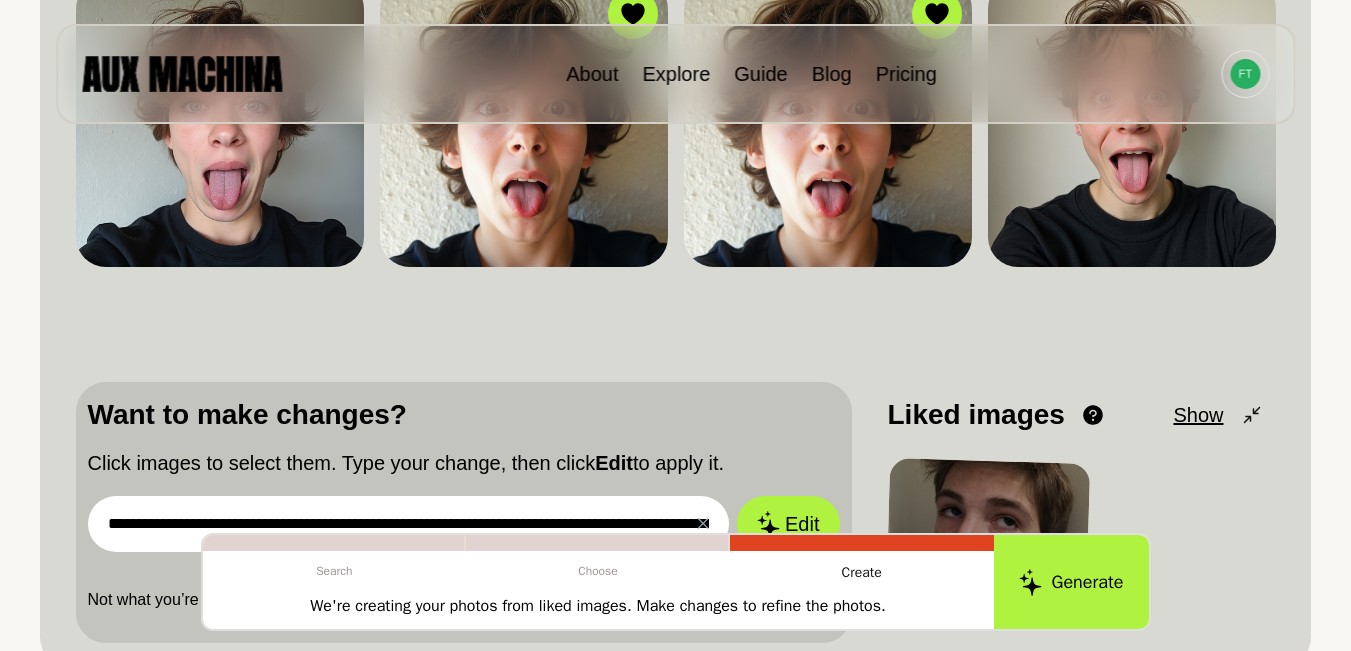 scroll, scrollTop: 367, scrollLeft: 0, axis: vertical 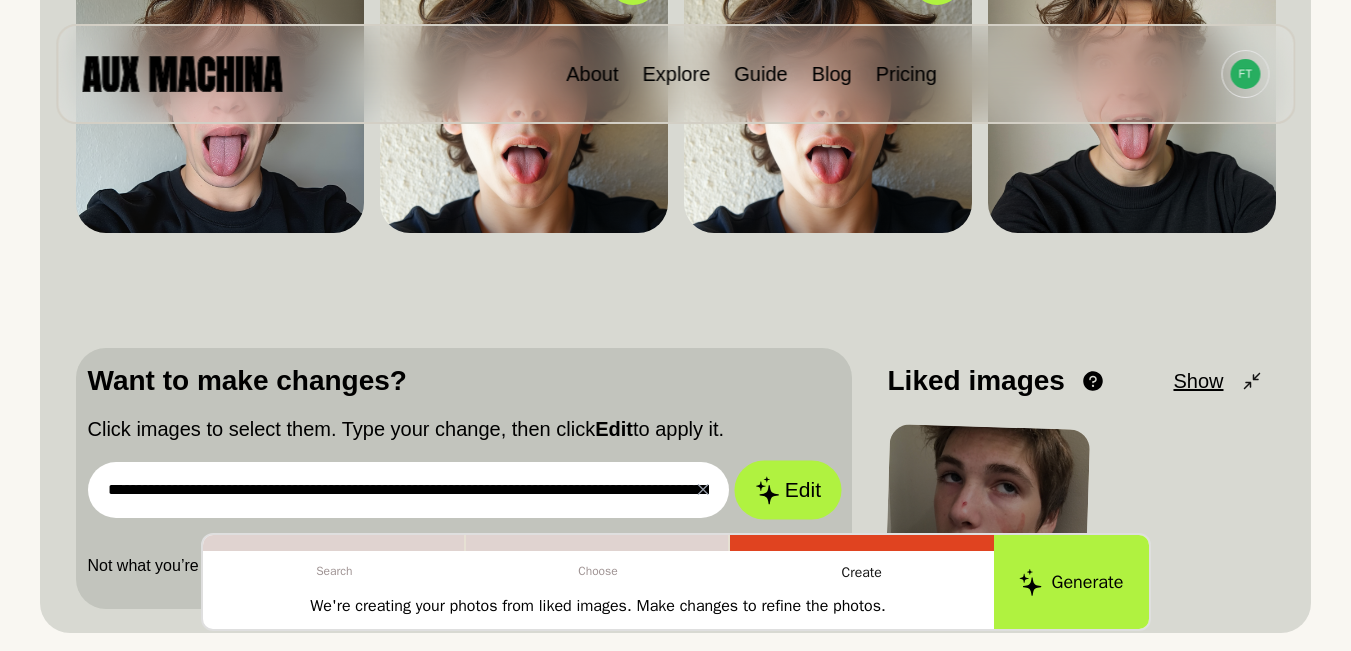 click on "Edit" at bounding box center [788, 490] 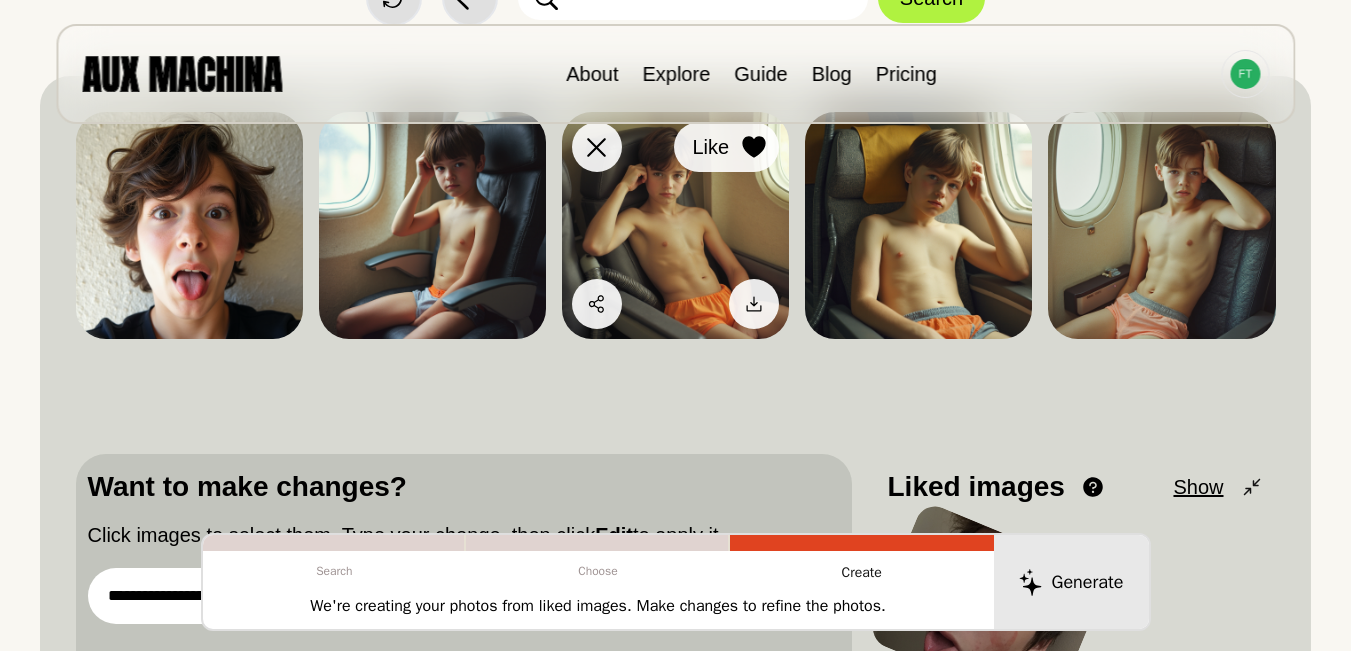 scroll, scrollTop: 167, scrollLeft: 0, axis: vertical 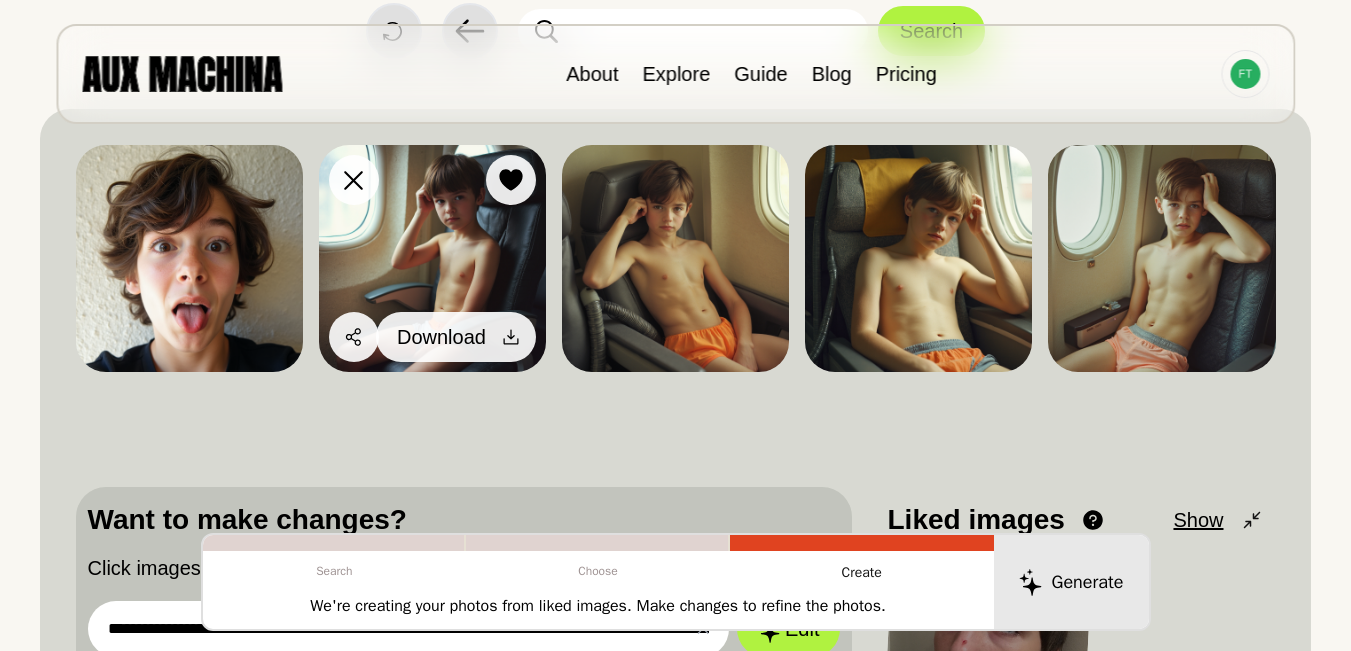 click 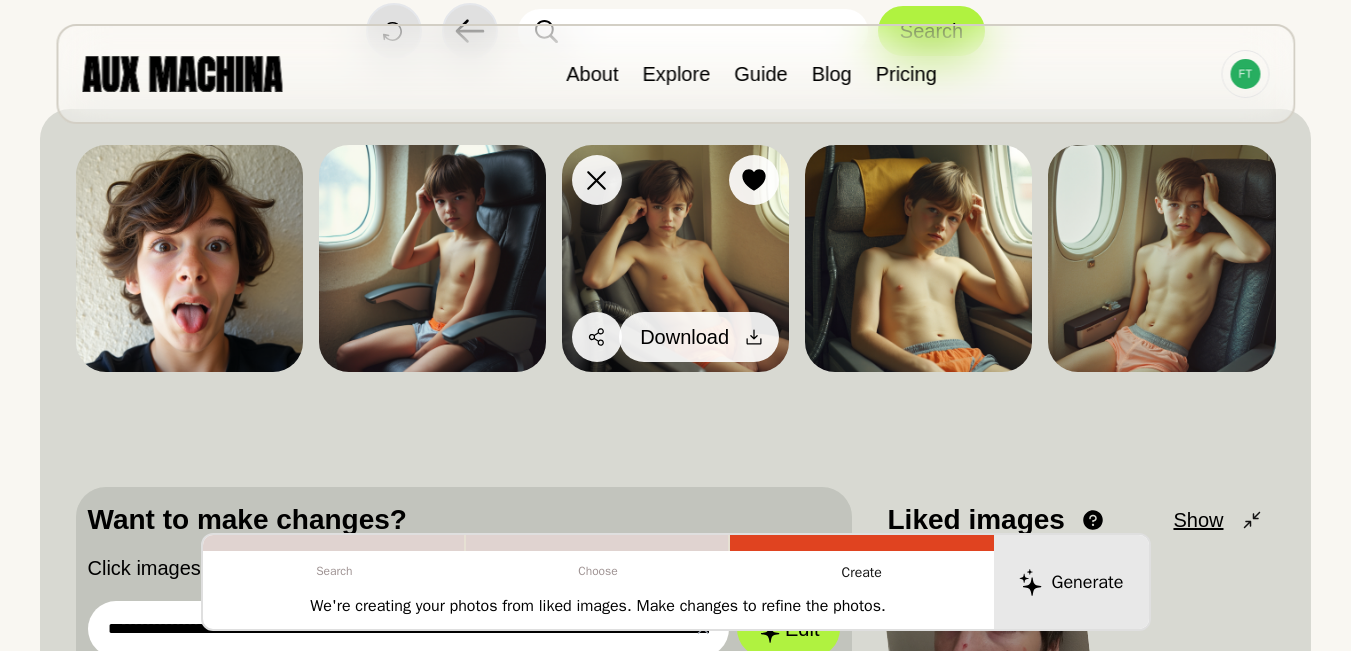 click 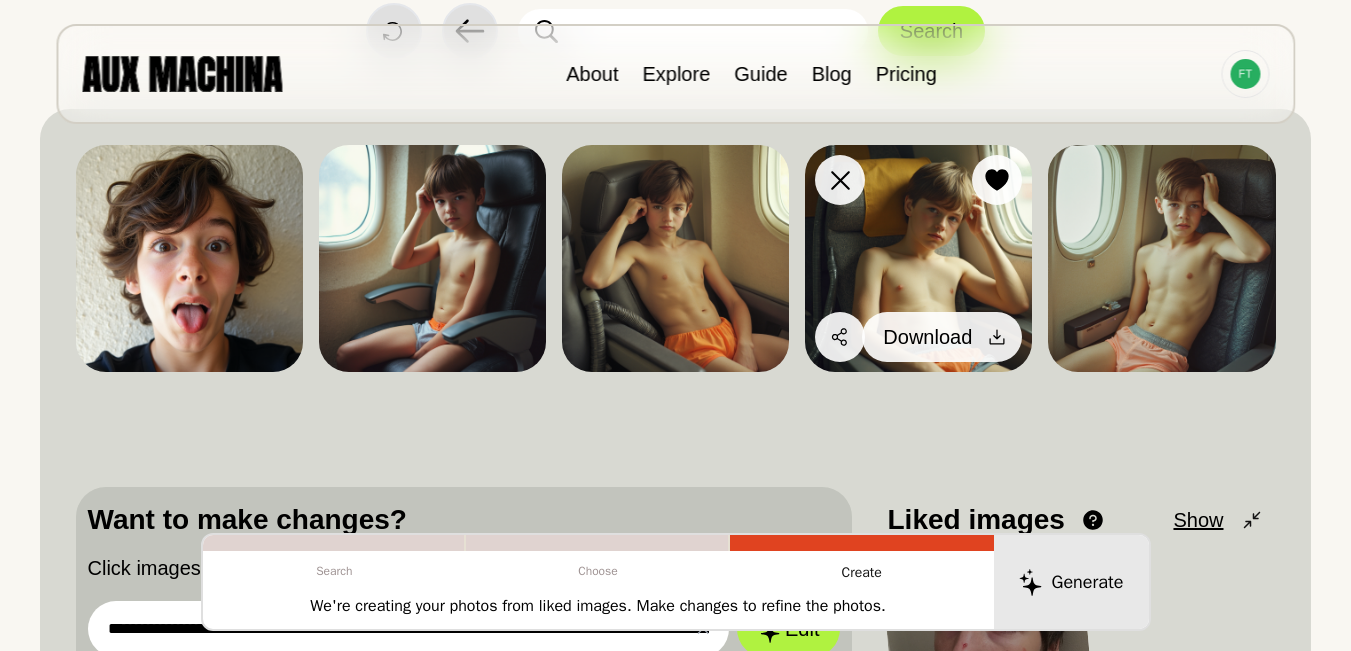click 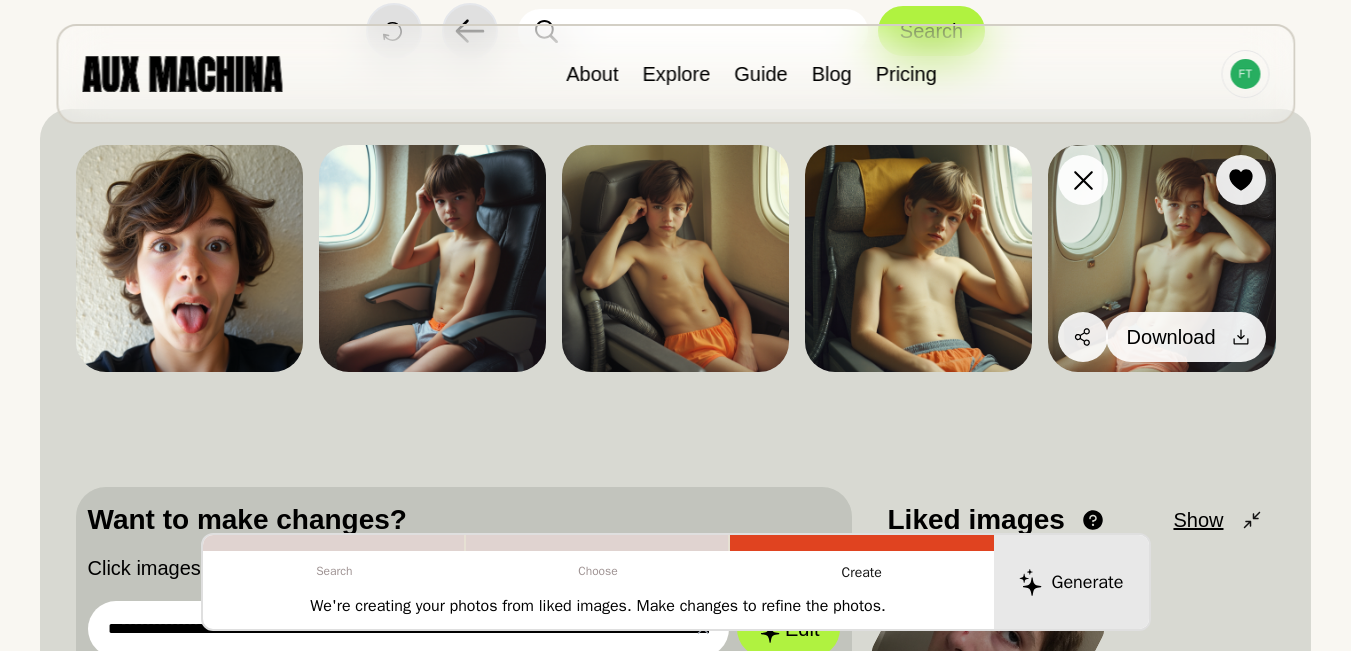 click at bounding box center [1241, 337] 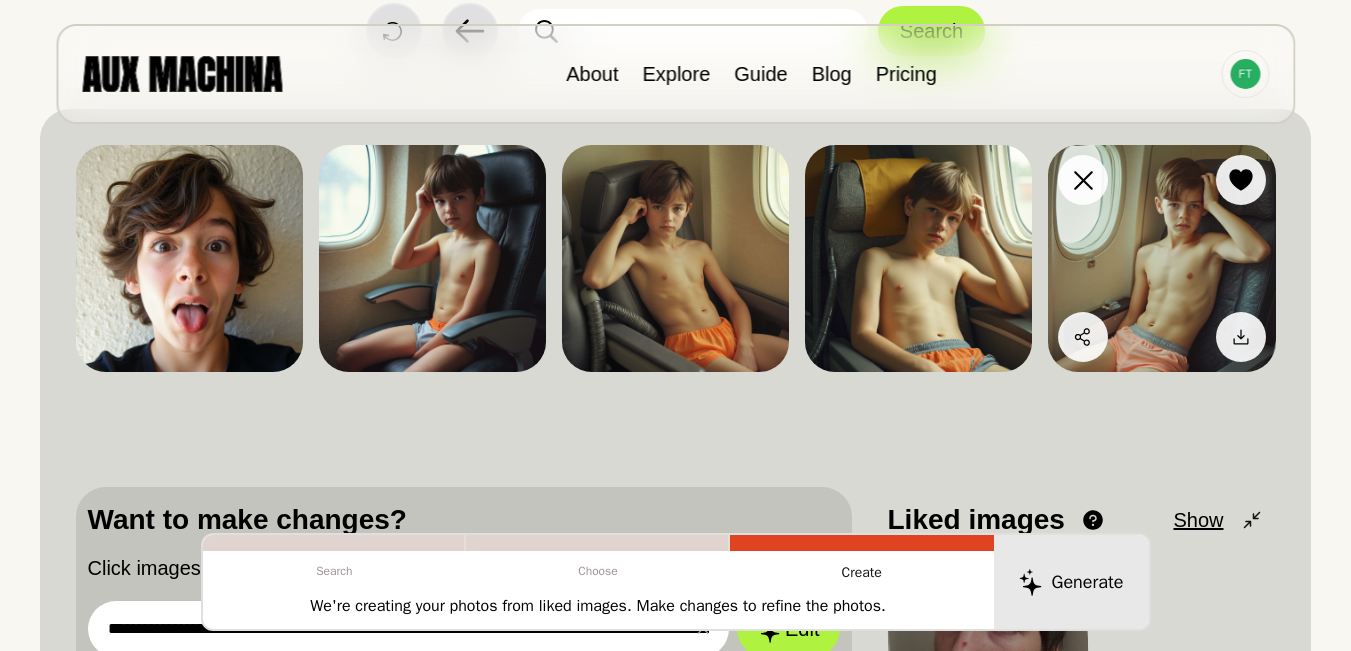 click at bounding box center (1161, 258) 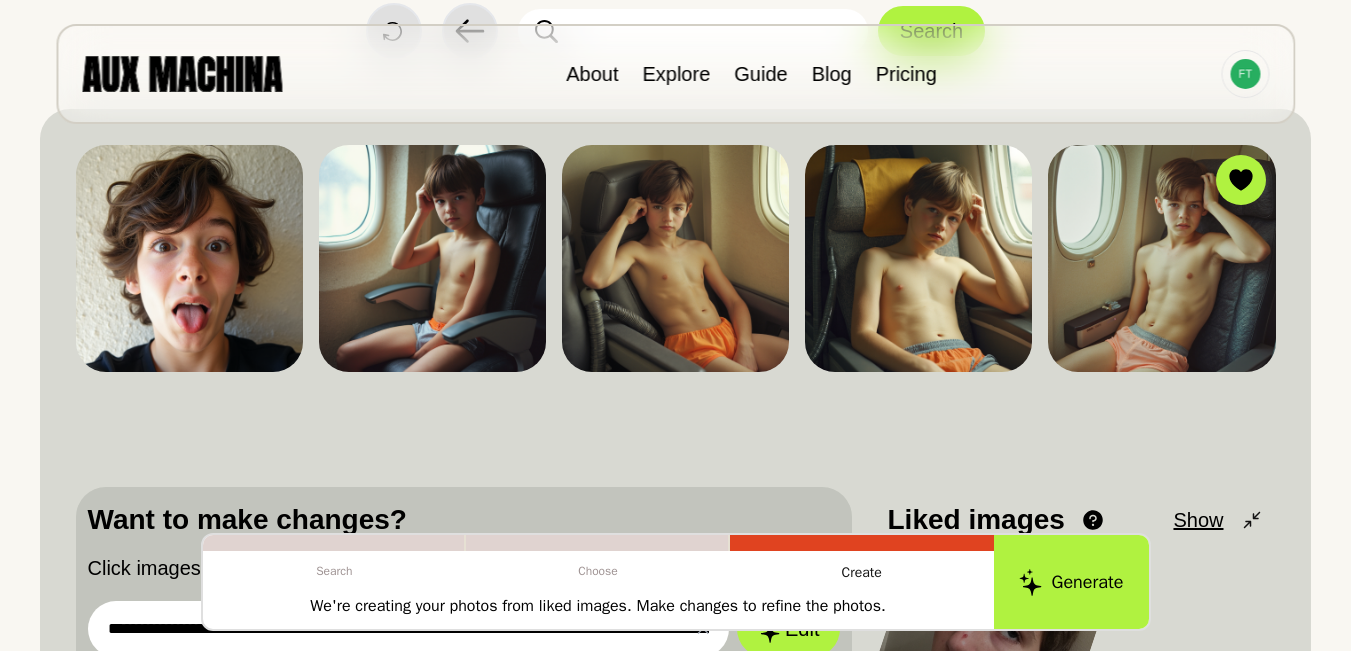 scroll, scrollTop: 400, scrollLeft: 0, axis: vertical 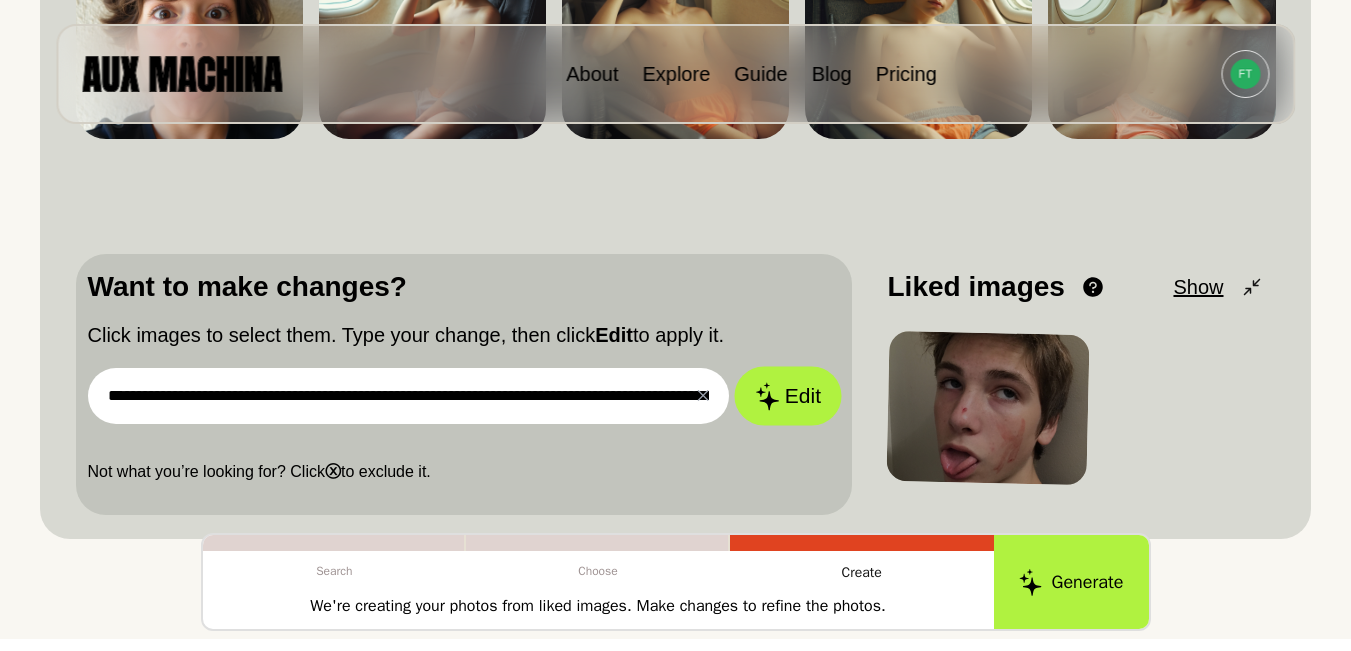 click on "Edit" at bounding box center [788, 396] 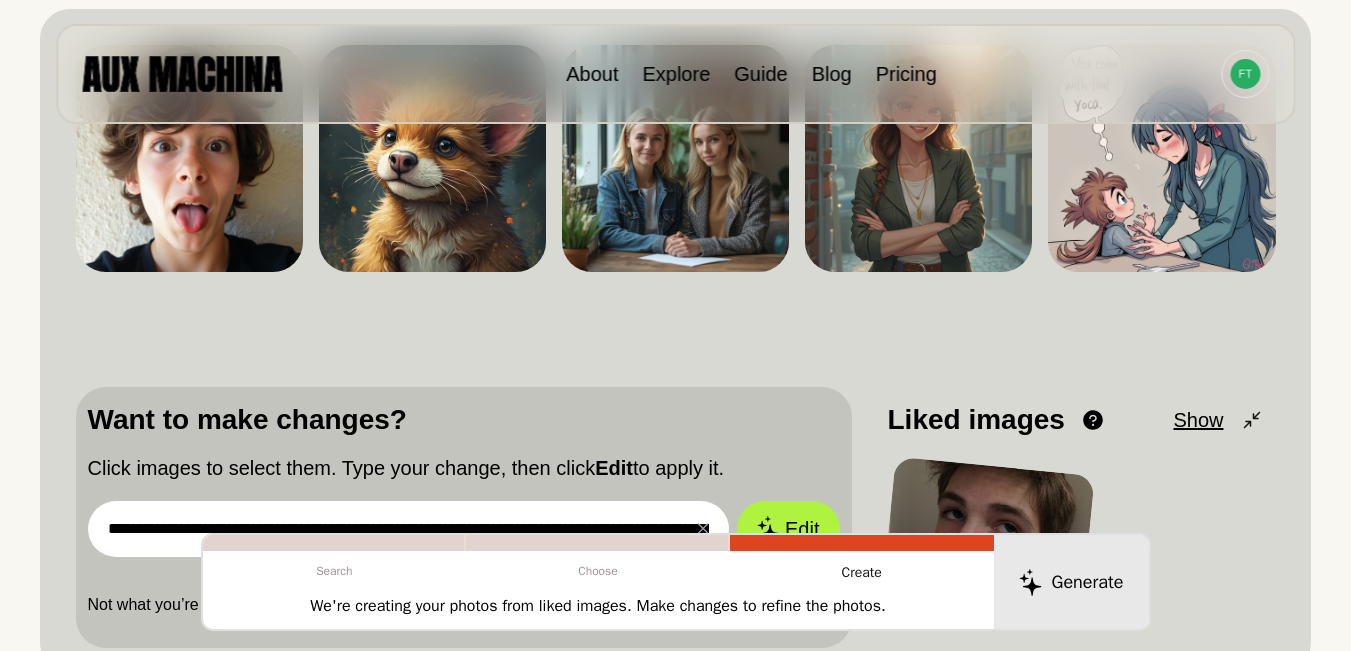 scroll, scrollTop: 233, scrollLeft: 0, axis: vertical 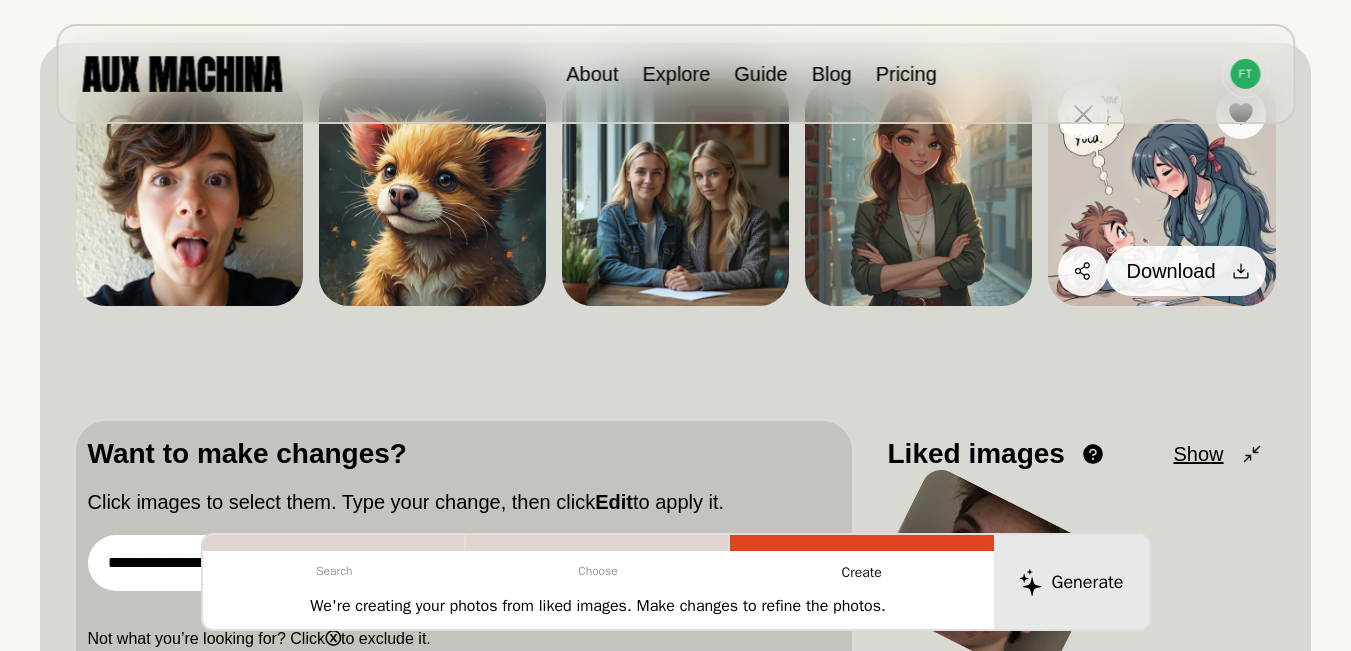 click 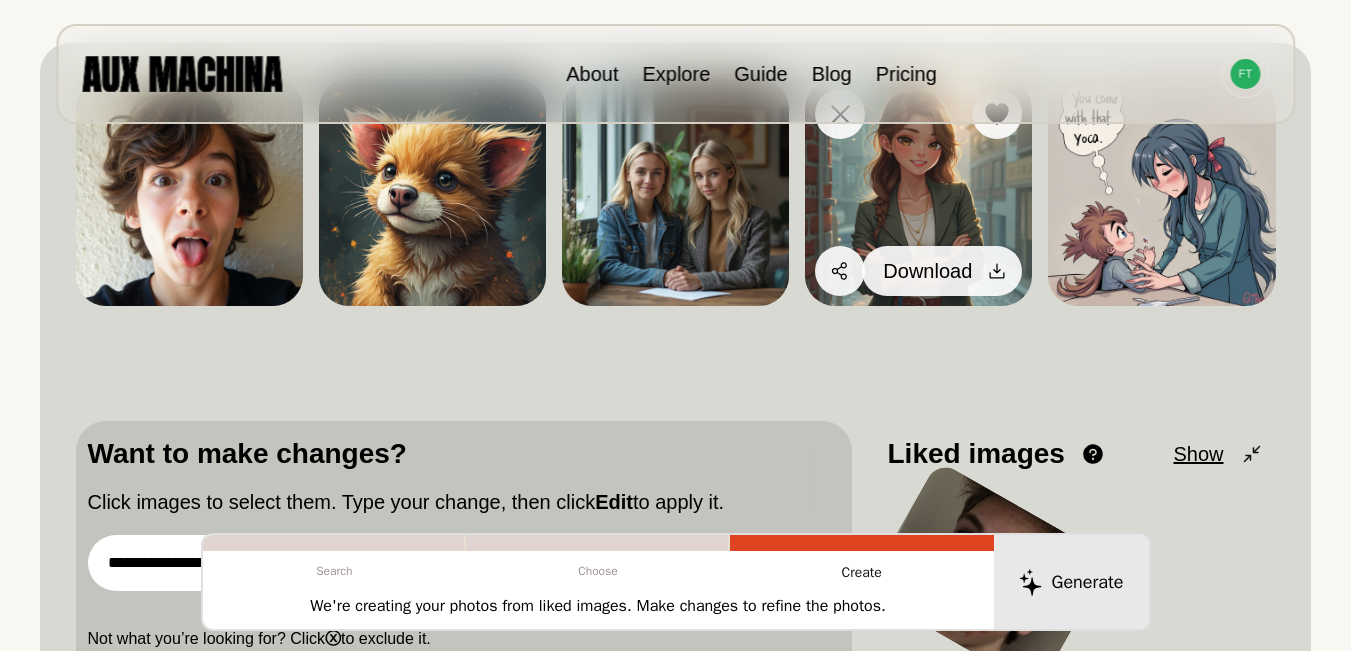 click 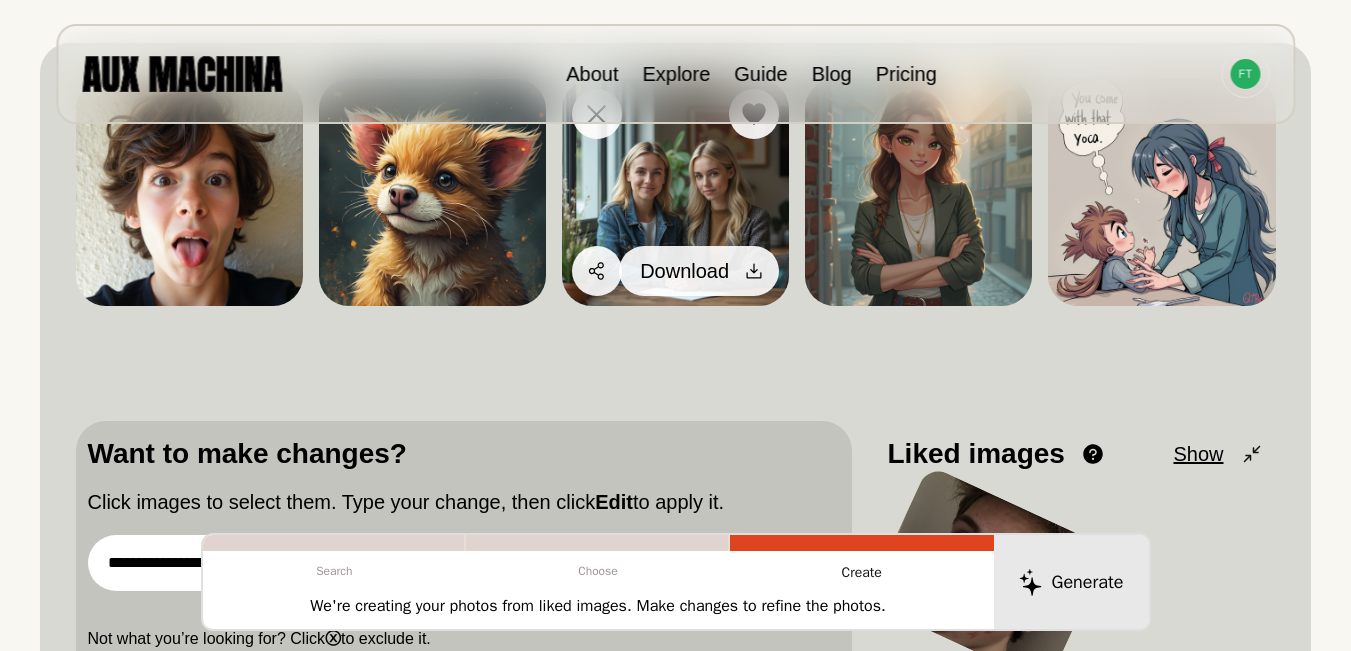 click 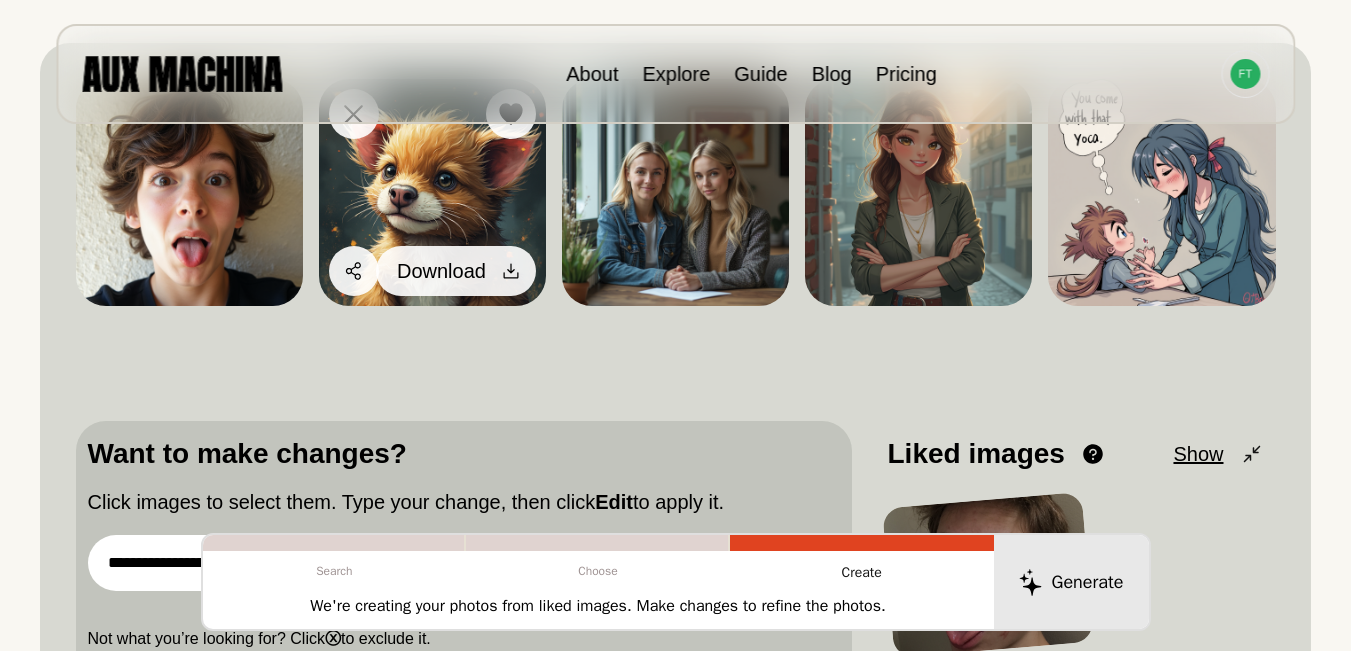 click 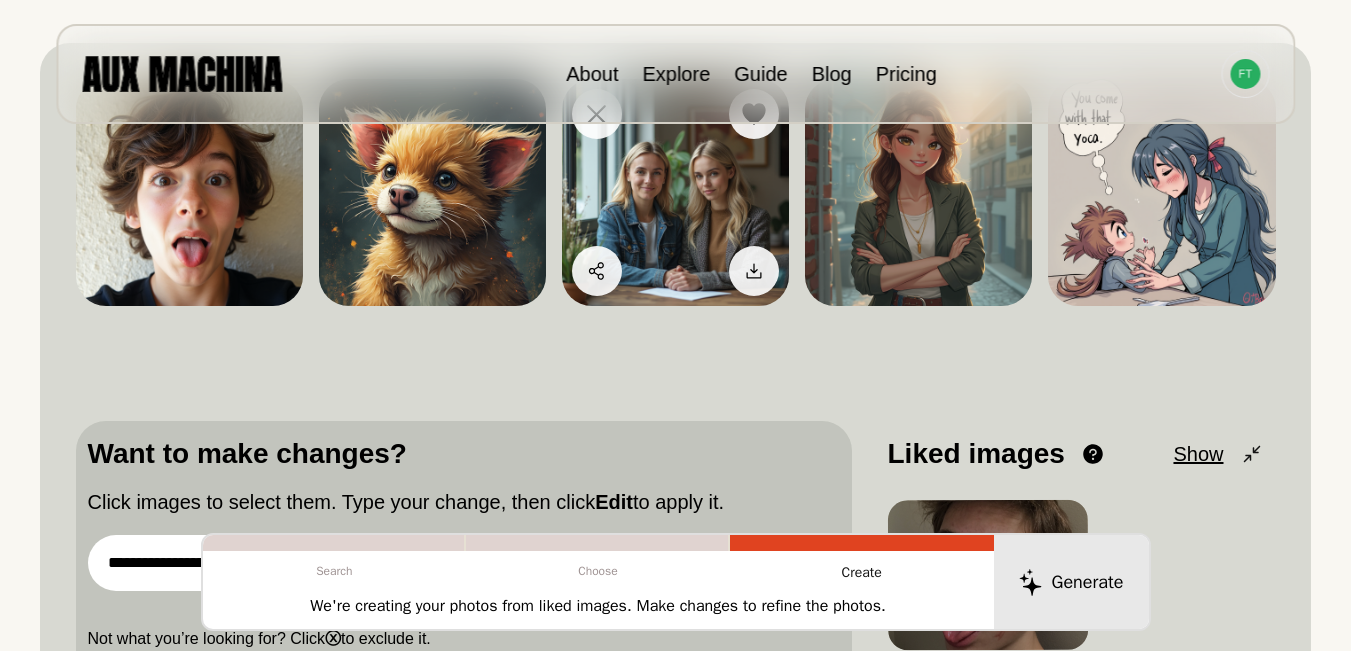 click at bounding box center (675, 192) 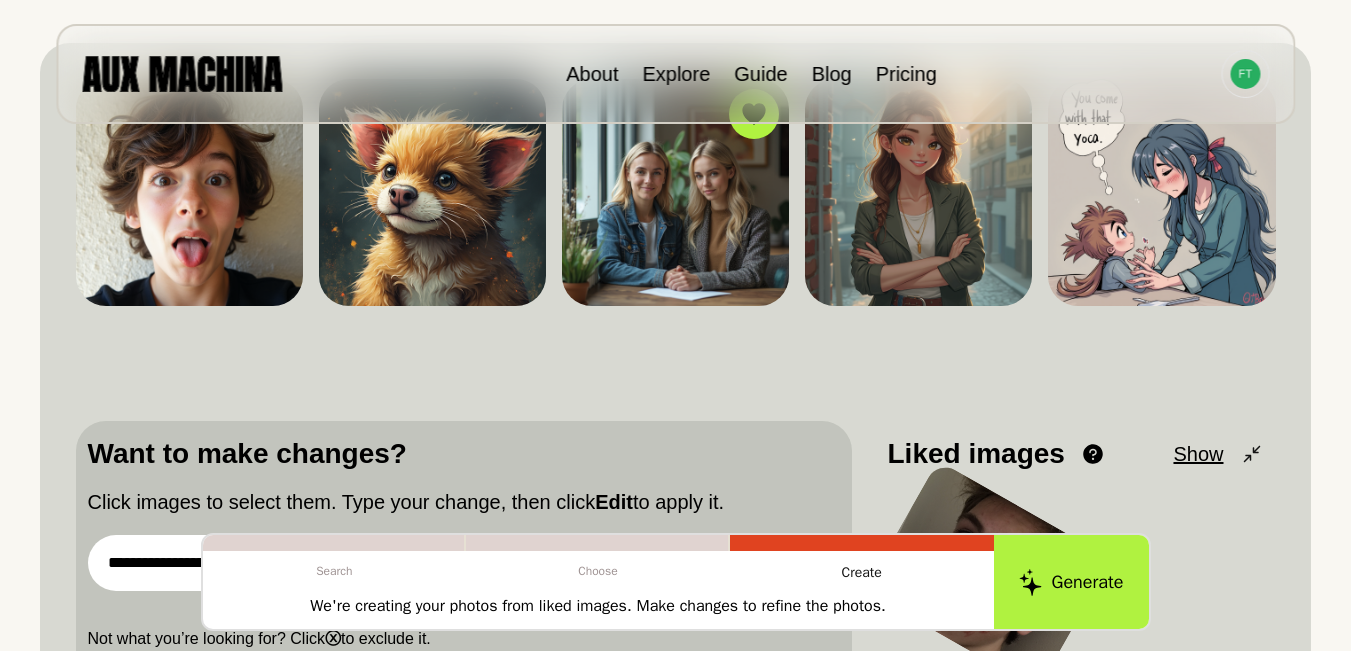 scroll, scrollTop: 400, scrollLeft: 0, axis: vertical 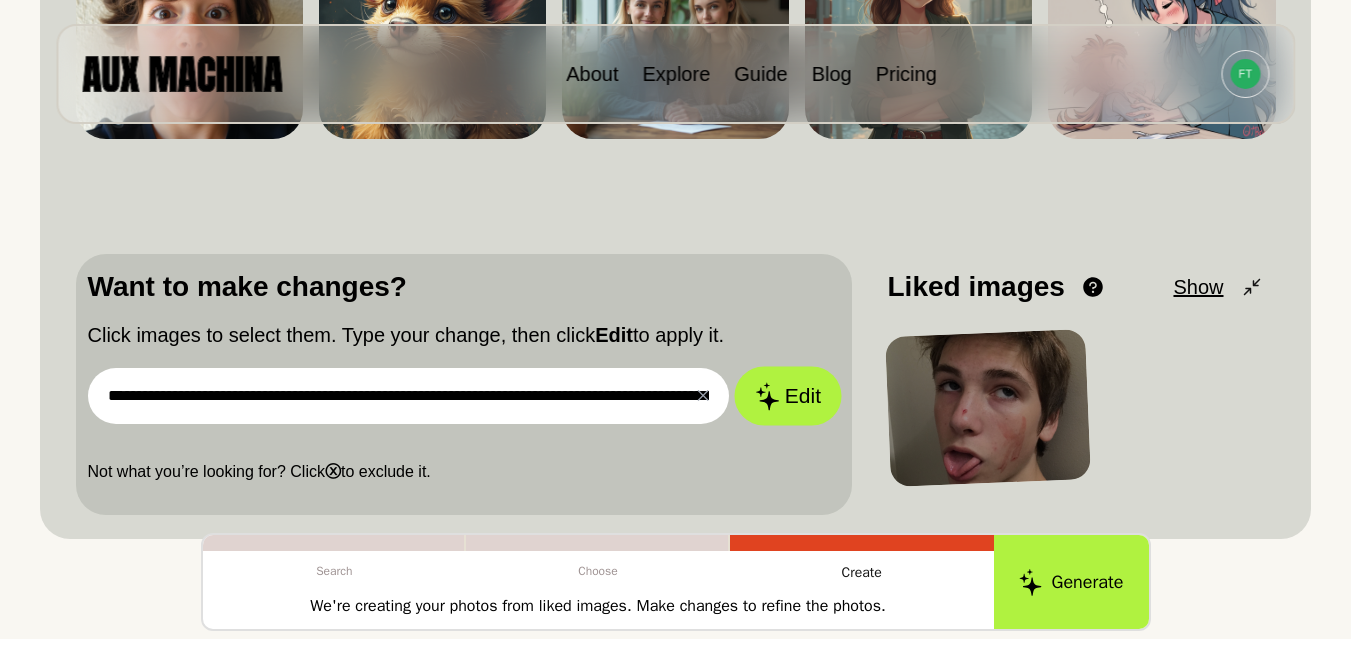 click on "Edit" at bounding box center [788, 396] 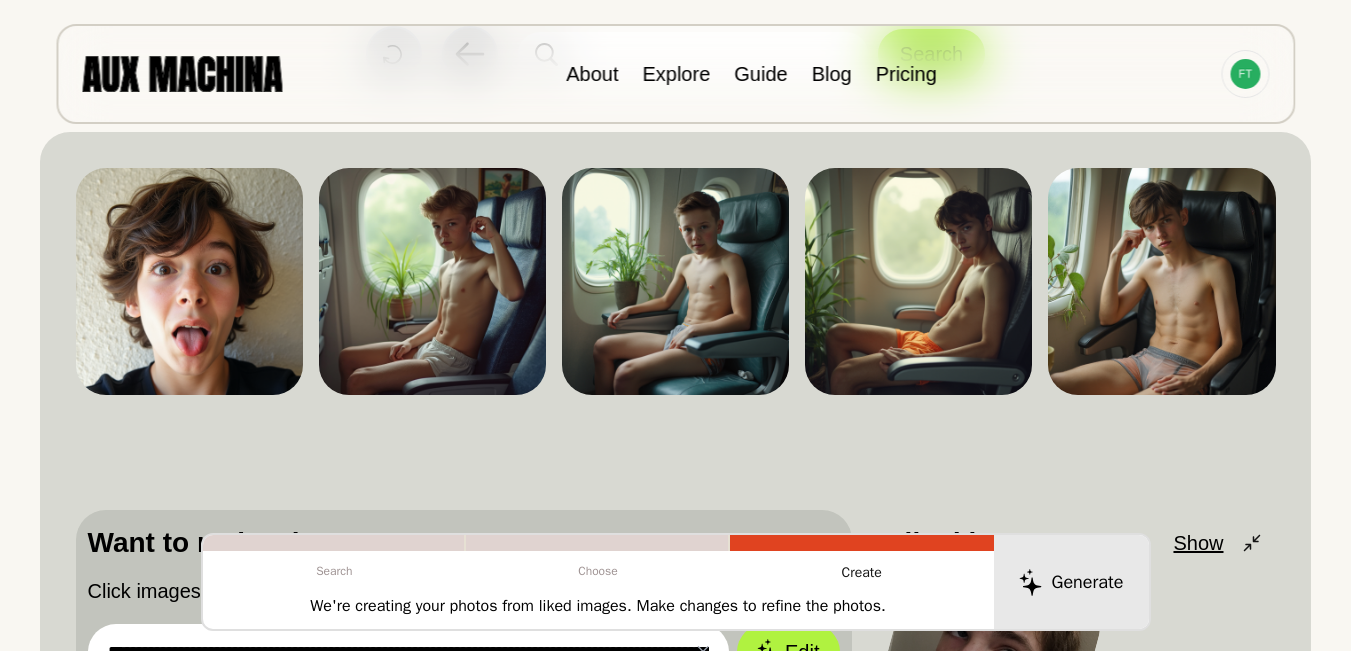 scroll, scrollTop: 146, scrollLeft: 0, axis: vertical 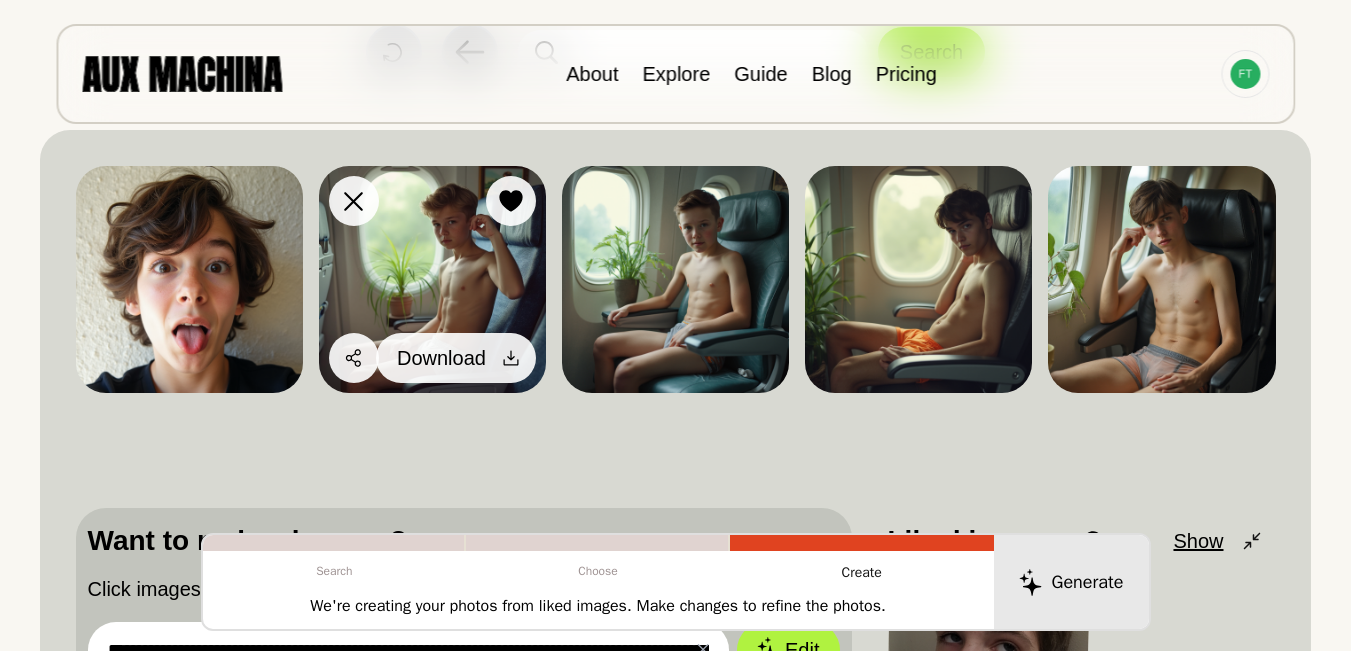 click 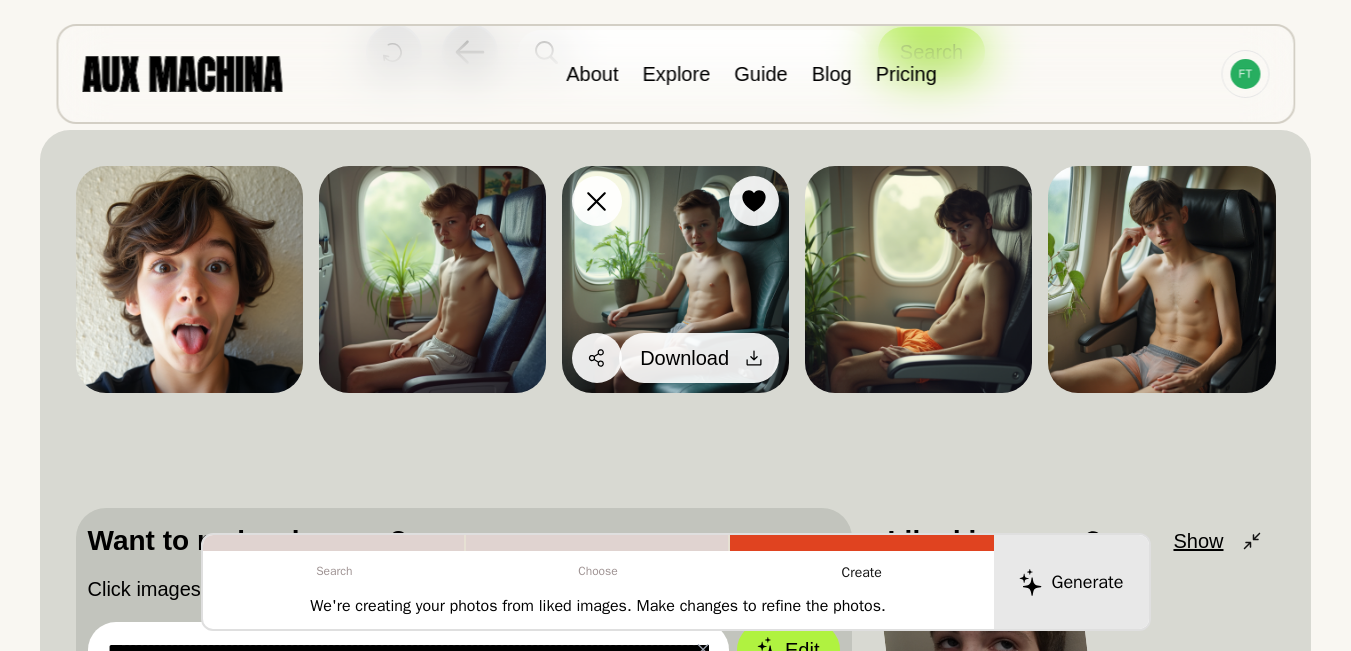 click on "Download" at bounding box center (699, 358) 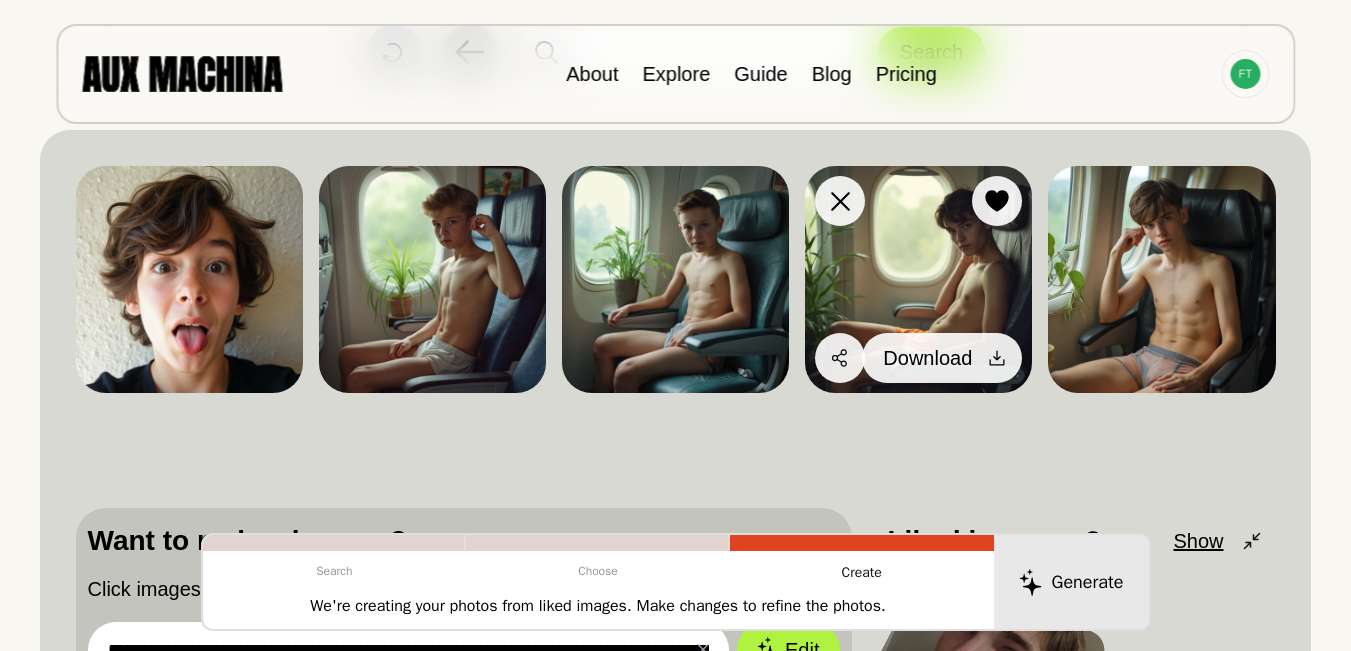 click 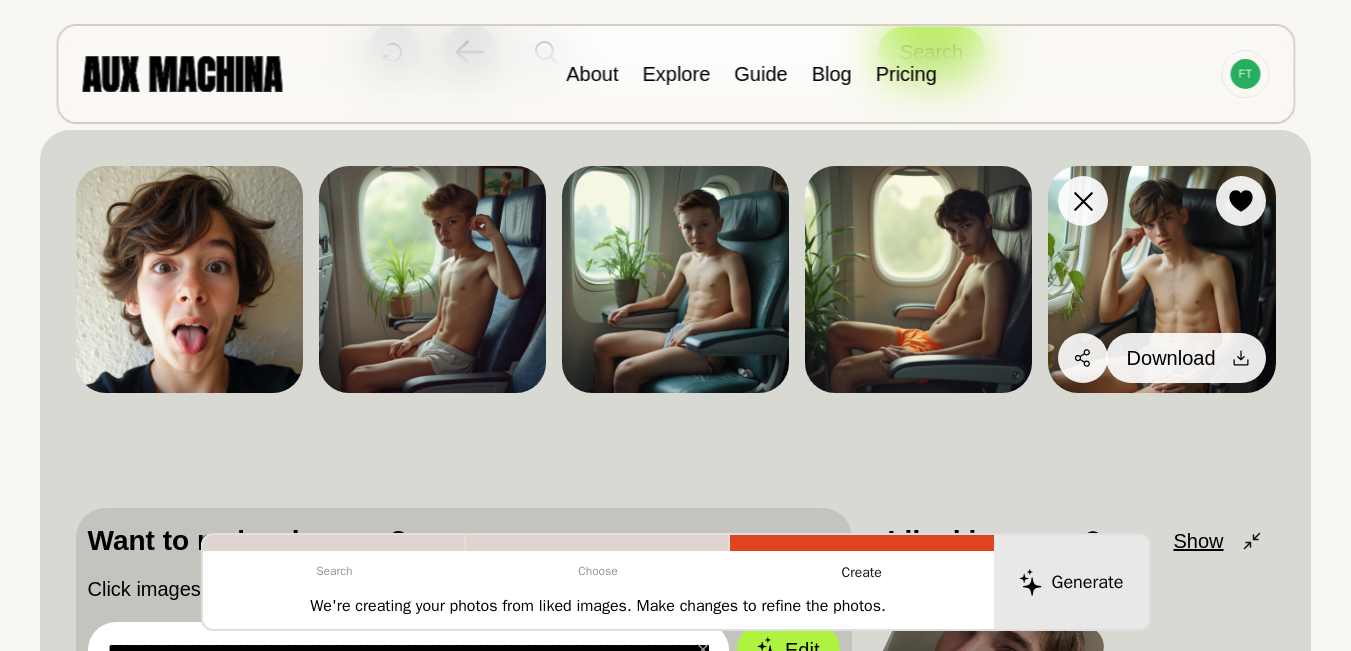 click 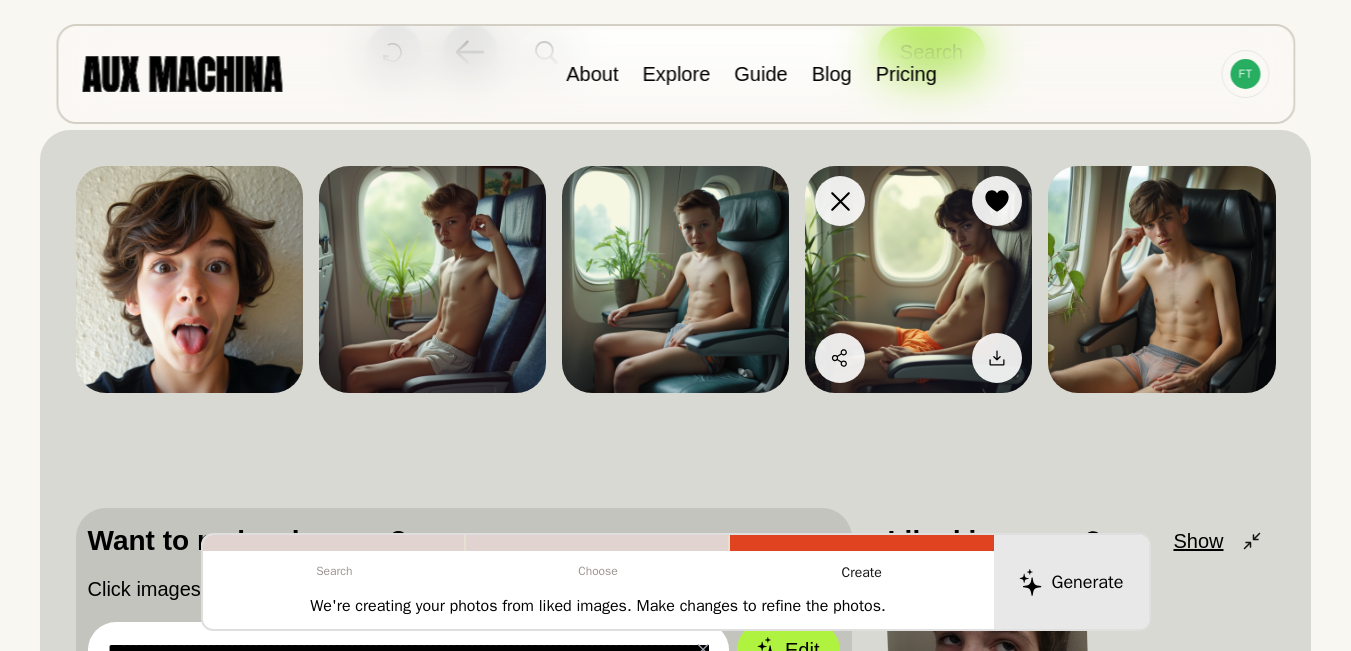 click at bounding box center [918, 279] 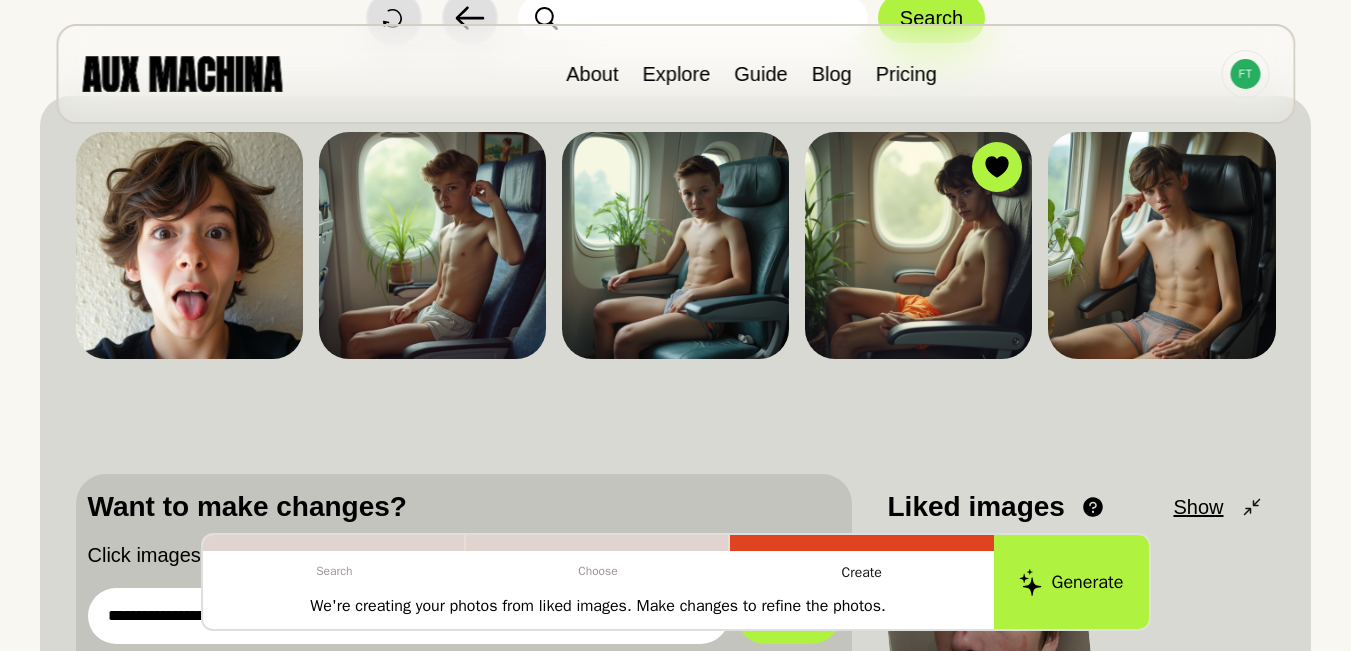 scroll, scrollTop: 380, scrollLeft: 0, axis: vertical 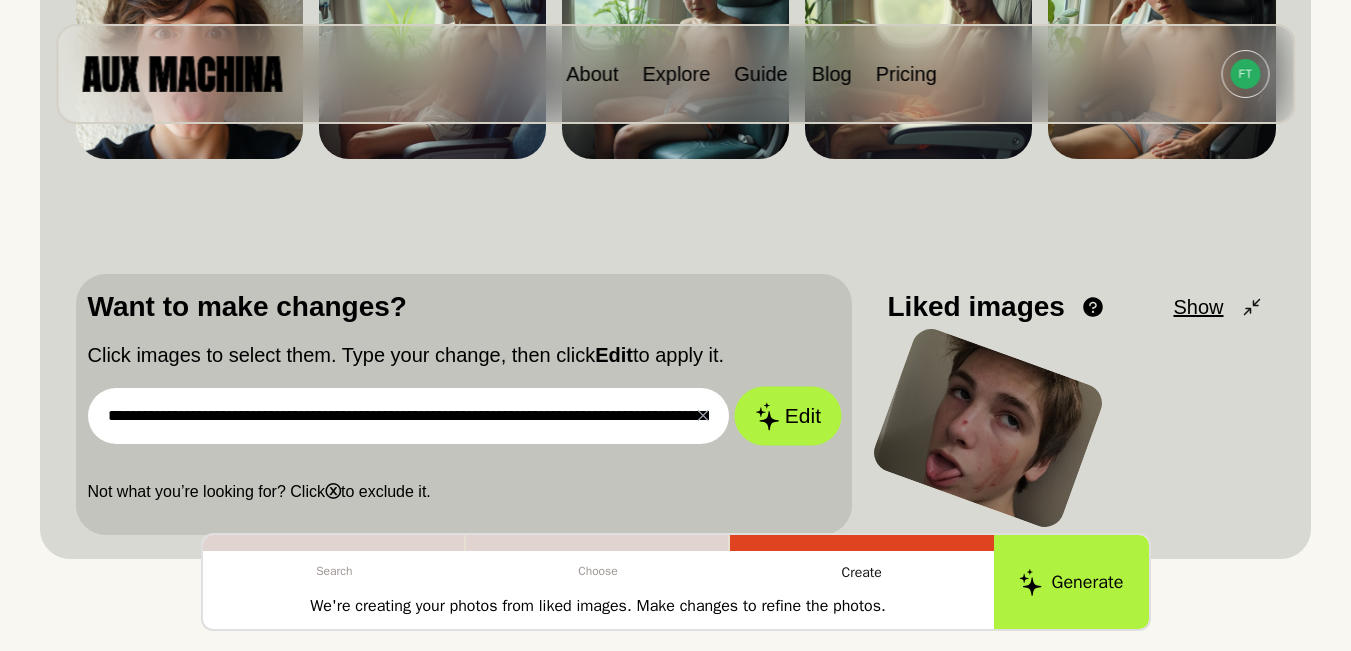 click on "Edit" at bounding box center [788, 416] 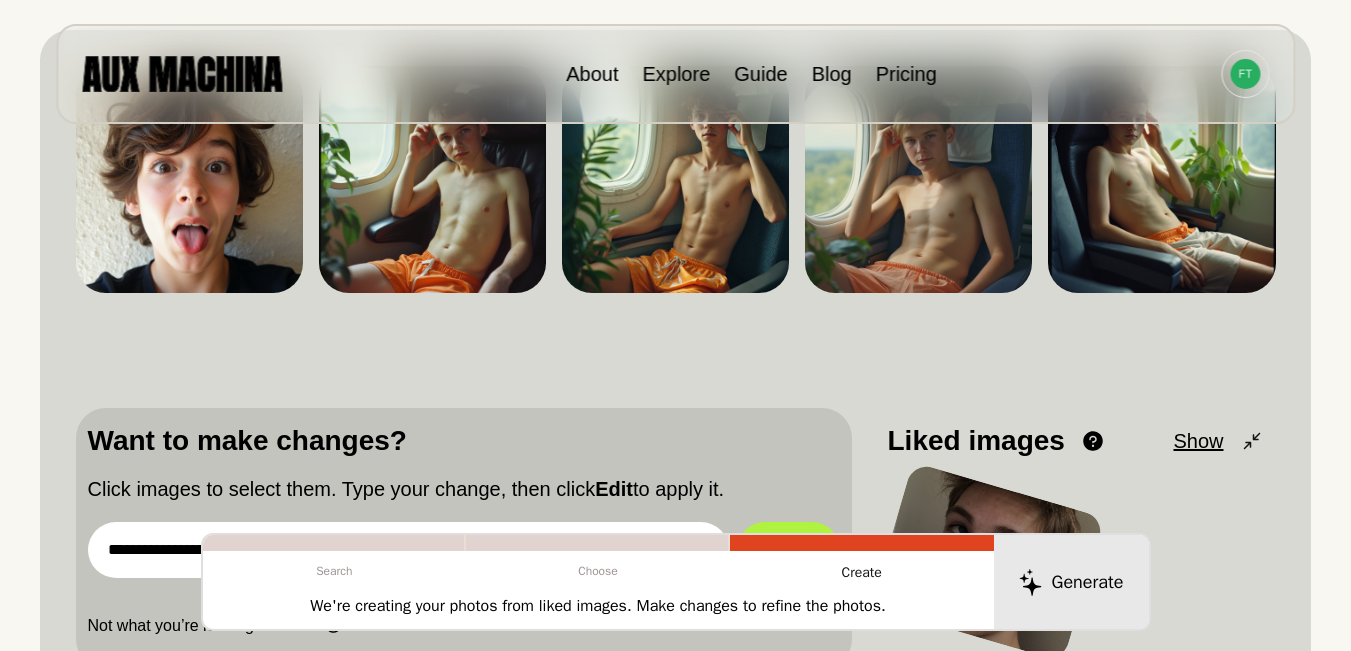 scroll, scrollTop: 213, scrollLeft: 0, axis: vertical 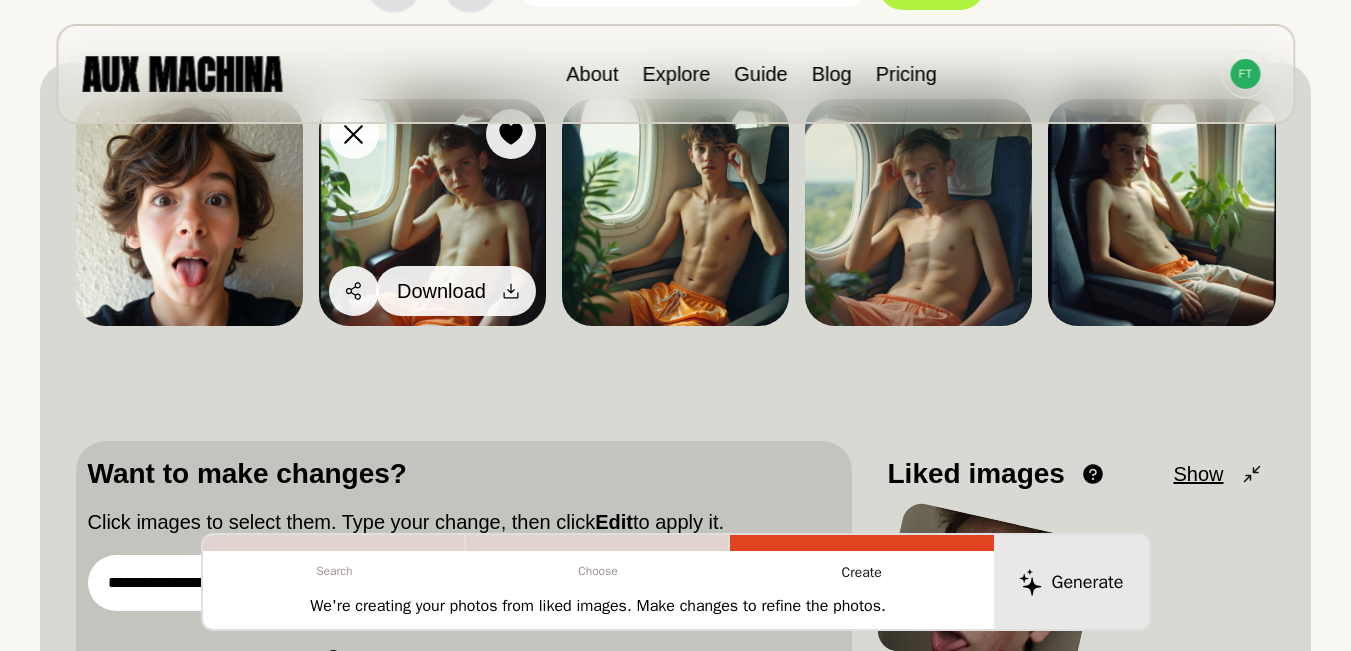 click 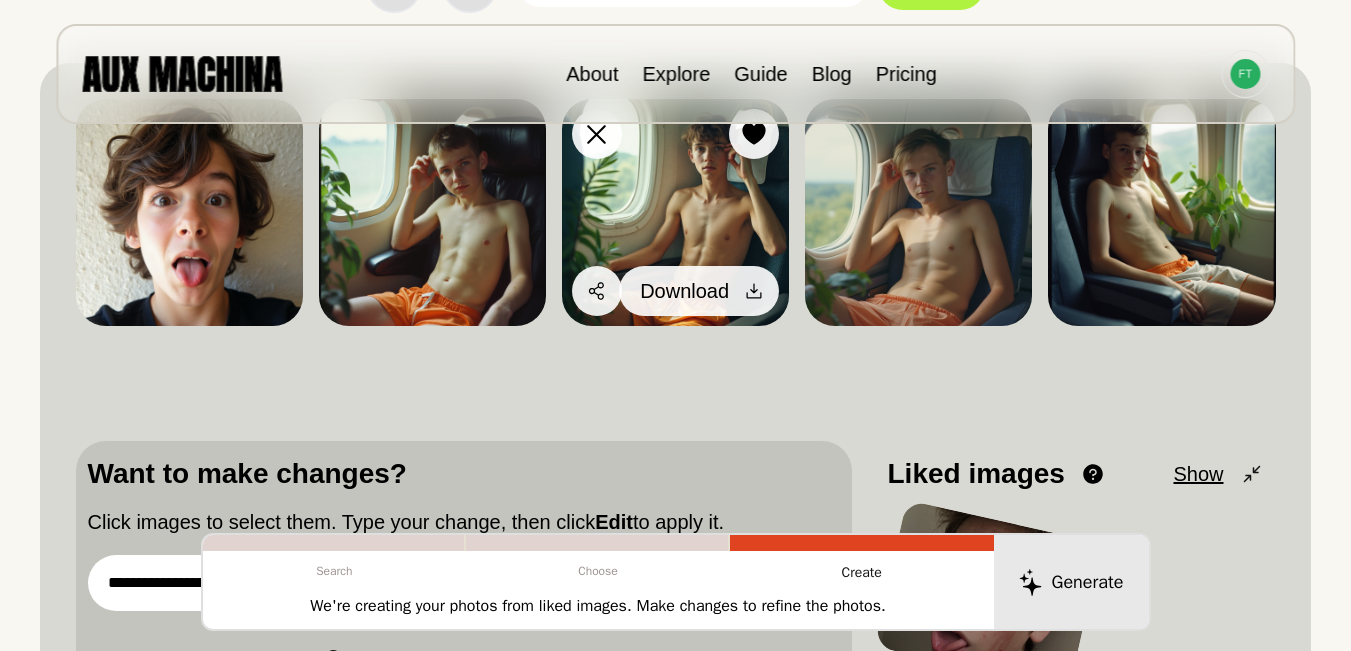 click 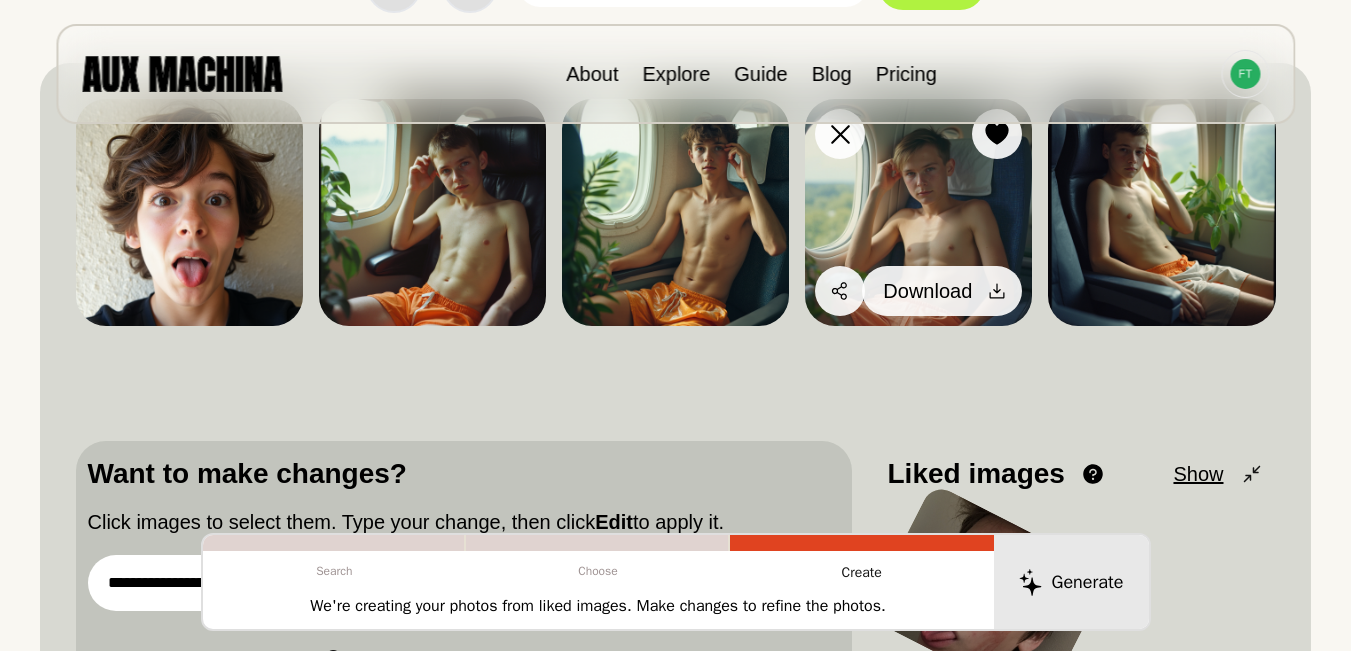 click 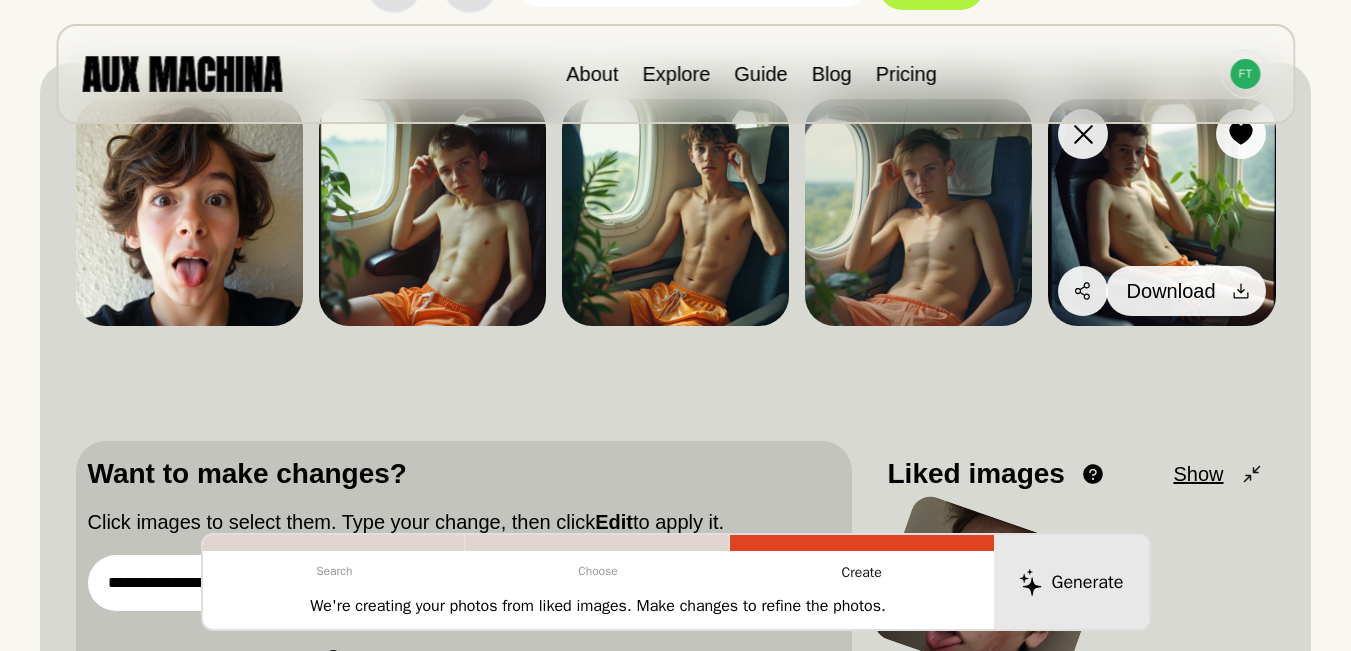 click 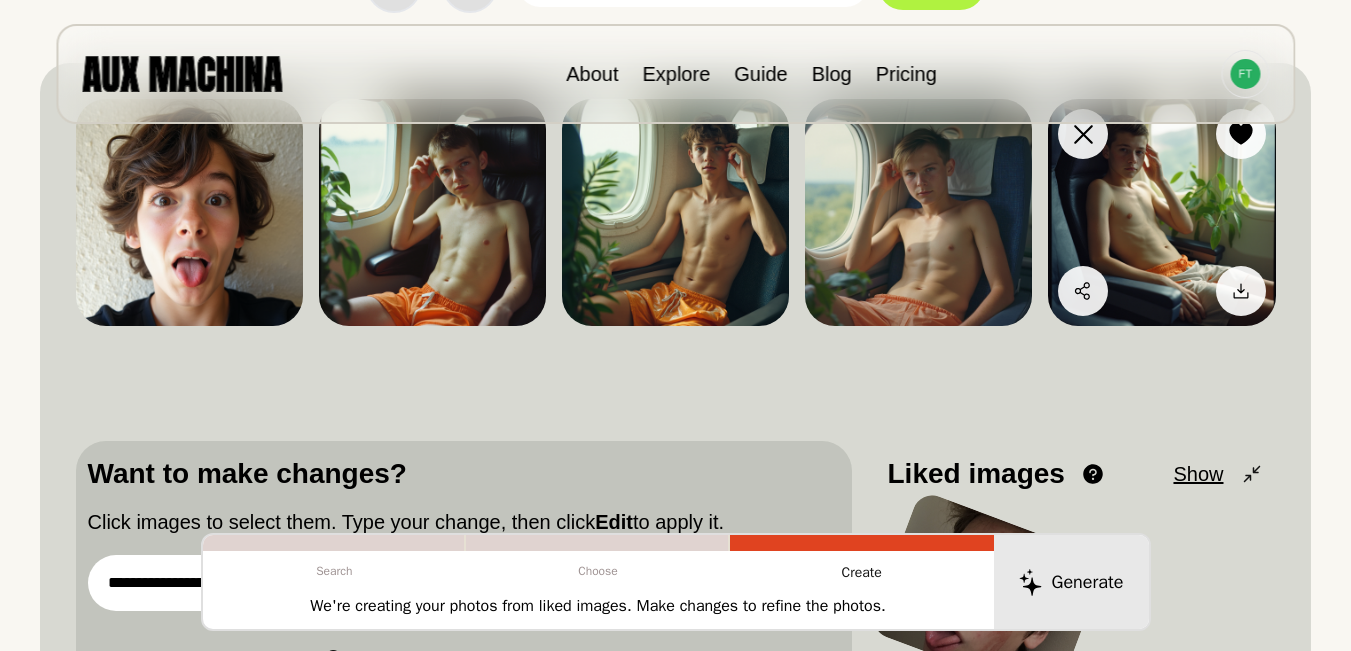 click at bounding box center [1161, 212] 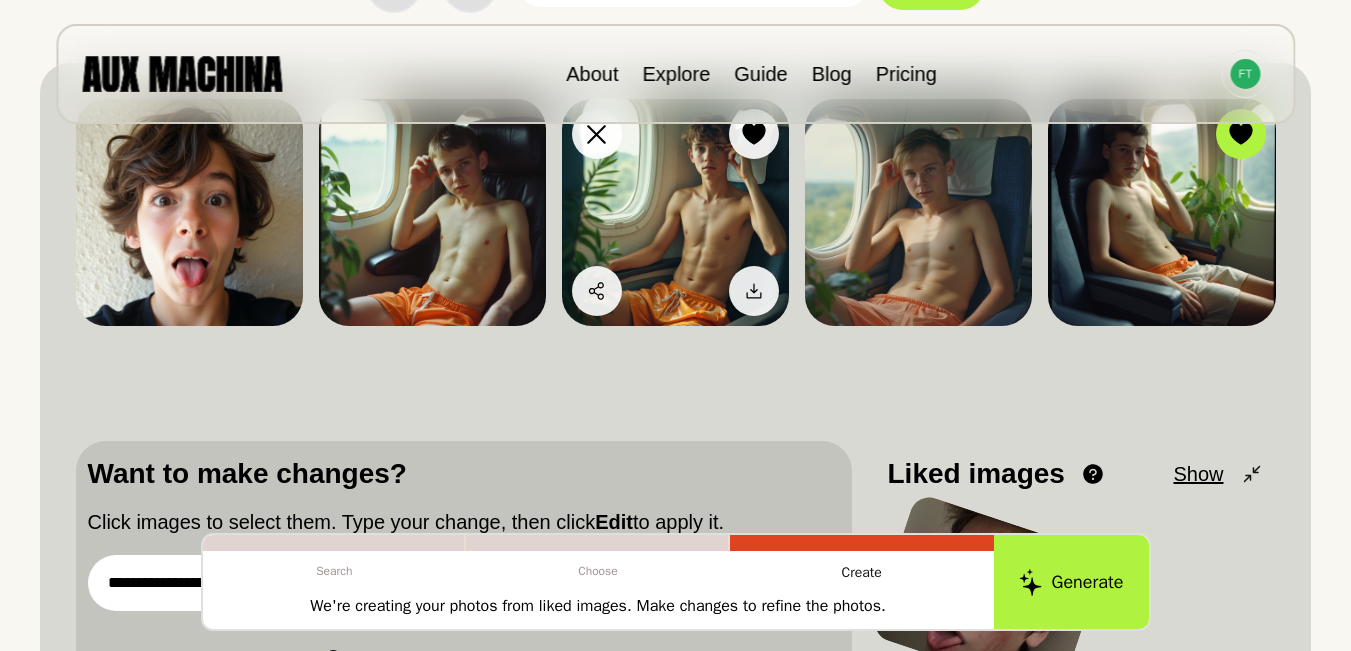click at bounding box center (675, 212) 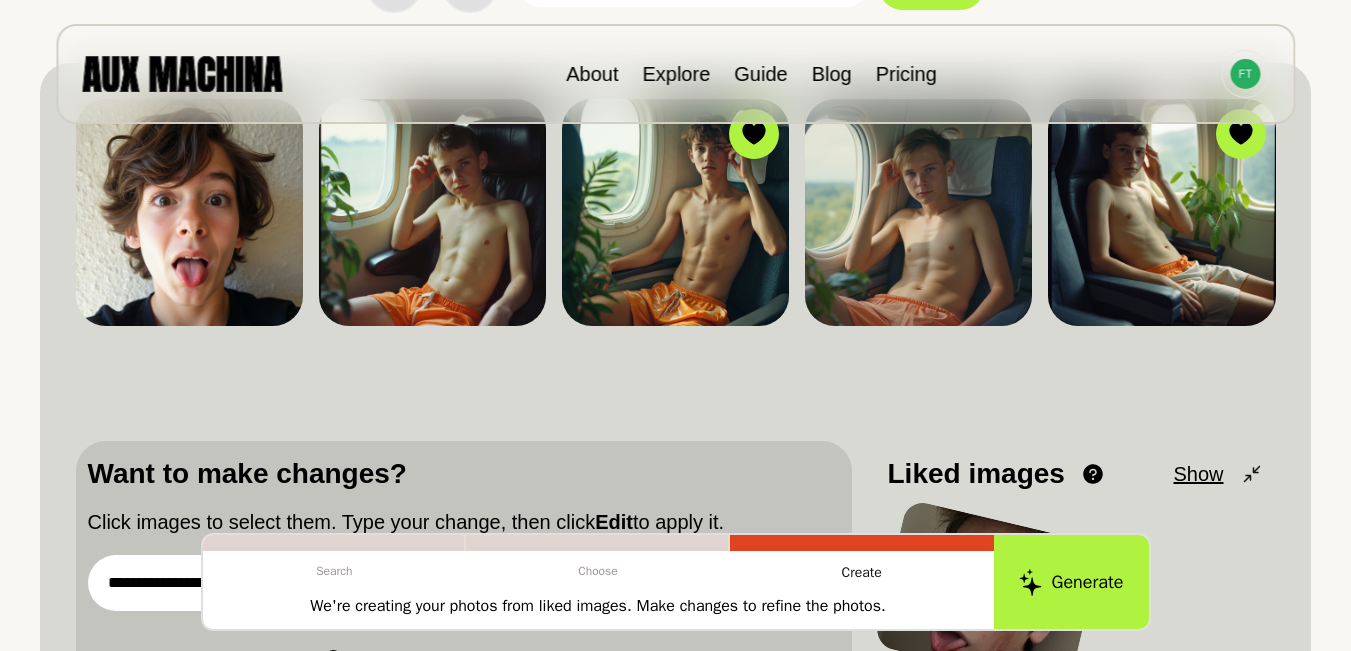scroll, scrollTop: 280, scrollLeft: 0, axis: vertical 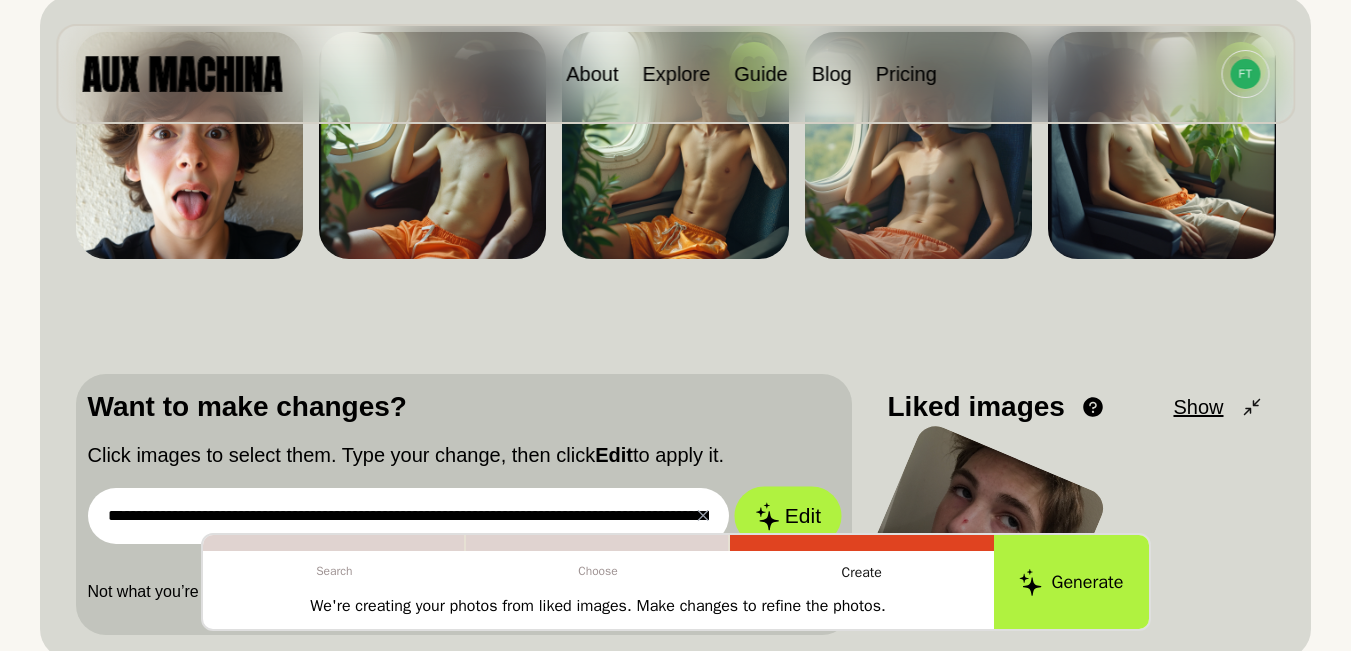 click 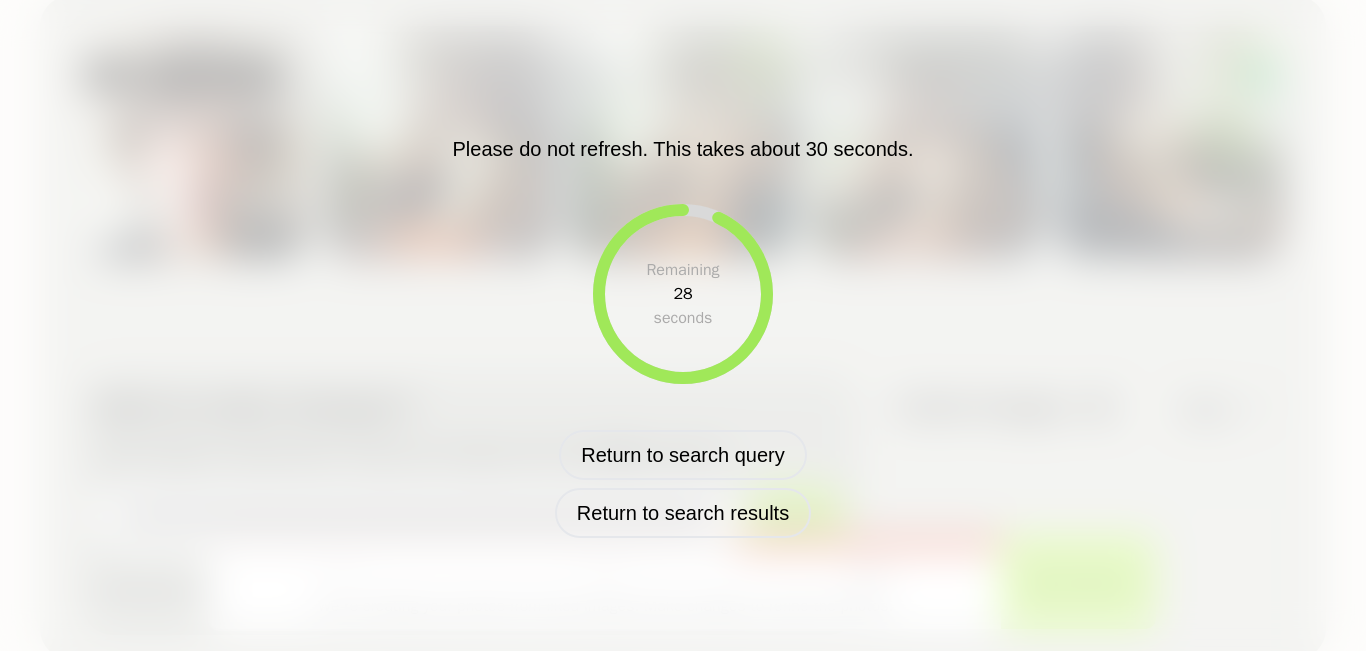 click on "Please do not refresh. This takes about 30 seconds. Remaining 28 seconds Return to search query Return to search results" at bounding box center (683, 325) 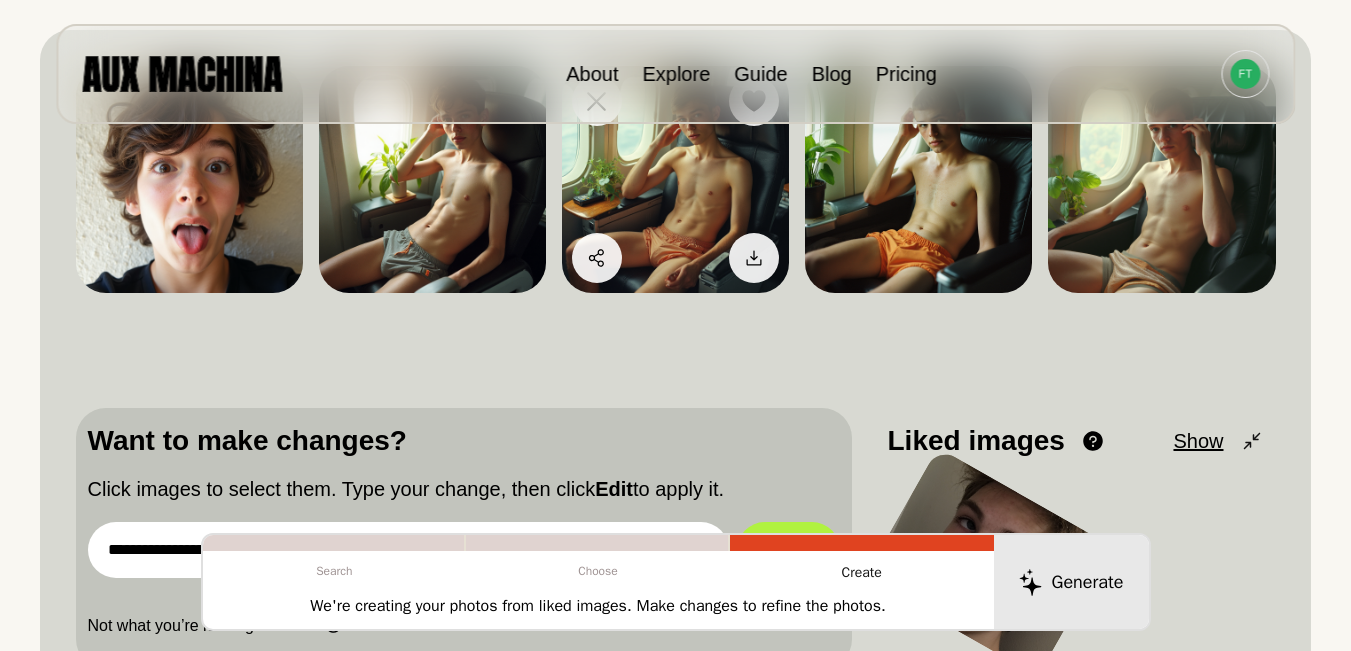 scroll, scrollTop: 213, scrollLeft: 0, axis: vertical 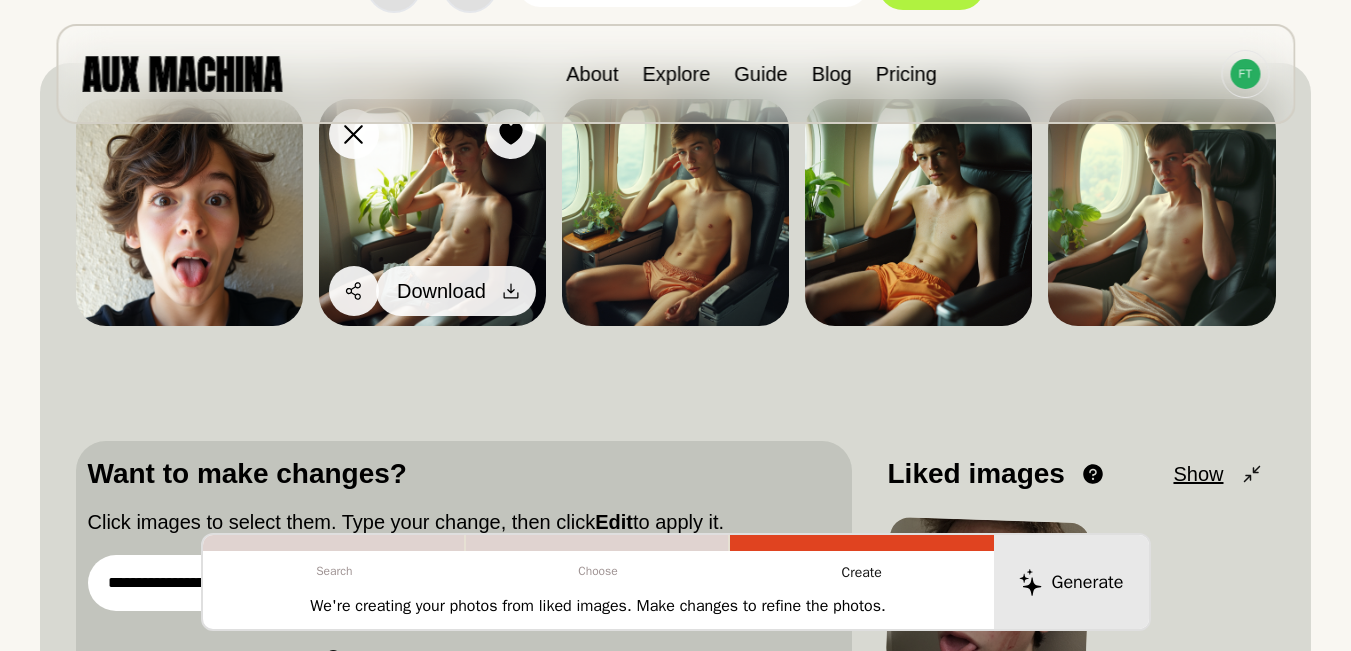 click on "Download" at bounding box center [456, 291] 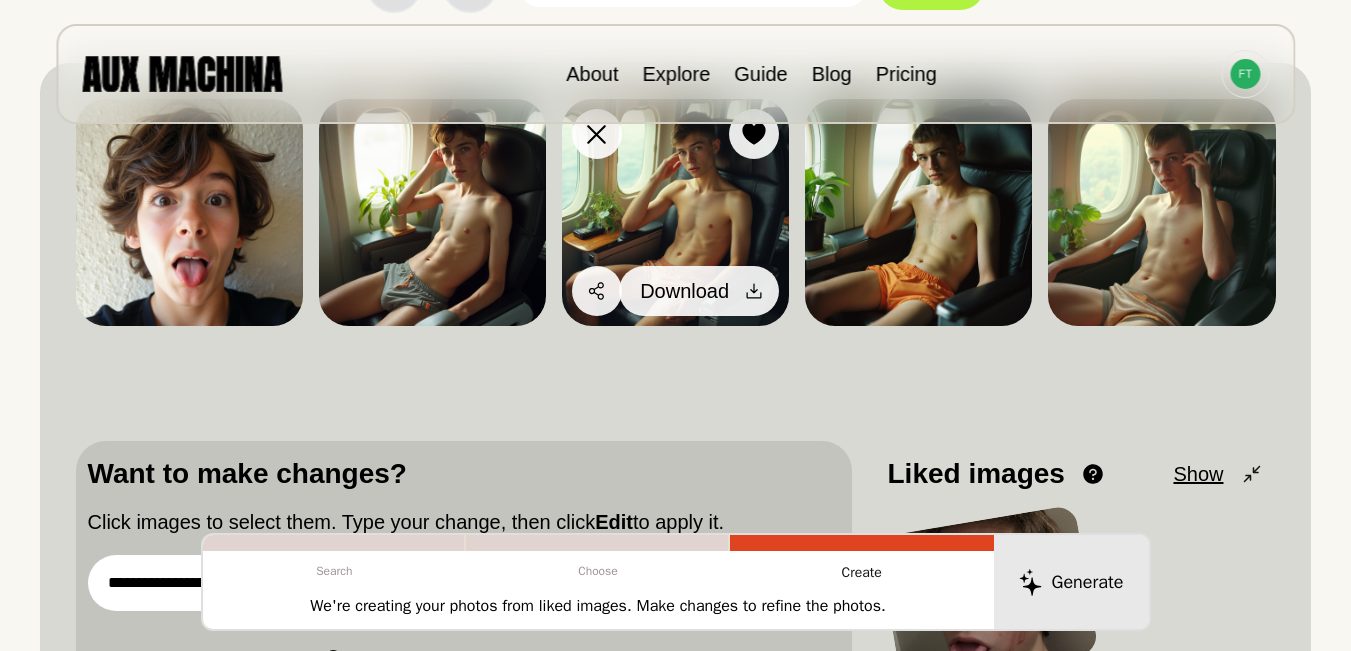 click 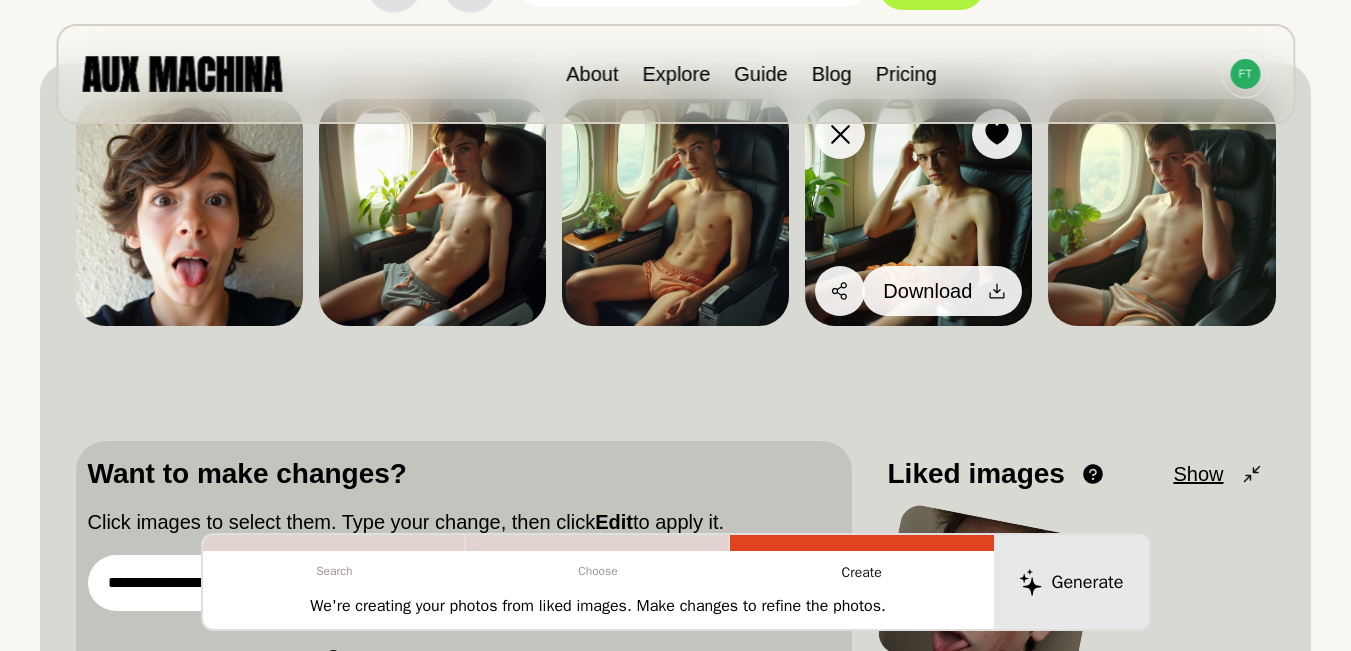 click 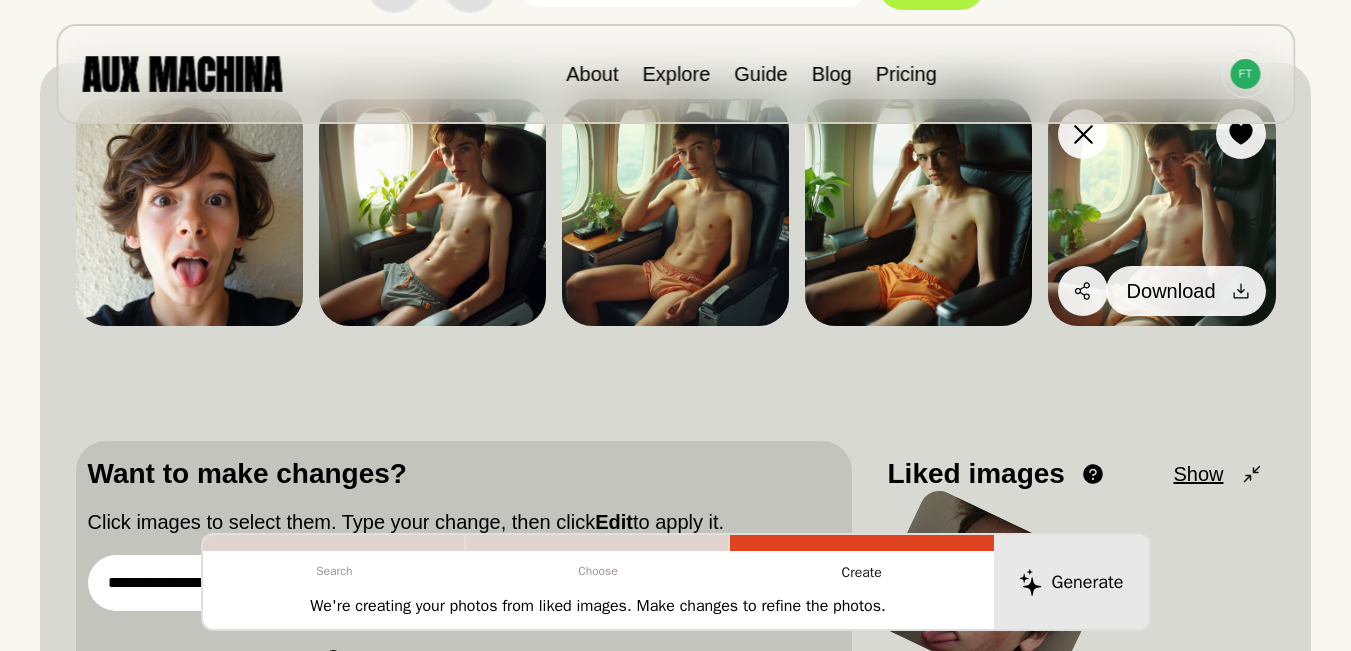 click 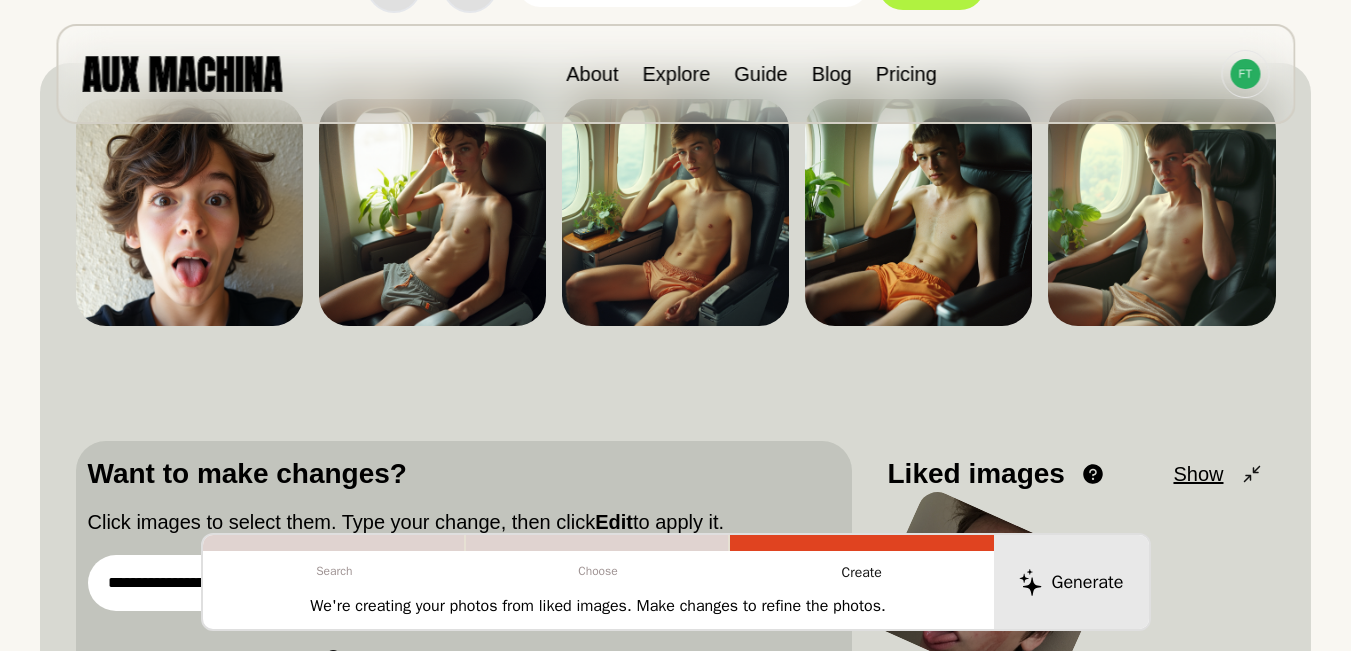 scroll, scrollTop: 346, scrollLeft: 0, axis: vertical 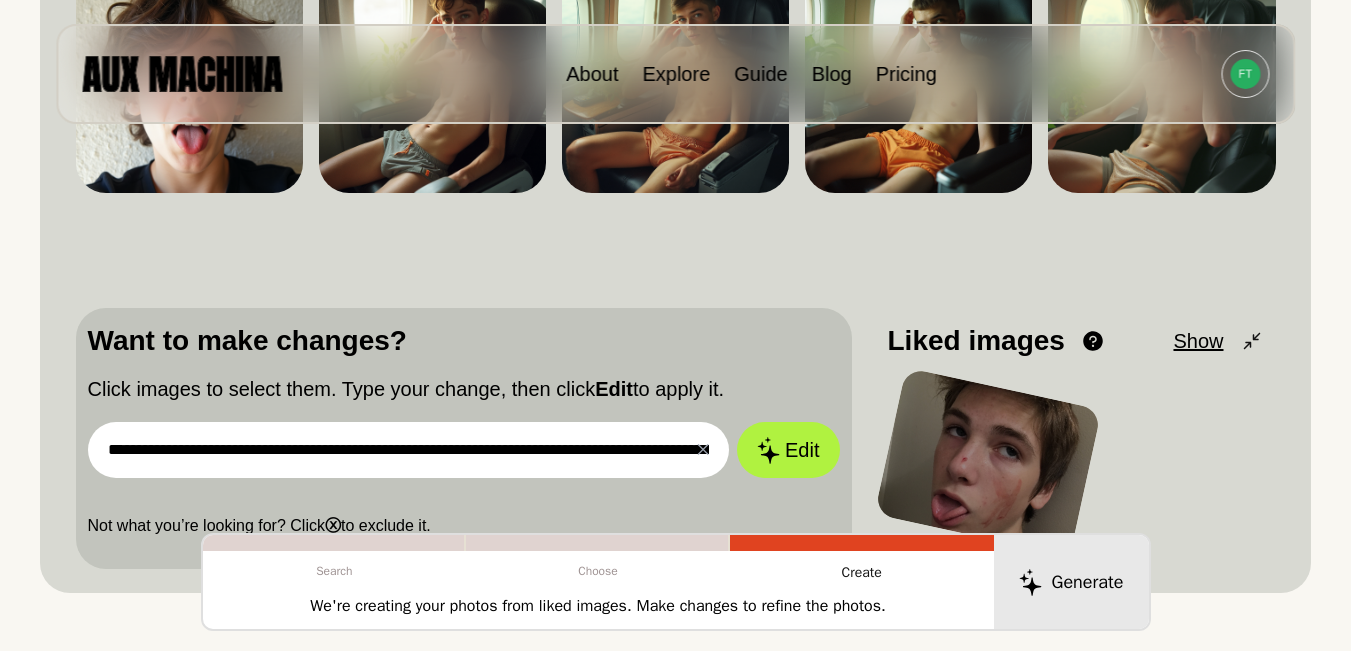 click on "**********" at bounding box center [409, 450] 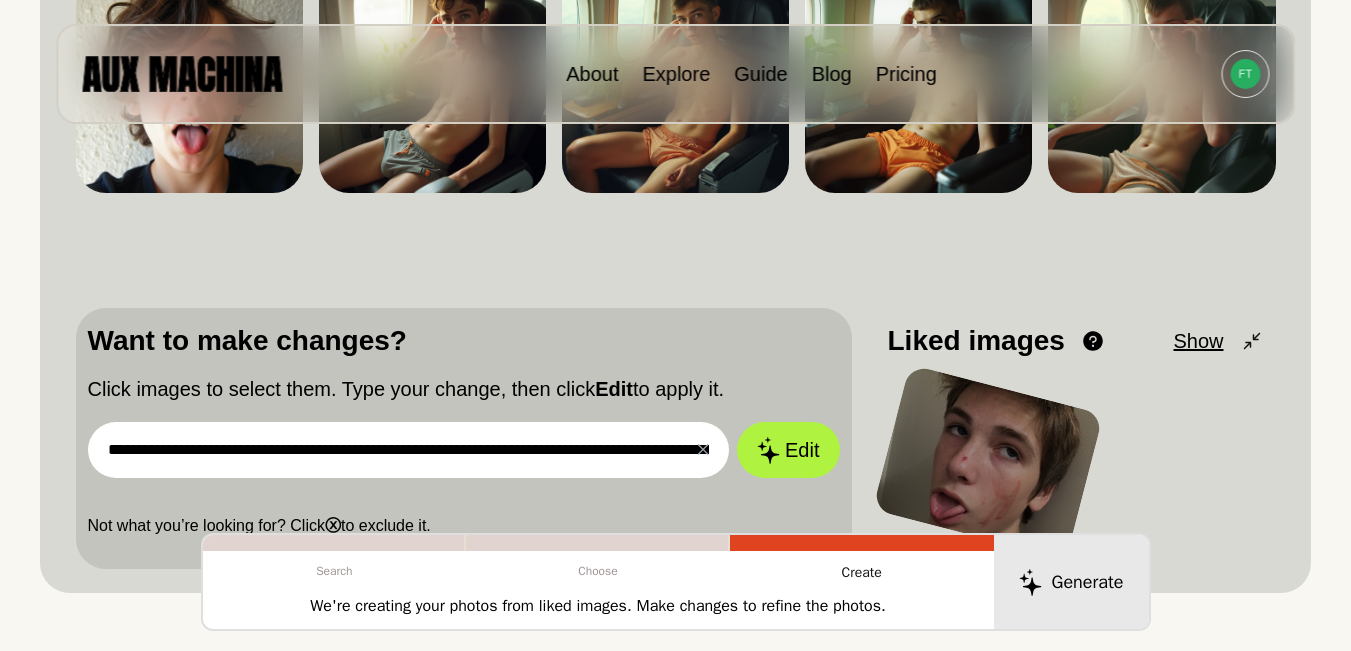 click on "**********" at bounding box center [409, 450] 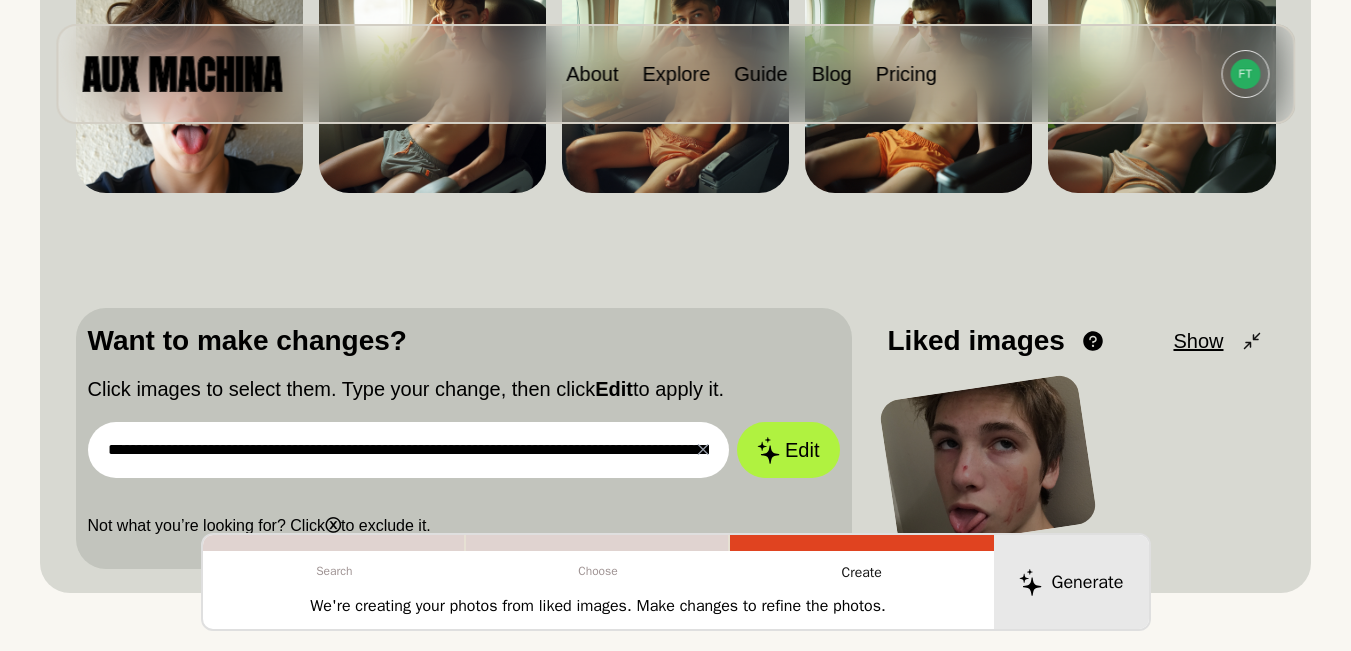 paste 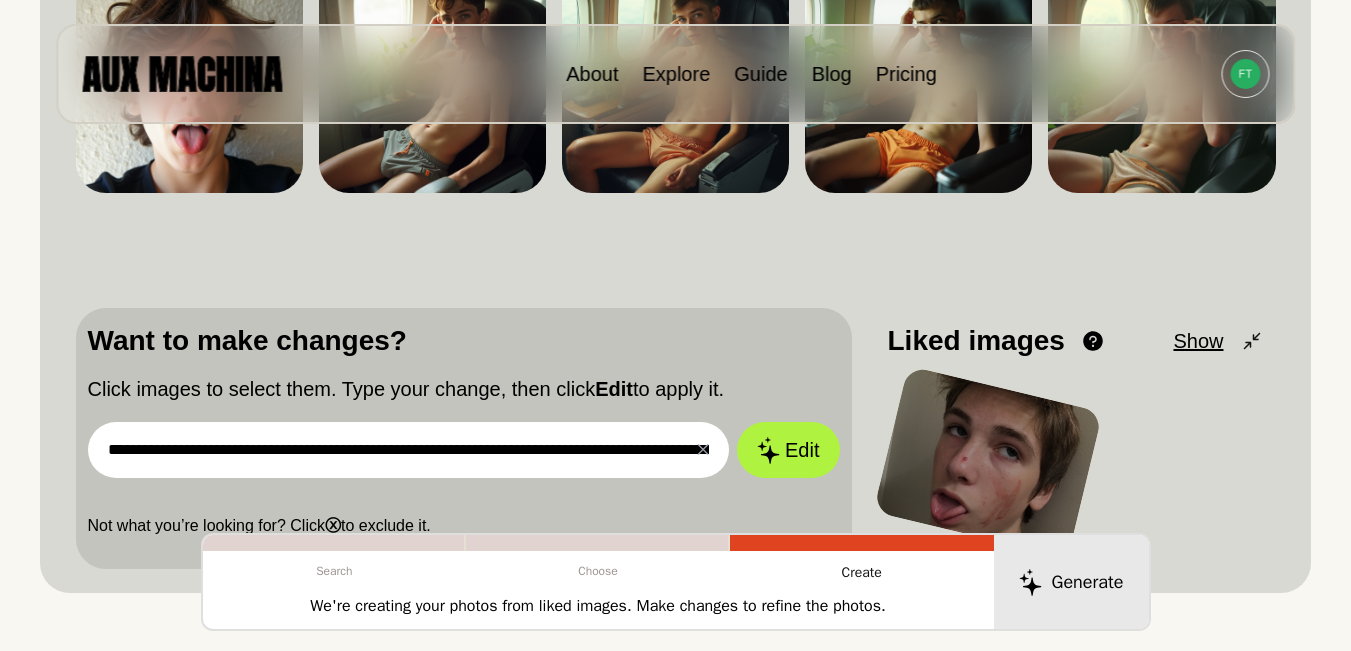 scroll, scrollTop: 0, scrollLeft: 4180, axis: horizontal 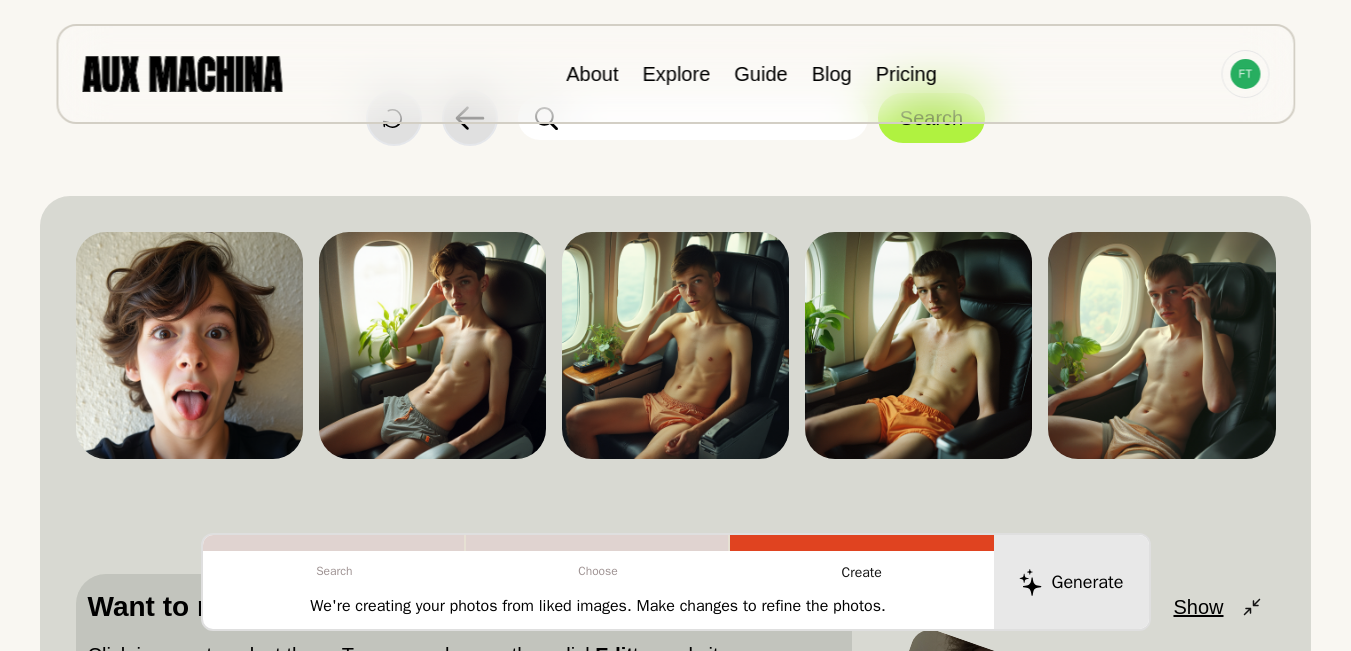 type on "**********" 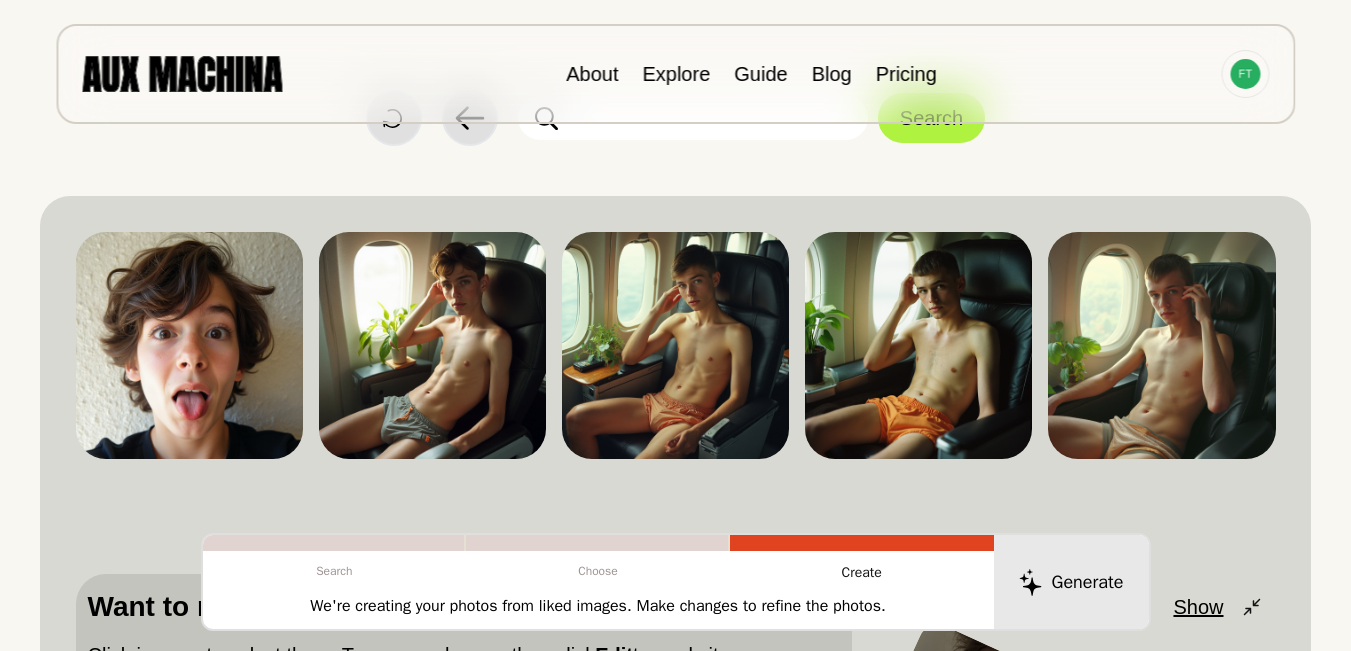 scroll, scrollTop: 0, scrollLeft: 0, axis: both 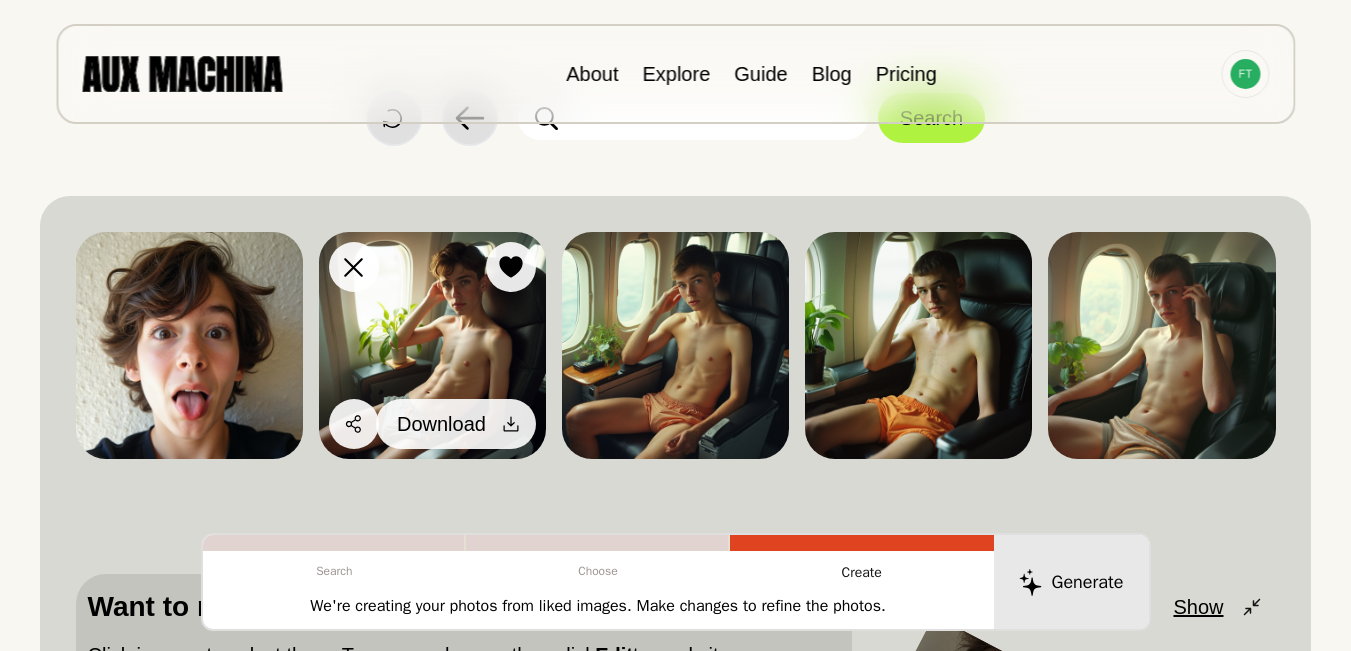 click 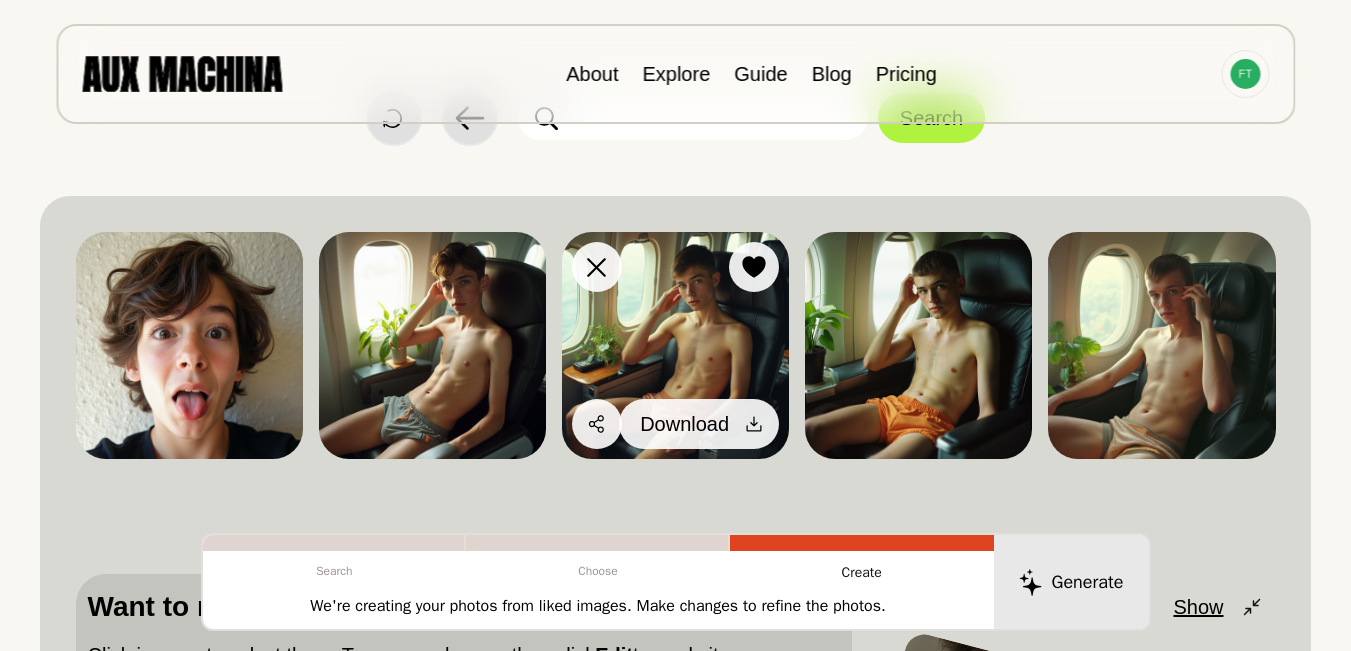click at bounding box center (754, 424) 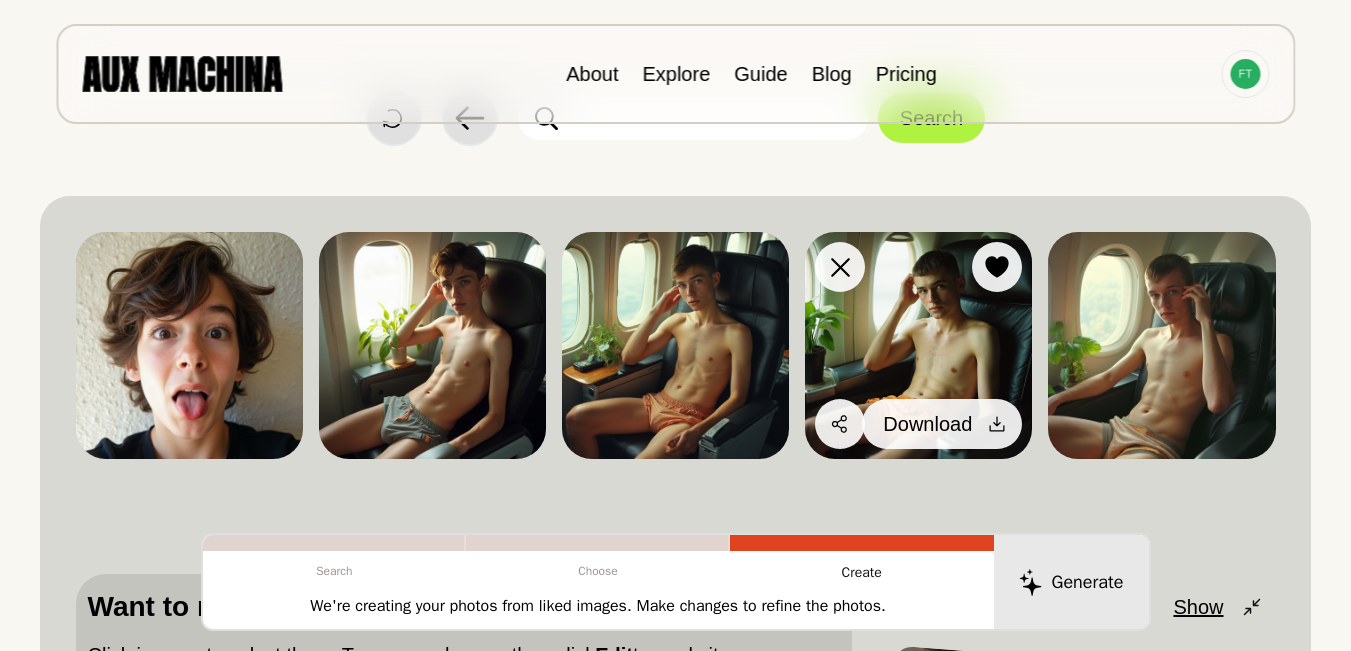 click at bounding box center [997, 424] 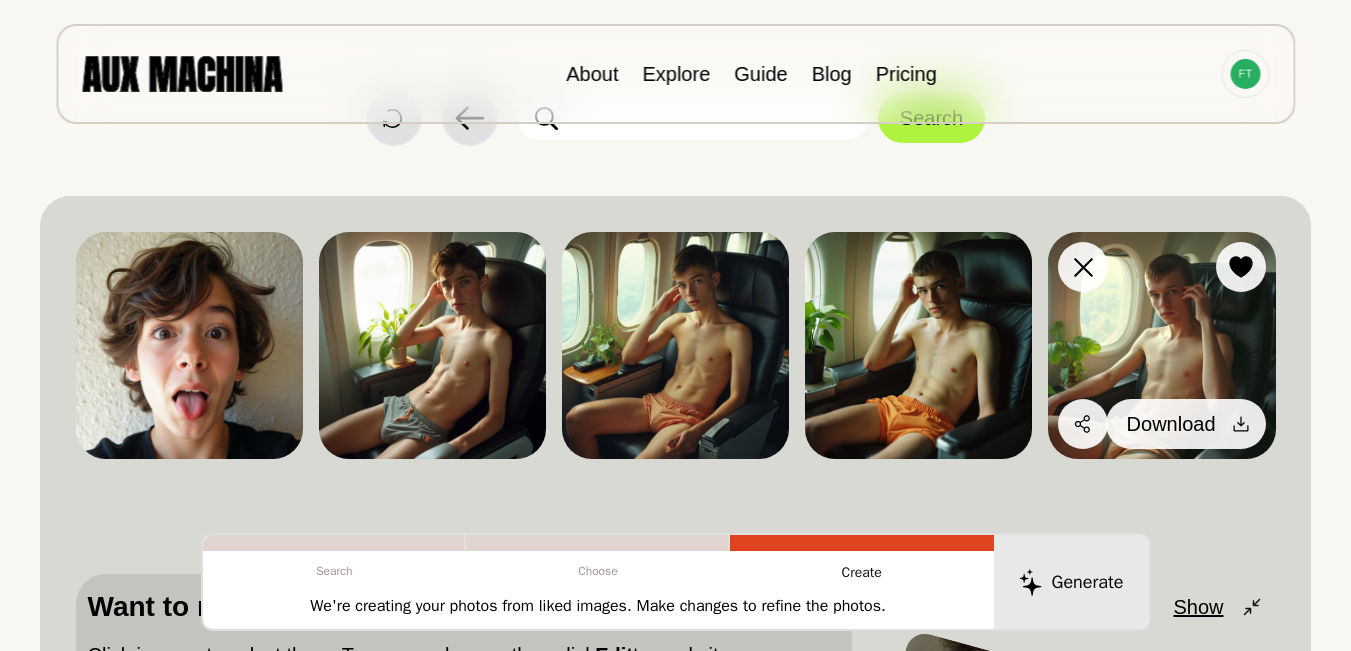 click on "Download" at bounding box center (1171, 424) 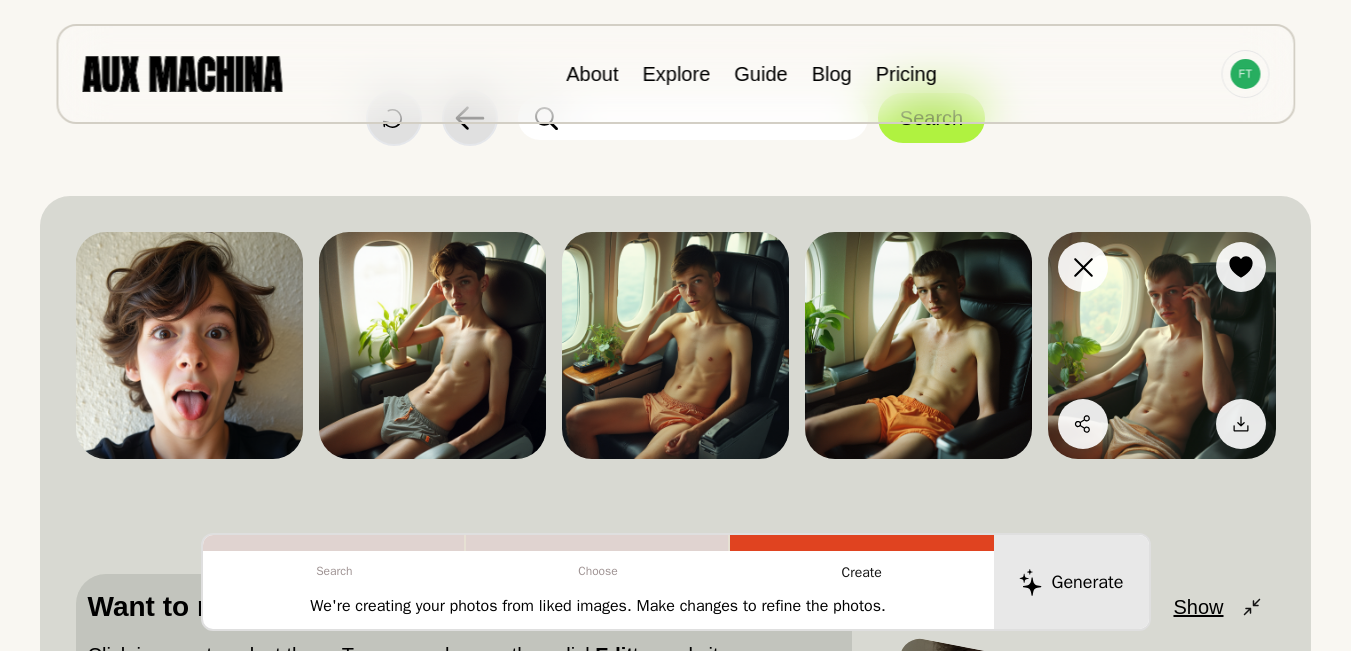 click at bounding box center (1161, 345) 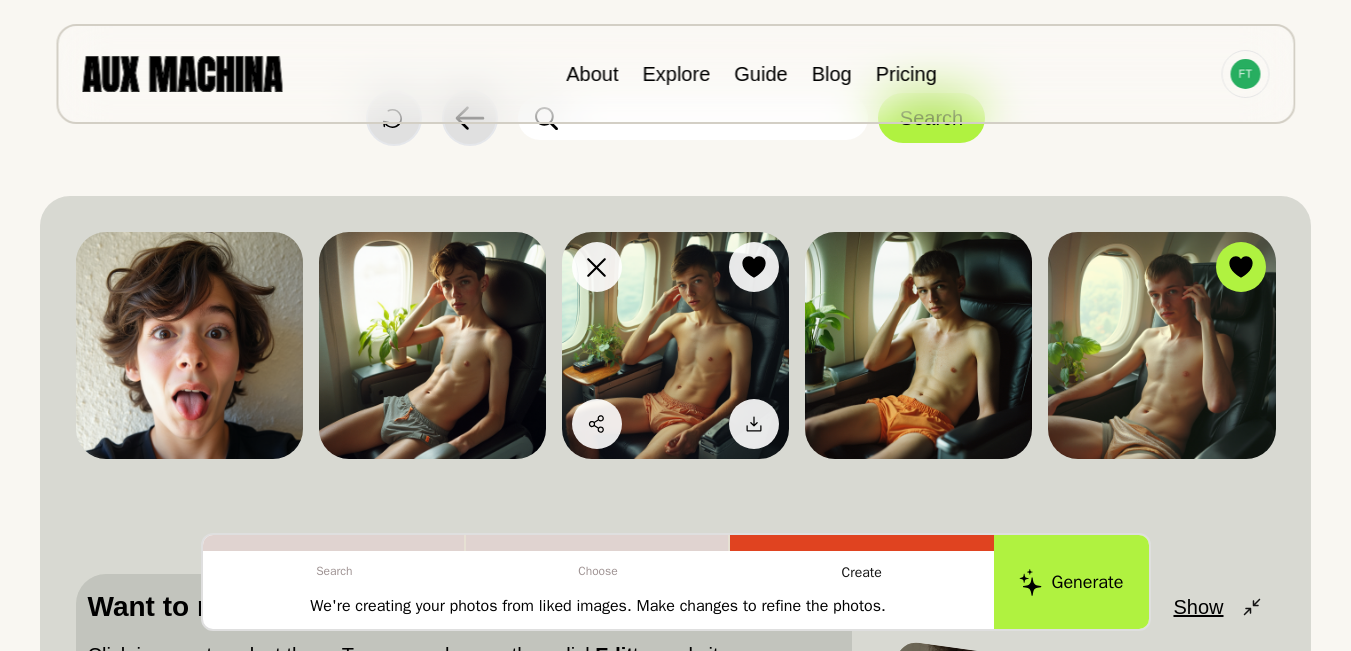 click at bounding box center [675, 345] 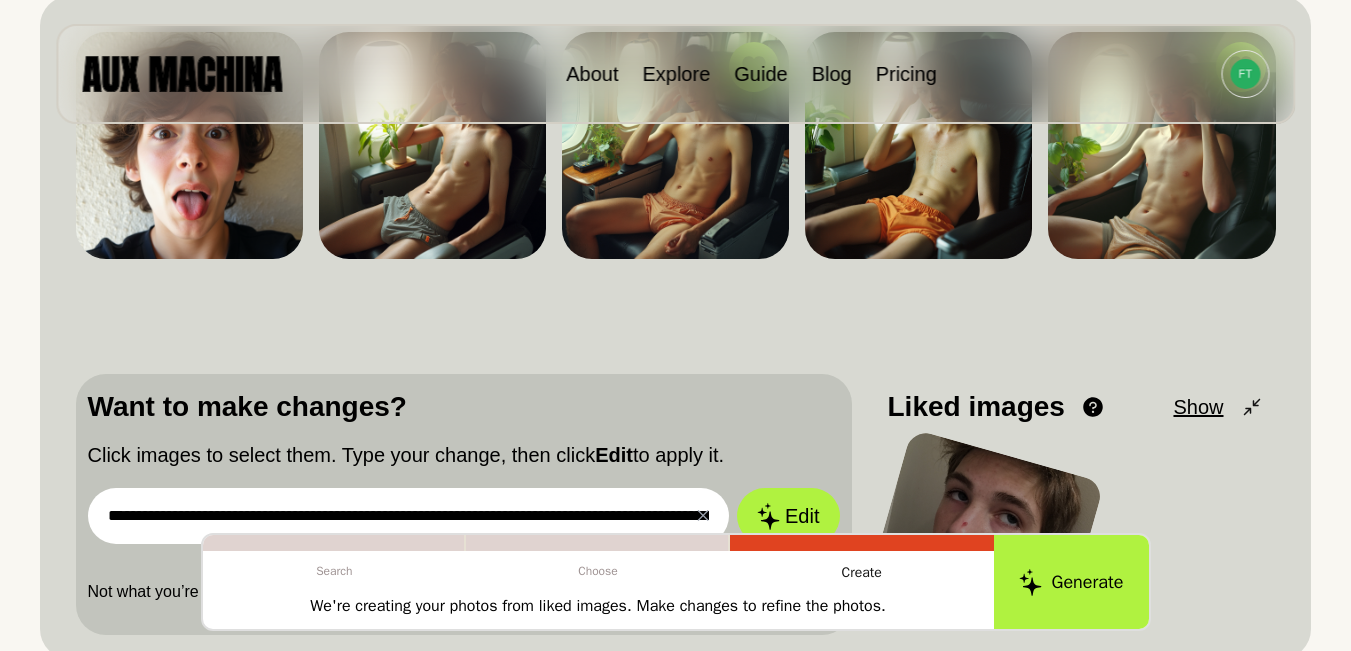 scroll, scrollTop: 380, scrollLeft: 0, axis: vertical 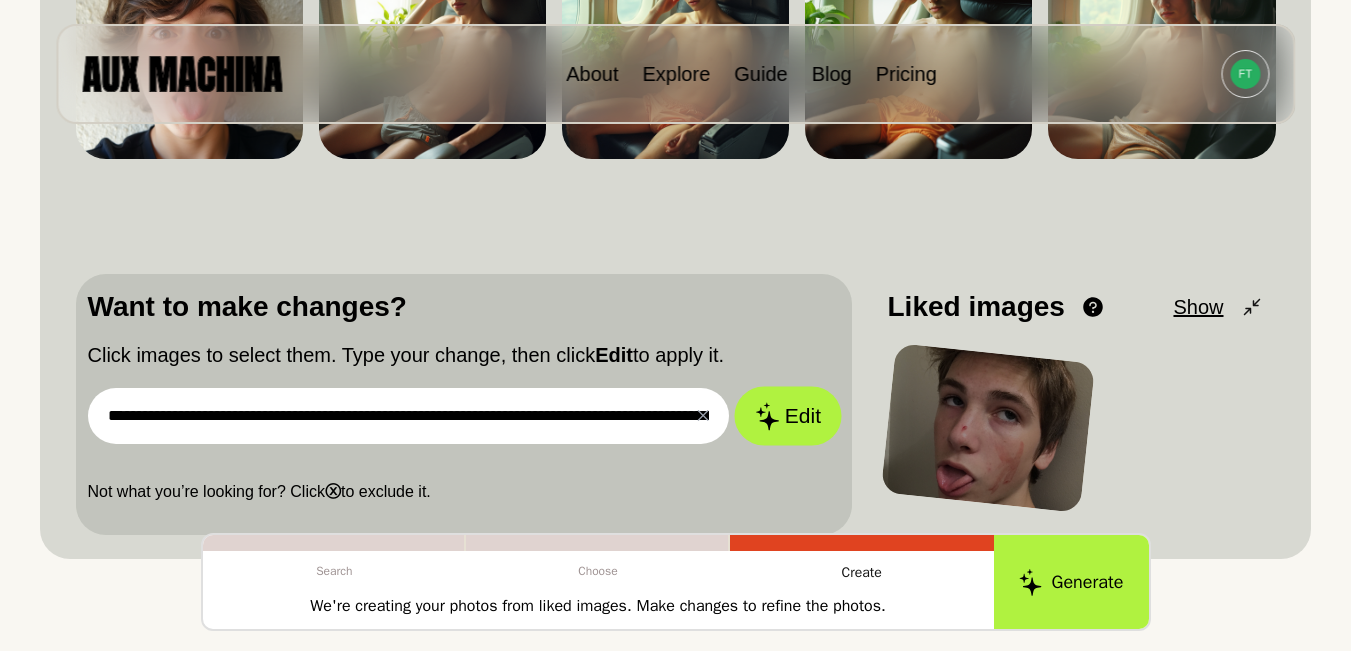 click on "Edit" at bounding box center [788, 416] 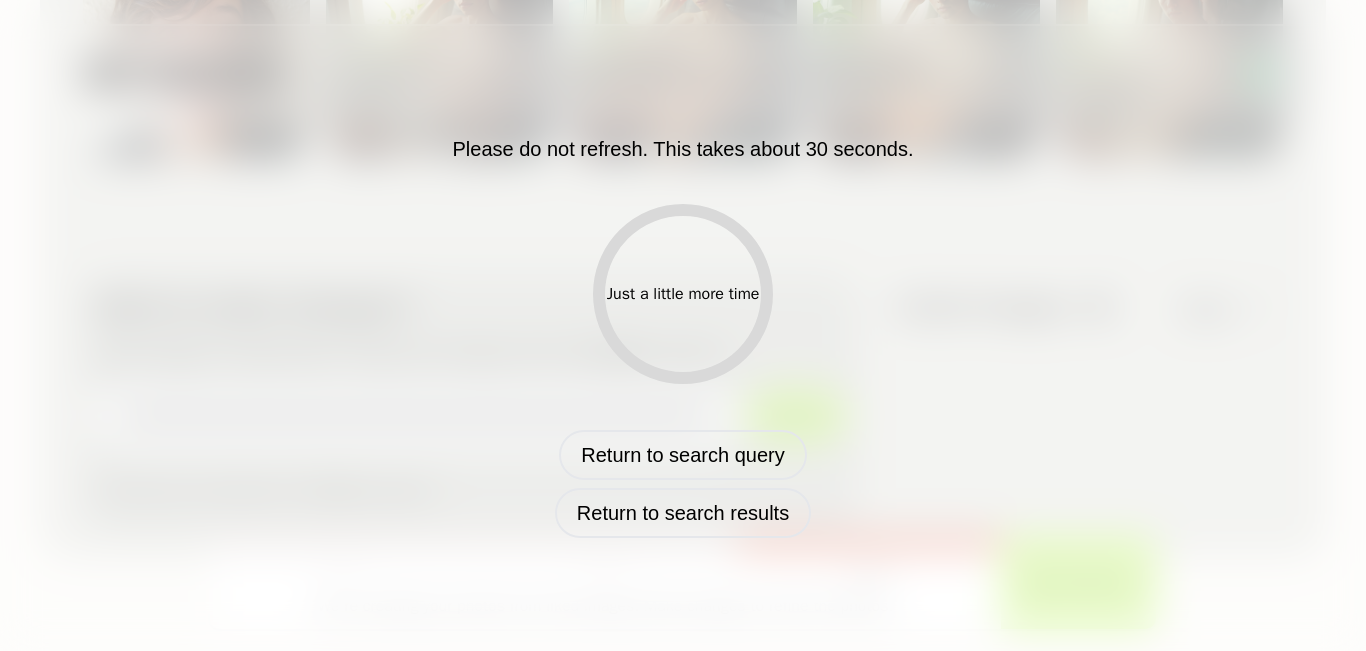 click on "Please do not refresh. This takes about 30 seconds. Just a little more time Return to search query Return to search results" at bounding box center (683, 326) 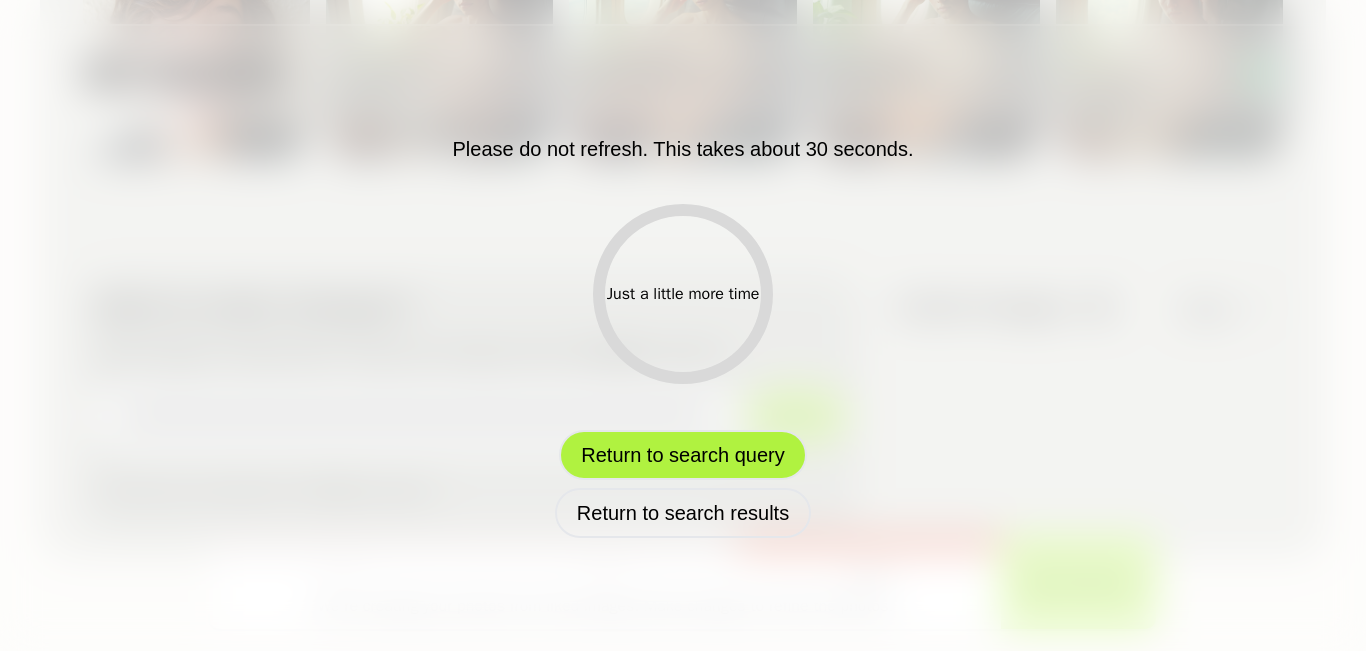 click on "Return to search query" at bounding box center [682, 455] 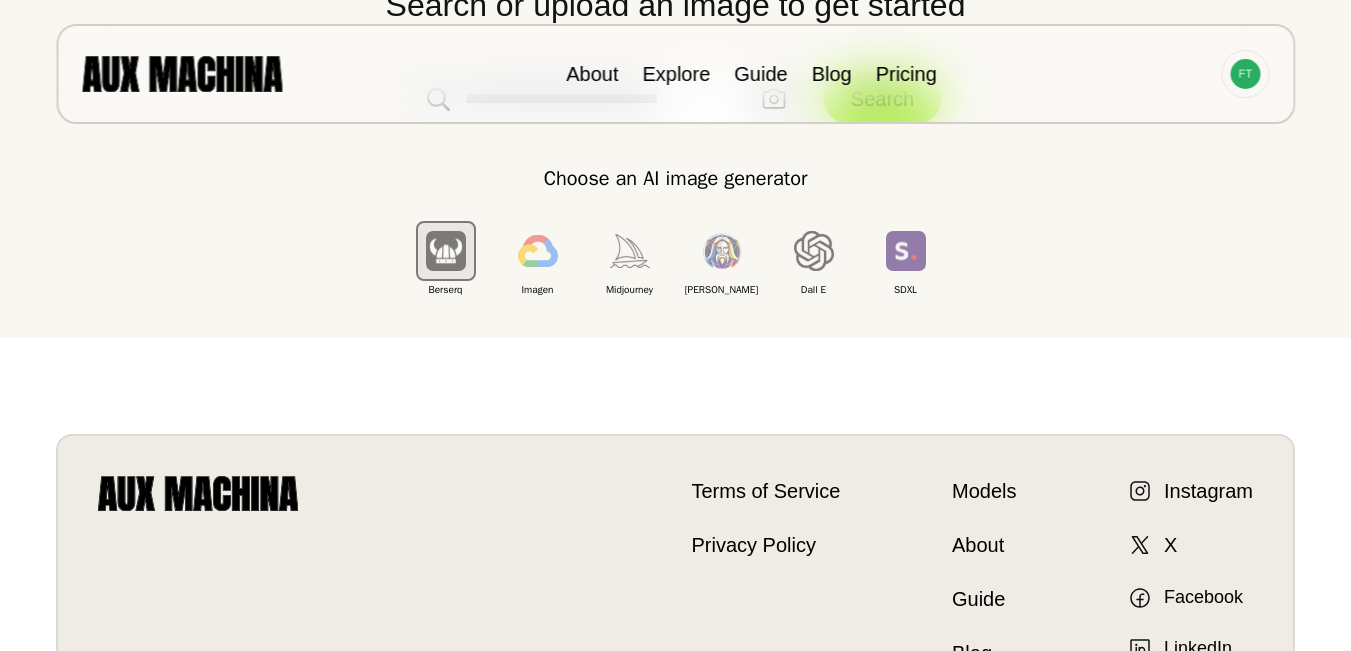 scroll, scrollTop: 213, scrollLeft: 0, axis: vertical 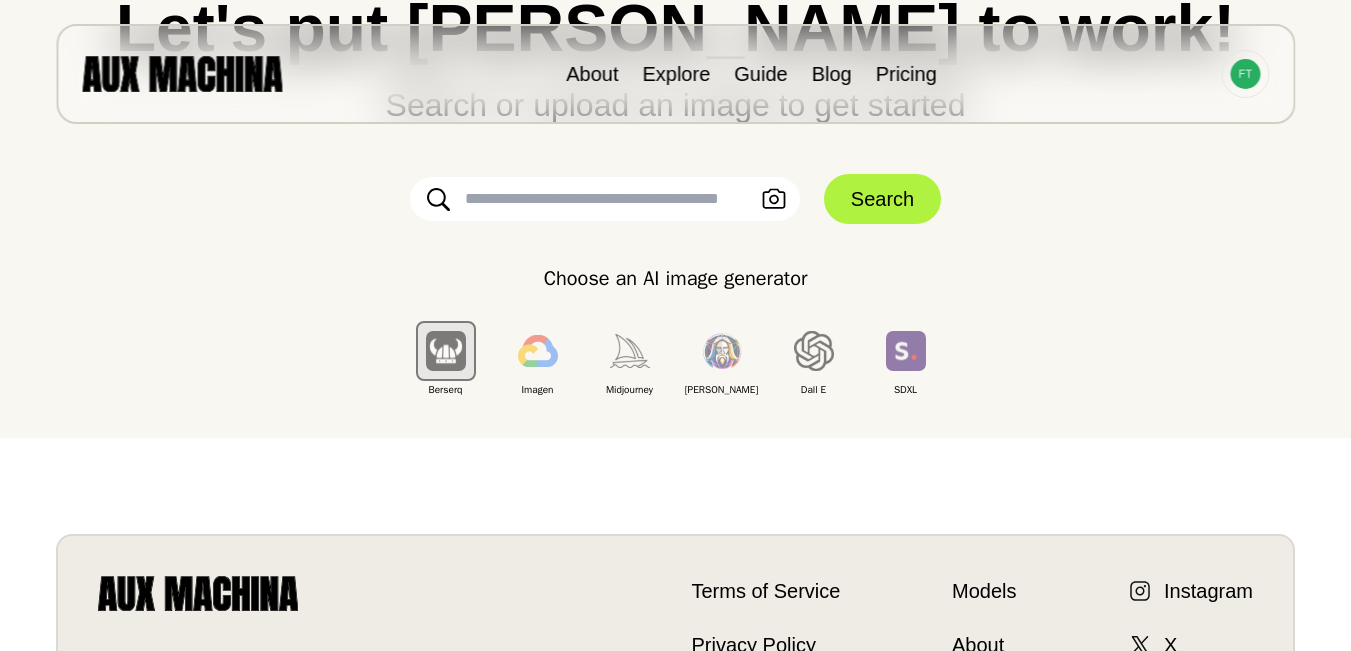 click at bounding box center (379, 720) 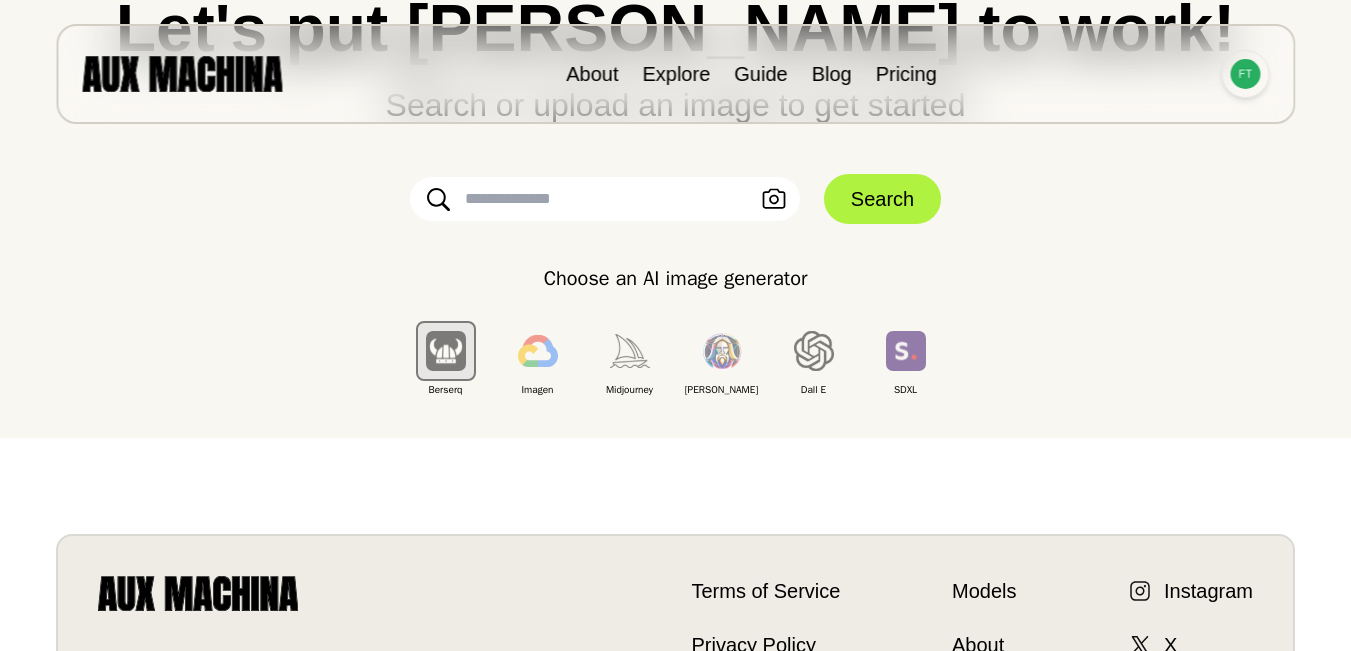 click at bounding box center [1245, 74] 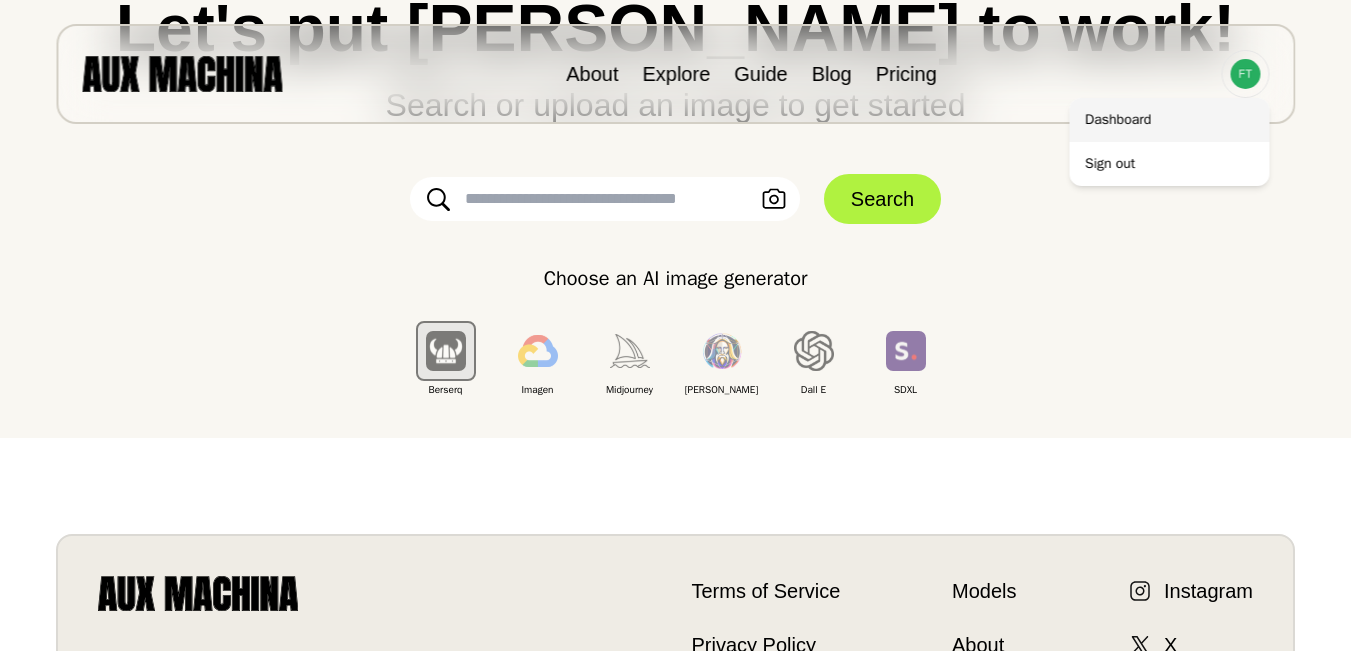click on "Dashboard" at bounding box center (1169, 120) 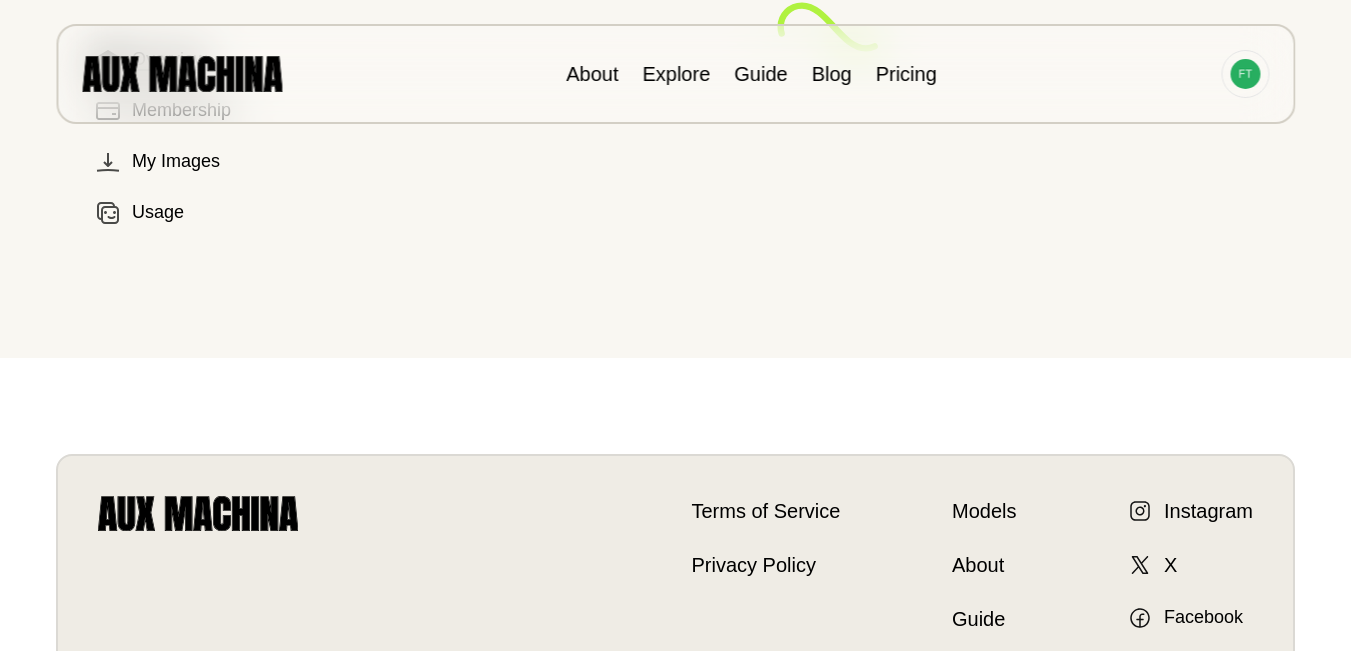 scroll, scrollTop: 0, scrollLeft: 0, axis: both 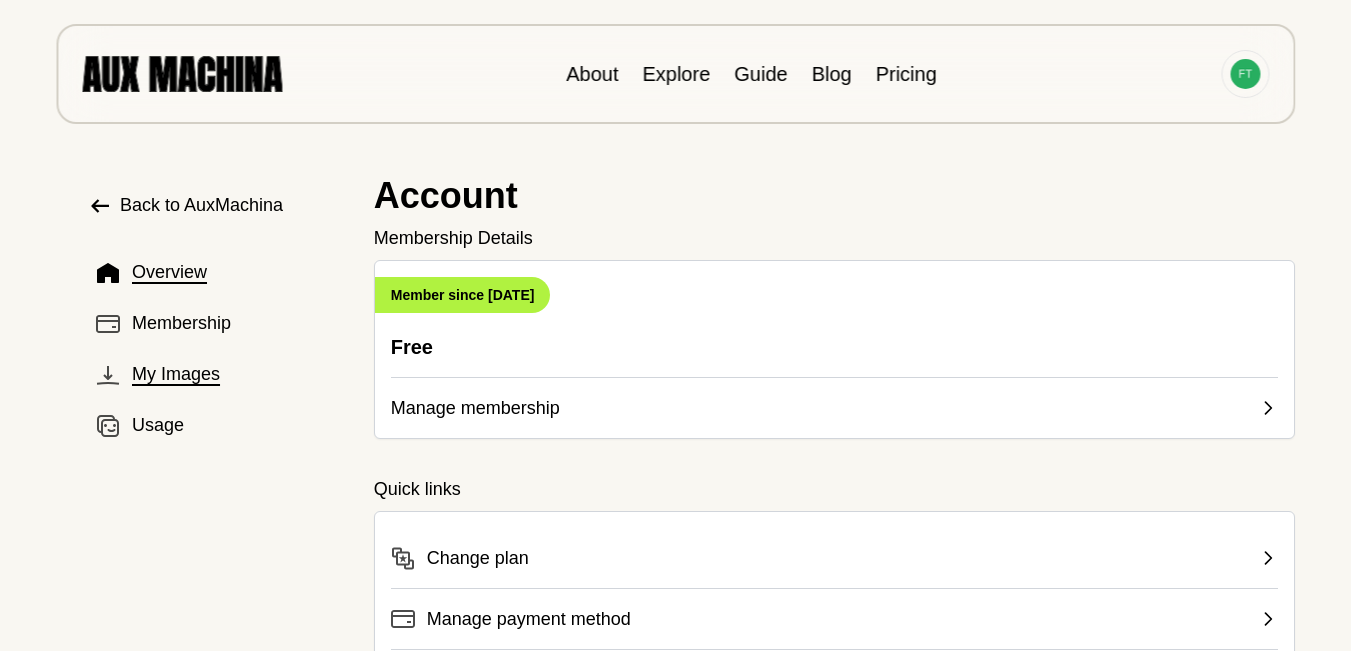 click on "My Images" at bounding box center [176, 374] 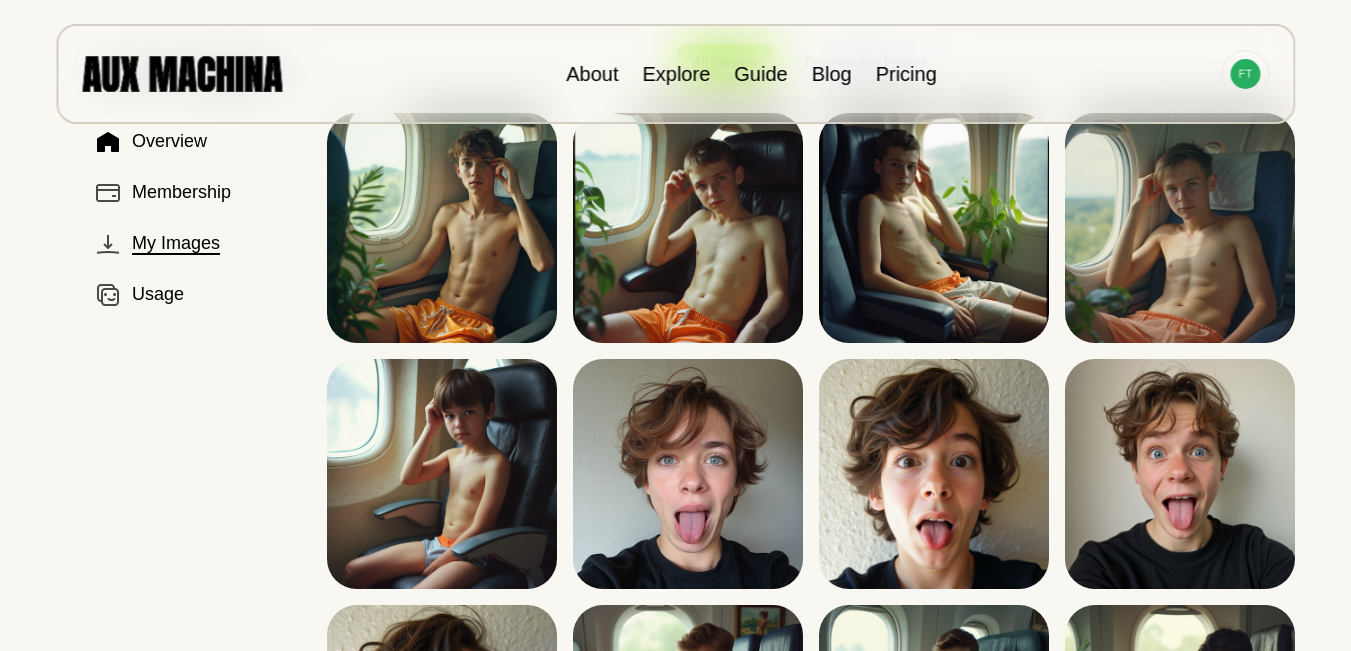 scroll, scrollTop: 113, scrollLeft: 0, axis: vertical 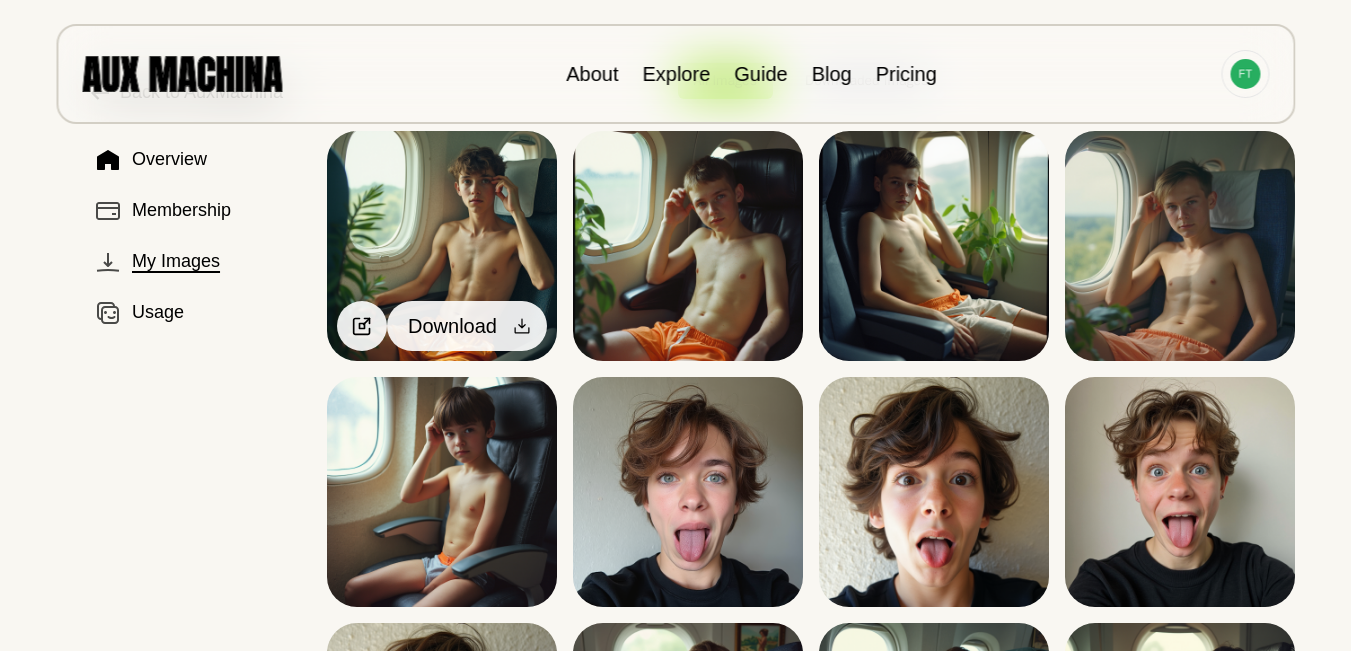click at bounding box center (522, 326) 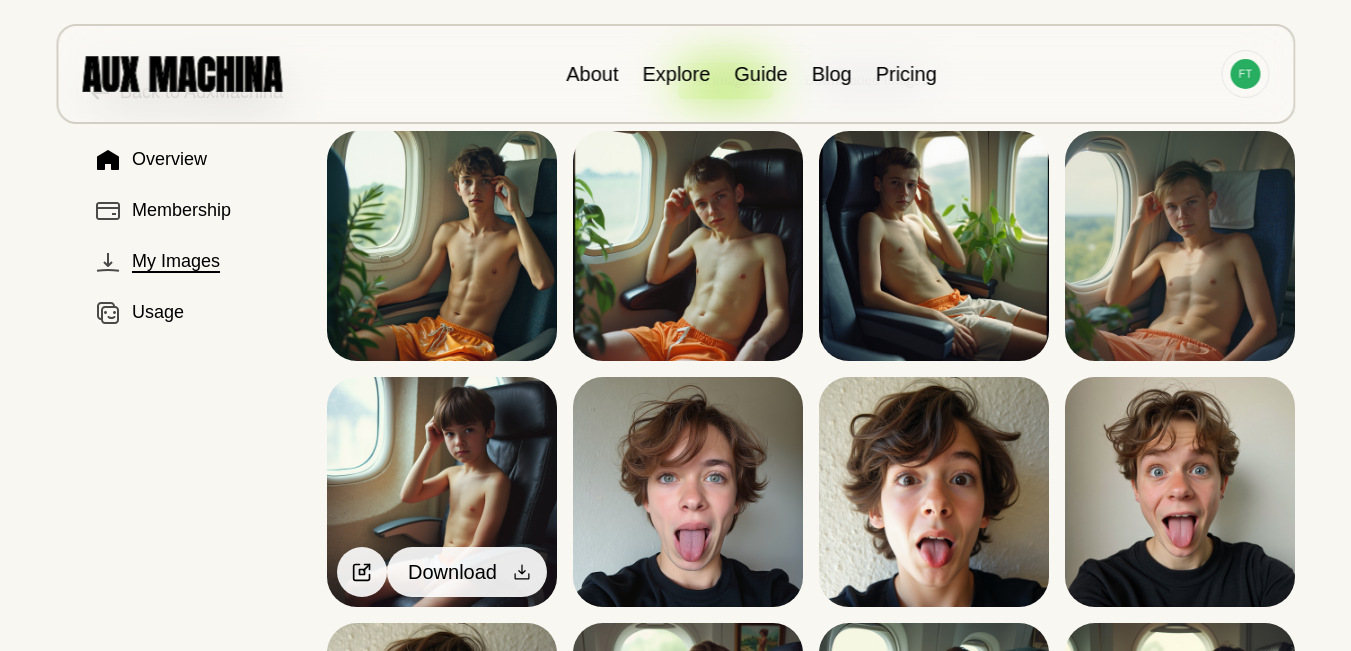 click at bounding box center (522, 572) 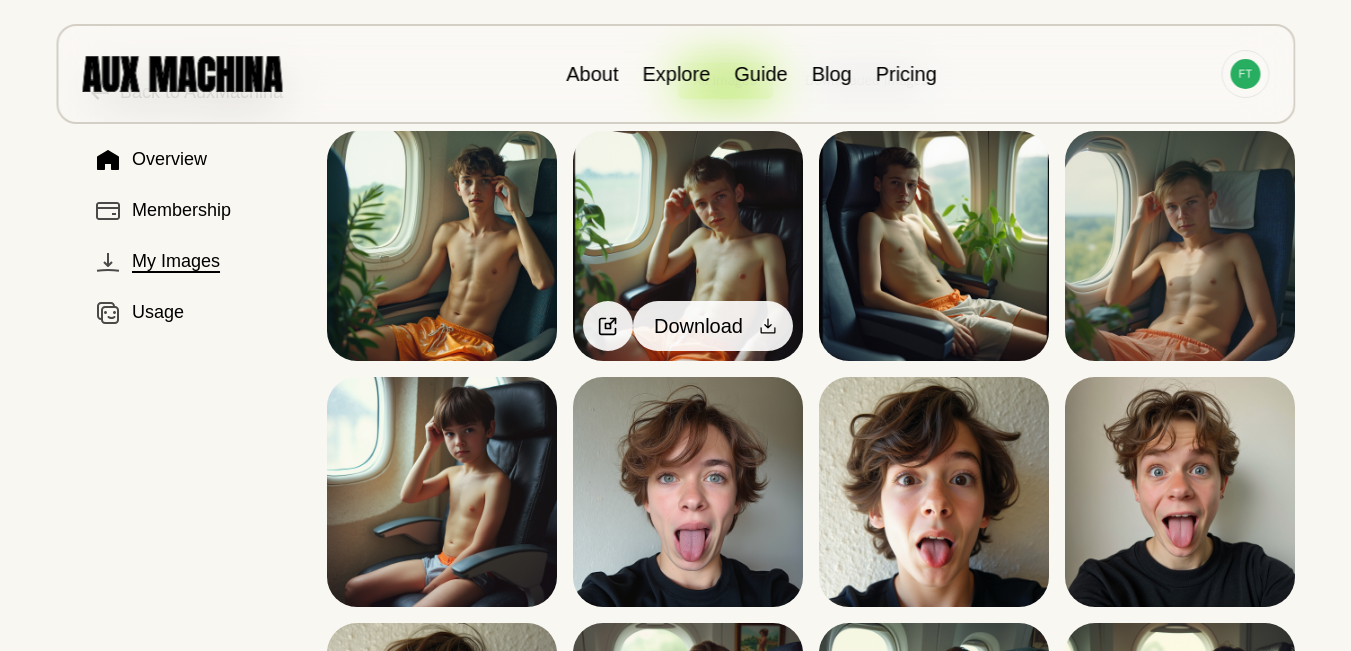 click 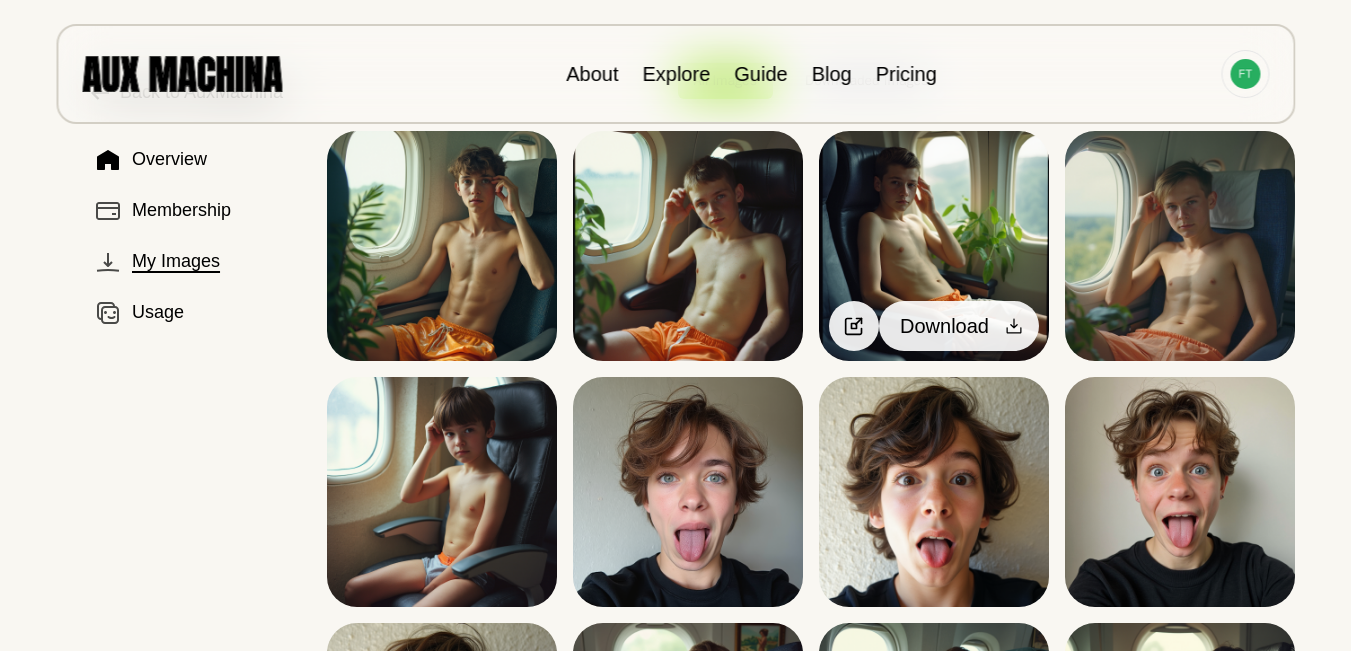 click 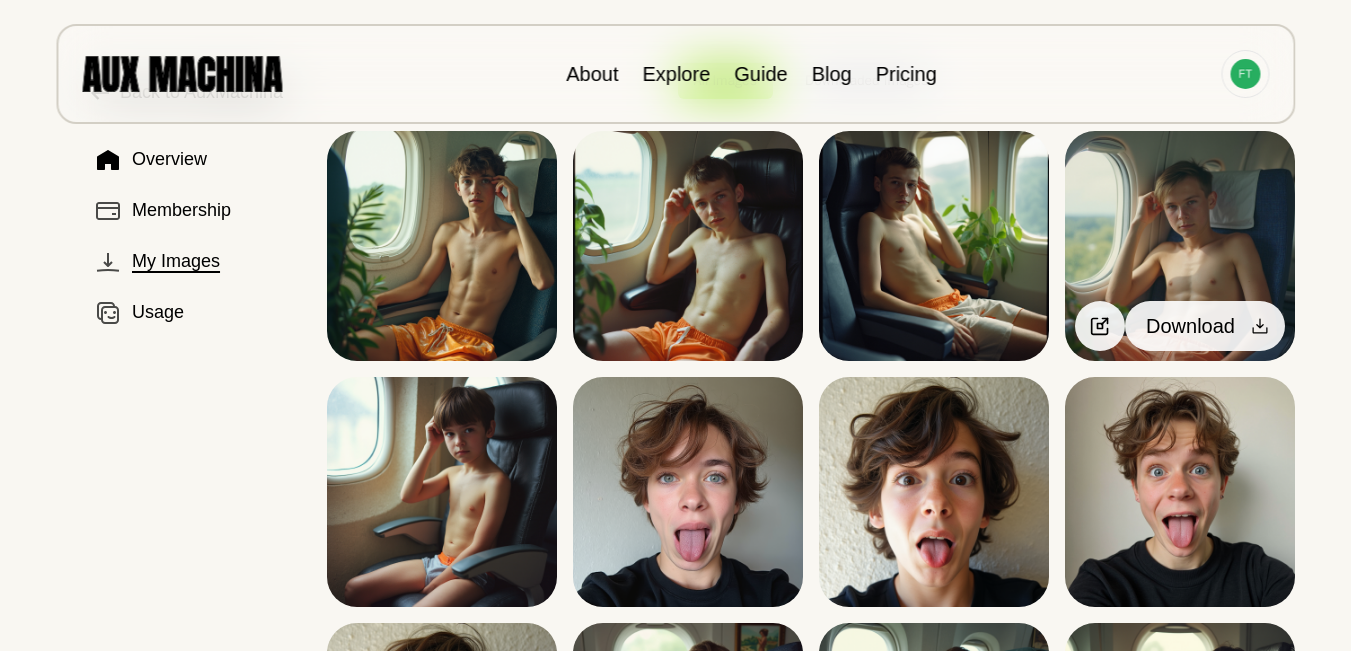 click 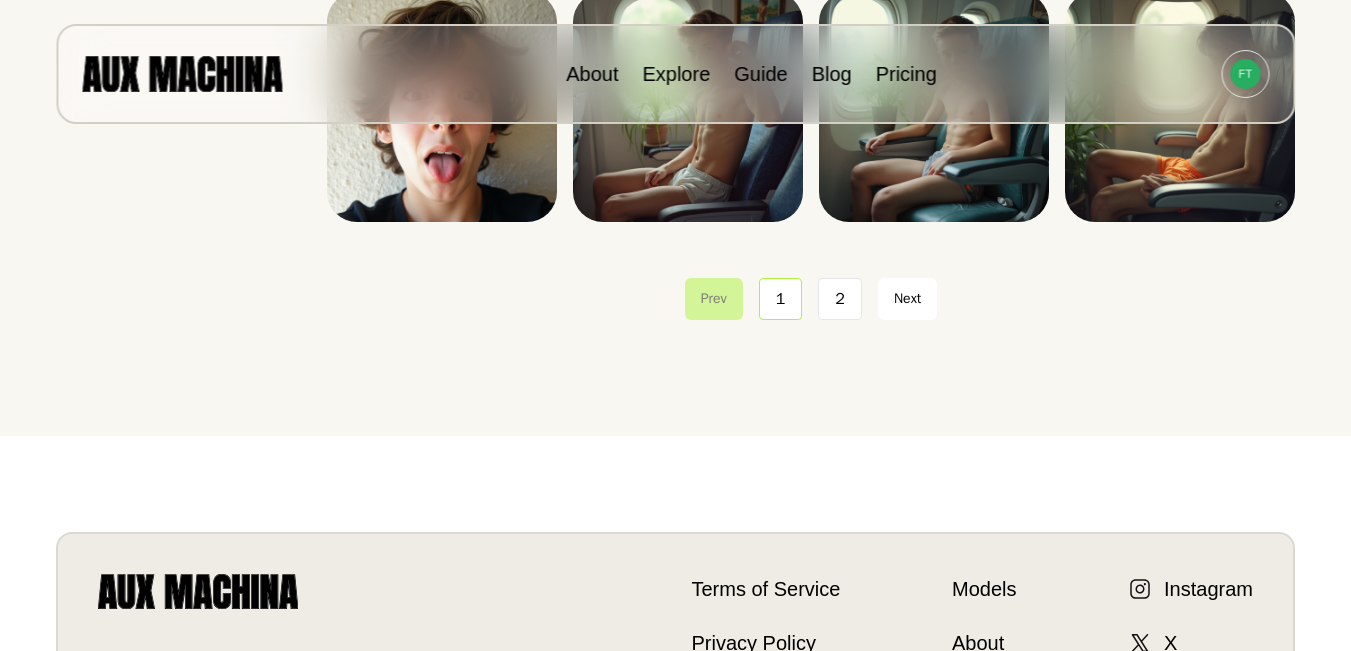 scroll, scrollTop: 723, scrollLeft: 0, axis: vertical 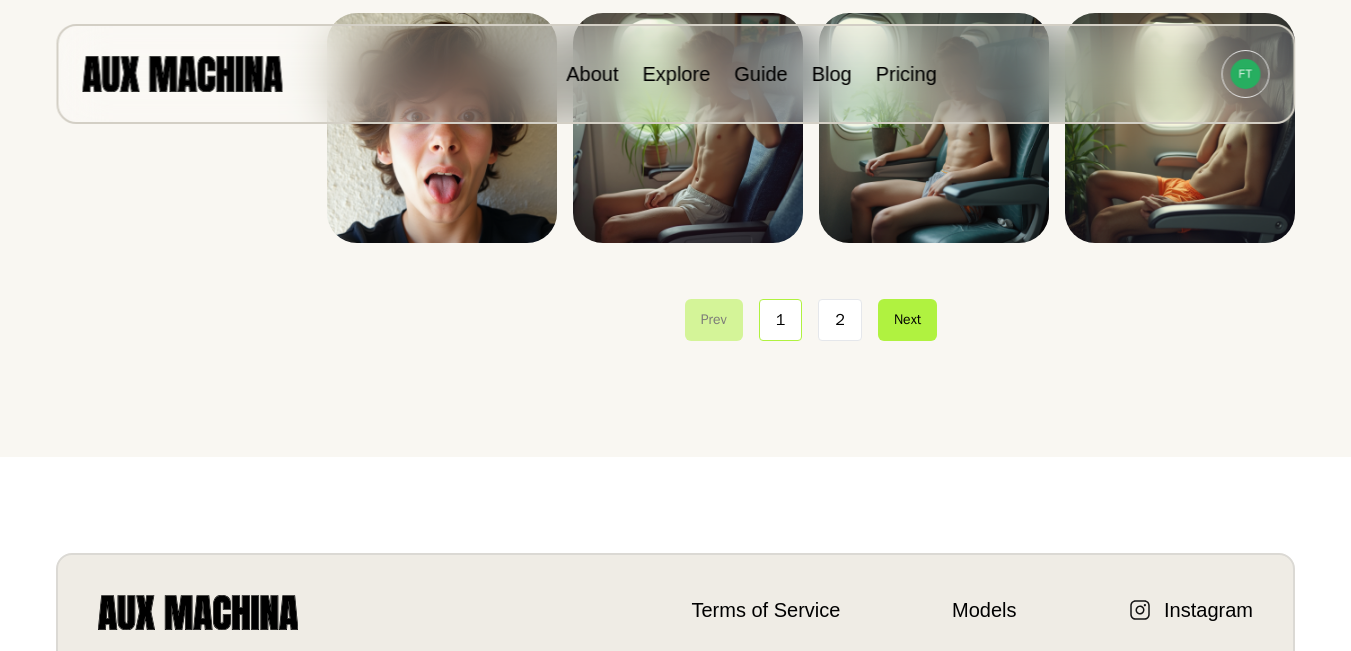 click on "2" at bounding box center [840, 320] 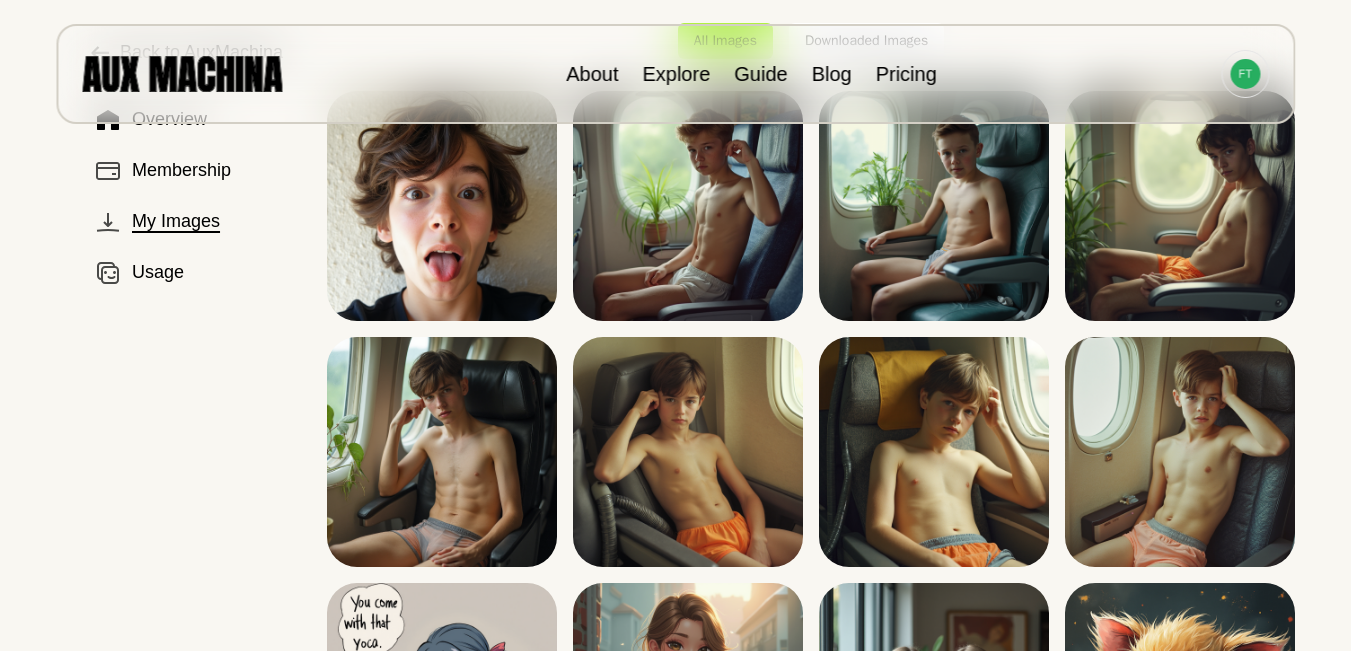 scroll, scrollTop: 116, scrollLeft: 0, axis: vertical 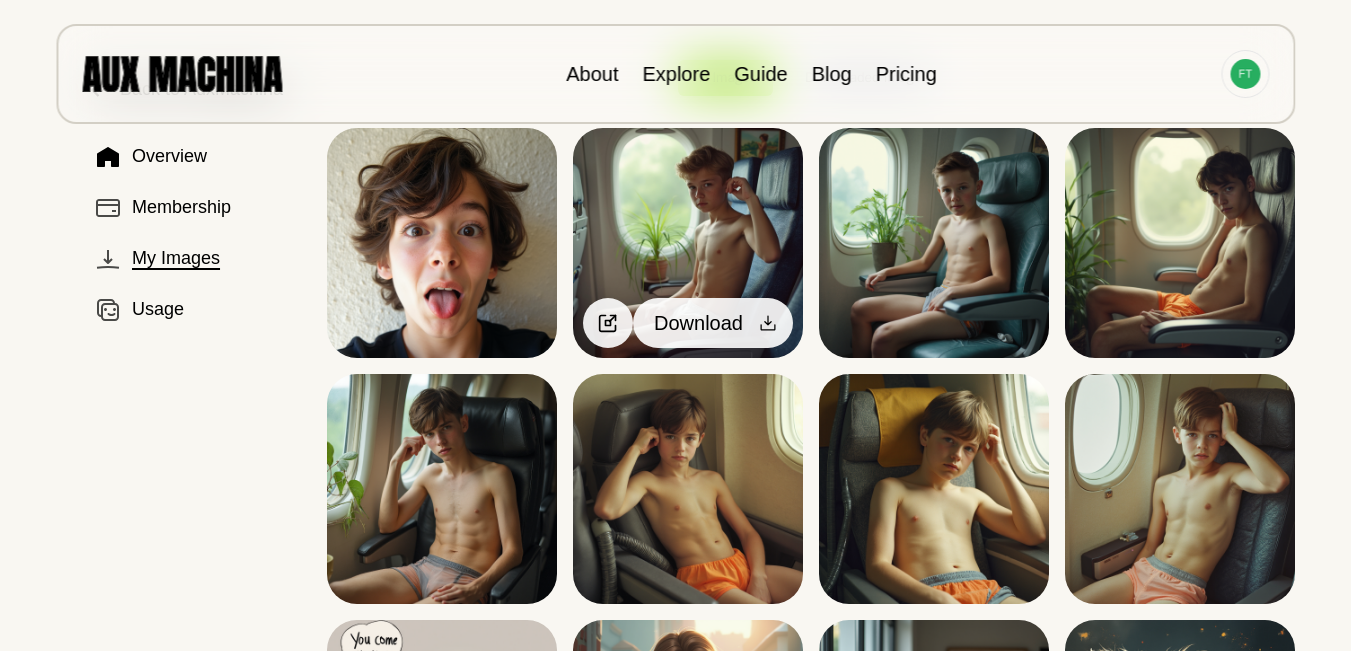 click 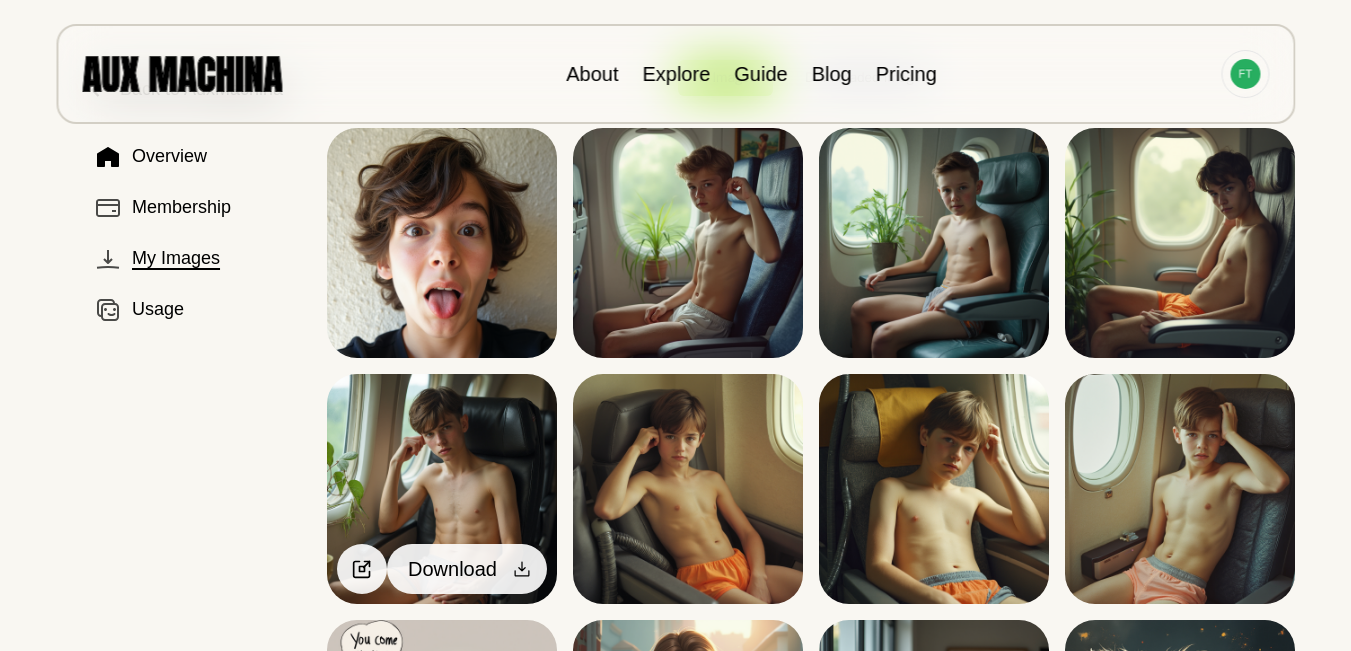 click 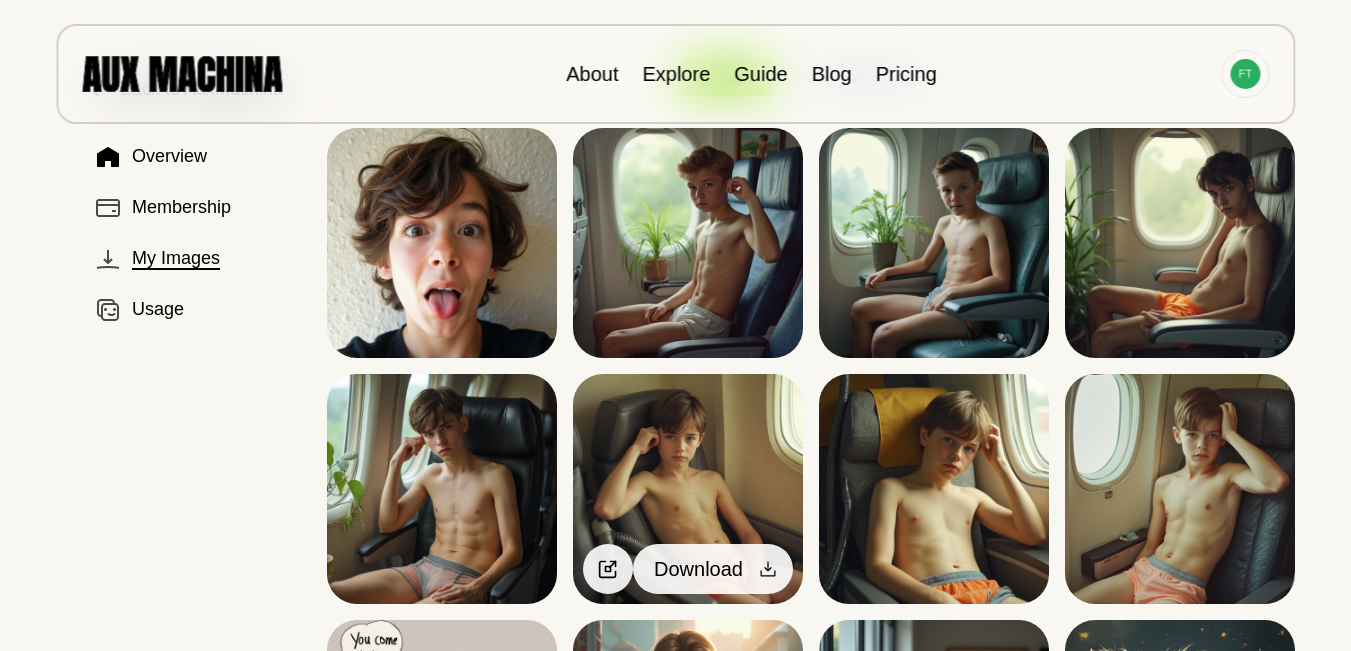 click 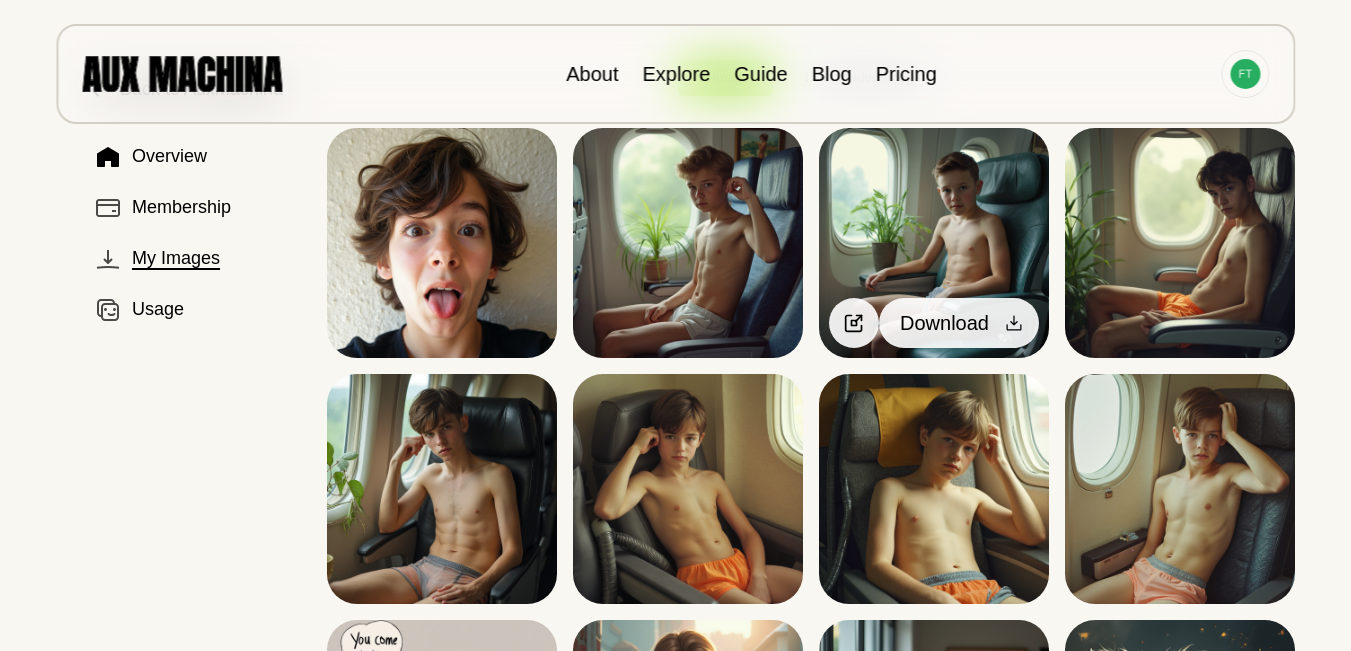 click 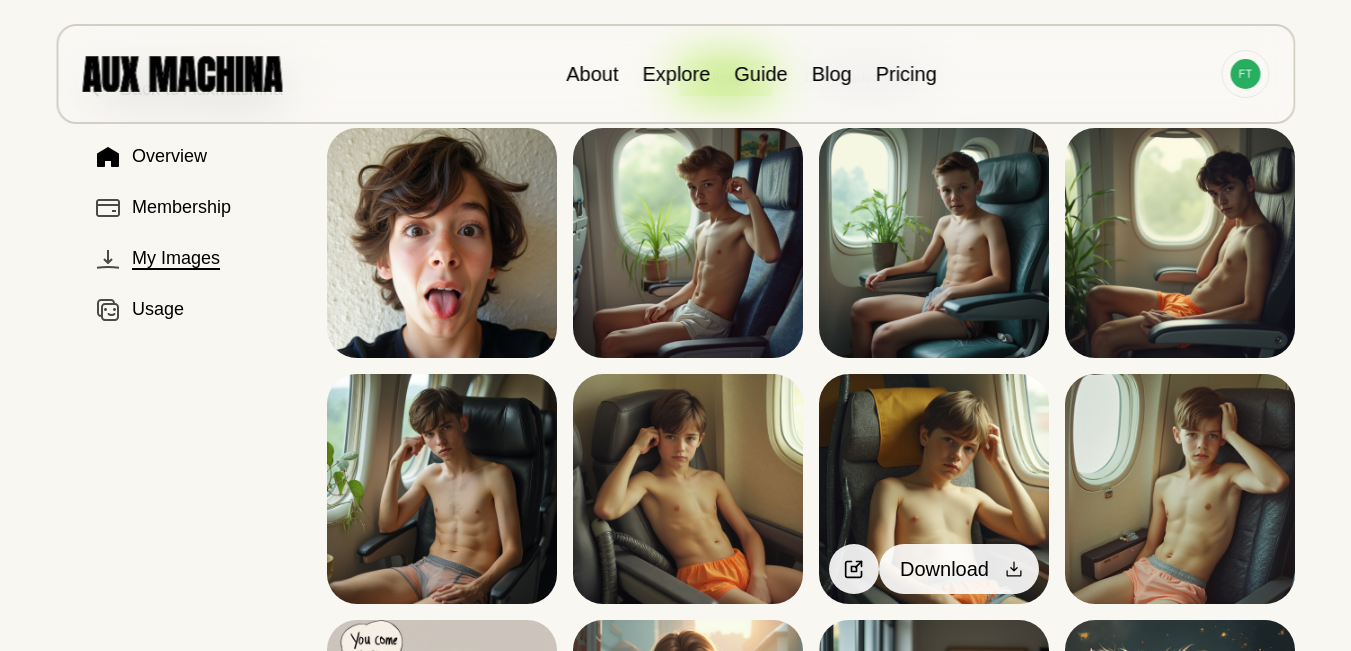 click at bounding box center (1014, 569) 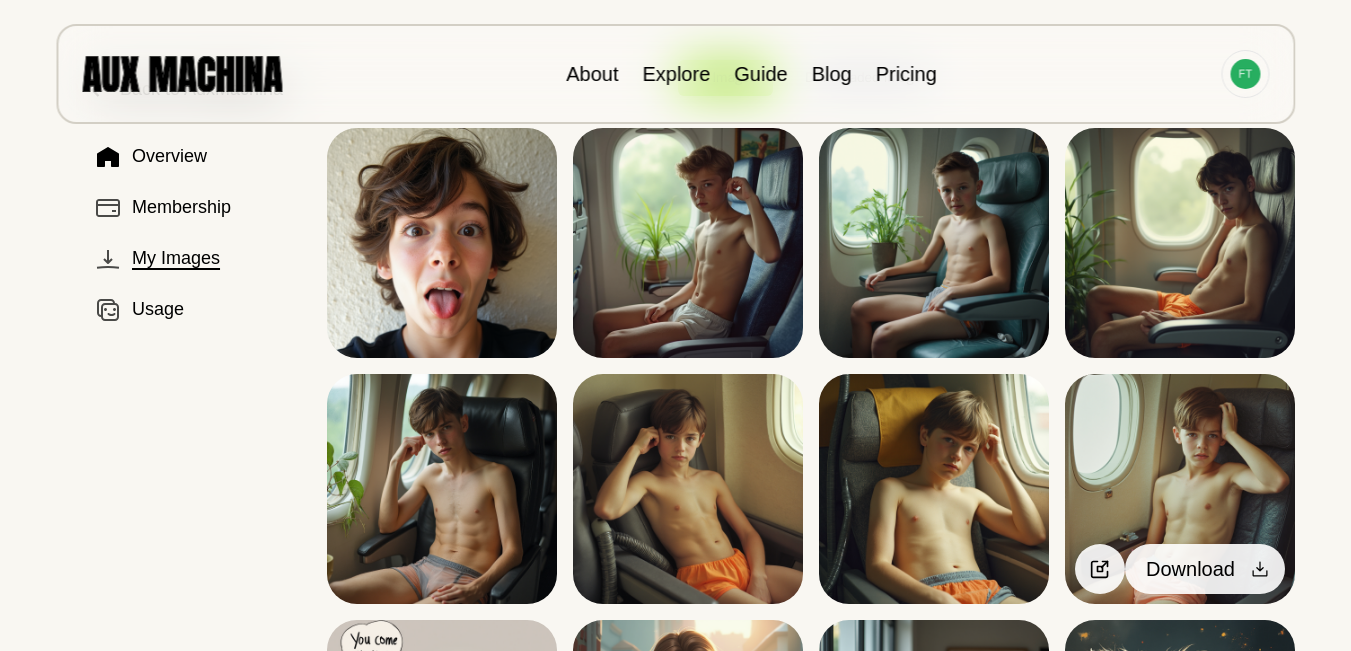 click 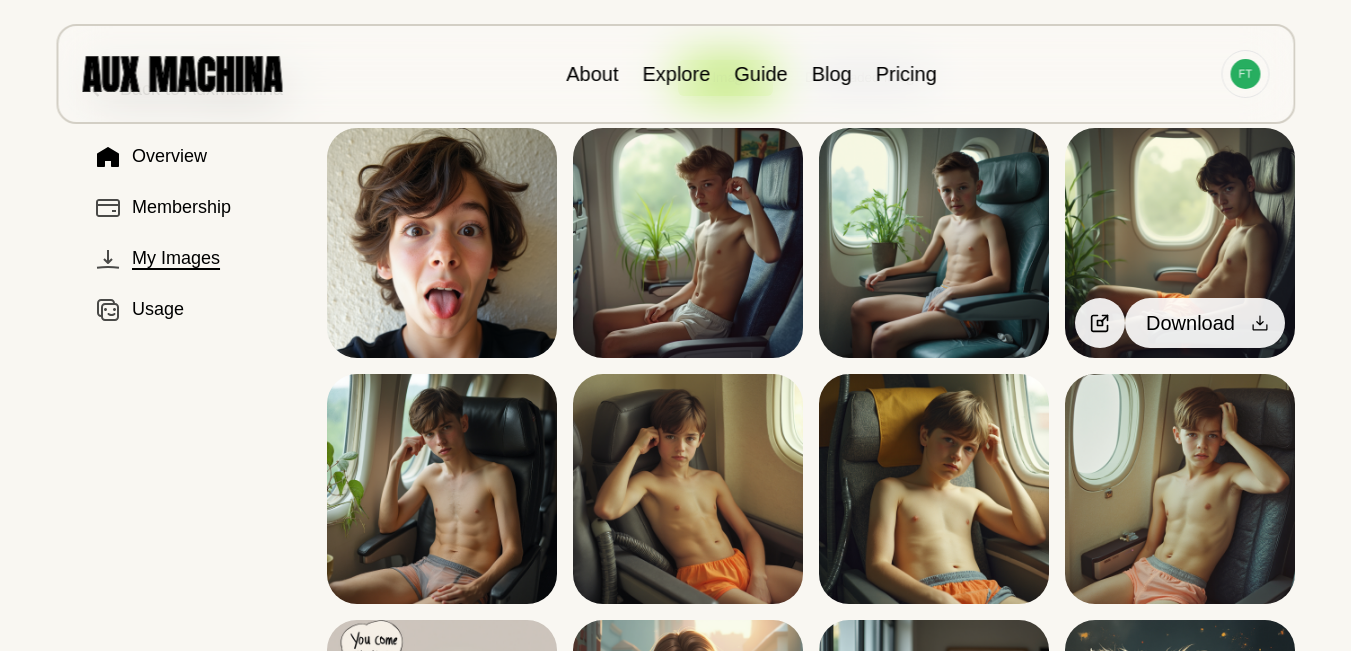 click 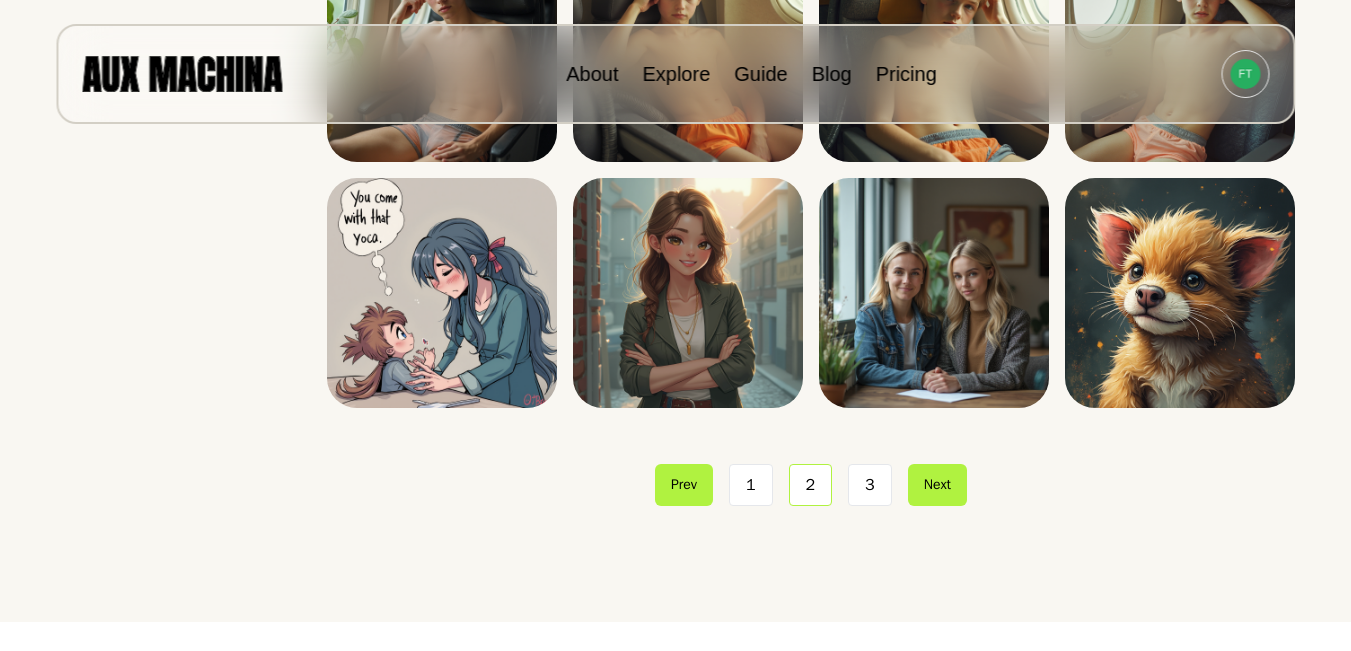 scroll, scrollTop: 570, scrollLeft: 0, axis: vertical 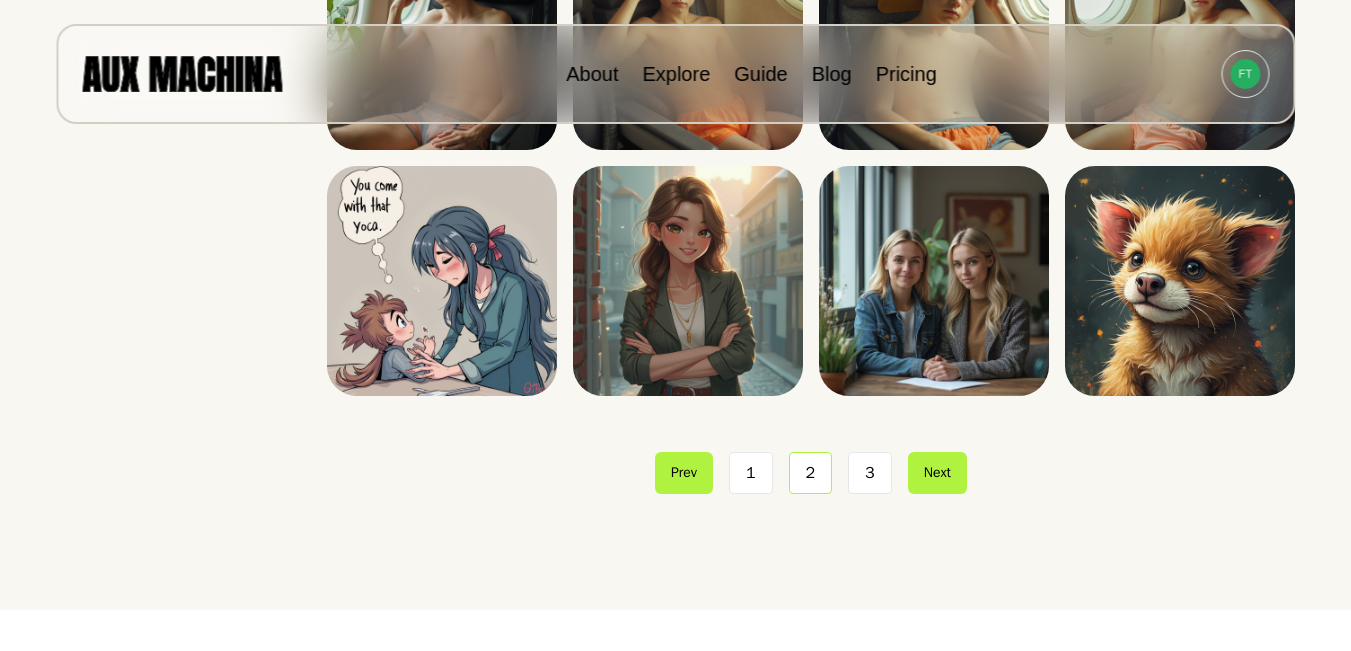 click on "3" at bounding box center (870, 473) 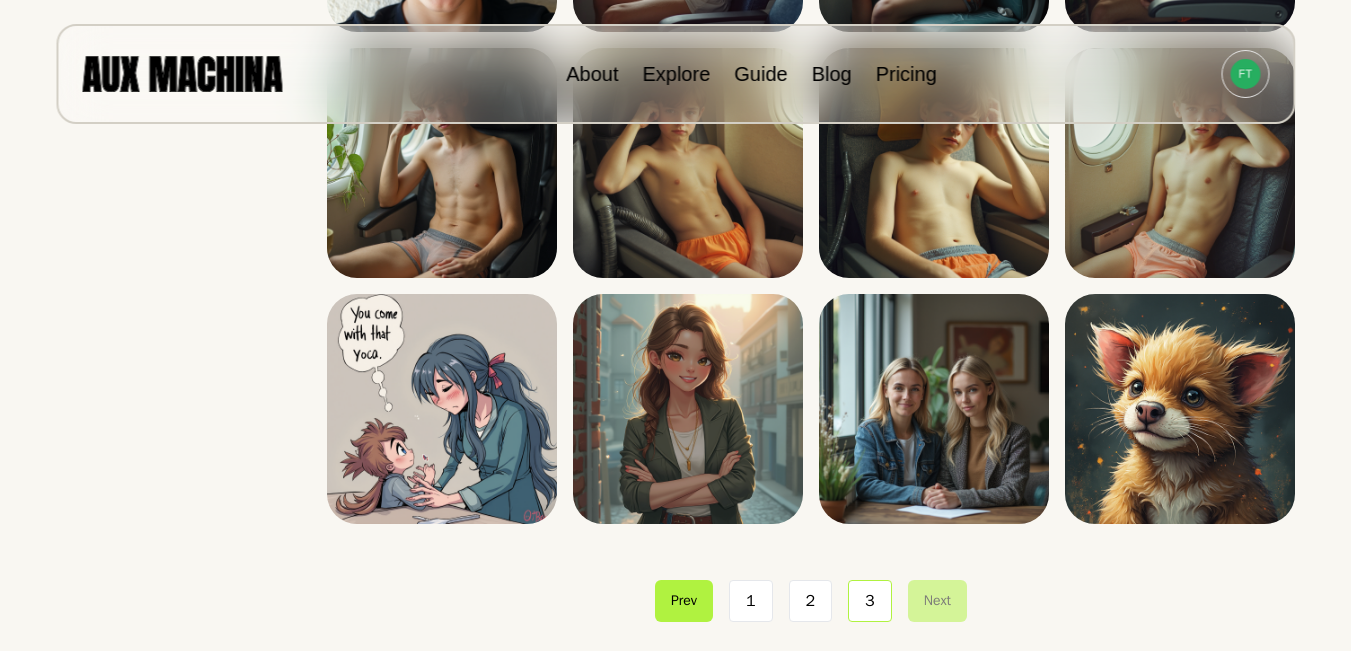 click on "3" at bounding box center (870, 601) 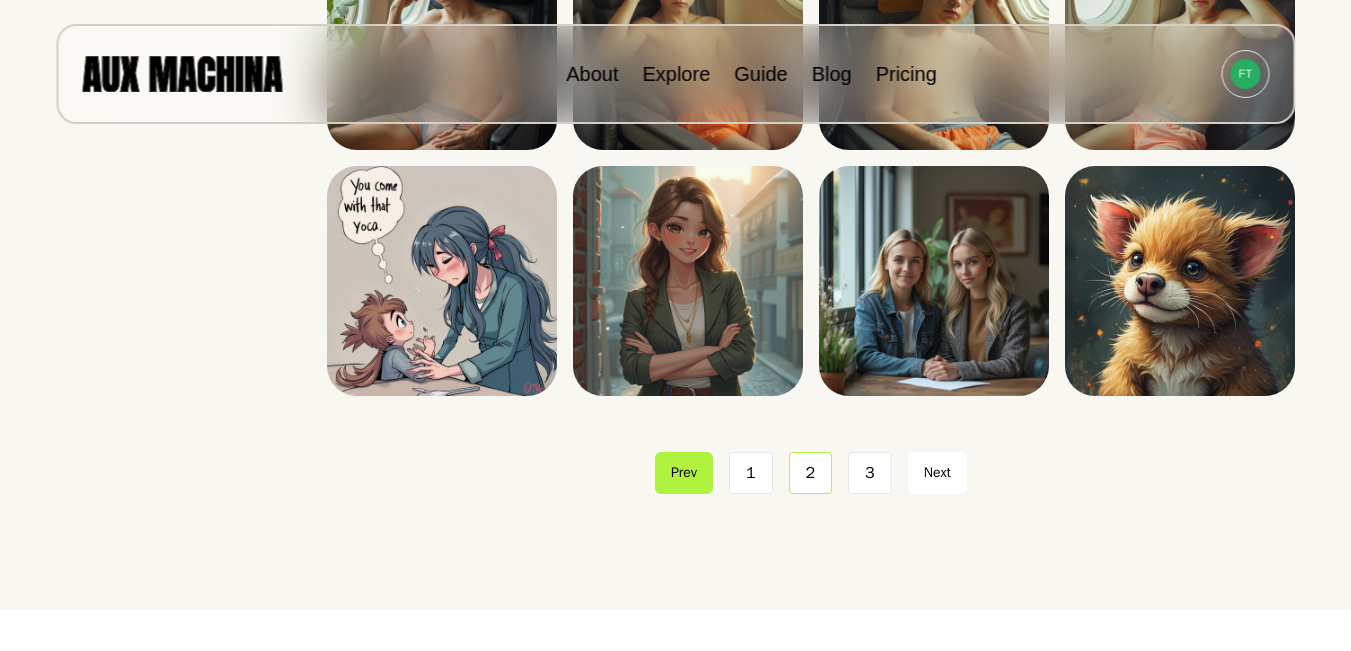 click on "Next" at bounding box center (937, 473) 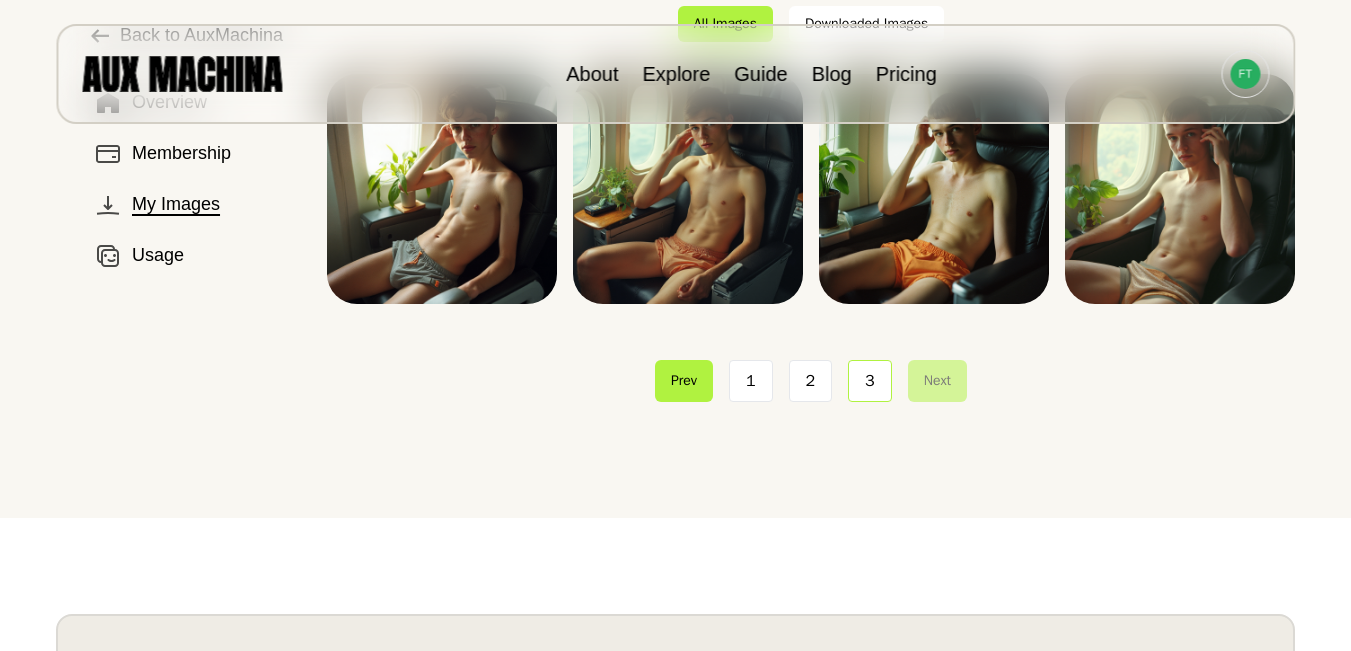 scroll, scrollTop: 37, scrollLeft: 0, axis: vertical 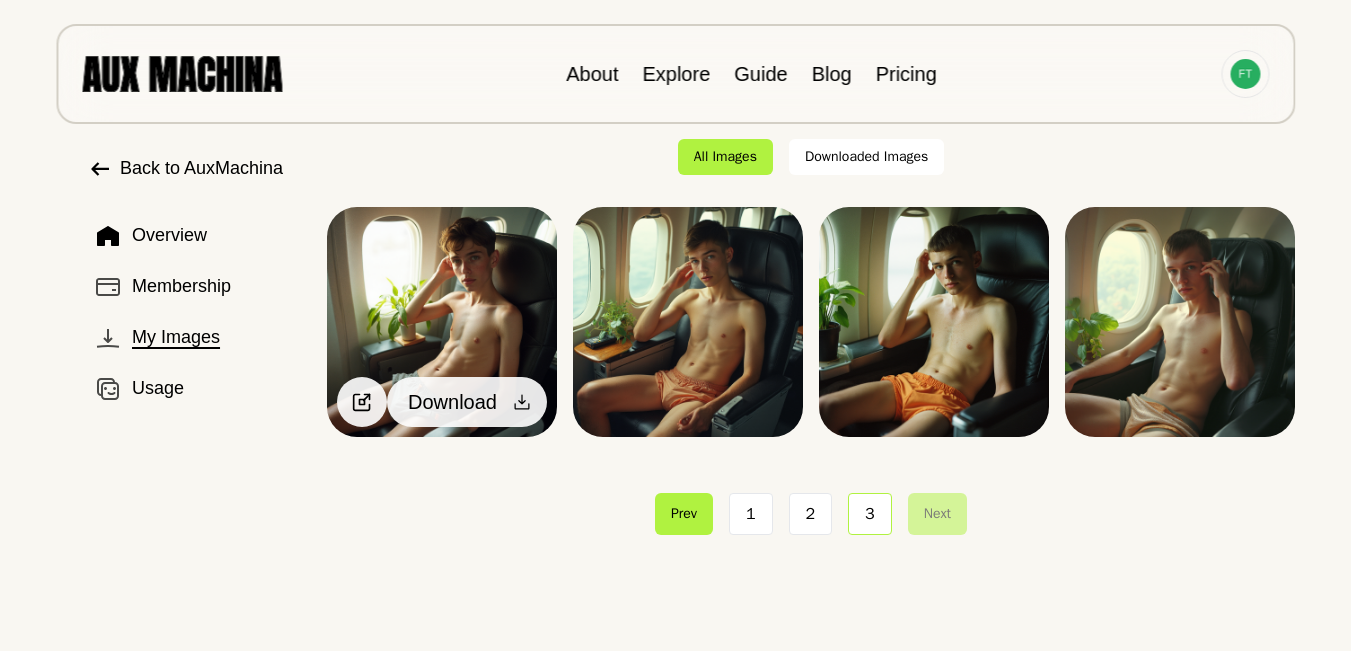 click 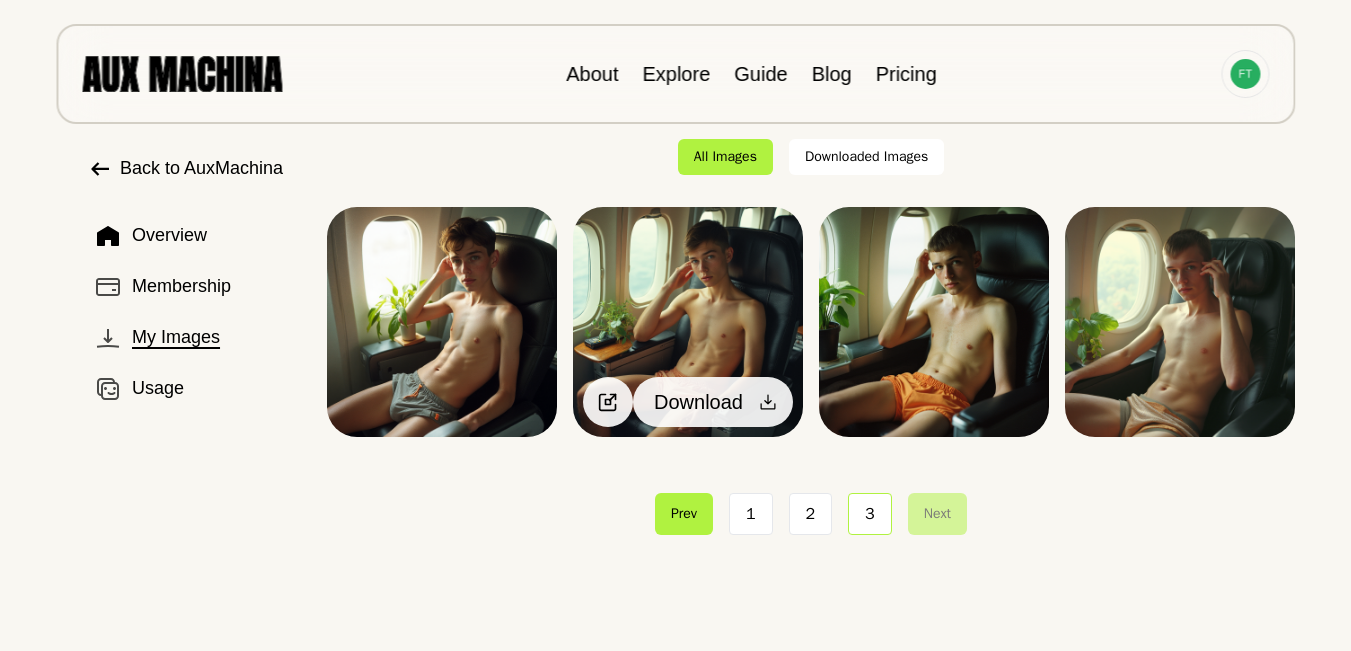 click 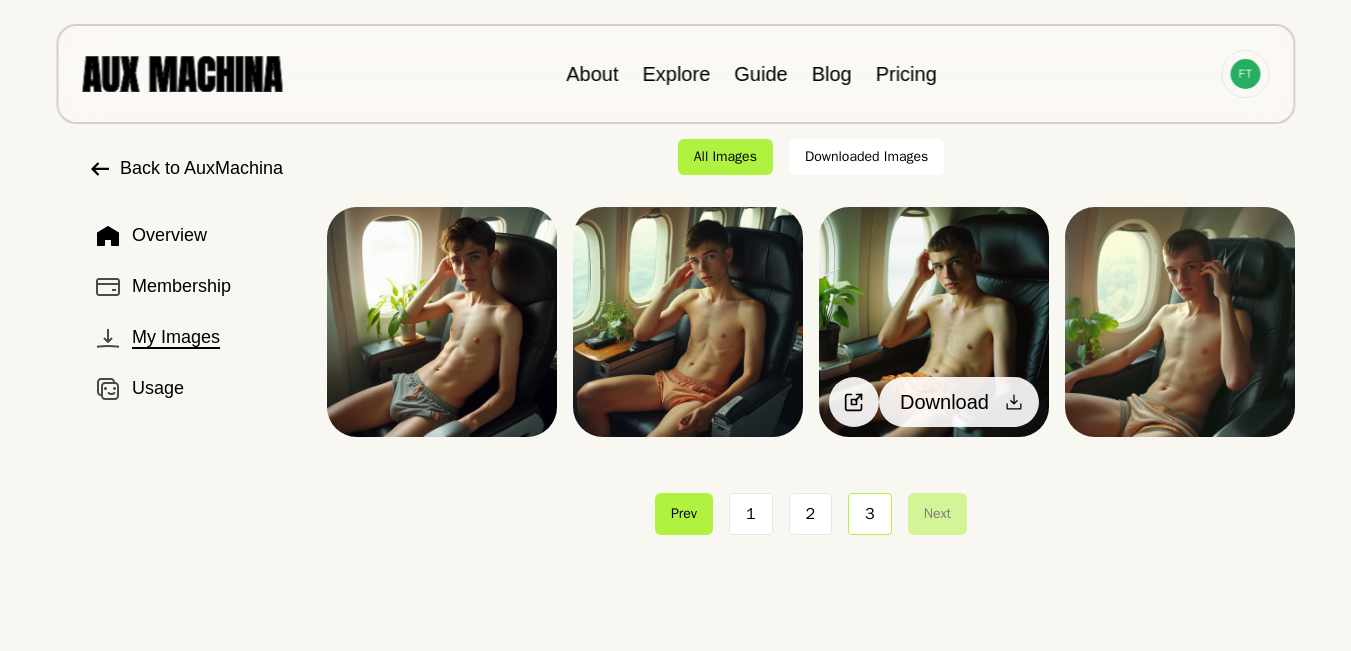 click 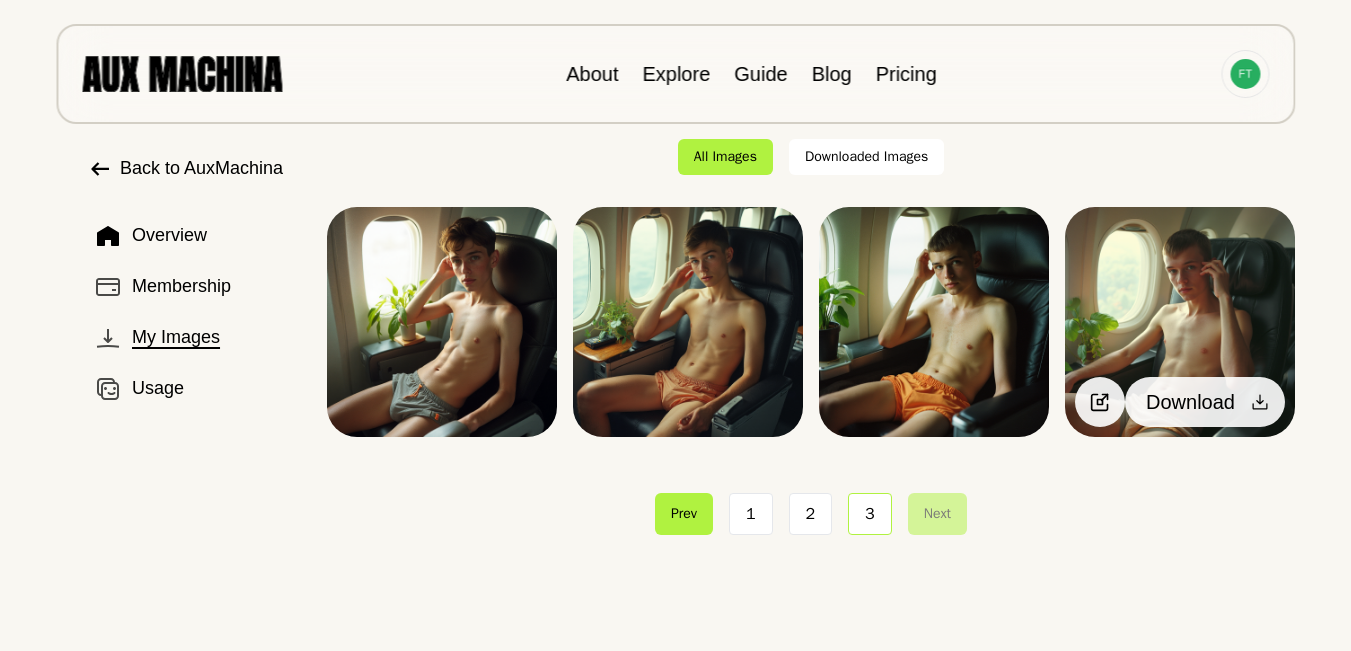 click on "Download" at bounding box center (1205, 402) 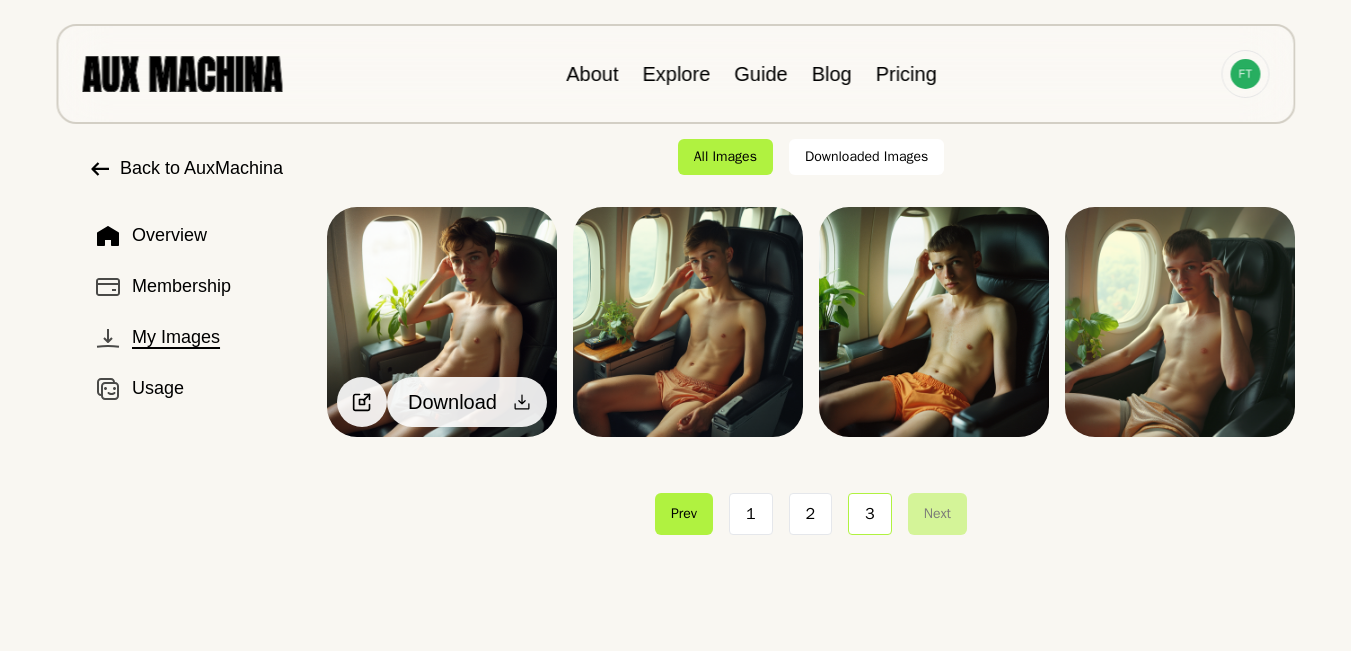 click at bounding box center [522, 402] 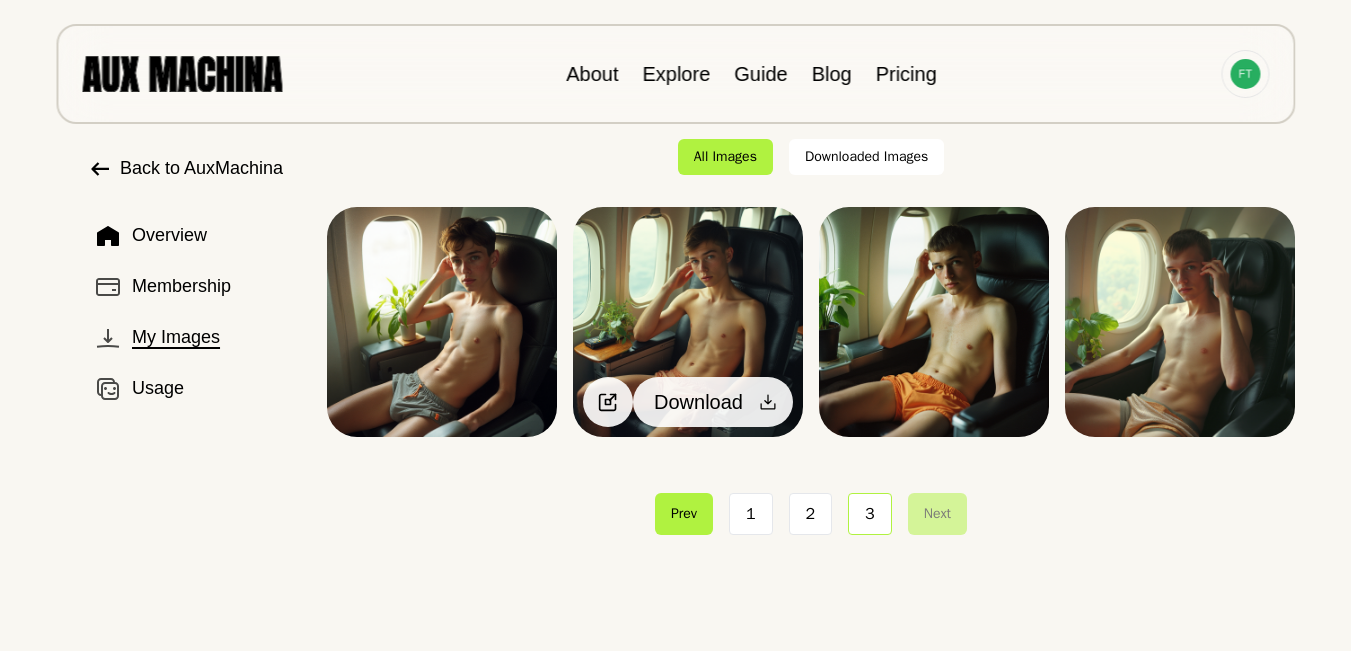 click at bounding box center (768, 402) 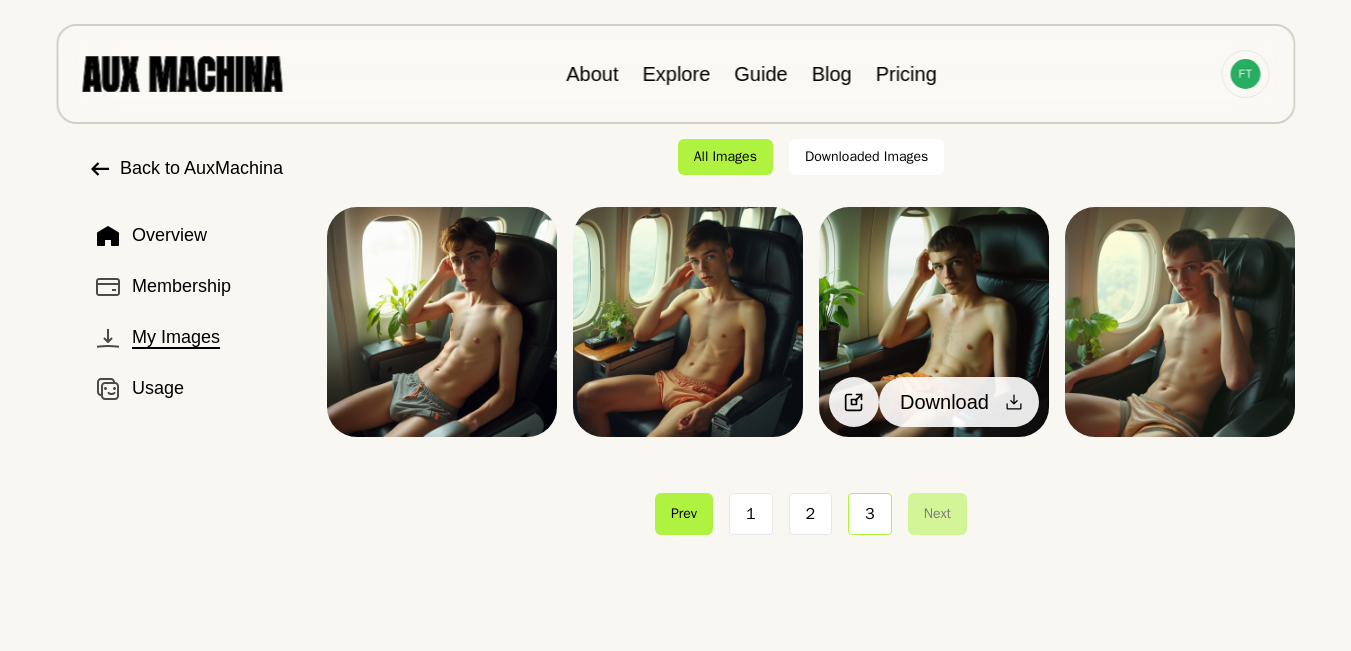 click 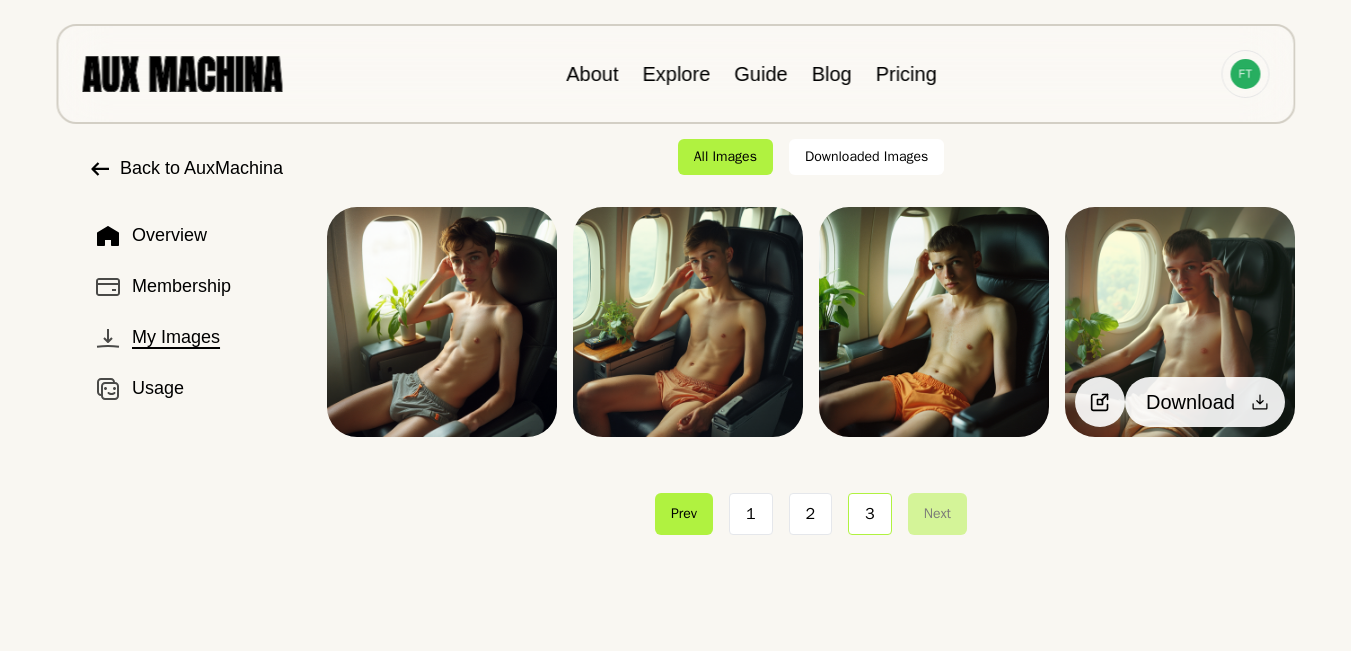 click at bounding box center [1260, 402] 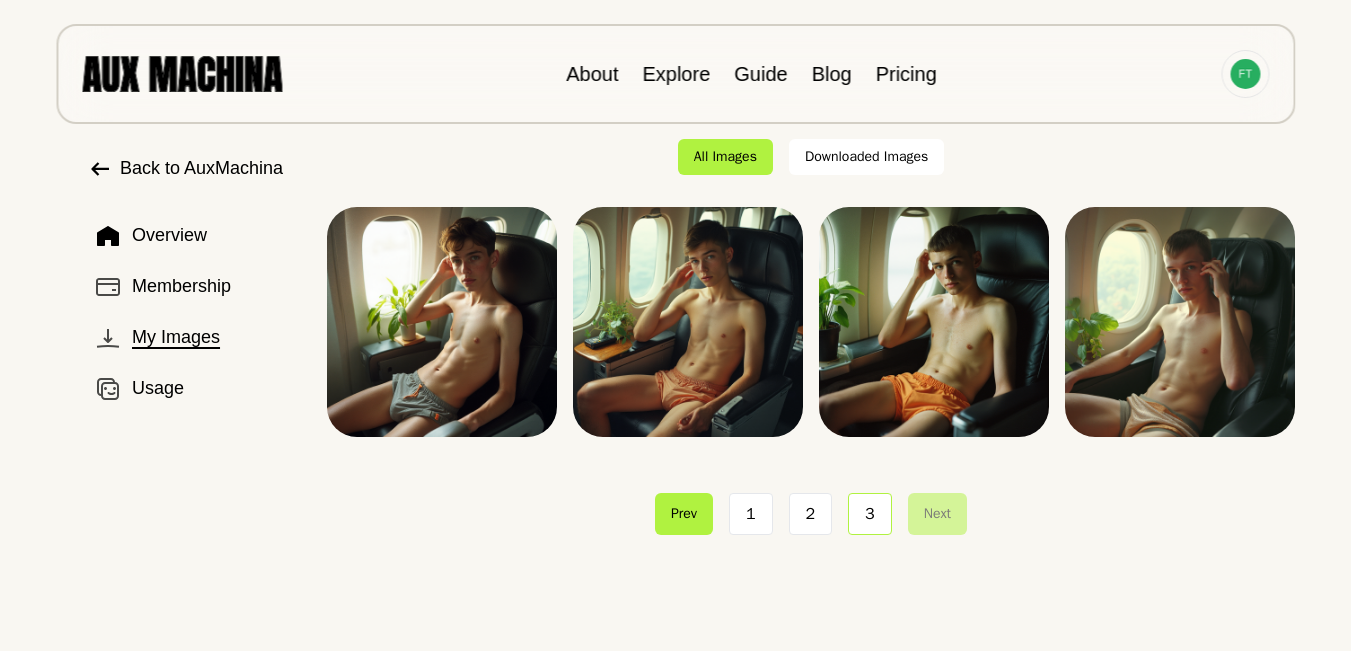 click on "Back to AuxMachina" at bounding box center [201, 168] 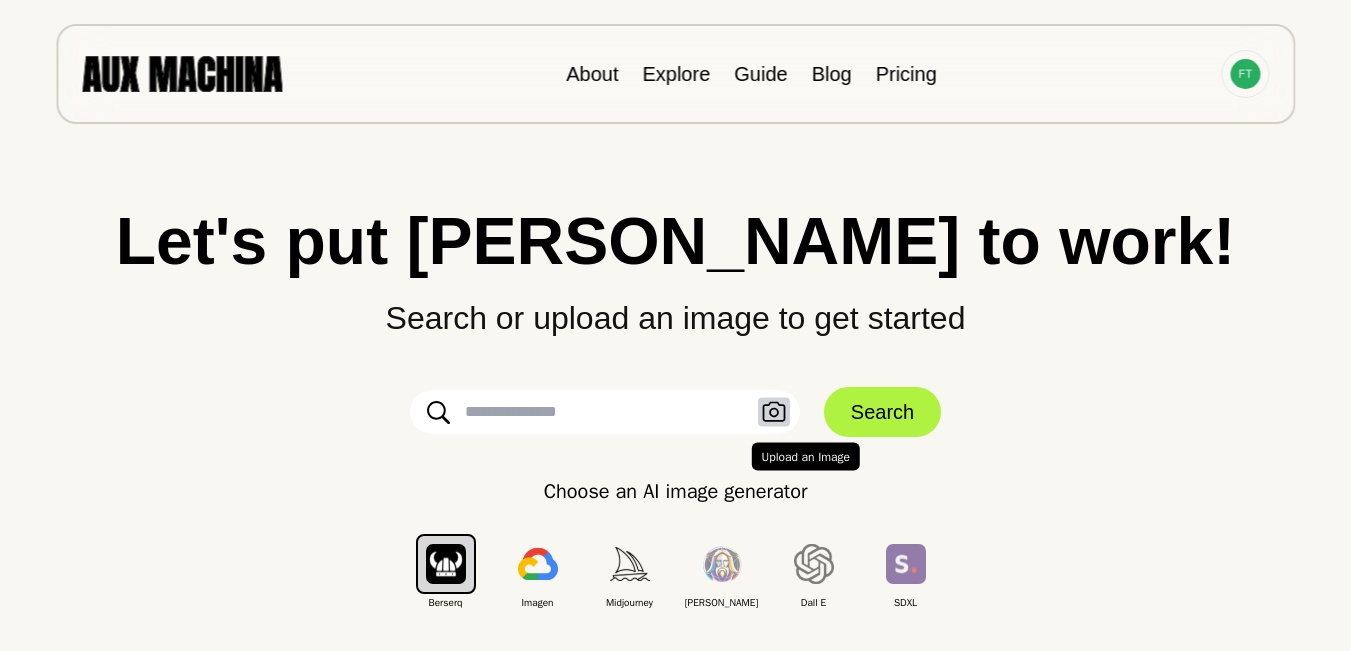 click 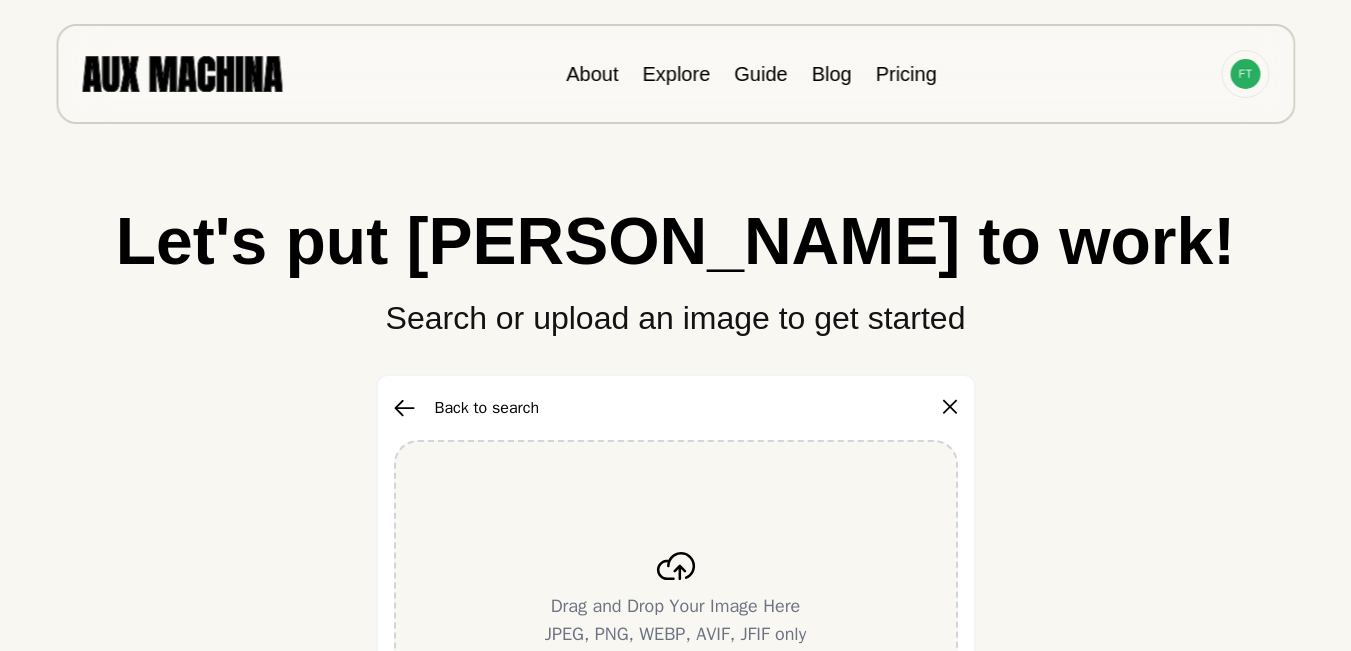 click on "Drag and Drop Your Image Here JPEG, PNG, WEBP, AVIF, JFIF only" at bounding box center [676, 600] 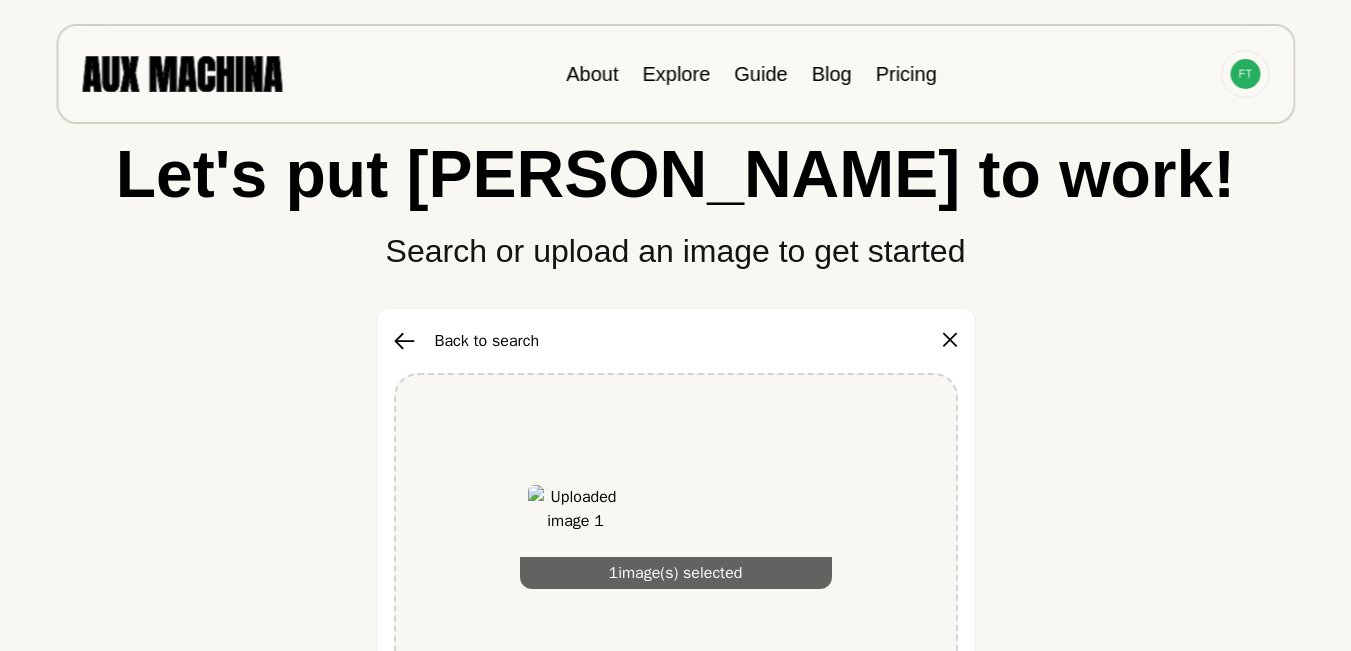 scroll, scrollTop: 233, scrollLeft: 0, axis: vertical 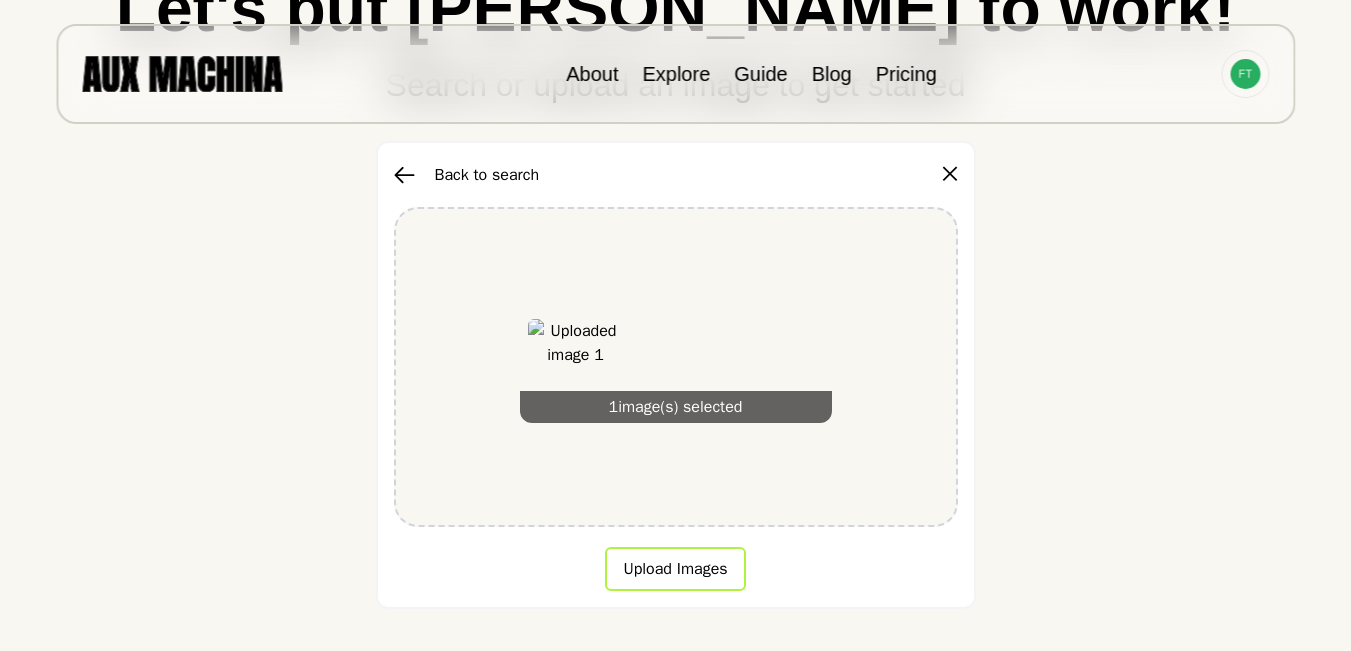 click on "Upload Images" at bounding box center [675, 569] 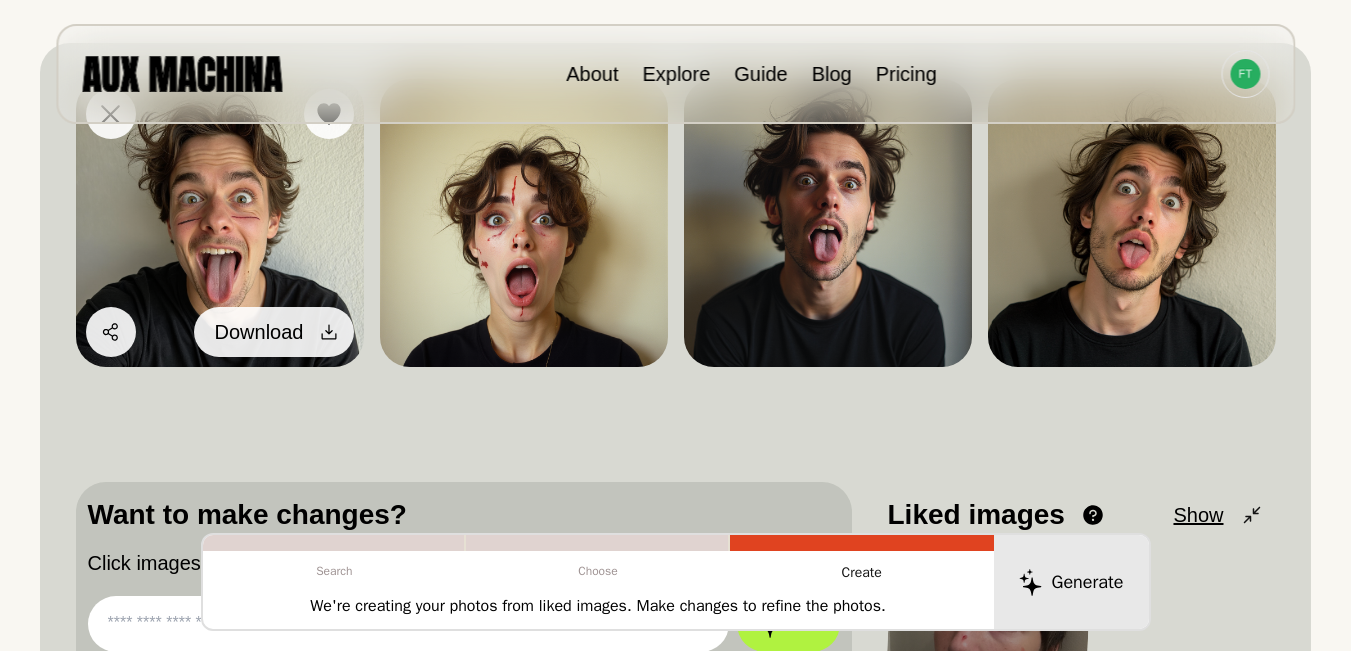 click 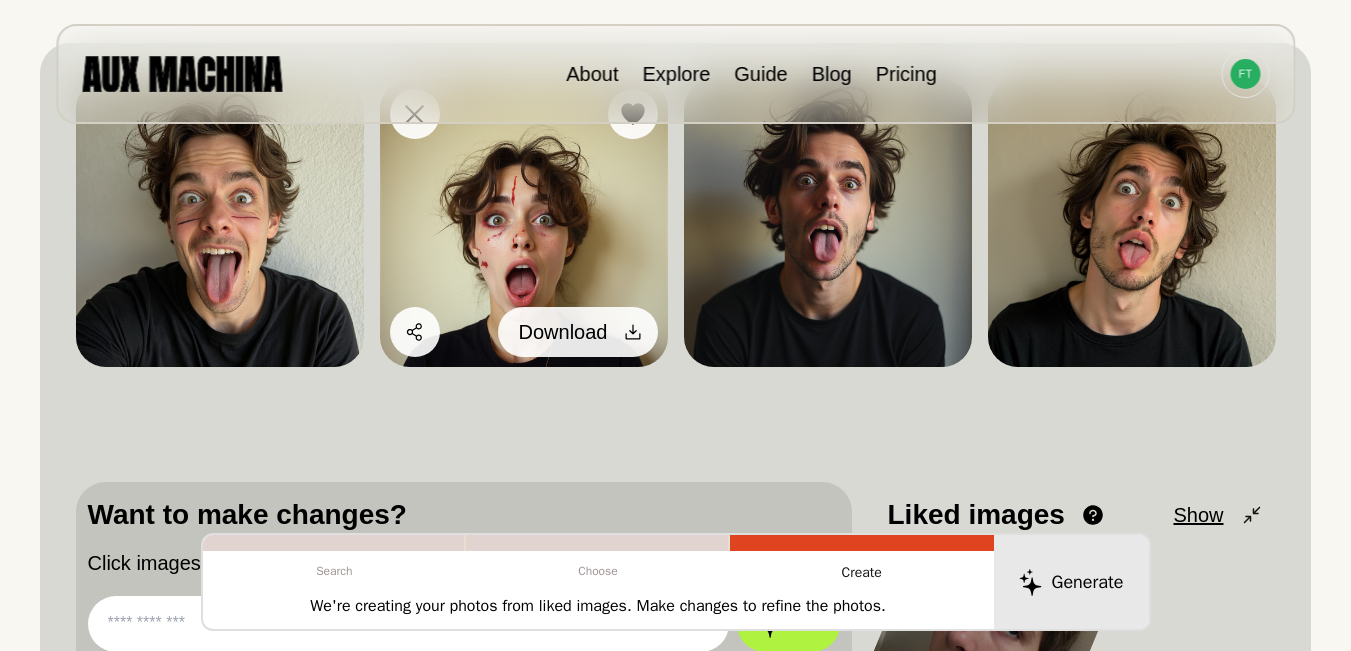 click 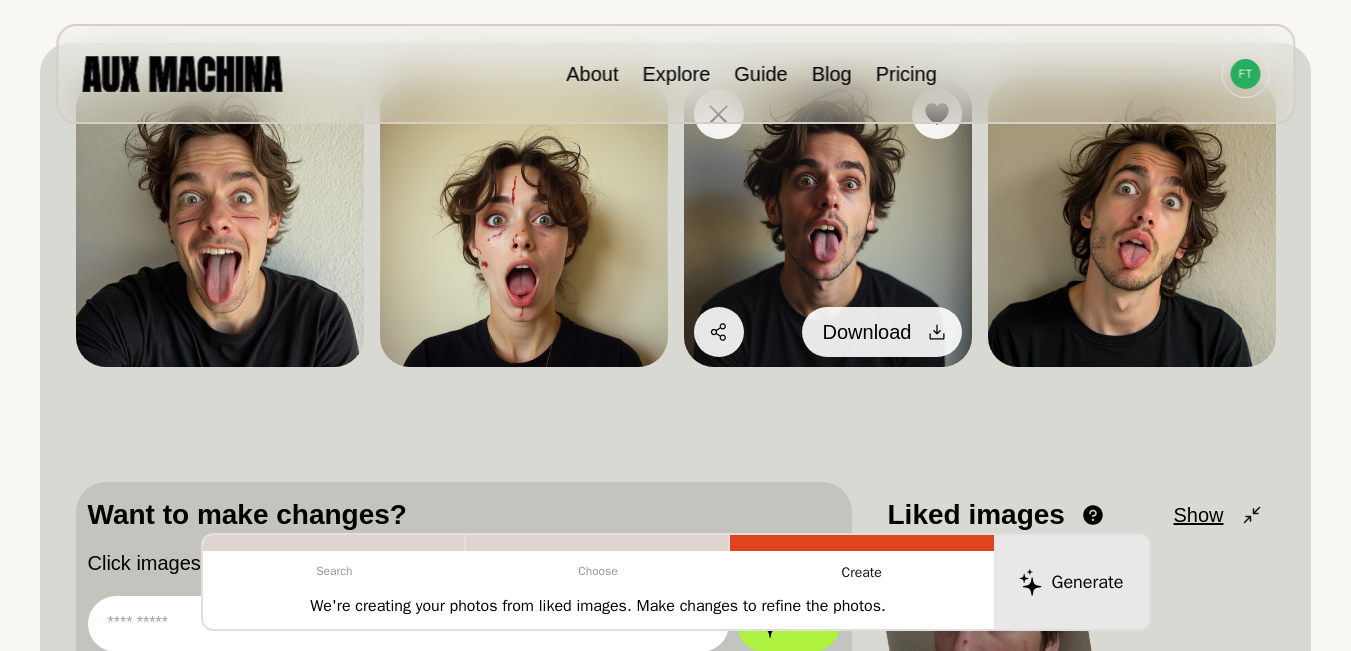 click 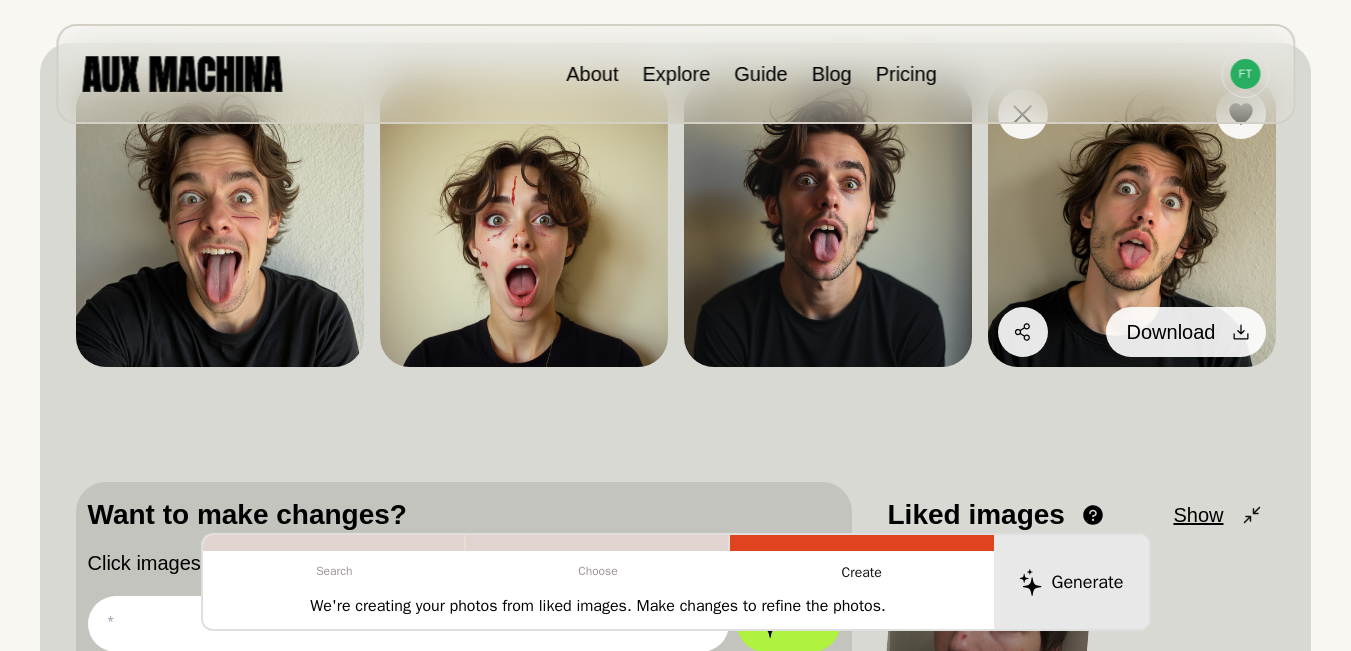 click at bounding box center [1241, 332] 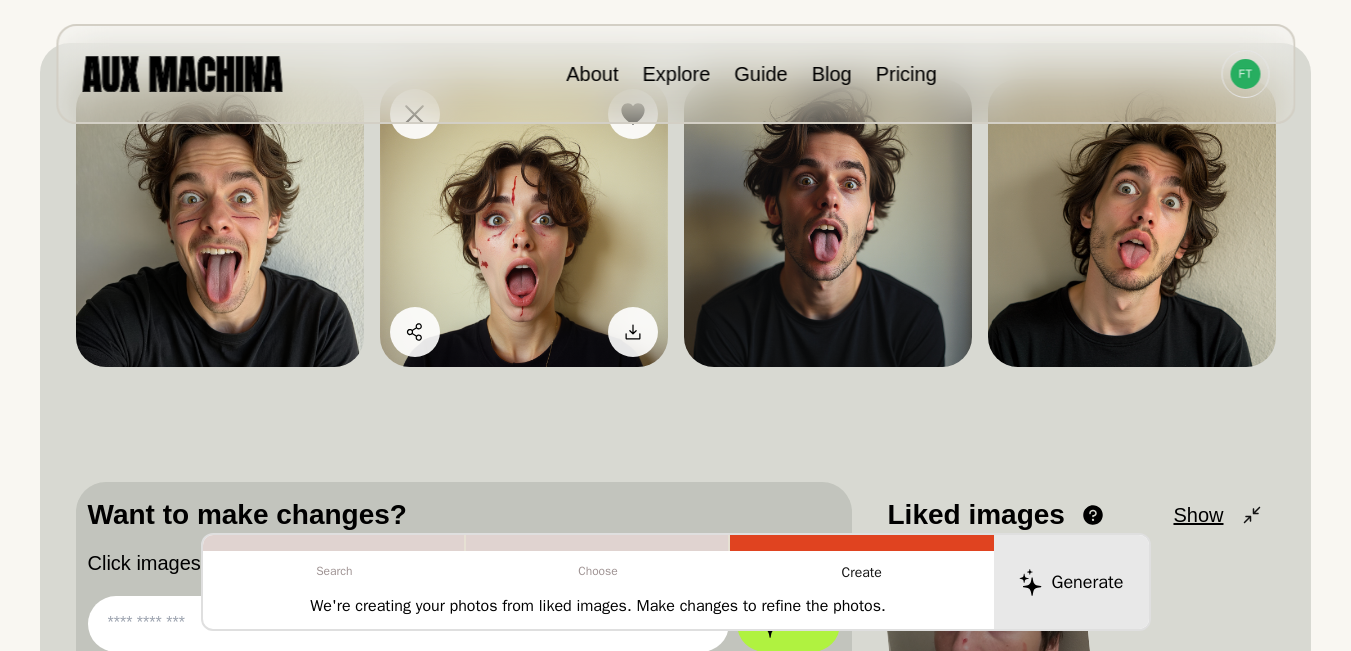 click at bounding box center [524, 223] 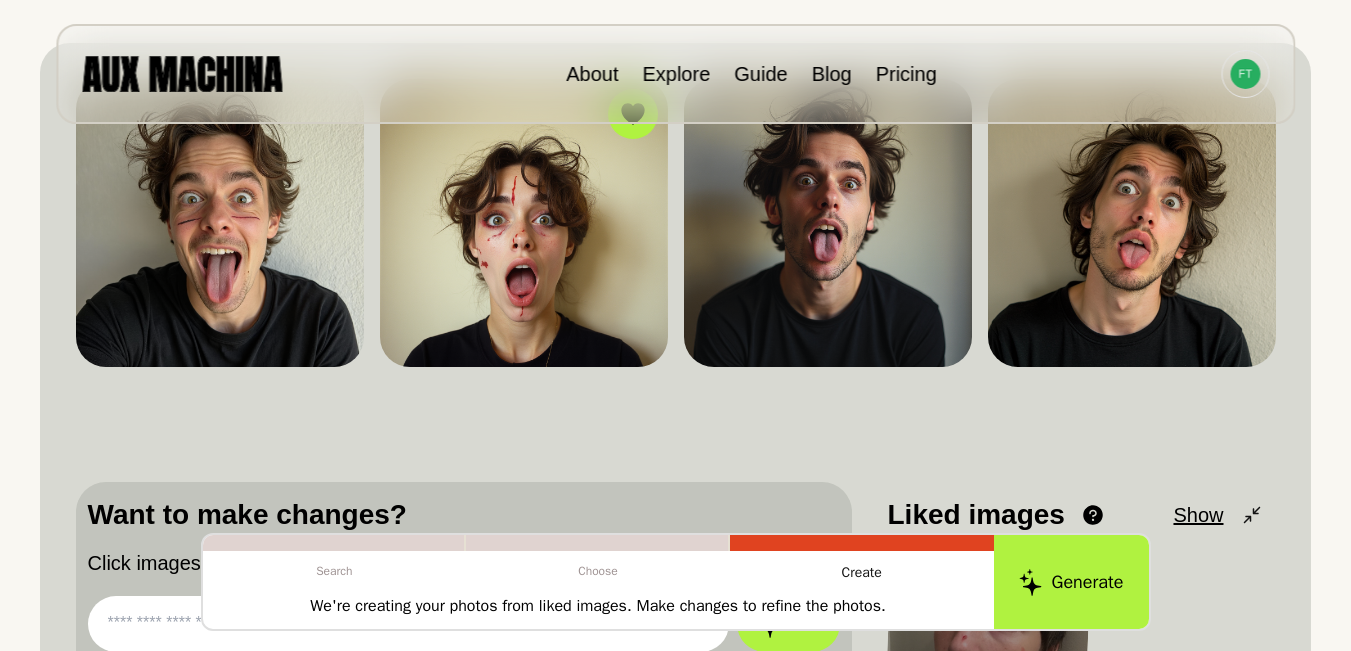 scroll, scrollTop: 367, scrollLeft: 0, axis: vertical 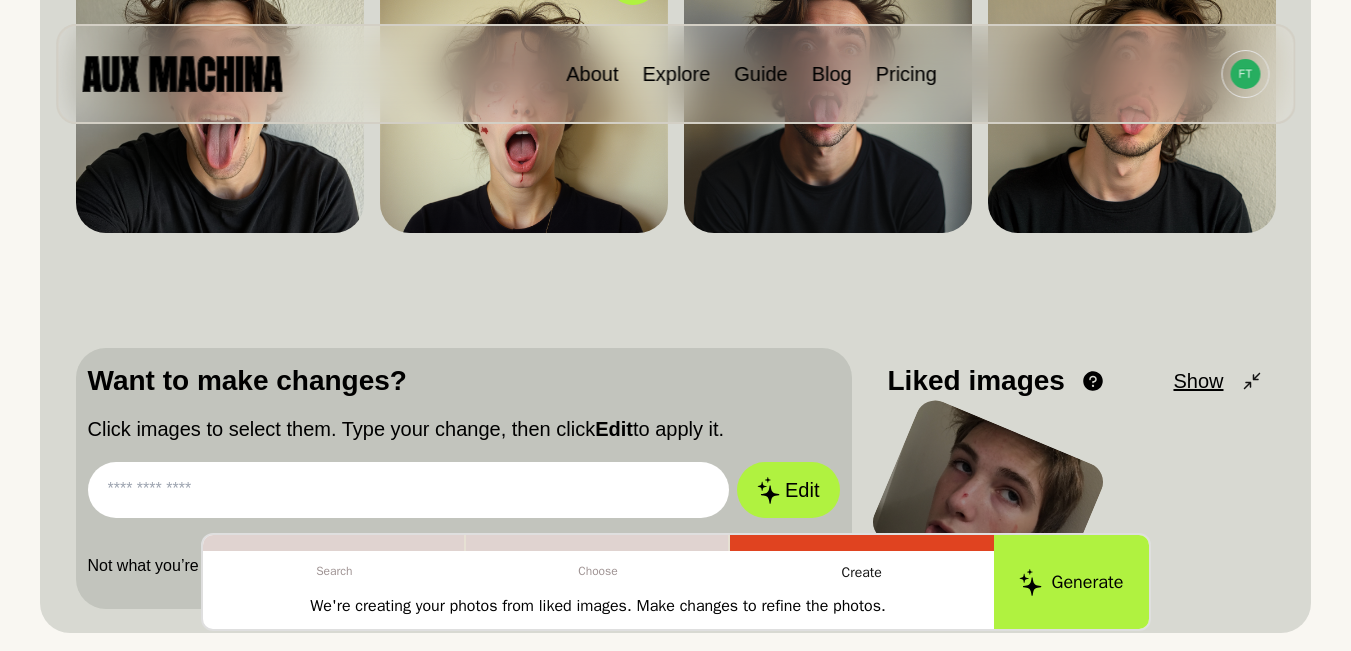 paste on "**********" 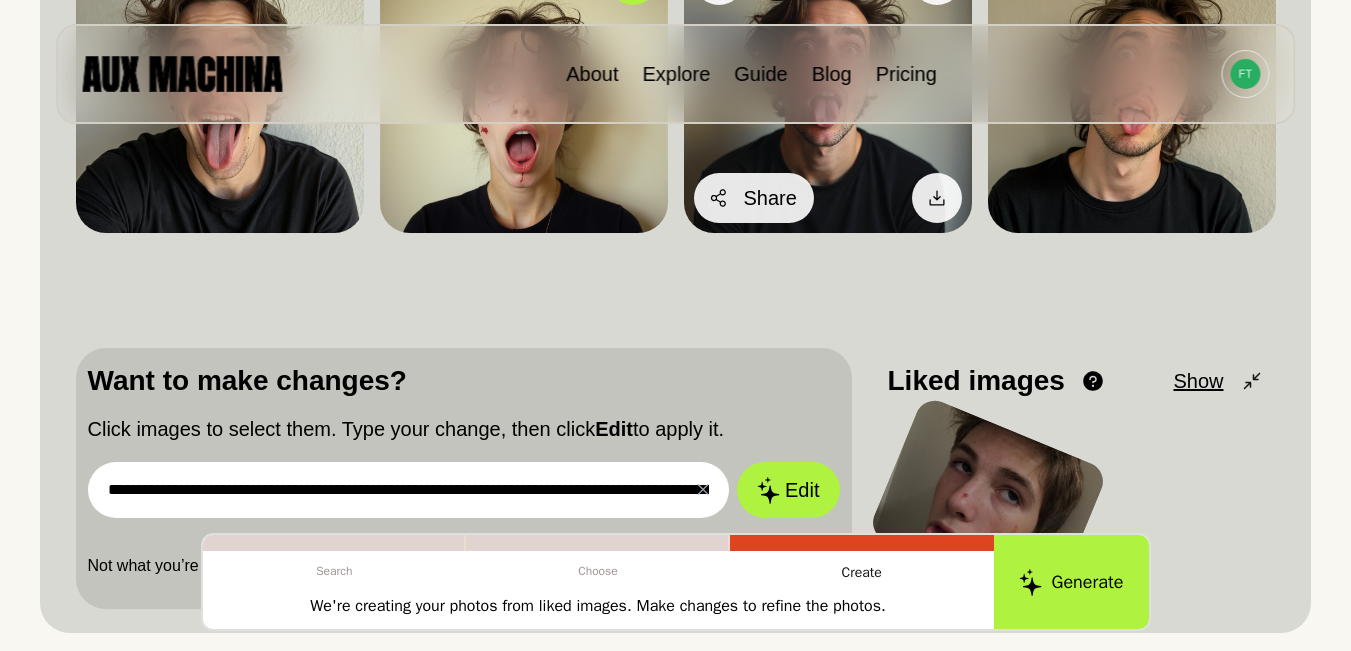 scroll, scrollTop: 0, scrollLeft: 4180, axis: horizontal 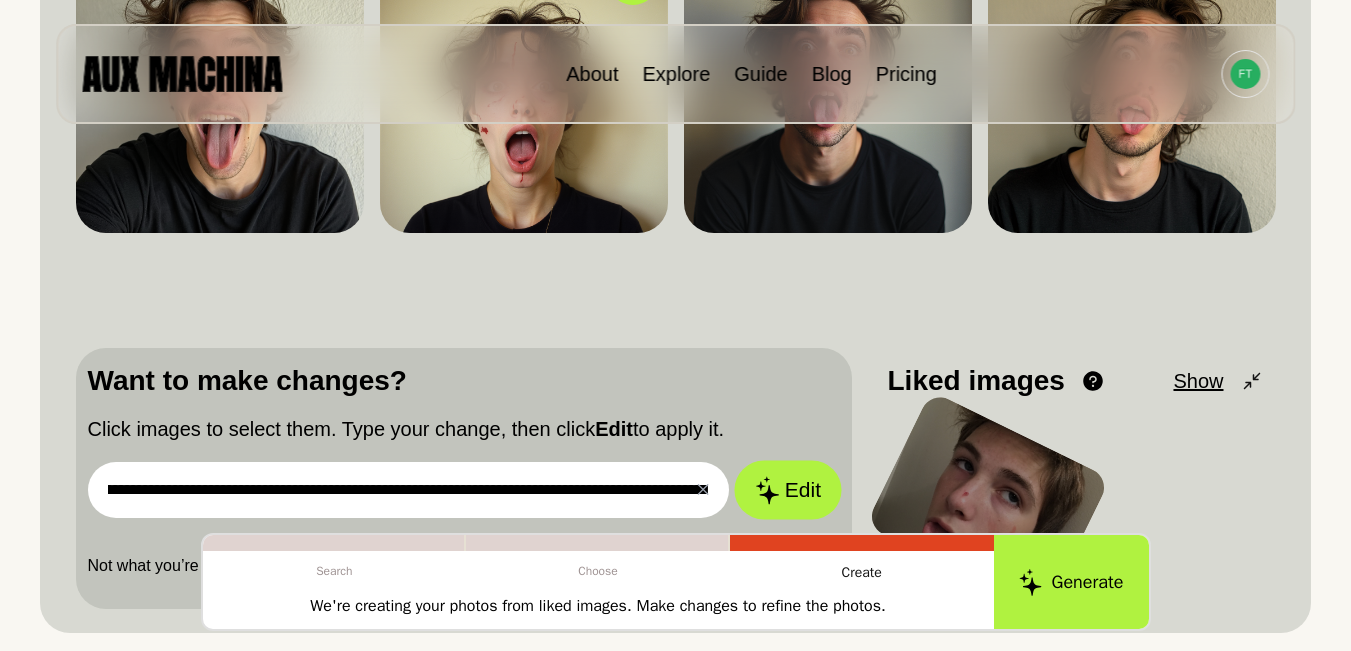 type on "**********" 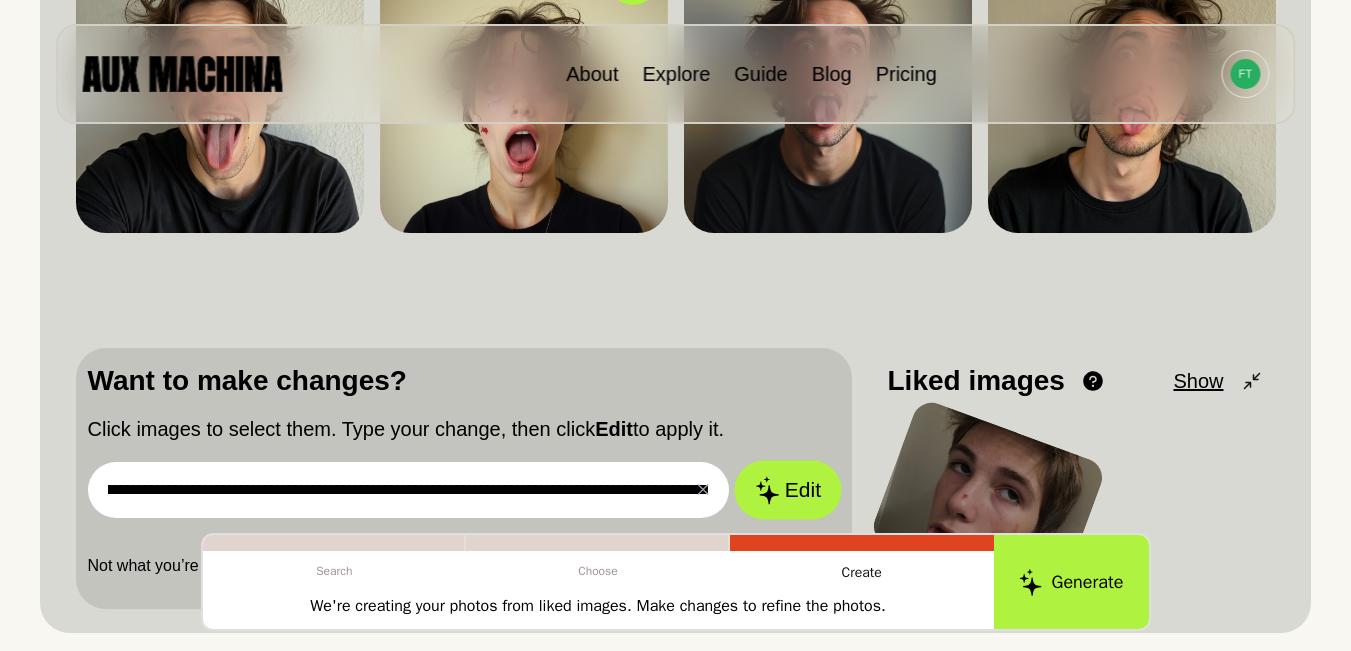 scroll, scrollTop: 0, scrollLeft: 0, axis: both 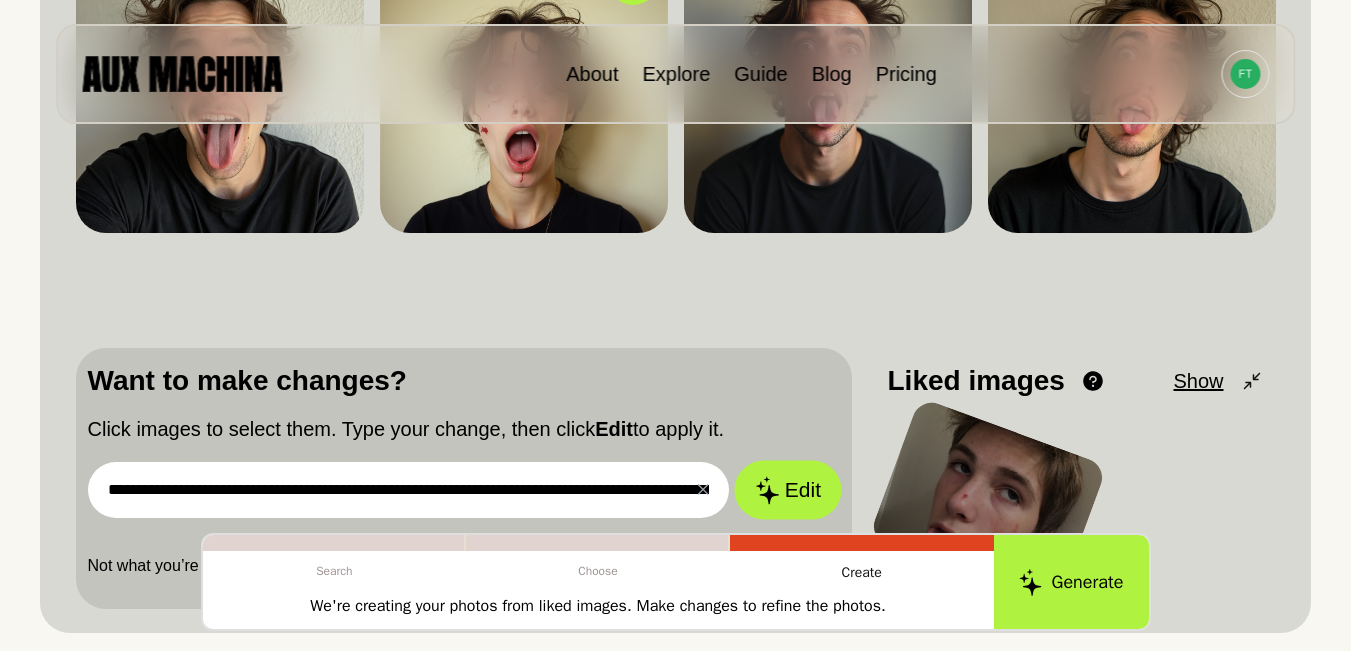 click 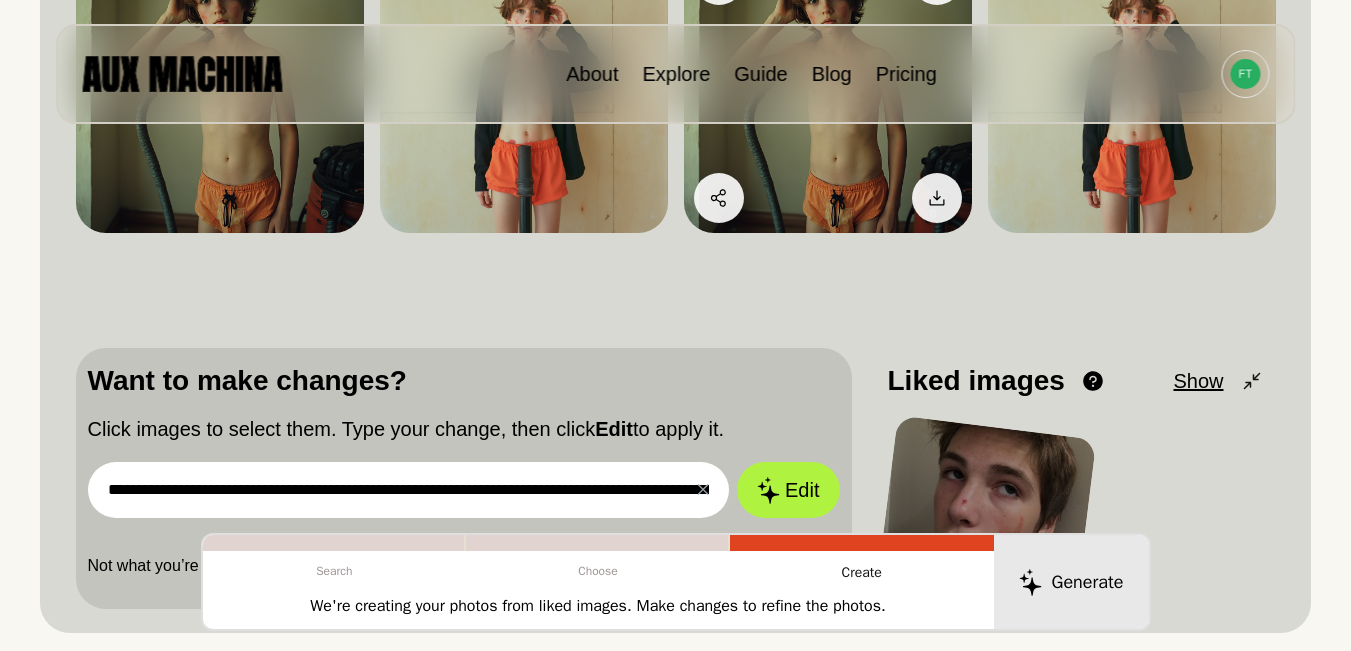 scroll, scrollTop: 233, scrollLeft: 0, axis: vertical 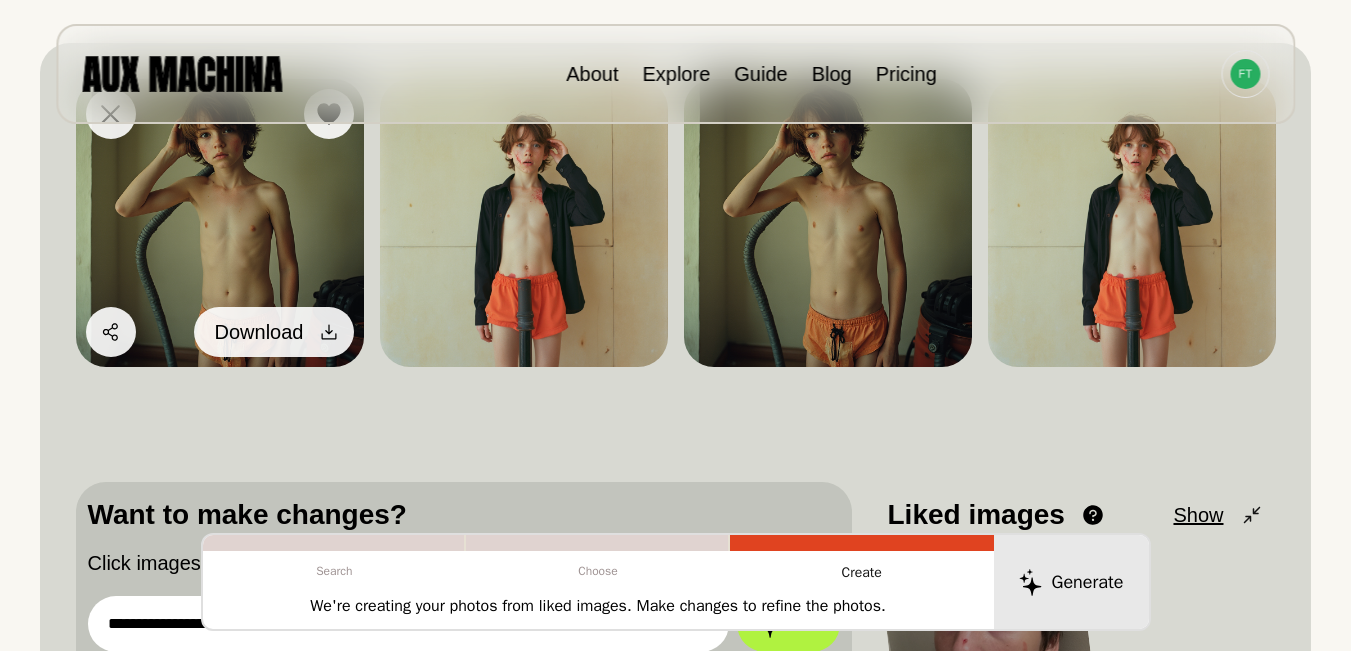 click at bounding box center [329, 332] 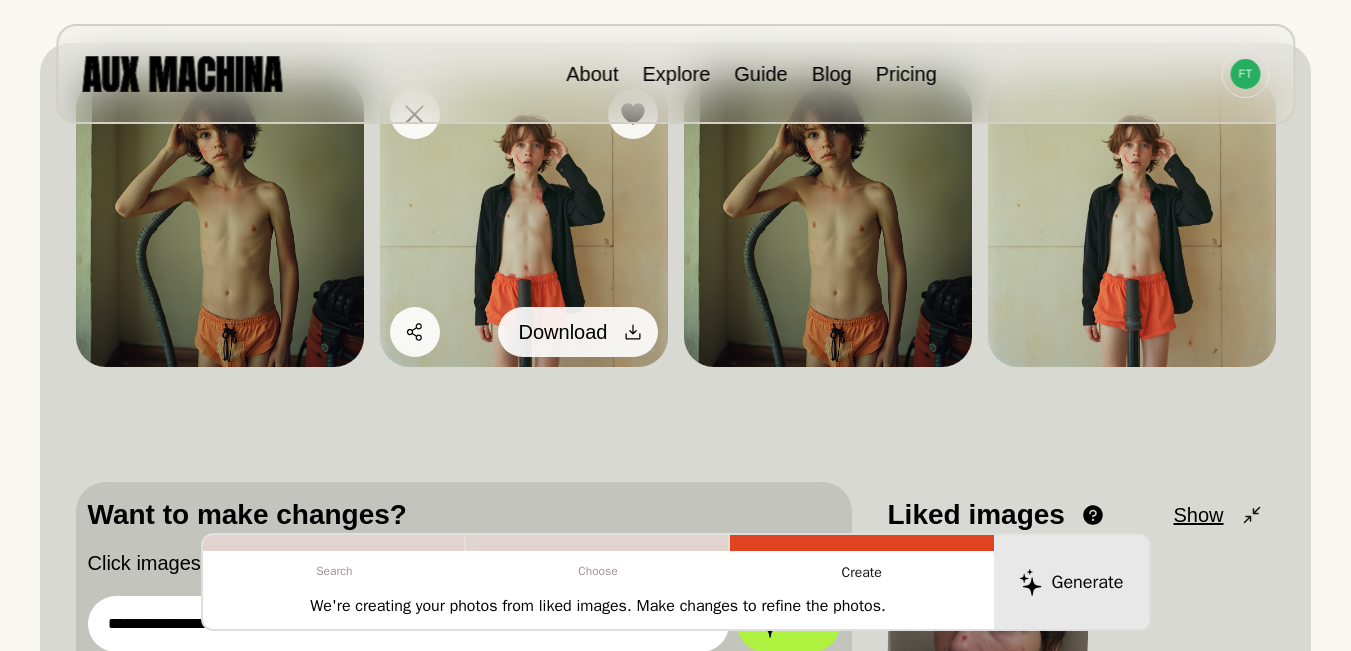 click 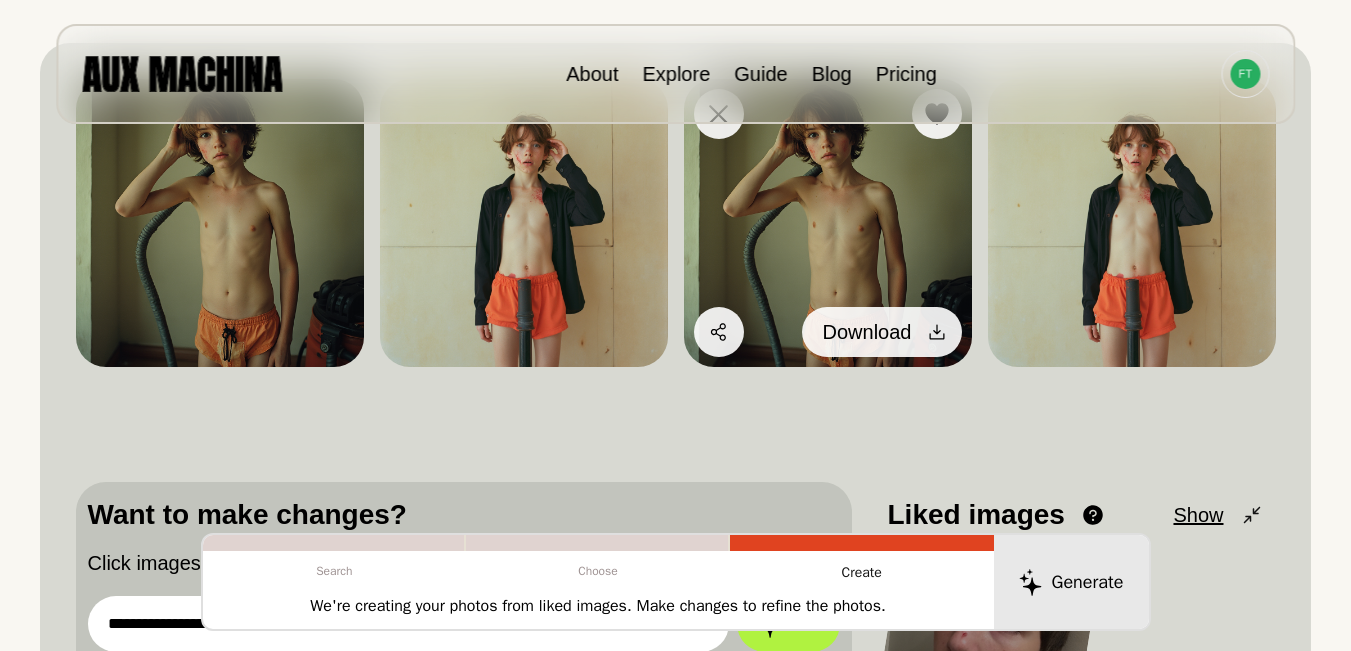 click 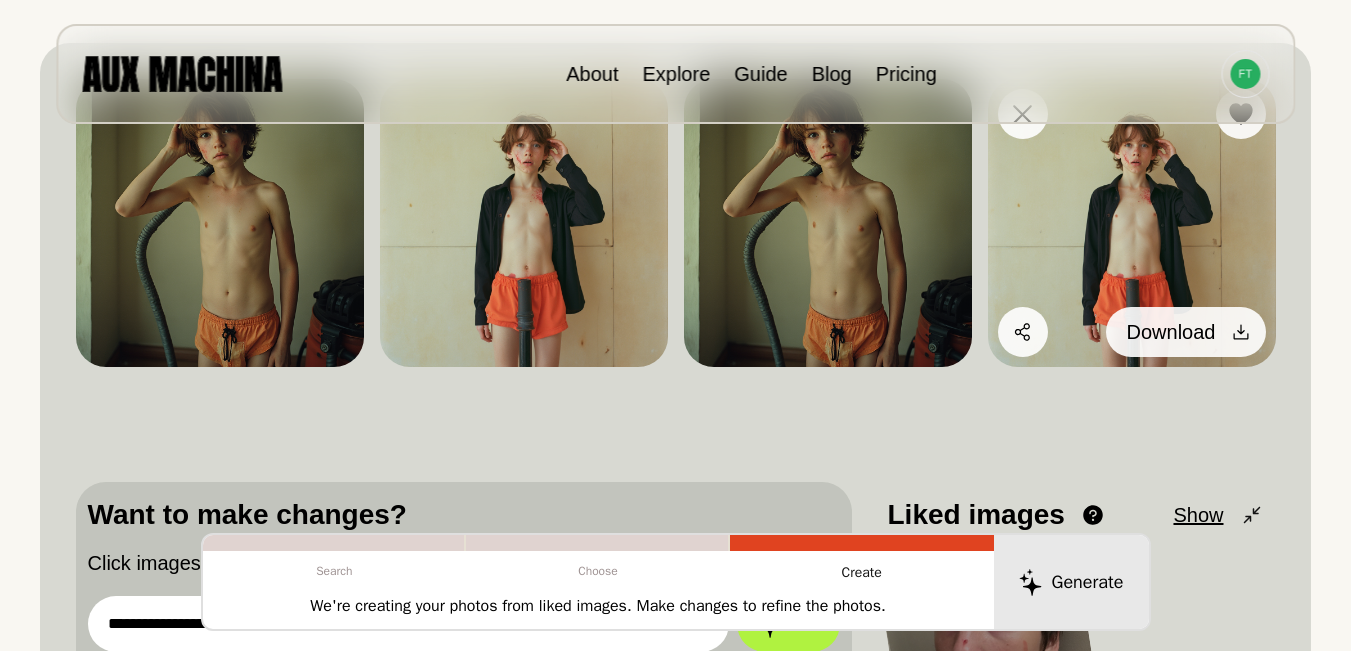 click at bounding box center [1241, 332] 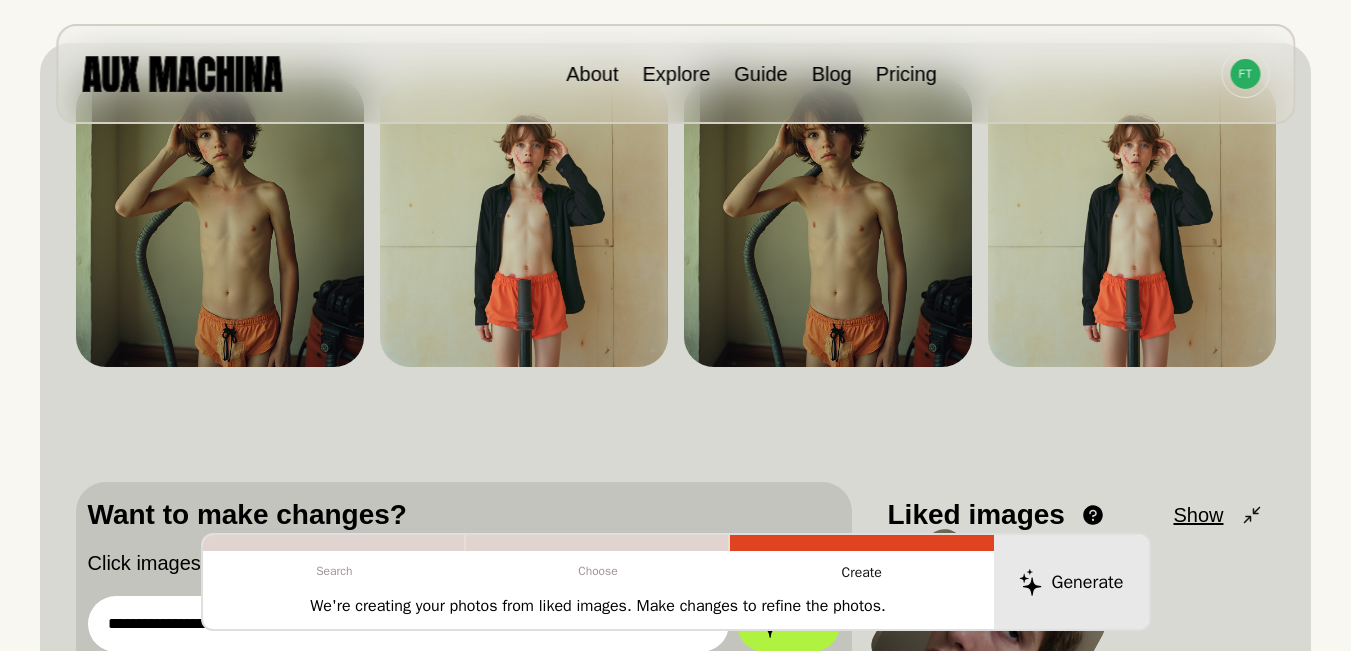 scroll, scrollTop: 200, scrollLeft: 0, axis: vertical 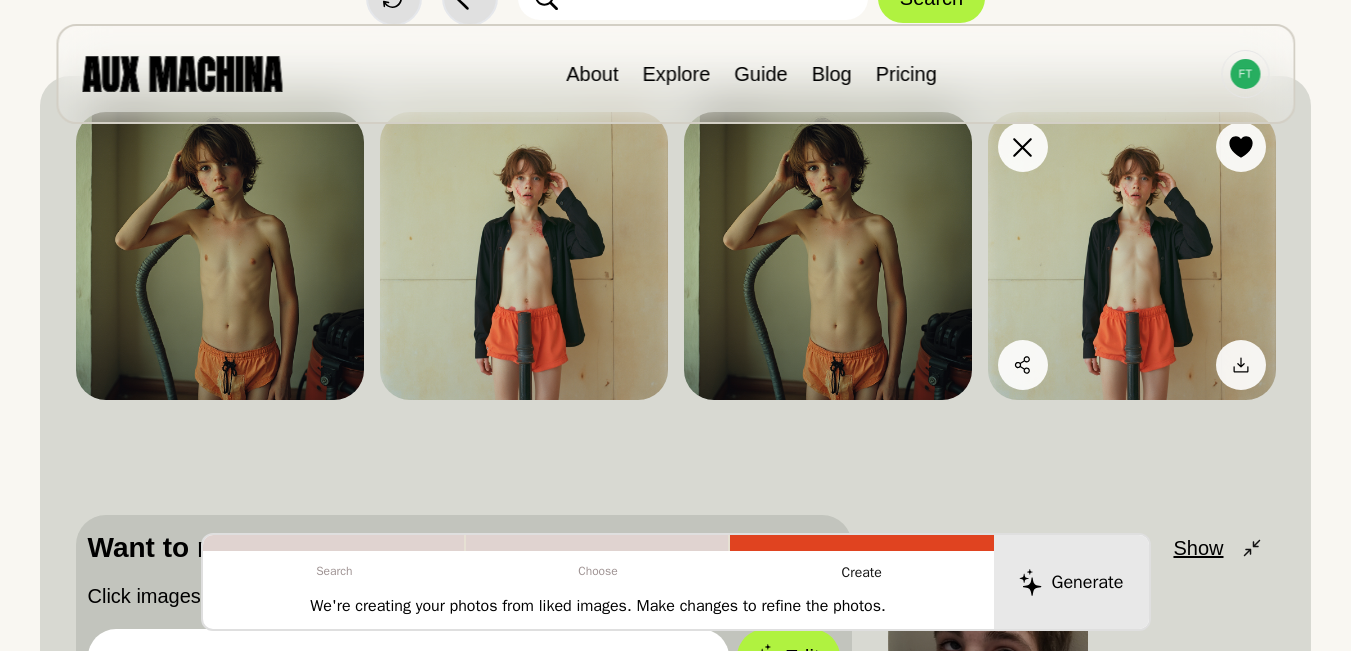 click at bounding box center [1132, 256] 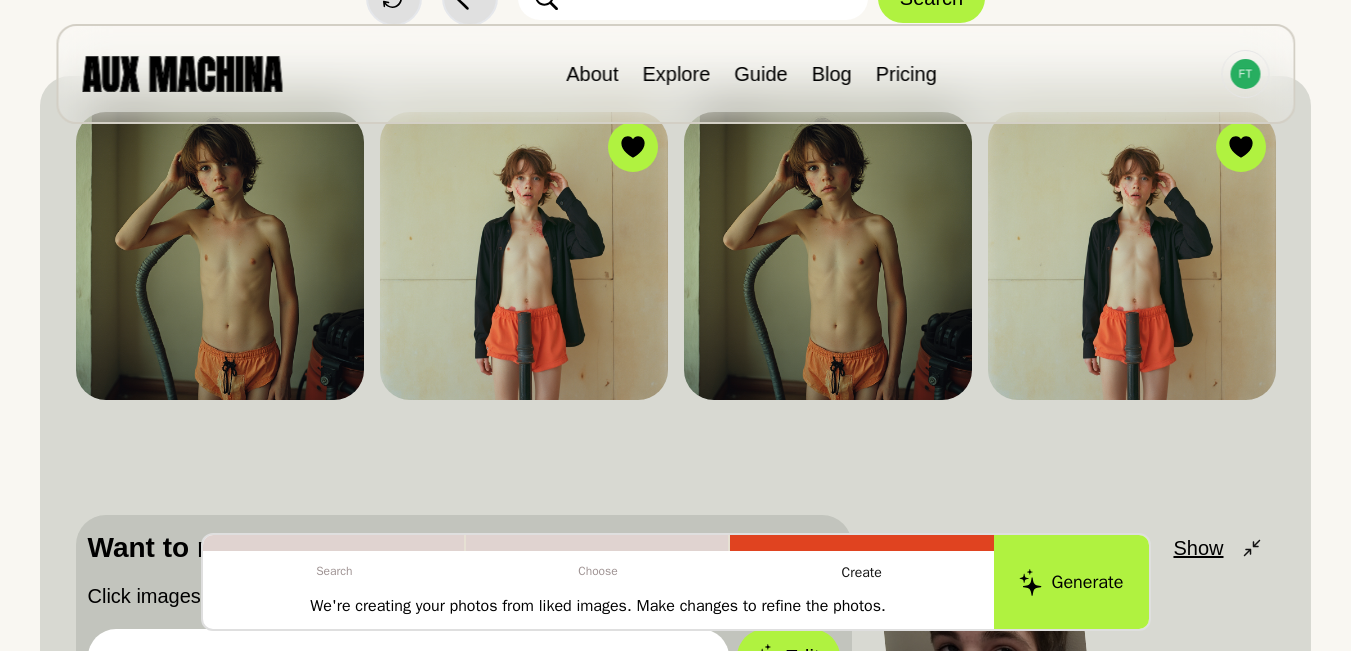 scroll, scrollTop: 367, scrollLeft: 0, axis: vertical 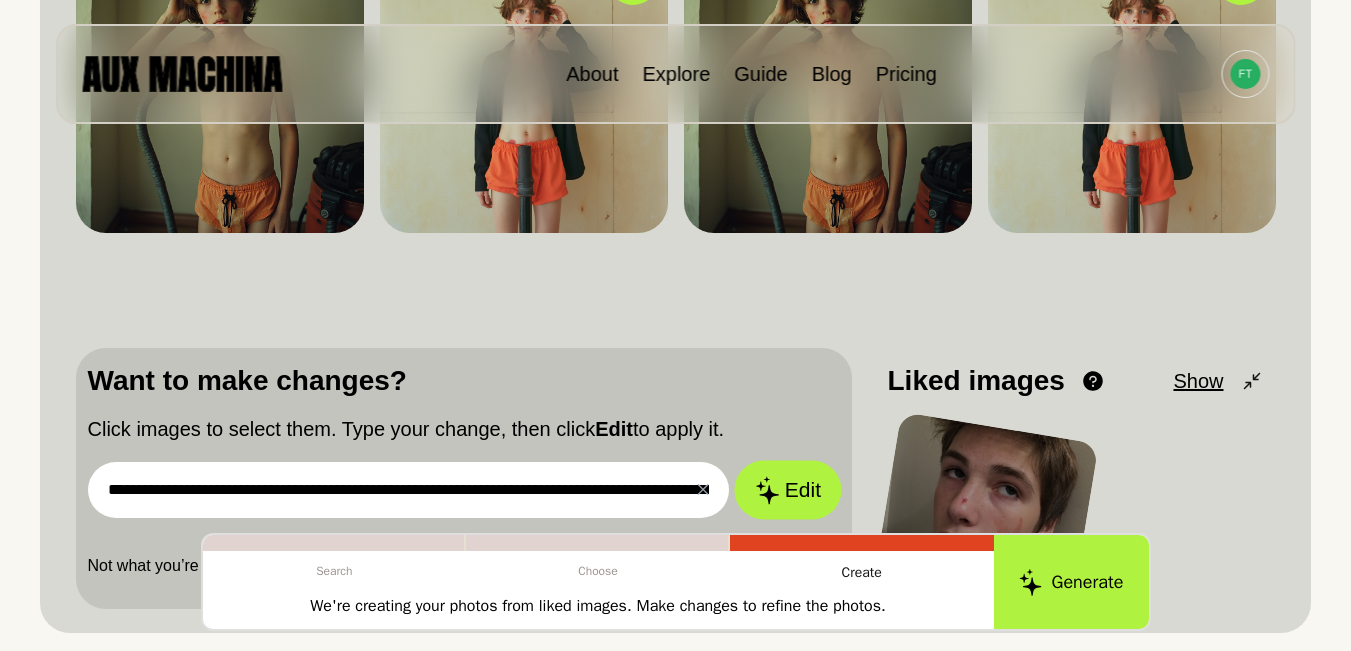 click on "Edit" at bounding box center (788, 490) 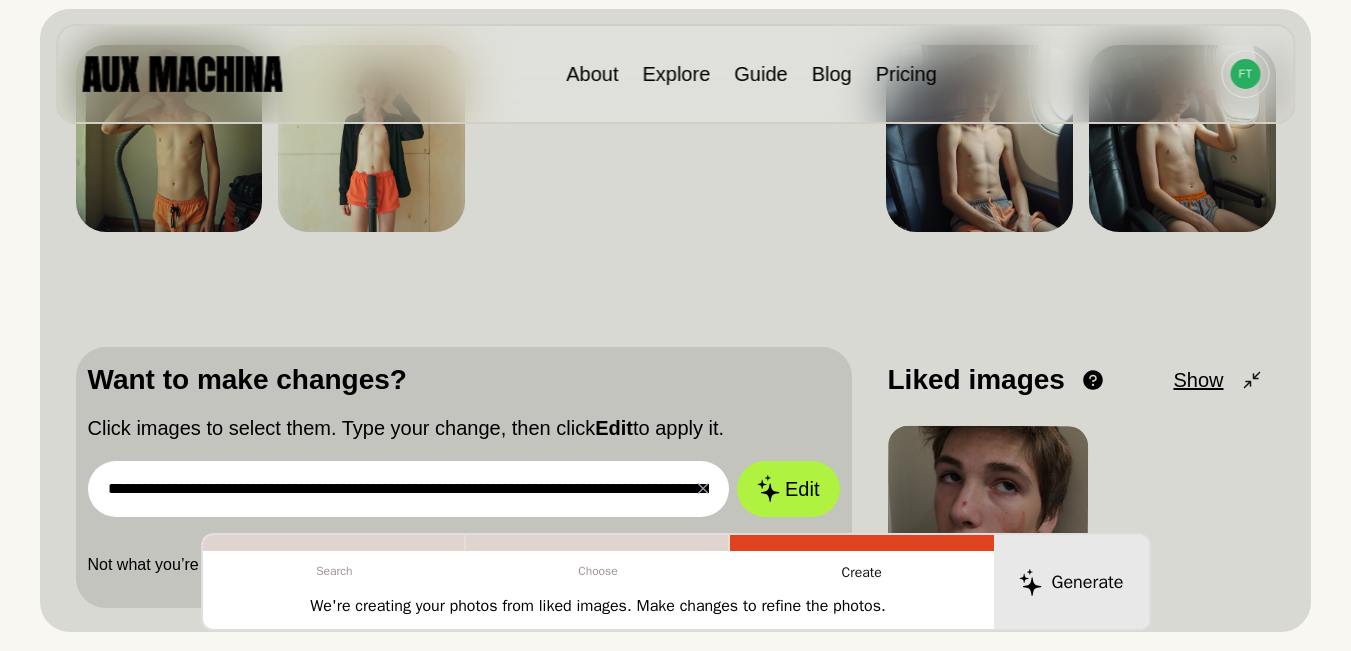 scroll, scrollTop: 233, scrollLeft: 0, axis: vertical 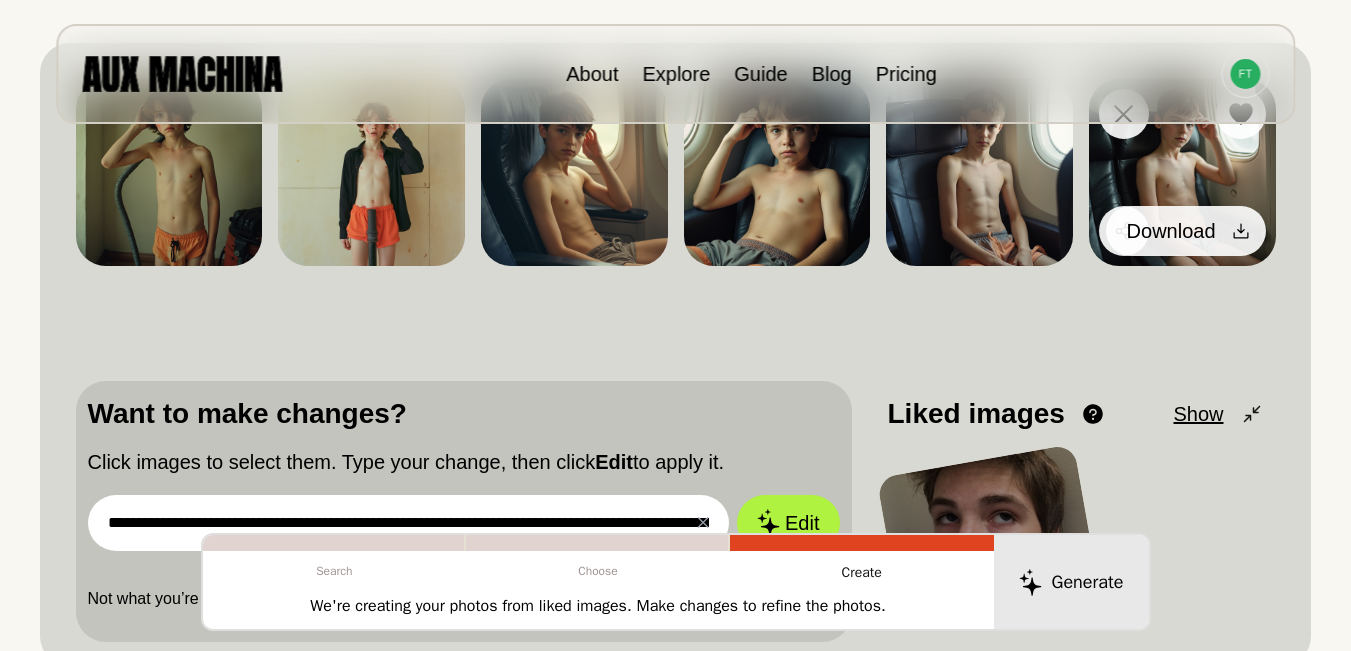 click on "Download" at bounding box center (1171, 231) 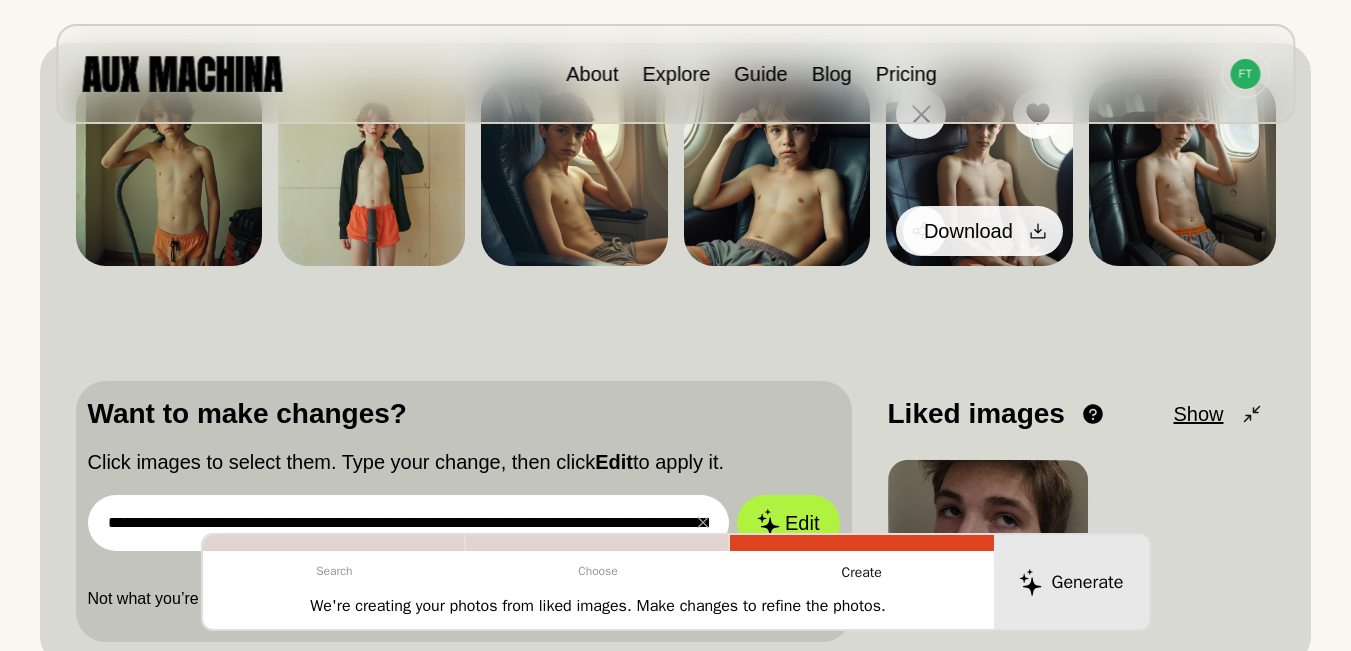 click 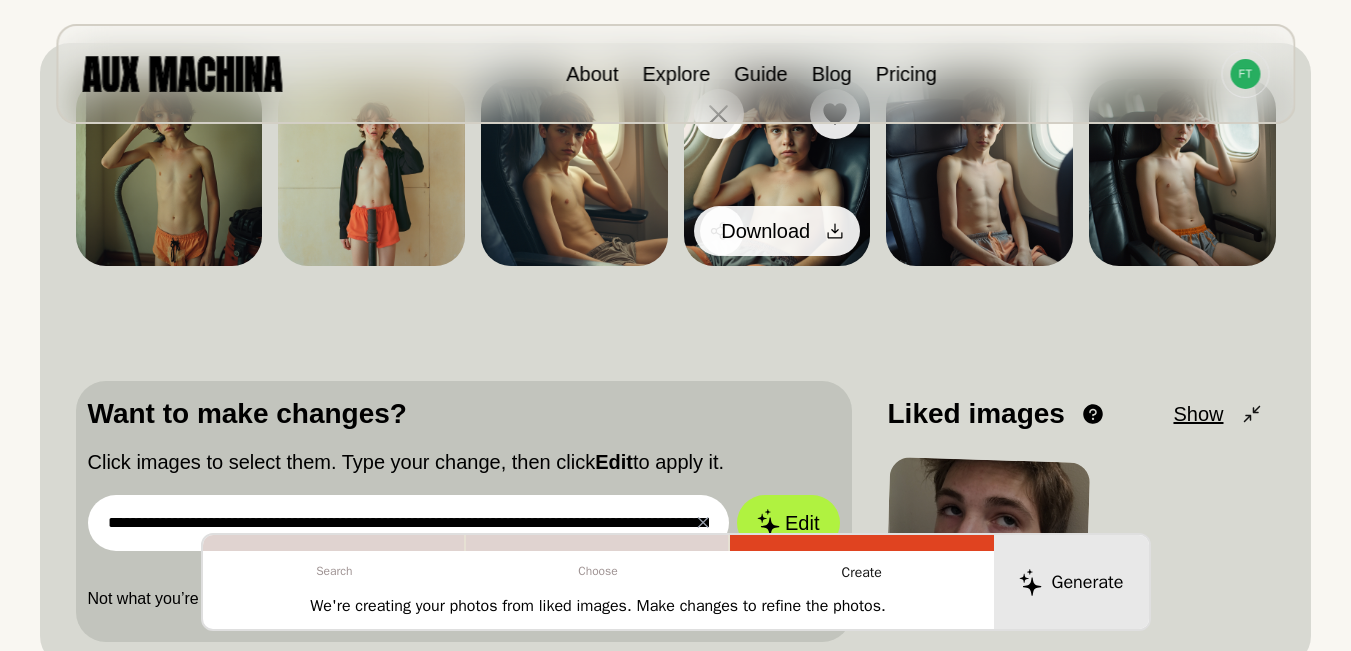 click on "Download" at bounding box center [780, 231] 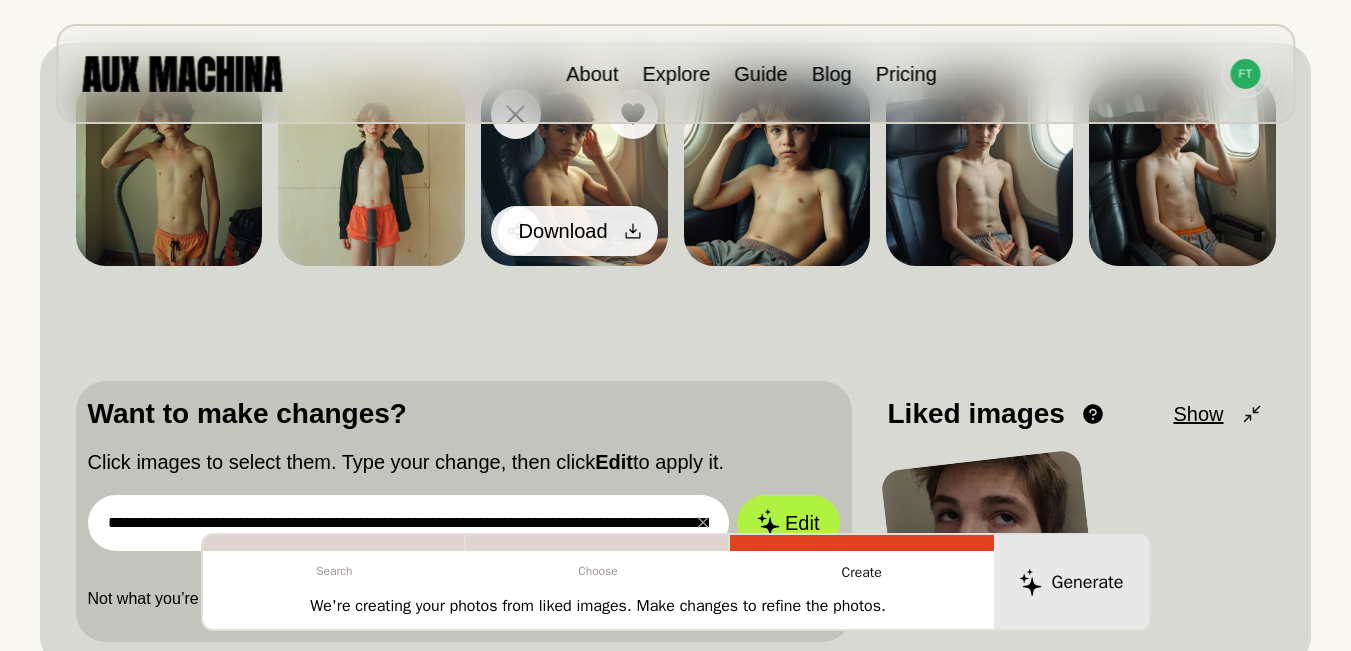 click 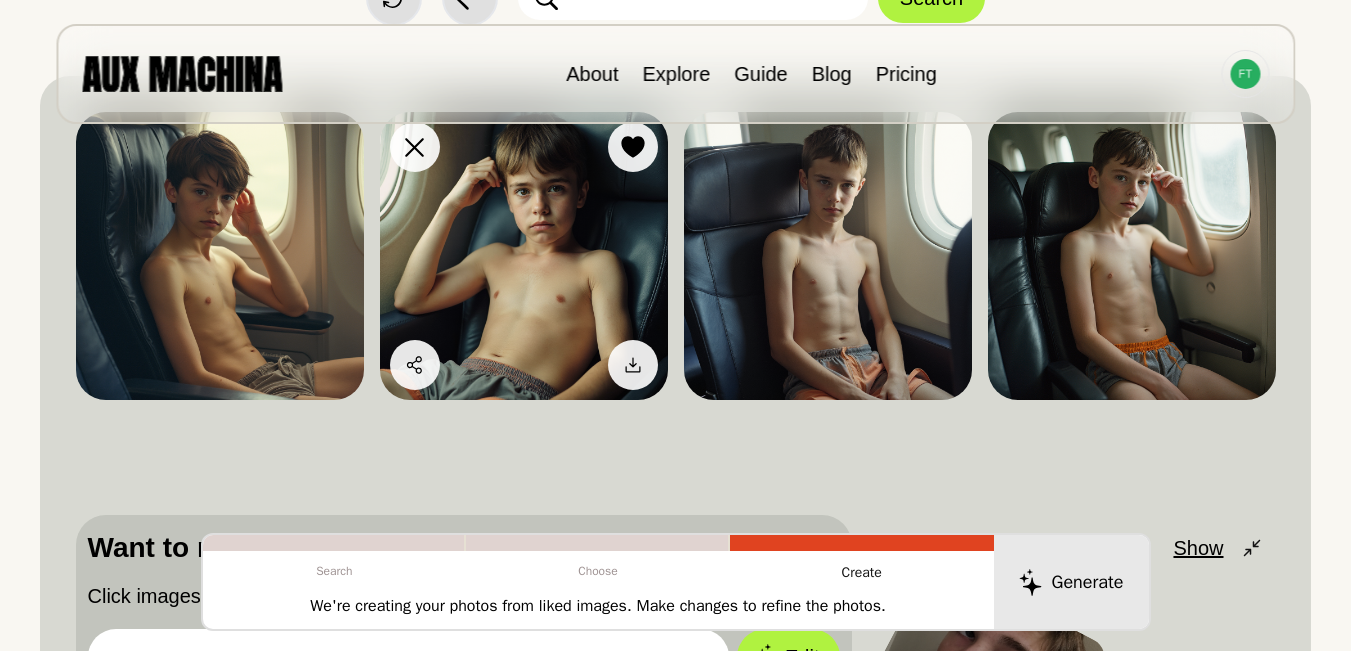 scroll, scrollTop: 233, scrollLeft: 0, axis: vertical 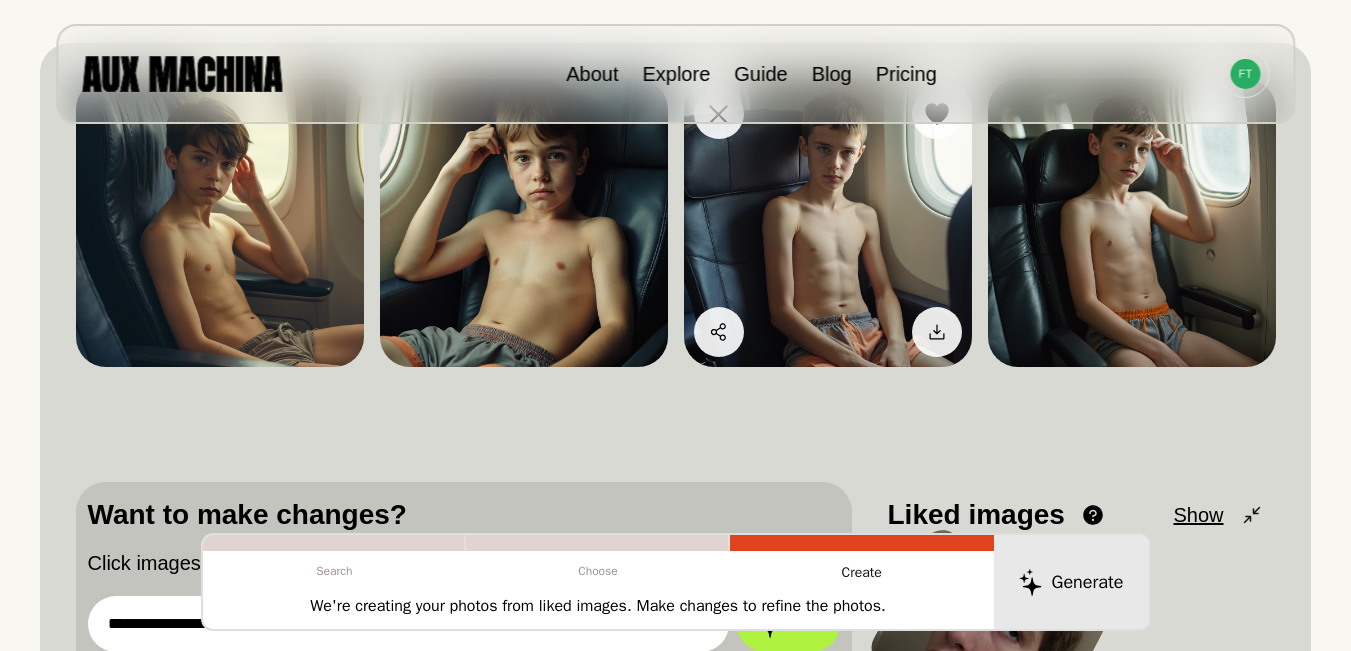 click at bounding box center [828, 223] 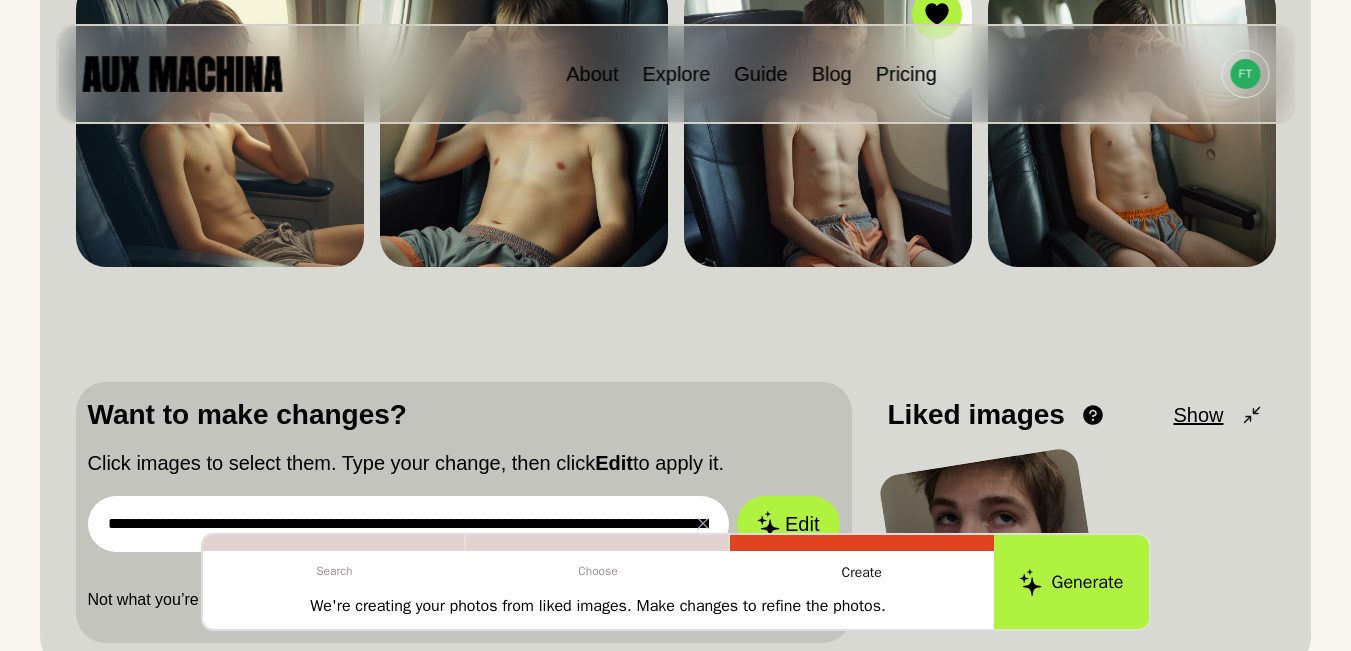 scroll, scrollTop: 367, scrollLeft: 0, axis: vertical 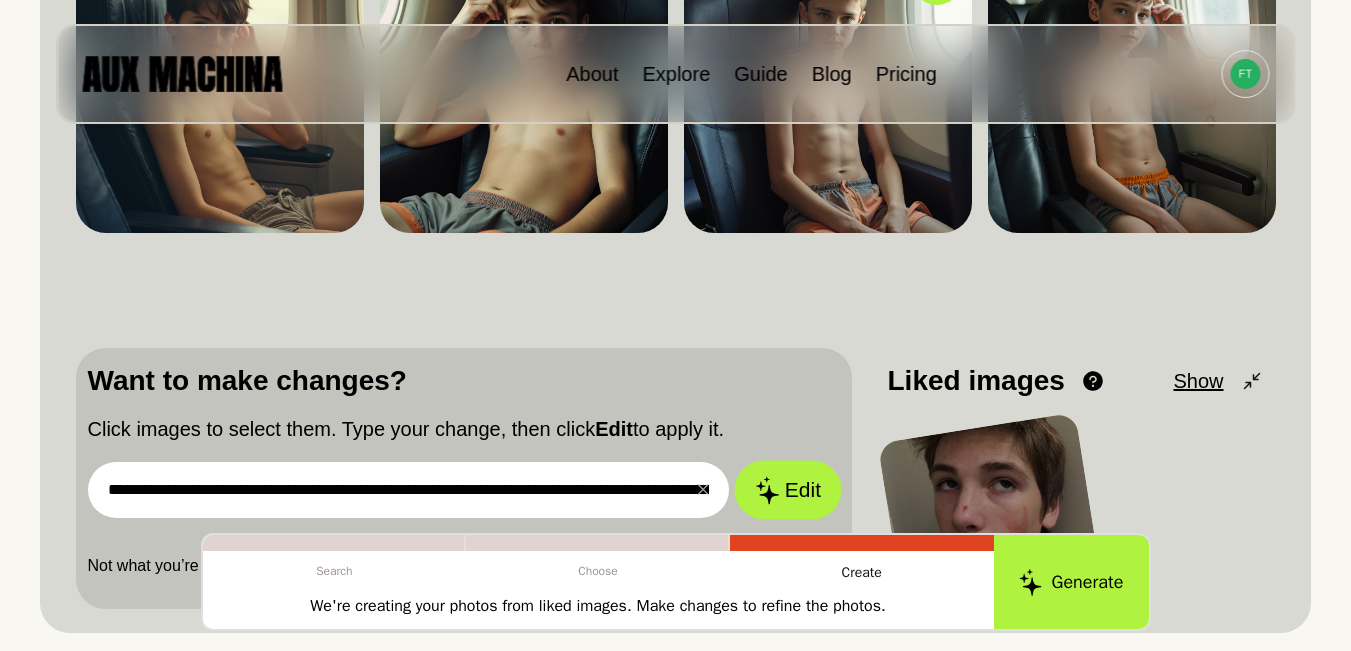 click on "Edit" at bounding box center (788, 490) 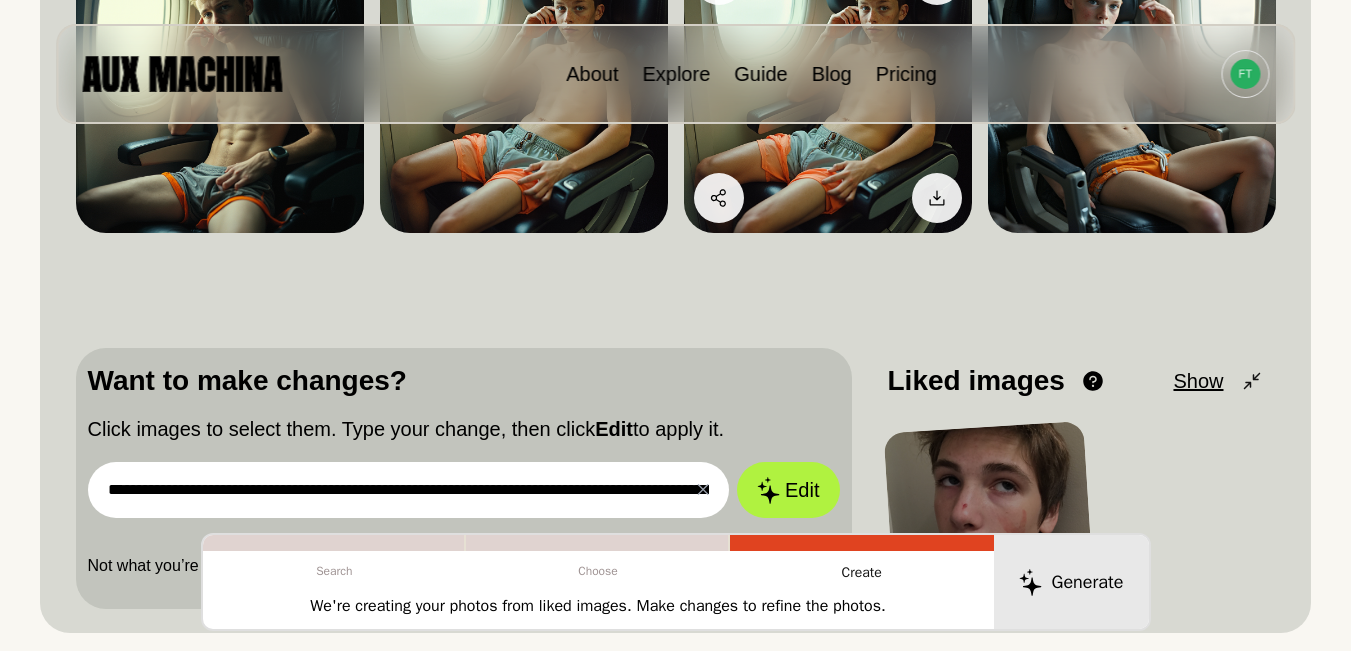 scroll, scrollTop: 233, scrollLeft: 0, axis: vertical 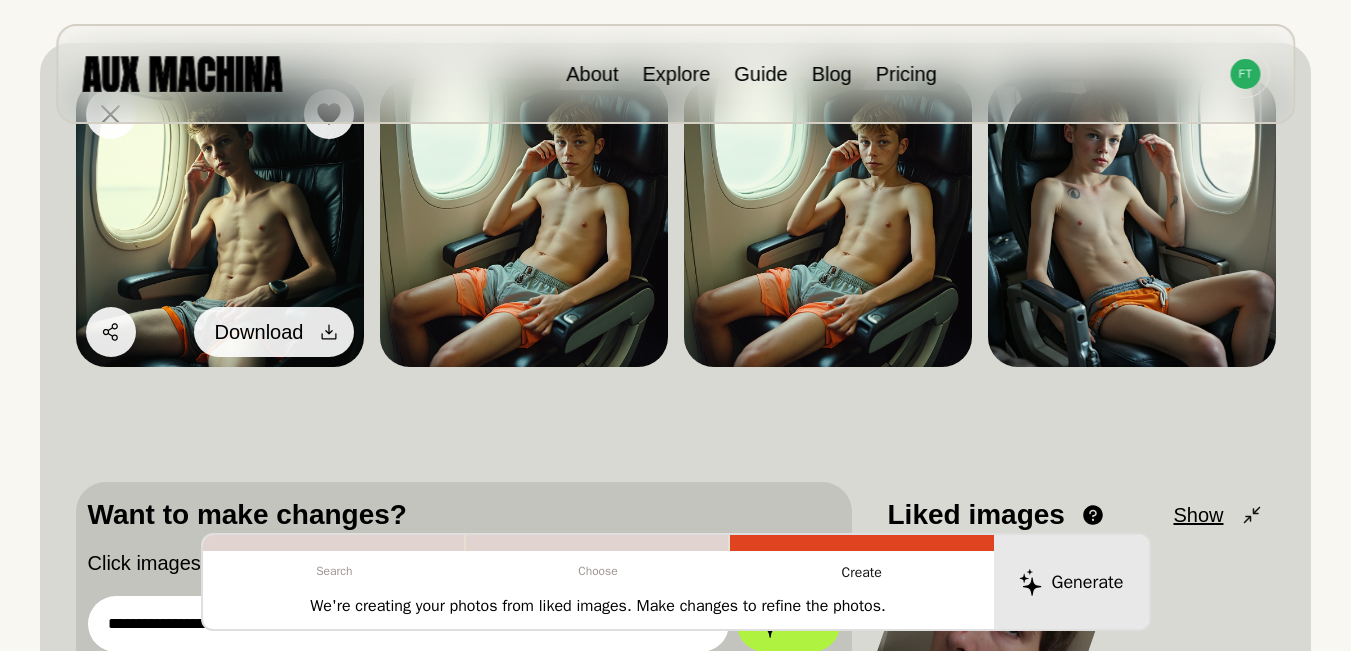 click 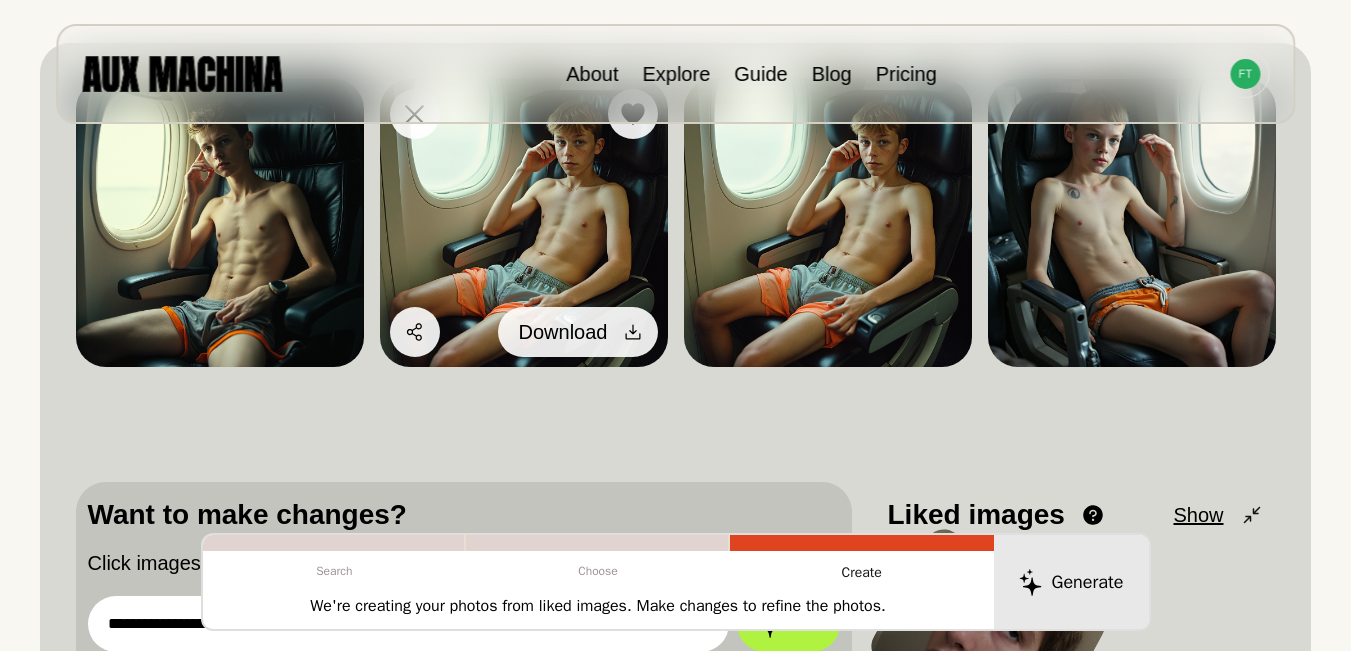 click 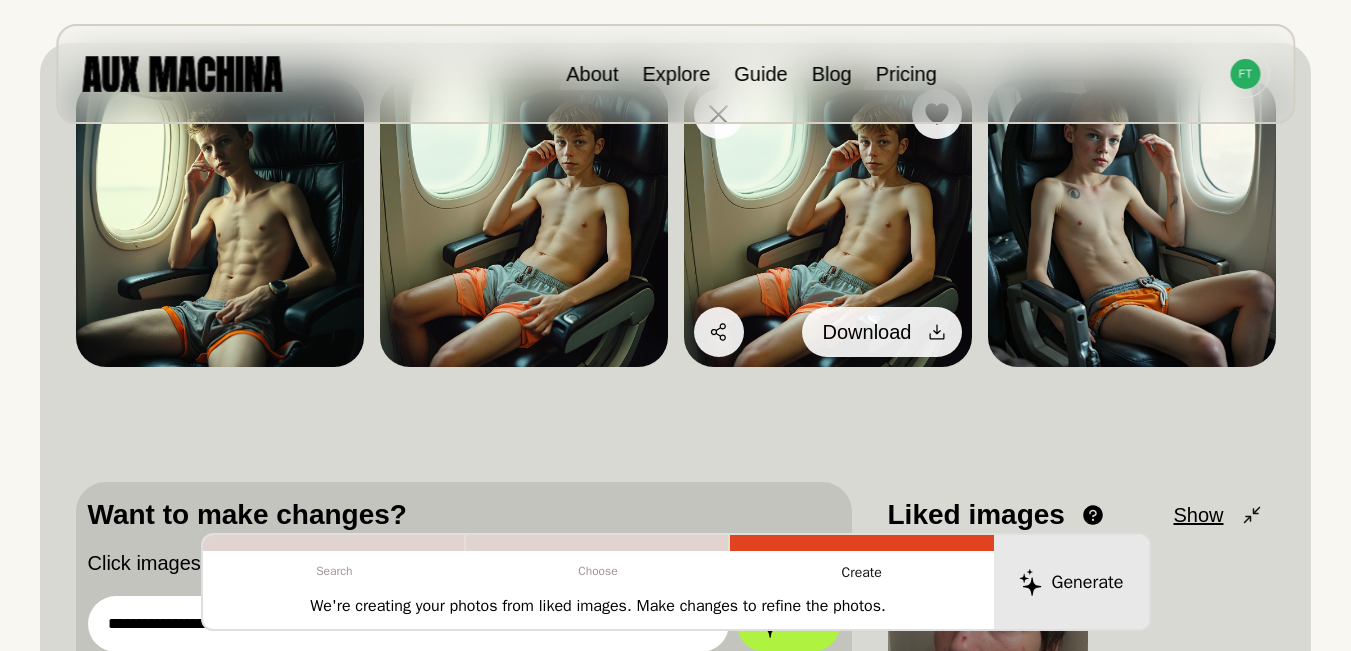 click 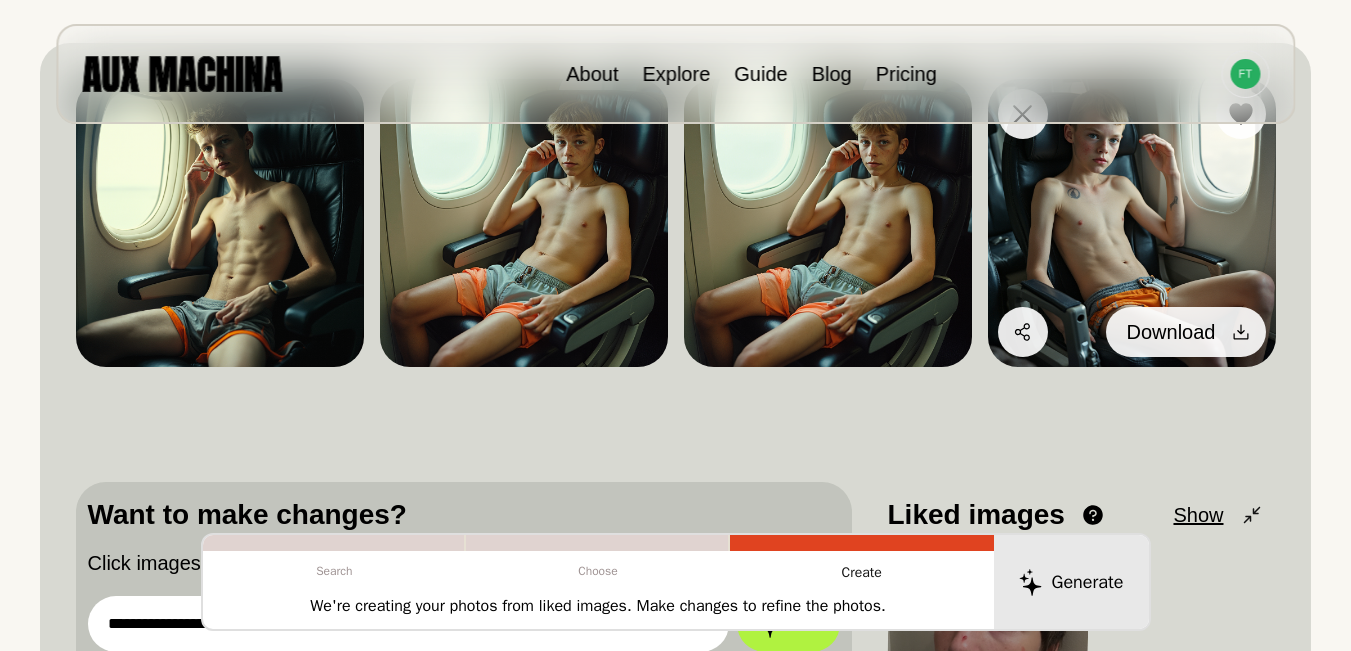 click 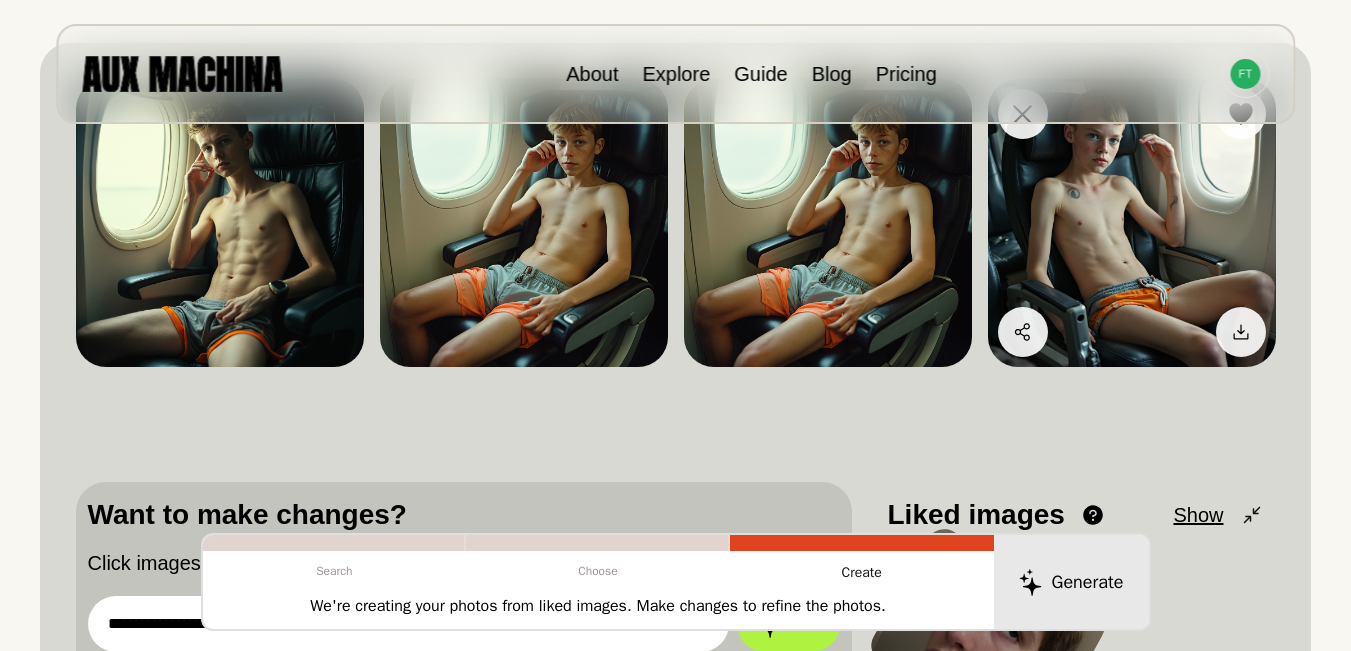 click at bounding box center [1132, 223] 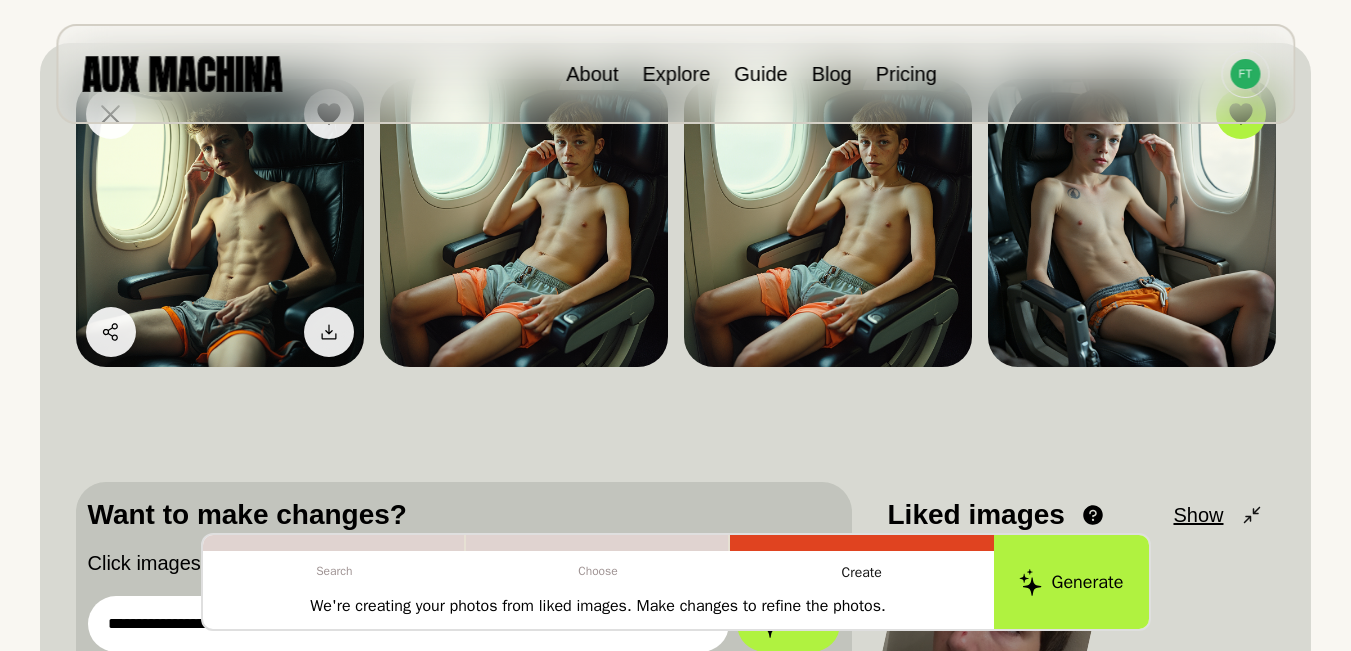 click at bounding box center [220, 223] 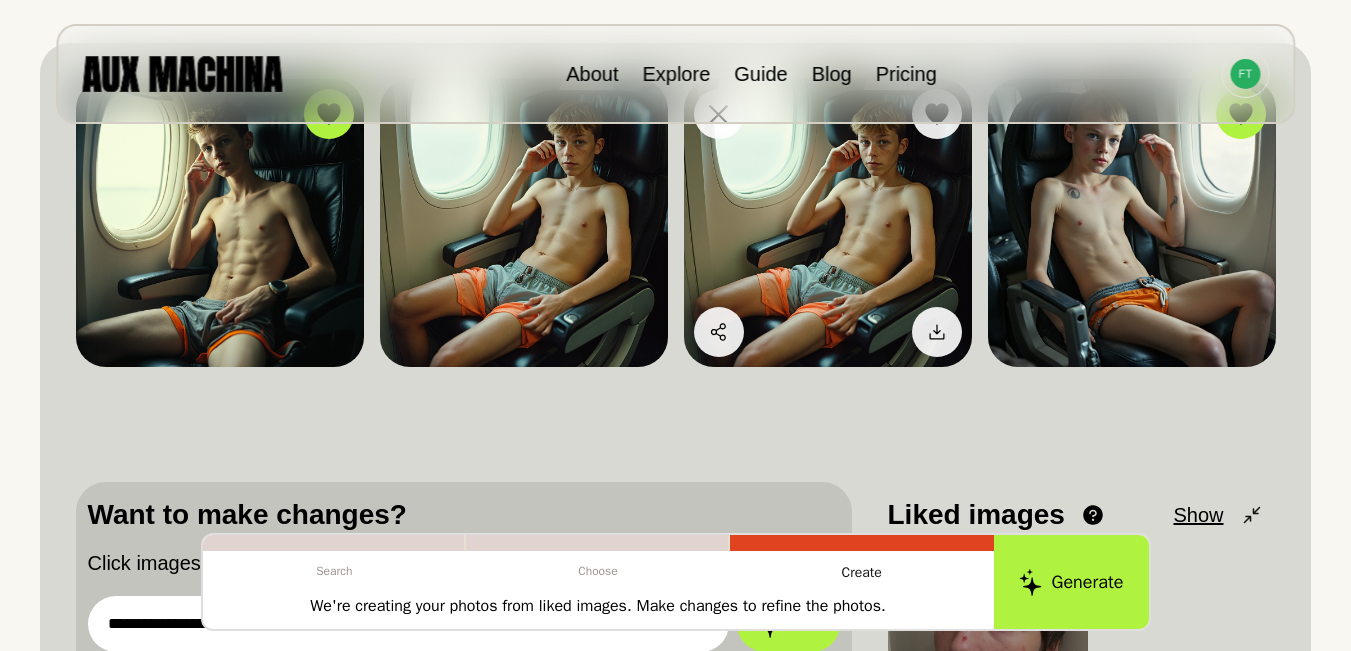 click at bounding box center [828, 223] 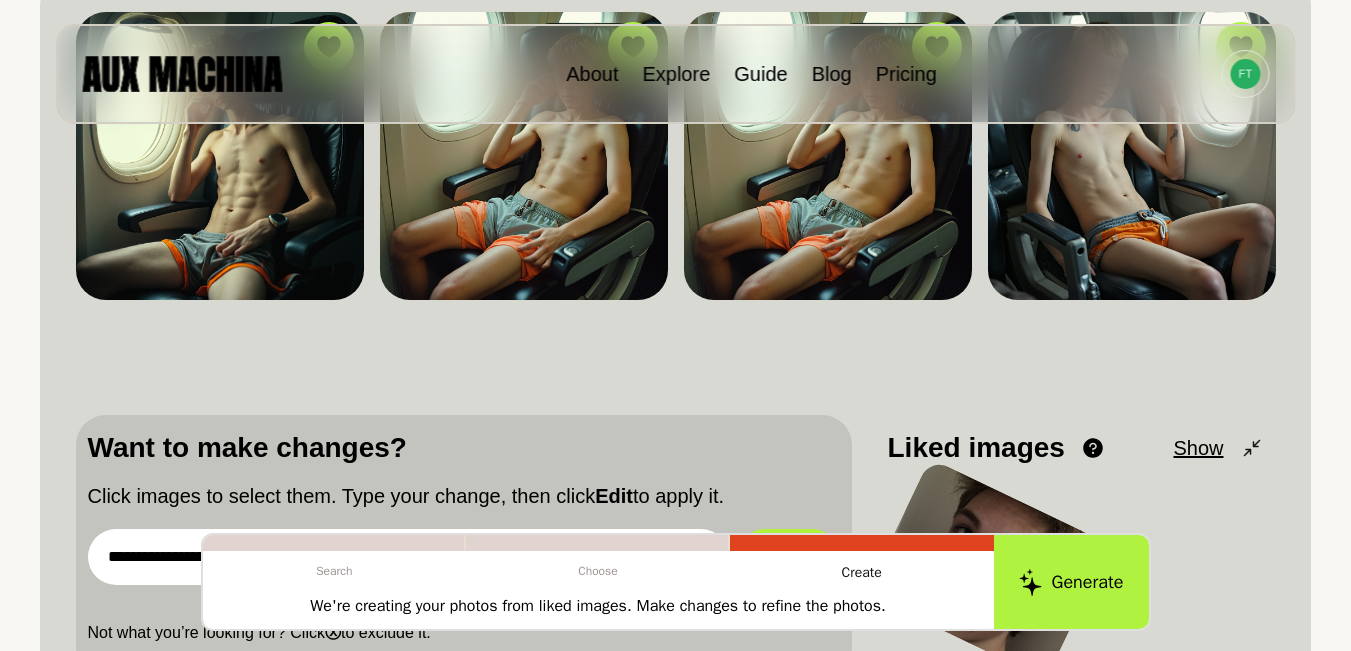 scroll, scrollTop: 400, scrollLeft: 0, axis: vertical 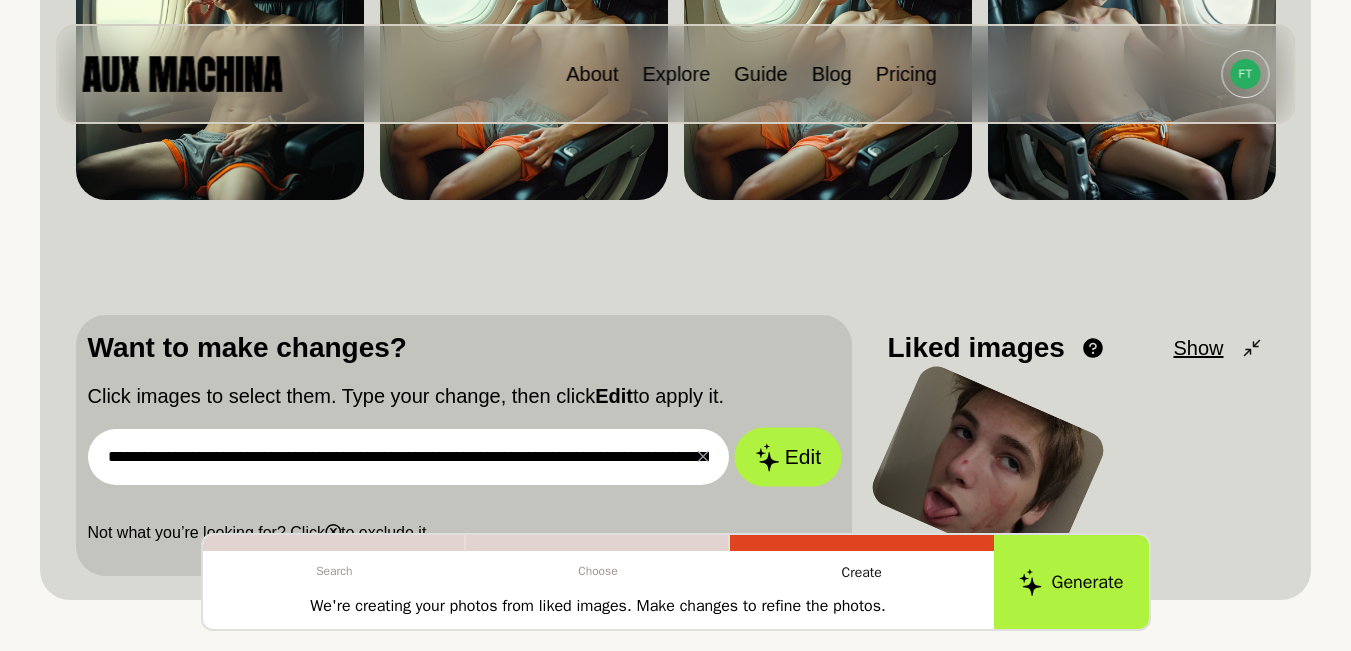 click on "Edit" at bounding box center (788, 457) 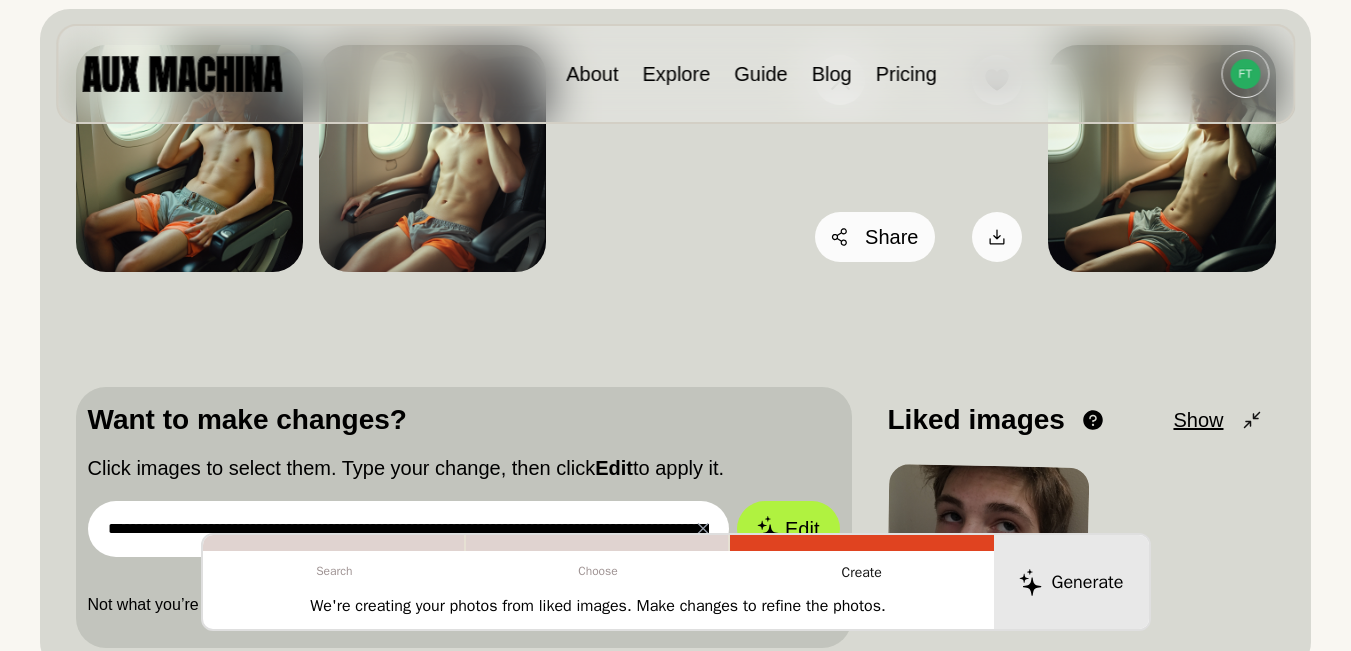 scroll, scrollTop: 200, scrollLeft: 0, axis: vertical 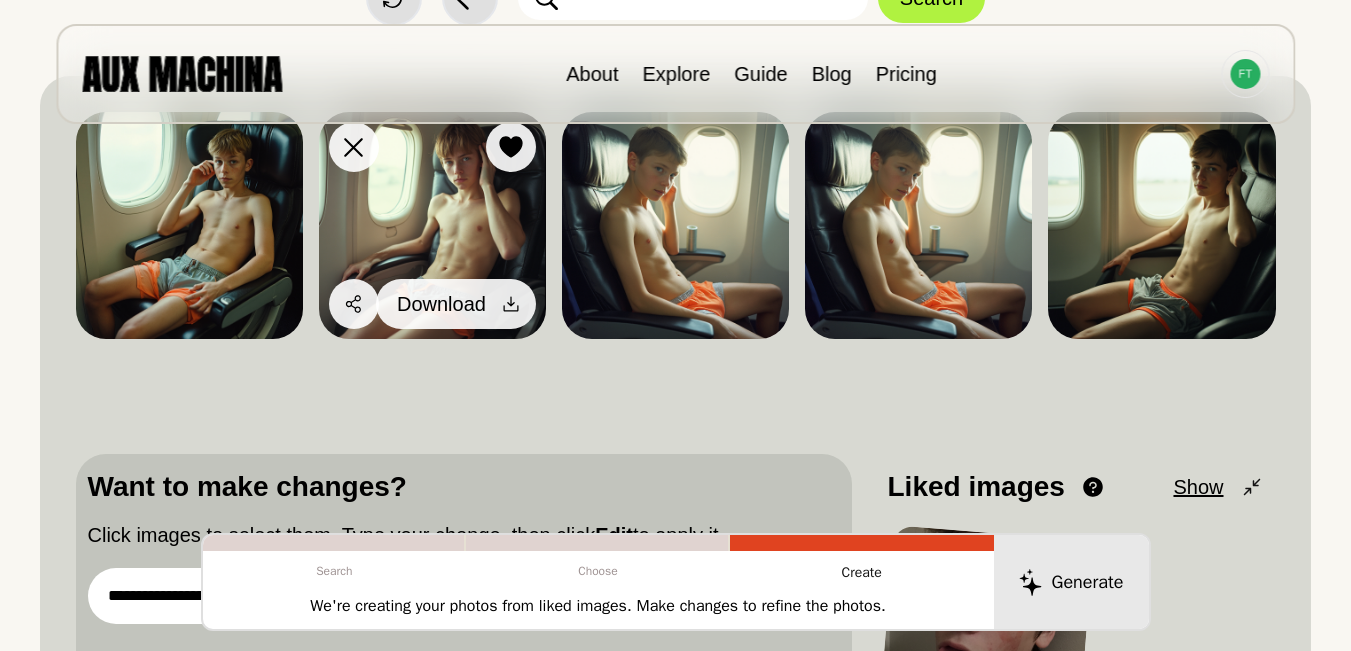 click 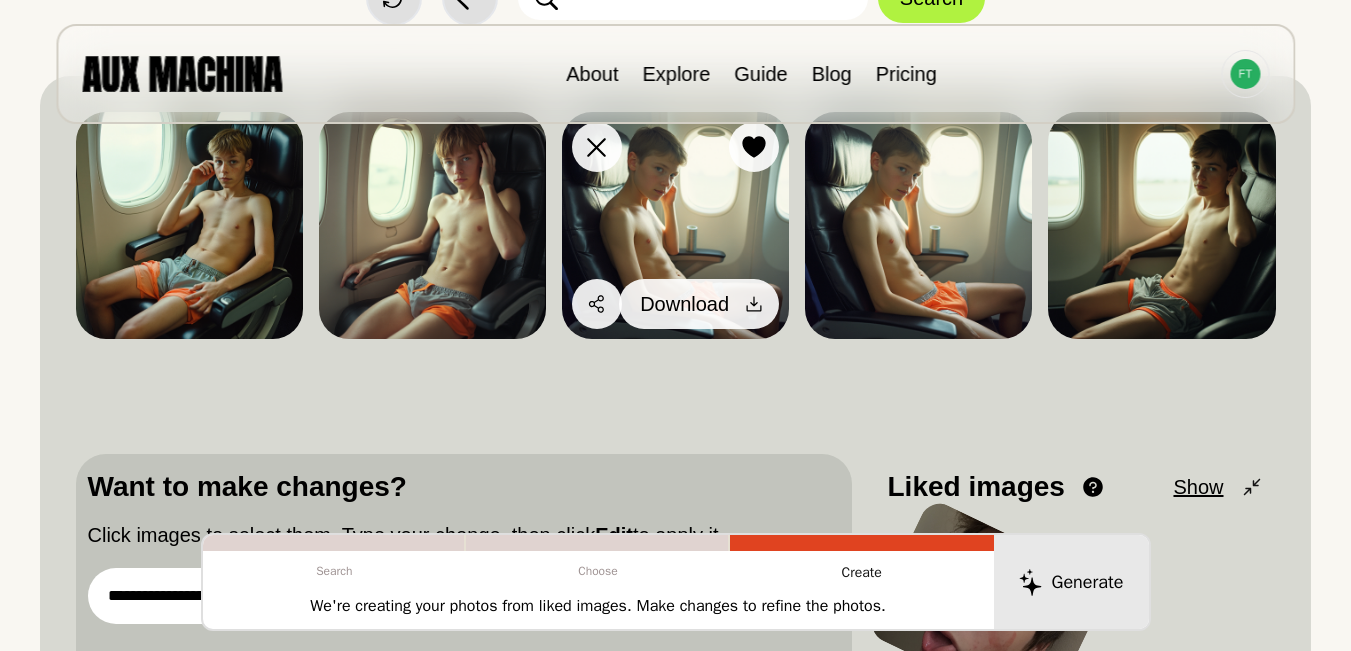 click 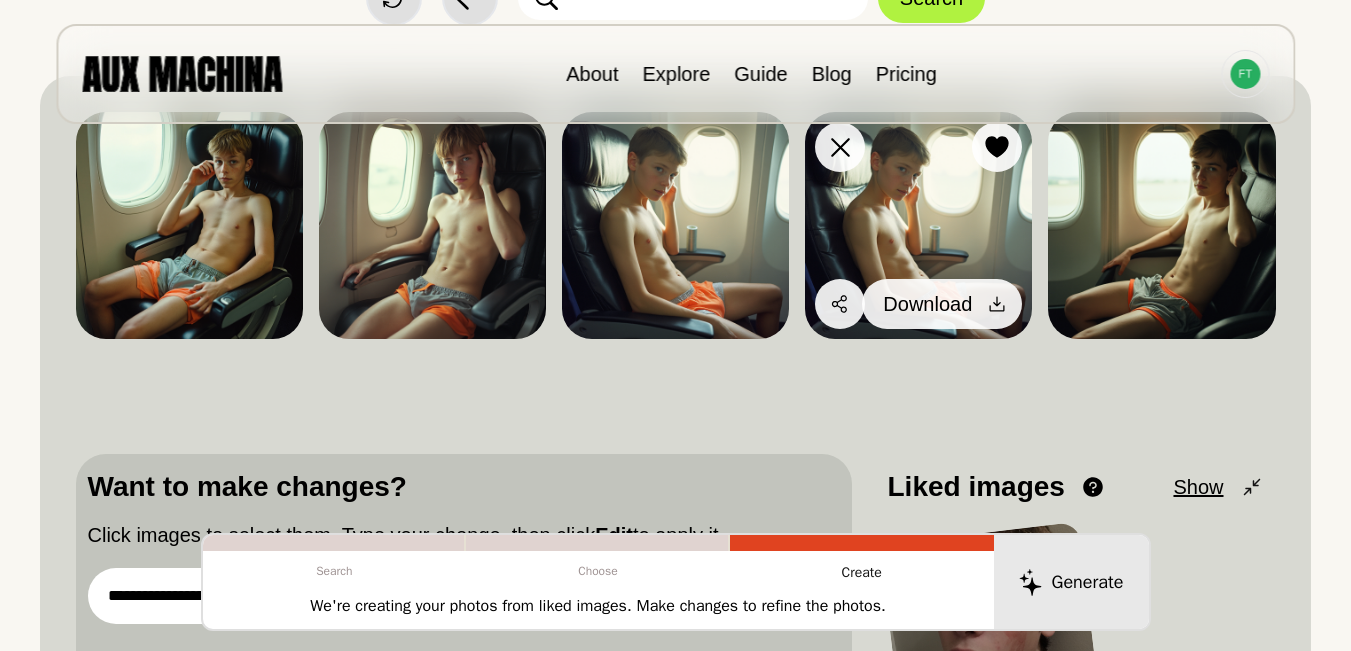 click 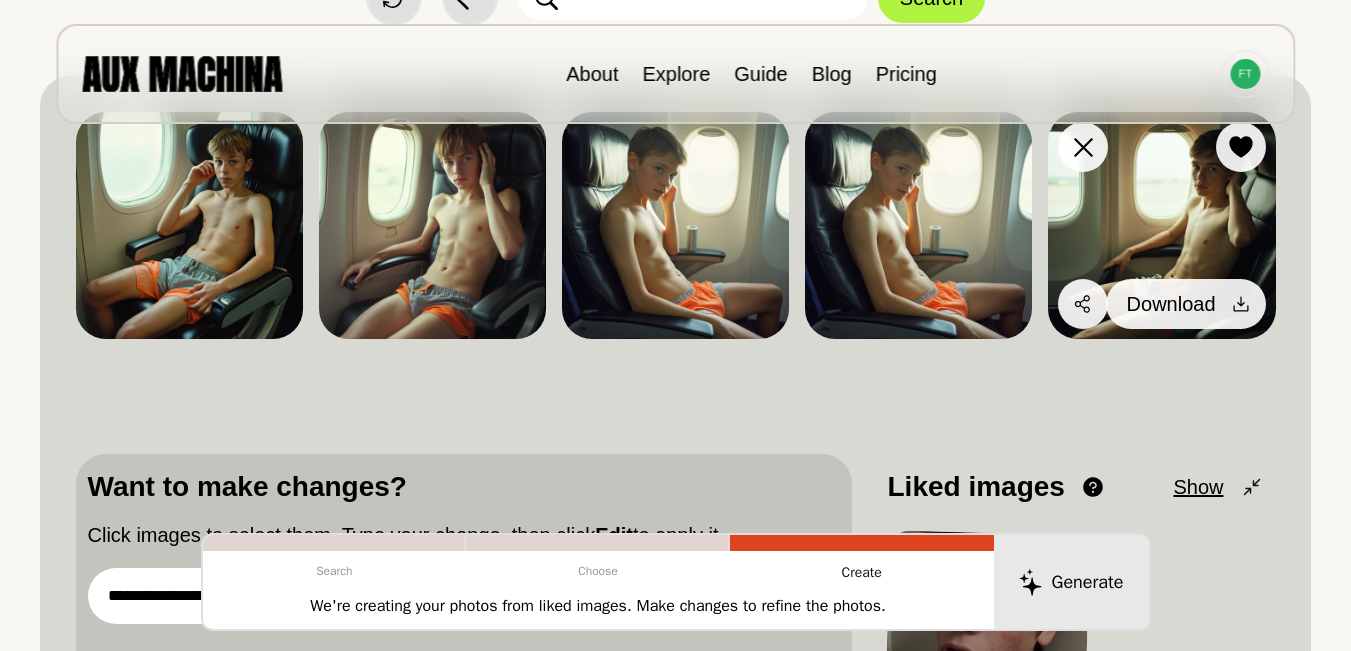 click 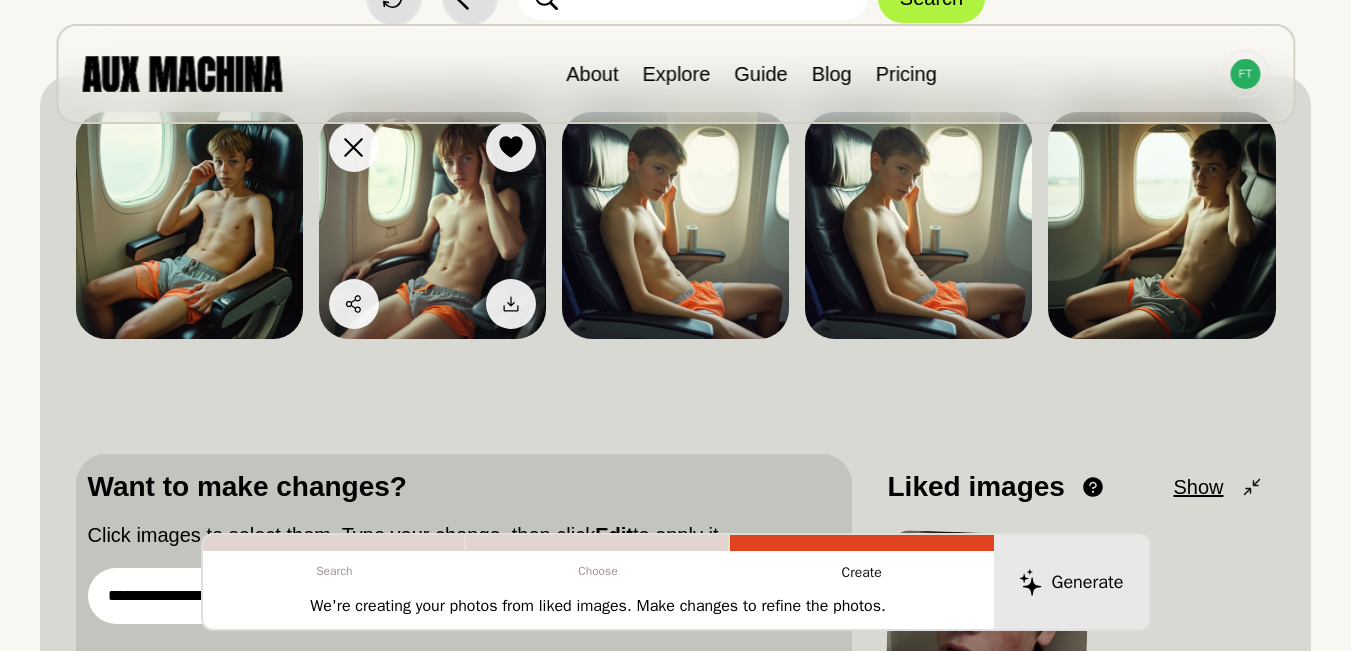 click at bounding box center (432, 225) 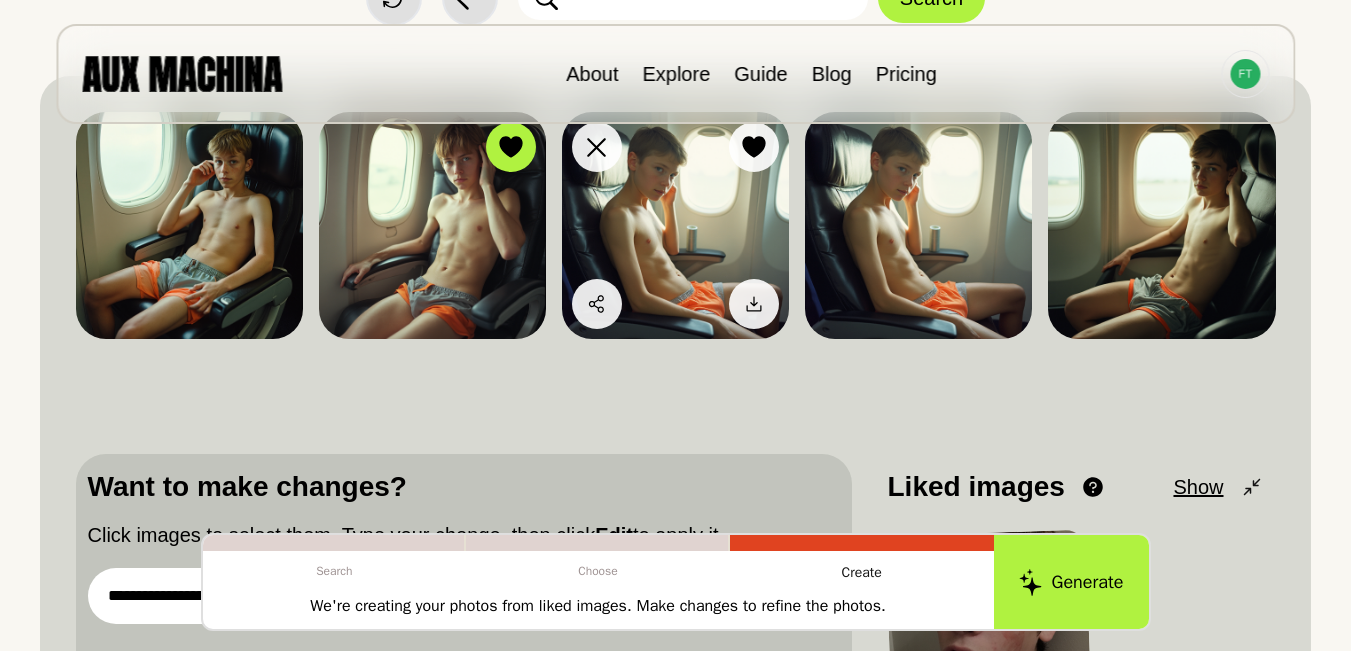 click at bounding box center [675, 225] 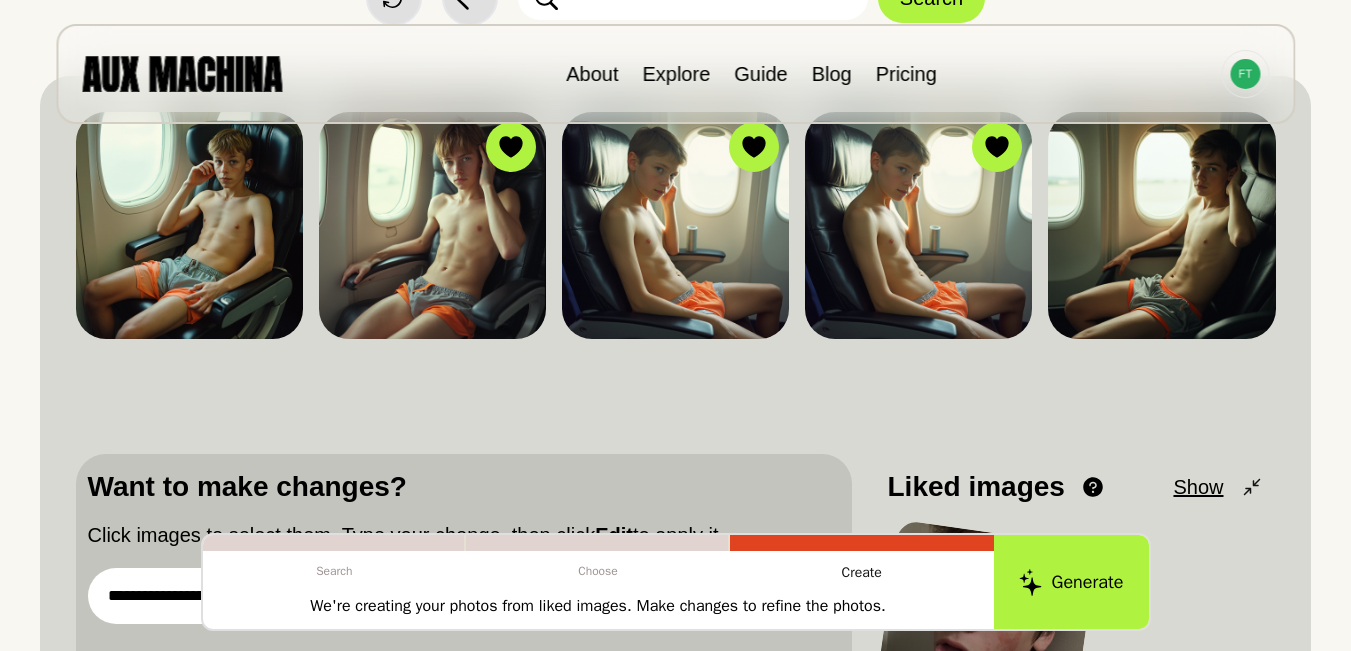 scroll, scrollTop: 367, scrollLeft: 0, axis: vertical 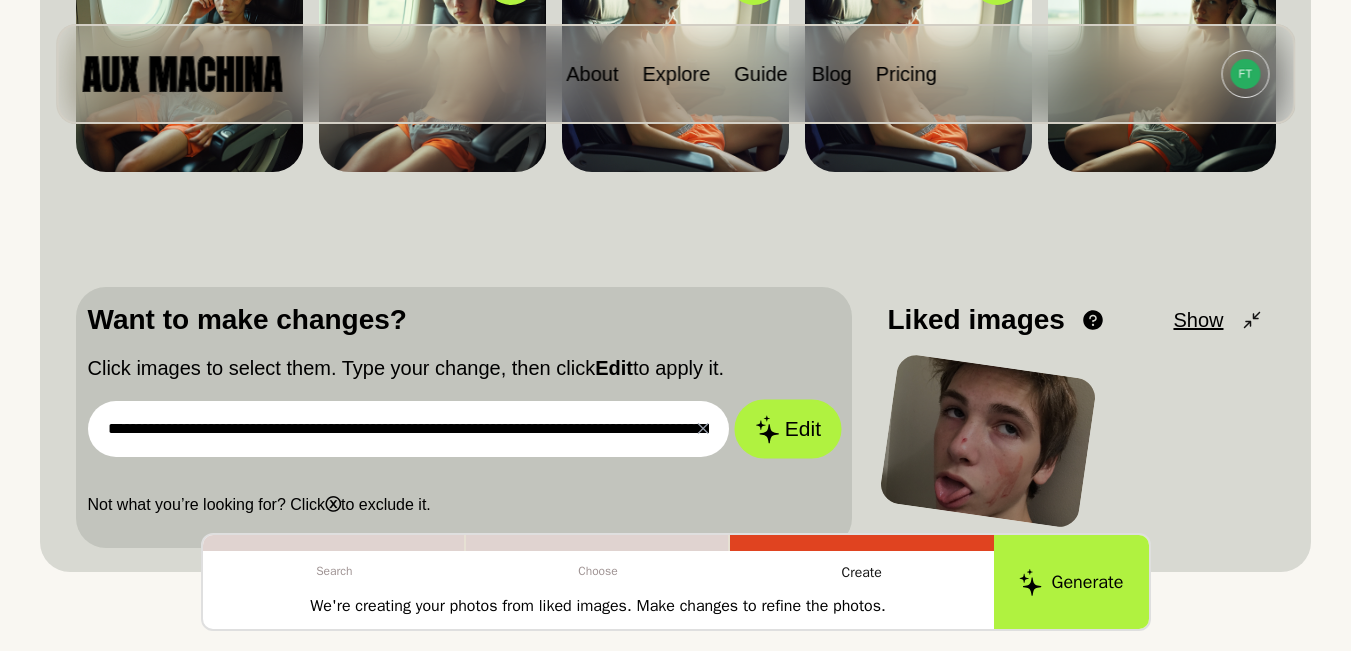 click on "Edit" at bounding box center [788, 429] 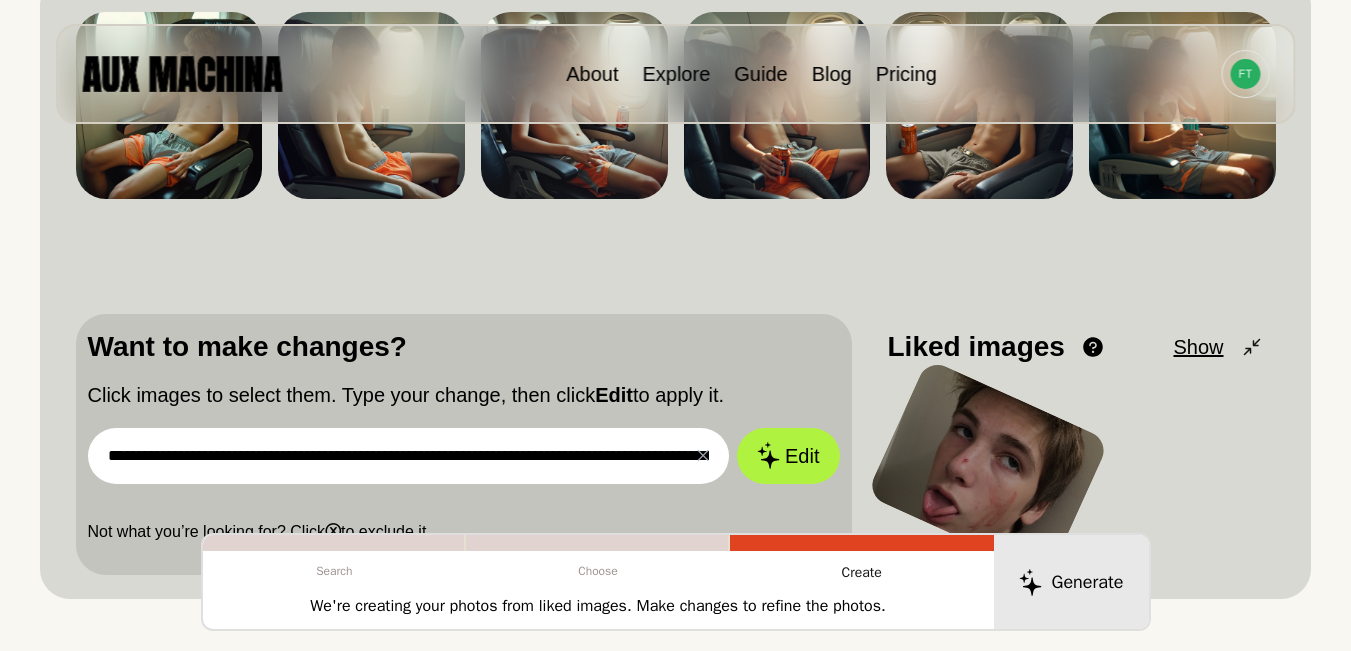 scroll, scrollTop: 200, scrollLeft: 0, axis: vertical 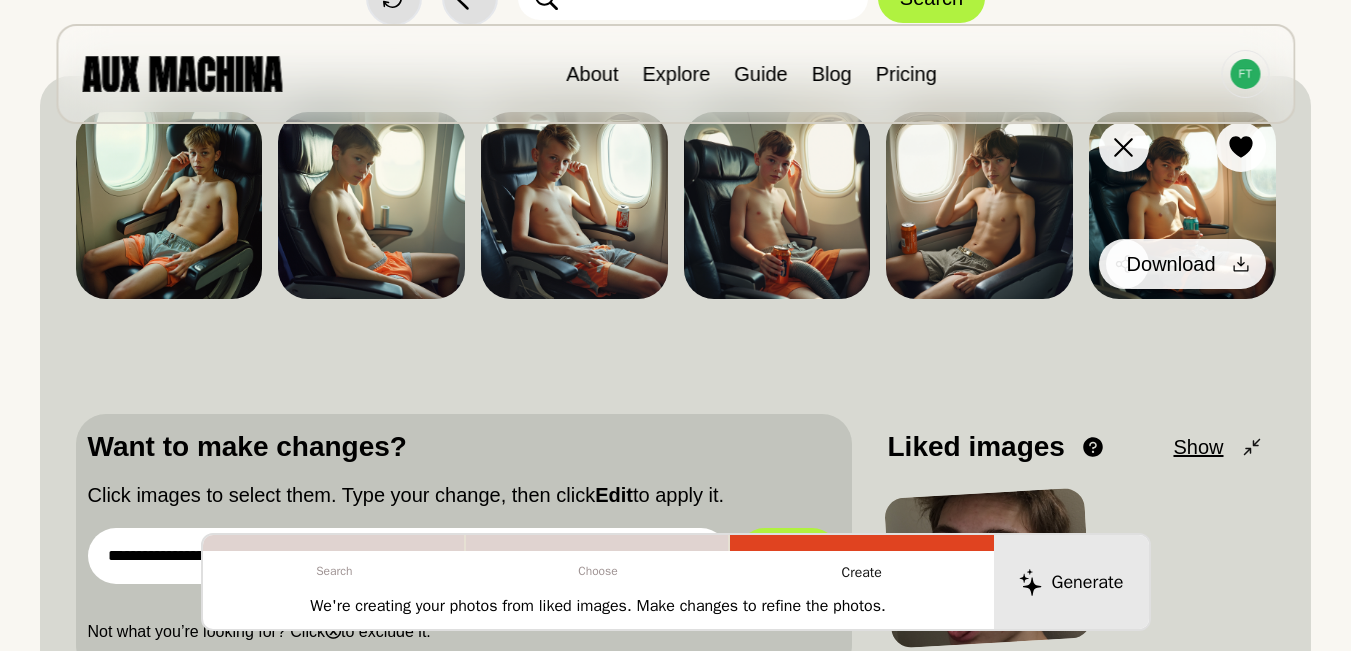 click 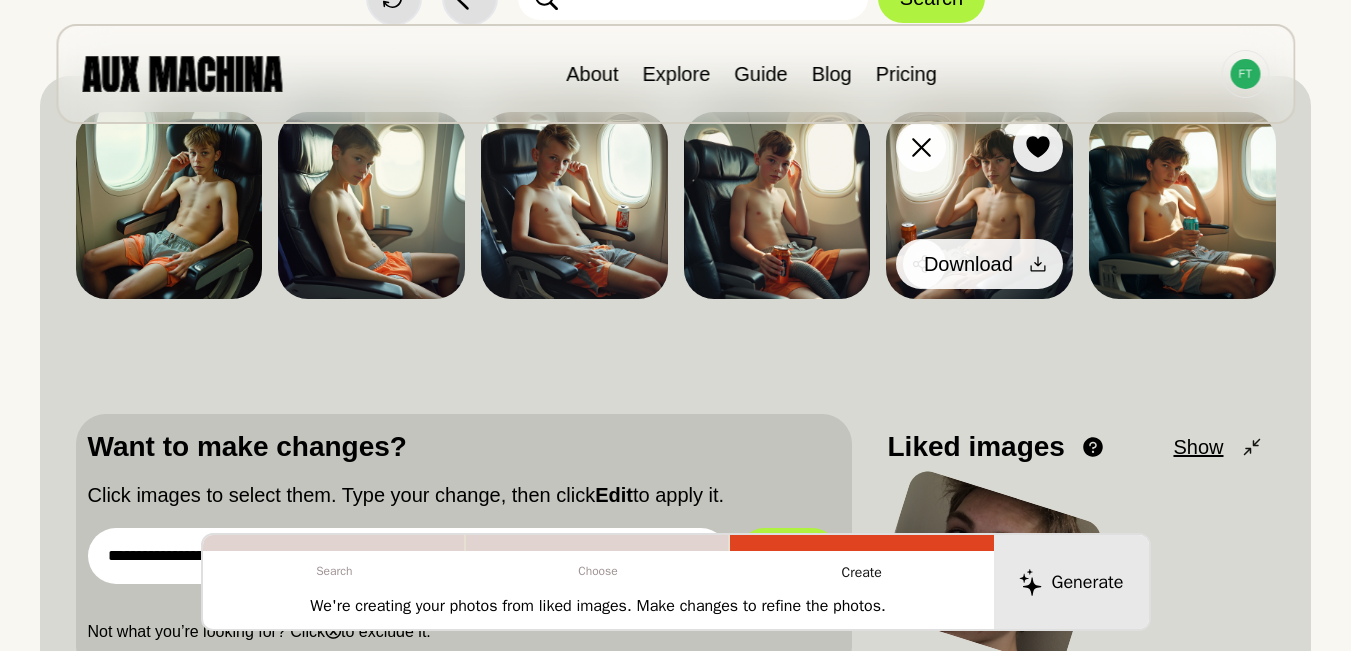 click 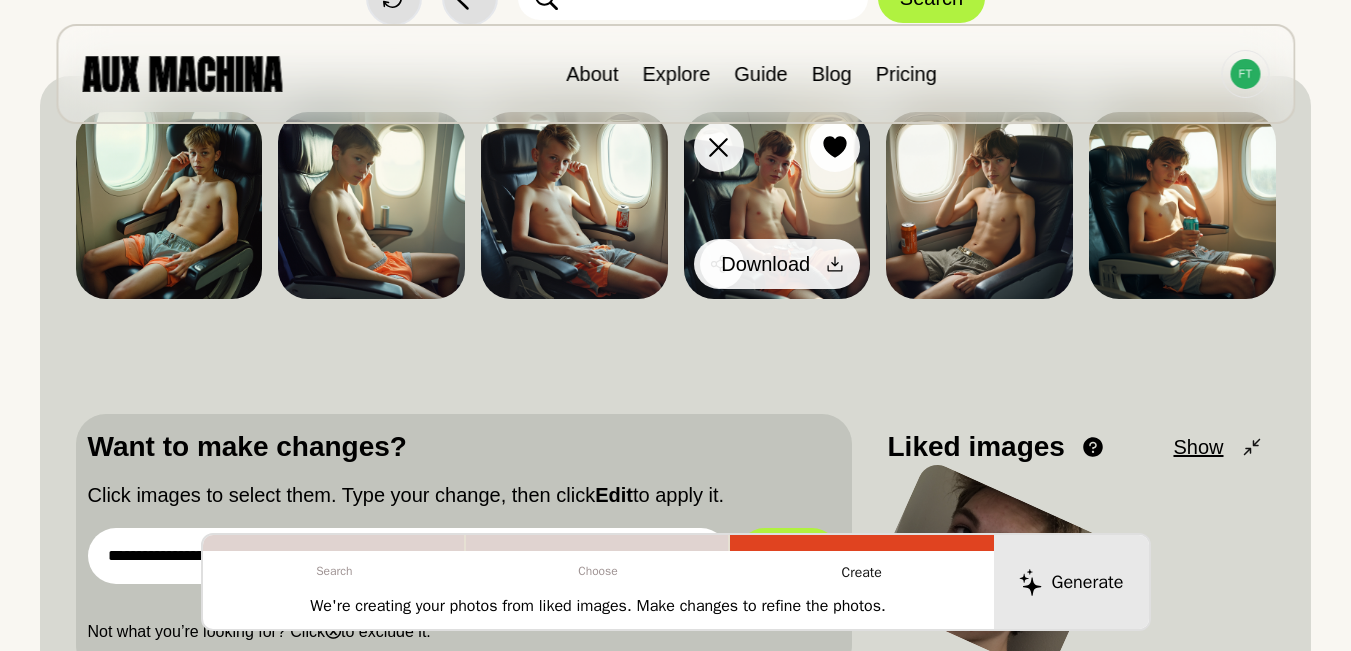 click at bounding box center (835, 264) 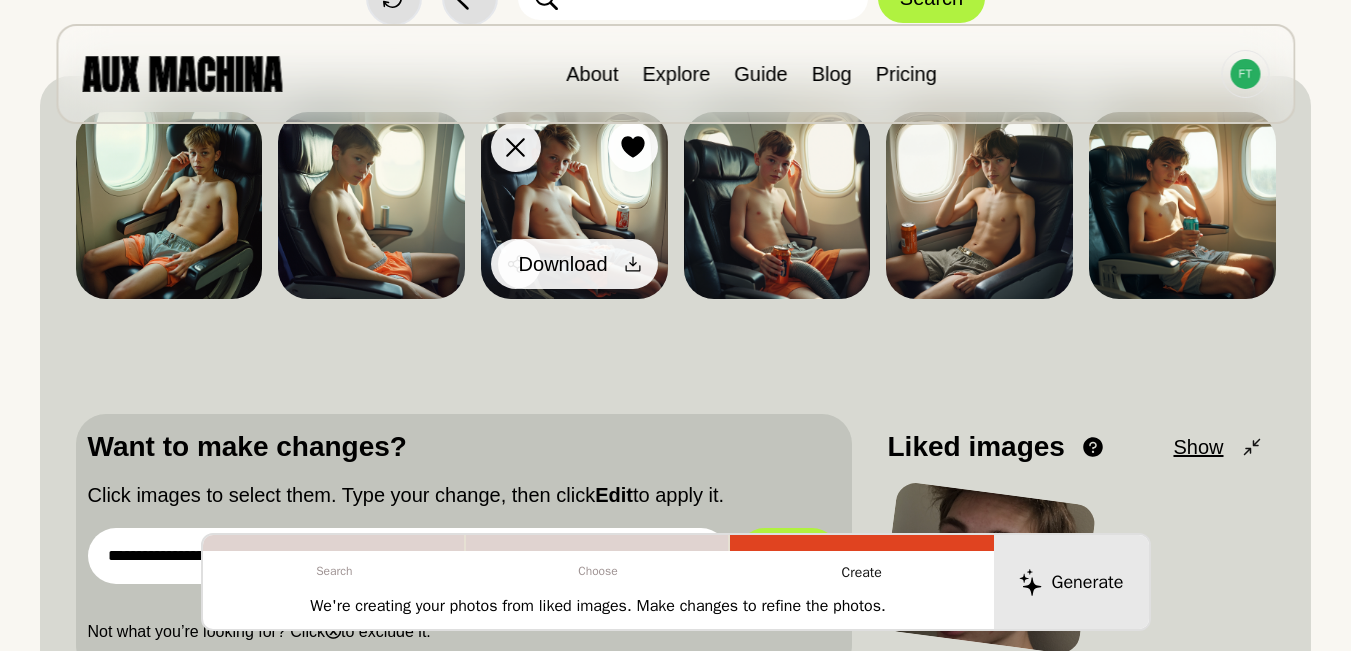 click 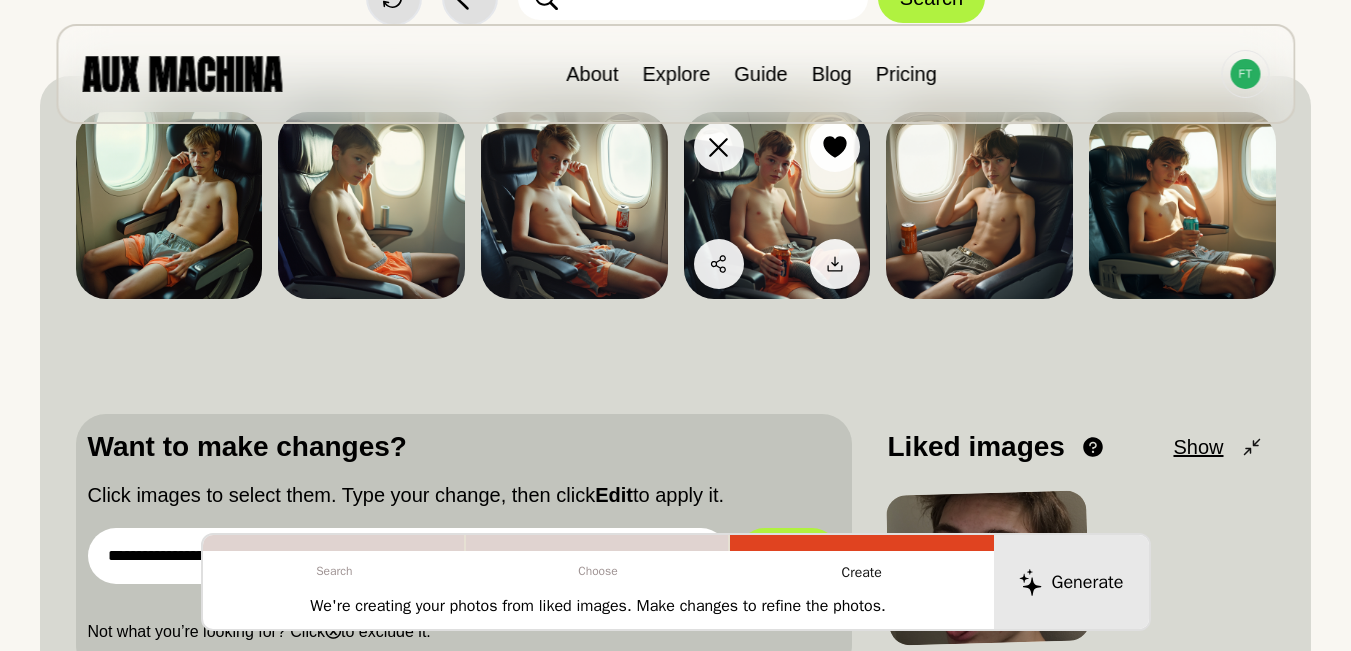 click at bounding box center (777, 205) 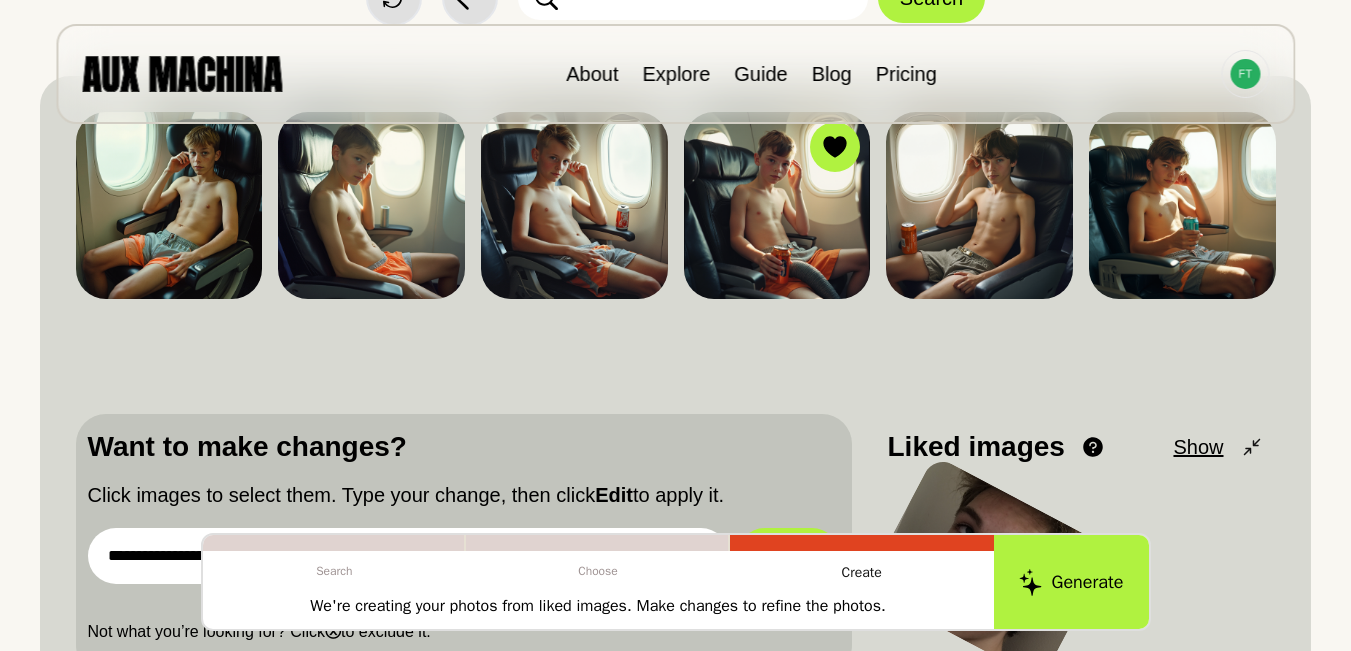 scroll, scrollTop: 367, scrollLeft: 0, axis: vertical 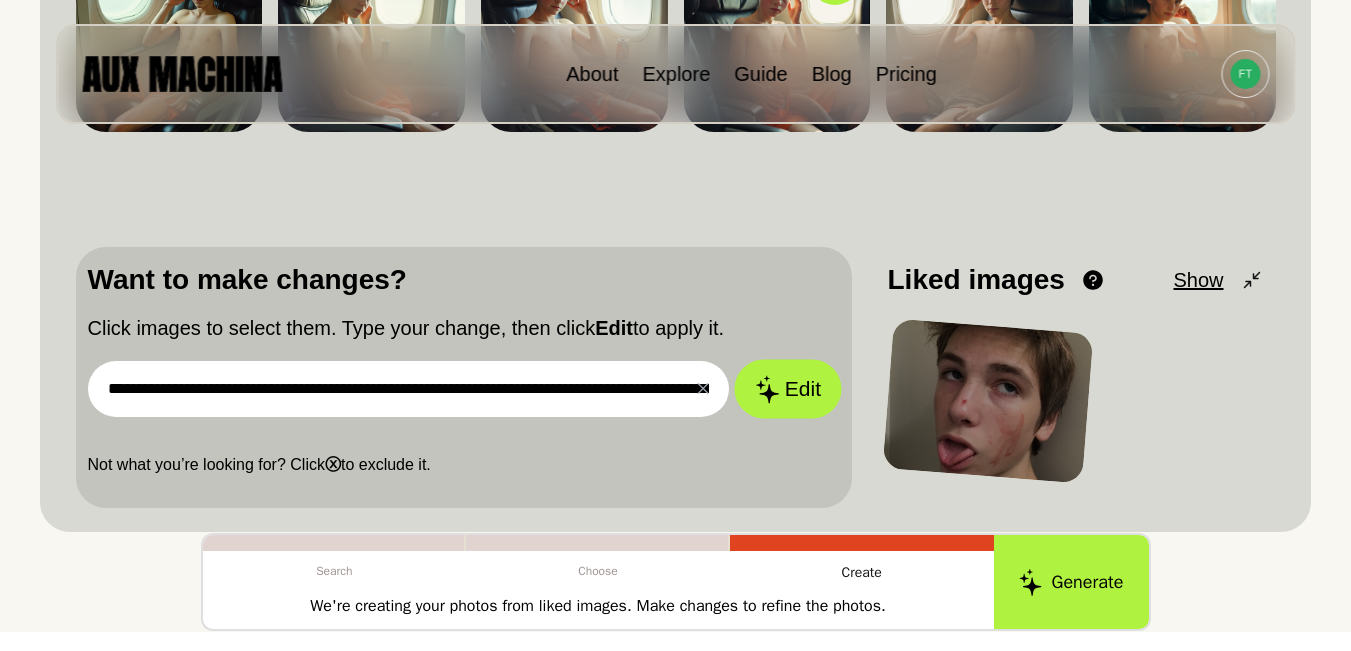 click on "Edit" at bounding box center [788, 388] 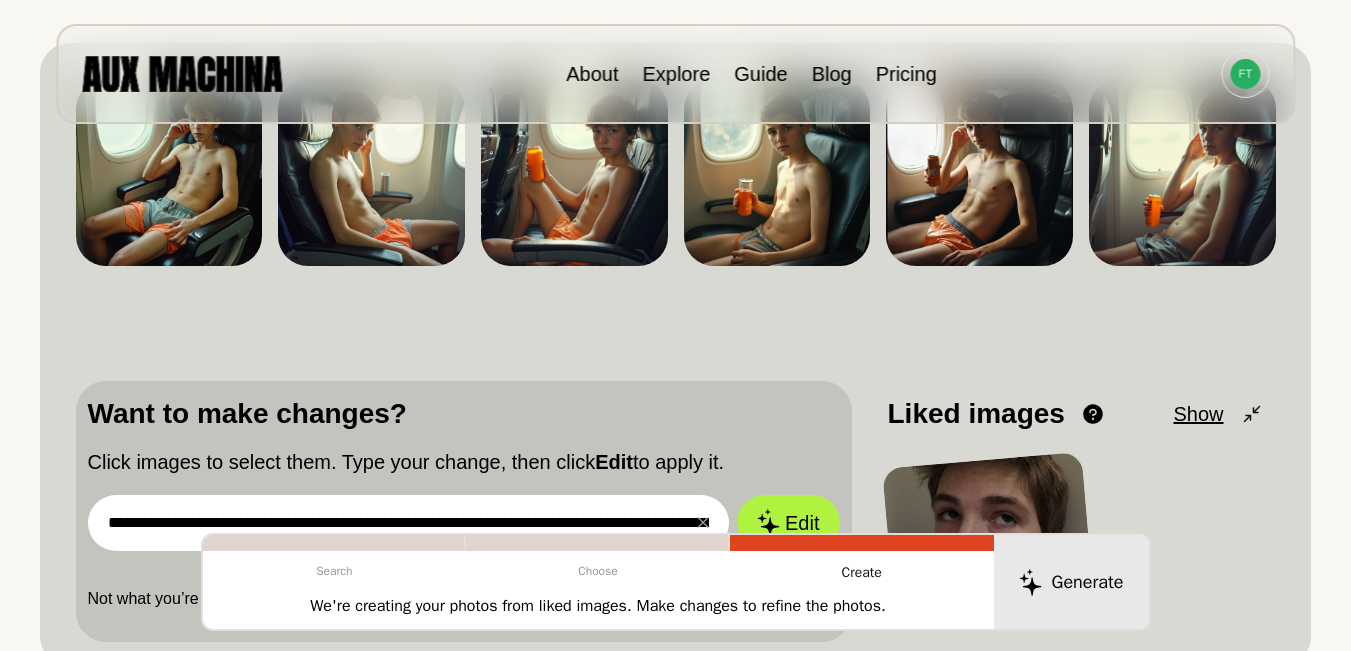 scroll, scrollTop: 167, scrollLeft: 0, axis: vertical 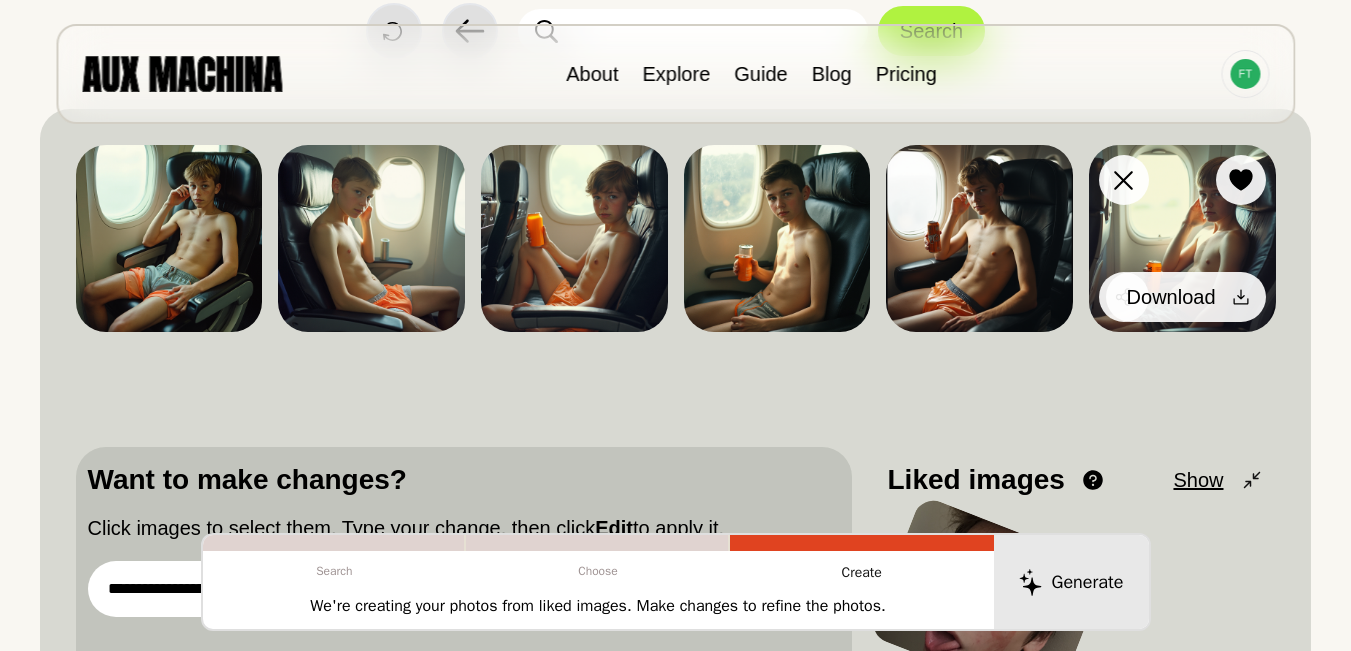 click 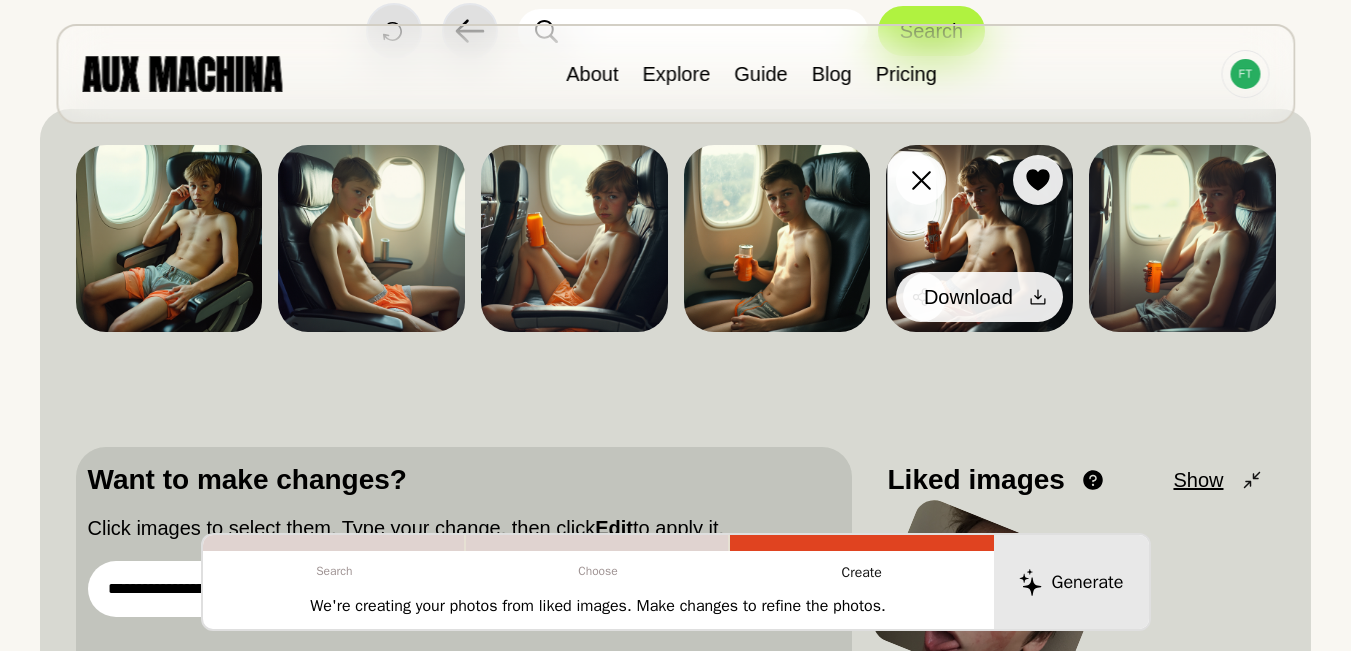 click 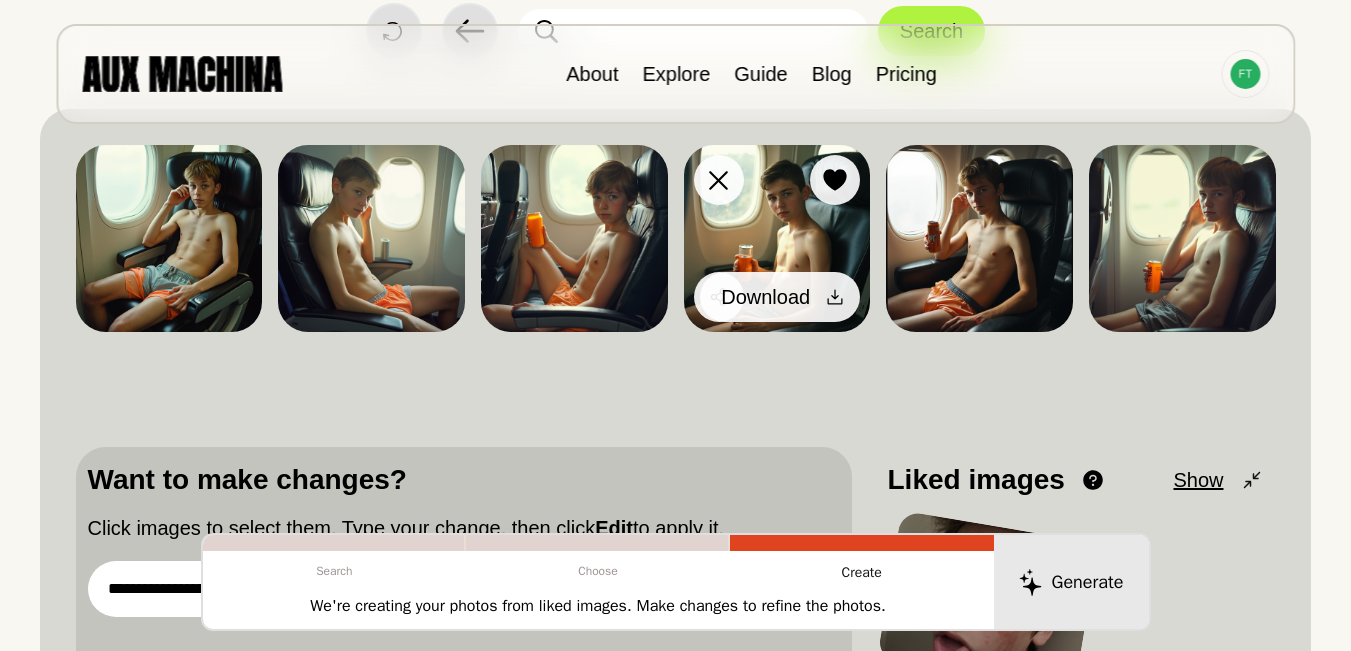 click 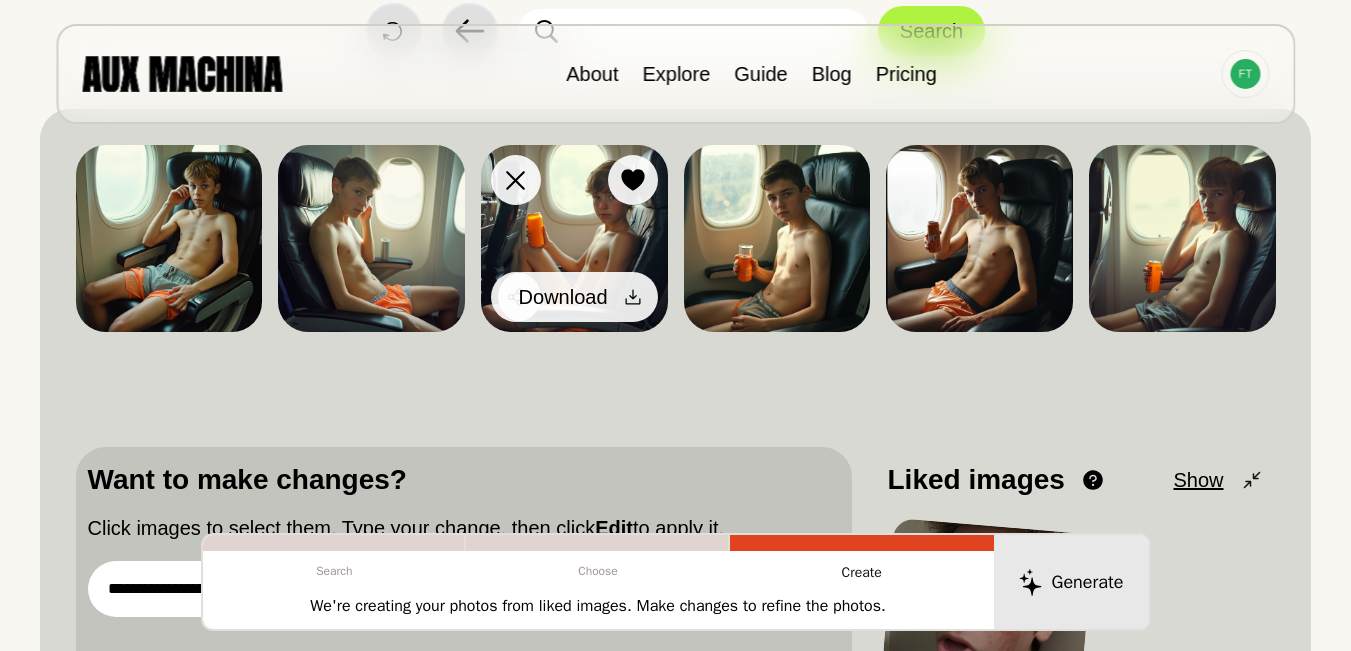 click on "Download" at bounding box center (563, 297) 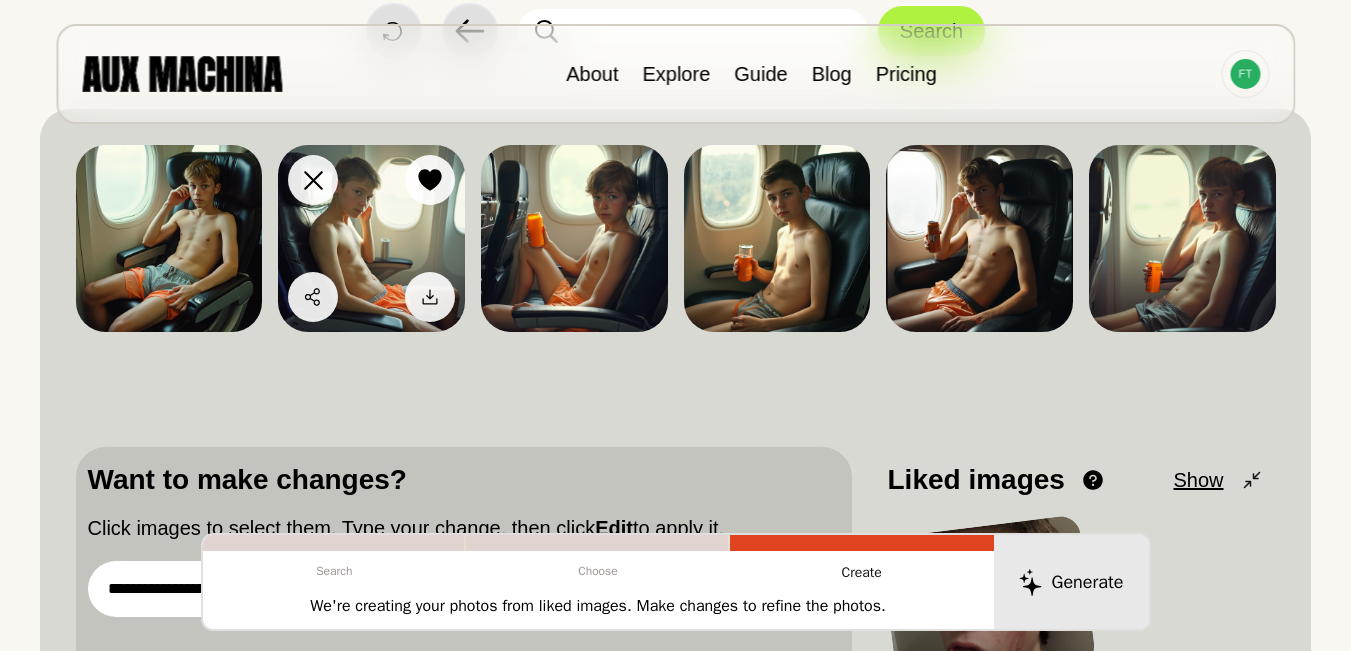 click 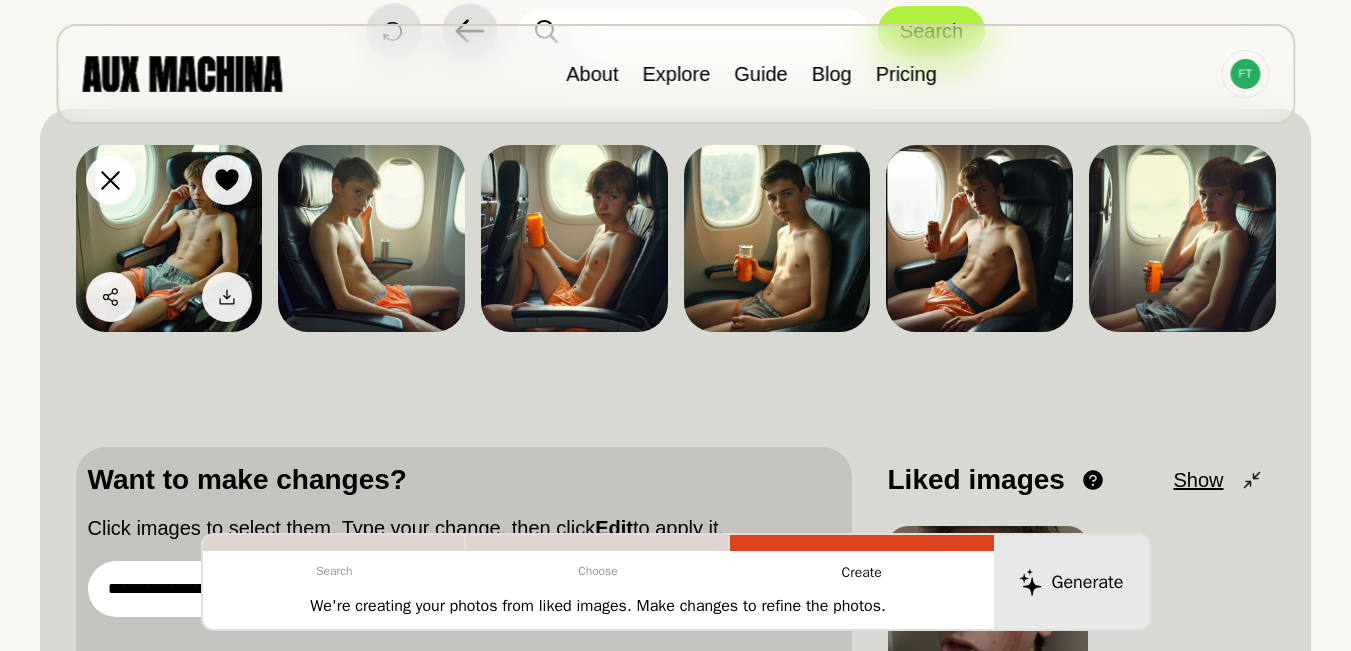 click 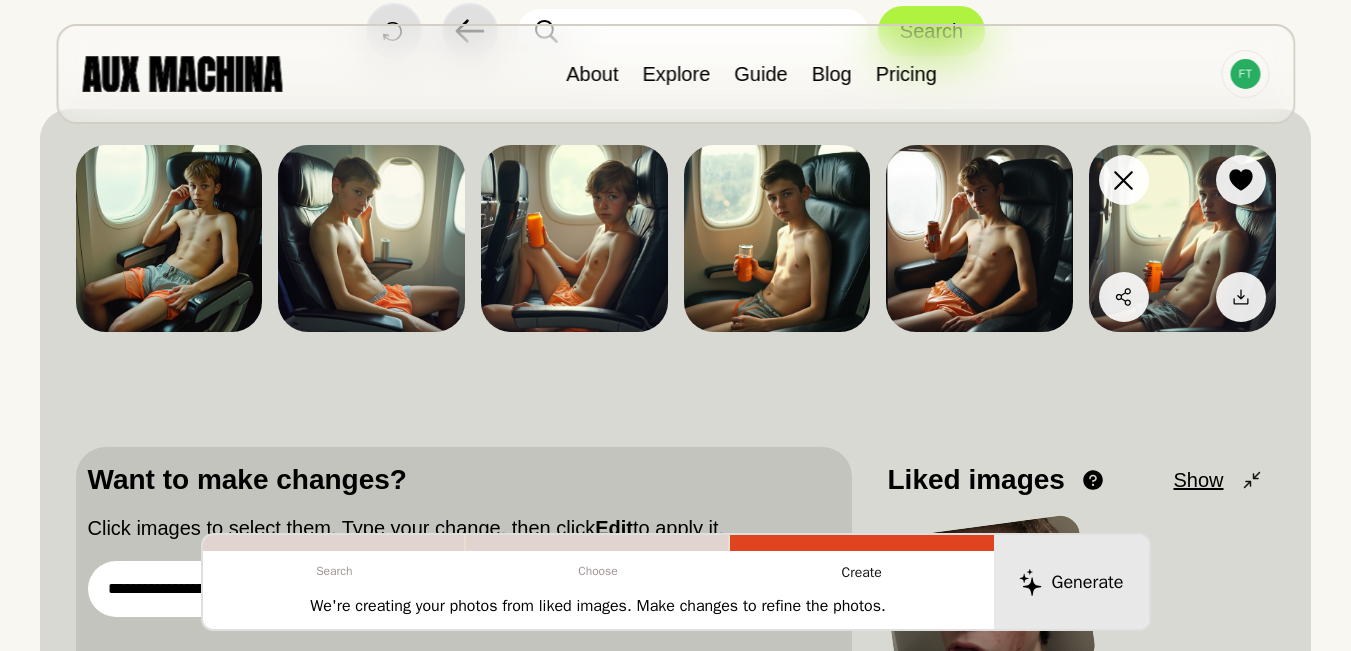 click at bounding box center (1182, 238) 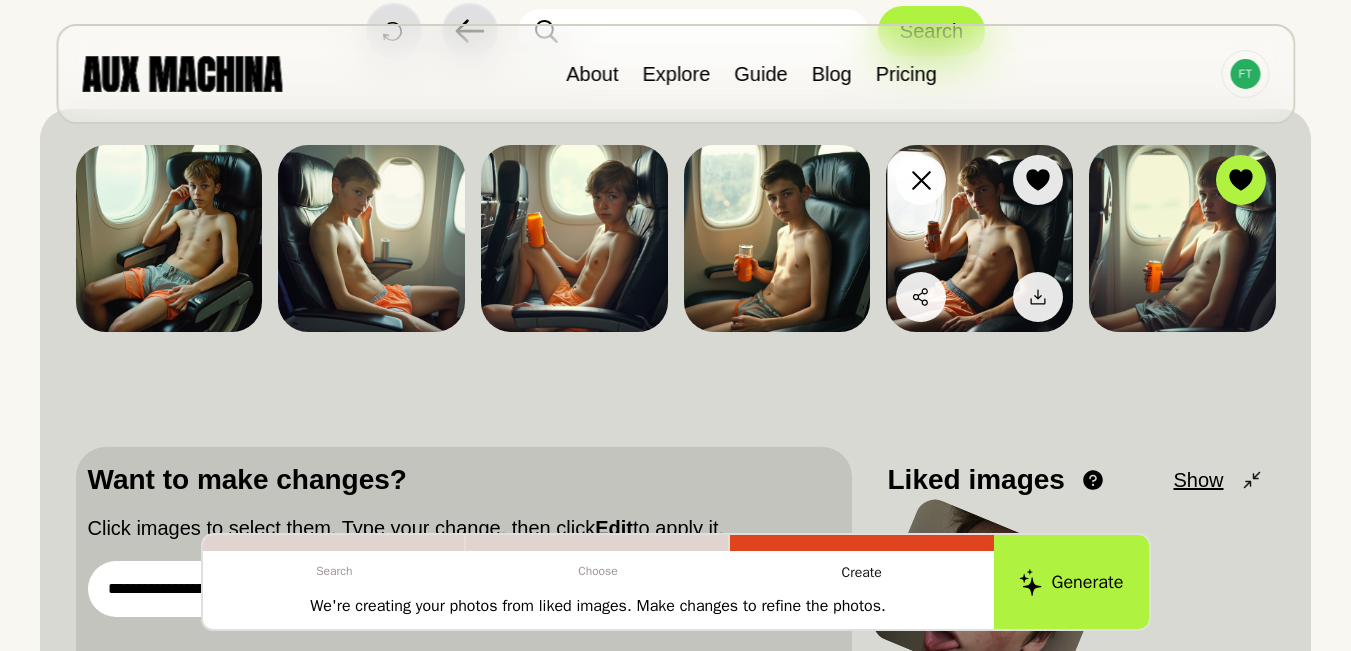 click at bounding box center [979, 238] 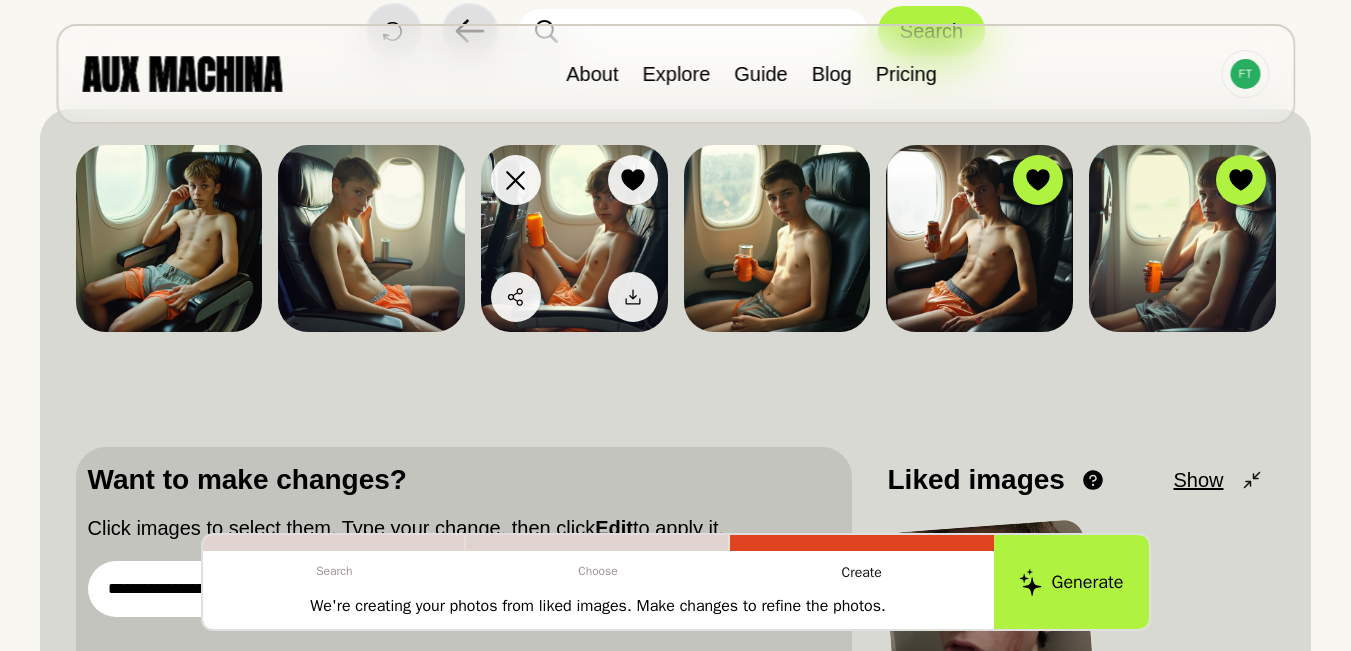 click at bounding box center (574, 238) 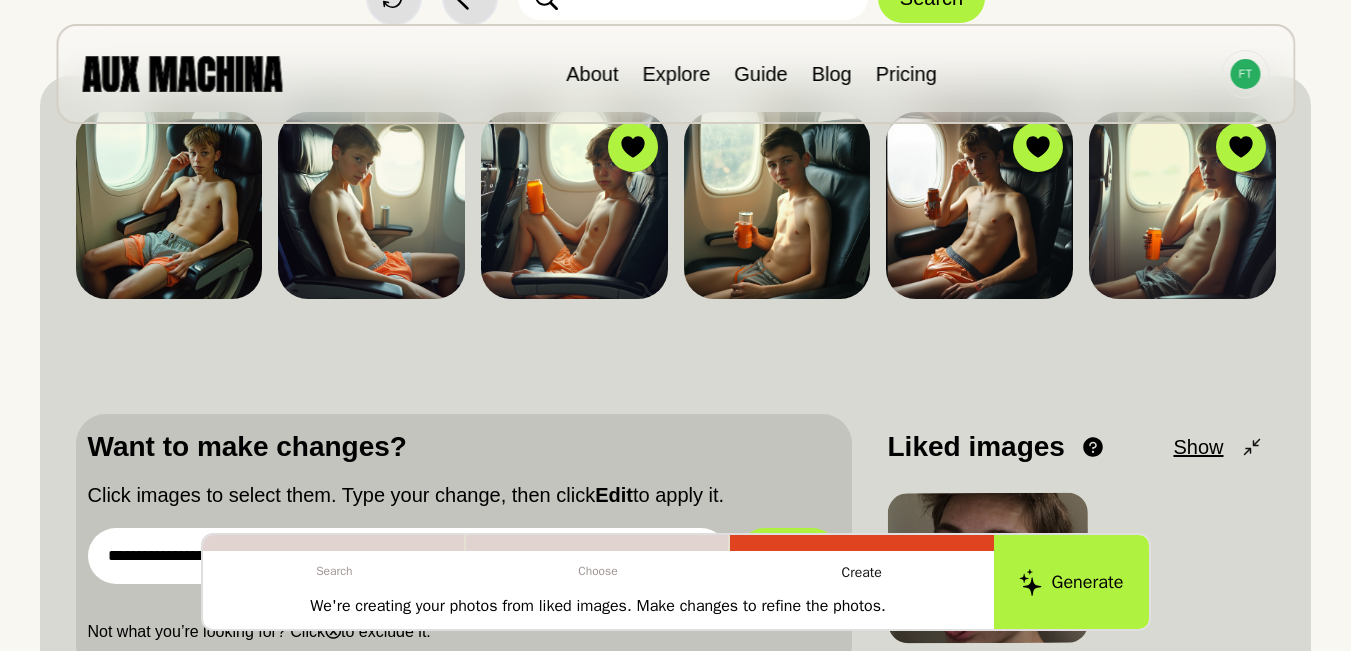 scroll, scrollTop: 300, scrollLeft: 0, axis: vertical 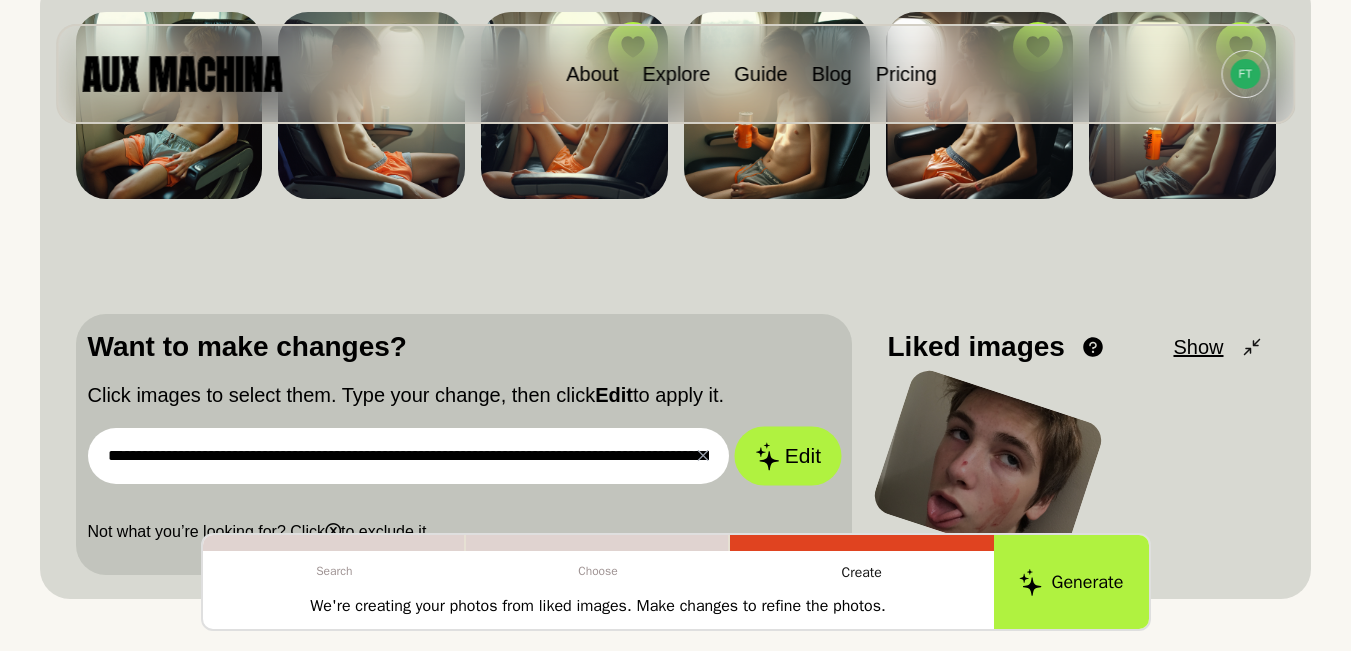 click on "Edit" at bounding box center [788, 455] 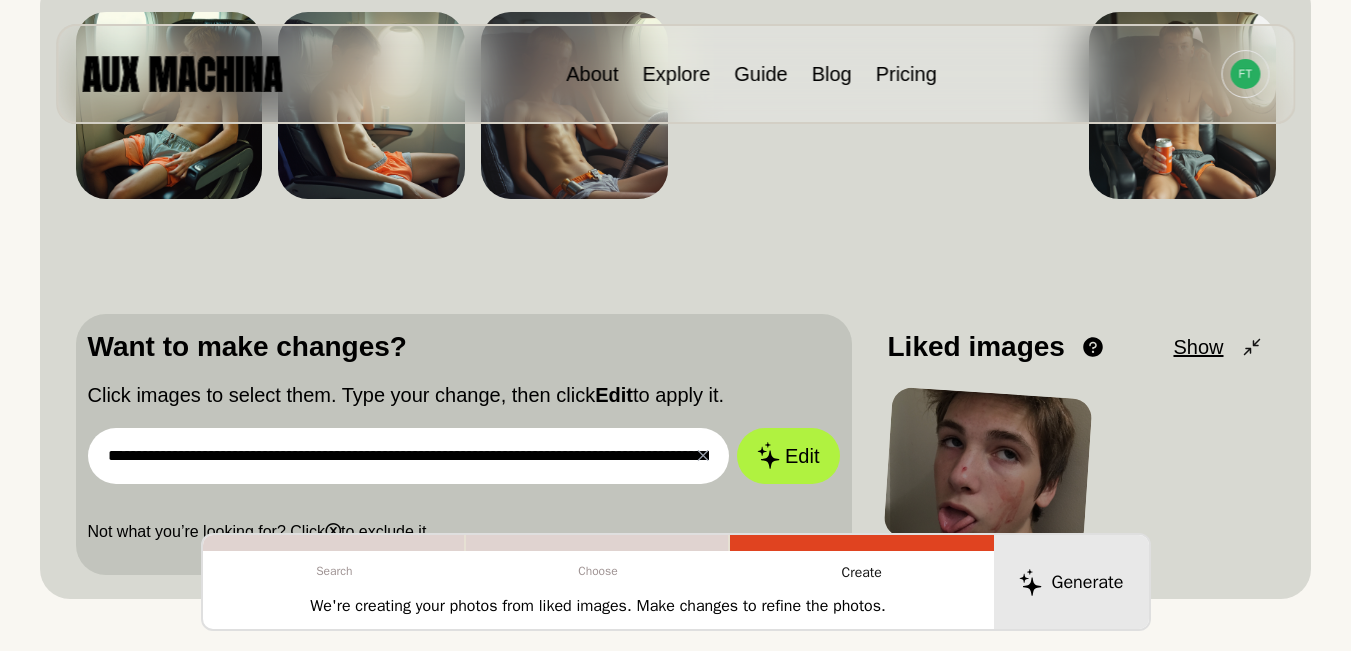 scroll, scrollTop: 200, scrollLeft: 0, axis: vertical 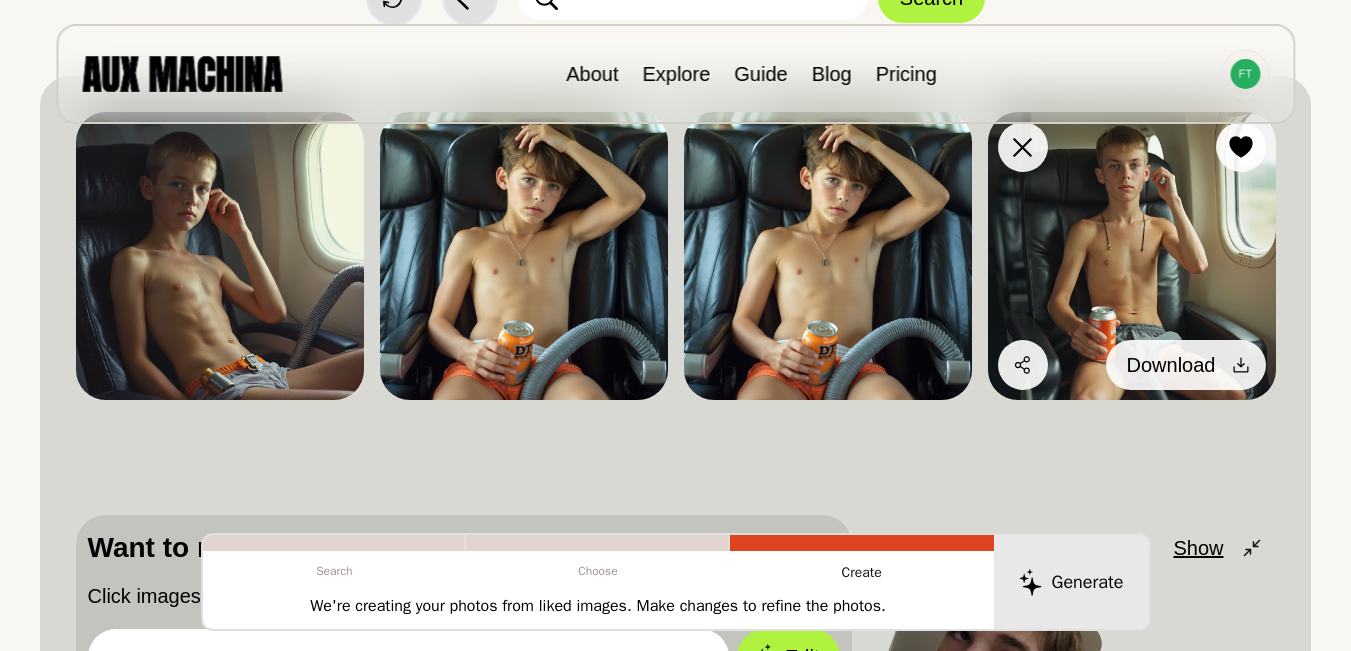 click 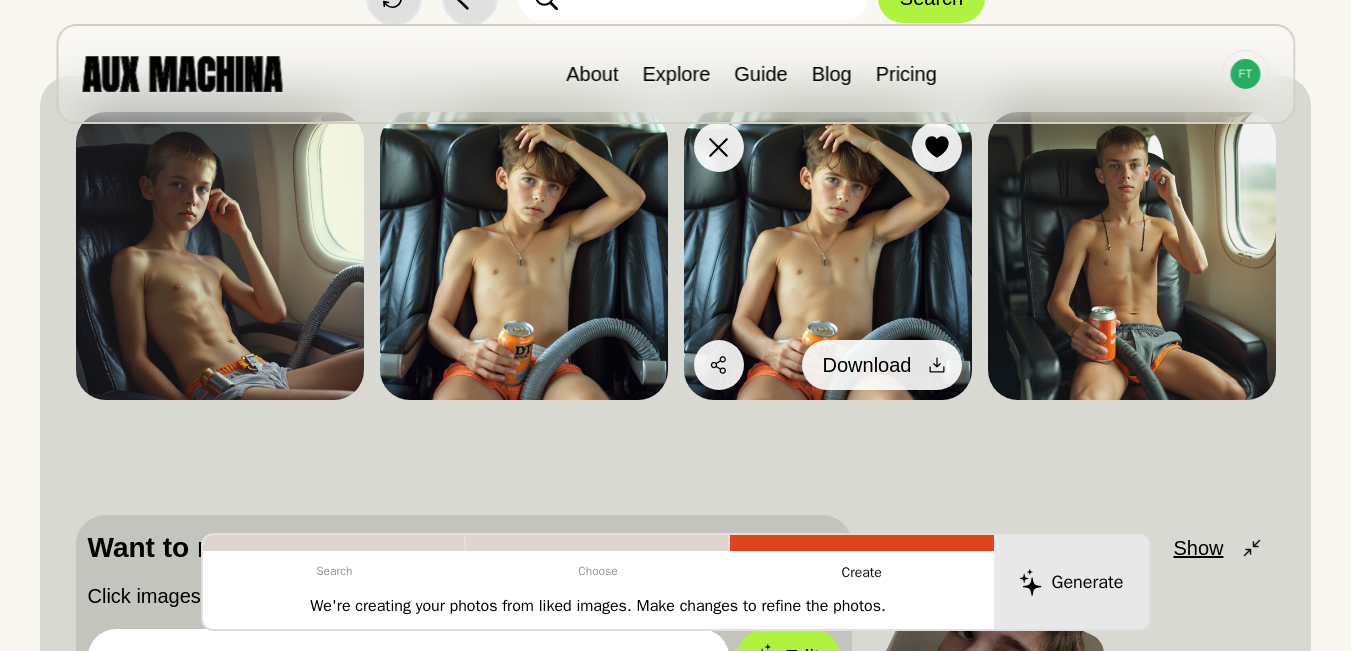 click 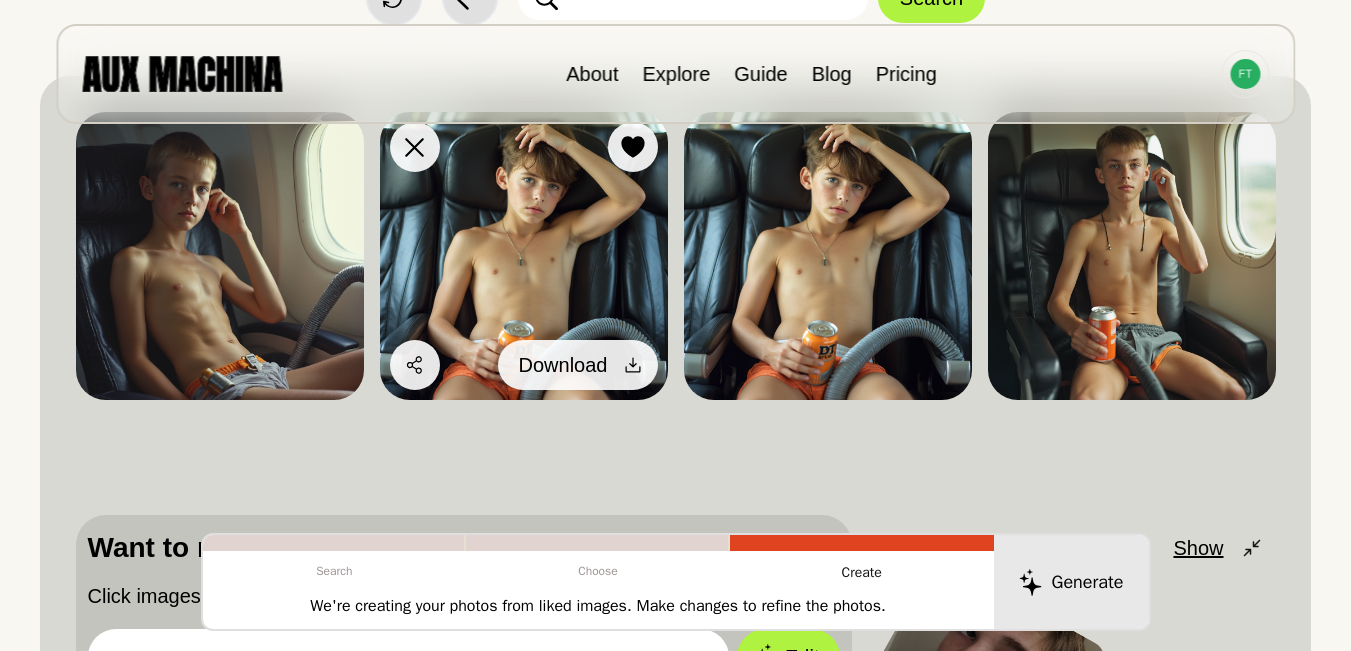 click 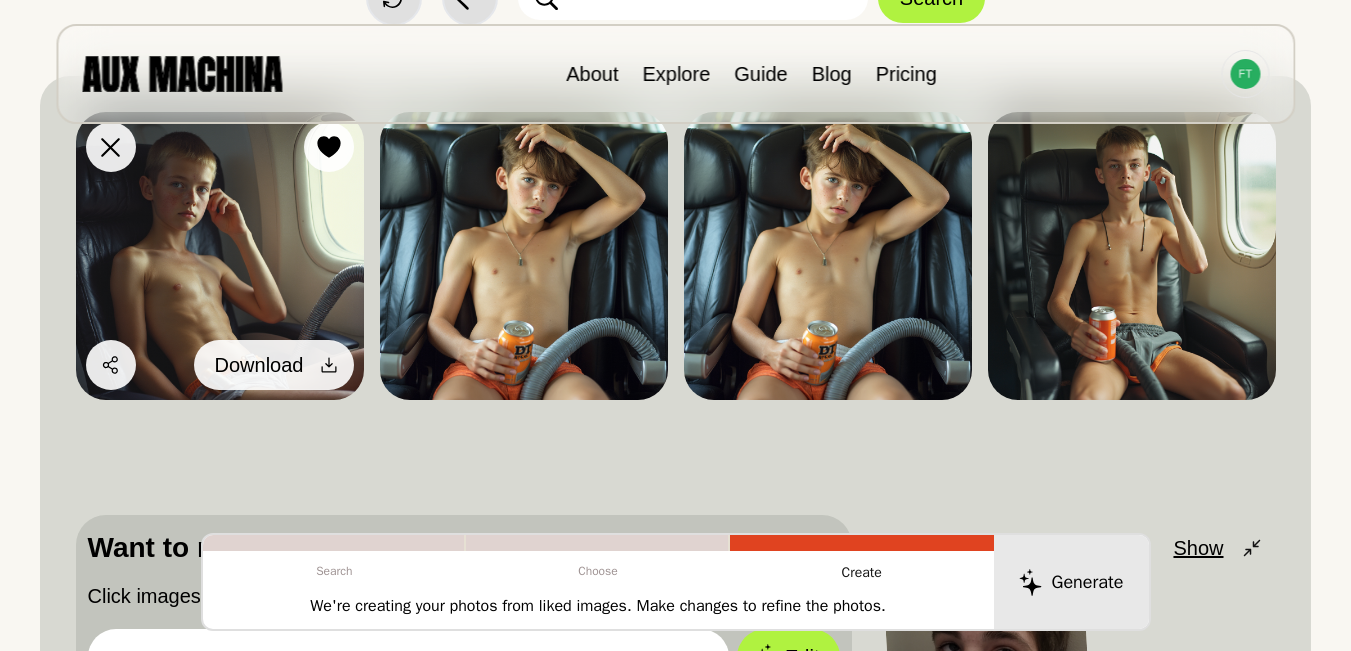 click 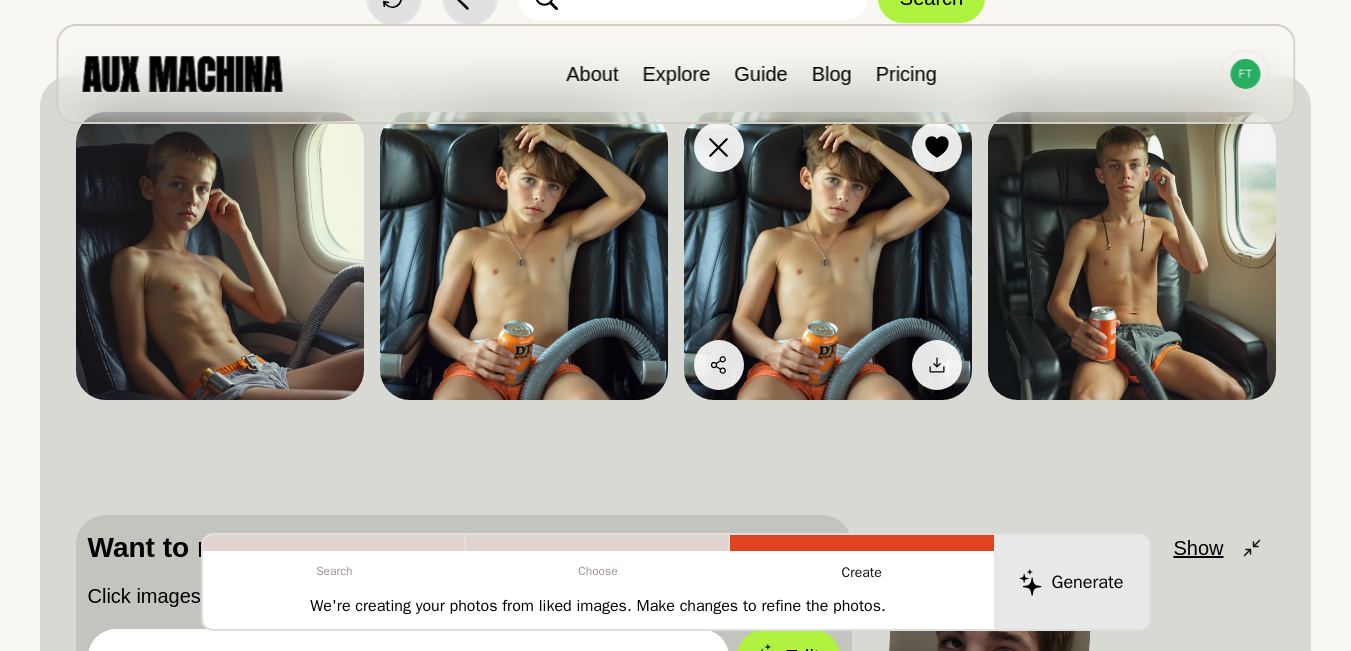 click at bounding box center [828, 256] 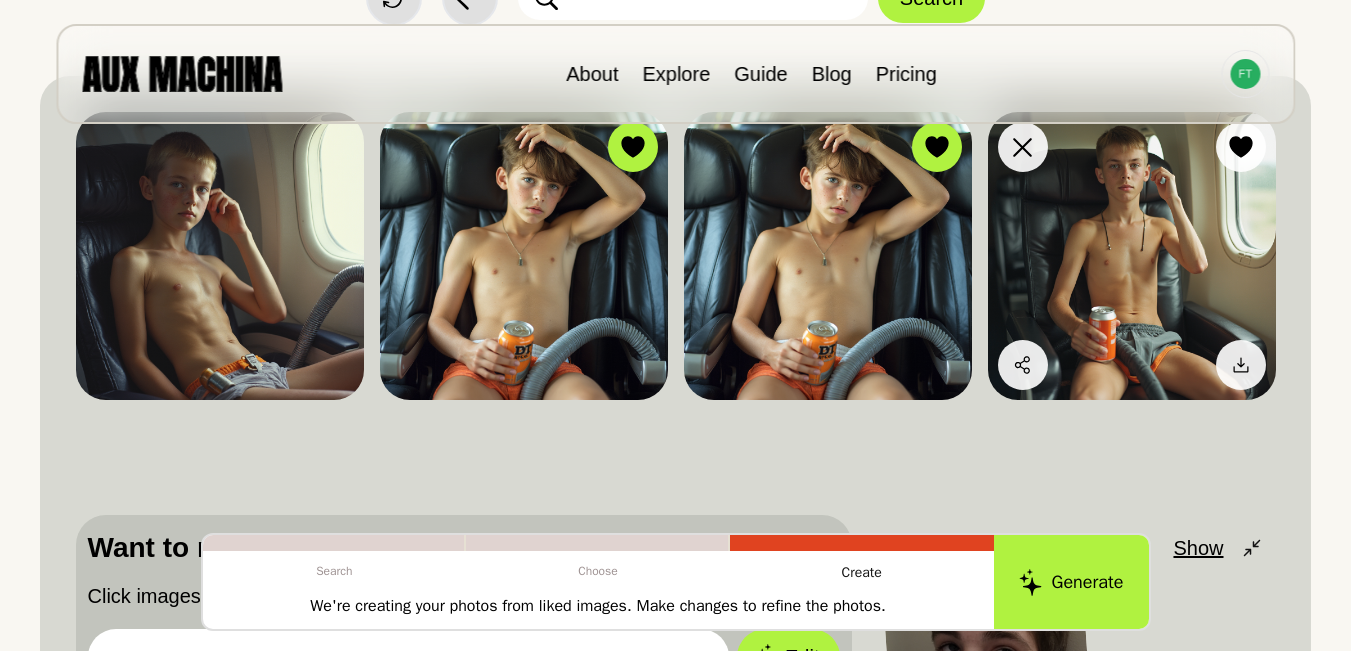 click at bounding box center (1132, 256) 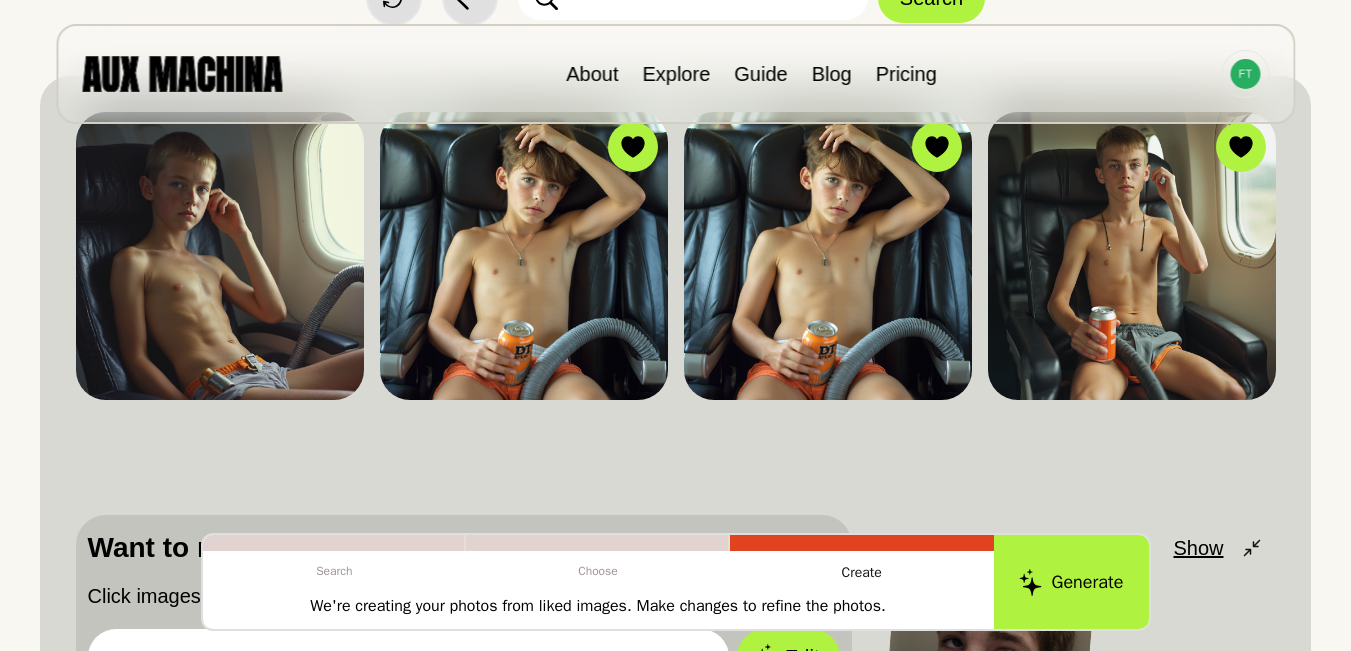scroll, scrollTop: 333, scrollLeft: 0, axis: vertical 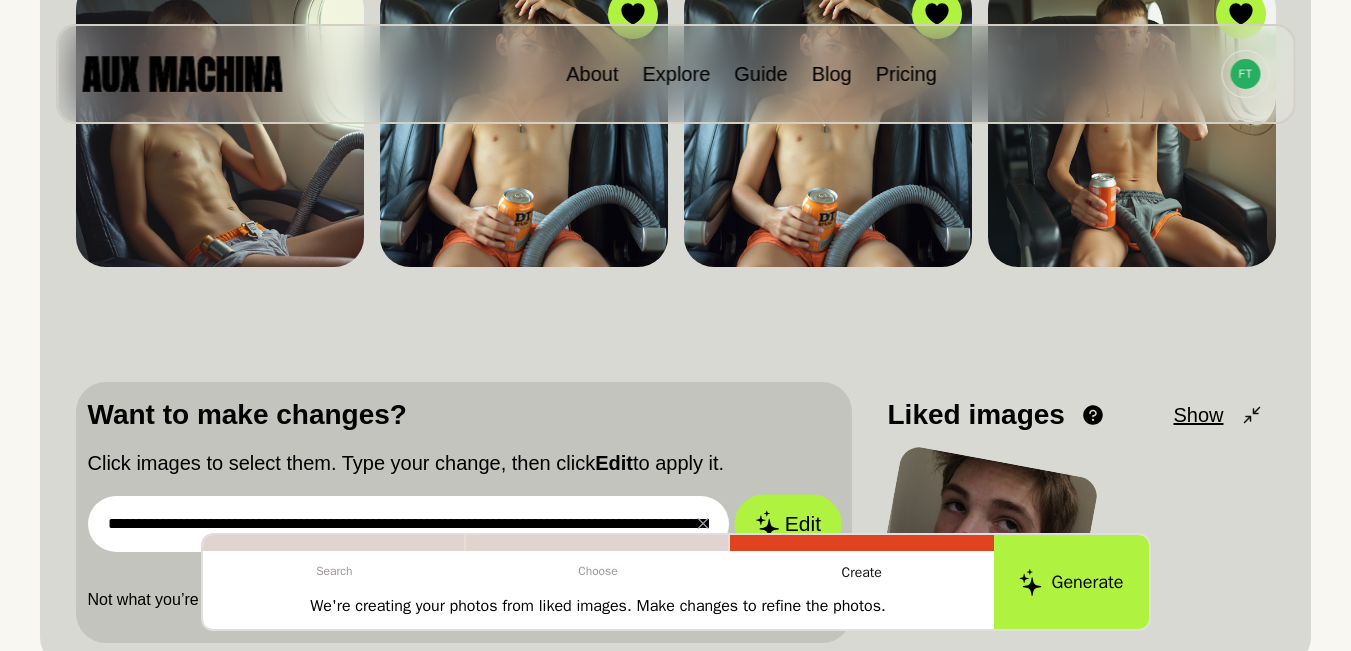 click on "Edit" at bounding box center [788, 524] 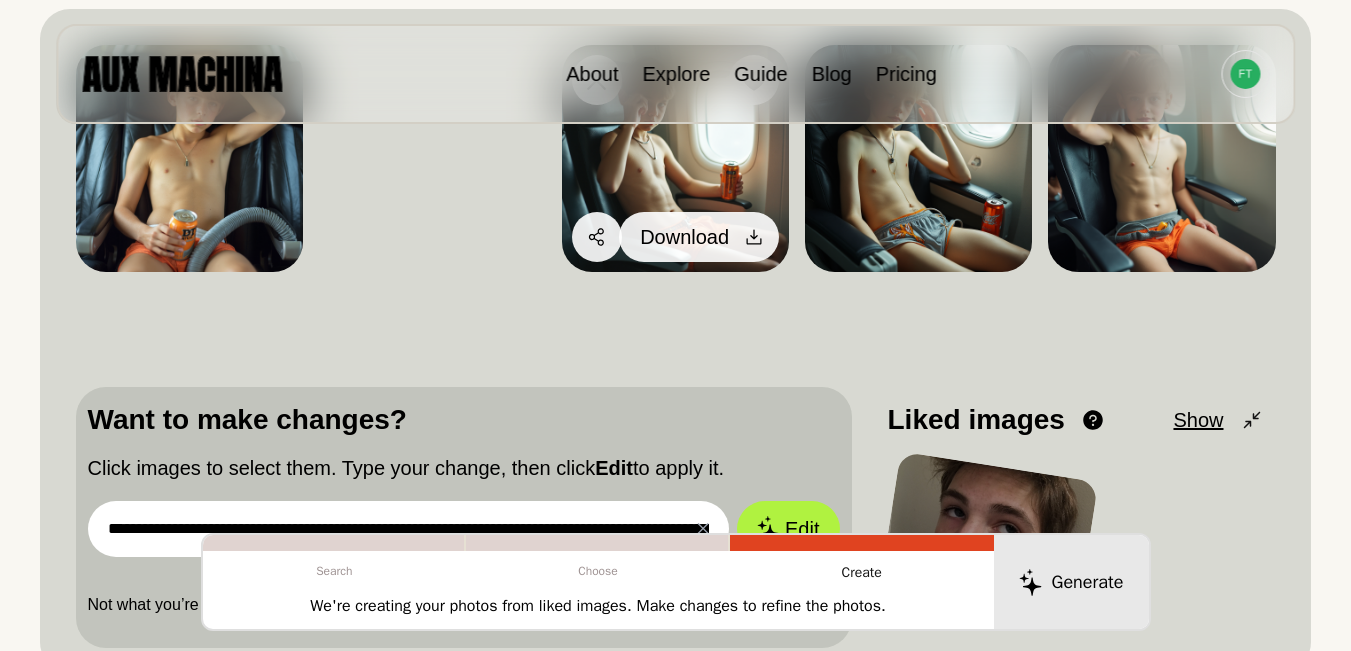 scroll, scrollTop: 200, scrollLeft: 0, axis: vertical 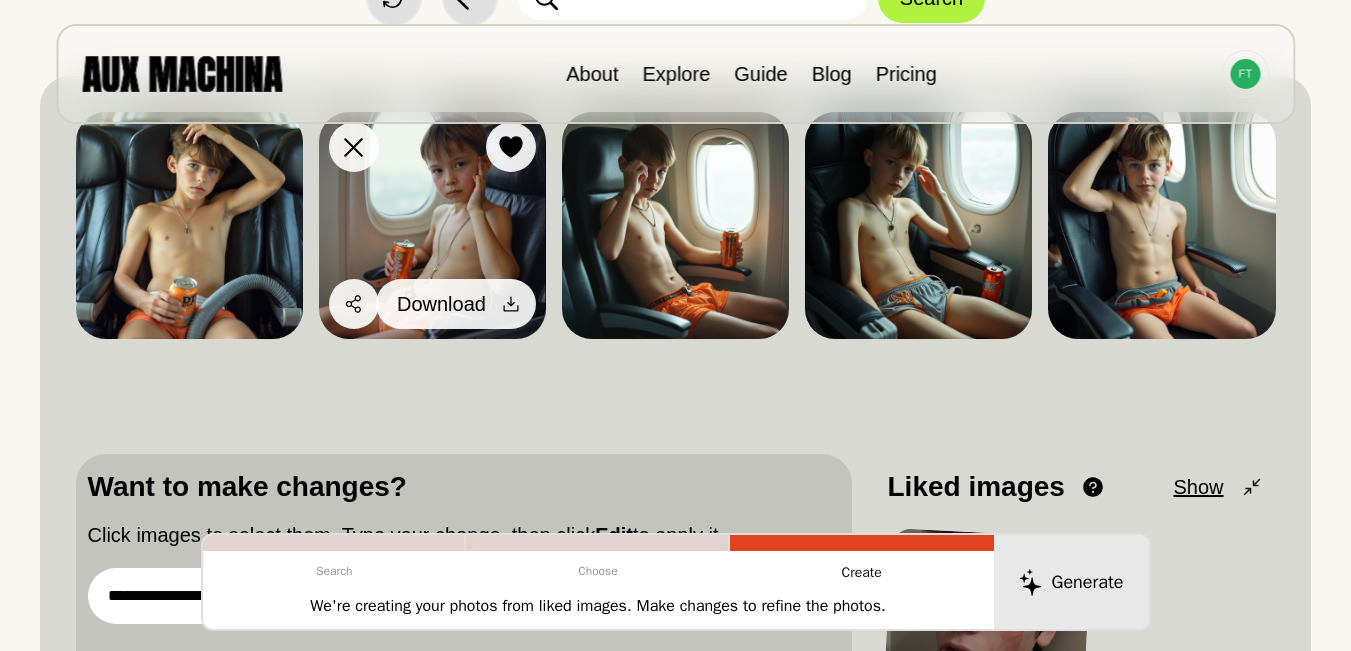 click 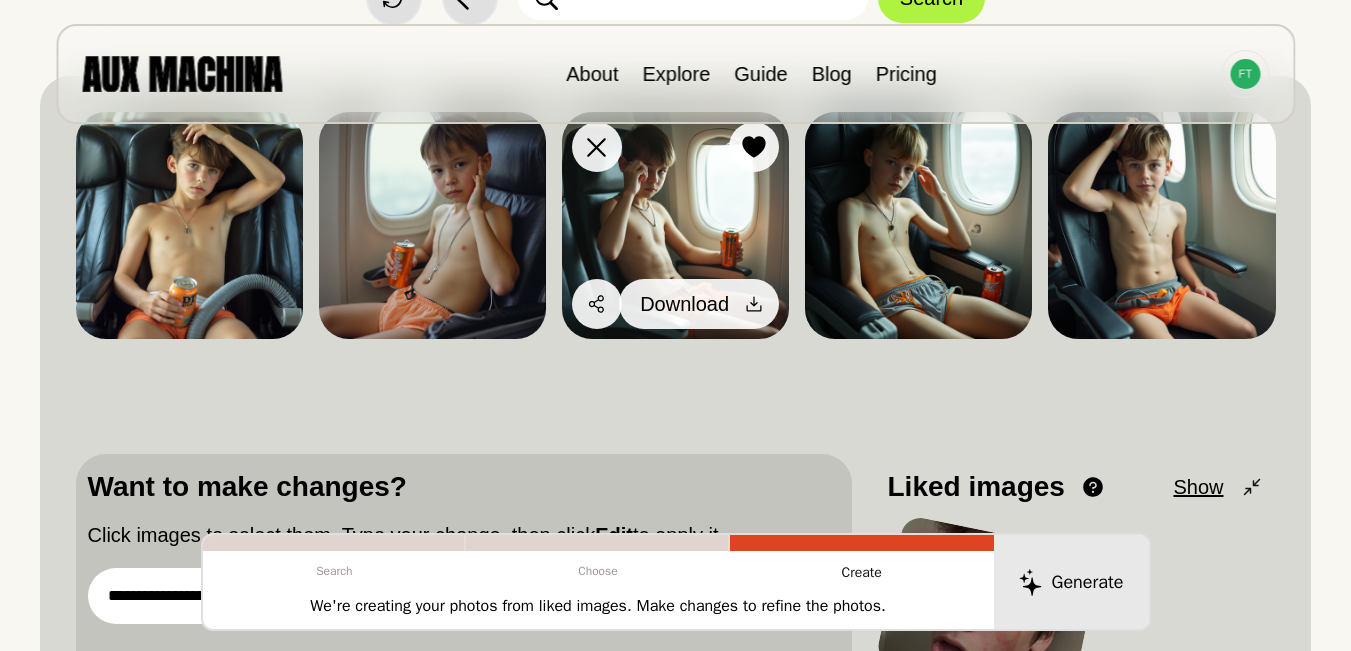 click 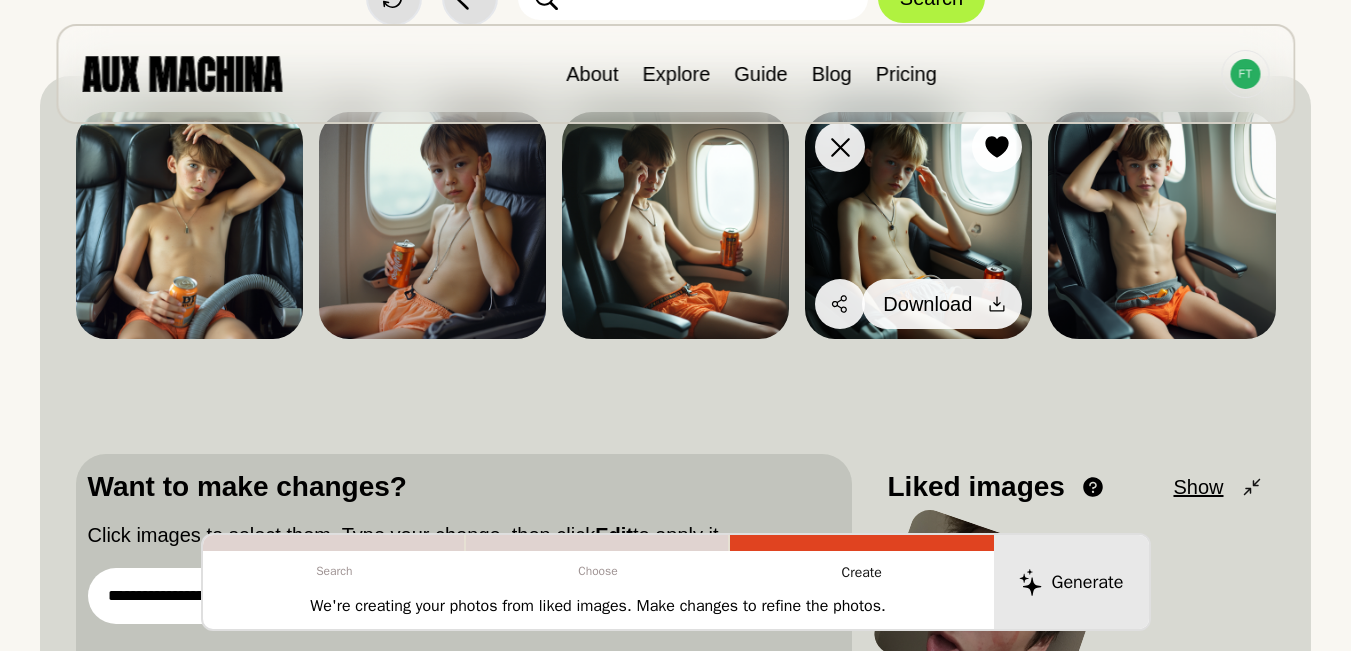 click 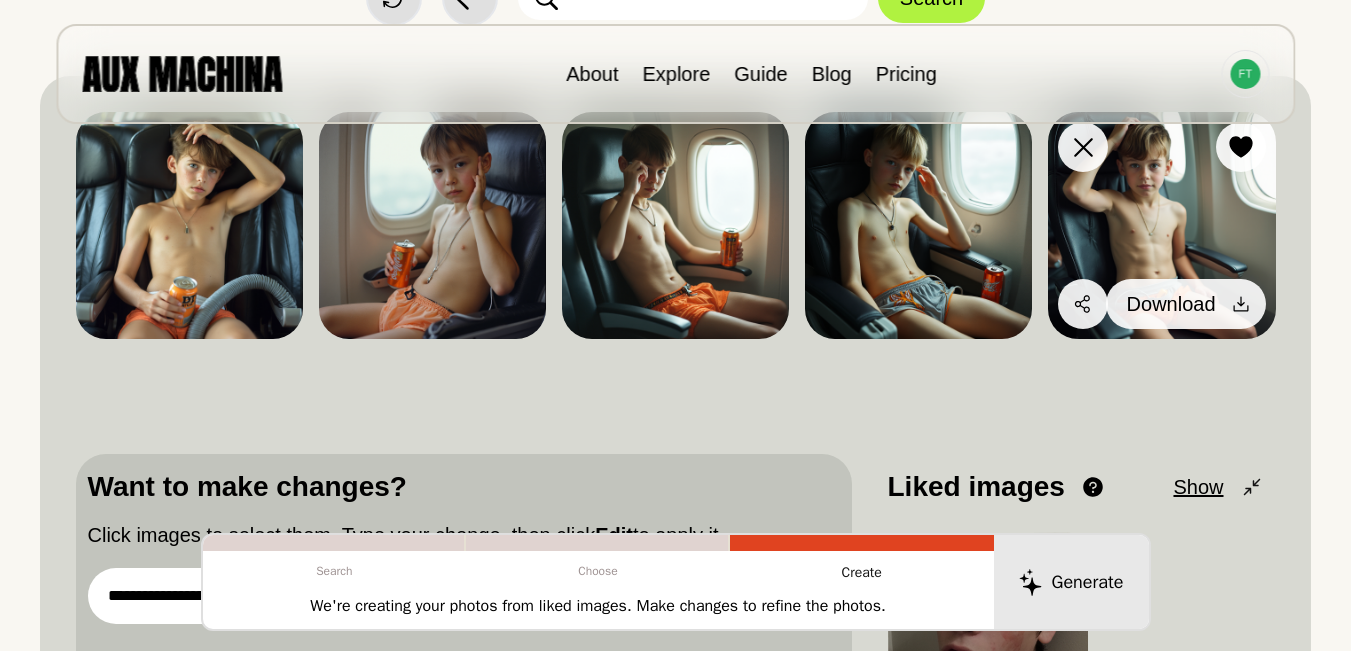 click on "Download" at bounding box center (1186, 304) 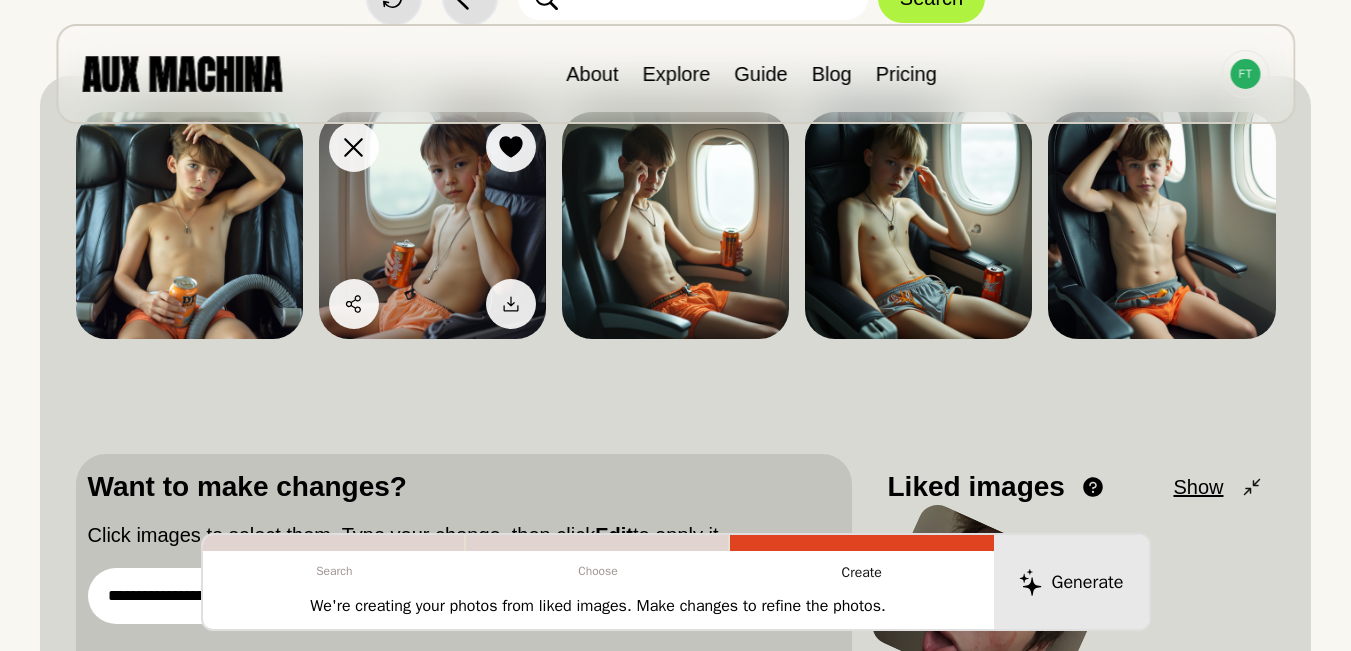 click at bounding box center [432, 225] 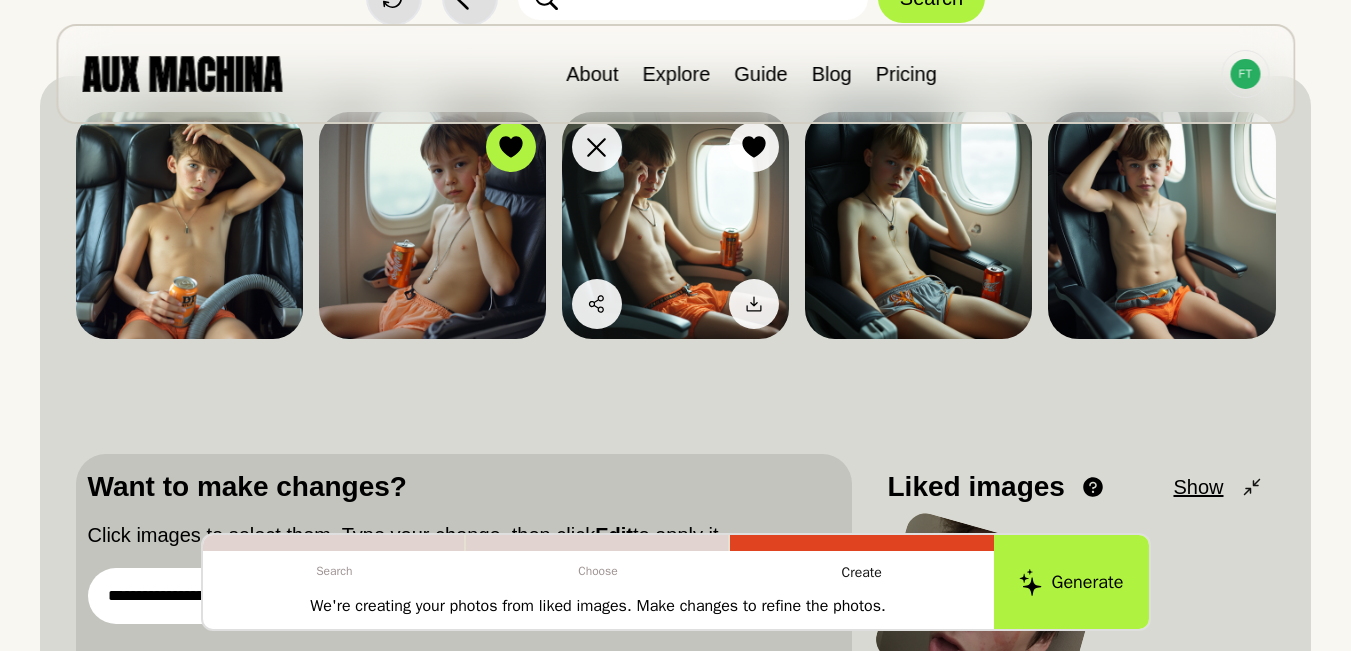click at bounding box center (675, 225) 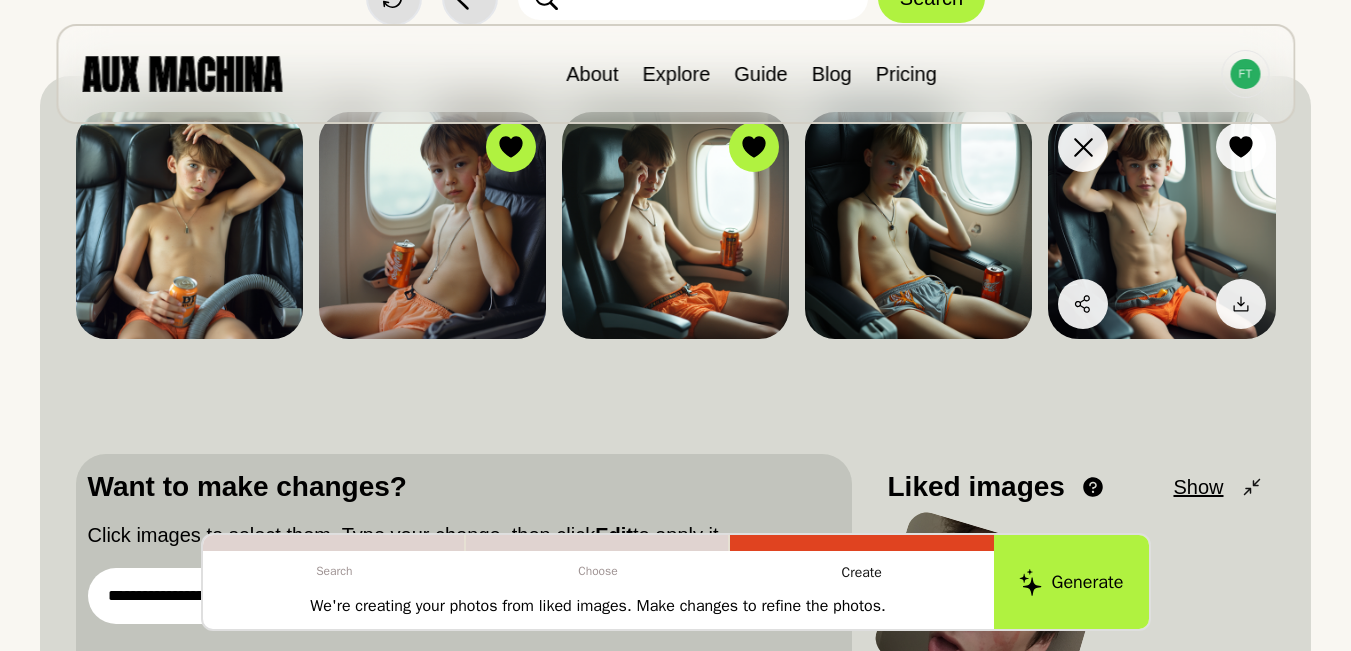 click at bounding box center (1161, 225) 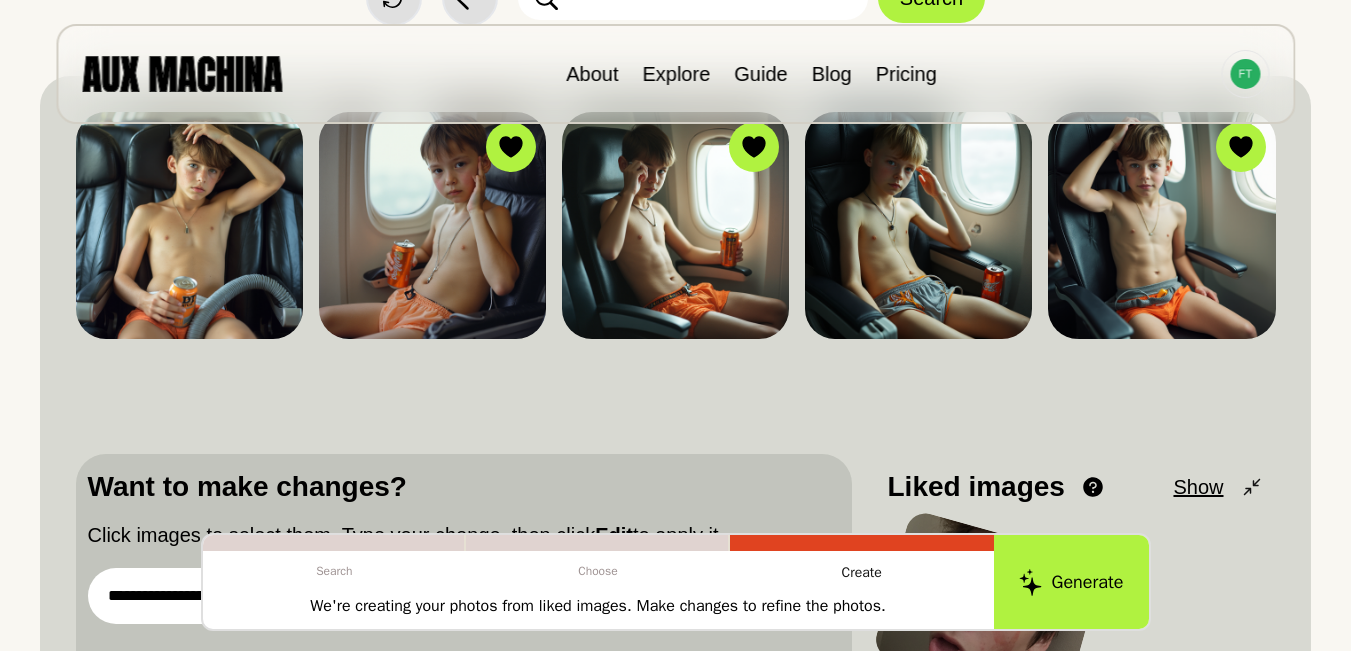 scroll, scrollTop: 333, scrollLeft: 0, axis: vertical 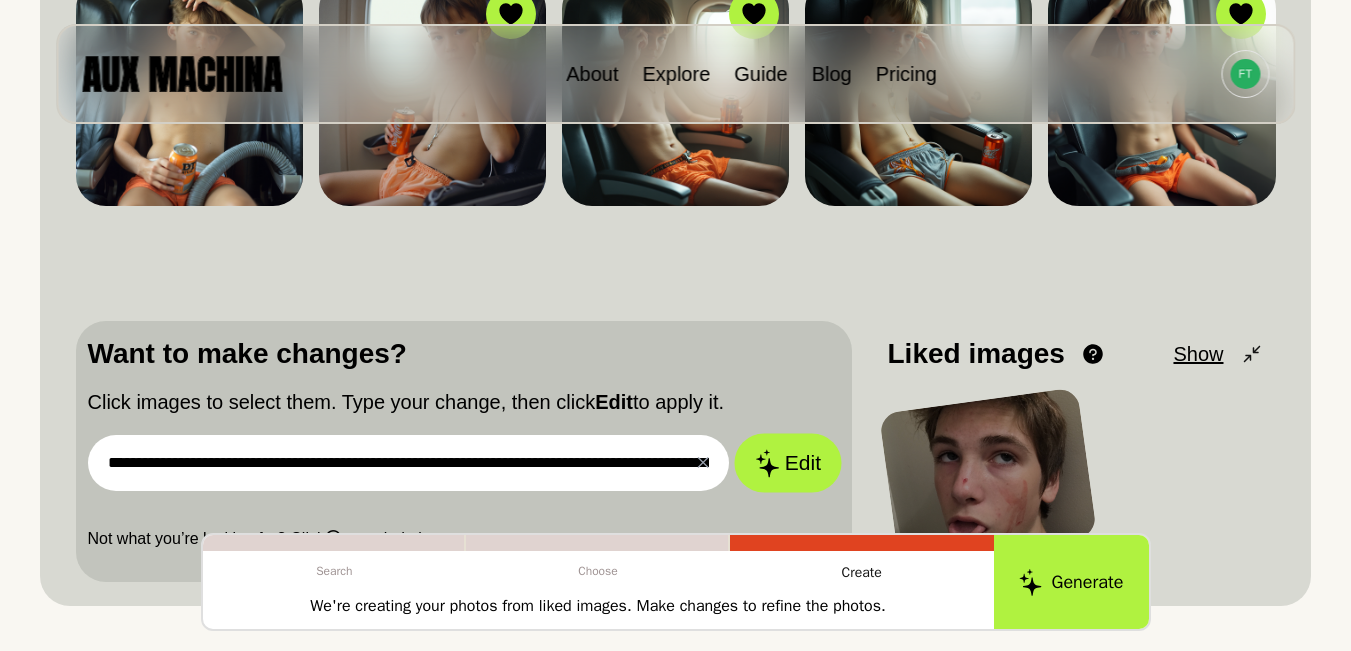 click on "Edit" at bounding box center (788, 463) 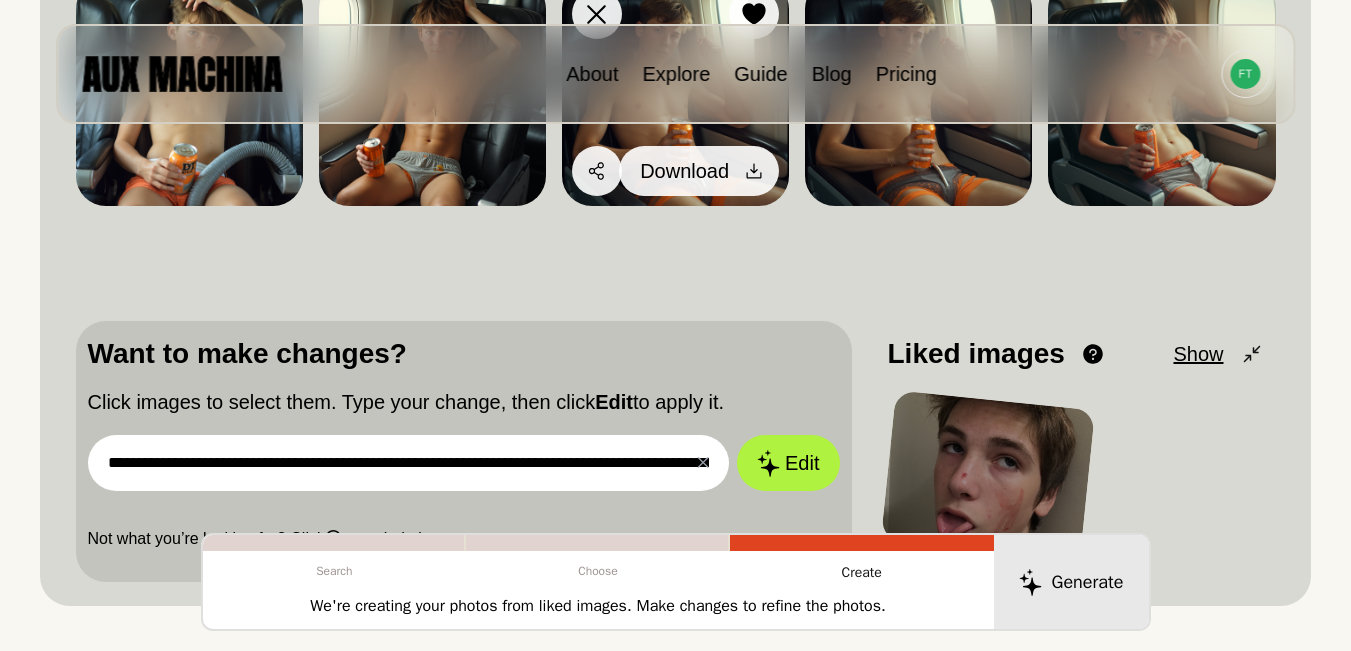 scroll, scrollTop: 233, scrollLeft: 0, axis: vertical 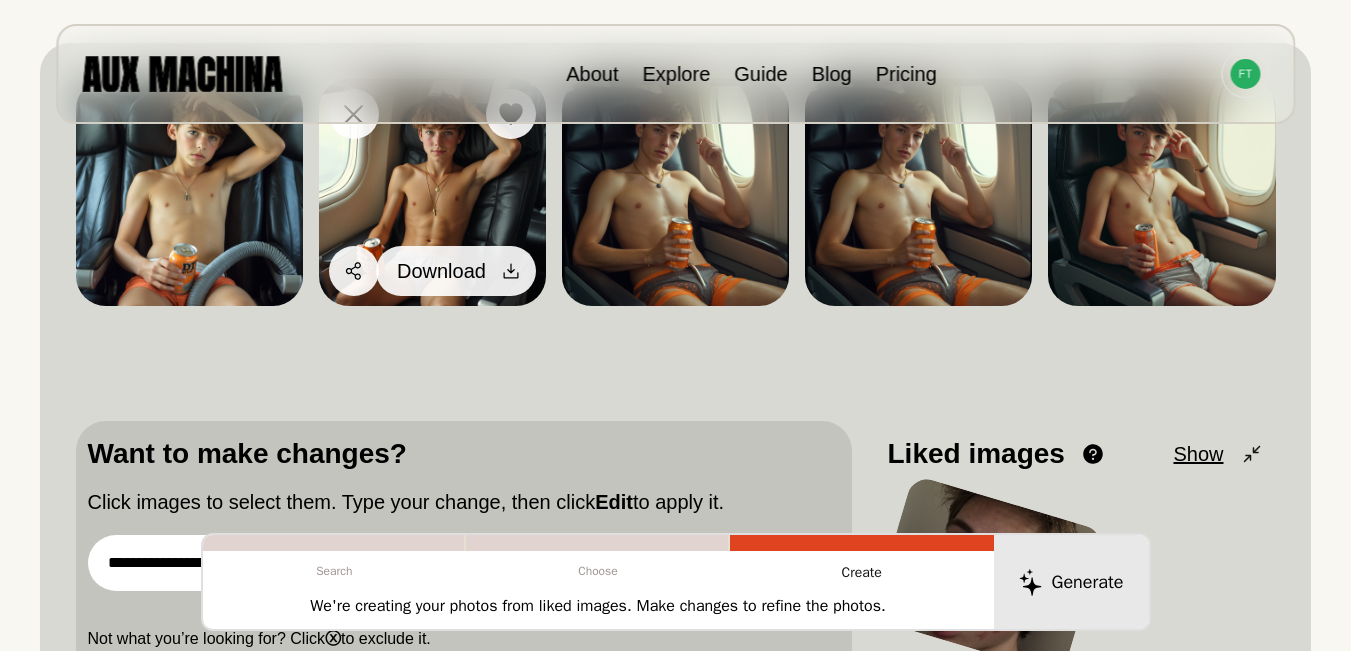 click 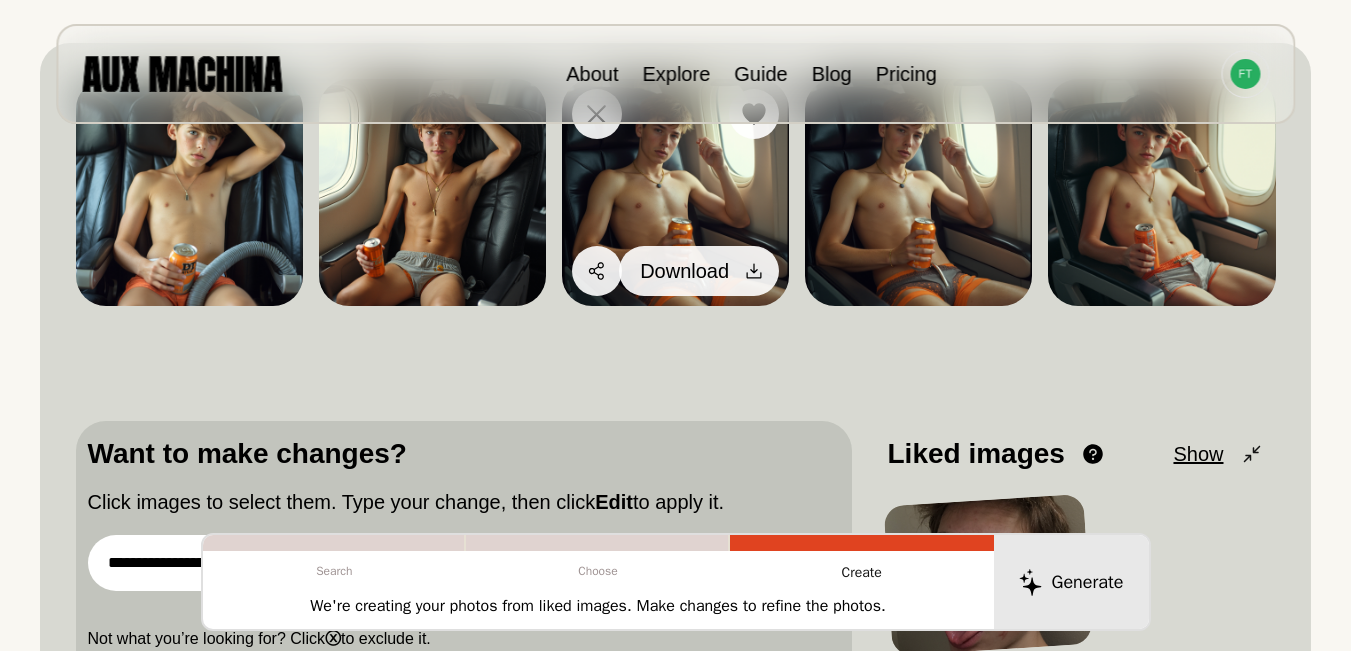 click at bounding box center (754, 271) 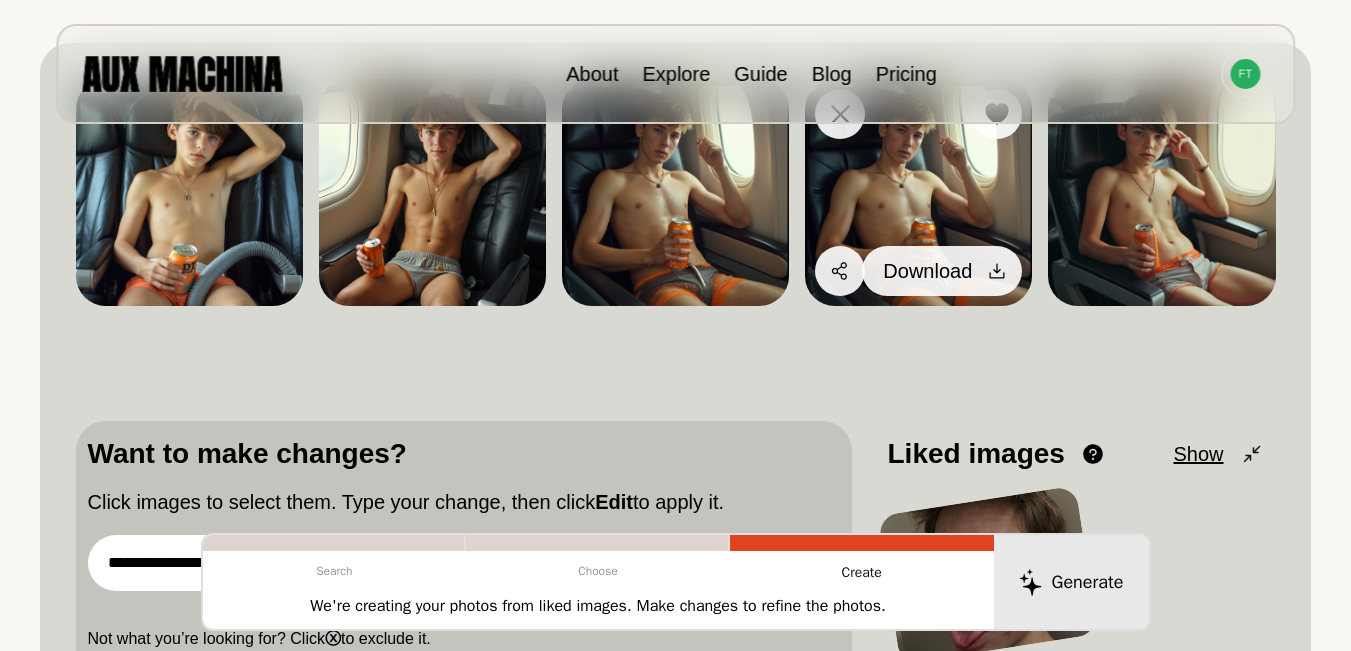 click 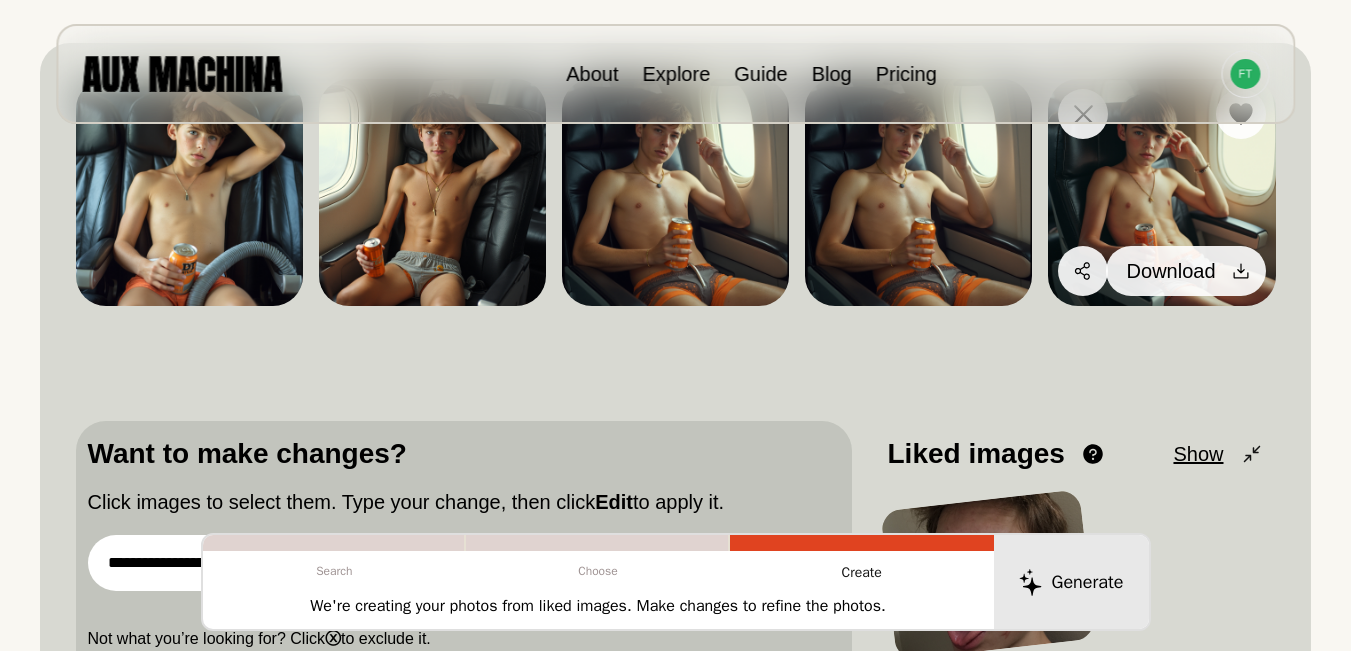 click 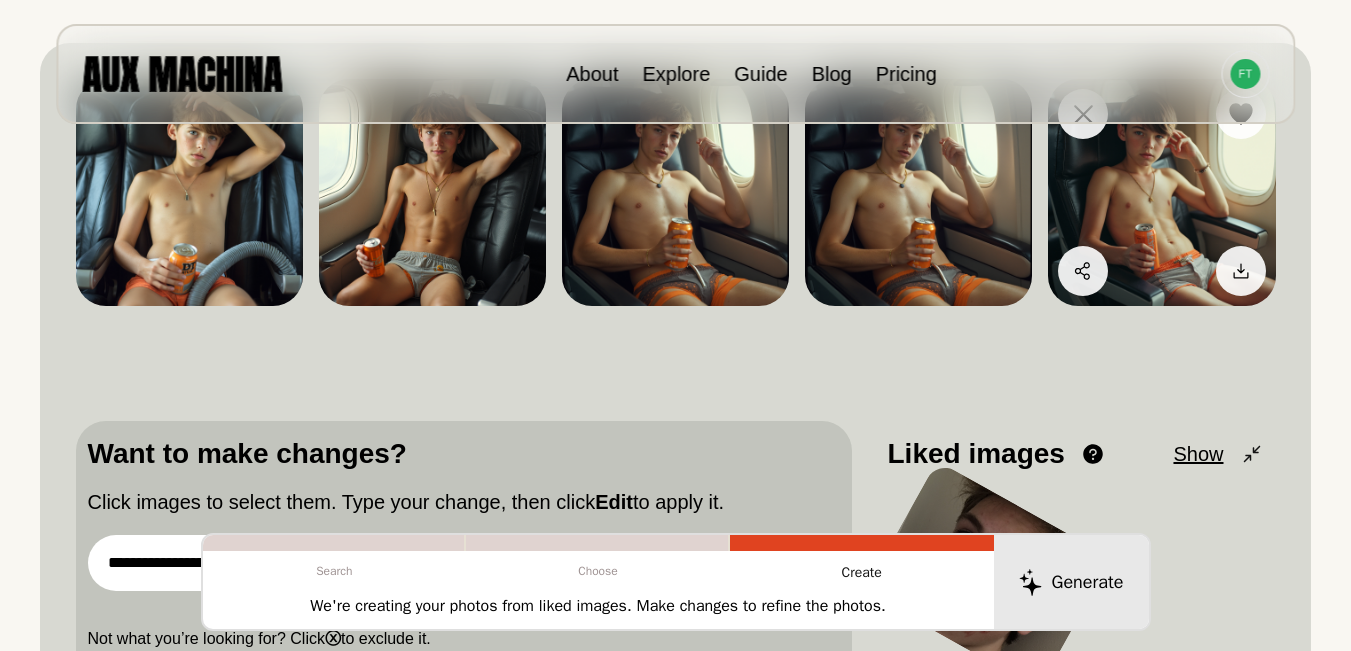 click at bounding box center (1161, 192) 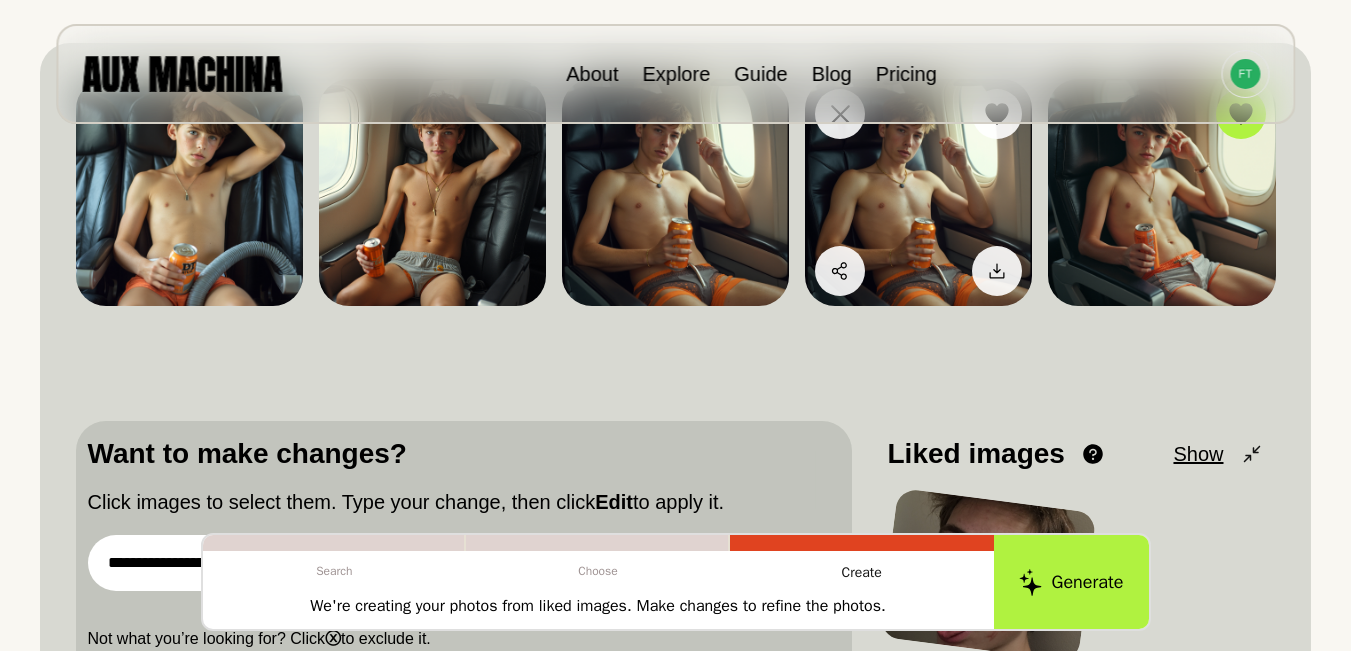 click at bounding box center (918, 192) 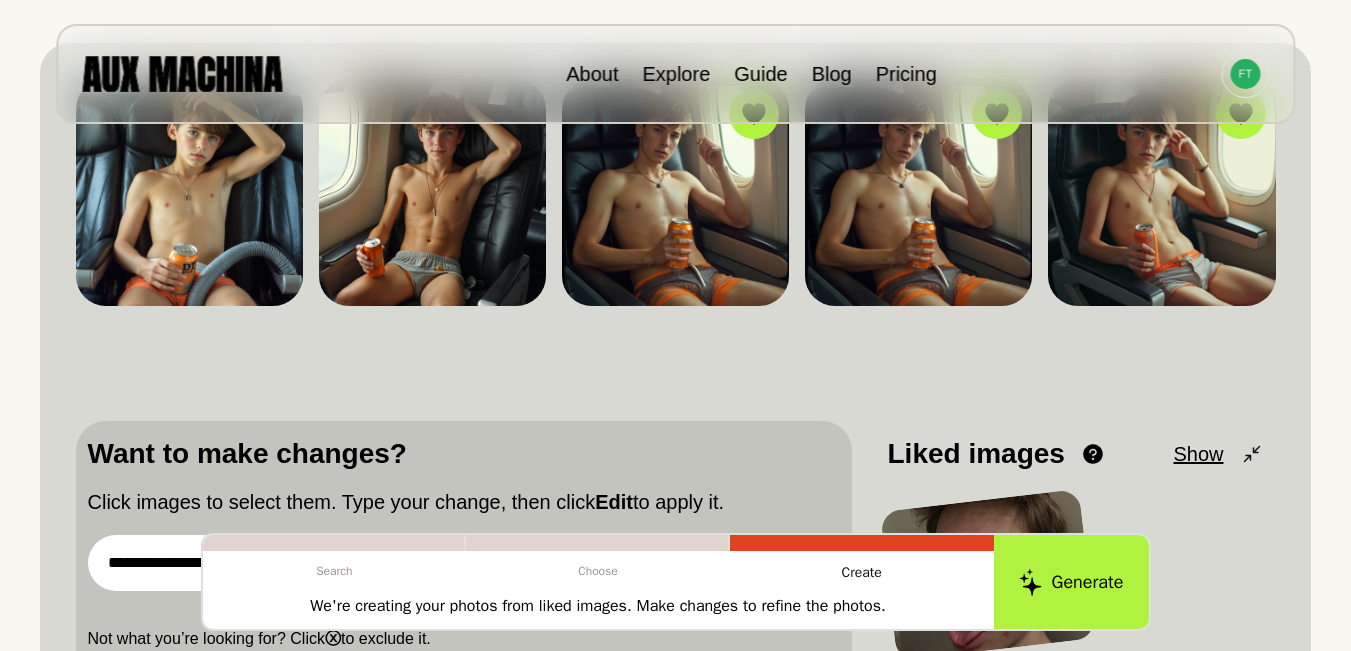 scroll, scrollTop: 400, scrollLeft: 0, axis: vertical 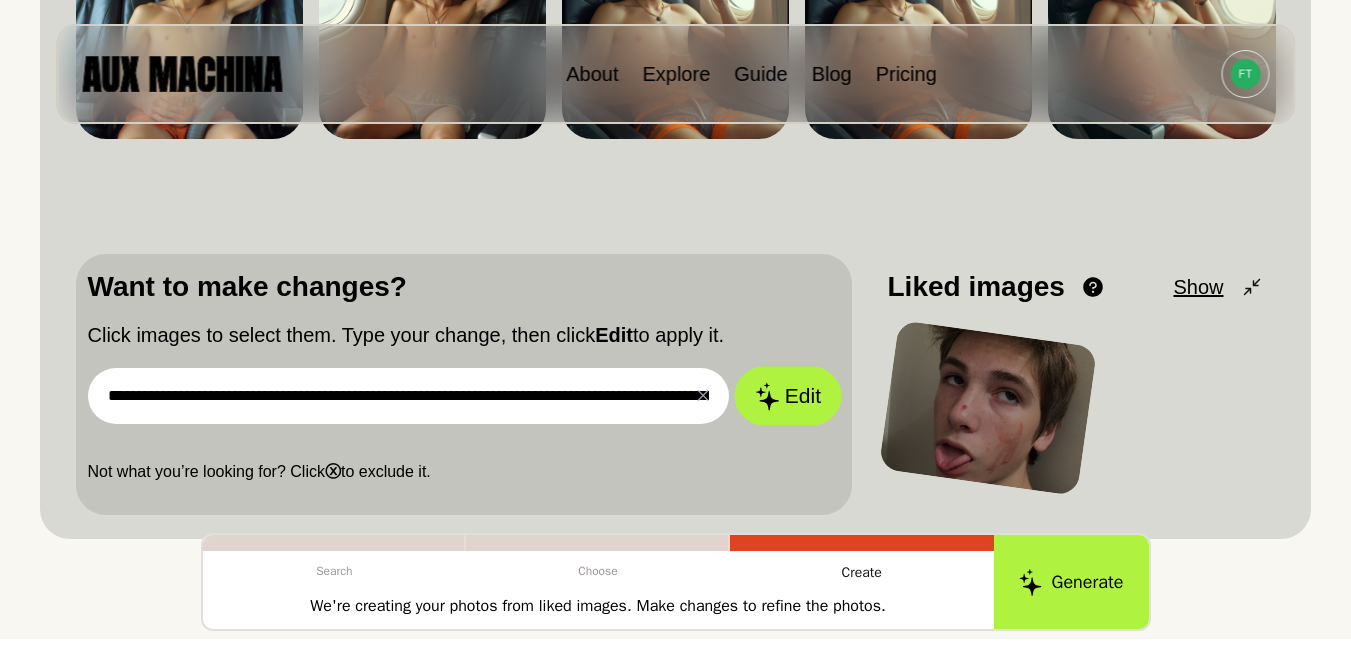click on "Edit" at bounding box center (788, 396) 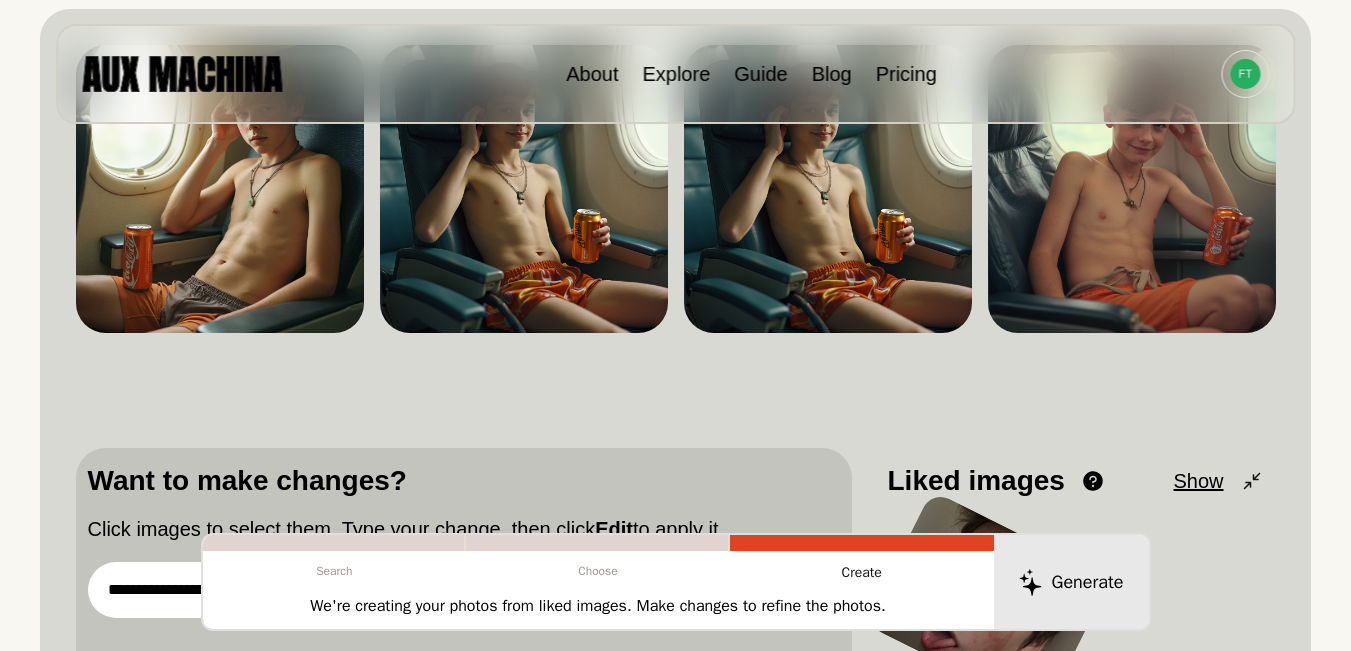scroll, scrollTop: 233, scrollLeft: 0, axis: vertical 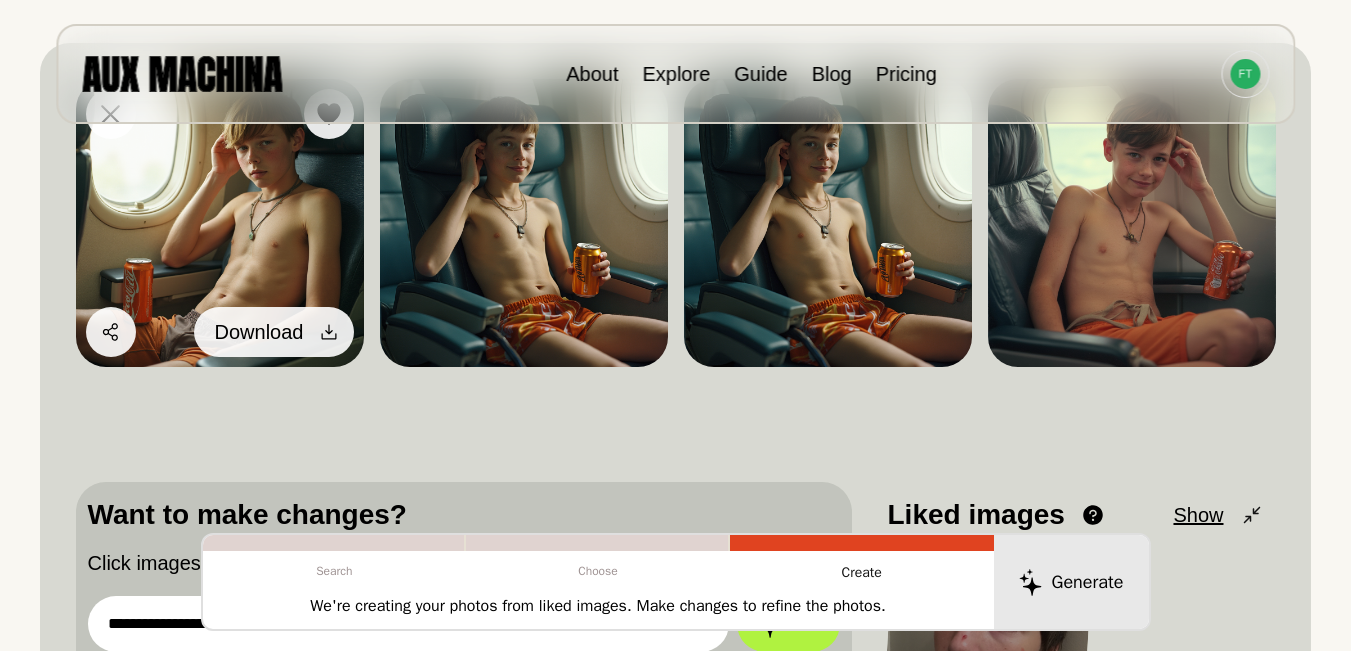 click 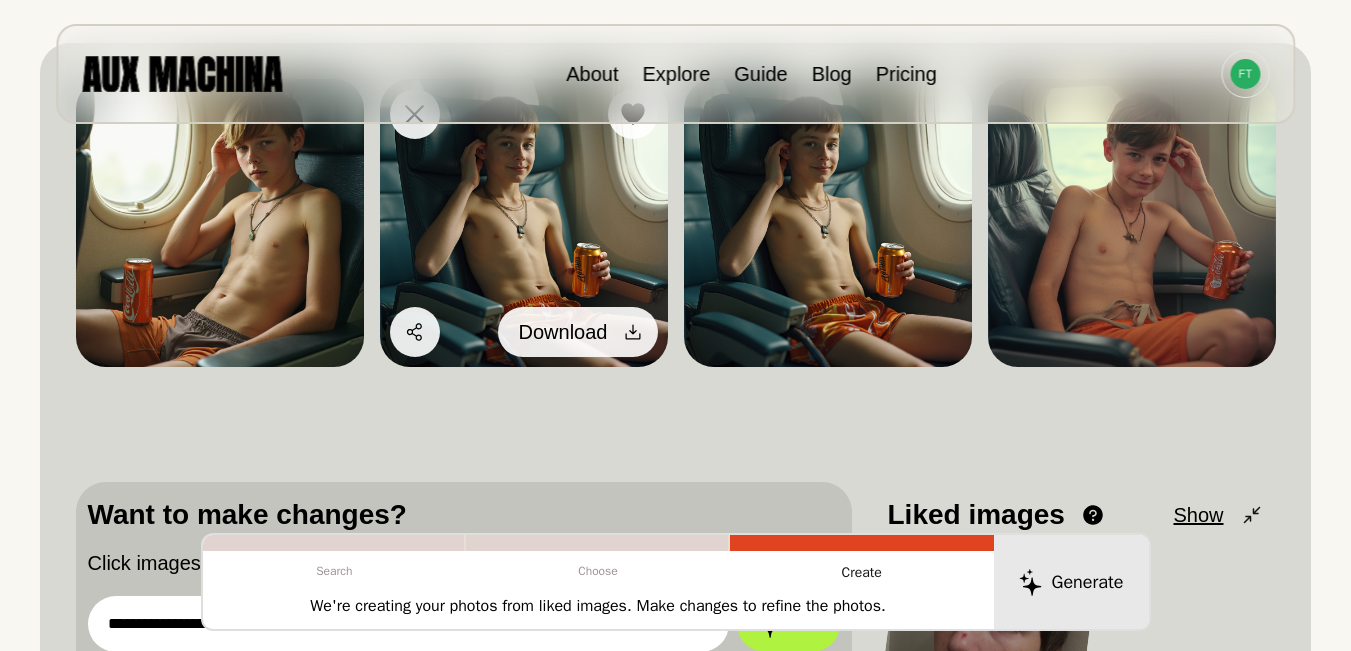 click 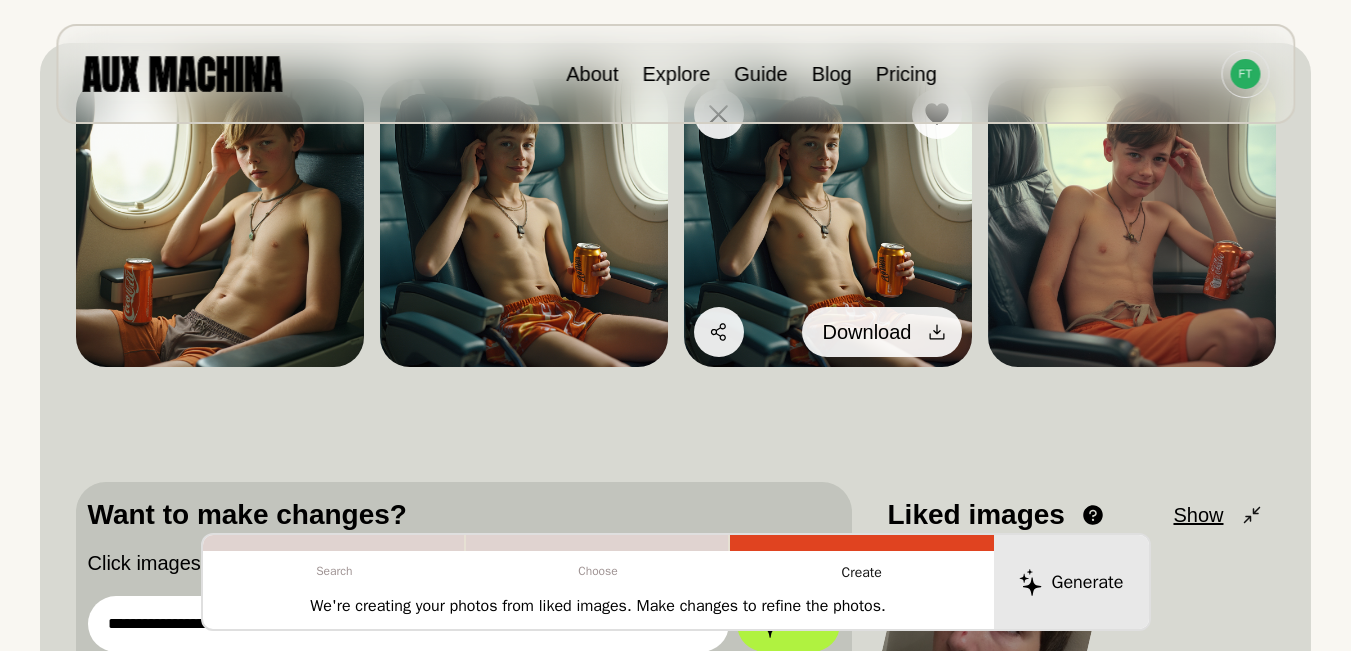 click on "Download" at bounding box center (882, 332) 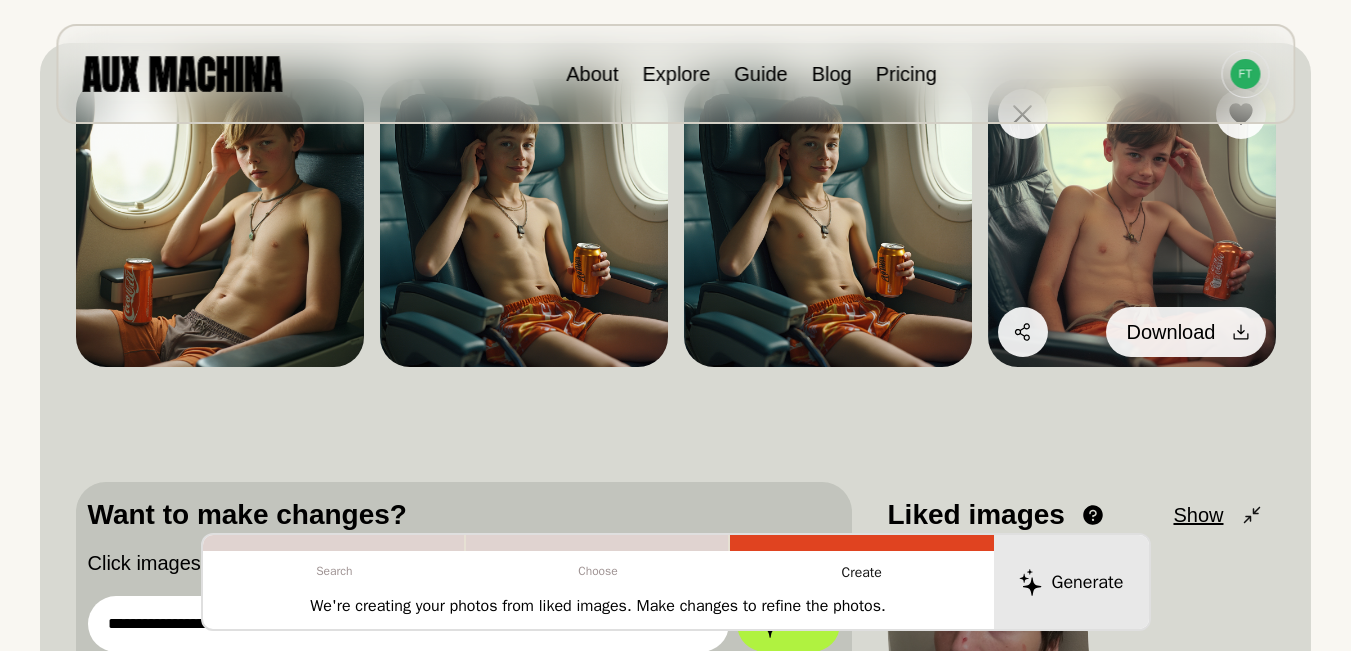 click on "Download" at bounding box center [1171, 332] 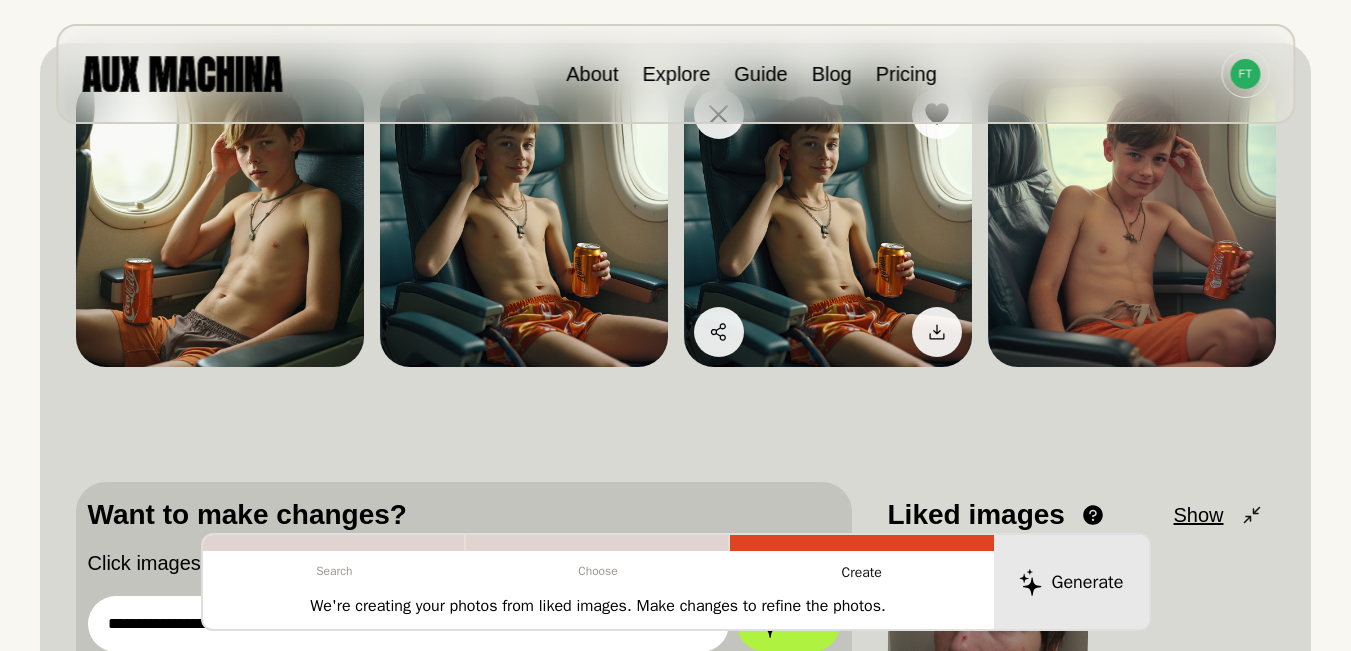 click at bounding box center (828, 223) 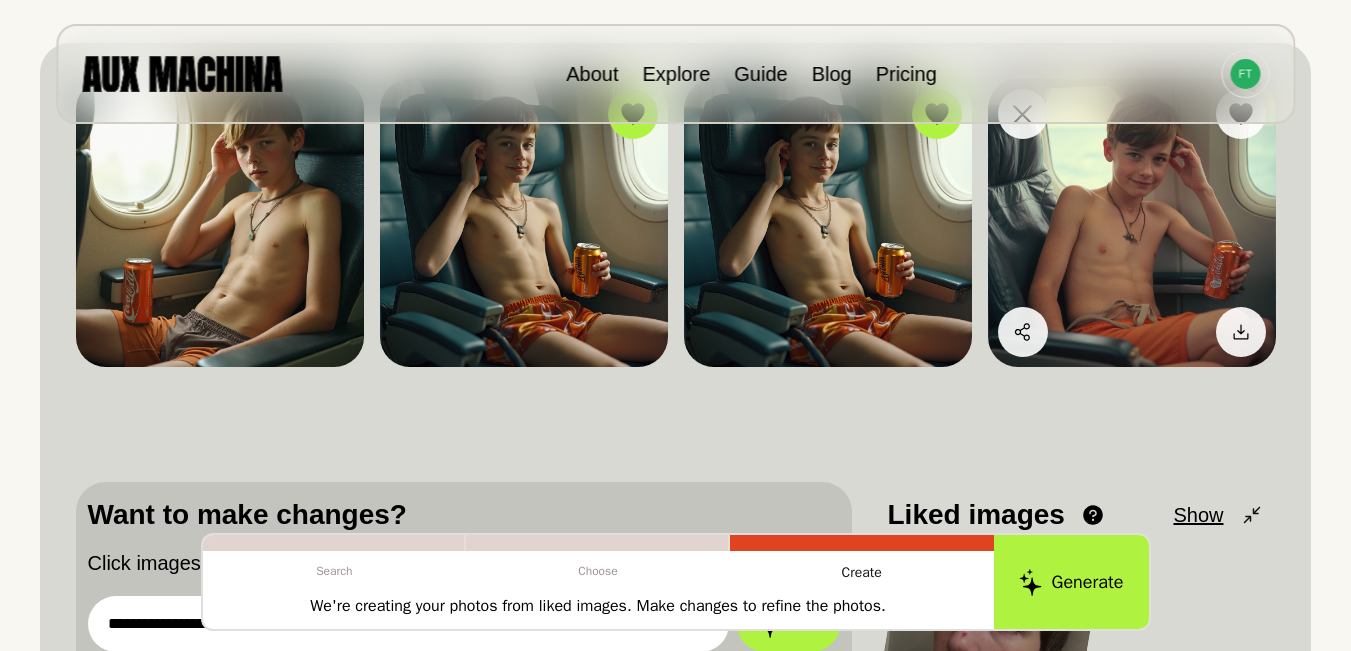 click at bounding box center (1132, 223) 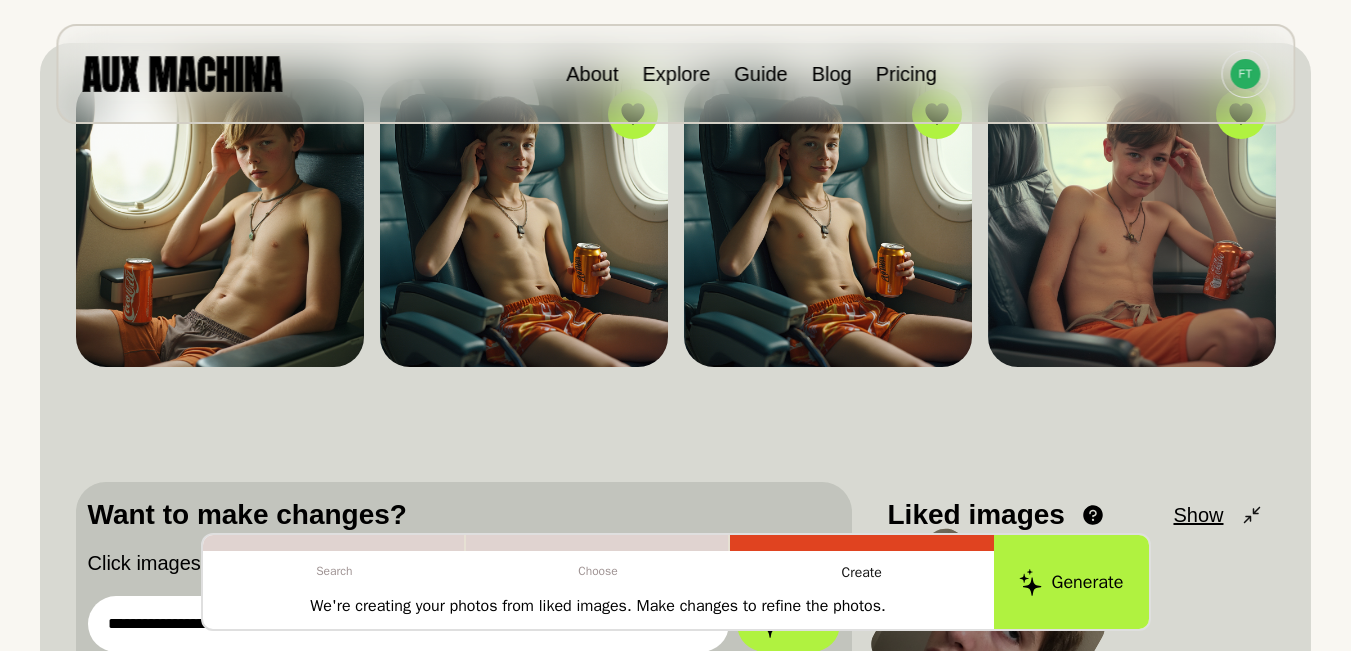 scroll, scrollTop: 367, scrollLeft: 0, axis: vertical 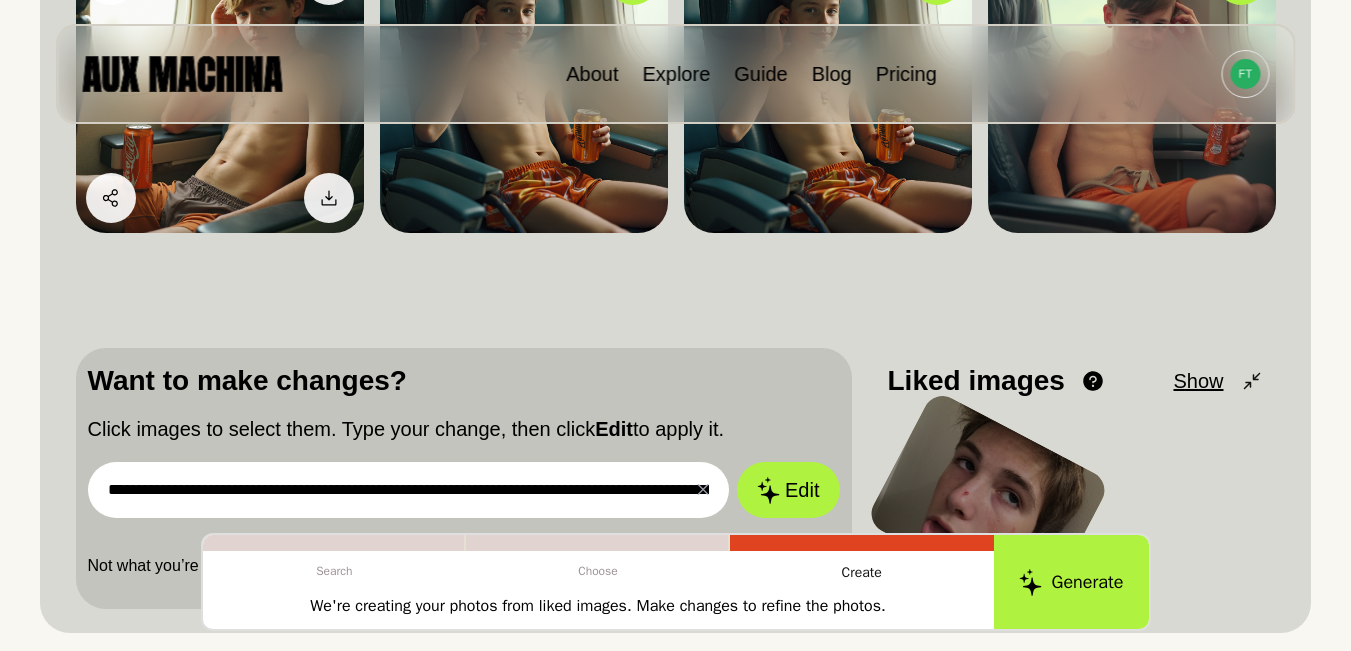 click at bounding box center (220, 89) 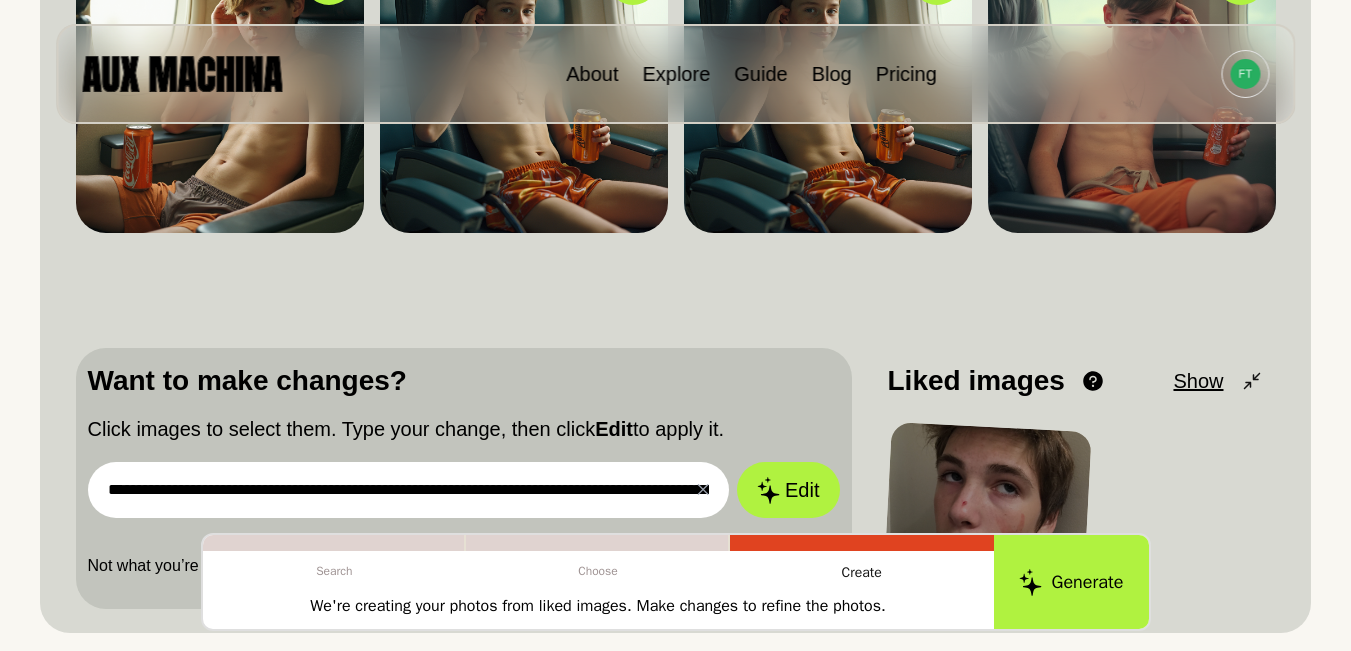 scroll, scrollTop: 500, scrollLeft: 0, axis: vertical 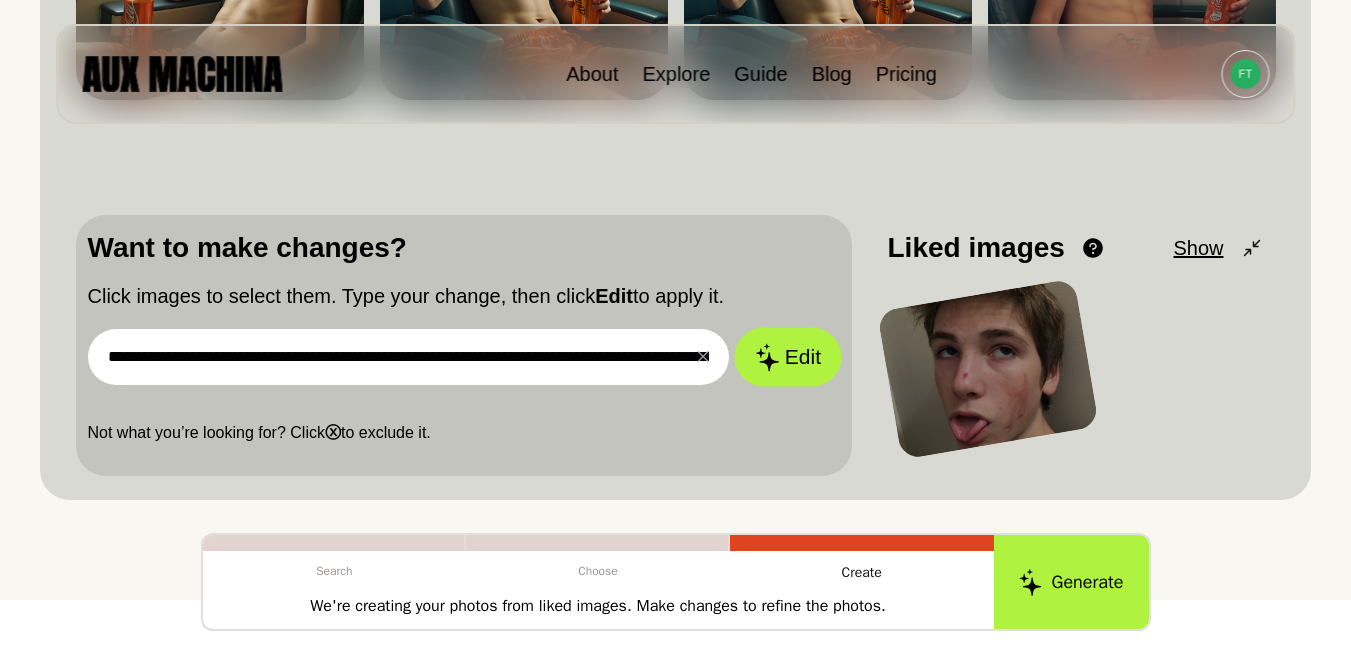 click on "Edit" at bounding box center [788, 357] 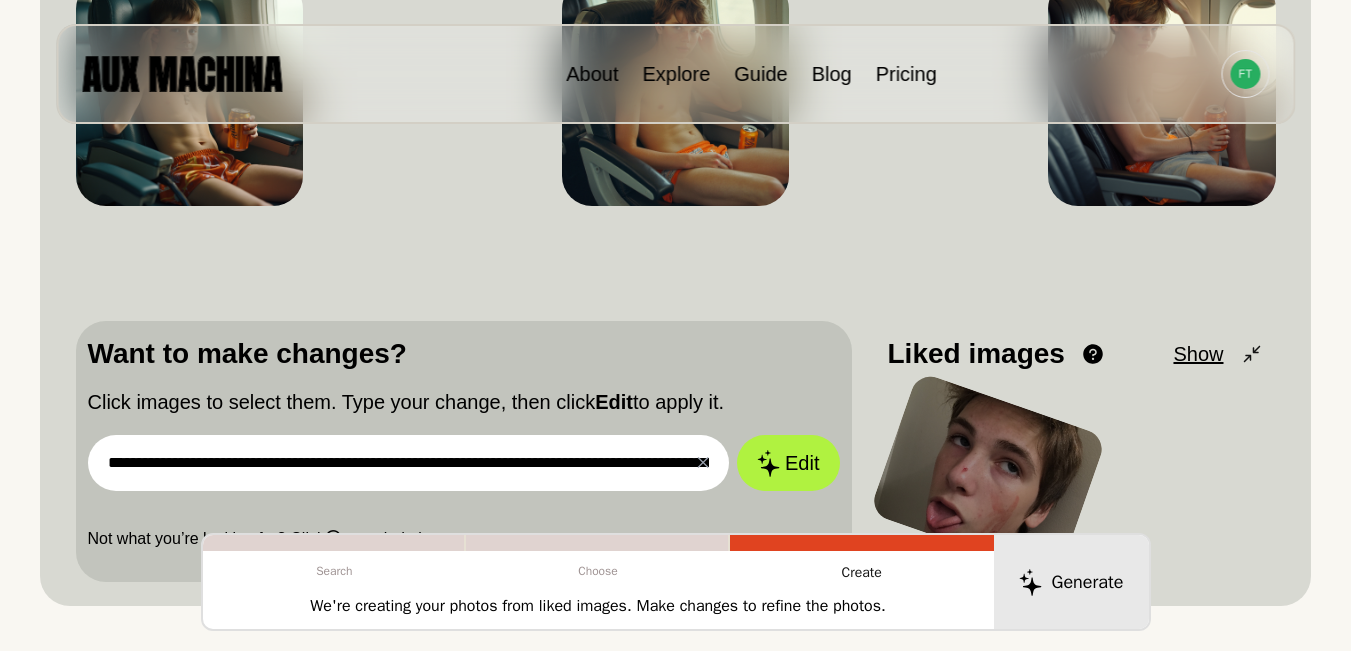 scroll, scrollTop: 233, scrollLeft: 0, axis: vertical 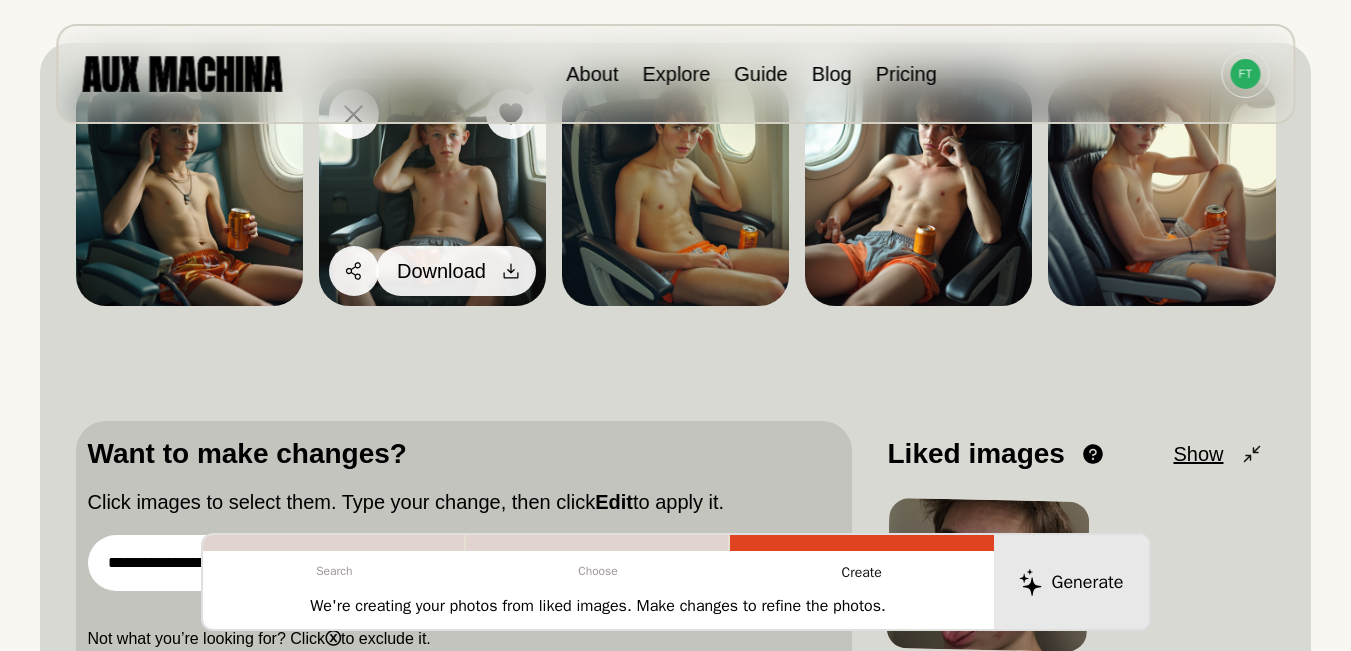 click 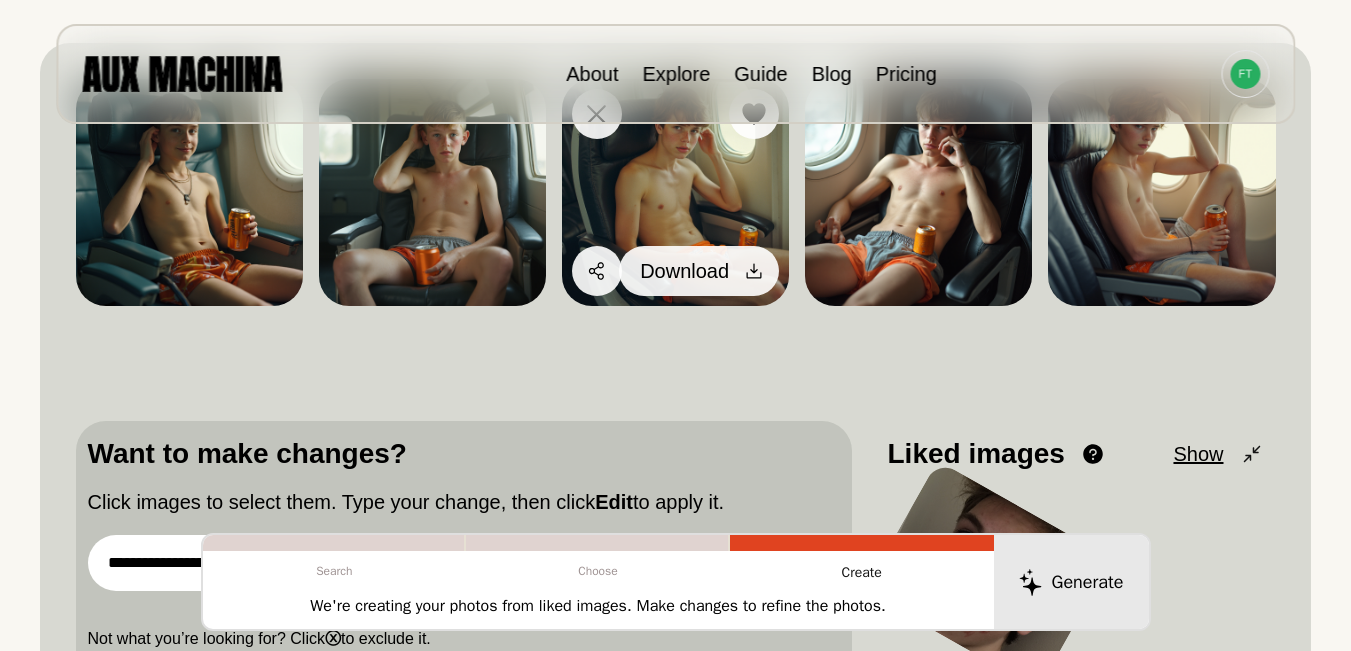 click 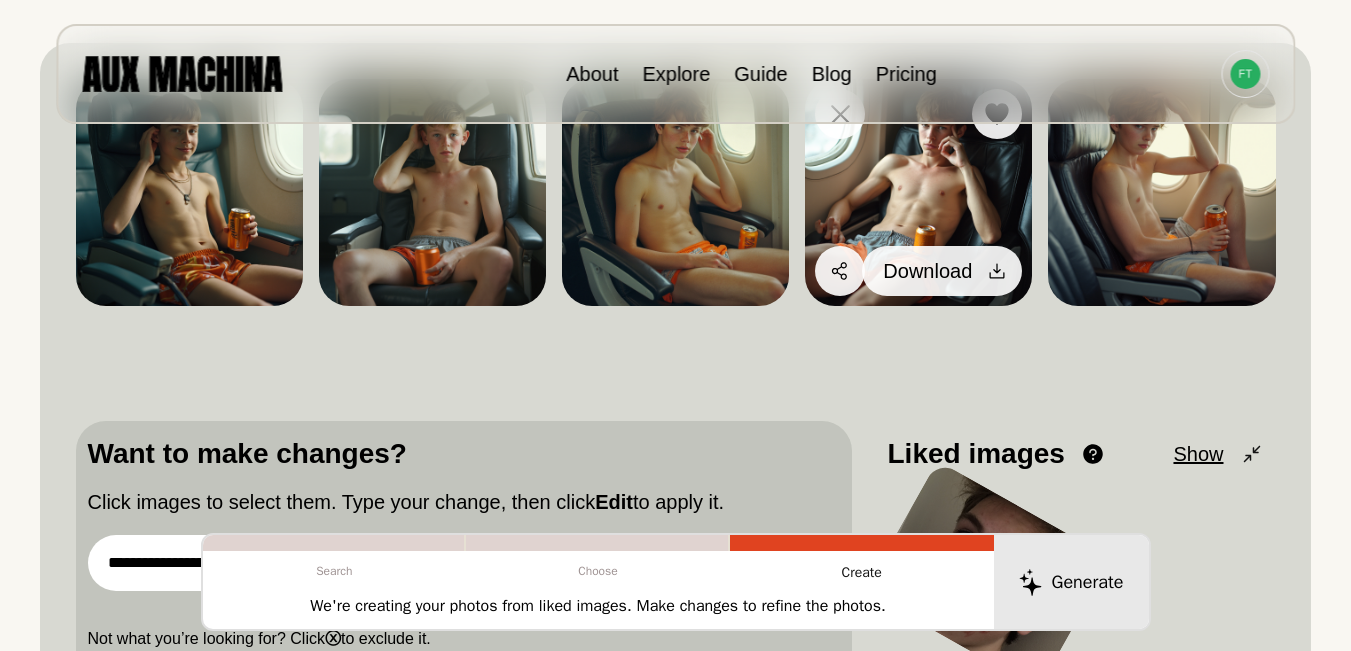 click 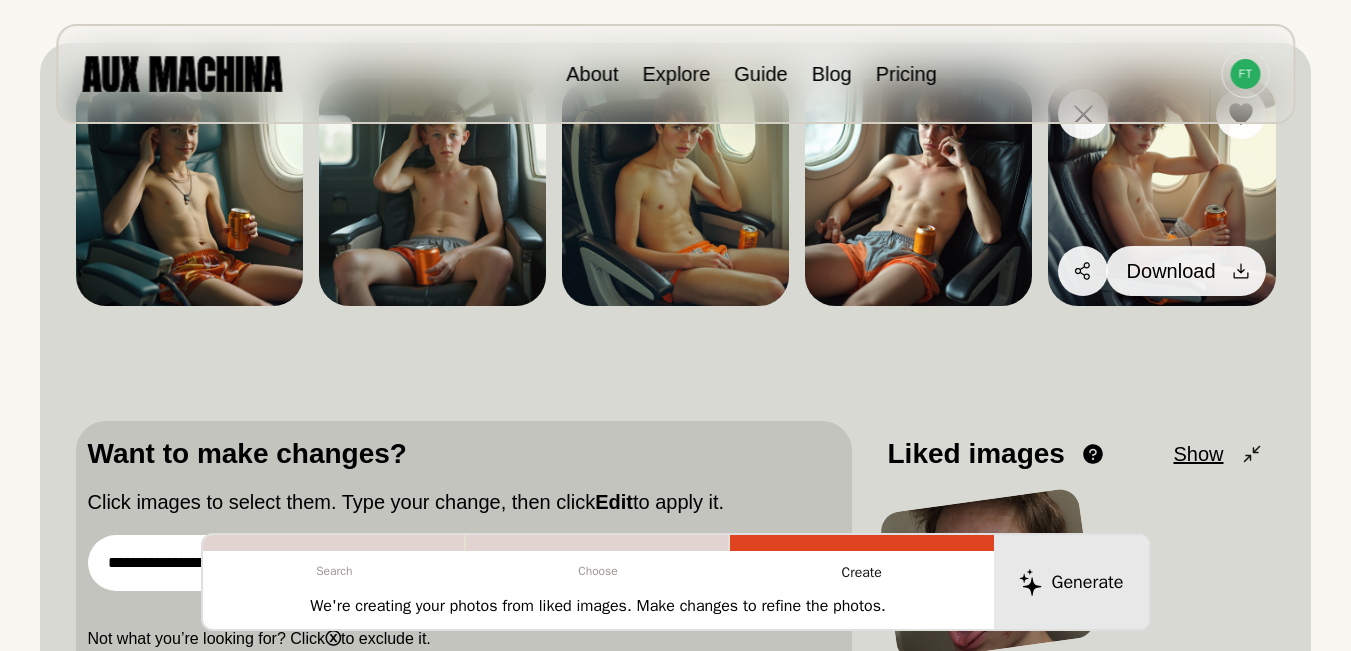click on "Download" at bounding box center (1186, 271) 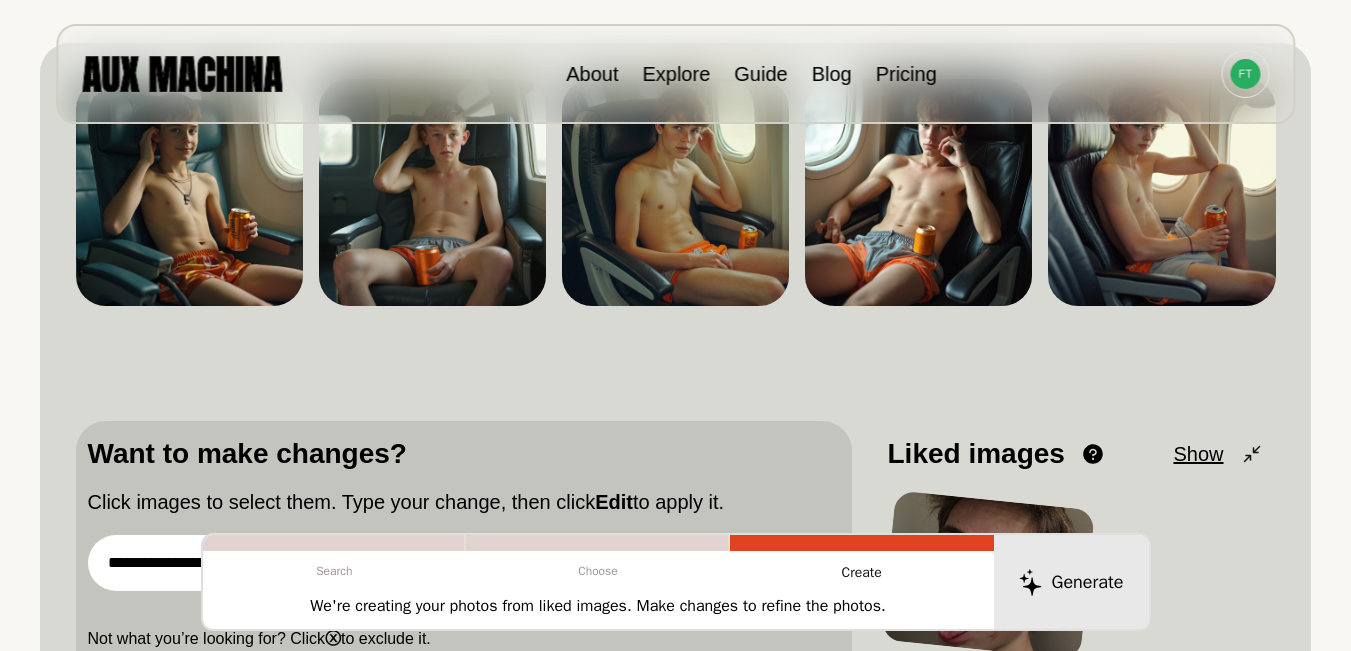 scroll, scrollTop: 300, scrollLeft: 0, axis: vertical 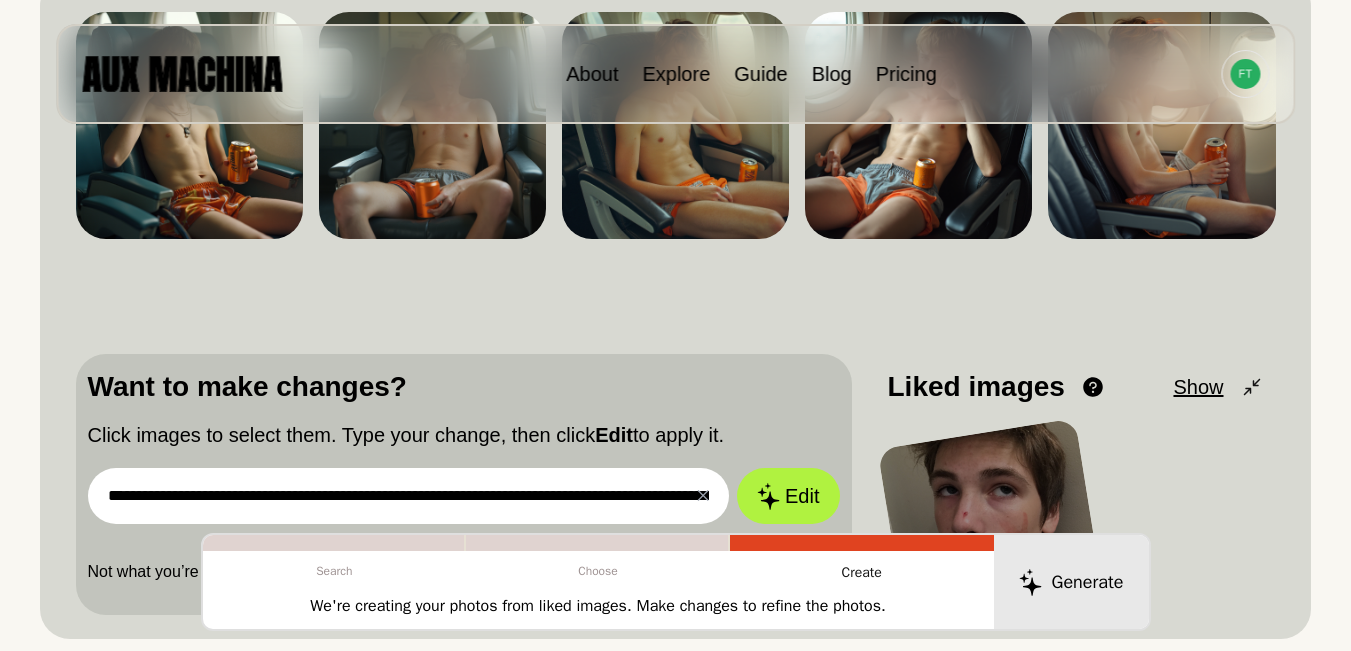 click on "**********" at bounding box center (409, 496) 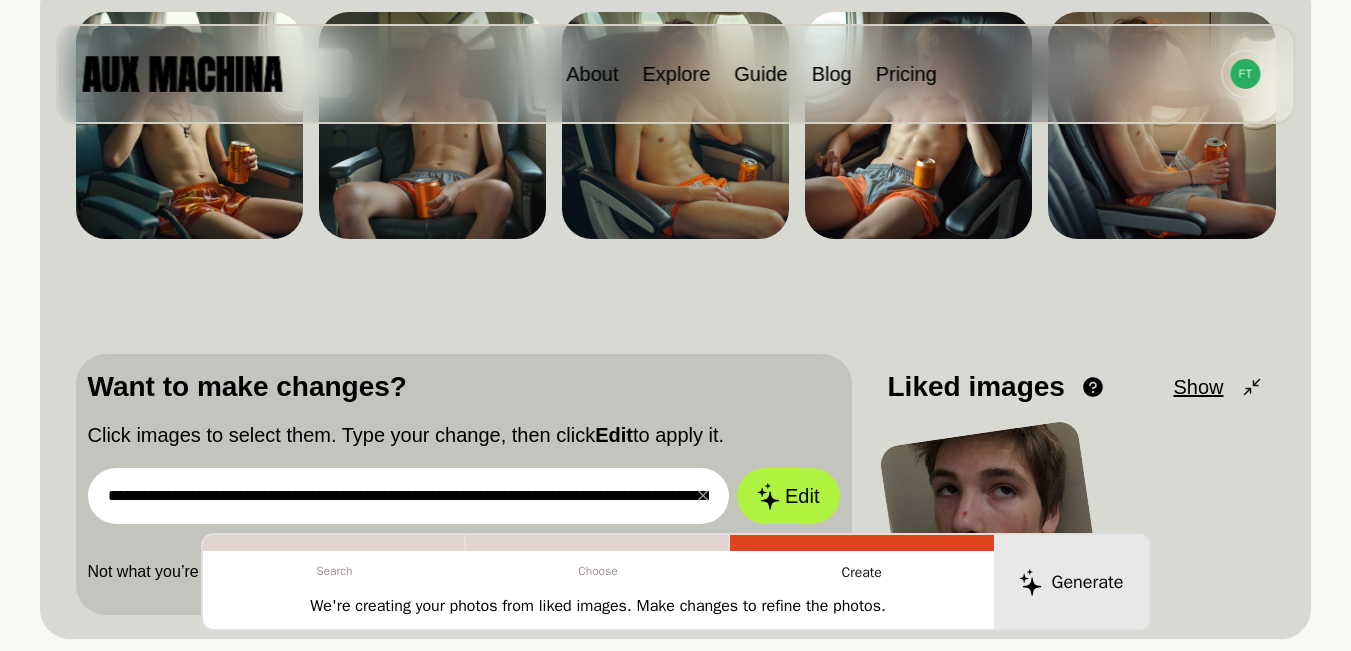 paste on "**********" 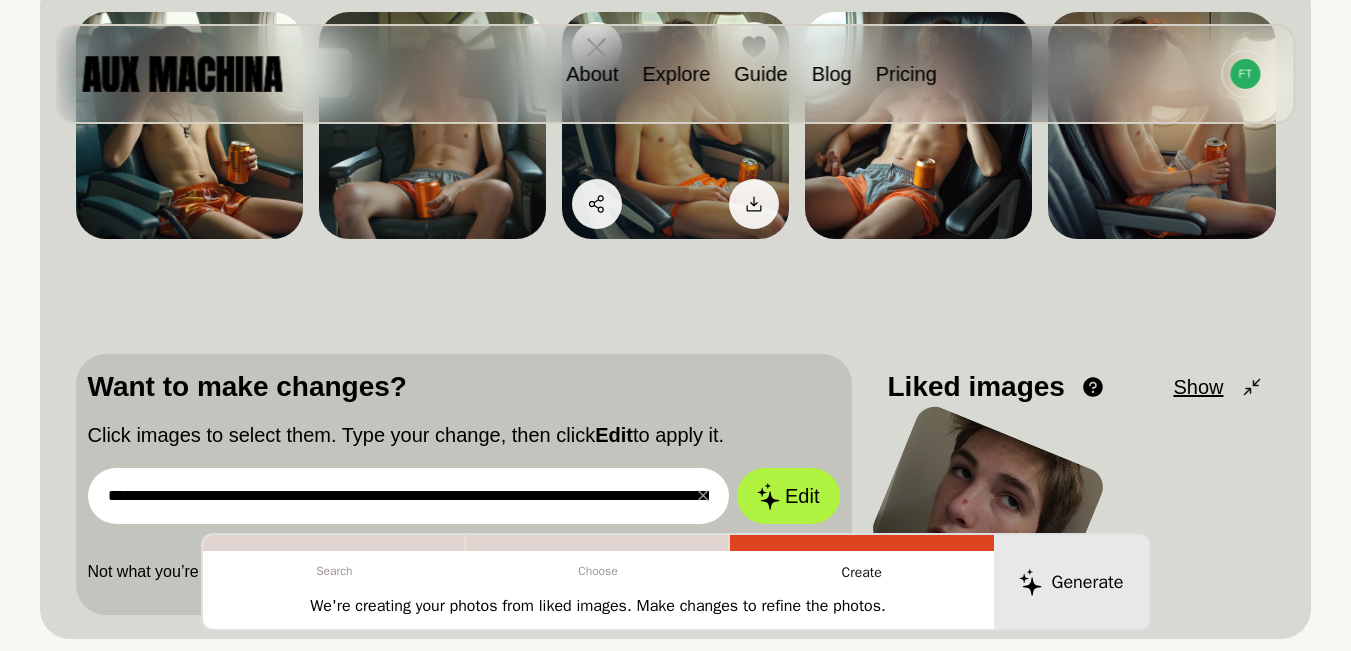 scroll, scrollTop: 0, scrollLeft: 4275, axis: horizontal 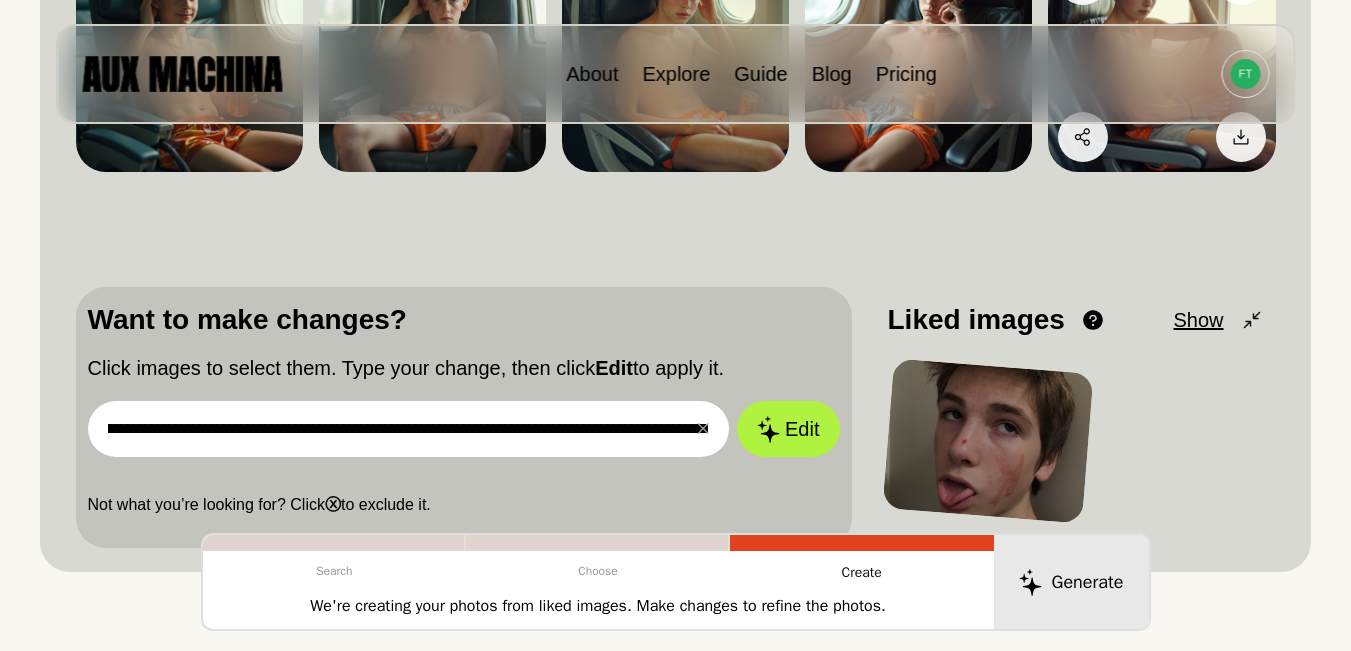 type on "**********" 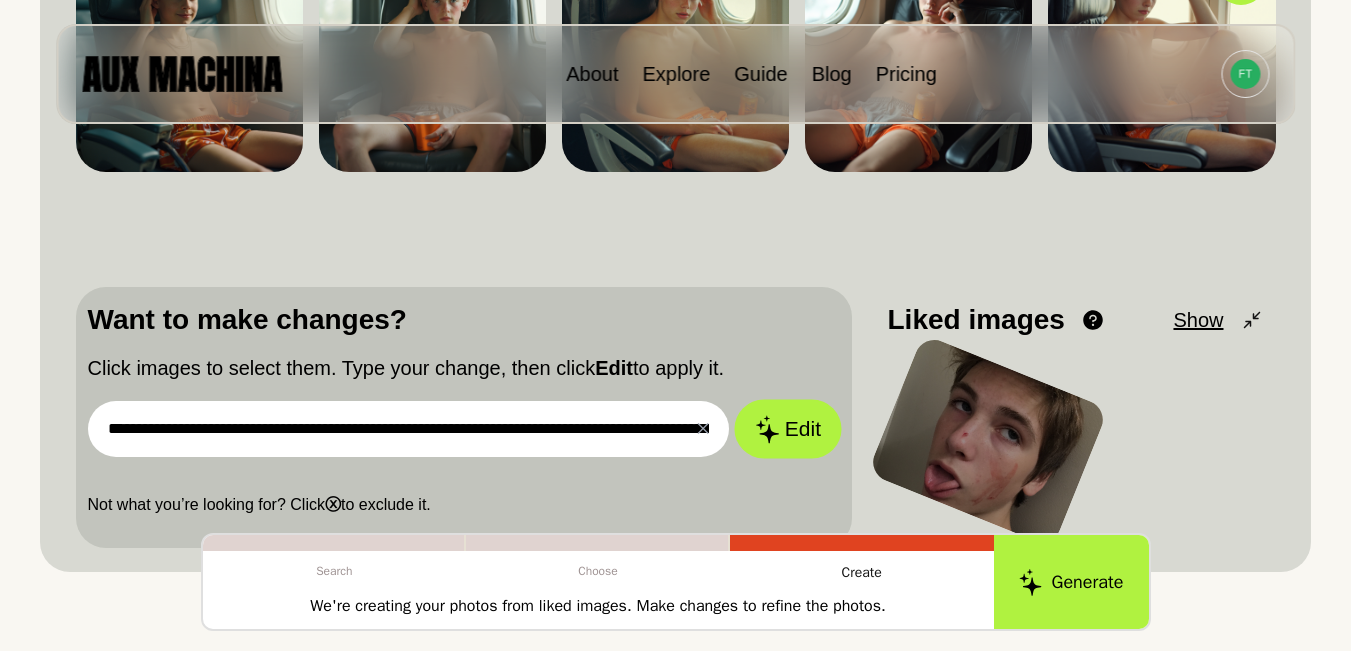 click on "Edit" at bounding box center (788, 429) 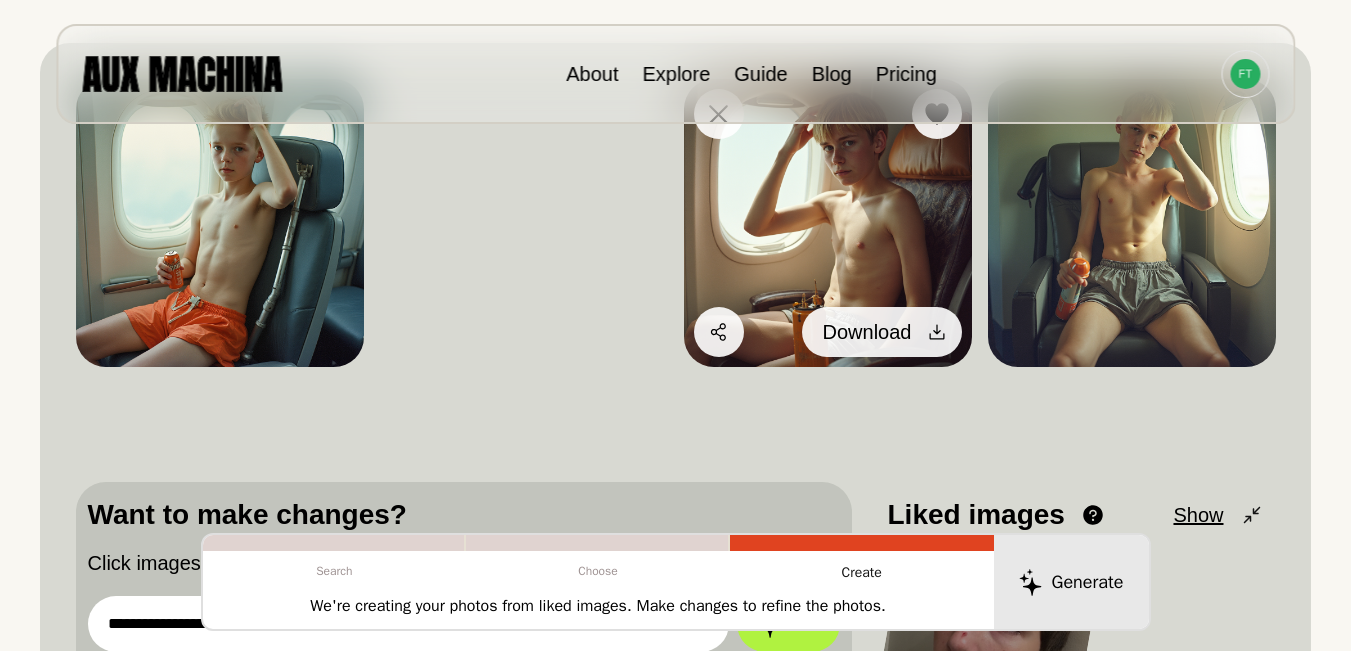 scroll, scrollTop: 200, scrollLeft: 0, axis: vertical 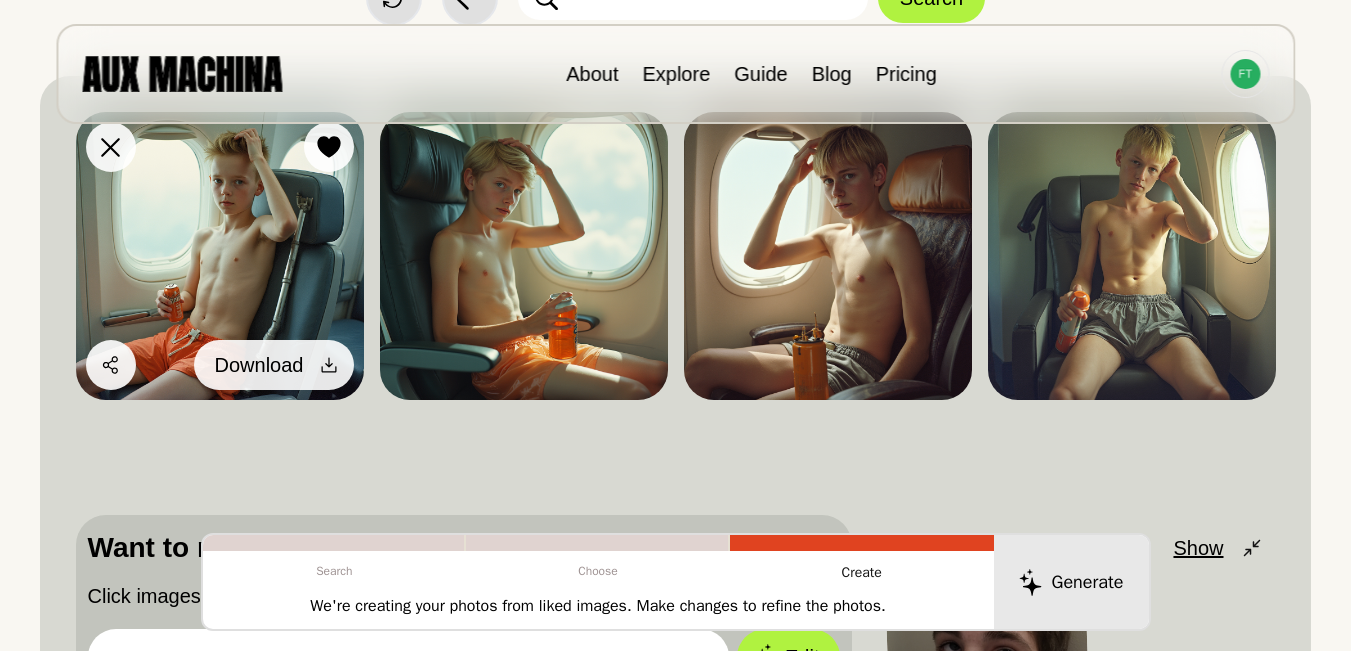 click on "Download" at bounding box center [274, 365] 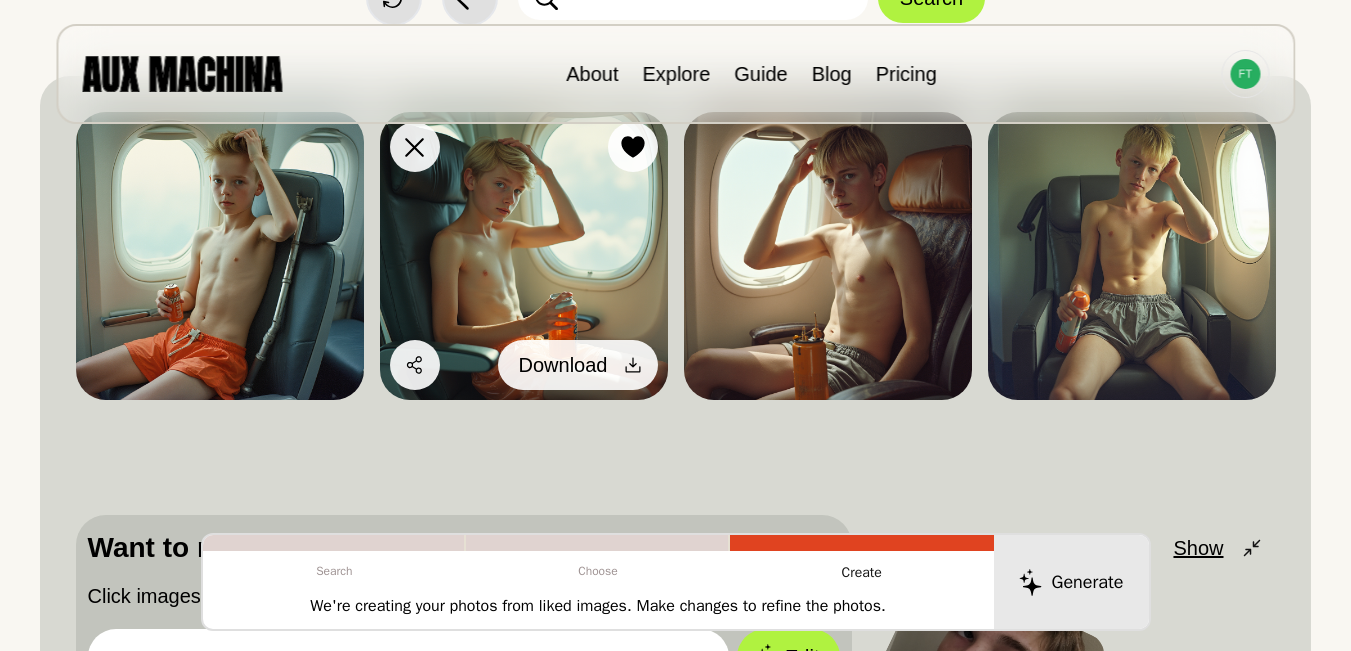 click 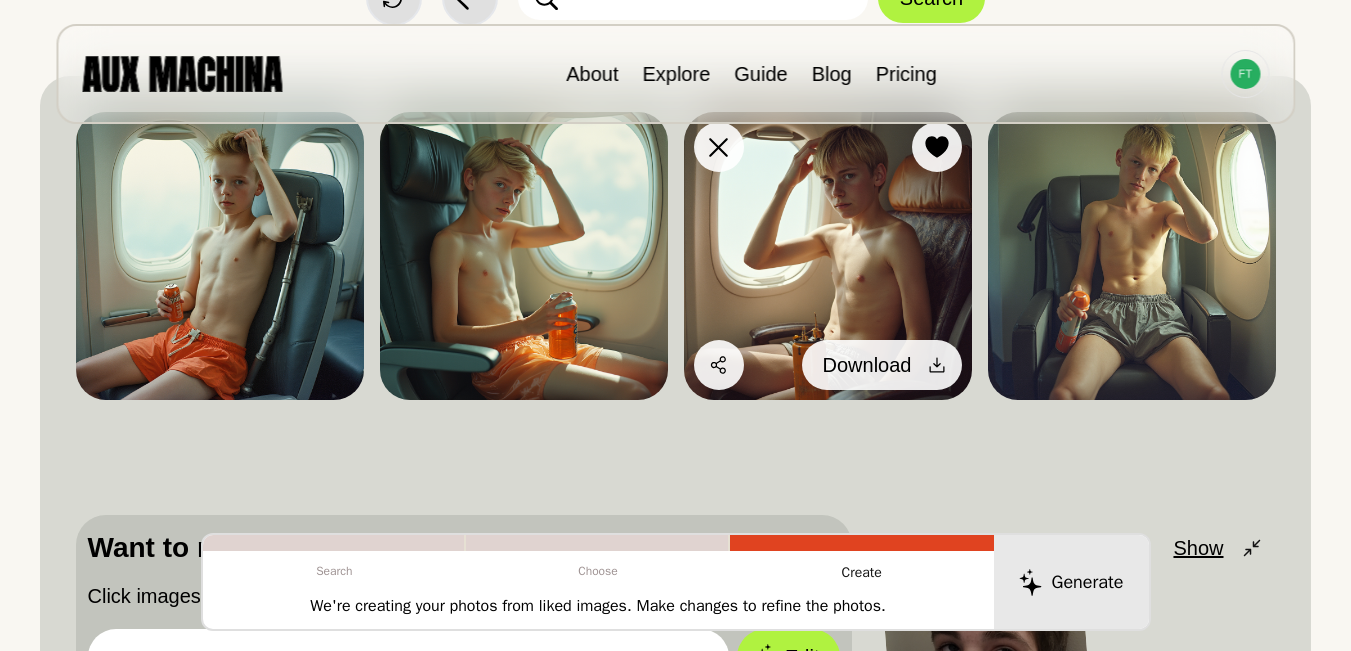 click 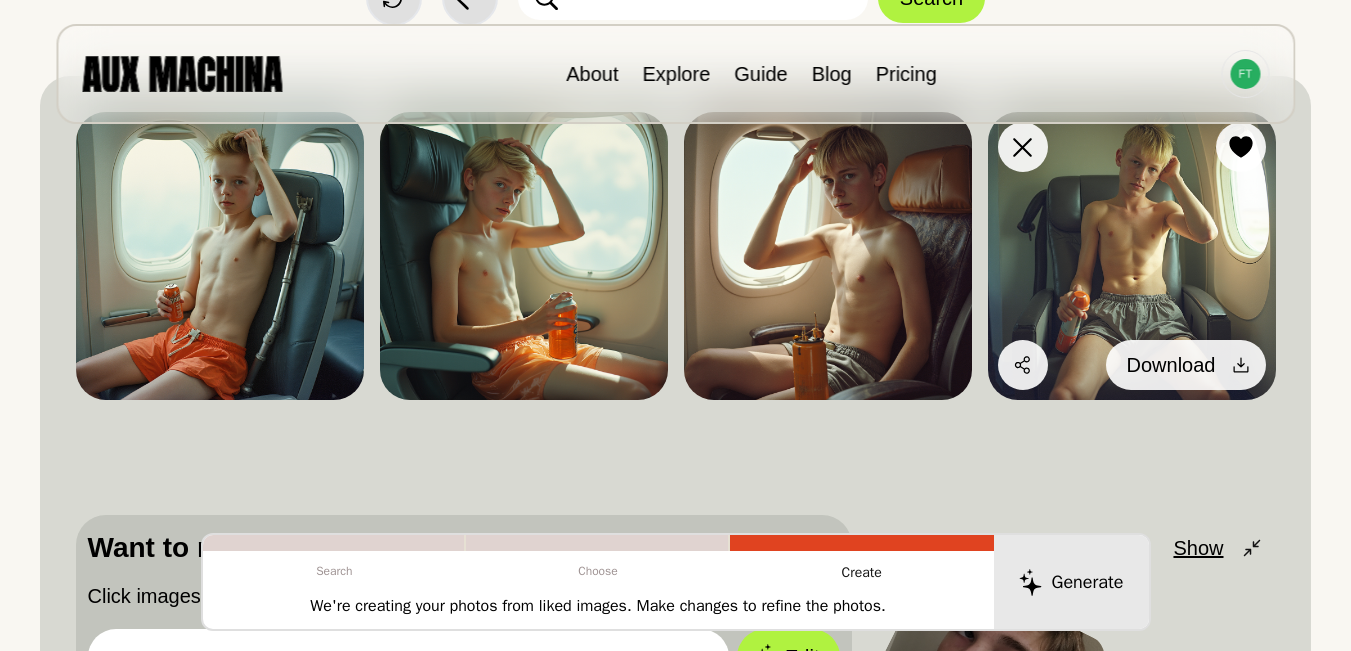 click on "Download" at bounding box center (1186, 365) 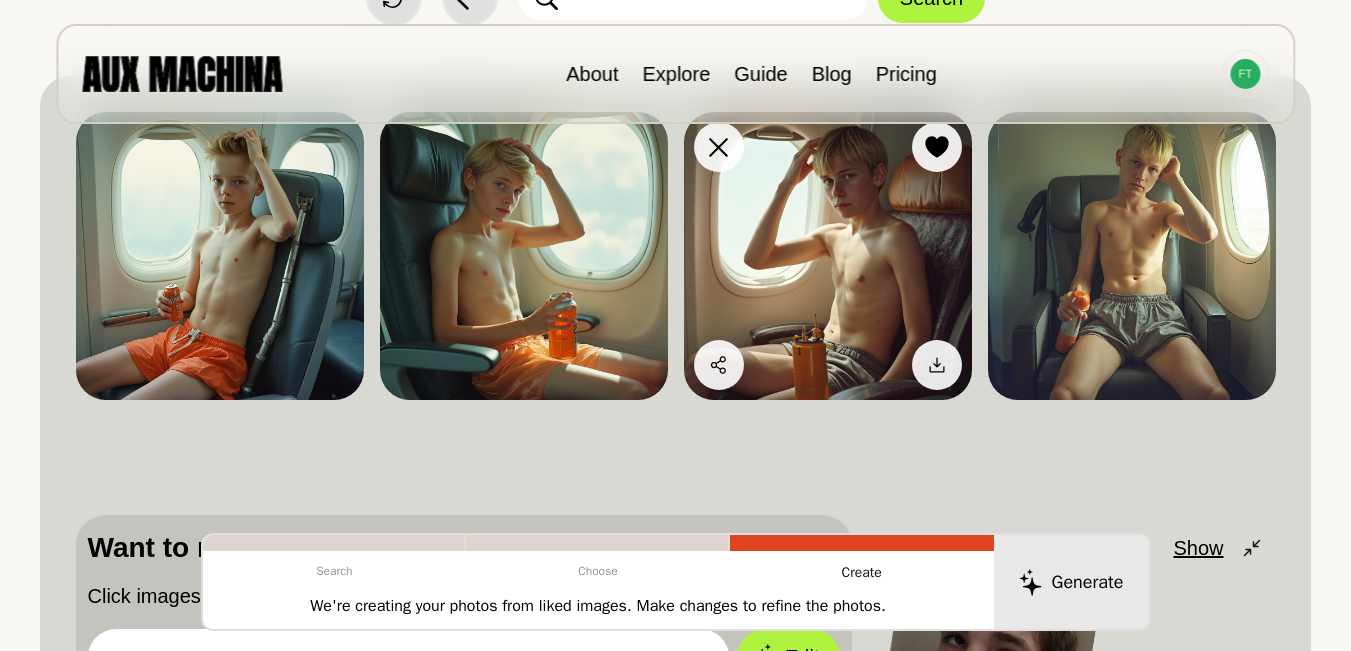 click at bounding box center [828, 256] 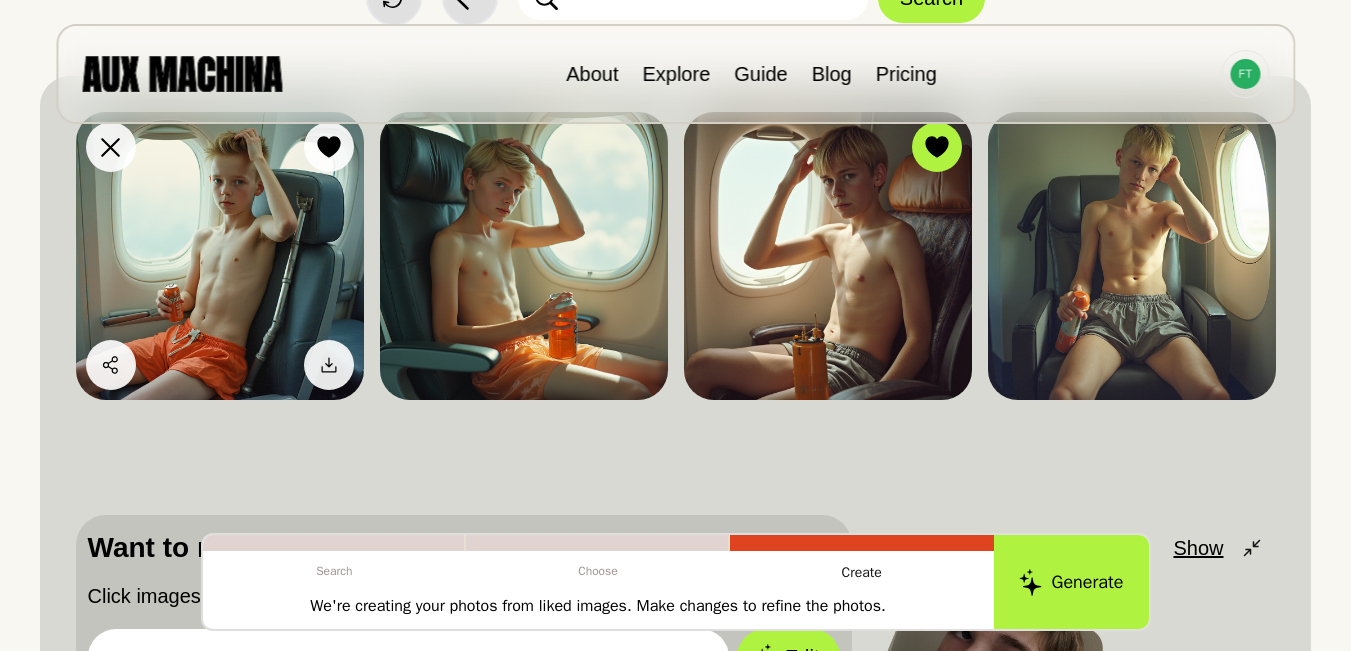 click at bounding box center (220, 256) 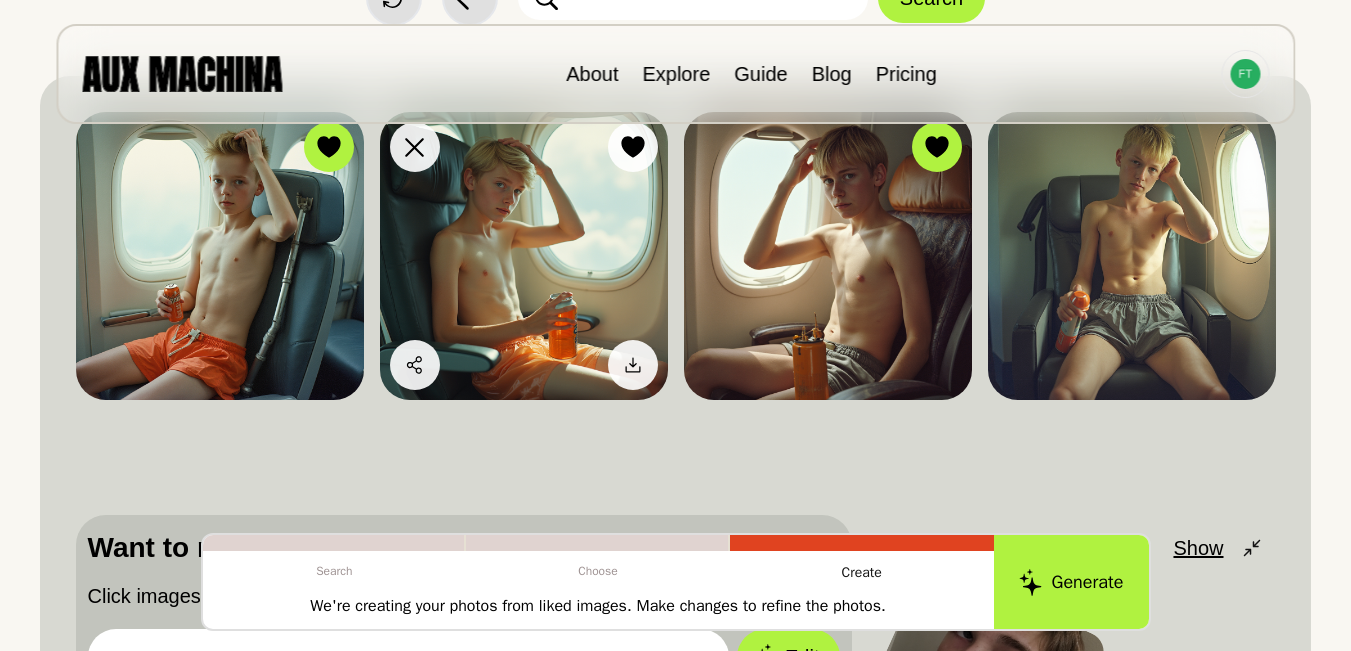 click at bounding box center (524, 256) 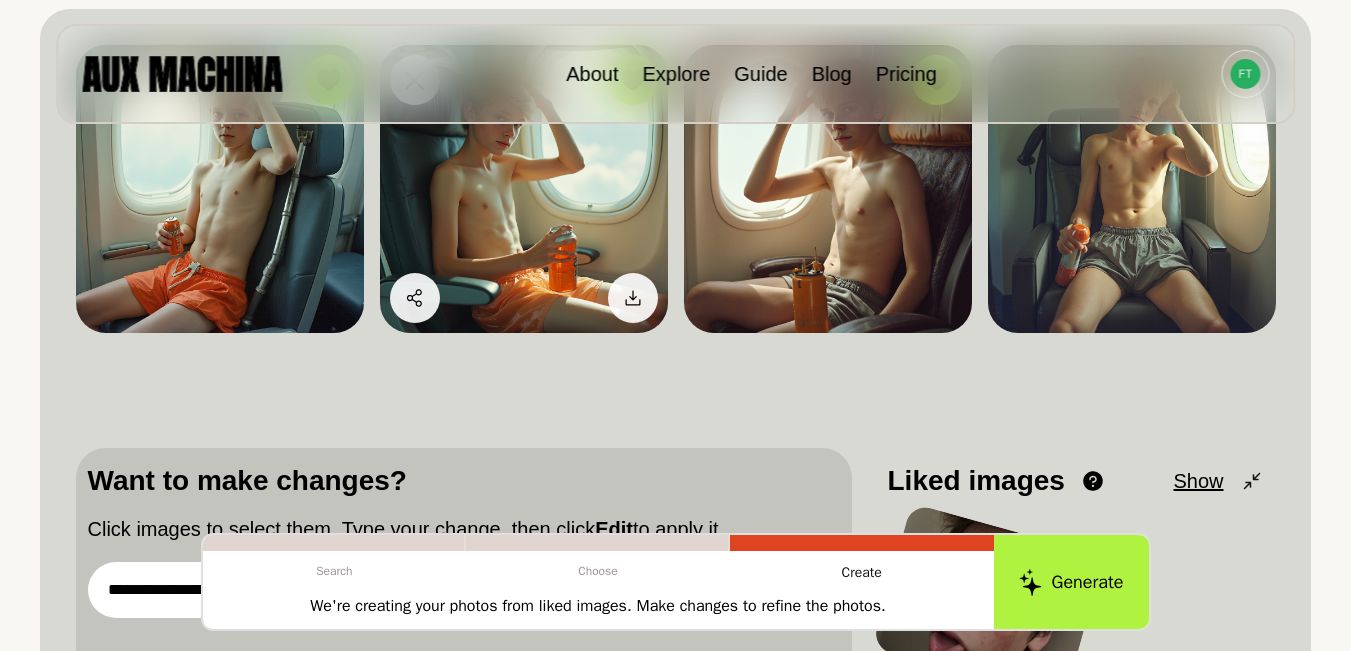 scroll, scrollTop: 367, scrollLeft: 0, axis: vertical 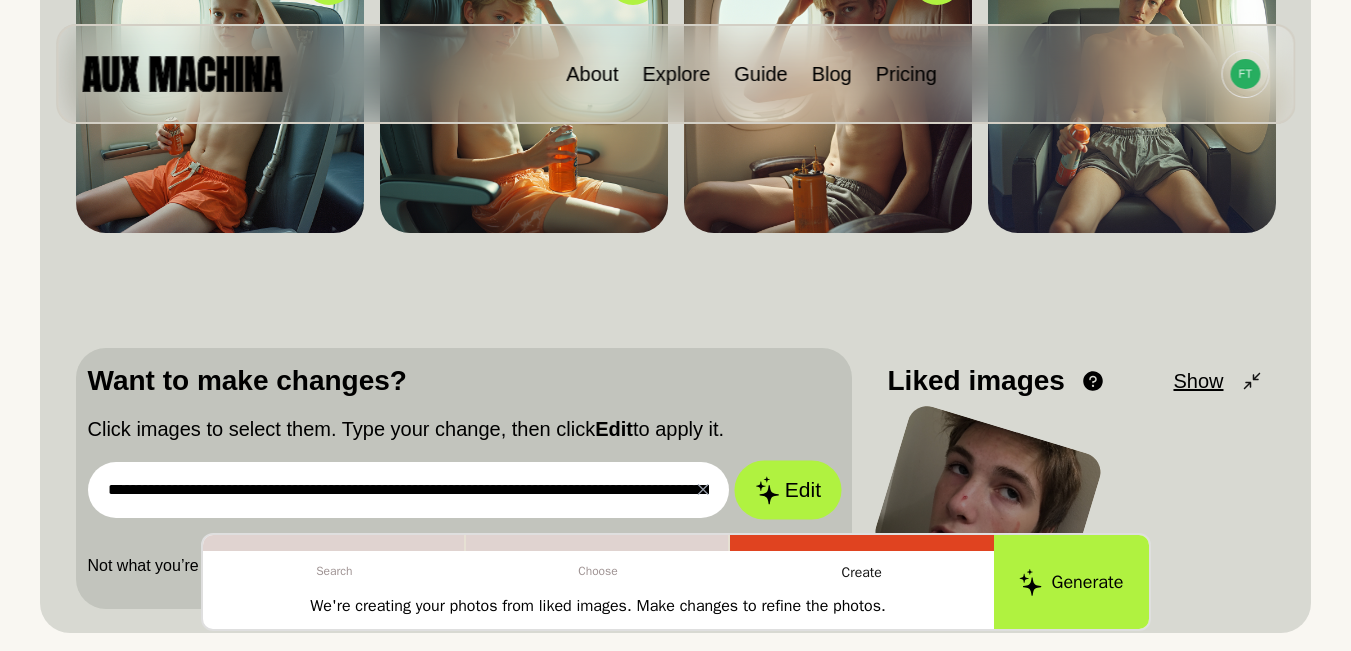click on "Edit" at bounding box center [788, 490] 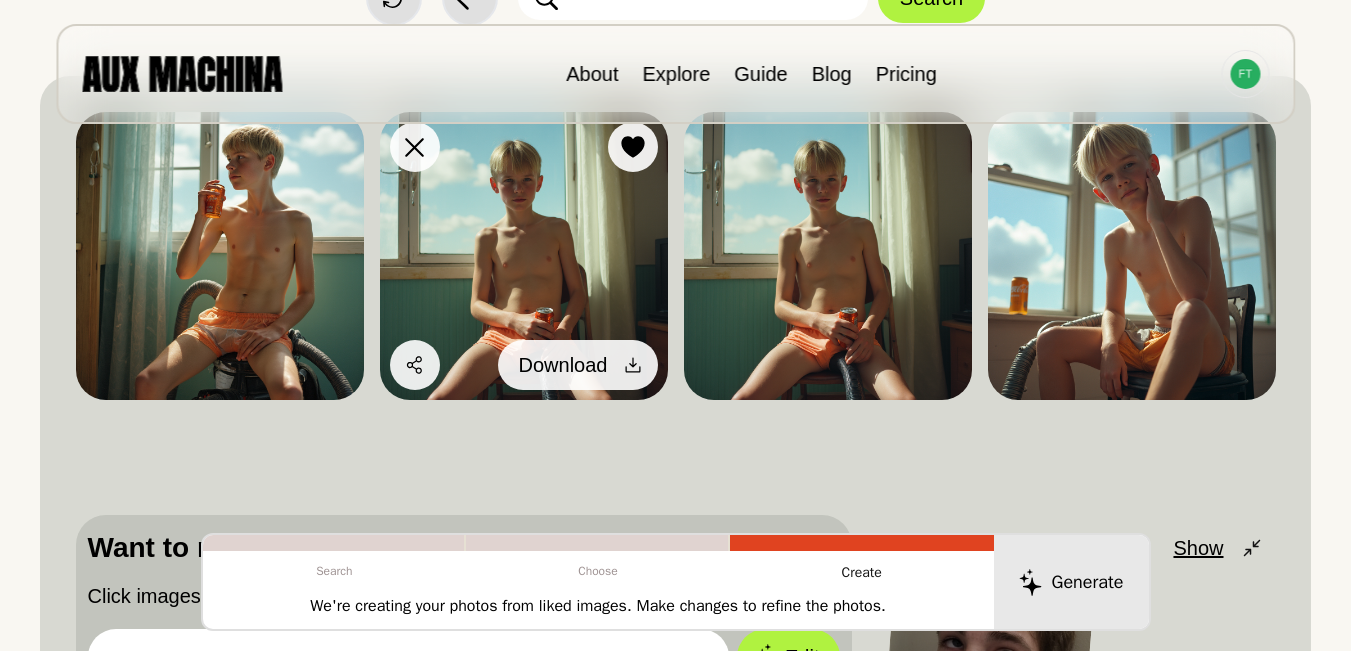 scroll, scrollTop: 167, scrollLeft: 0, axis: vertical 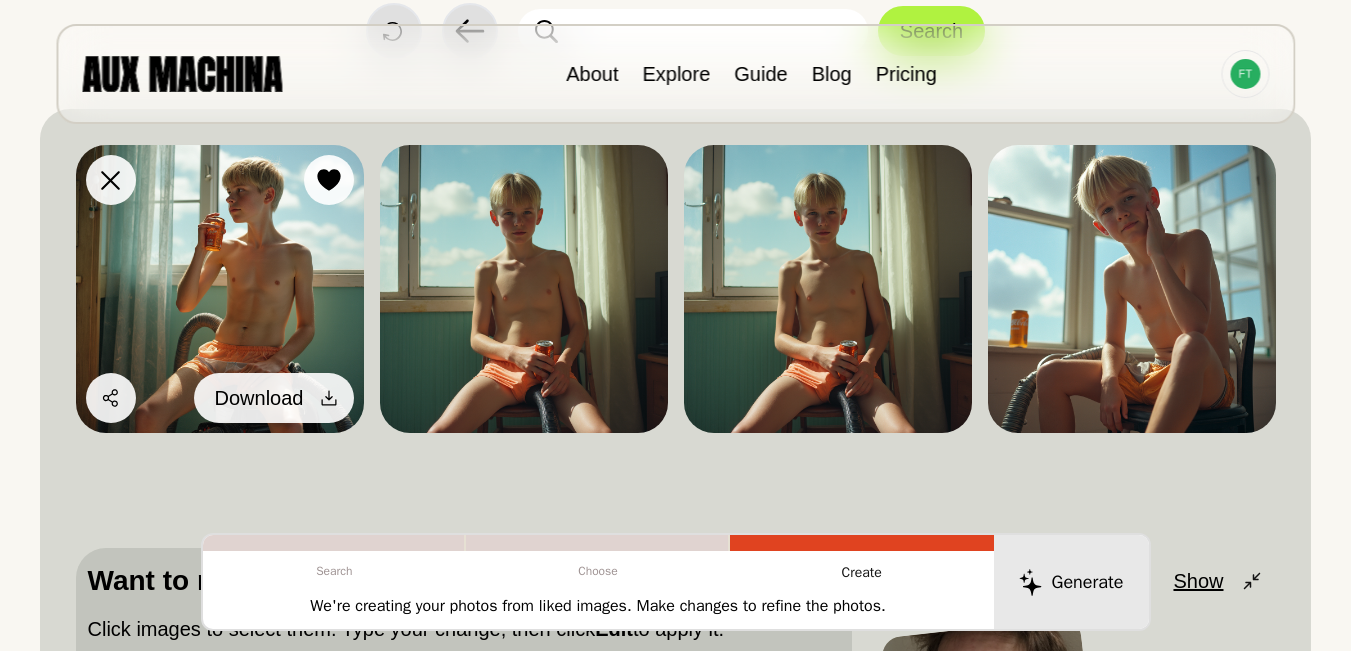 click at bounding box center (329, 398) 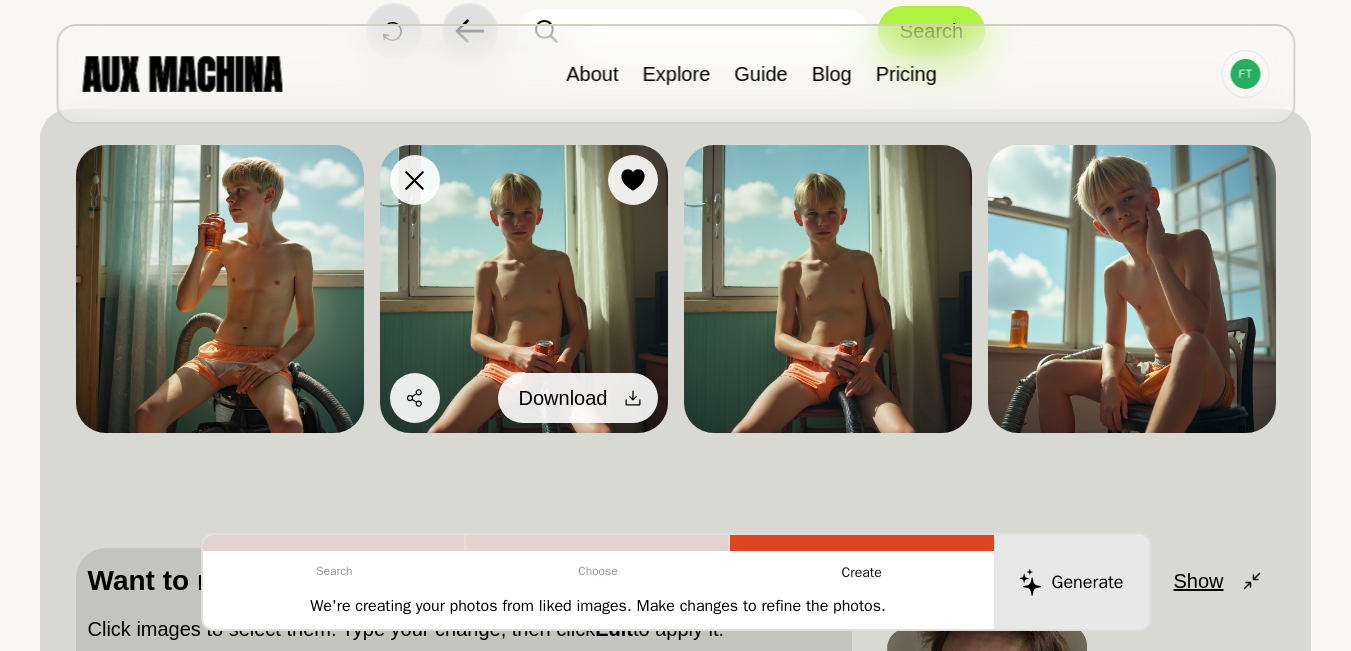 click 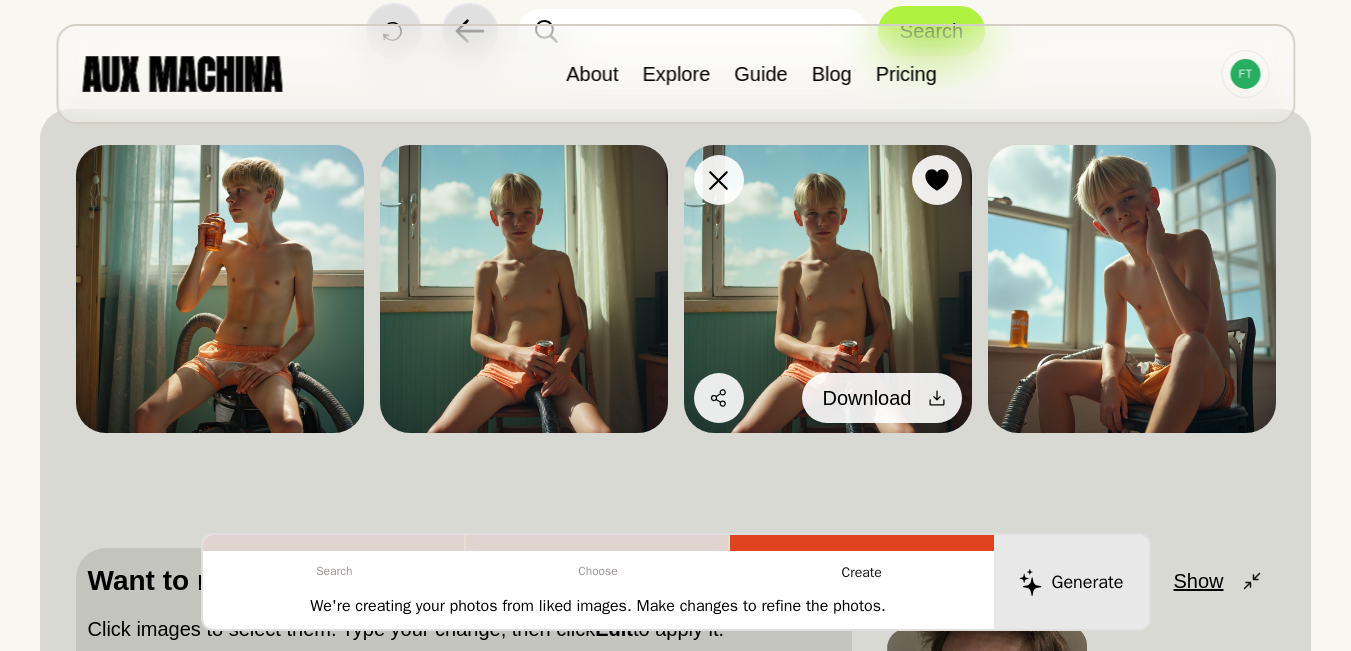 click at bounding box center [937, 398] 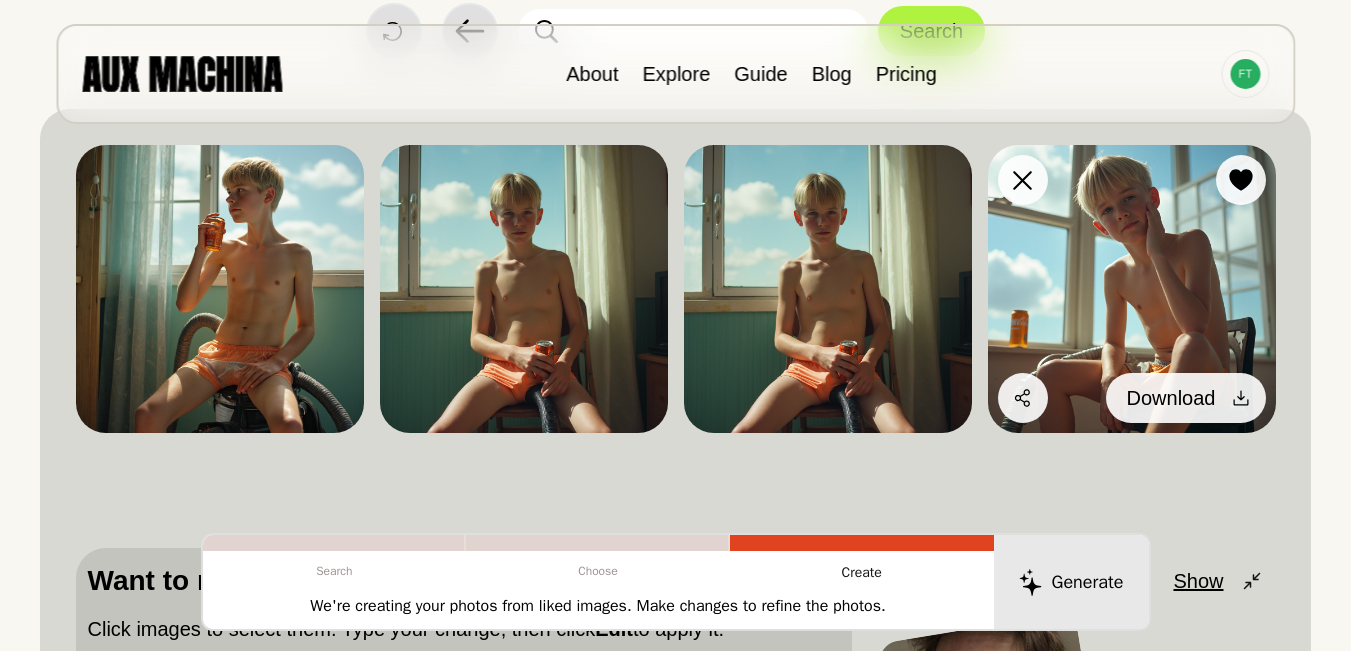click 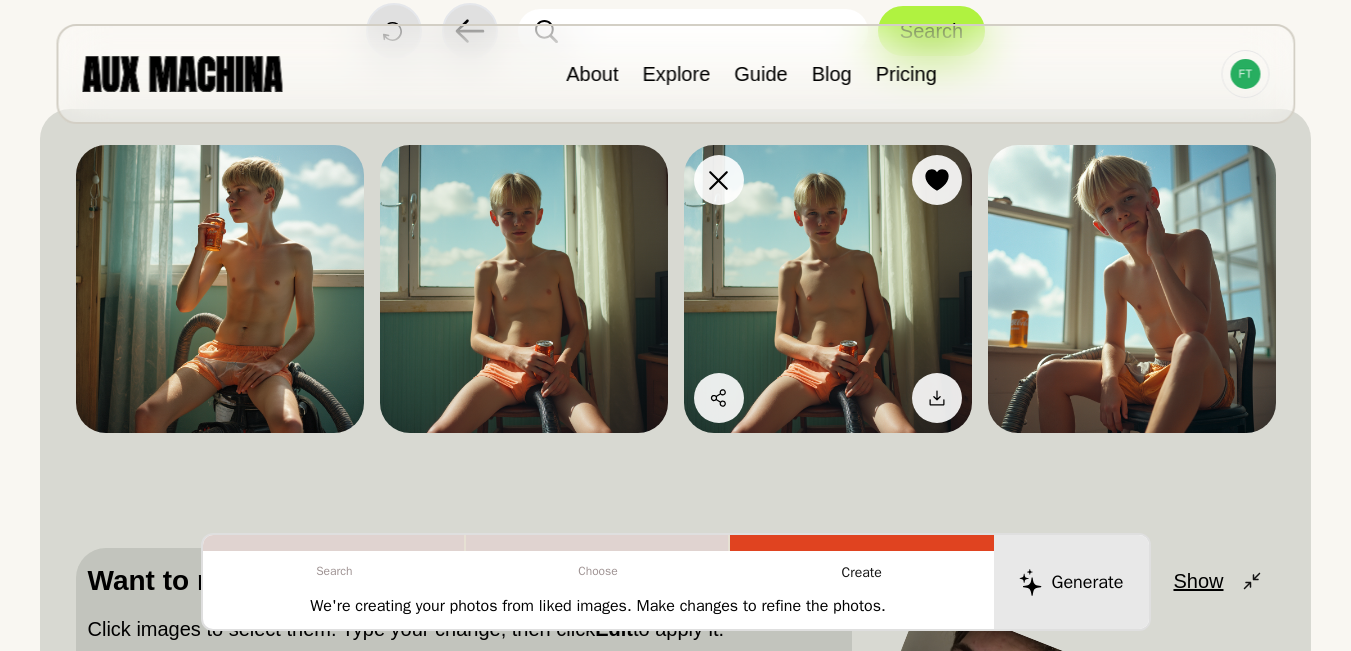 click at bounding box center (828, 289) 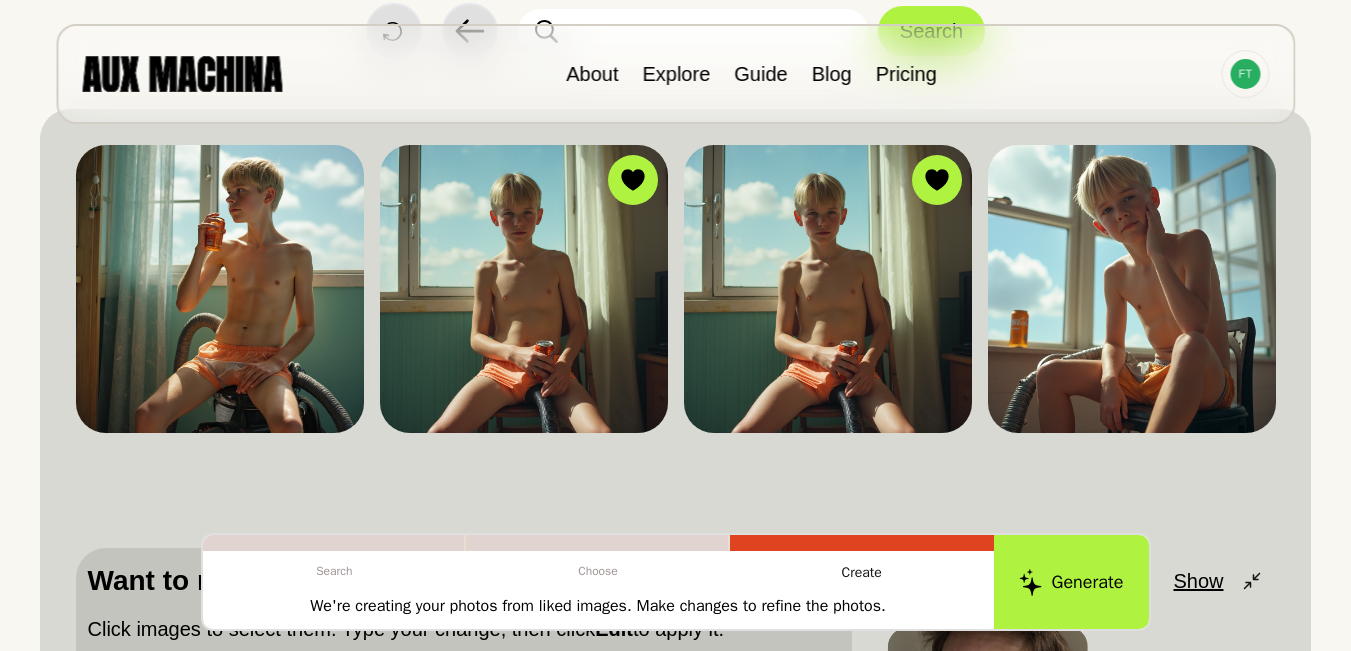 scroll, scrollTop: 400, scrollLeft: 0, axis: vertical 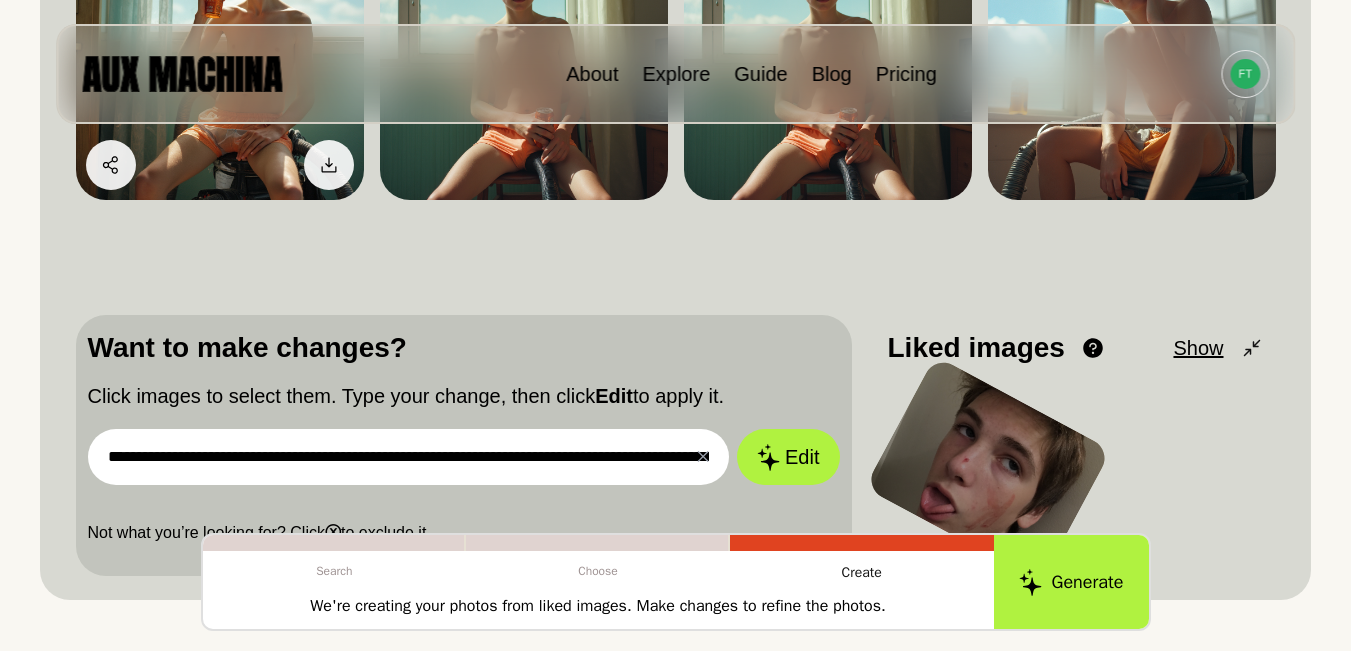 click at bounding box center (220, 56) 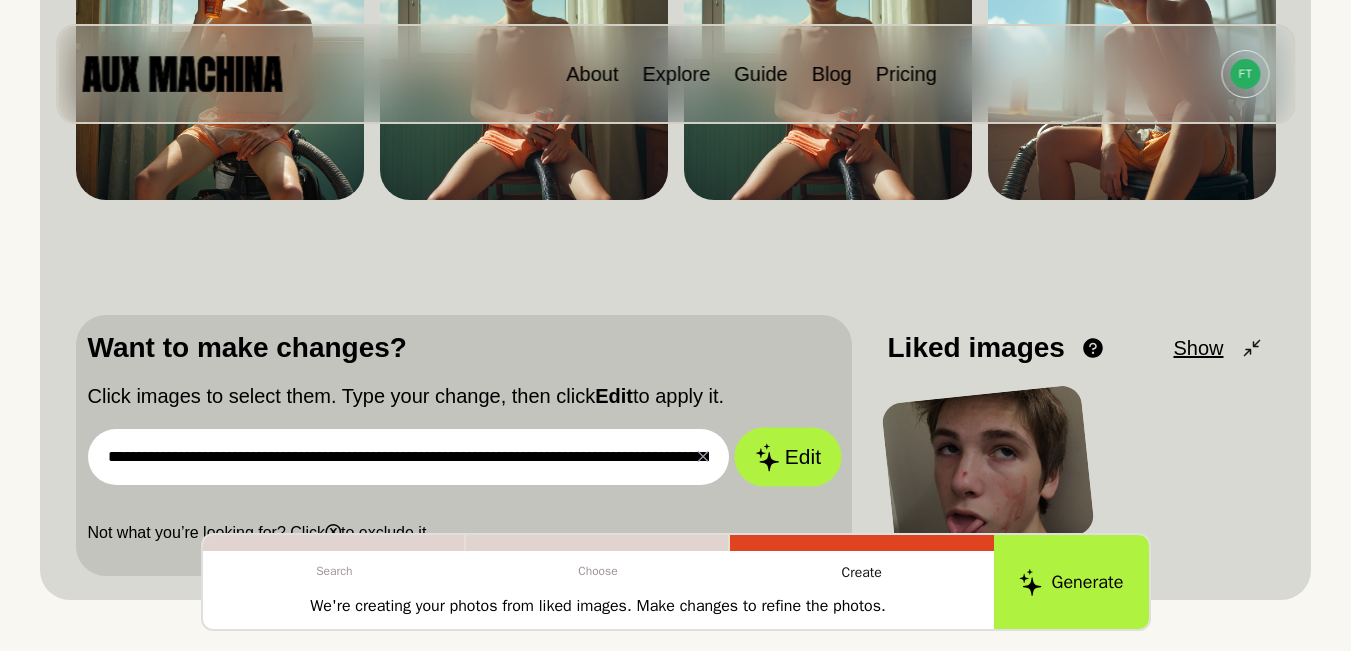 click on "Edit" at bounding box center (788, 457) 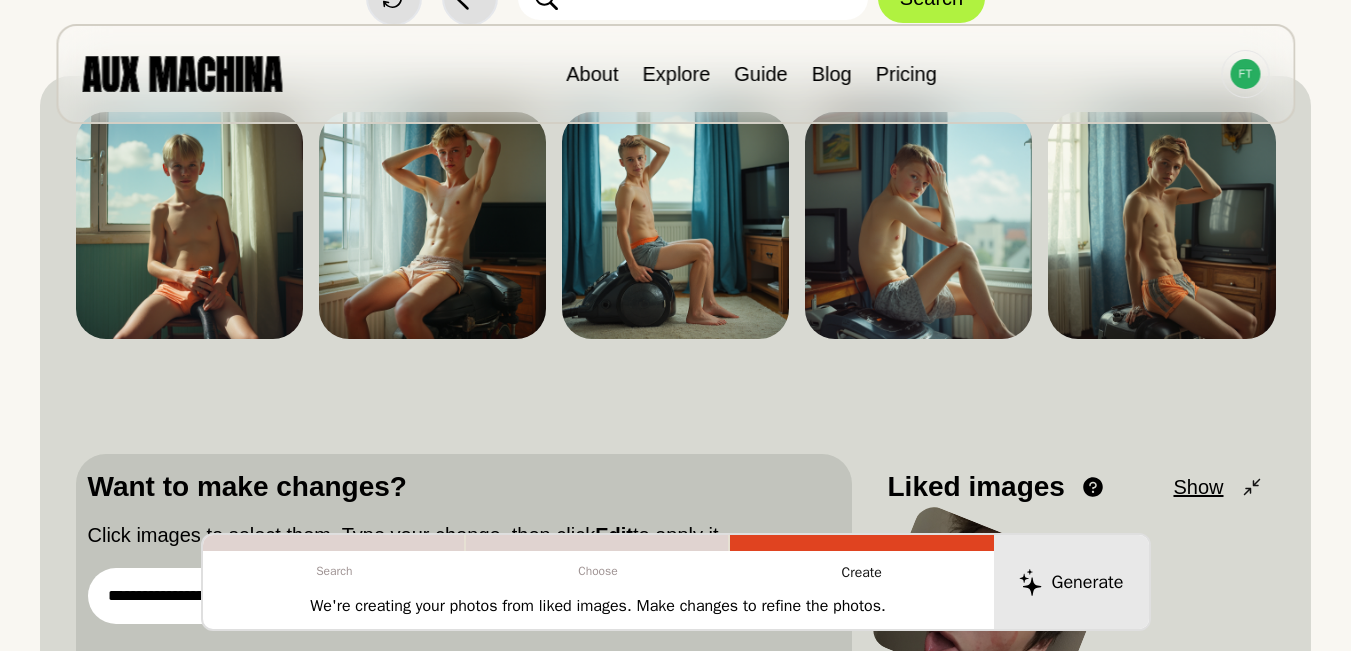 scroll, scrollTop: 133, scrollLeft: 0, axis: vertical 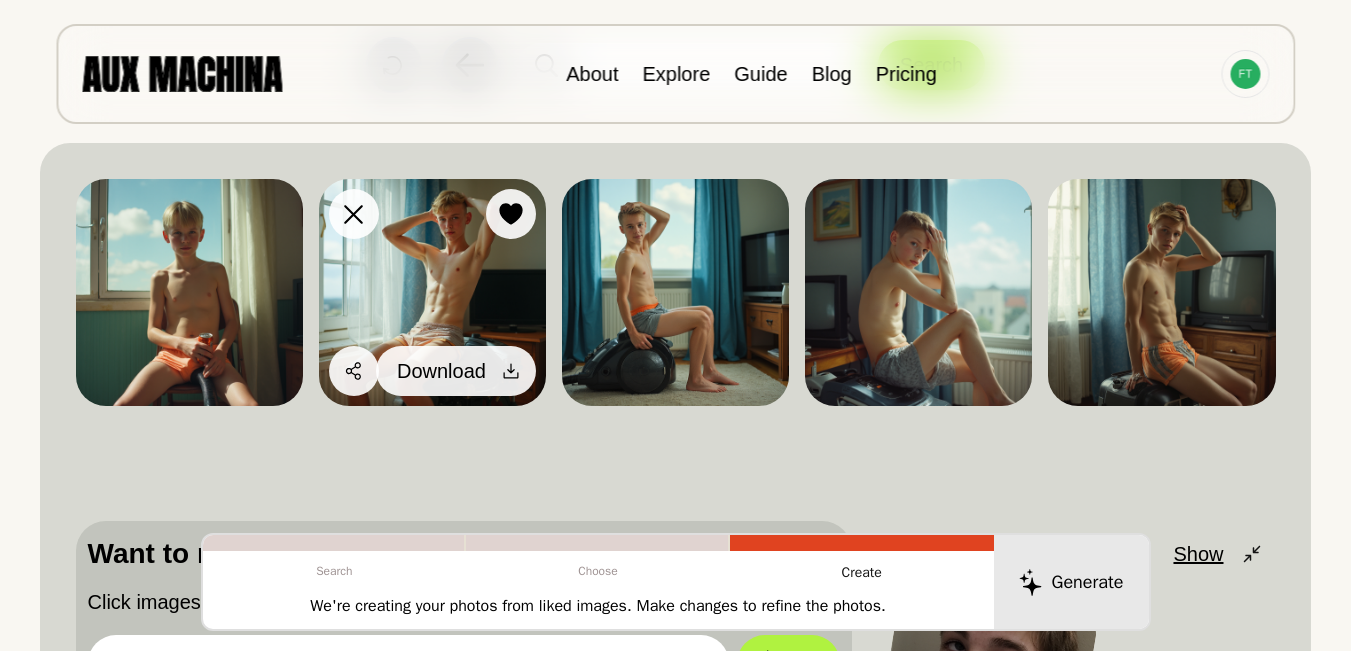click at bounding box center [511, 371] 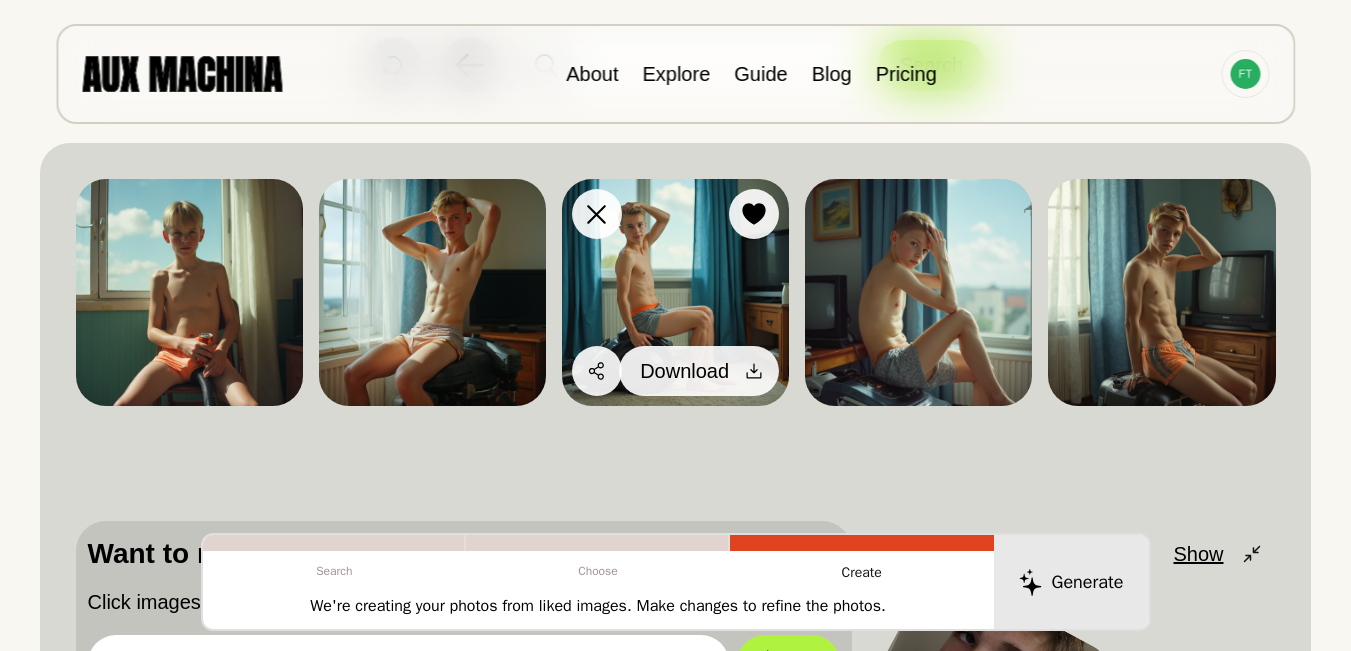 click 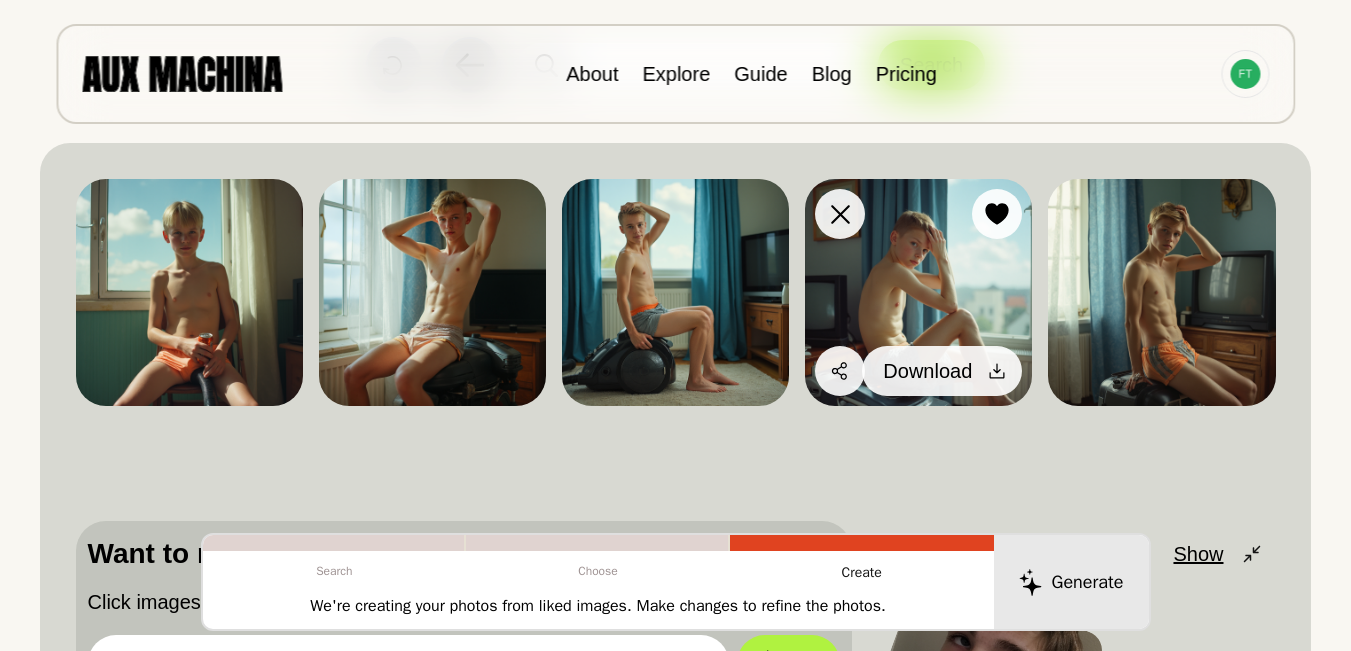 click at bounding box center (997, 371) 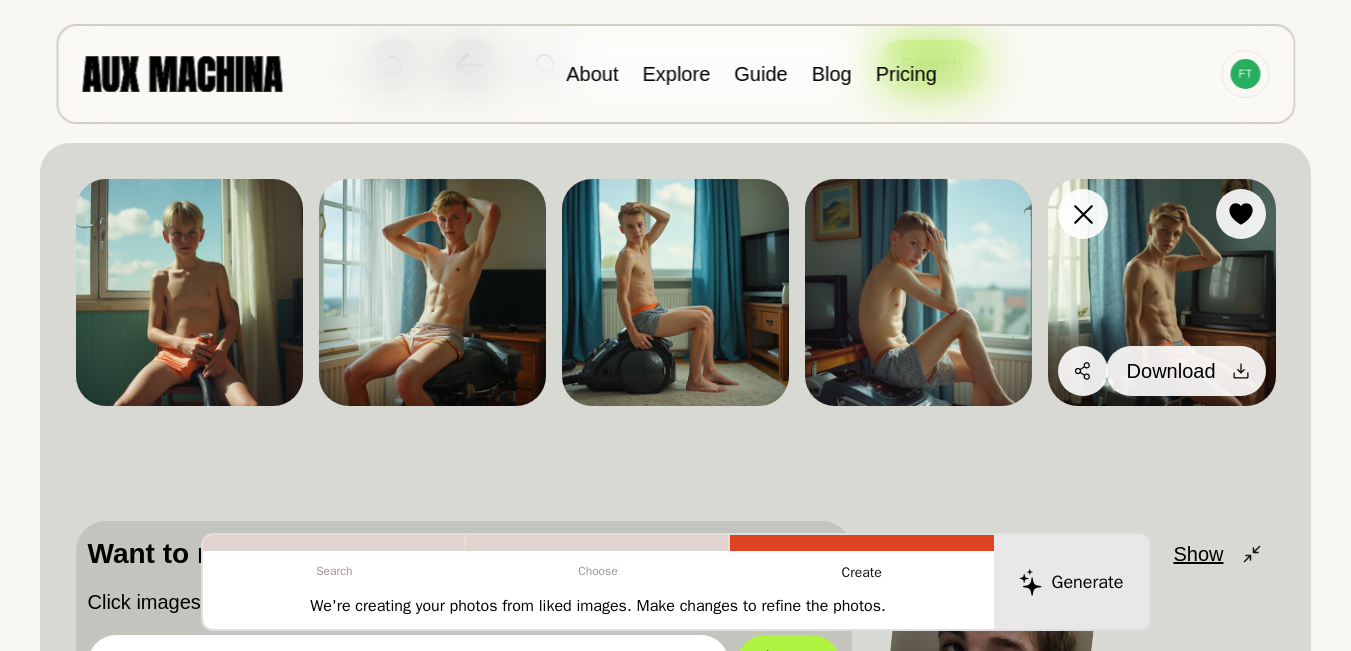 click 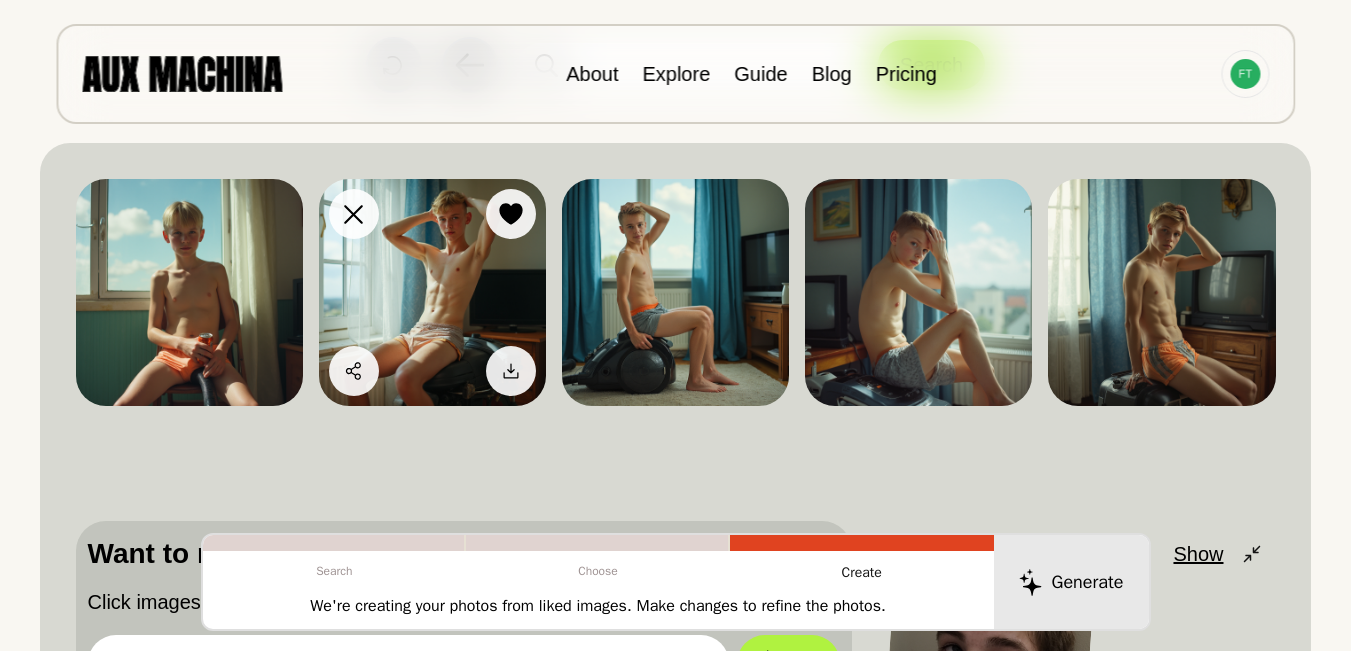 click at bounding box center (432, 292) 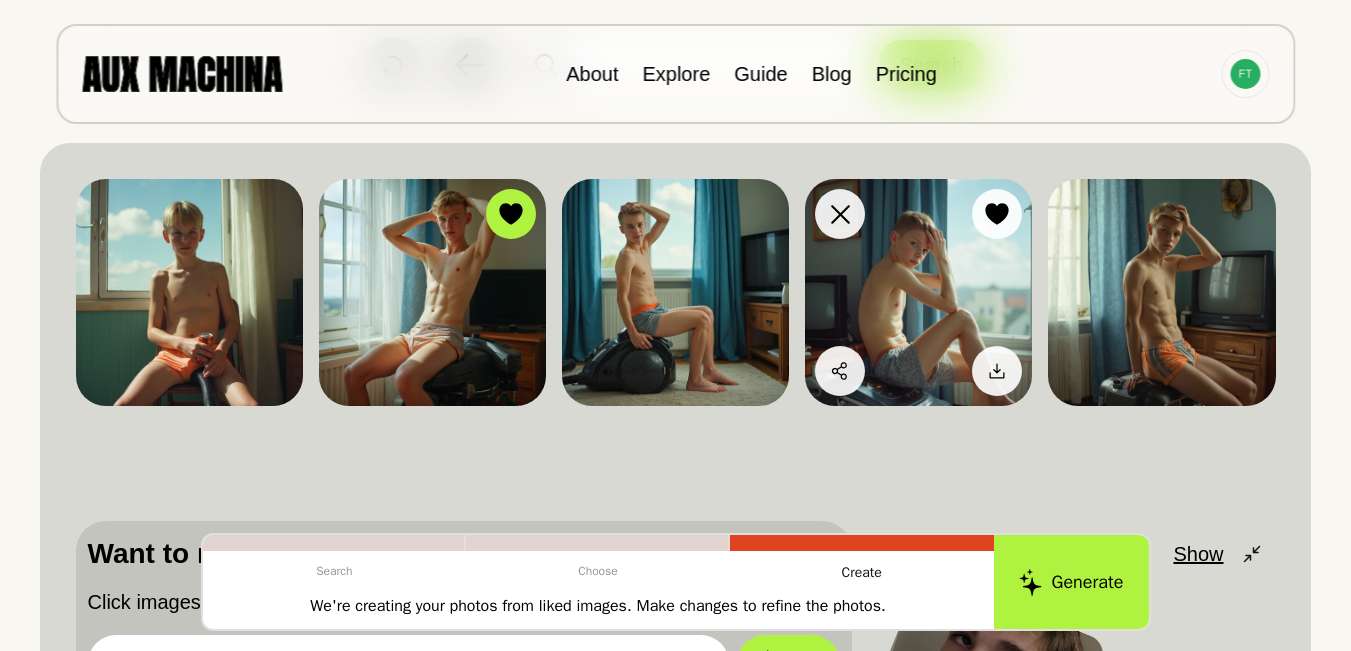 click at bounding box center [918, 292] 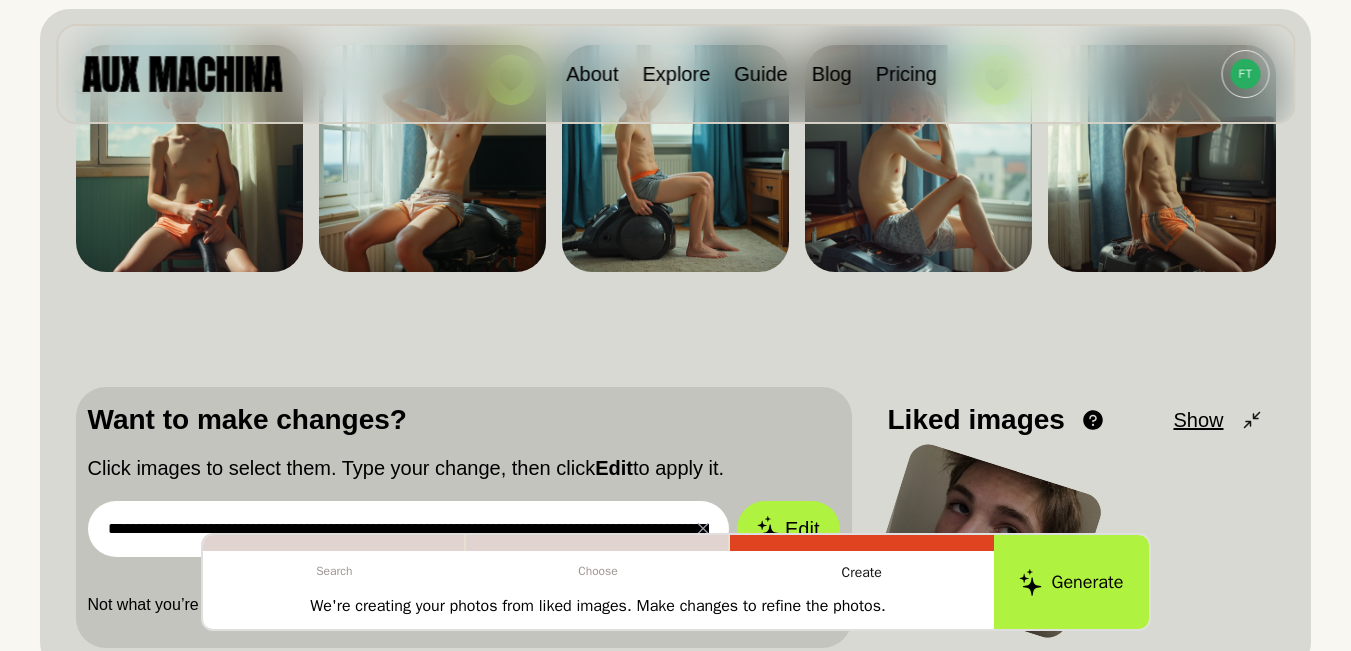 scroll, scrollTop: 400, scrollLeft: 0, axis: vertical 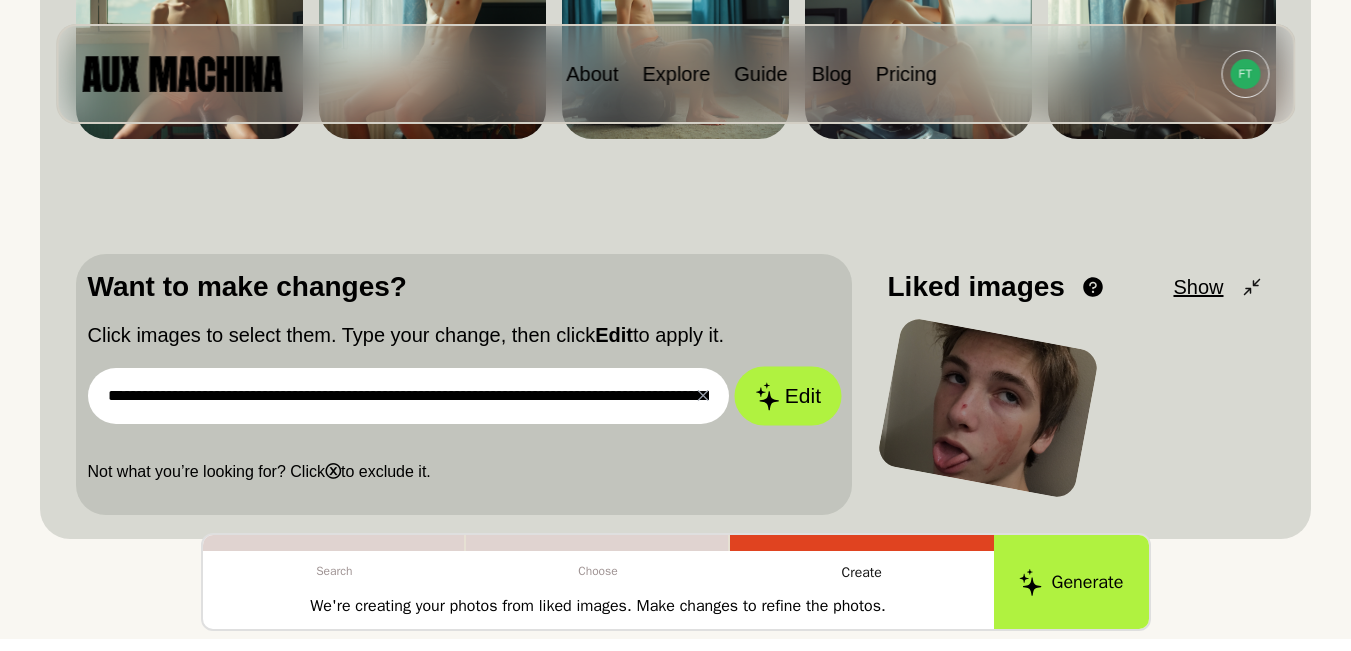 click on "Edit" at bounding box center (788, 396) 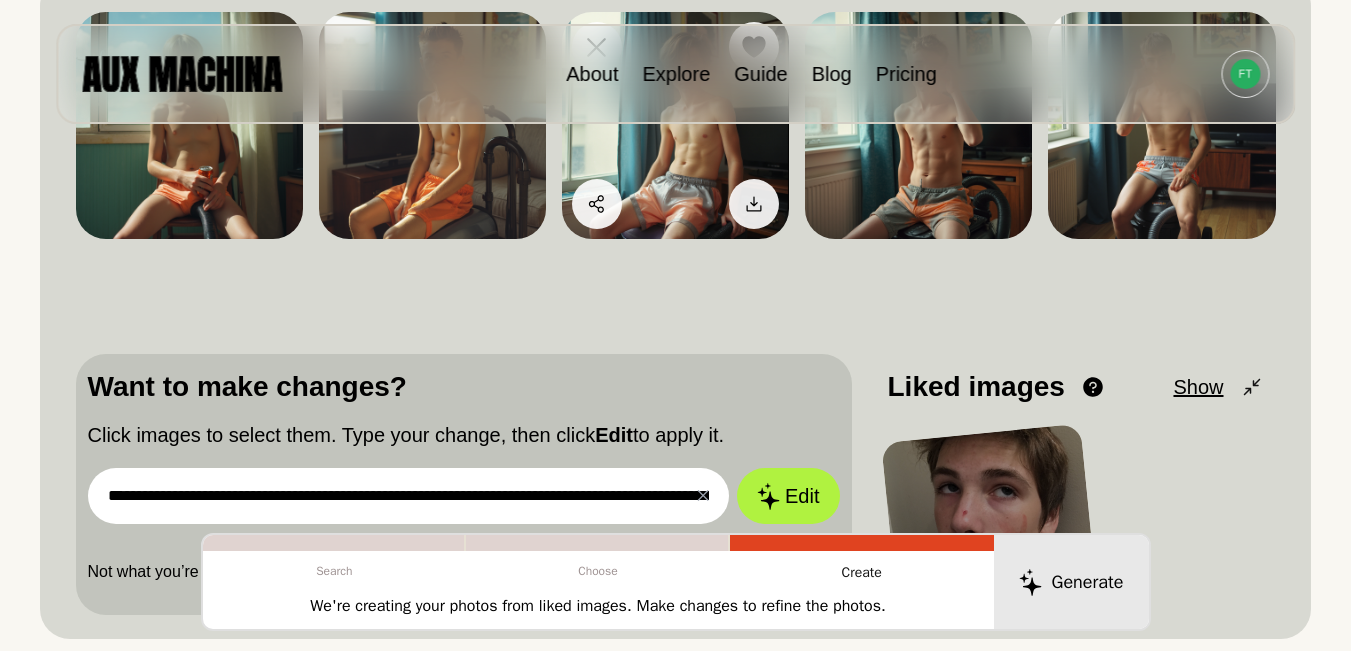 scroll, scrollTop: 233, scrollLeft: 0, axis: vertical 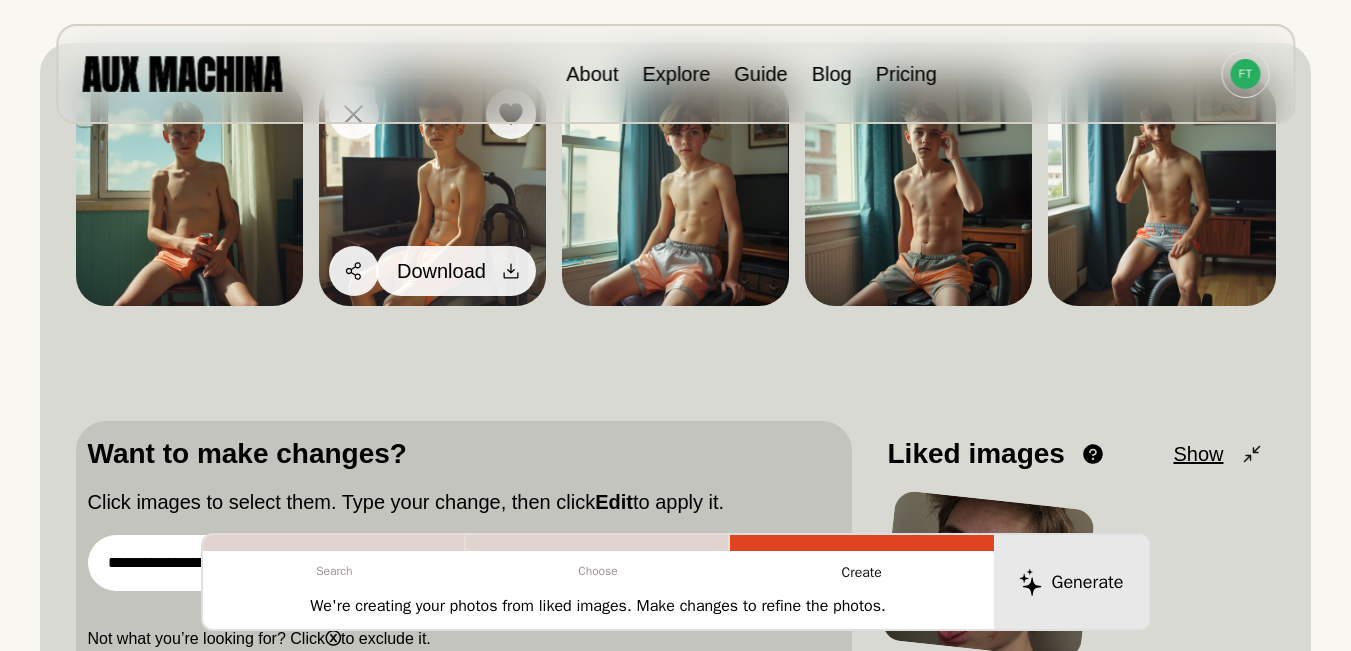click at bounding box center [511, 271] 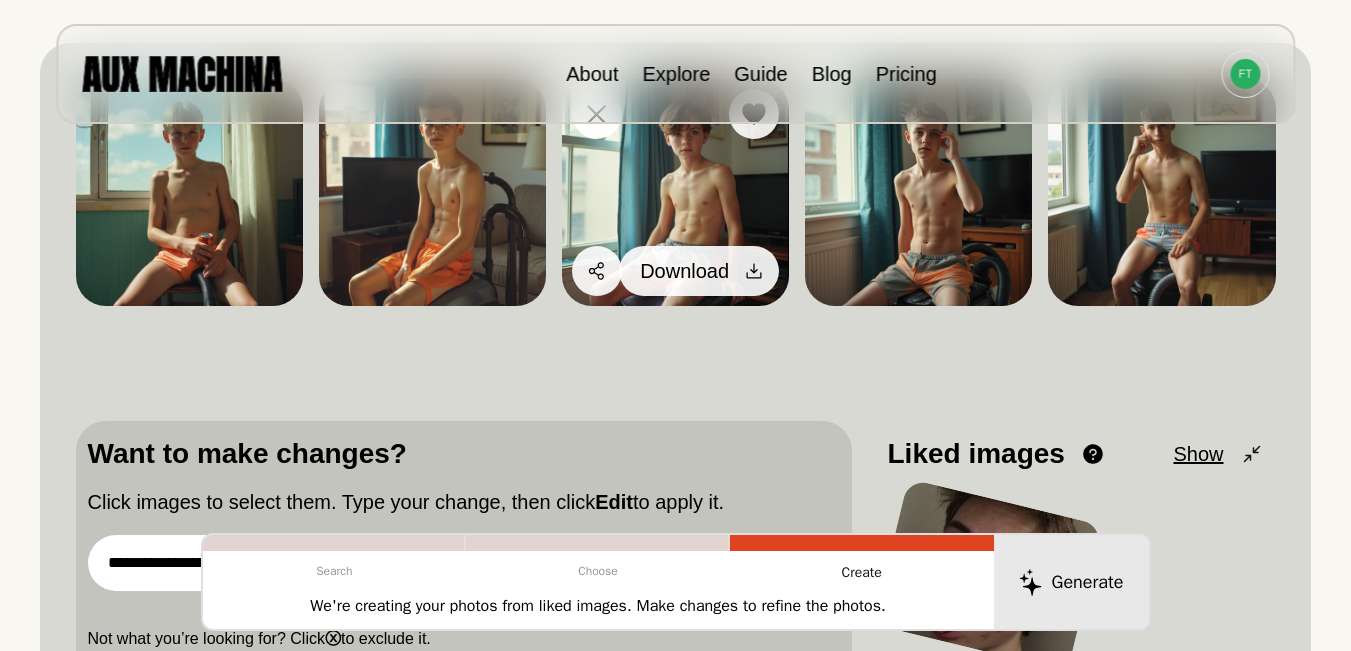 click on "Download" at bounding box center (684, 271) 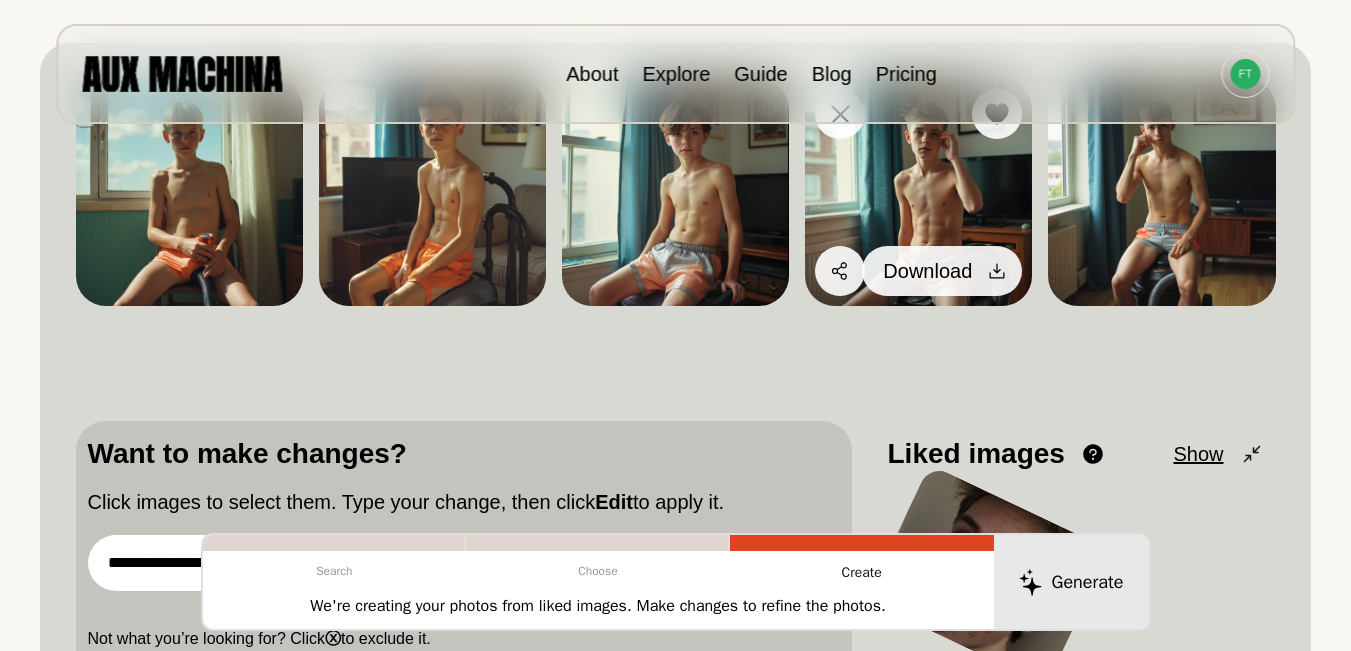 click 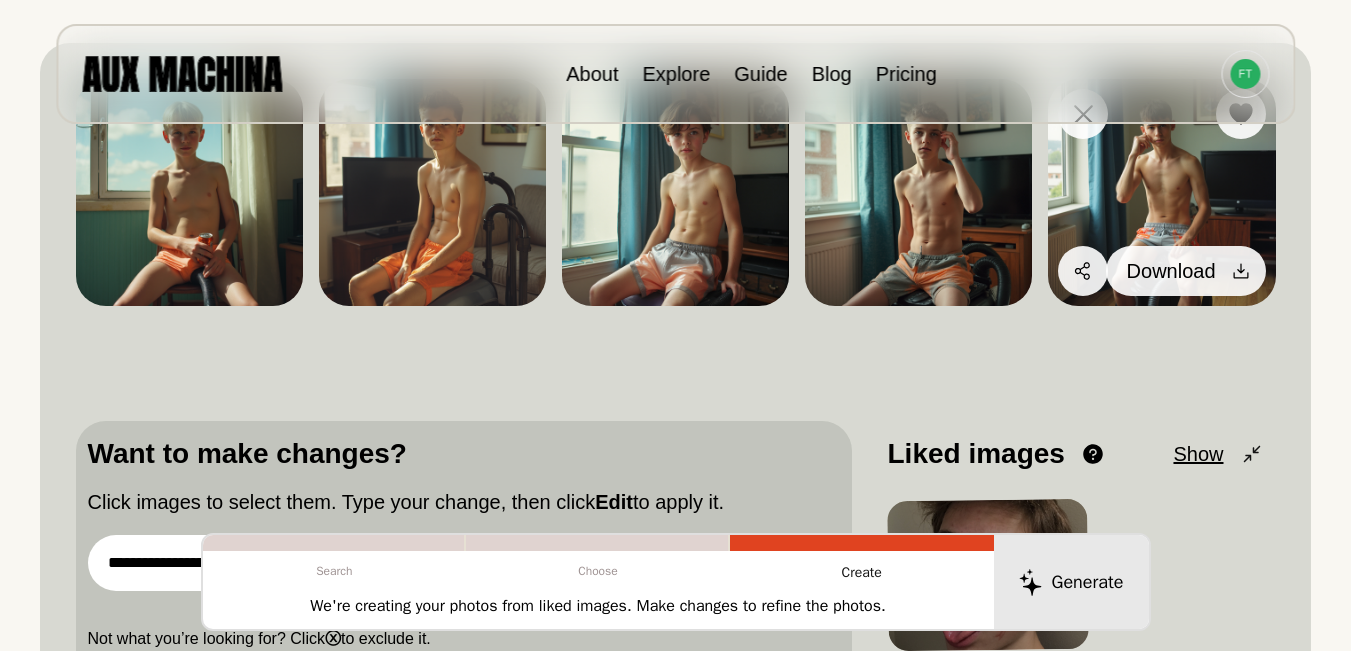 click at bounding box center [1241, 271] 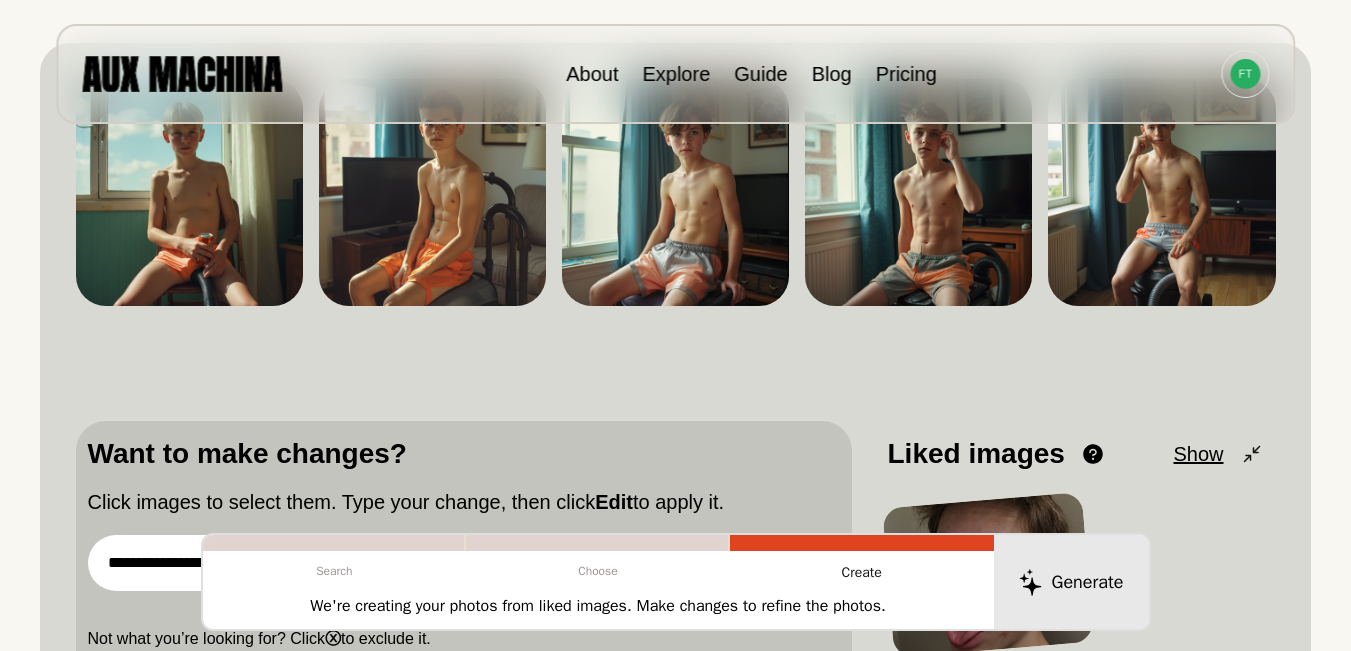 scroll, scrollTop: 200, scrollLeft: 0, axis: vertical 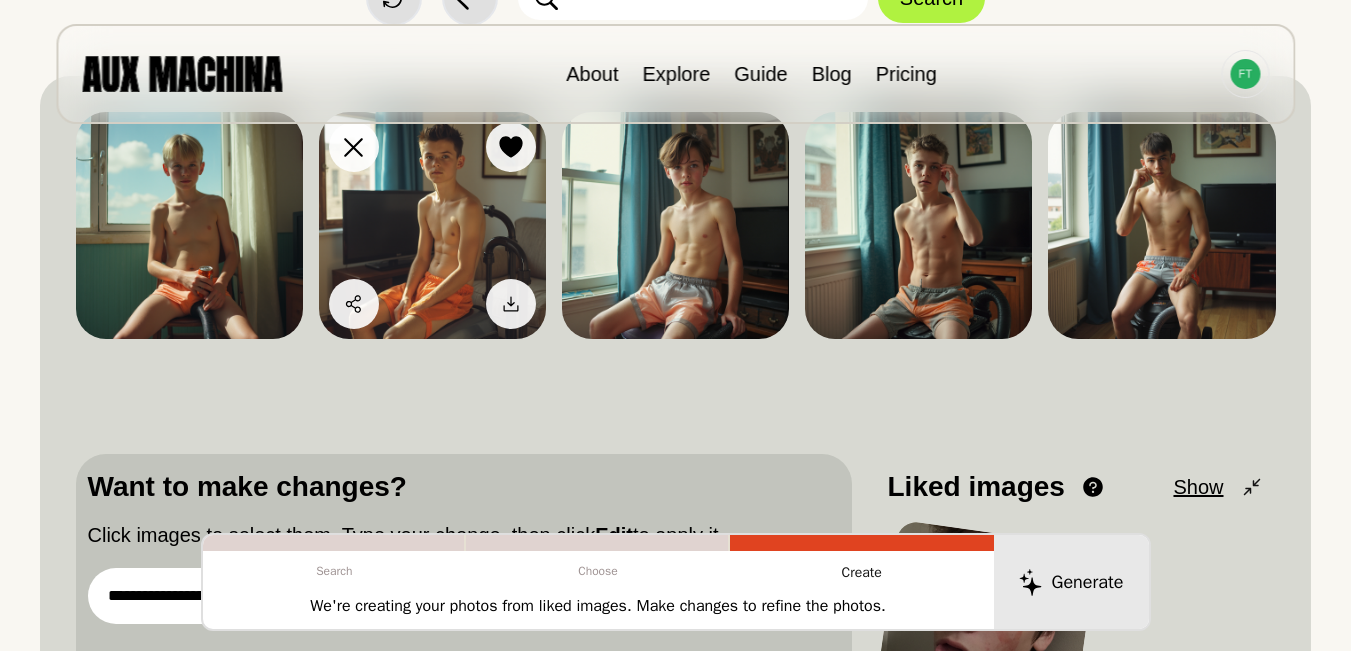 click at bounding box center (432, 225) 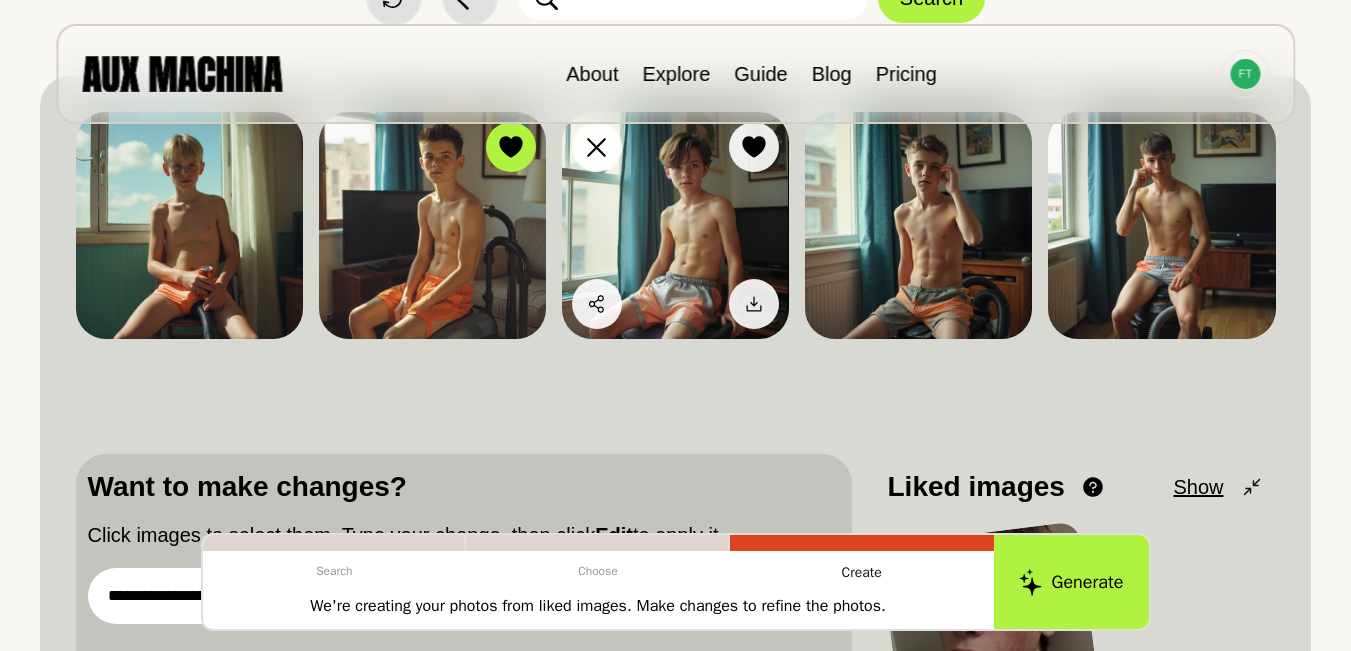 click at bounding box center (675, 225) 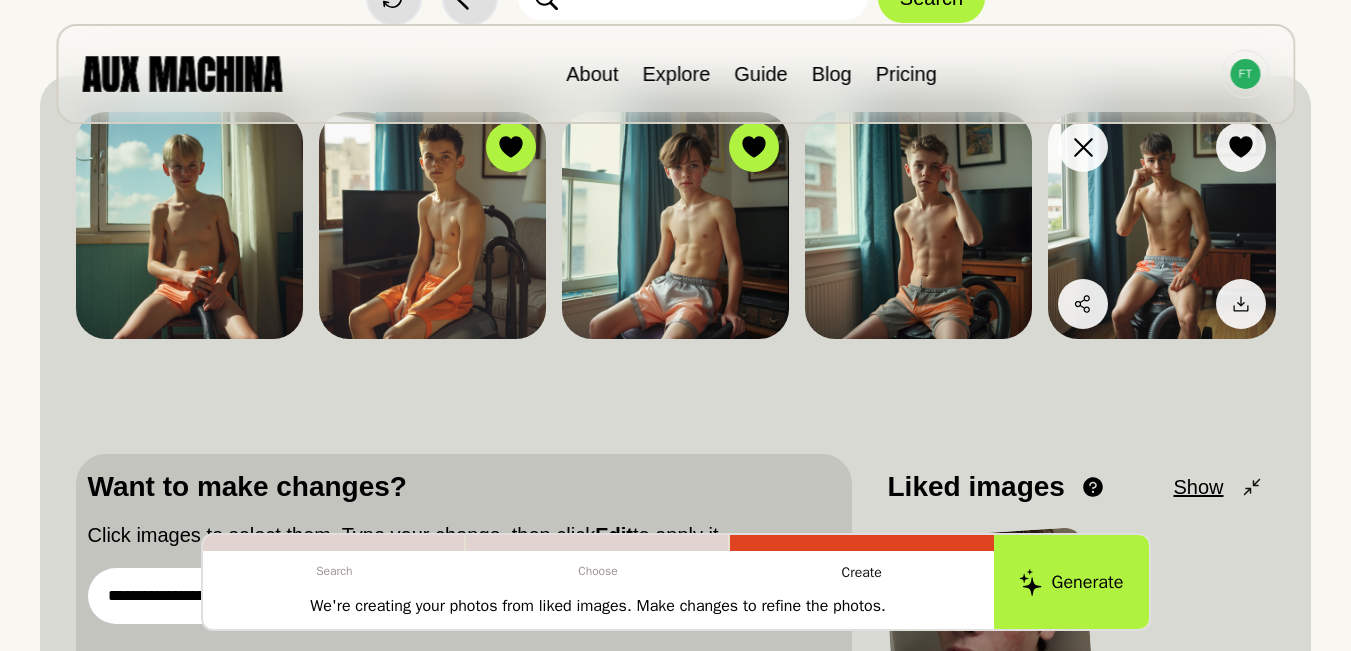 click at bounding box center [1161, 225] 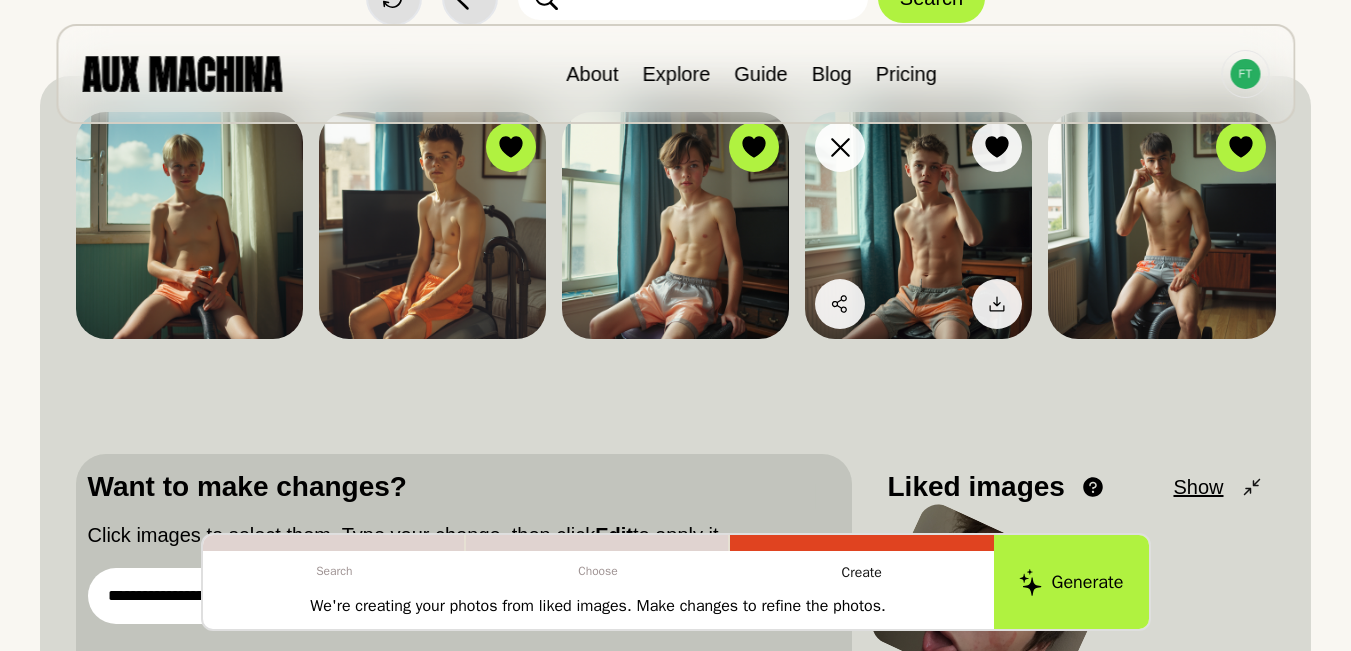 click at bounding box center [918, 225] 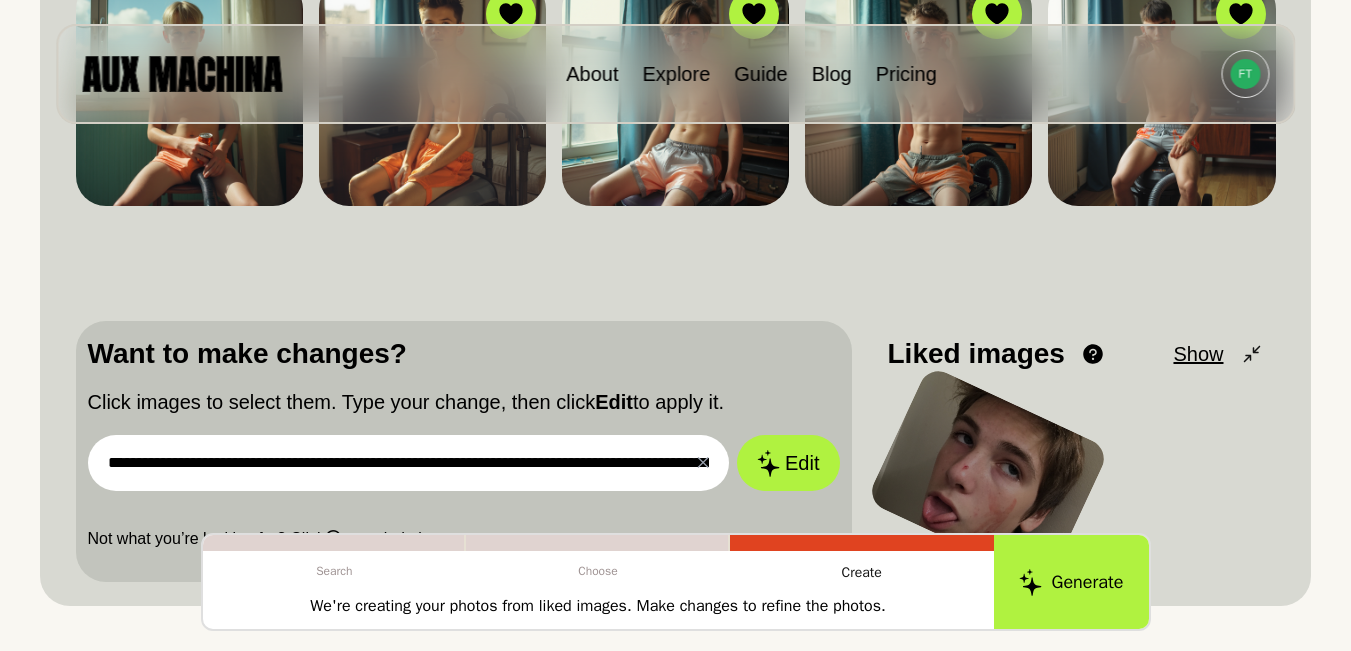 scroll, scrollTop: 367, scrollLeft: 0, axis: vertical 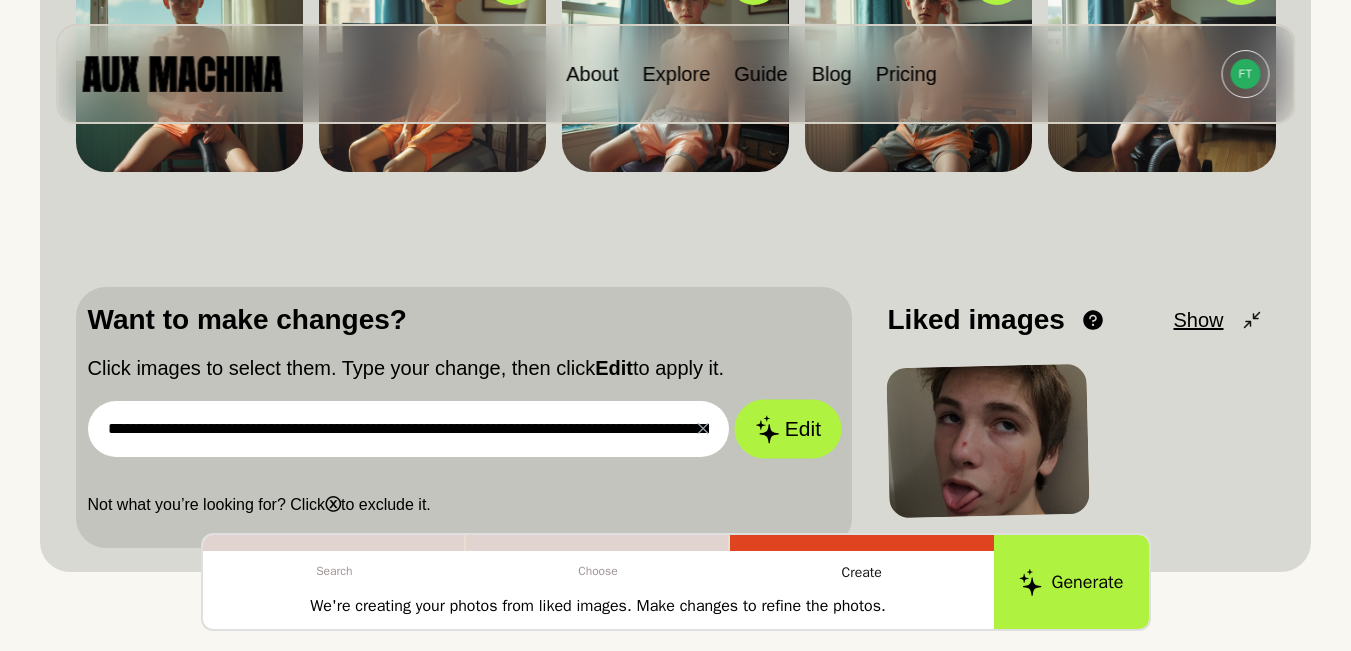 click on "Edit" at bounding box center [788, 429] 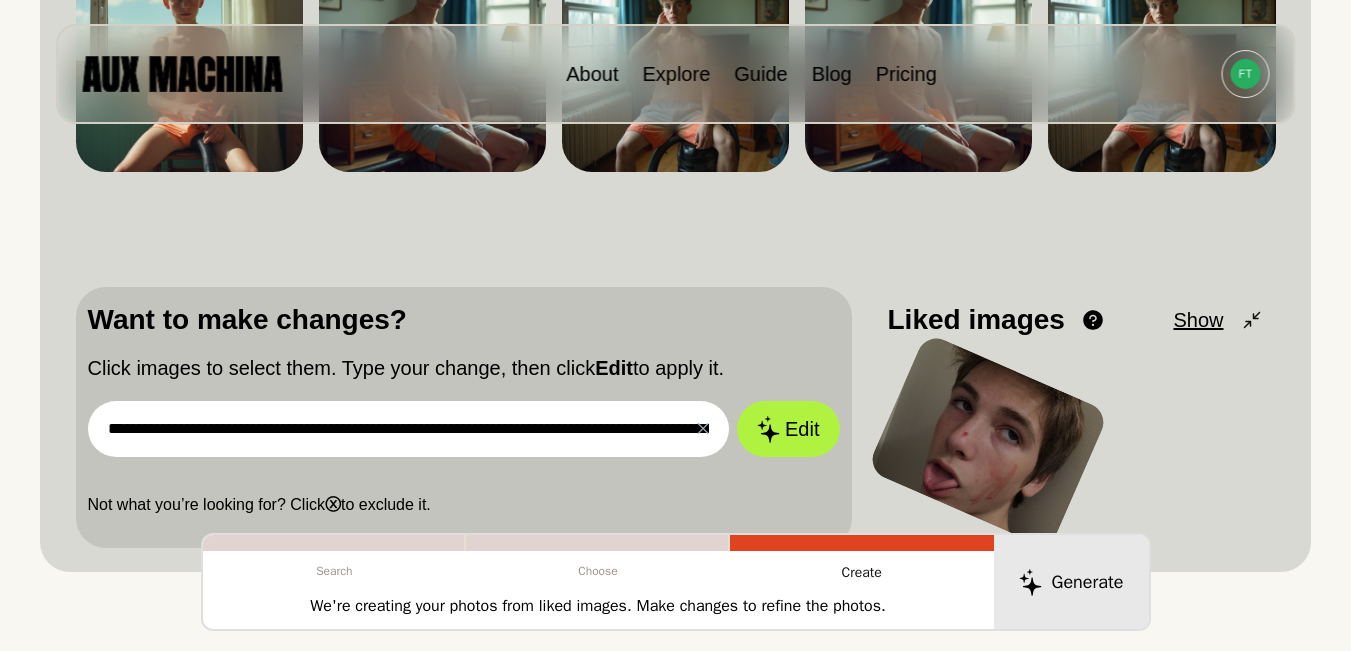 scroll, scrollTop: 233, scrollLeft: 0, axis: vertical 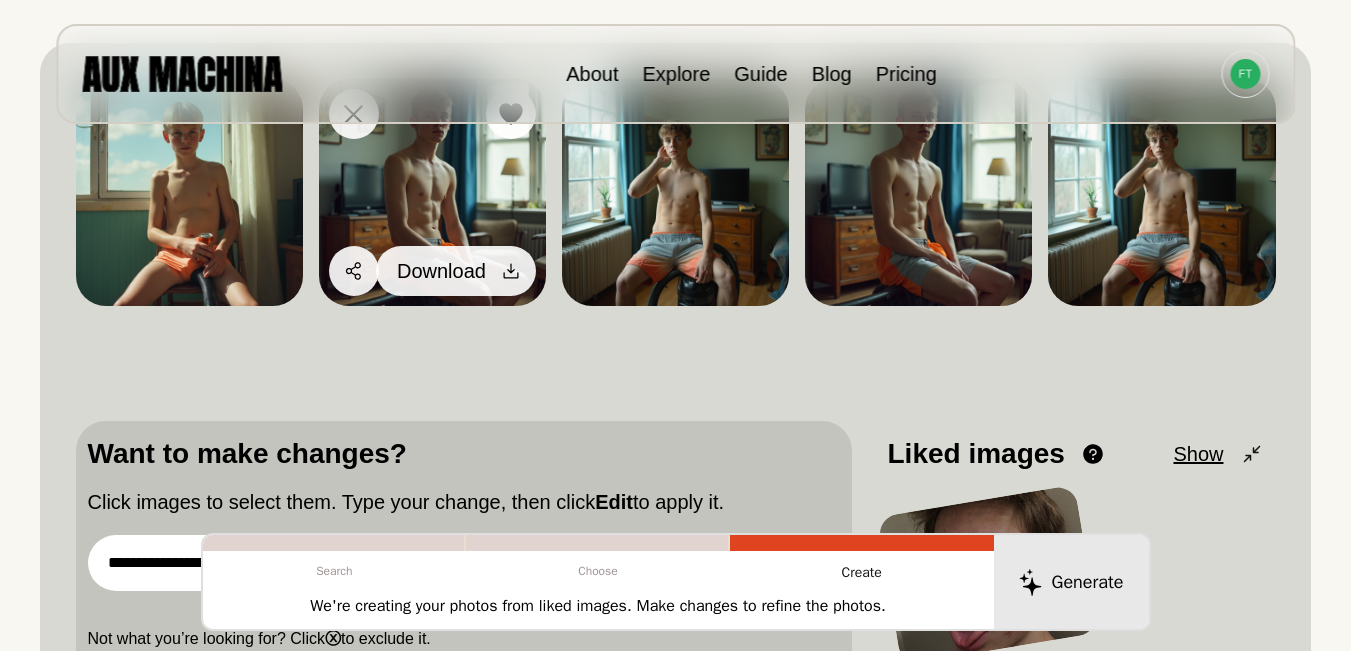 click 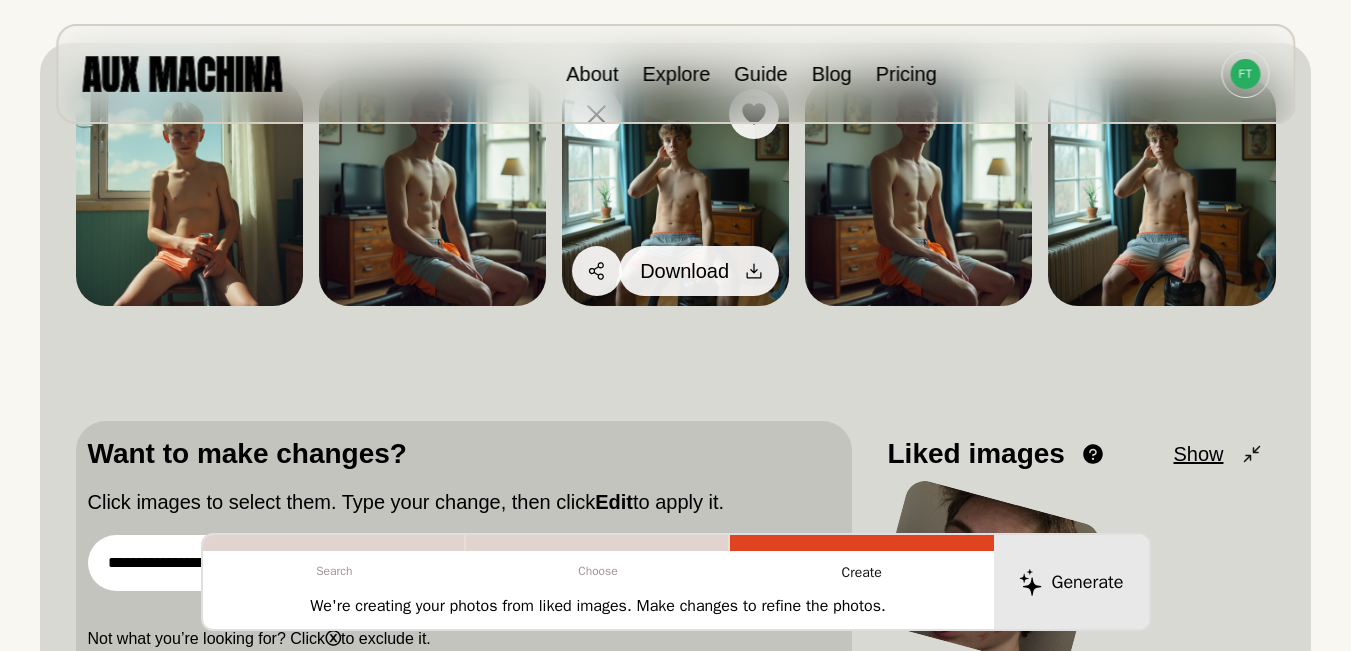 click on "Download" at bounding box center (699, 271) 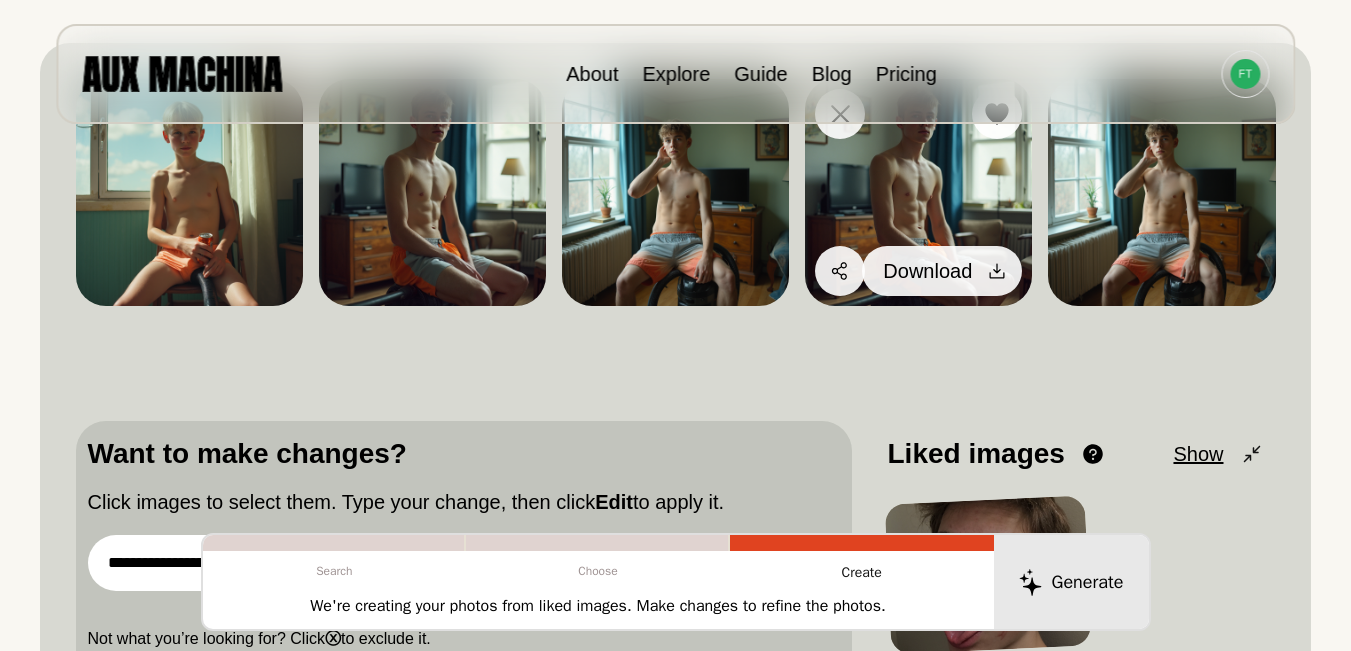 click 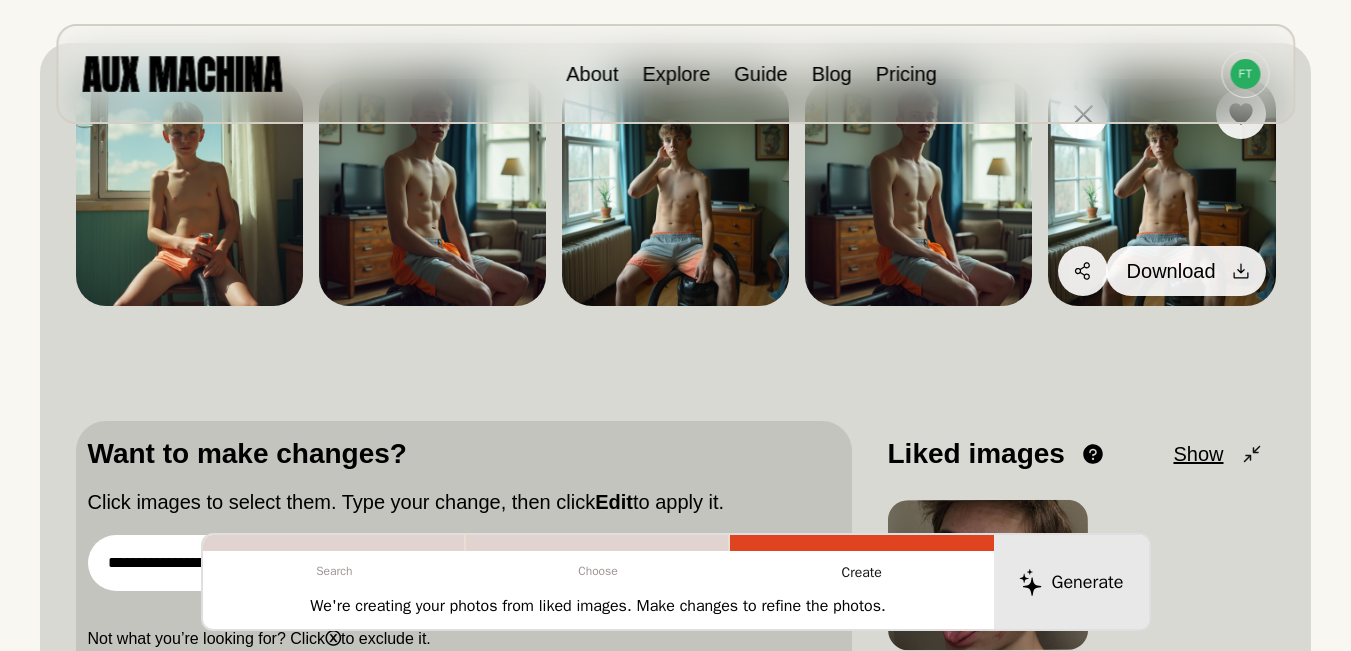 click at bounding box center (1241, 271) 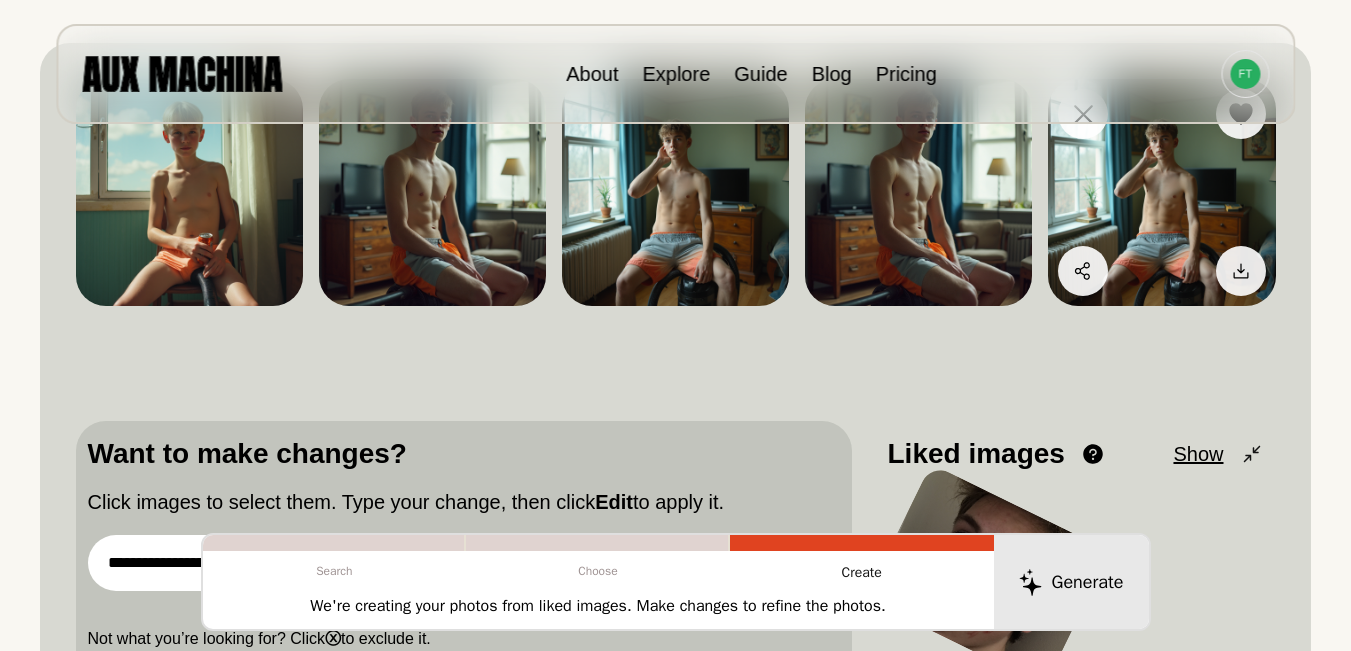 scroll, scrollTop: 100, scrollLeft: 0, axis: vertical 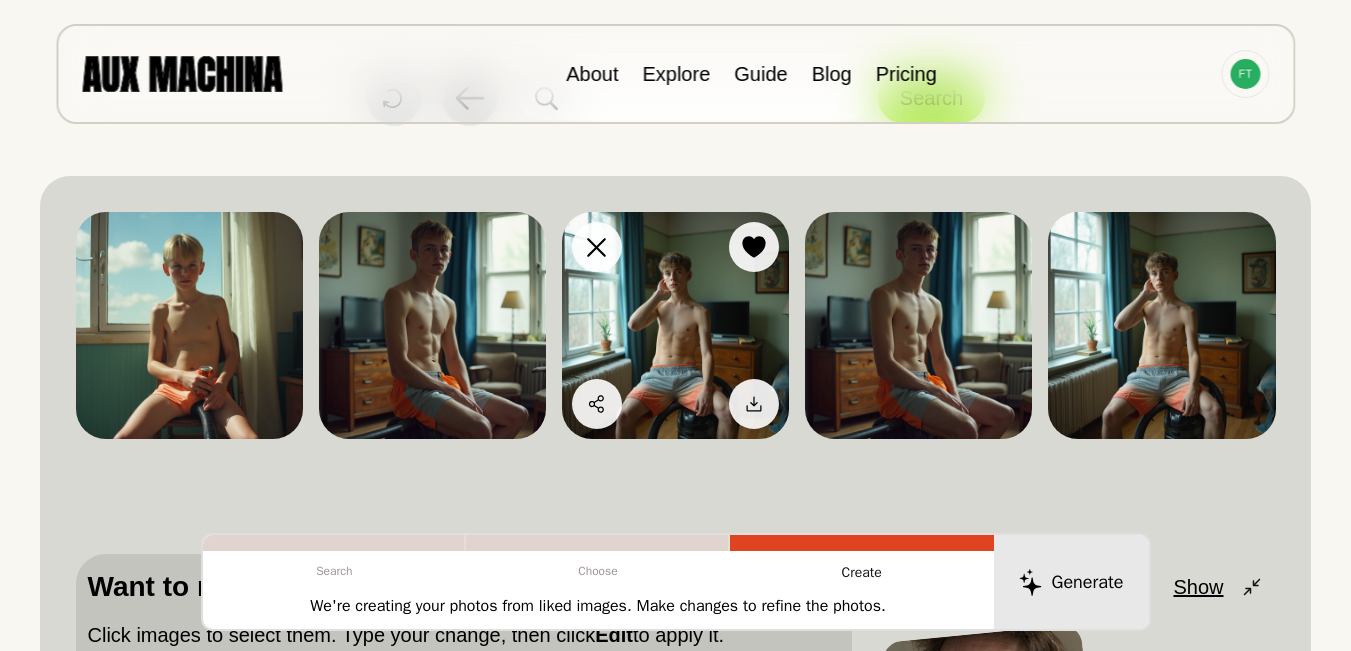 click at bounding box center (675, 325) 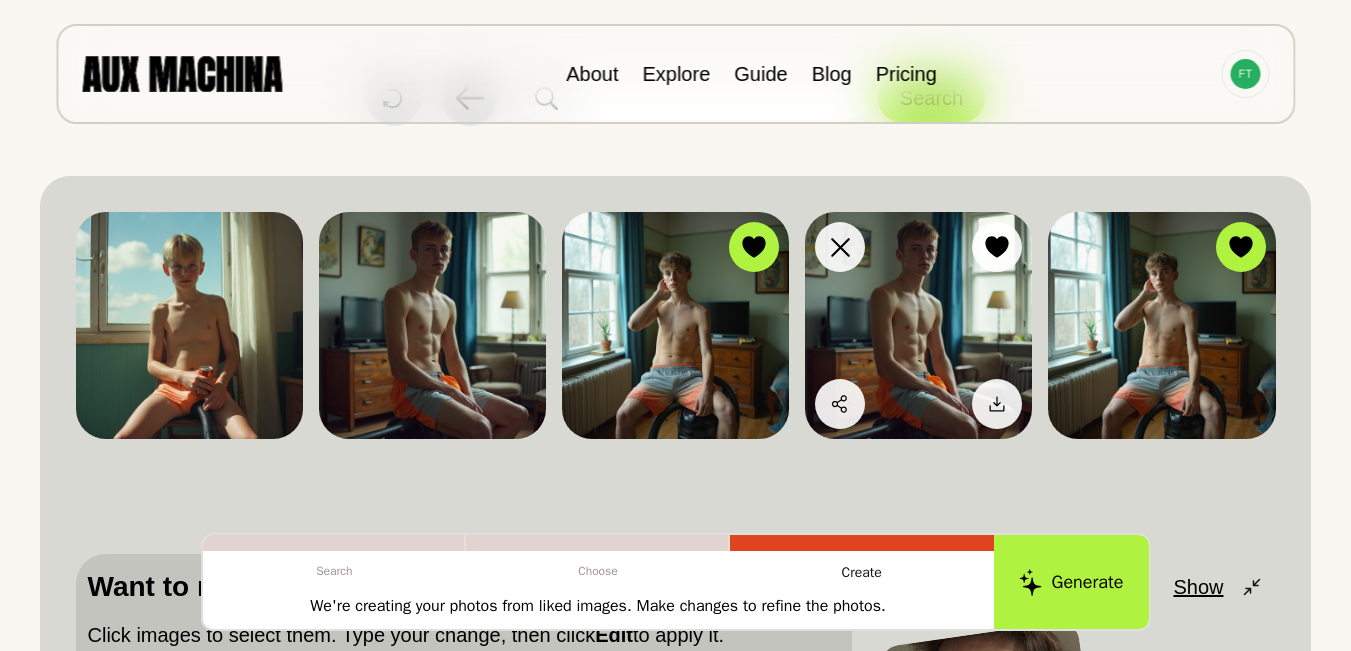 click at bounding box center [918, 325] 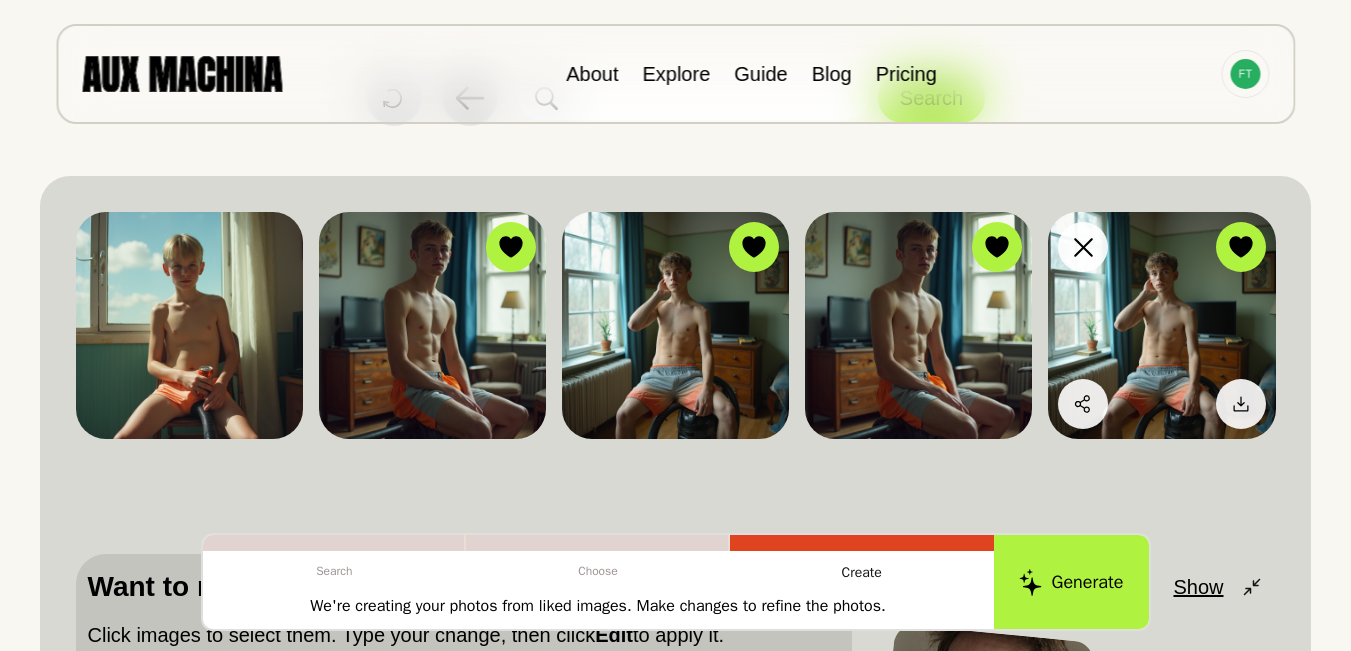 click at bounding box center (1161, 325) 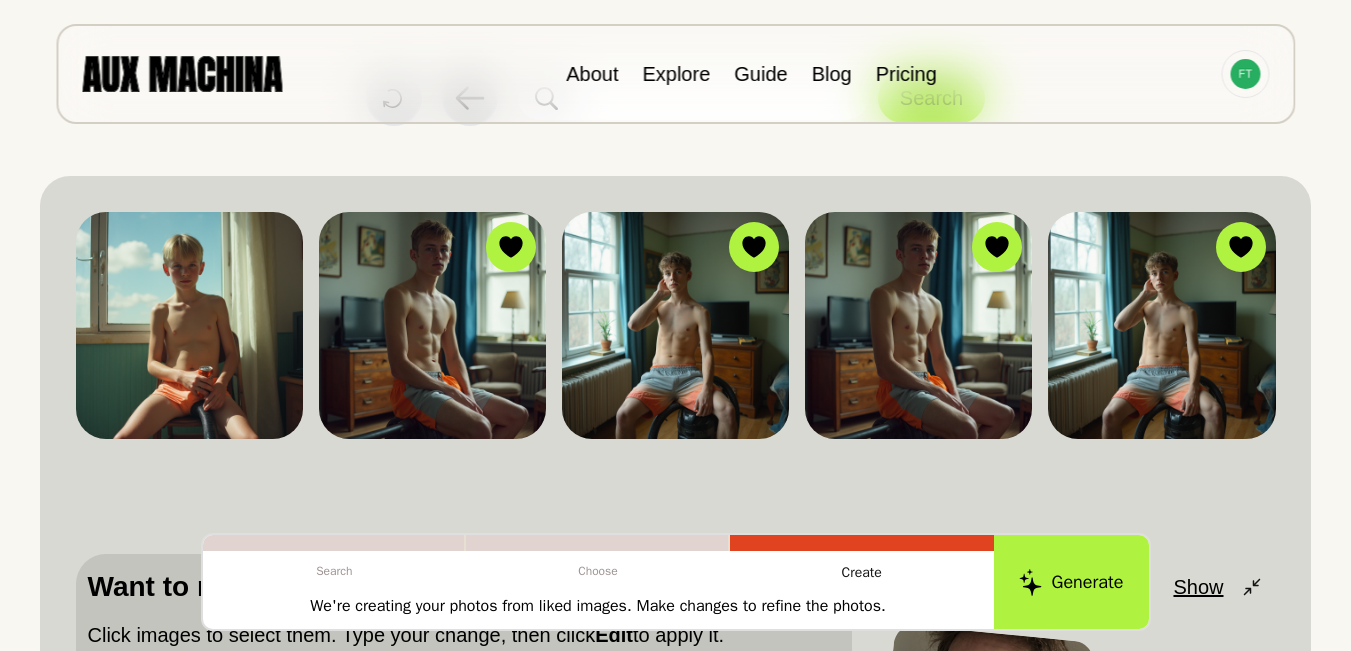 scroll, scrollTop: 267, scrollLeft: 0, axis: vertical 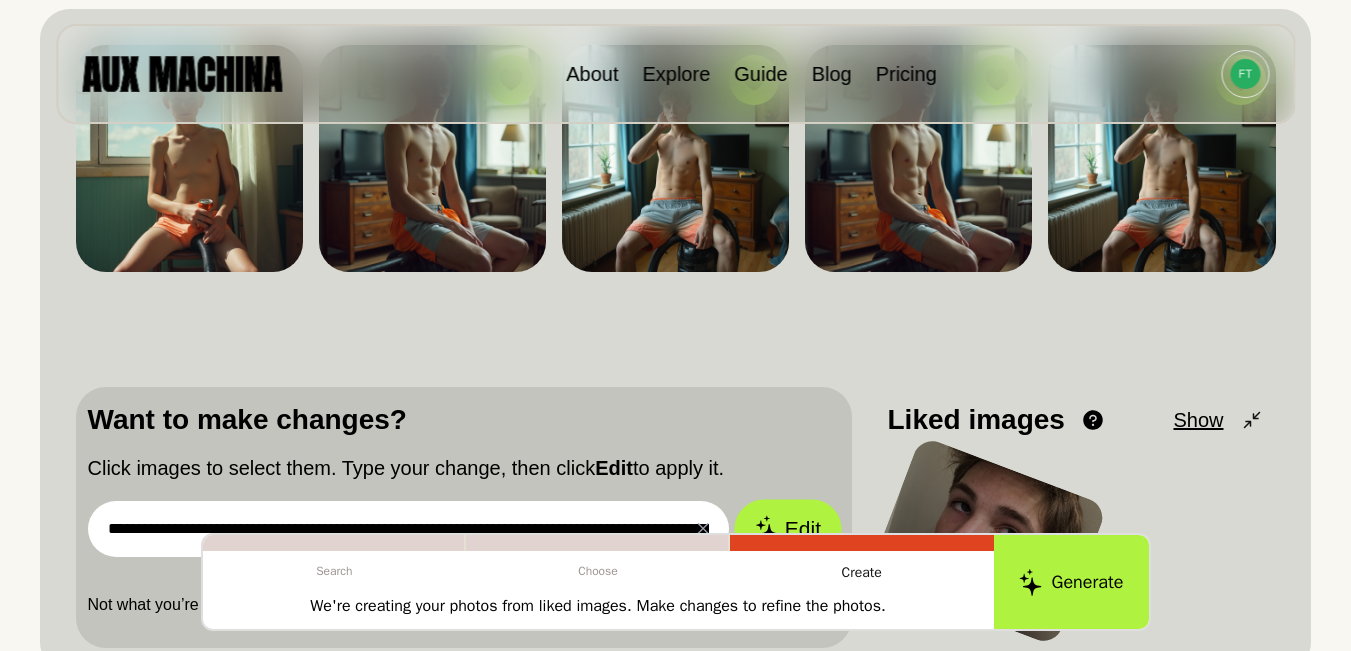 click on "Edit" at bounding box center [788, 529] 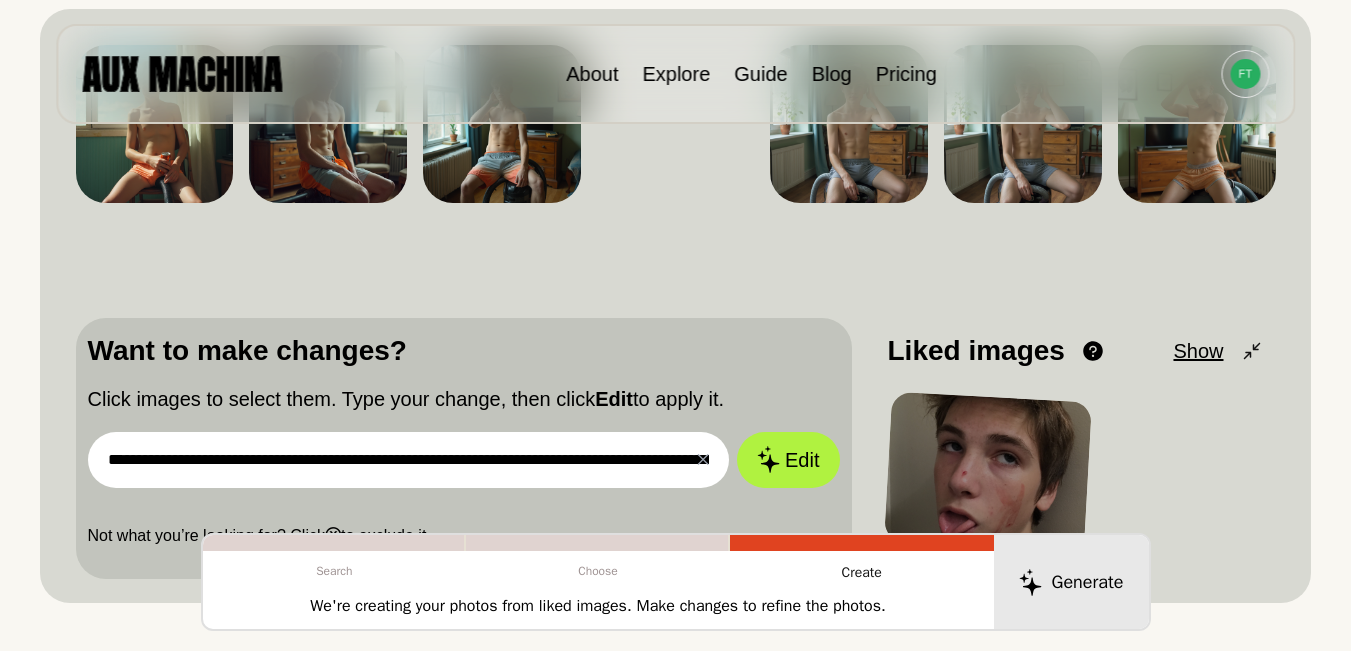 scroll, scrollTop: 167, scrollLeft: 0, axis: vertical 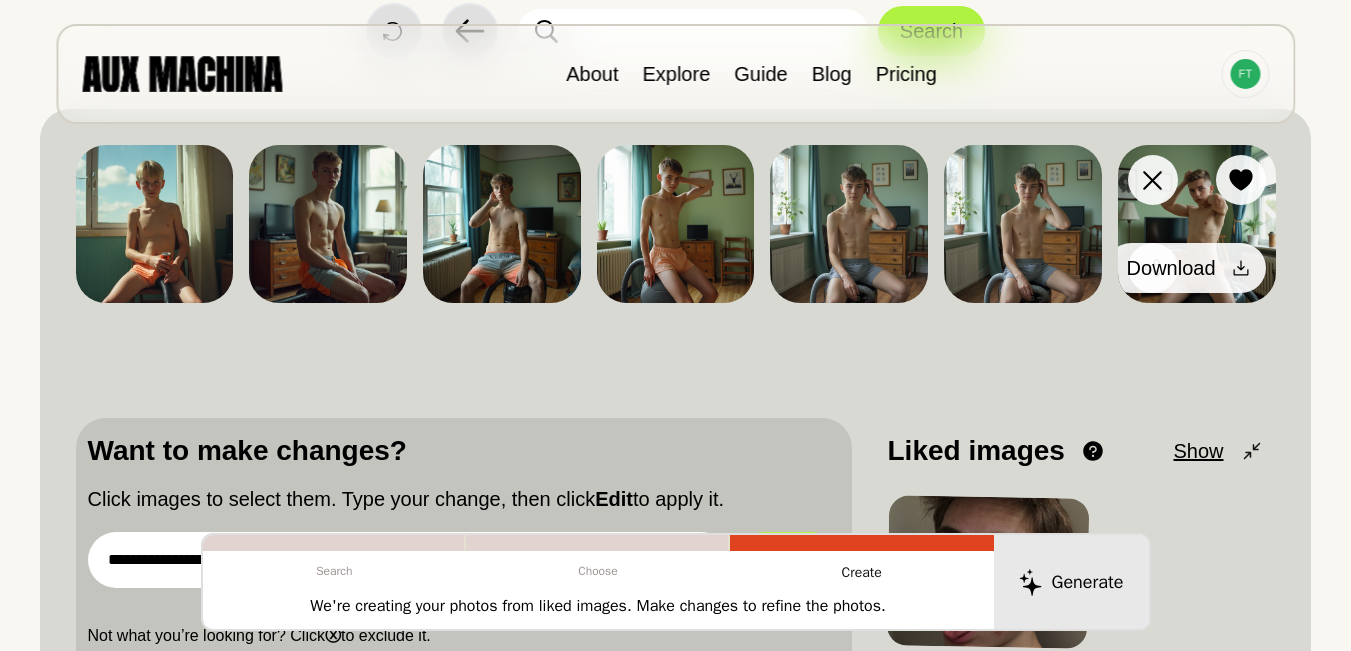 click 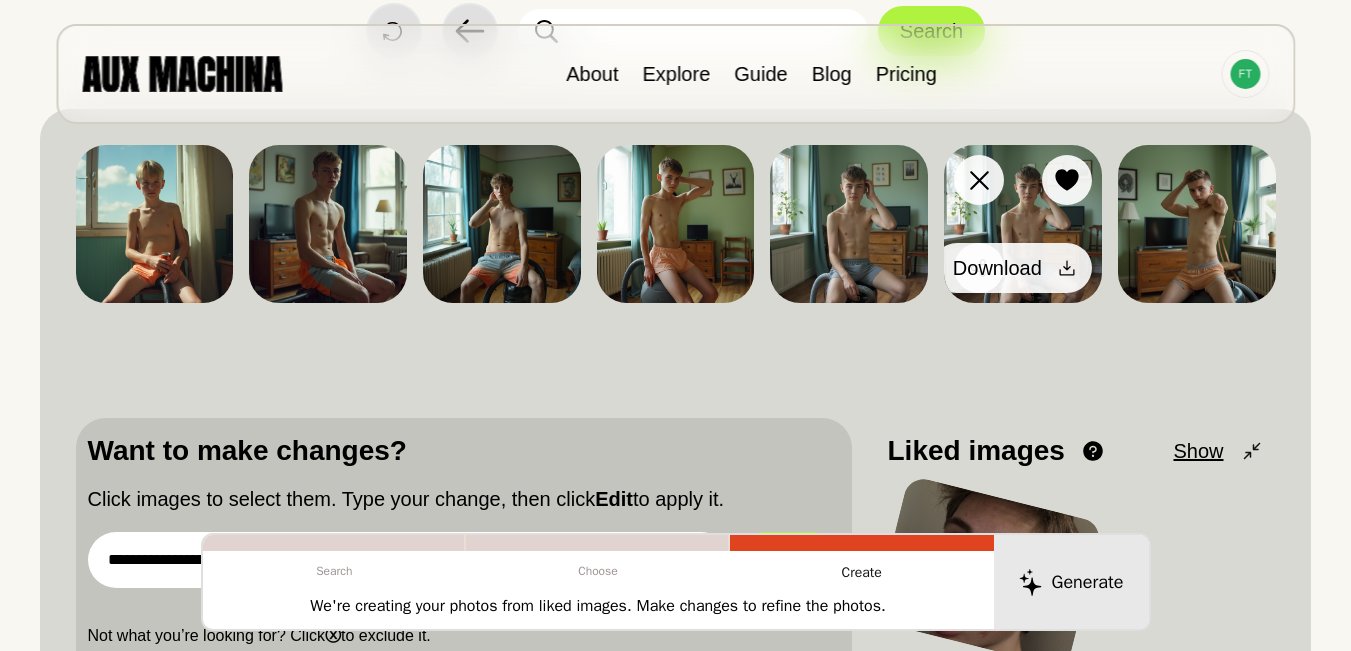 click on "Download" at bounding box center (1012, 268) 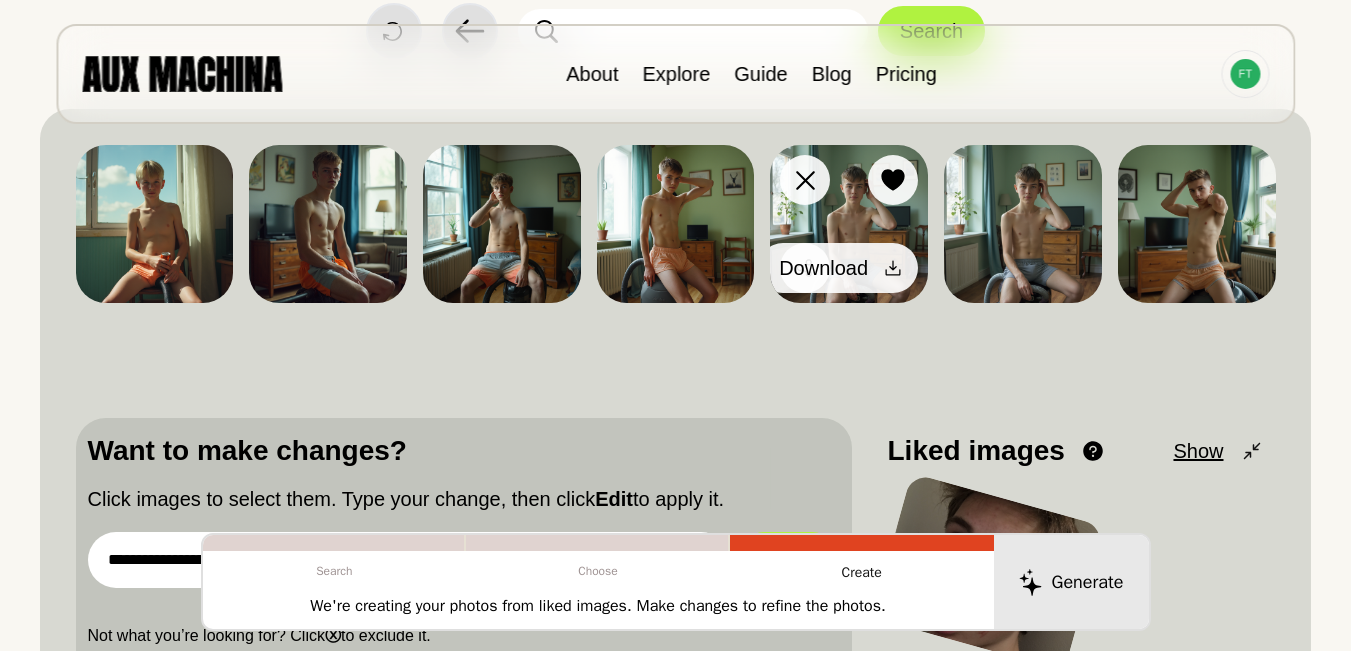 click 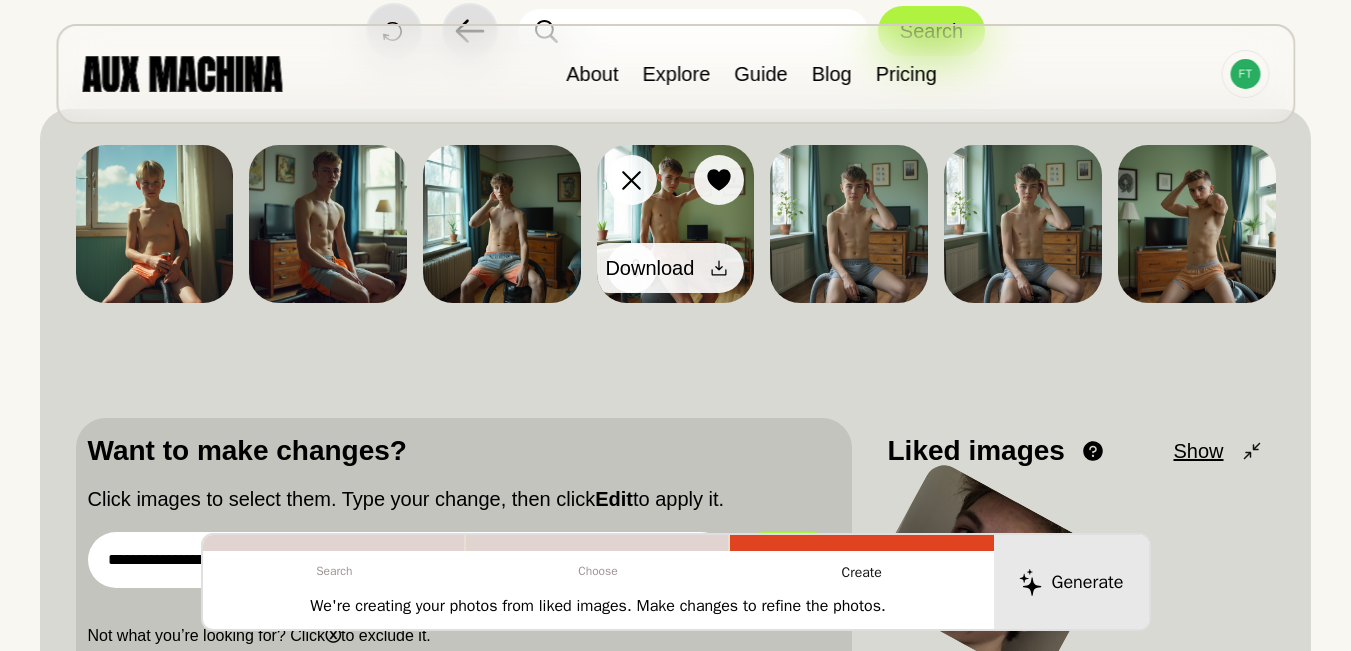 click 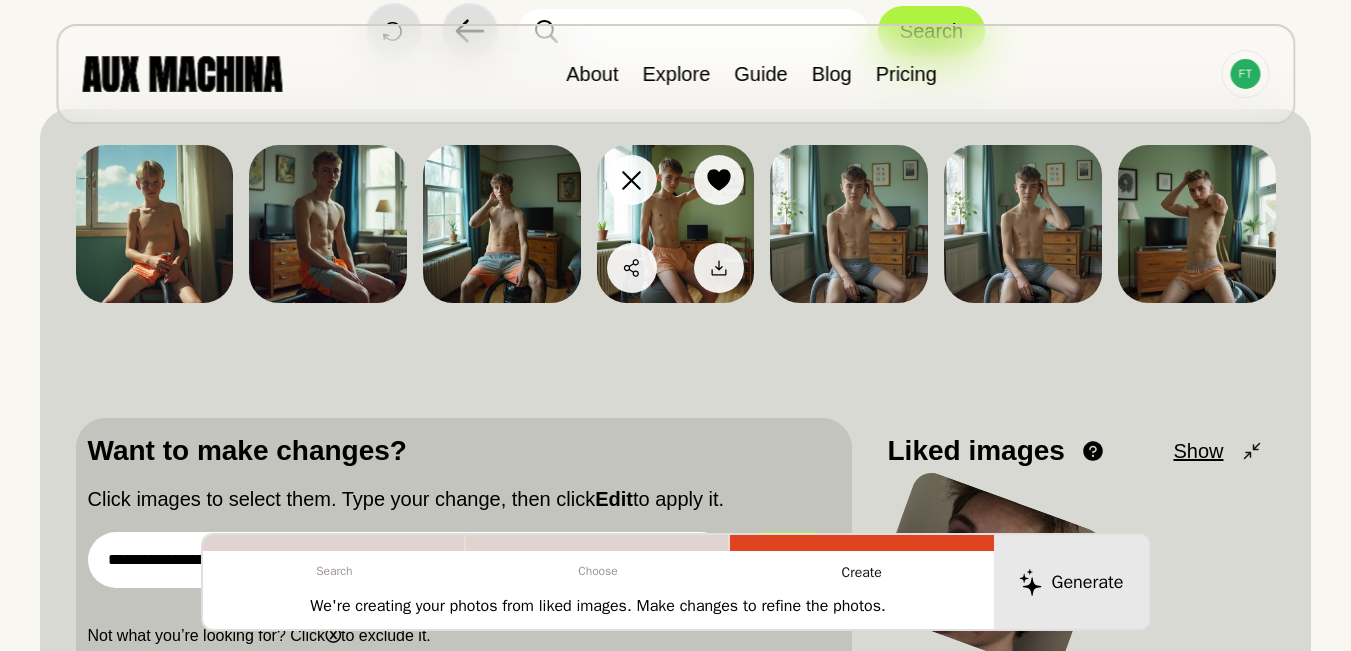 click at bounding box center [676, 224] 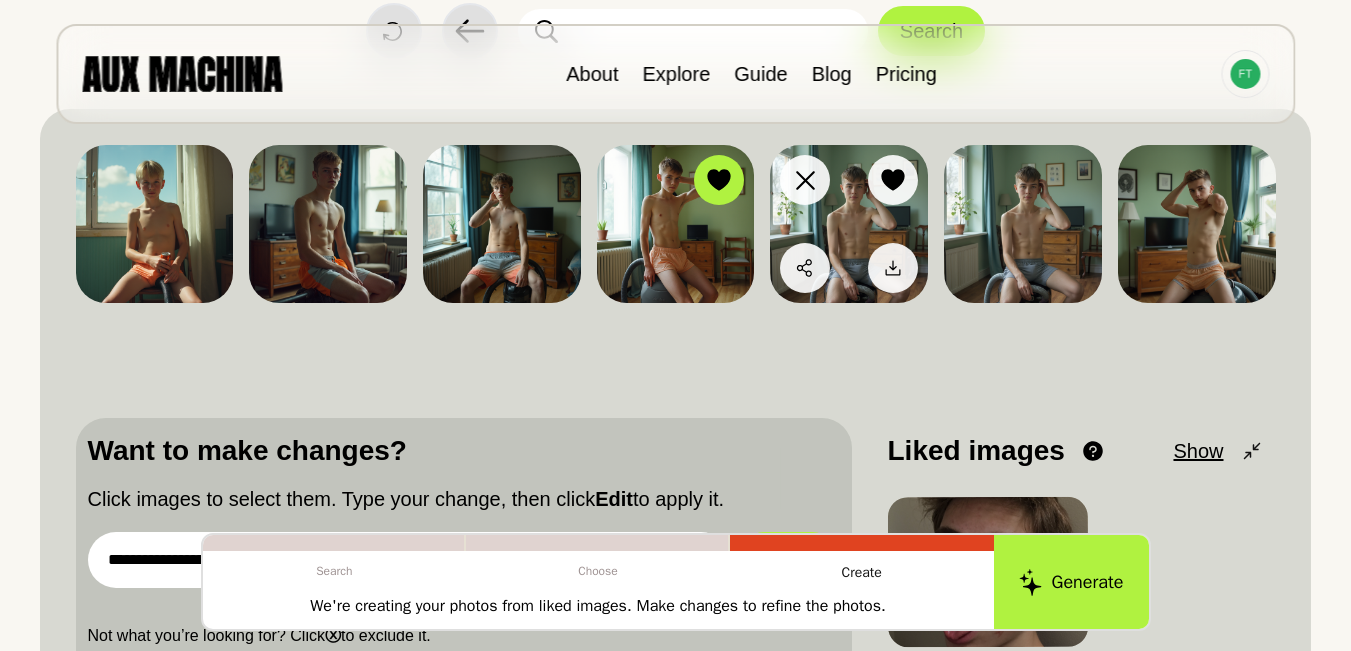 click at bounding box center [849, 224] 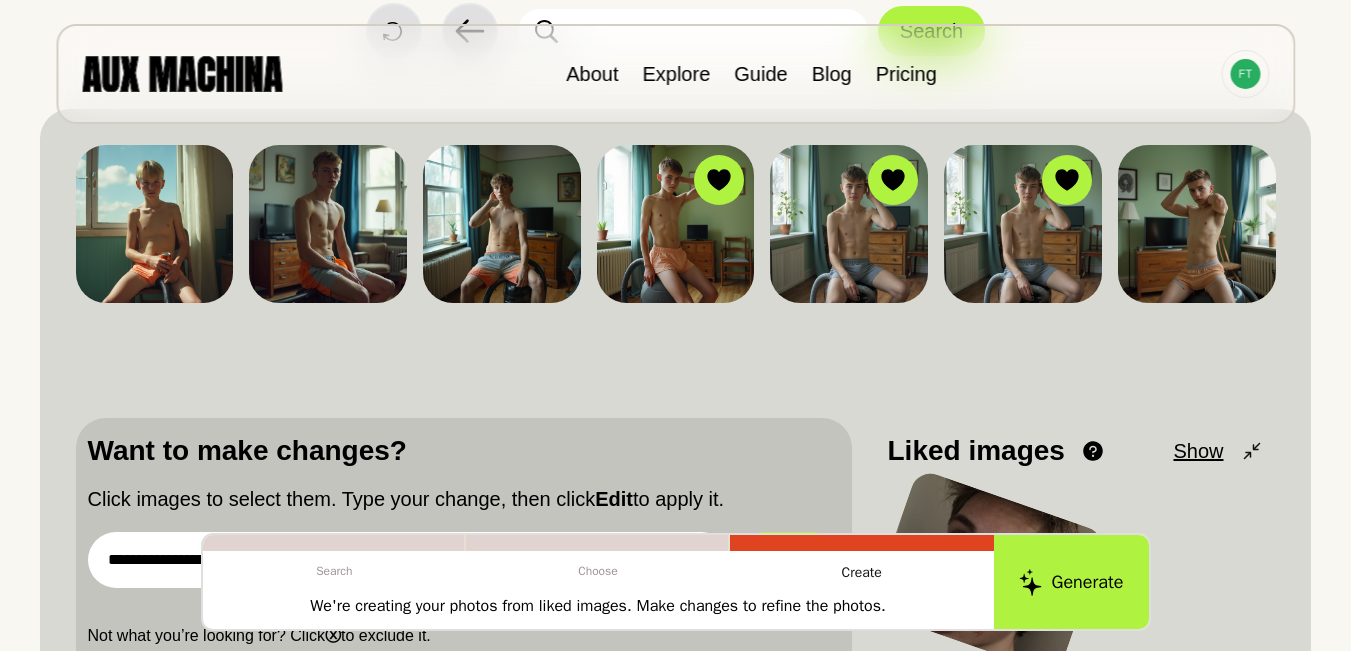 scroll, scrollTop: 333, scrollLeft: 0, axis: vertical 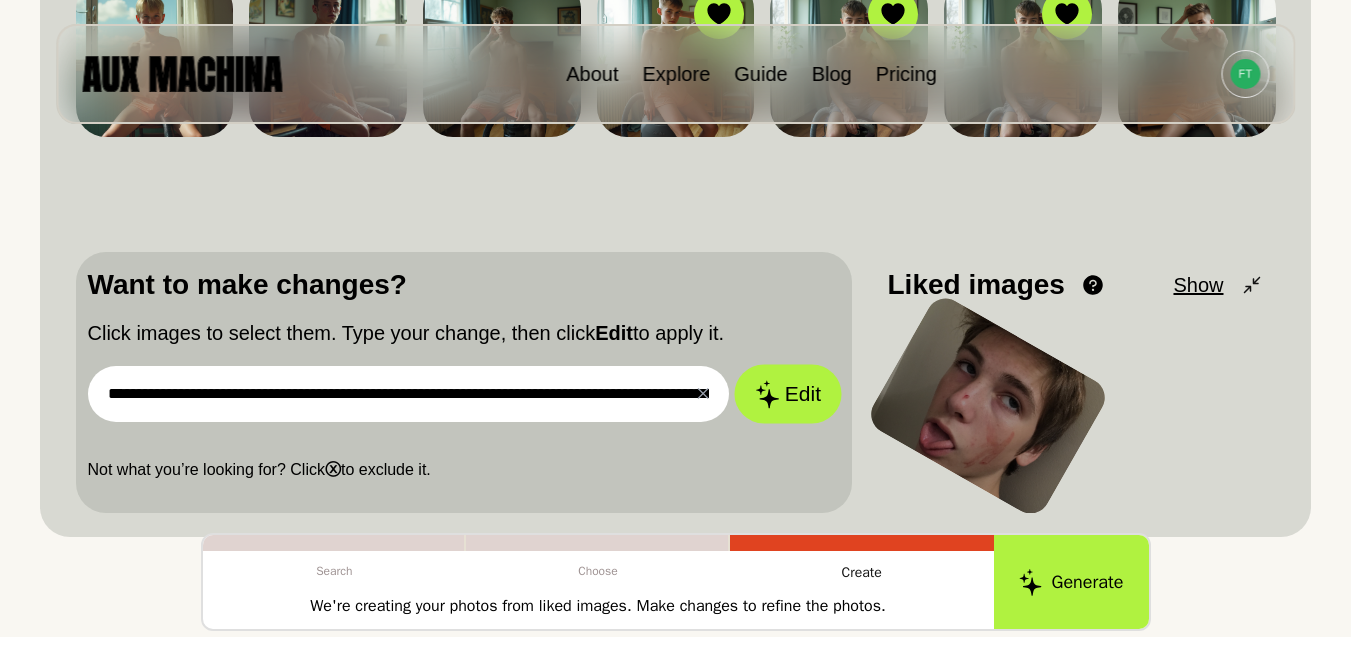 click on "Edit" at bounding box center (788, 393) 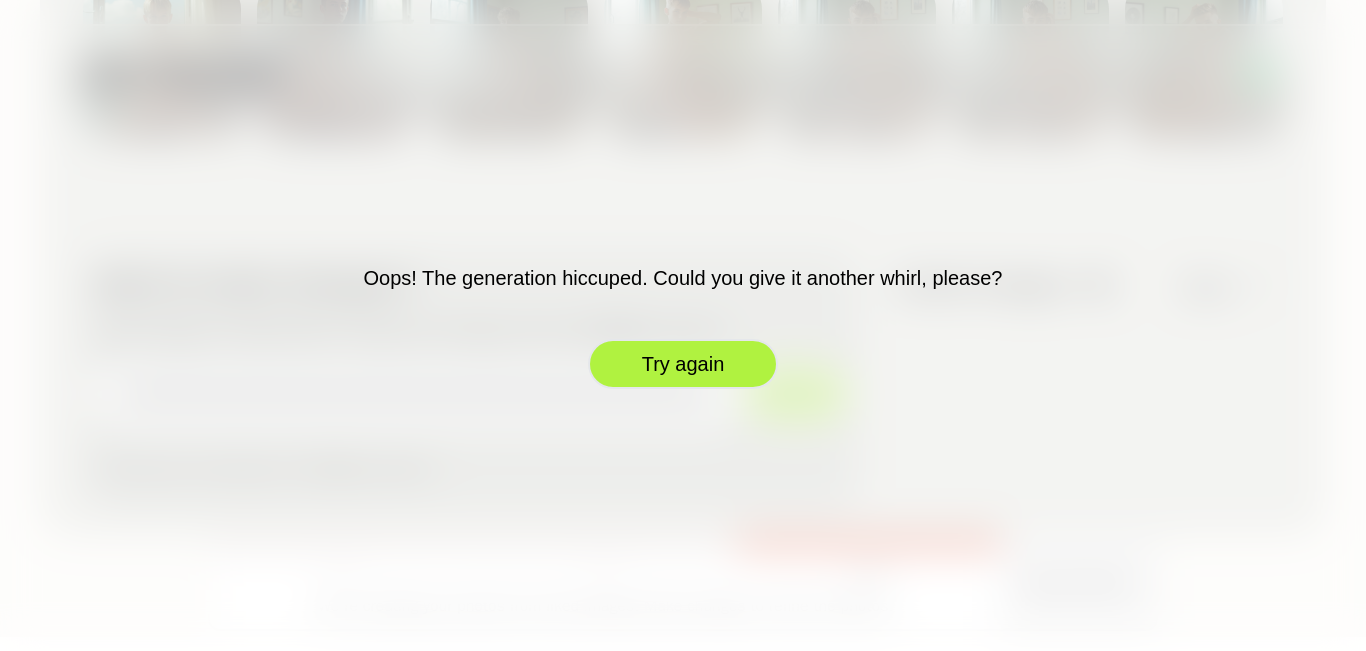 click on "Try again" at bounding box center (683, 364) 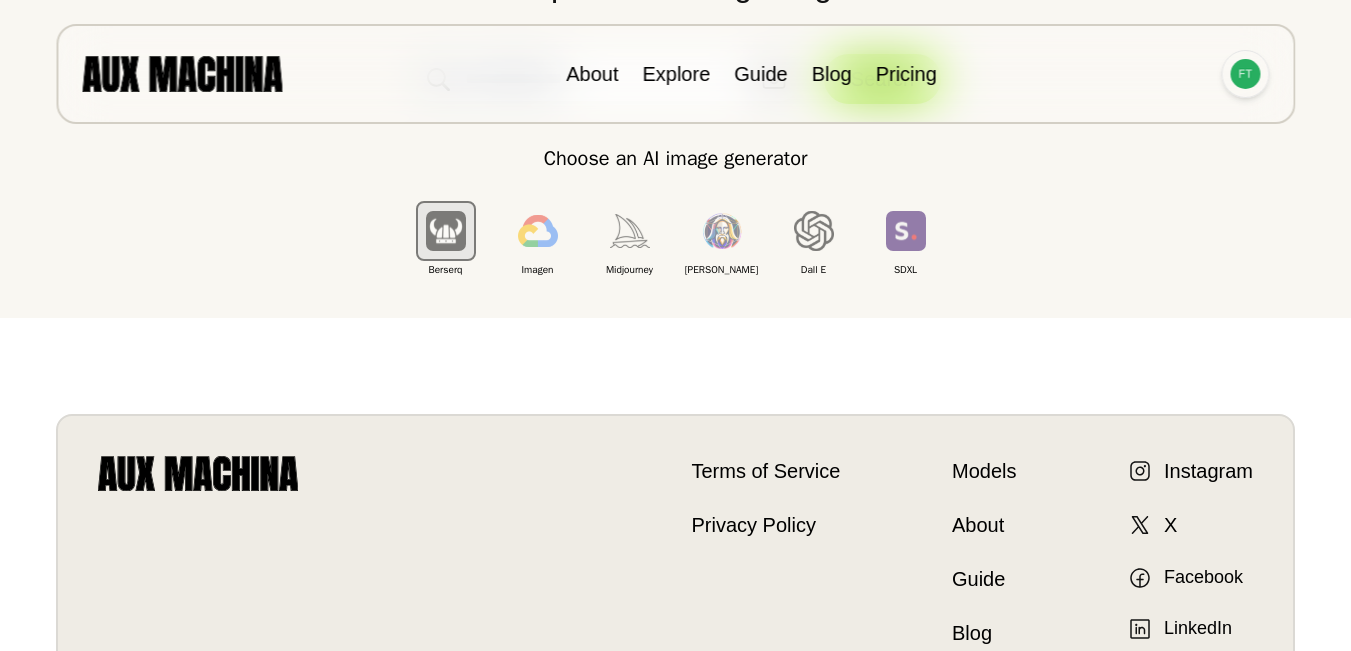 click at bounding box center [1245, 74] 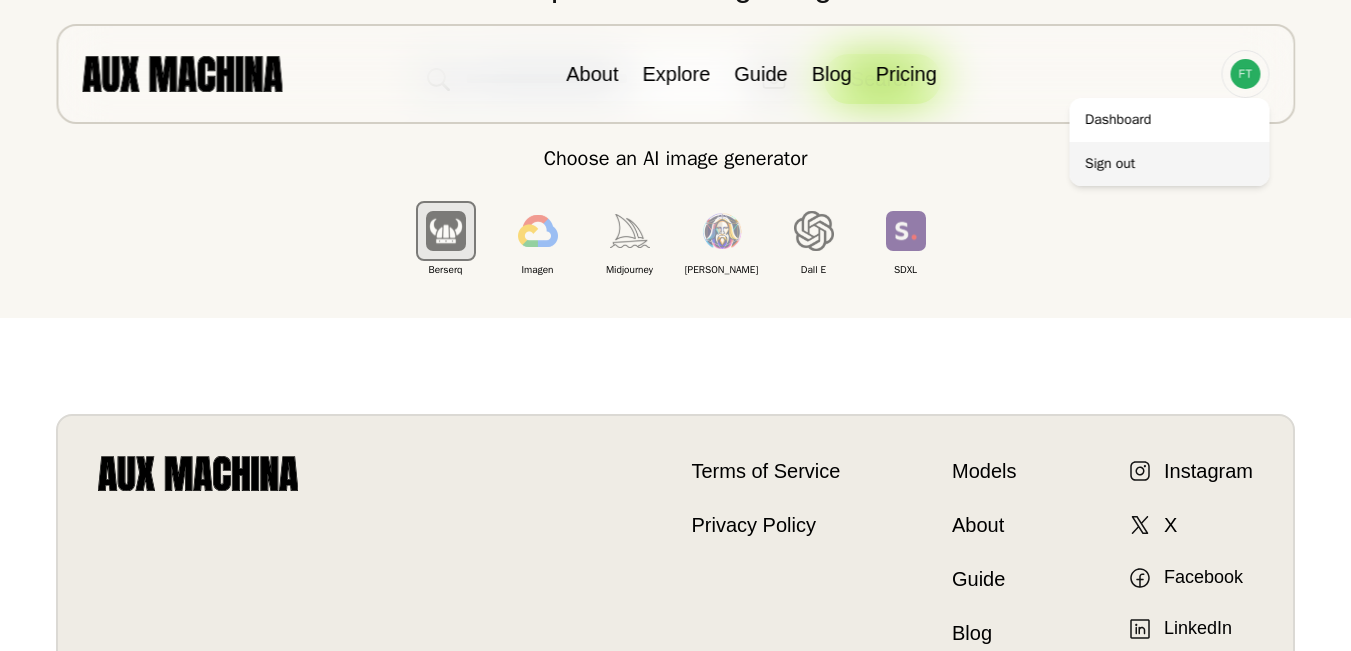 click on "Sign out" at bounding box center [1169, 164] 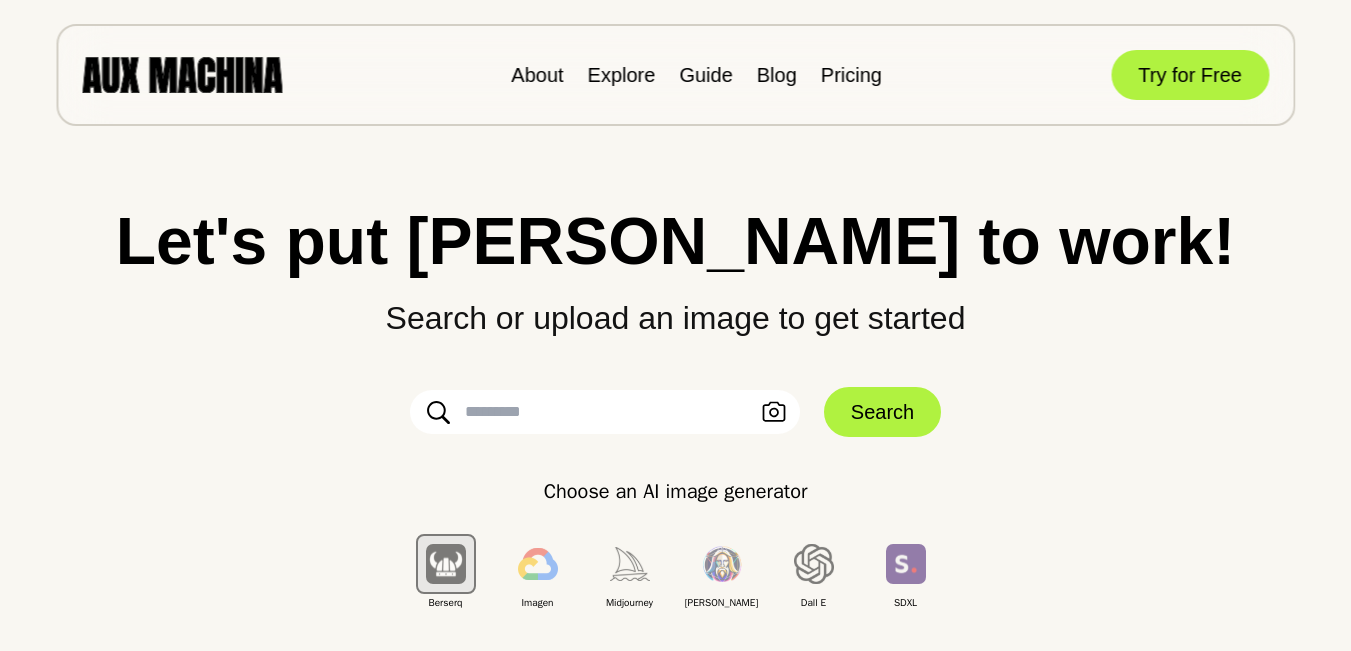 scroll, scrollTop: 0, scrollLeft: 0, axis: both 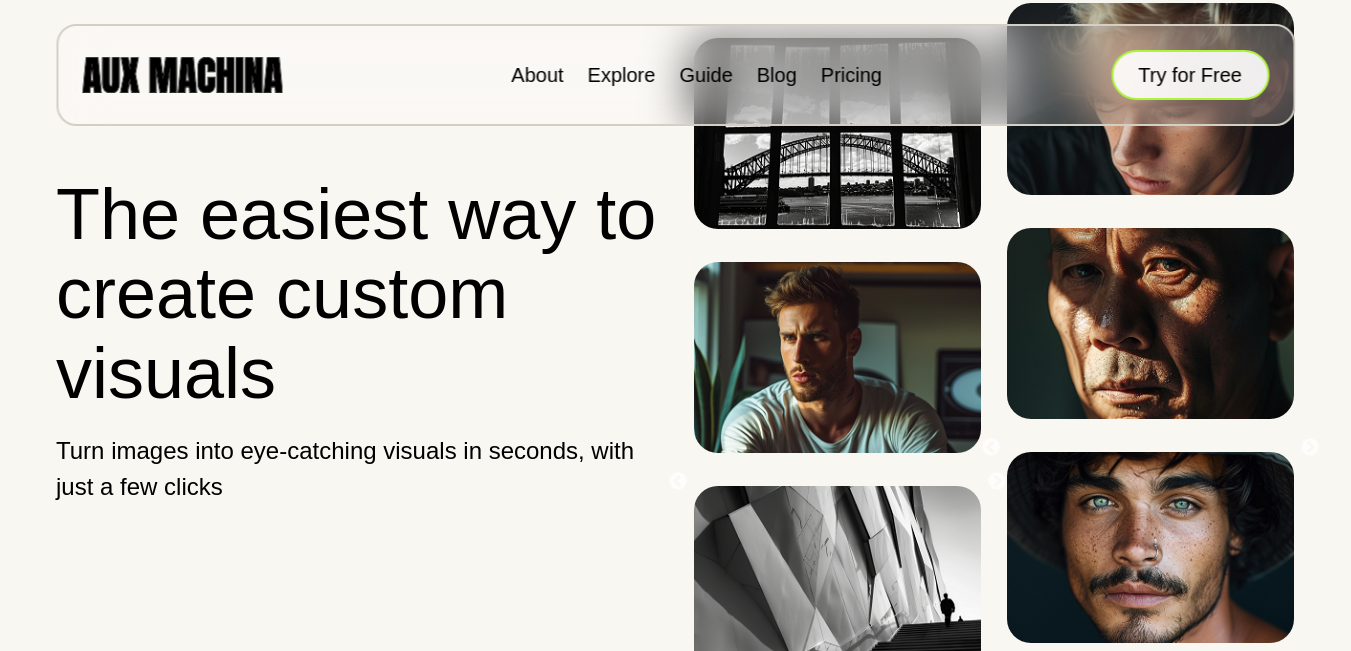 click on "Try for Free" at bounding box center [1190, 75] 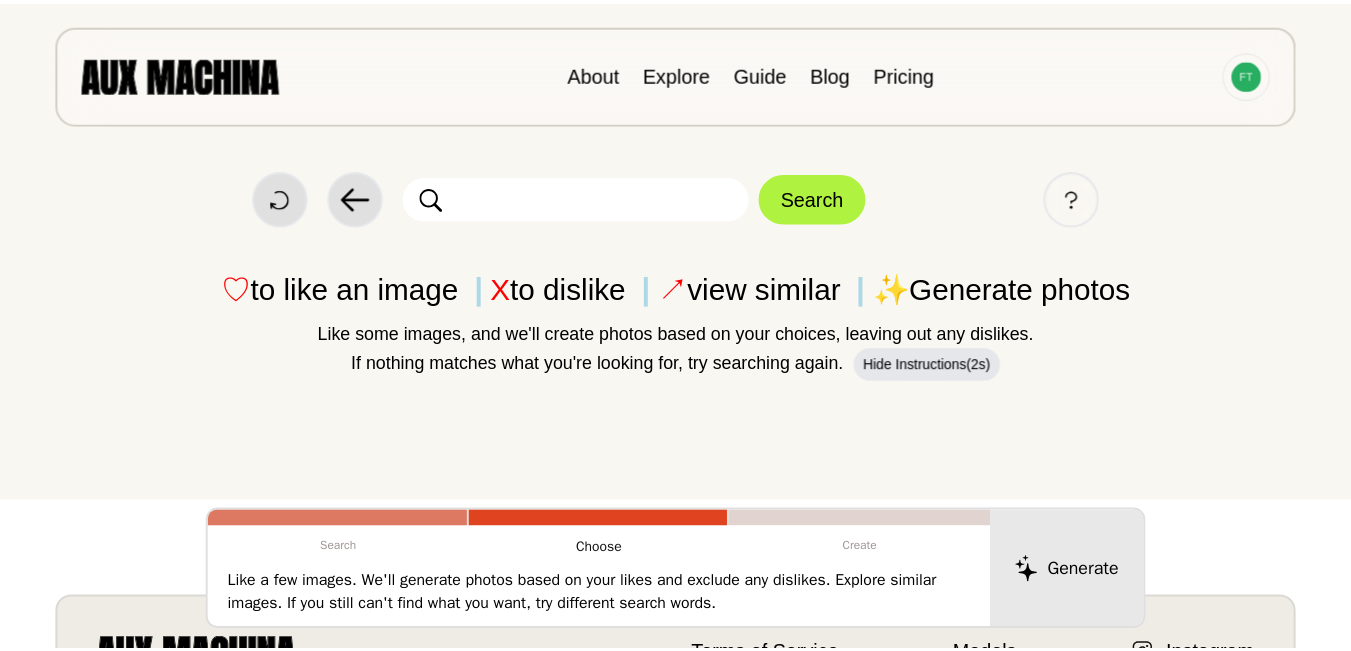 scroll, scrollTop: 0, scrollLeft: 0, axis: both 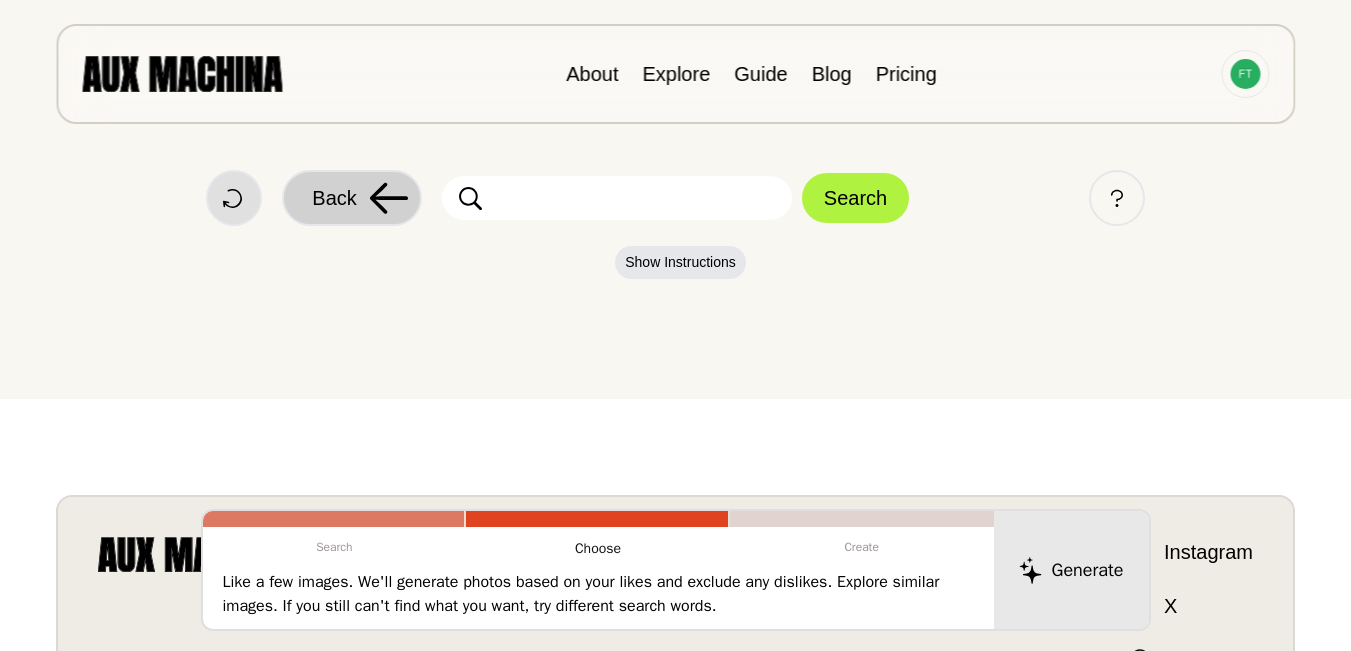 click on "Back" at bounding box center [352, 198] 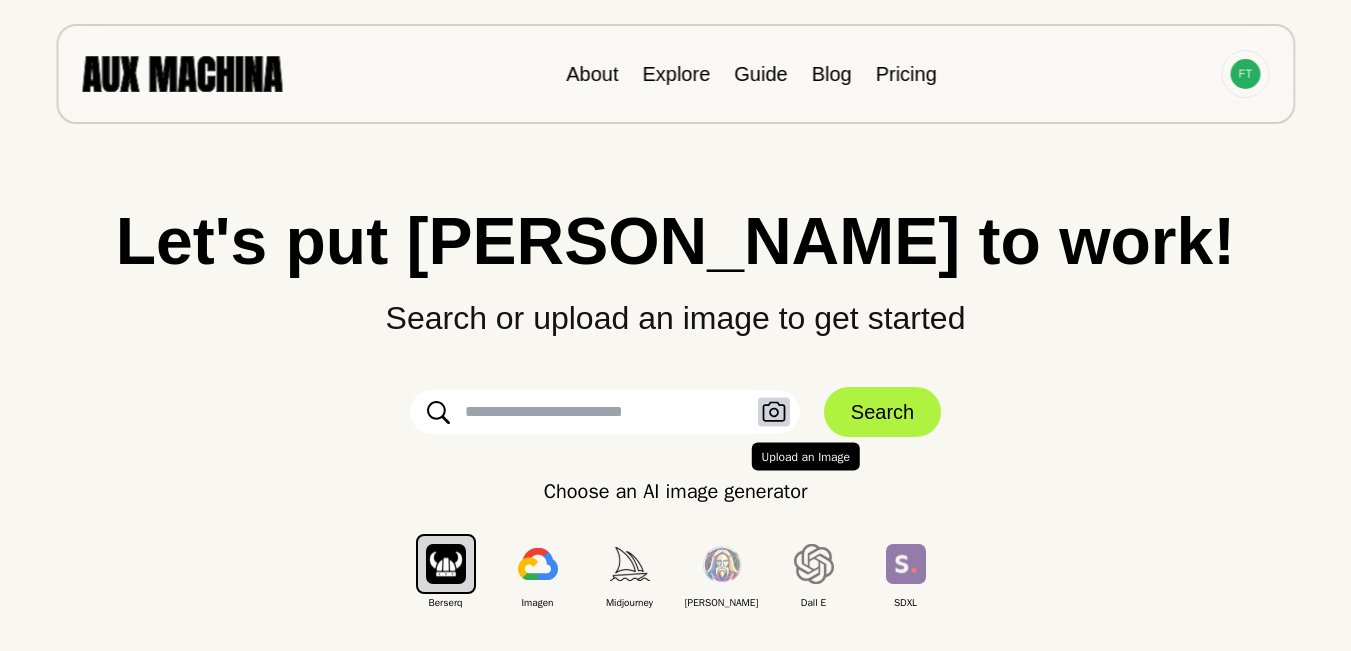 click 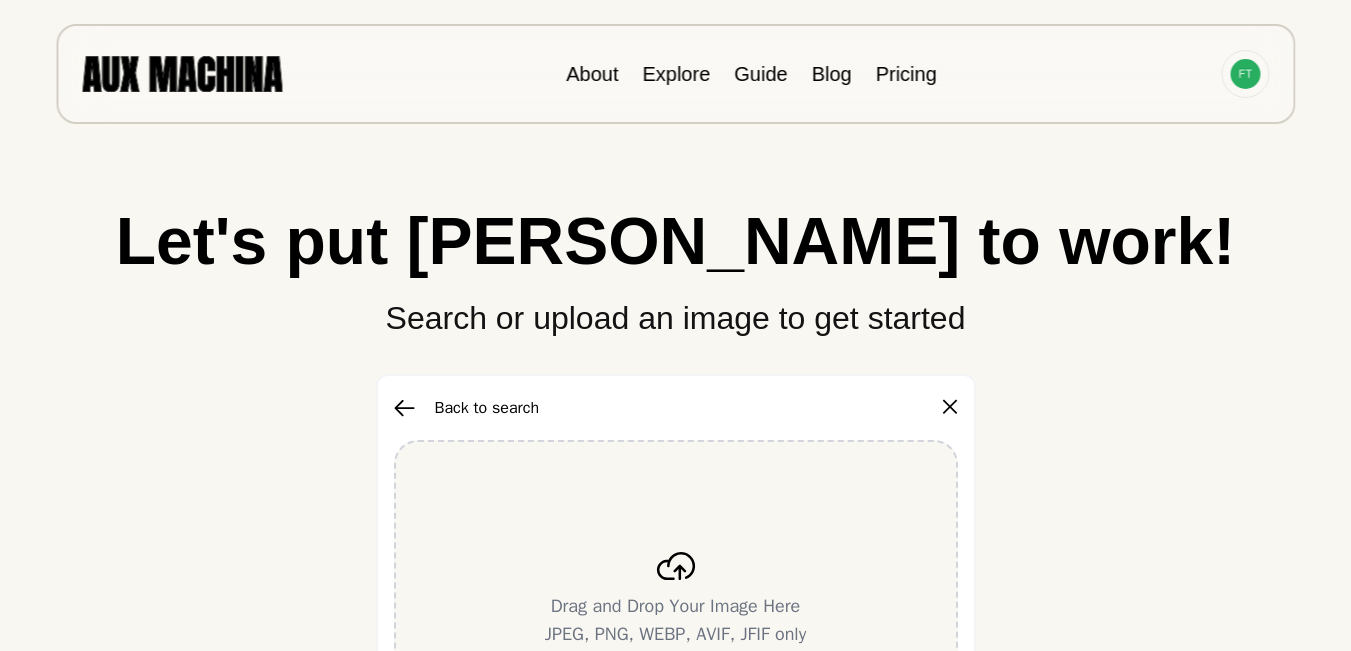 click 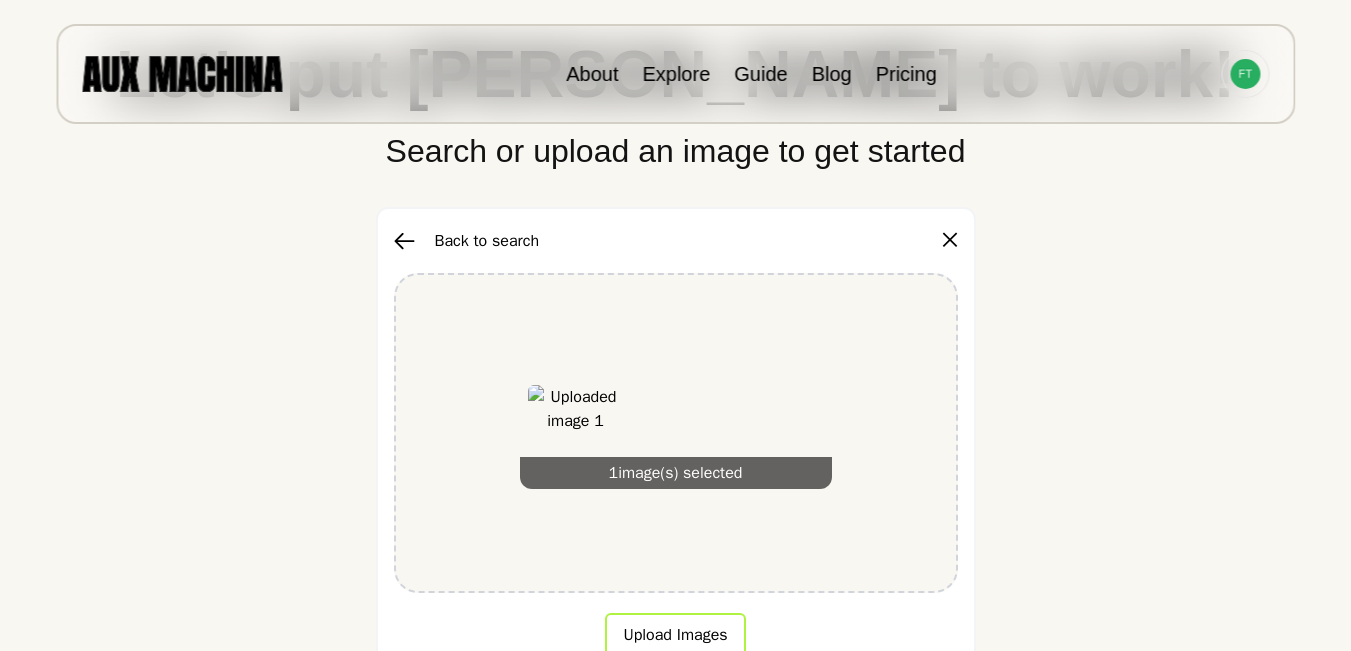 scroll, scrollTop: 433, scrollLeft: 0, axis: vertical 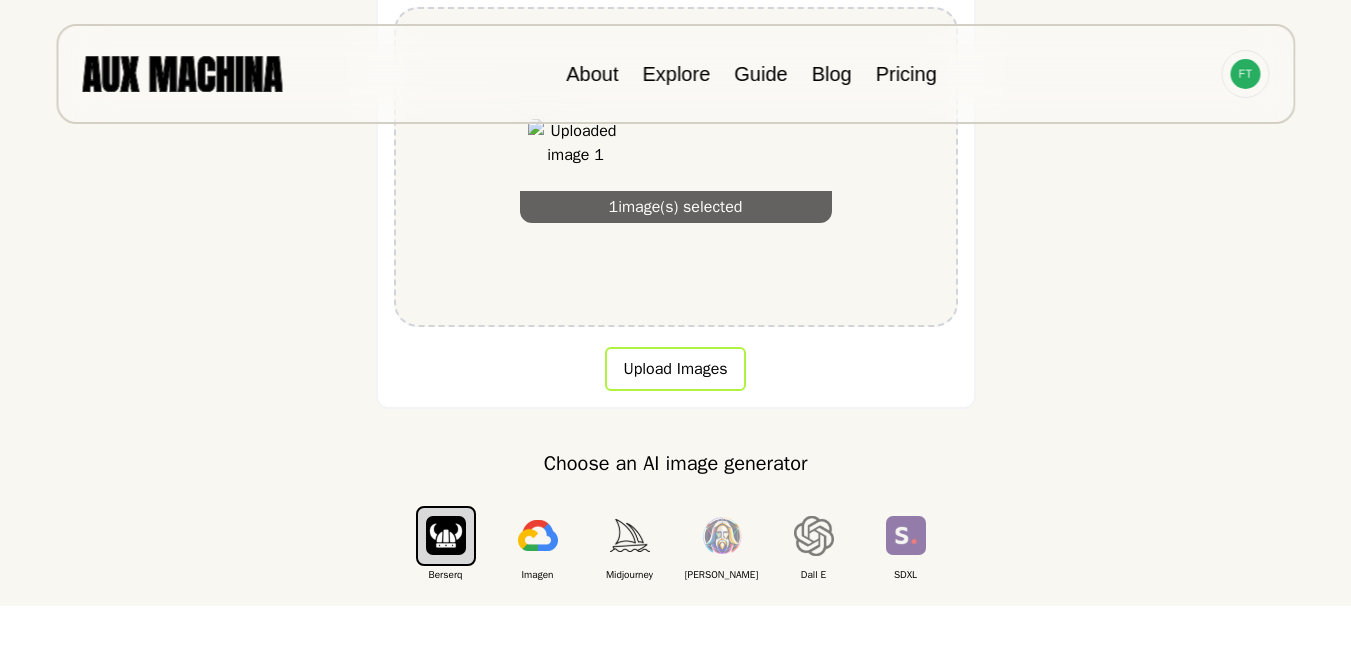 click on "Upload Images" at bounding box center (675, 369) 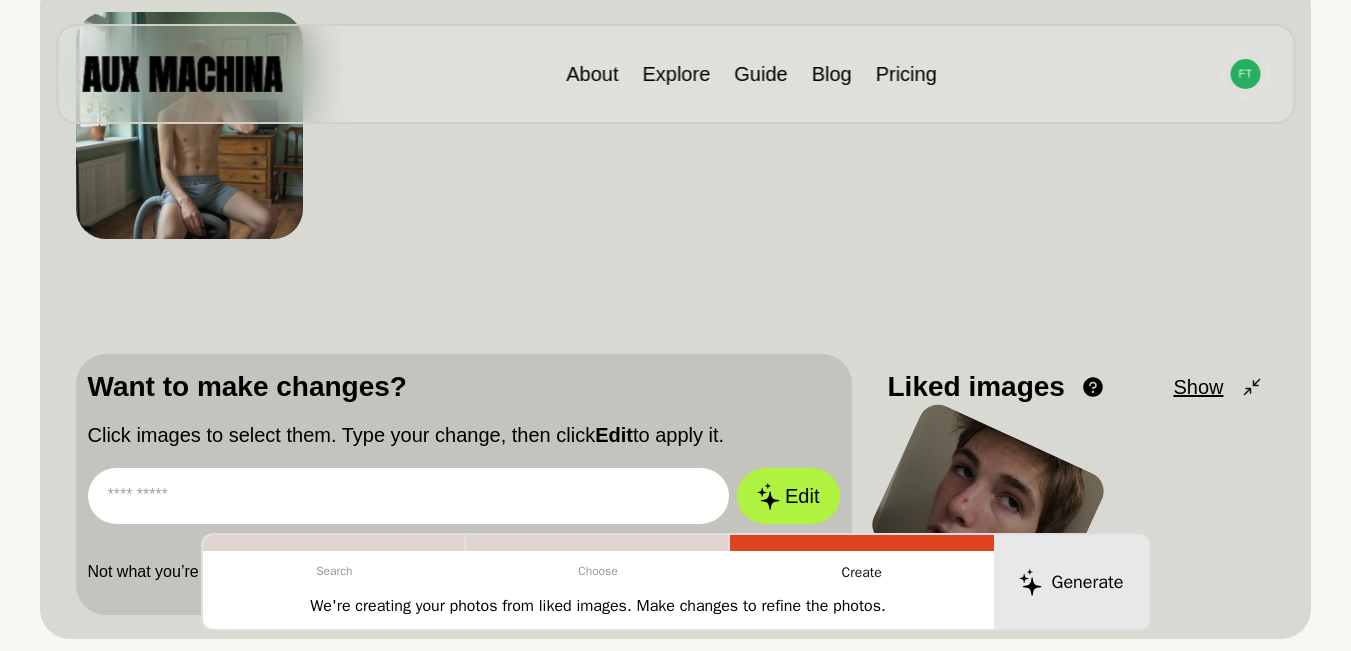 scroll, scrollTop: 167, scrollLeft: 0, axis: vertical 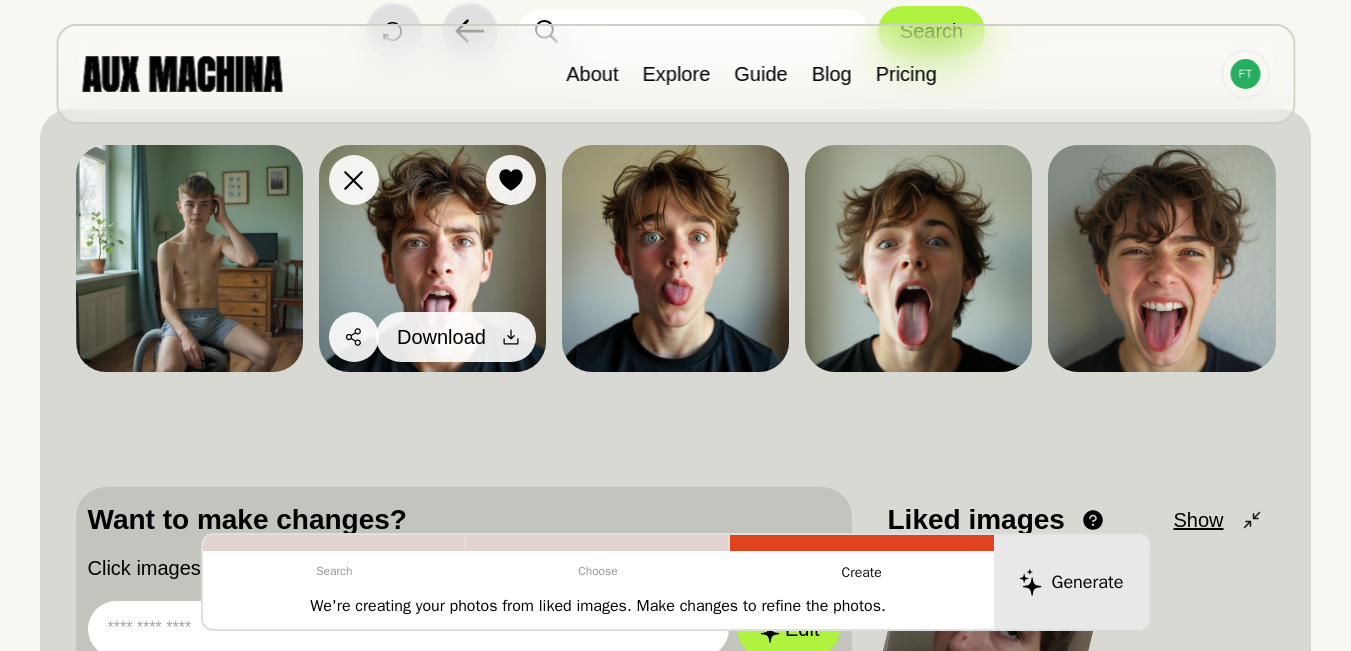 click at bounding box center [511, 337] 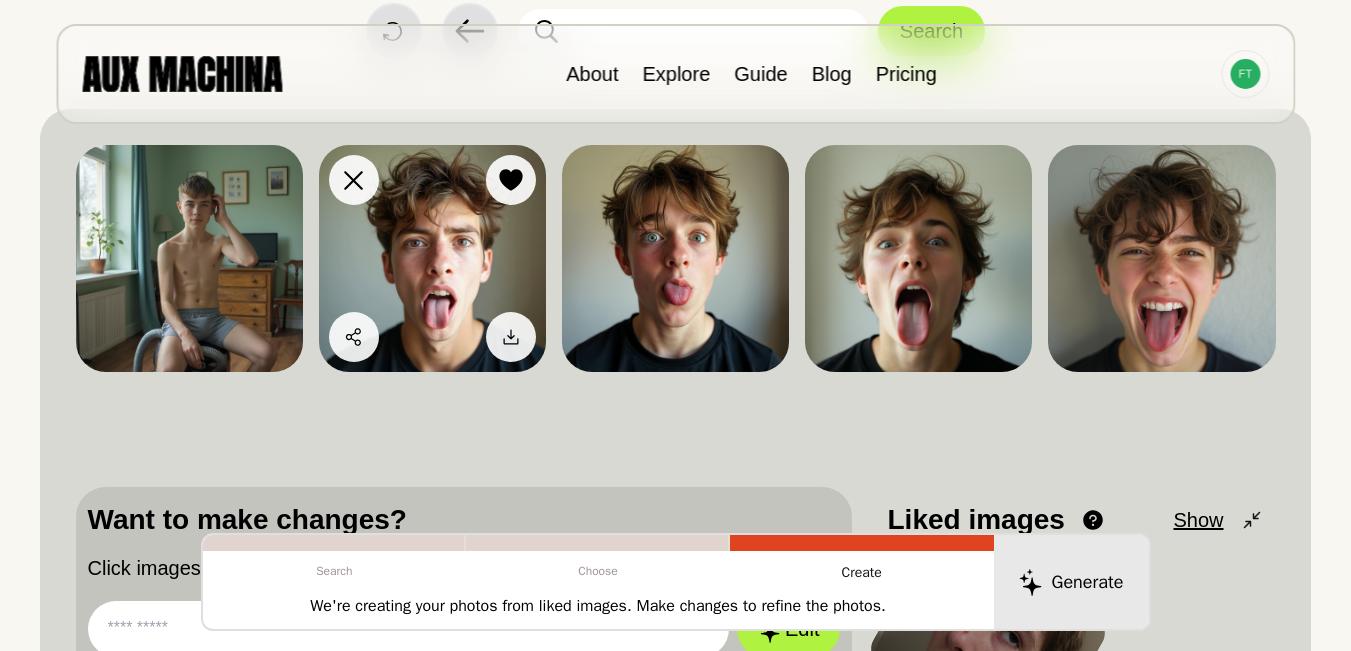click at bounding box center [432, 258] 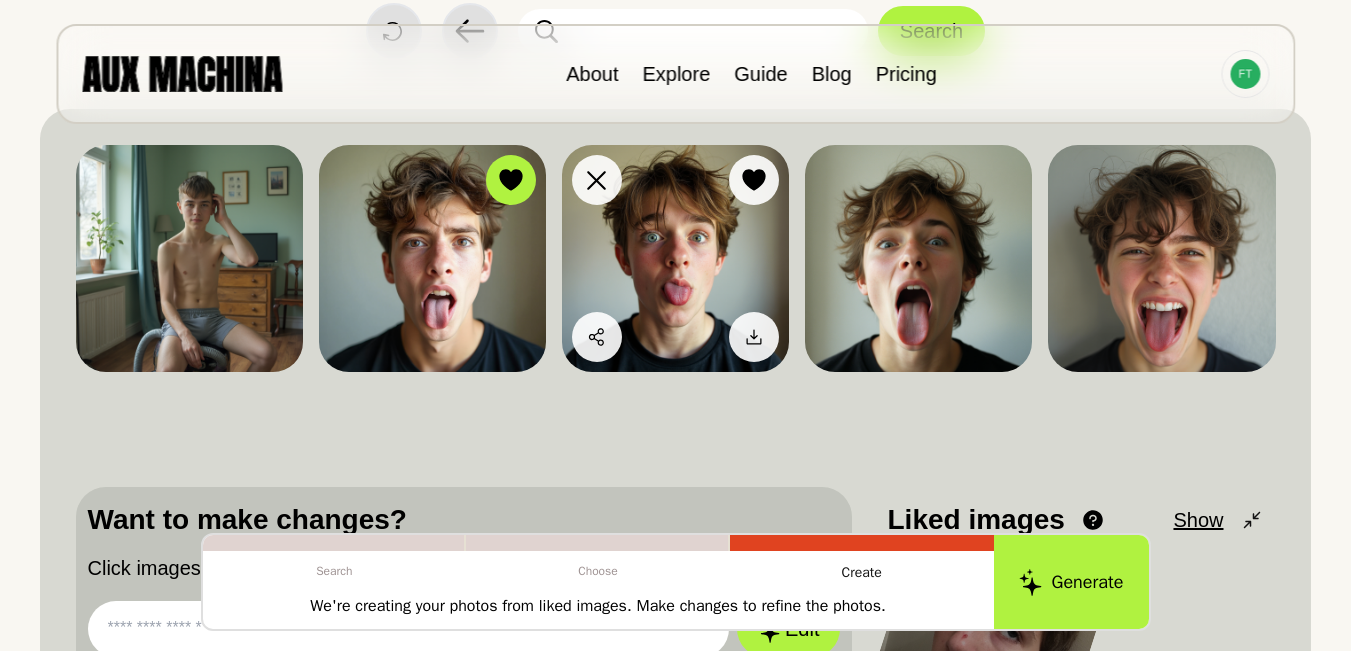 click at bounding box center (675, 258) 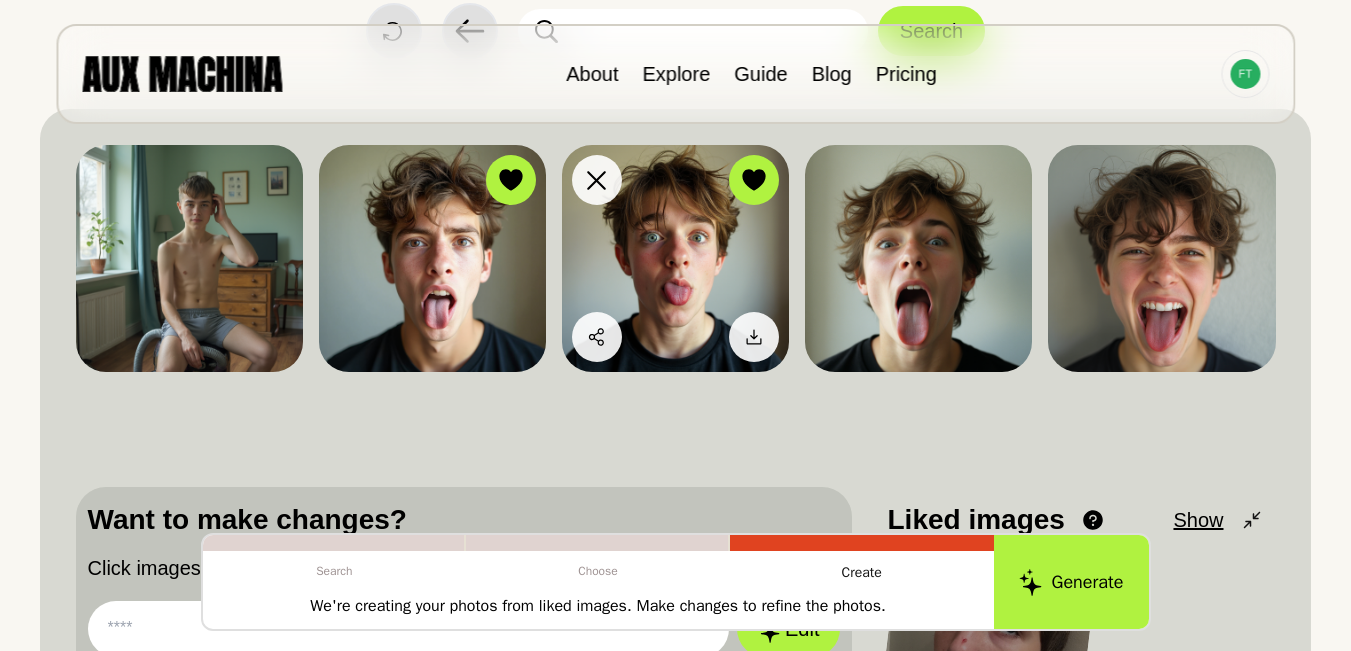 click at bounding box center (675, 258) 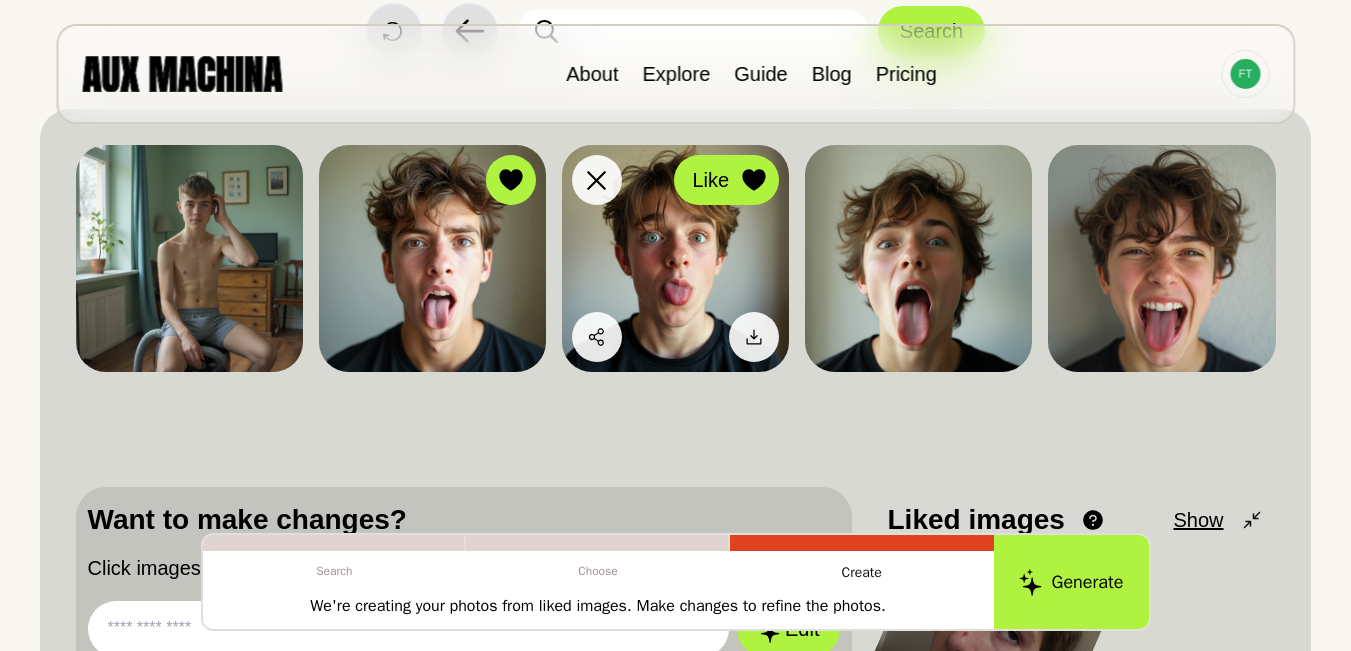 click at bounding box center (754, 180) 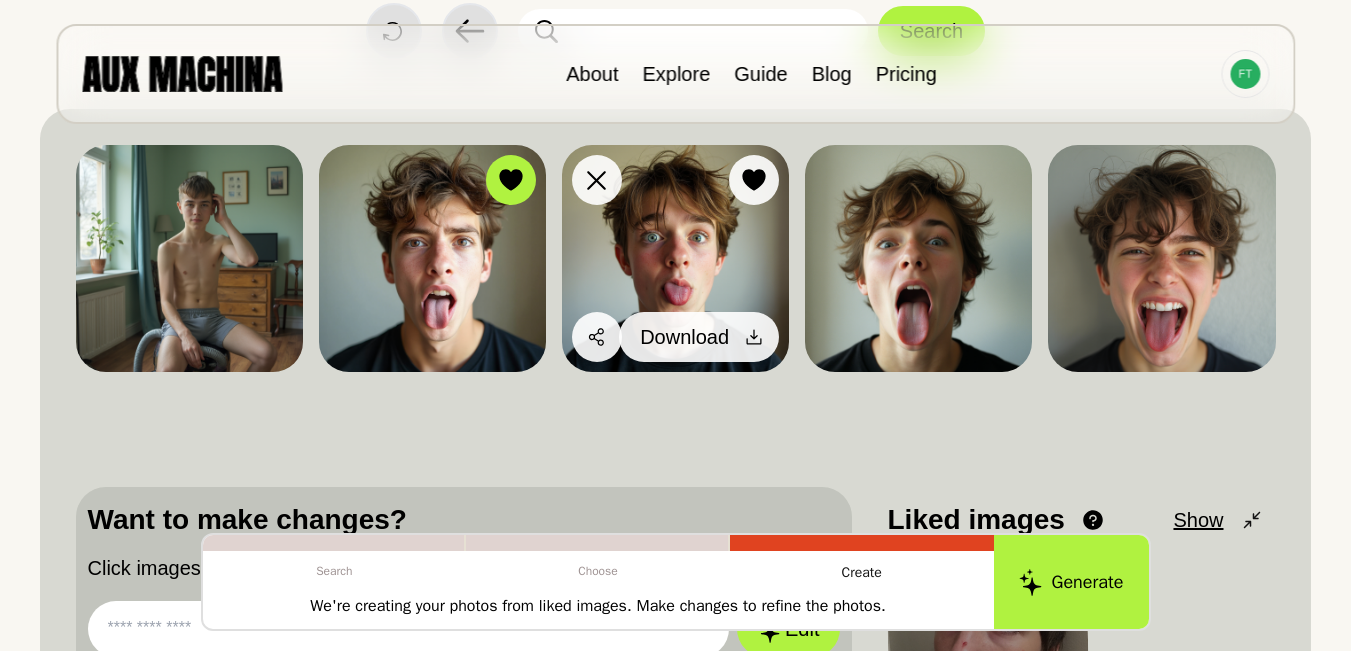 click 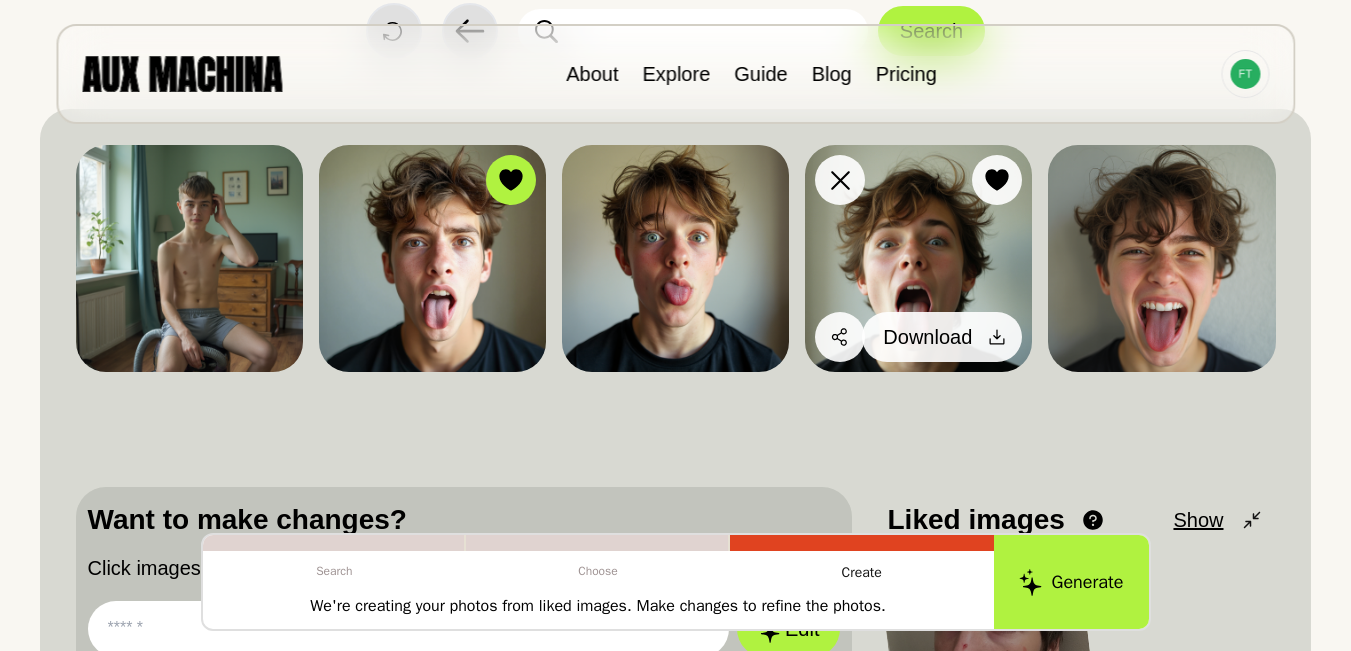 click 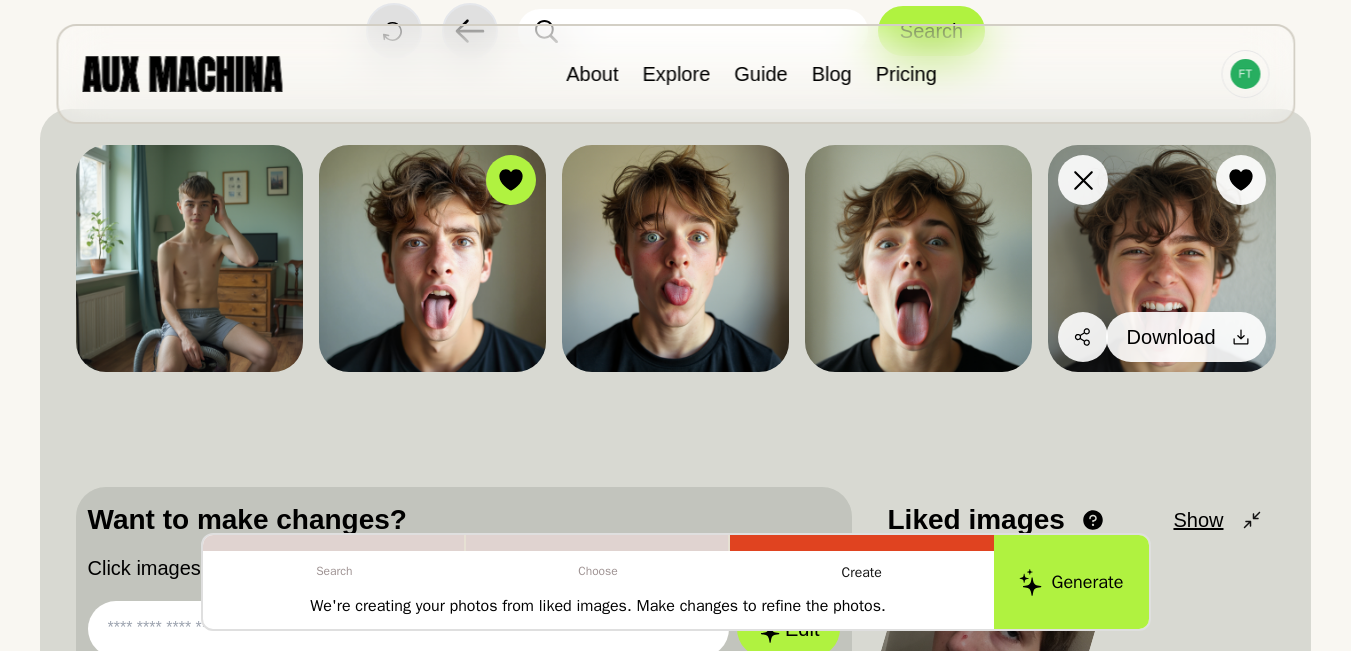 click 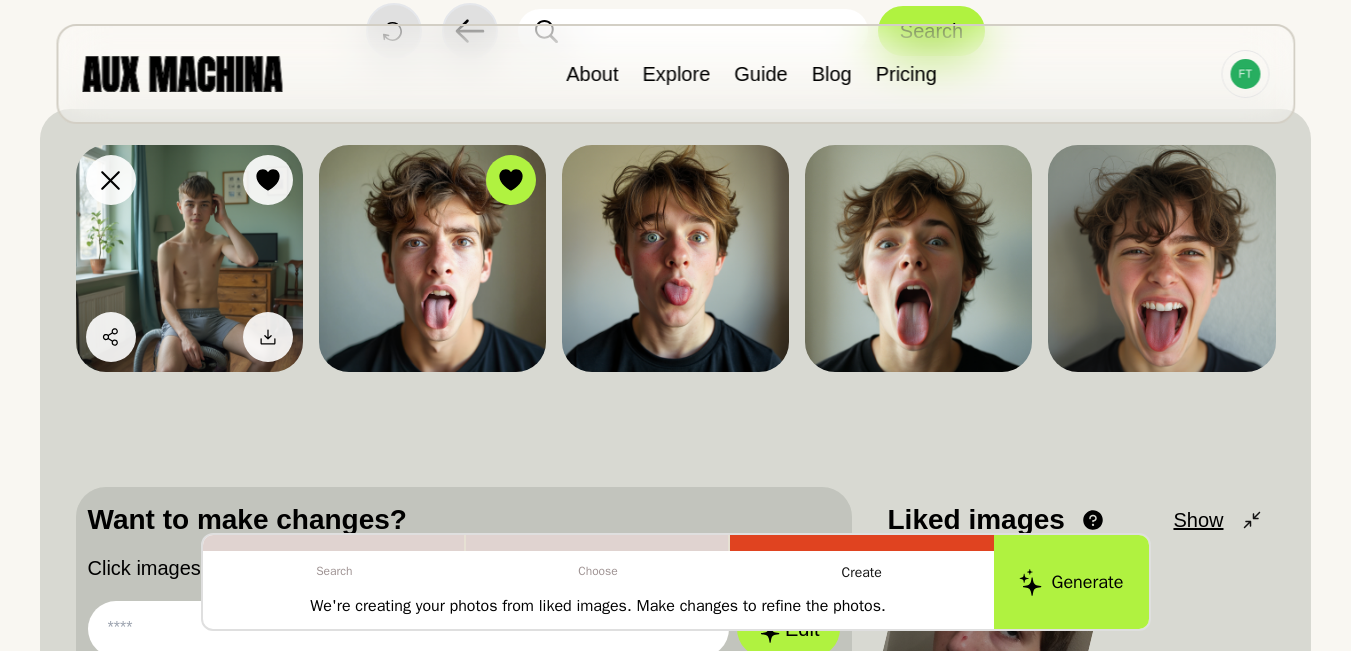 click 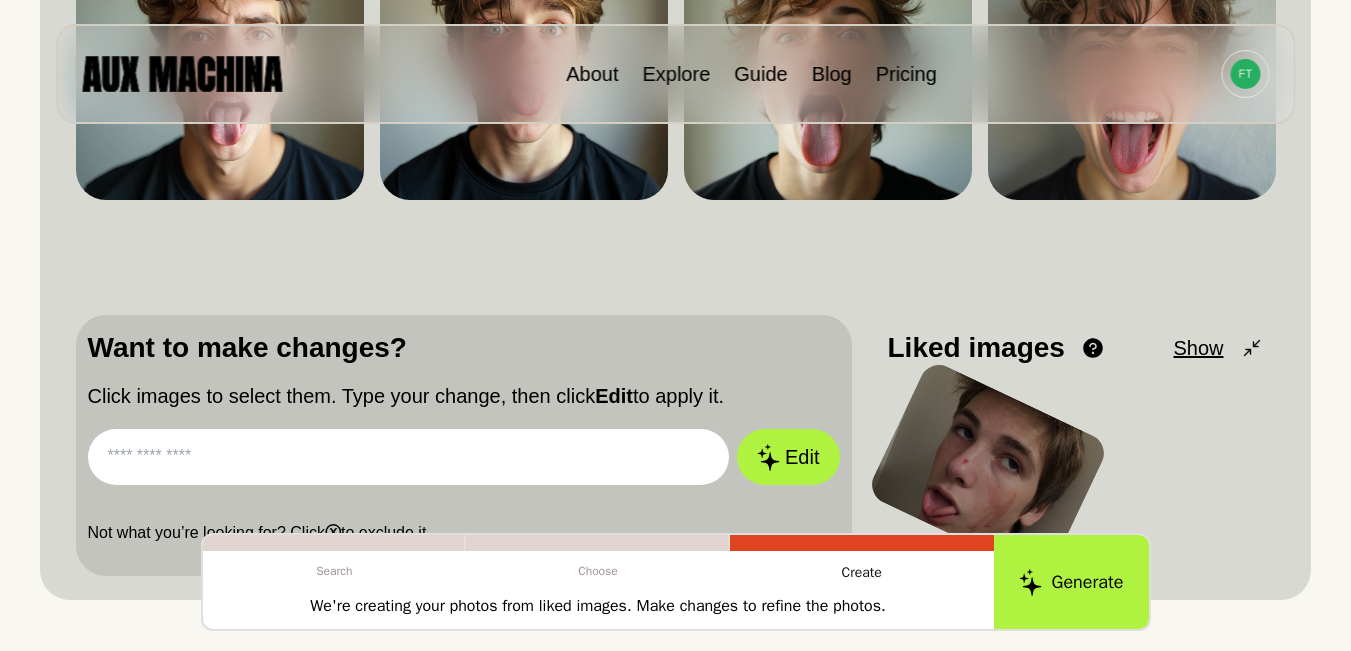 scroll, scrollTop: 500, scrollLeft: 0, axis: vertical 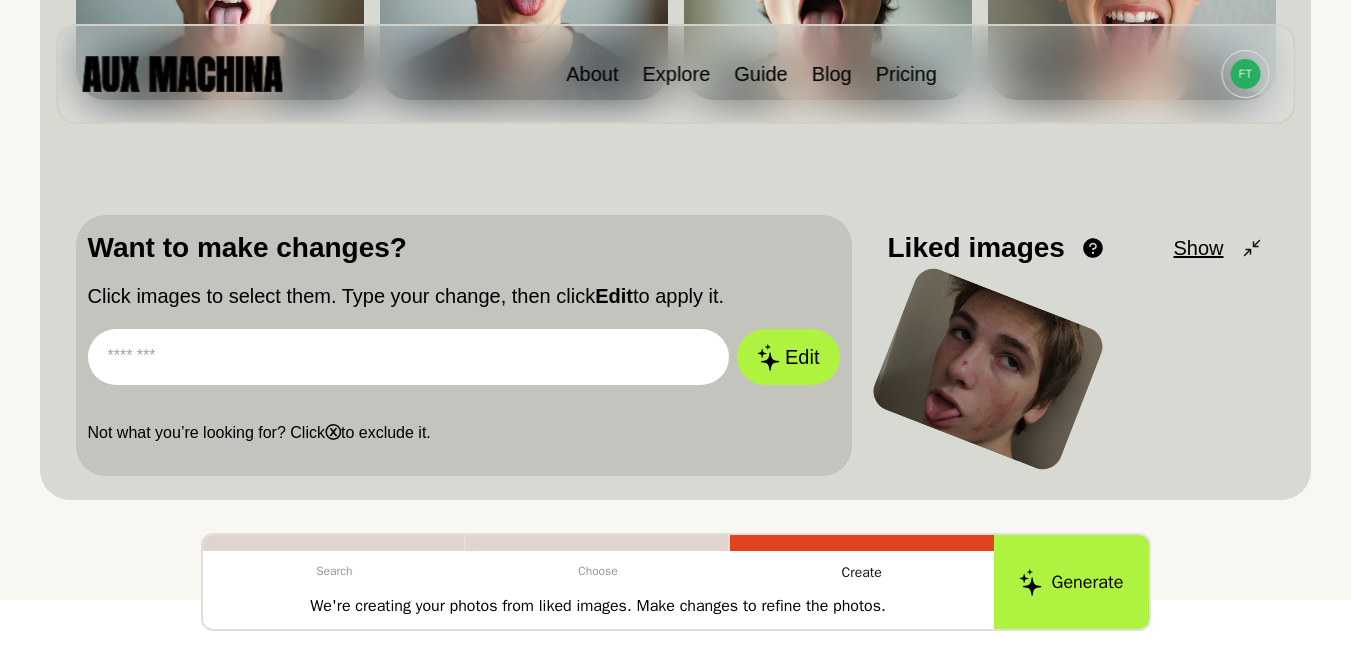 paste on "**********" 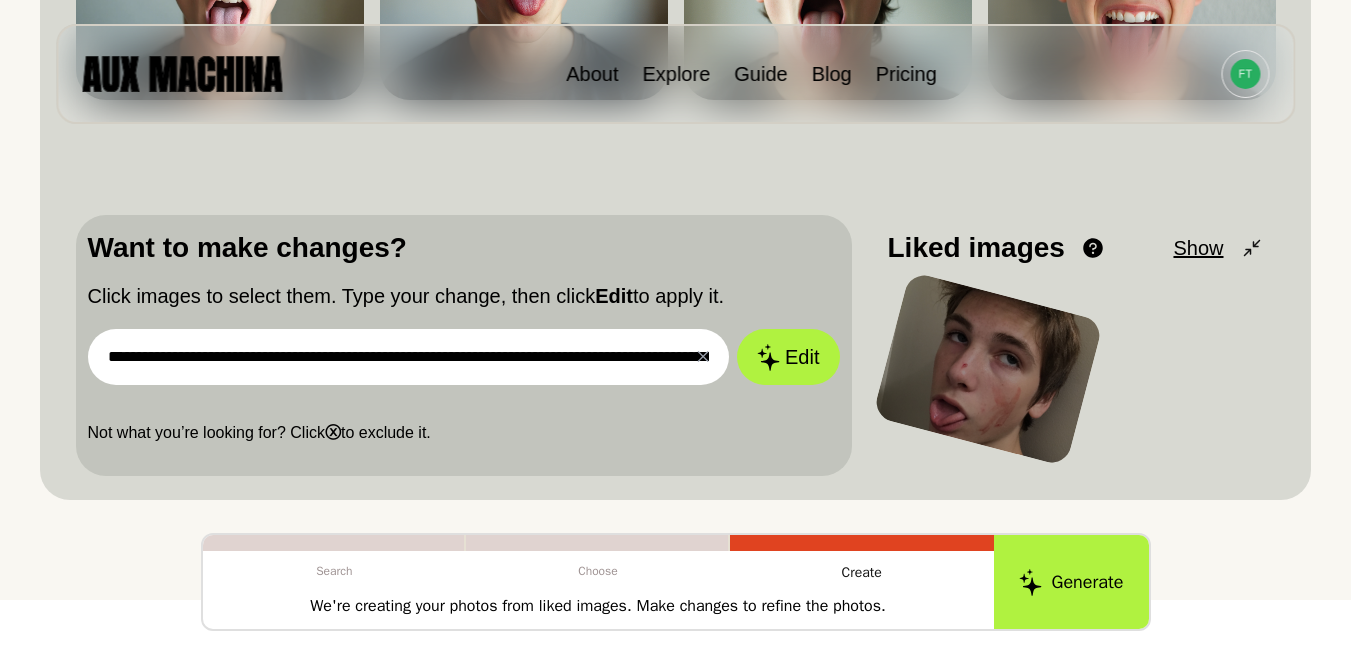 scroll, scrollTop: 0, scrollLeft: 4275, axis: horizontal 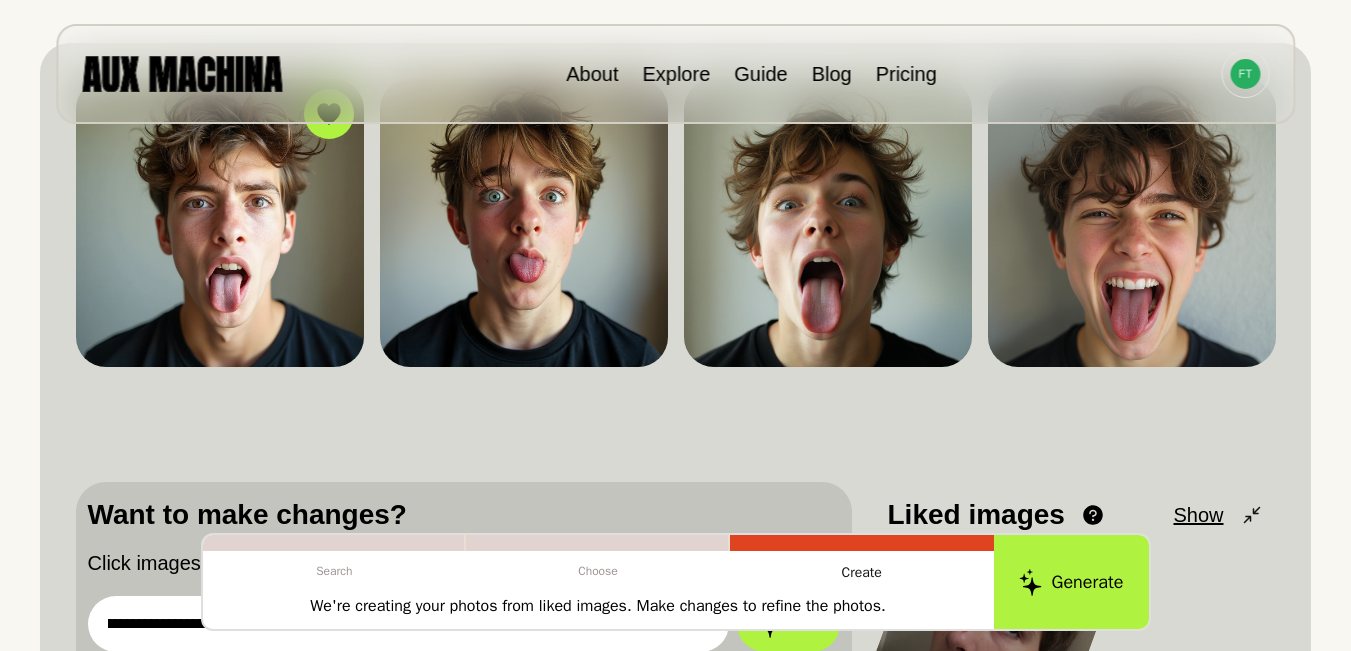 type on "**********" 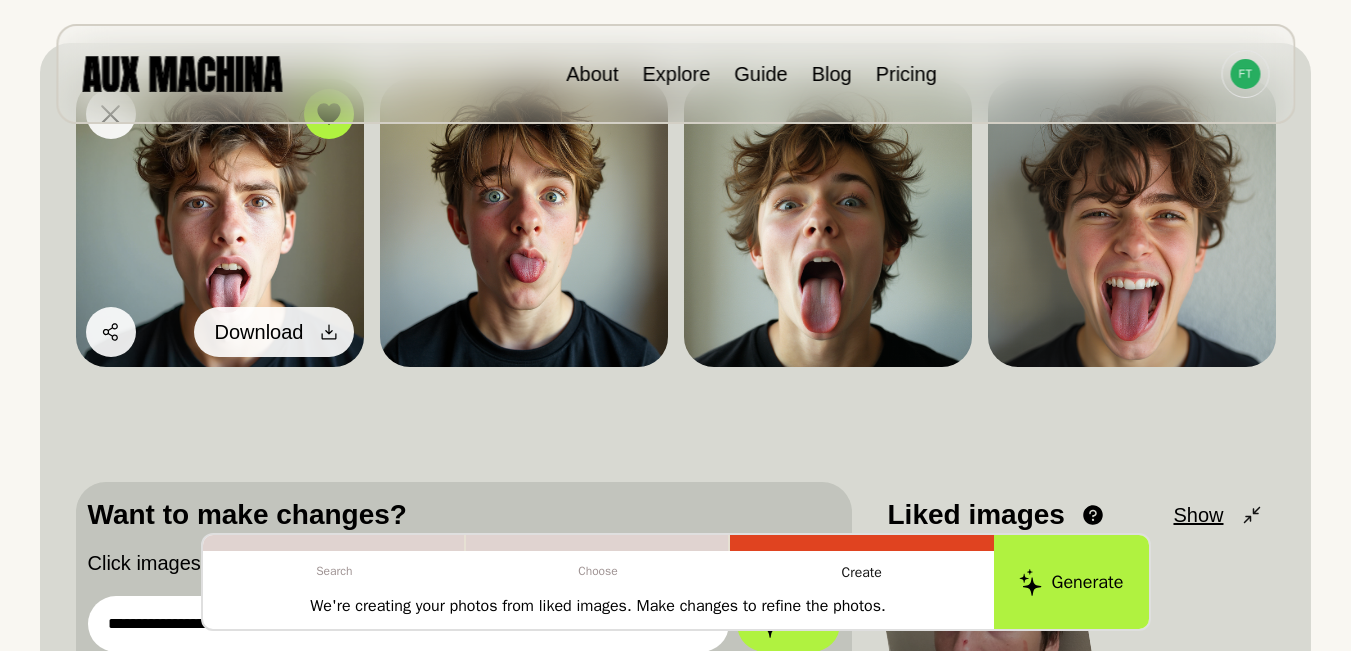 click 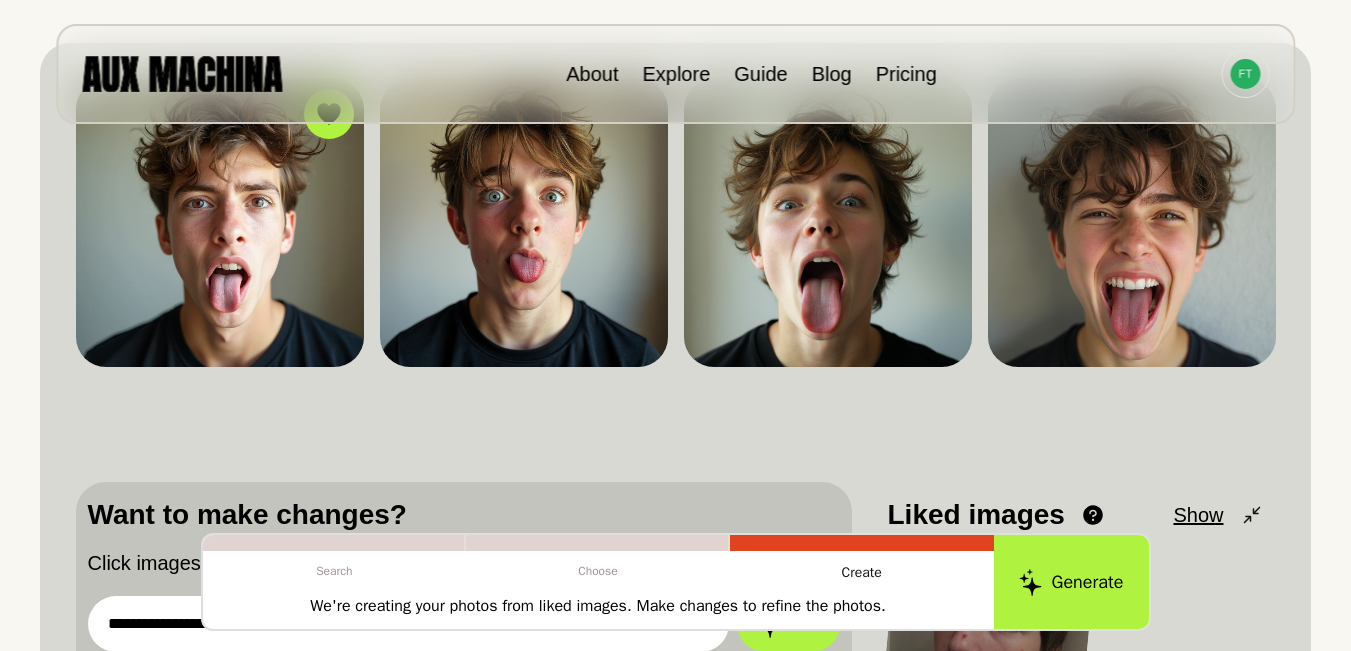 scroll, scrollTop: 367, scrollLeft: 0, axis: vertical 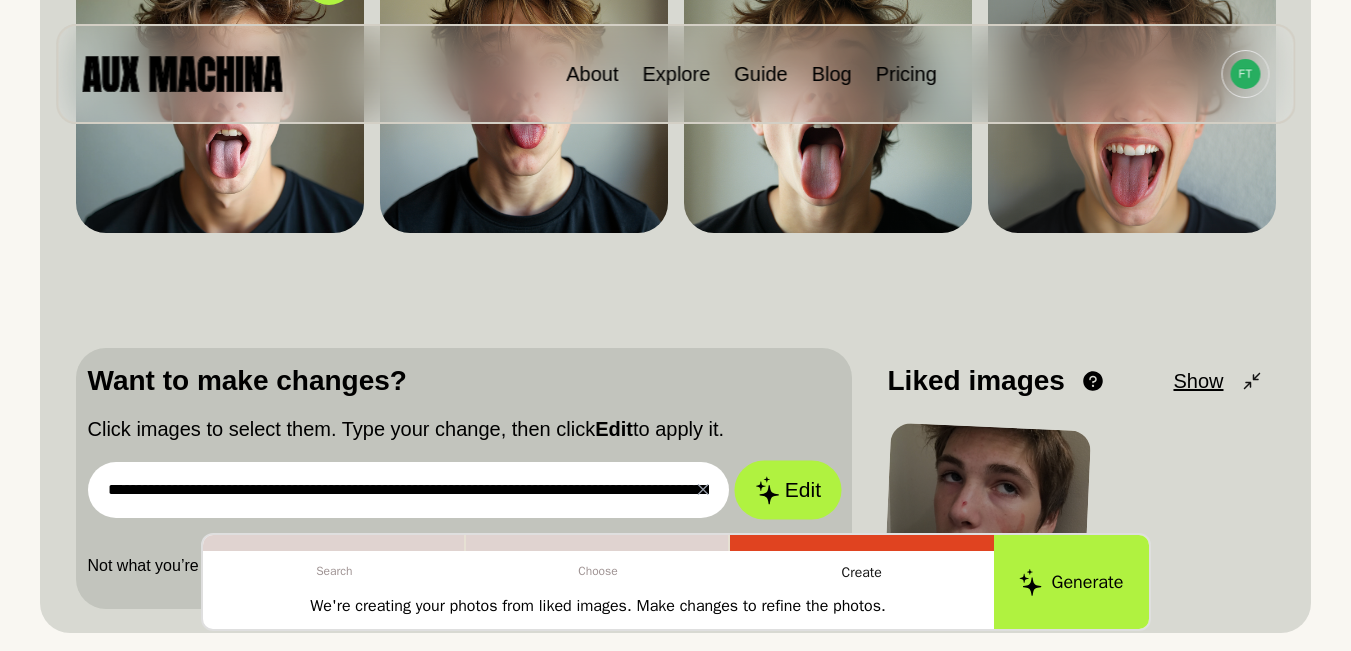 click 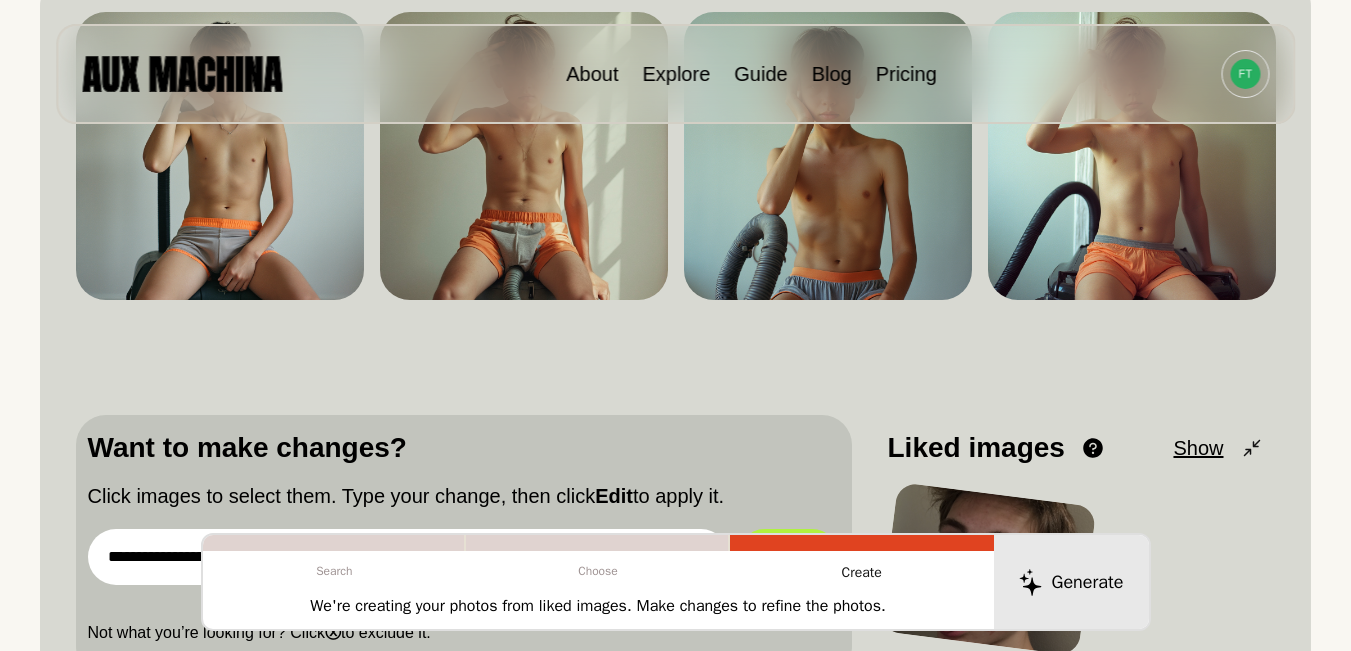 scroll, scrollTop: 233, scrollLeft: 0, axis: vertical 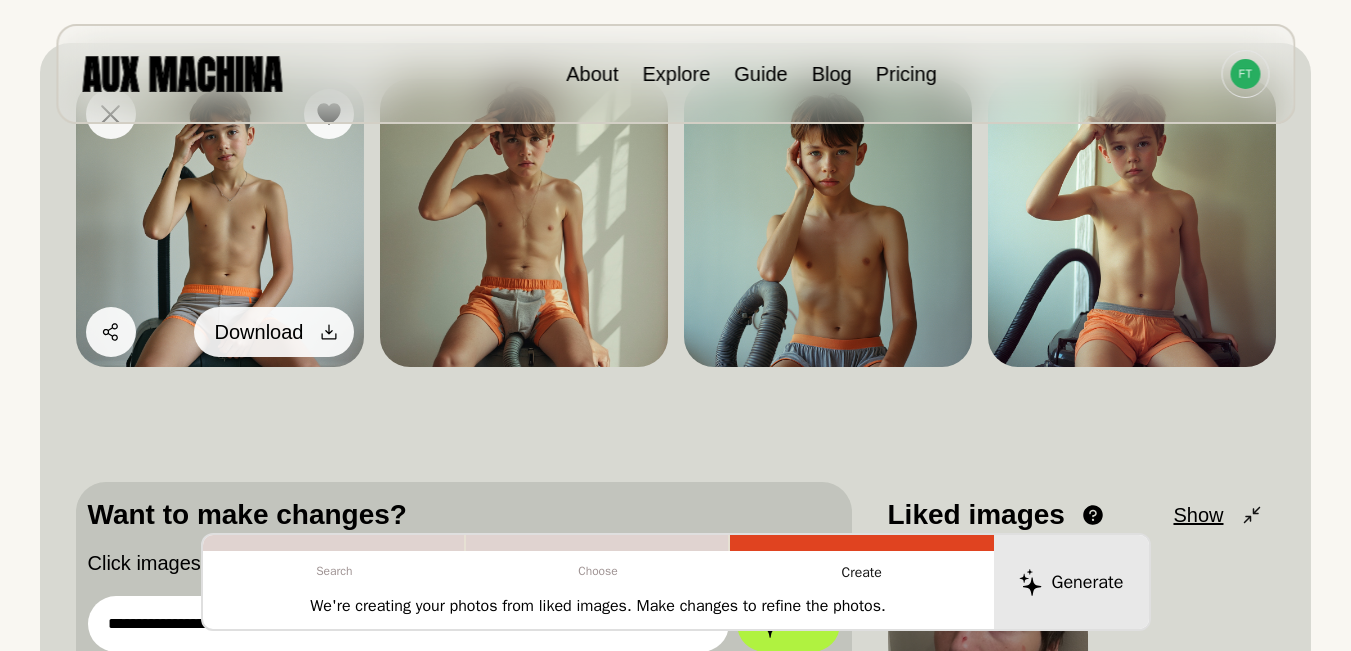 click 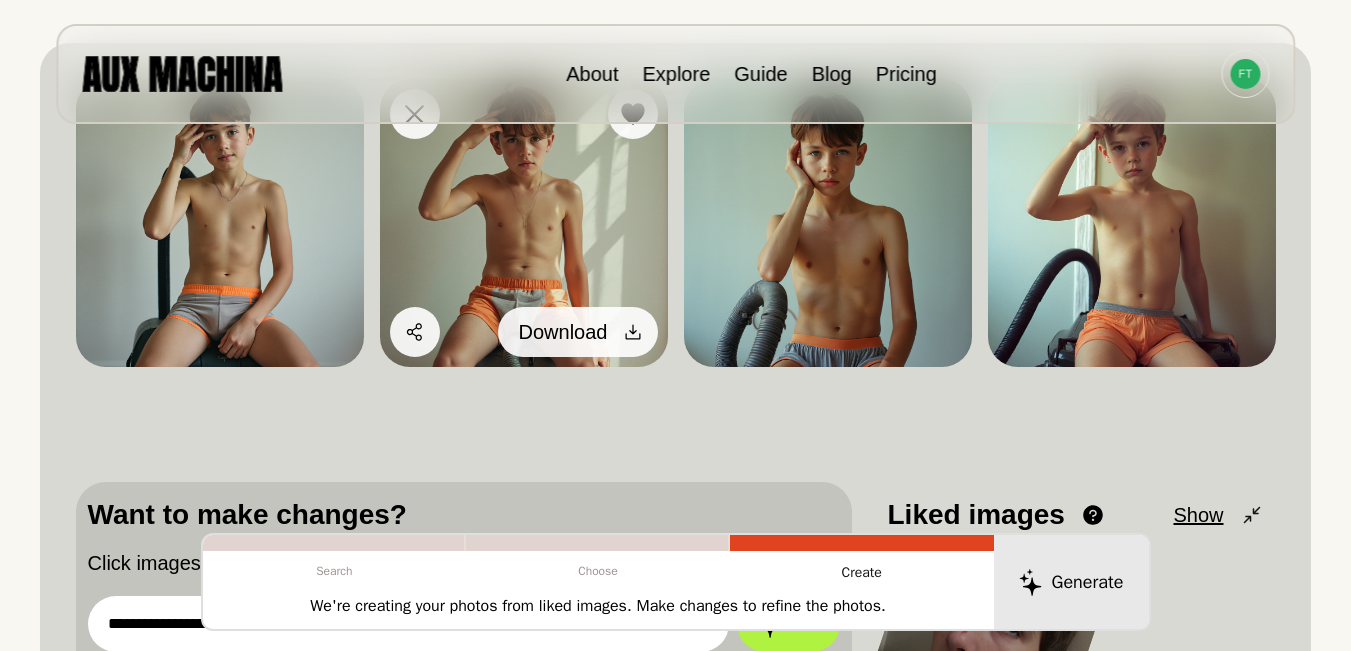 click on "Download" at bounding box center (578, 332) 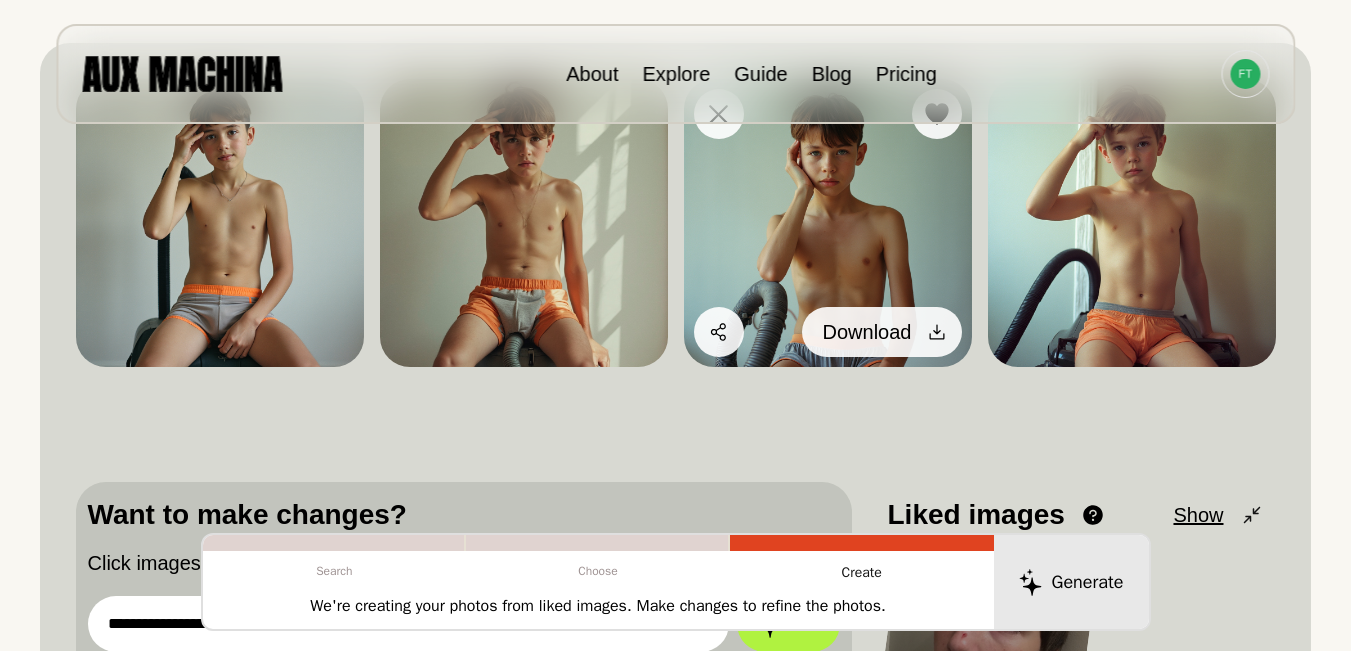 click 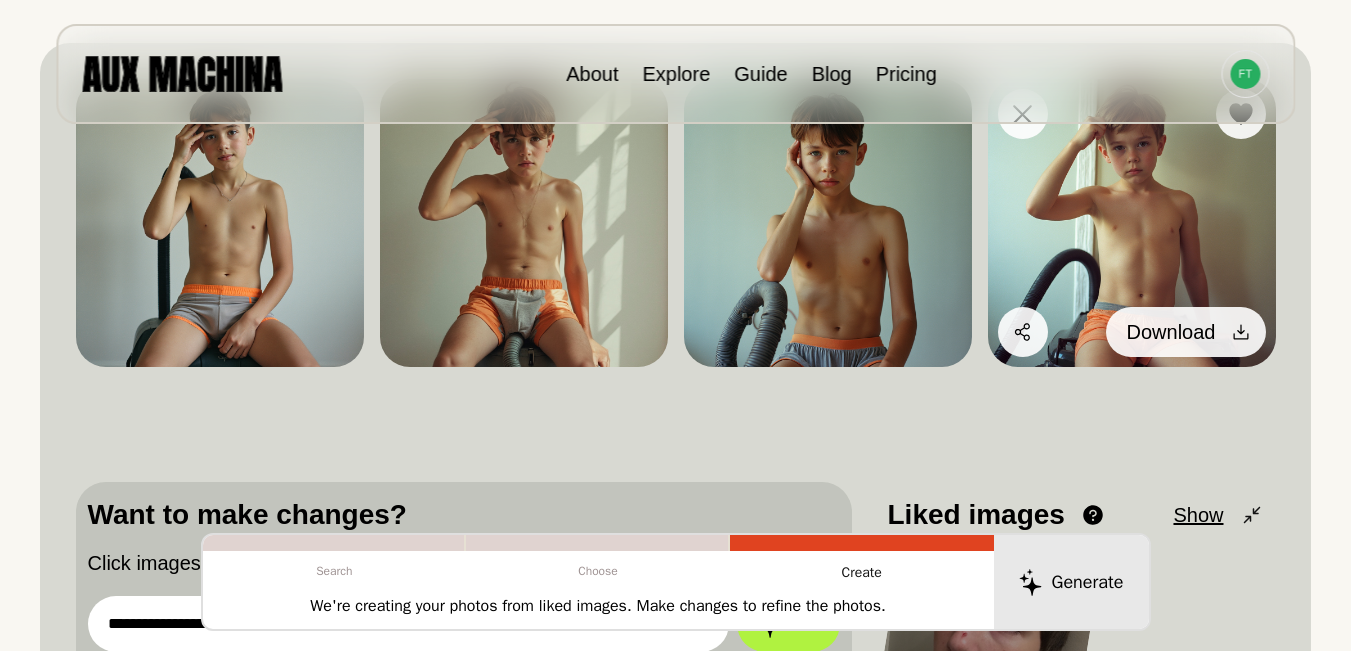 click on "Download" at bounding box center [1186, 332] 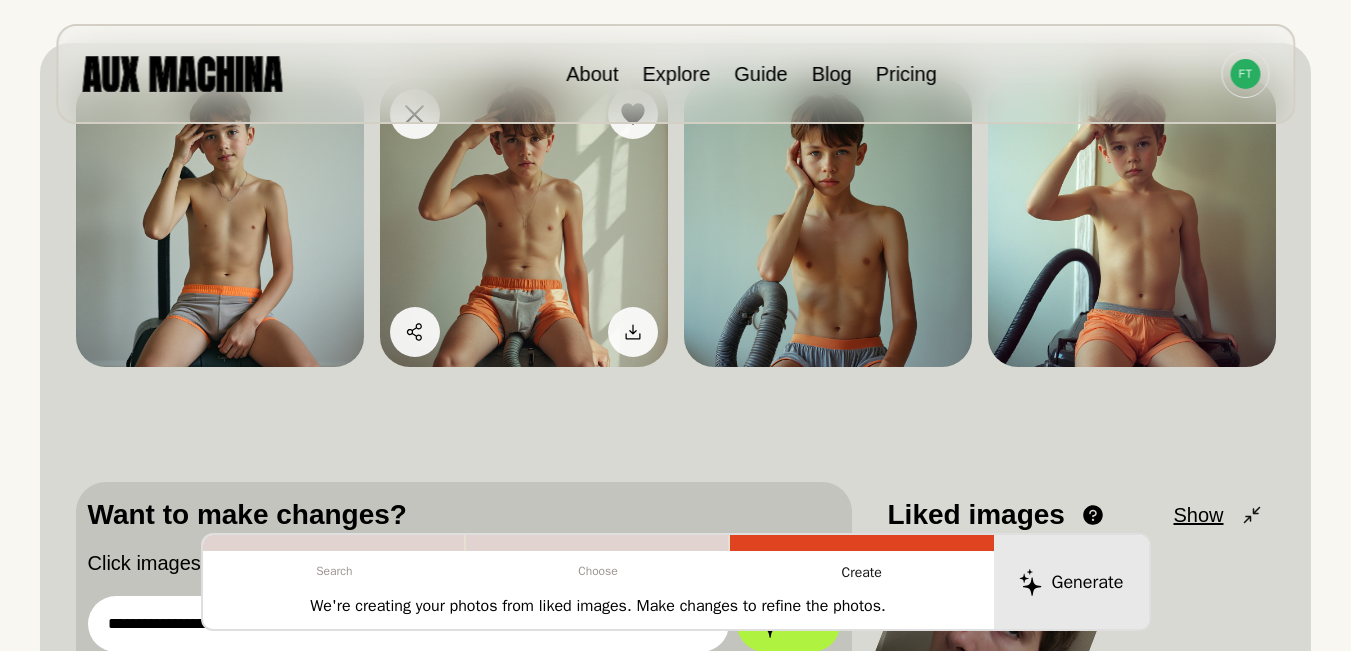 click at bounding box center (524, 223) 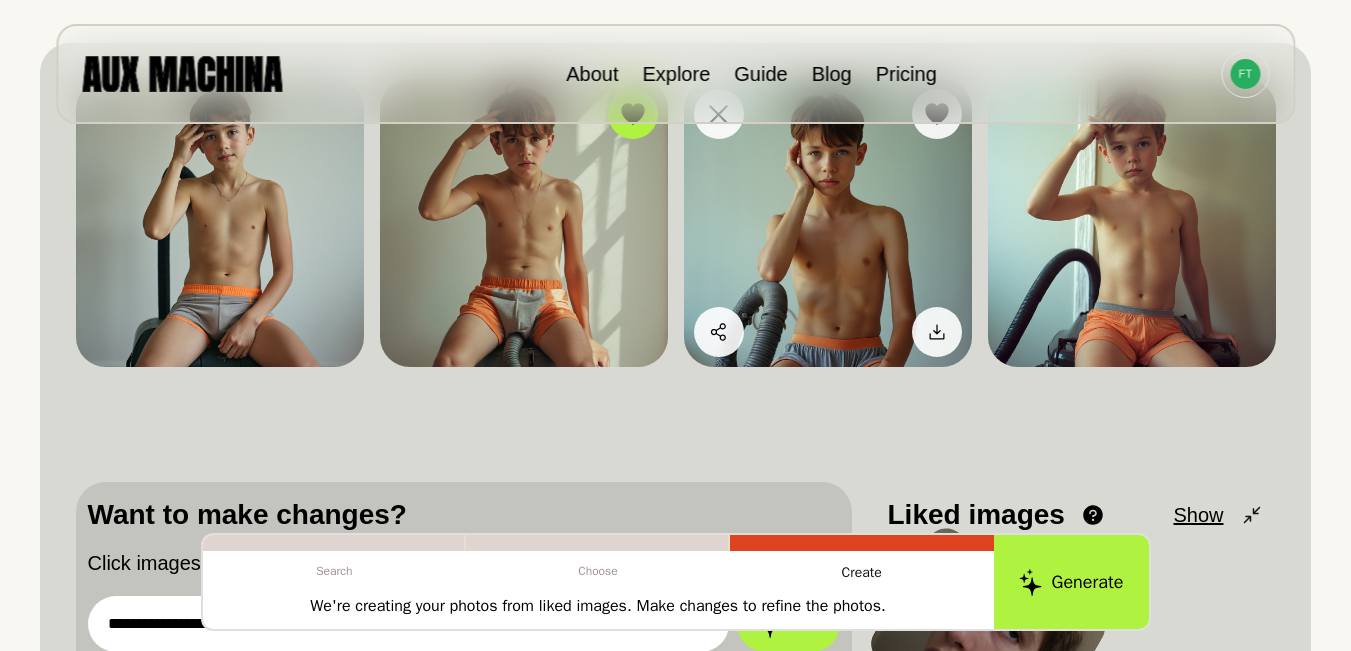 scroll, scrollTop: 433, scrollLeft: 0, axis: vertical 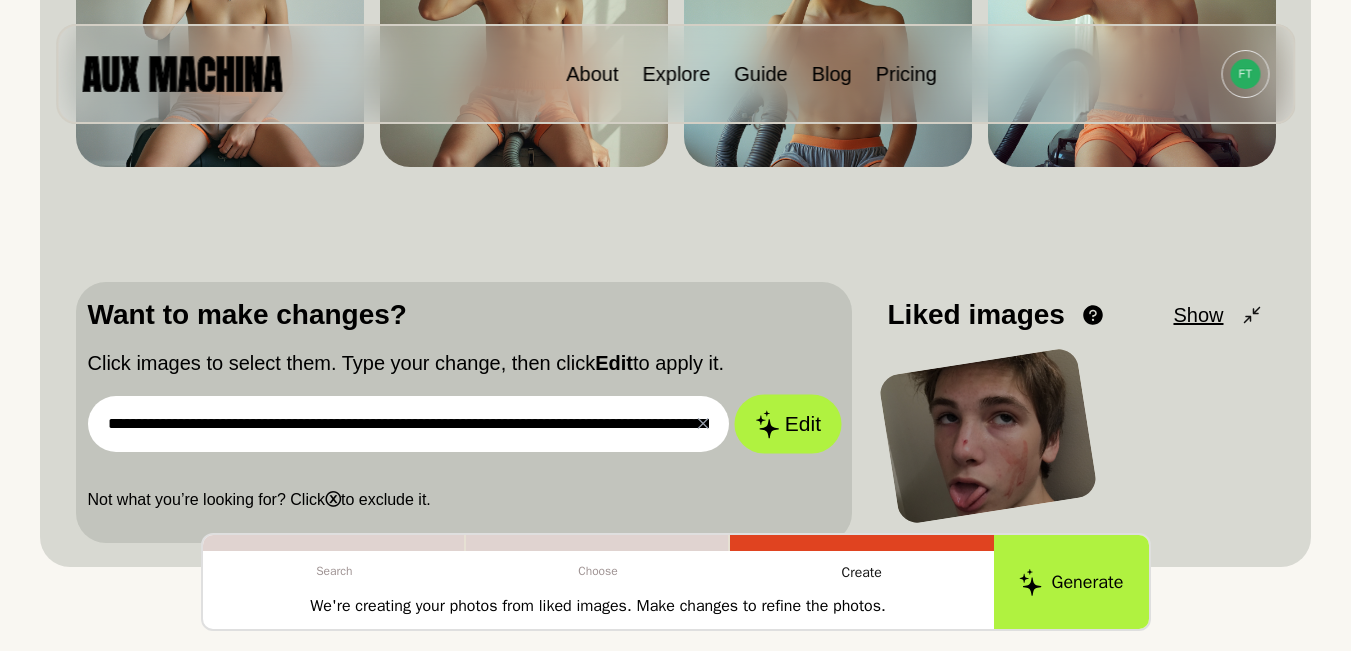 click 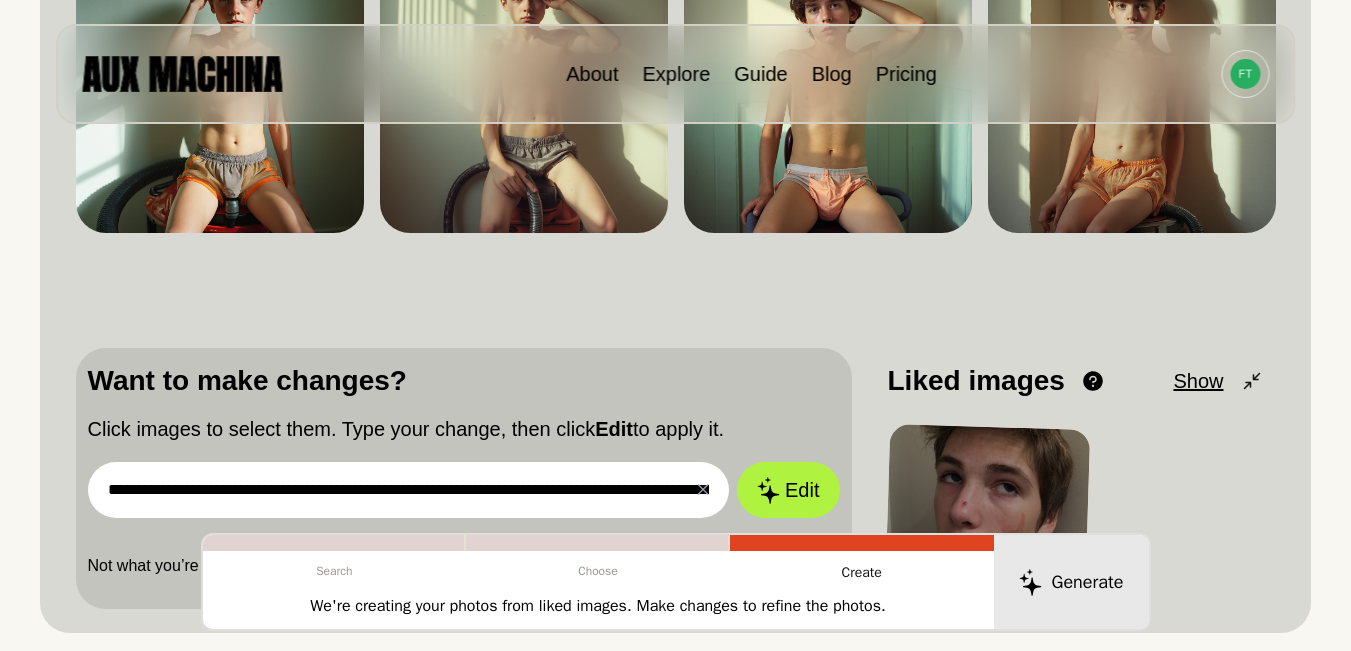 scroll, scrollTop: 333, scrollLeft: 0, axis: vertical 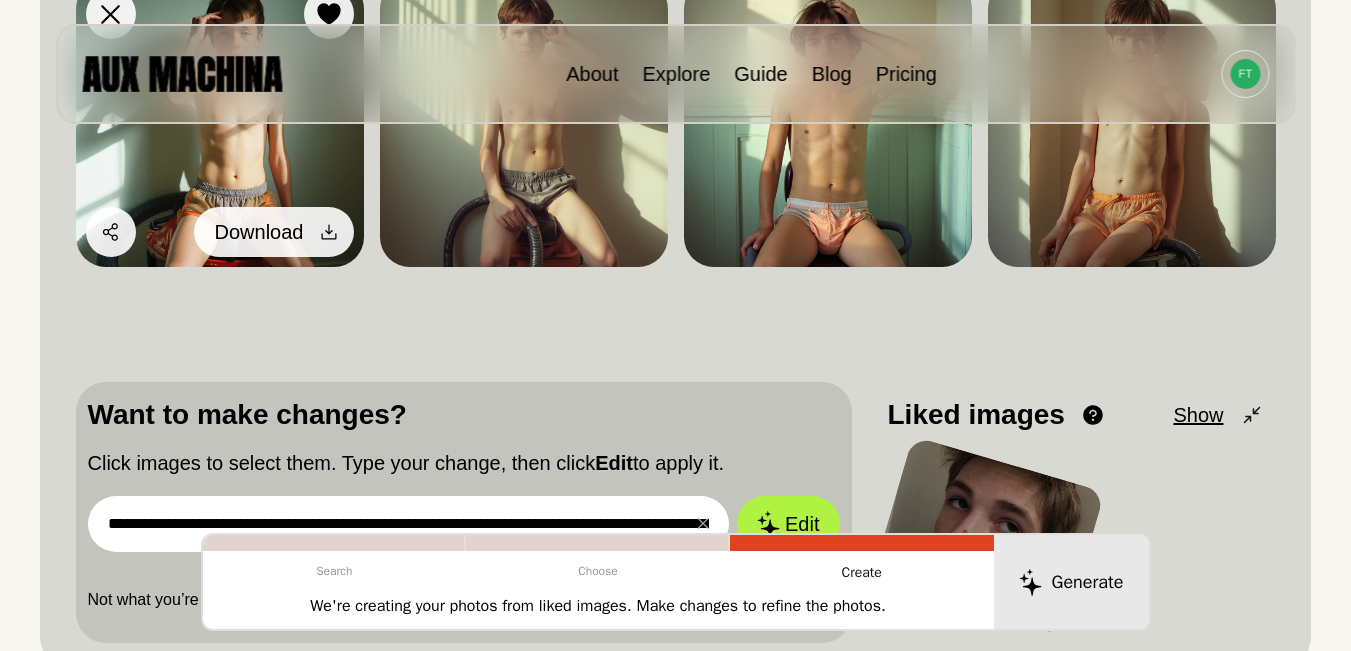 click on "Download" at bounding box center [274, 232] 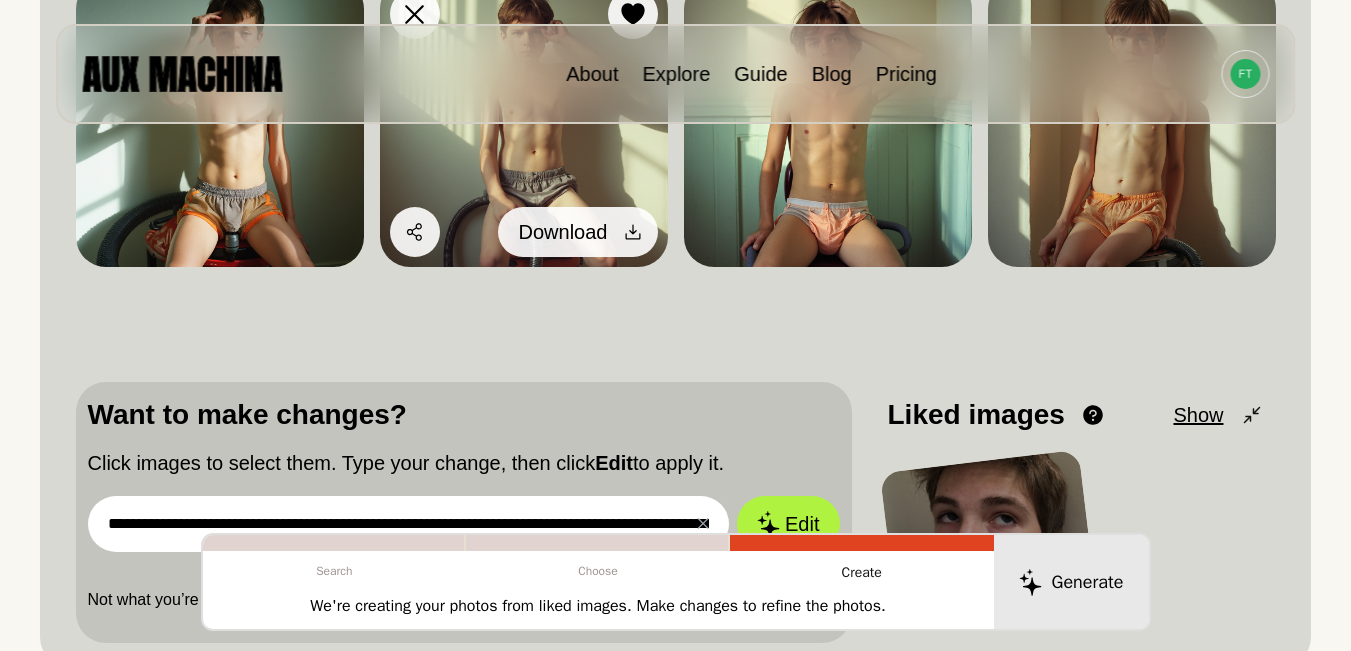 click 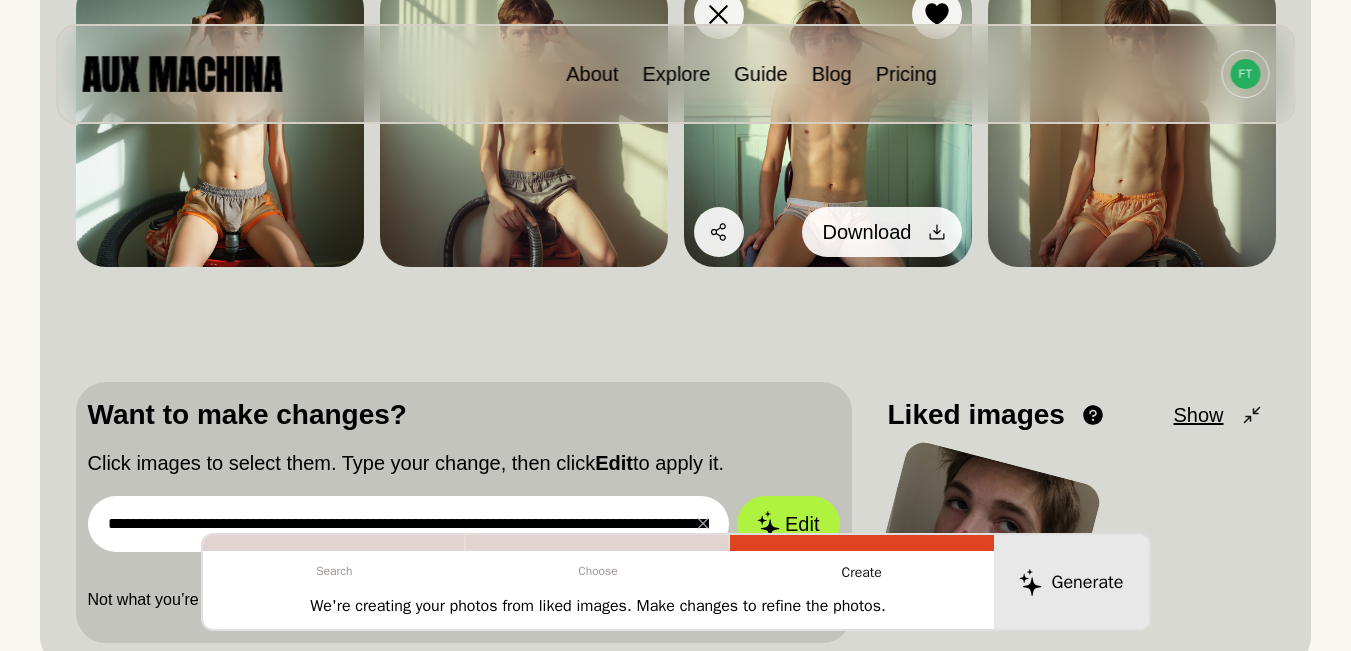 click at bounding box center [937, 232] 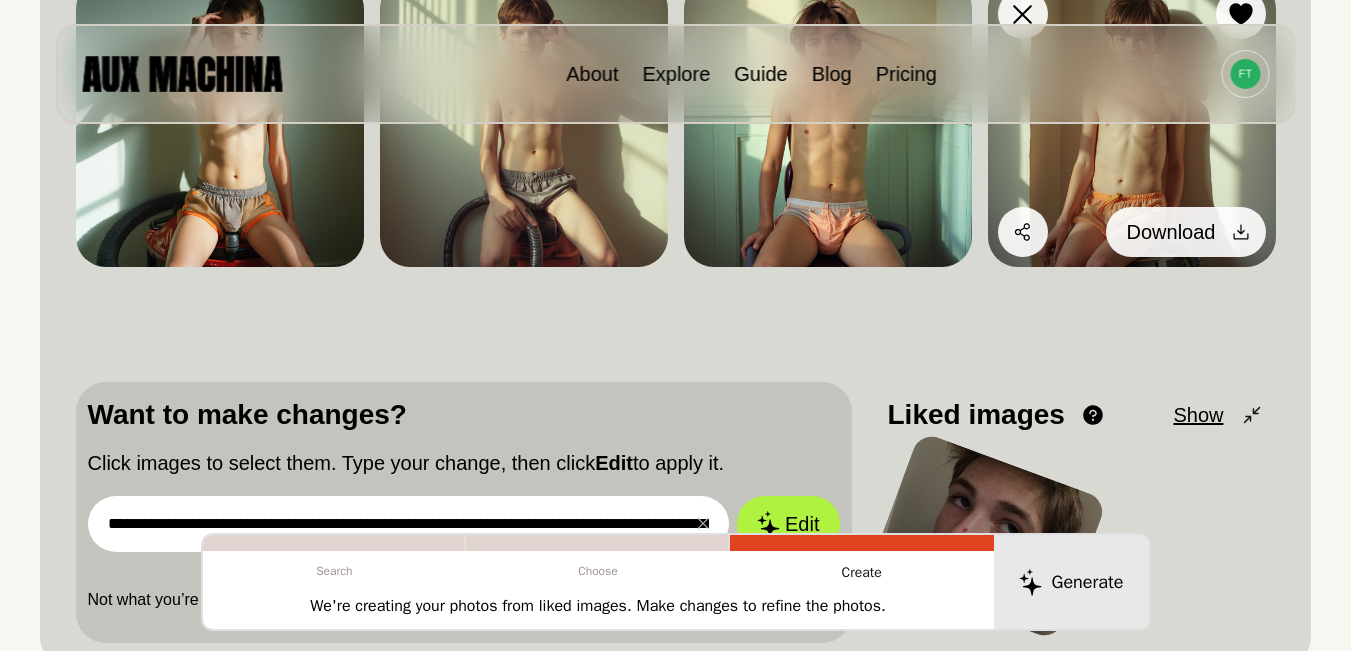 click 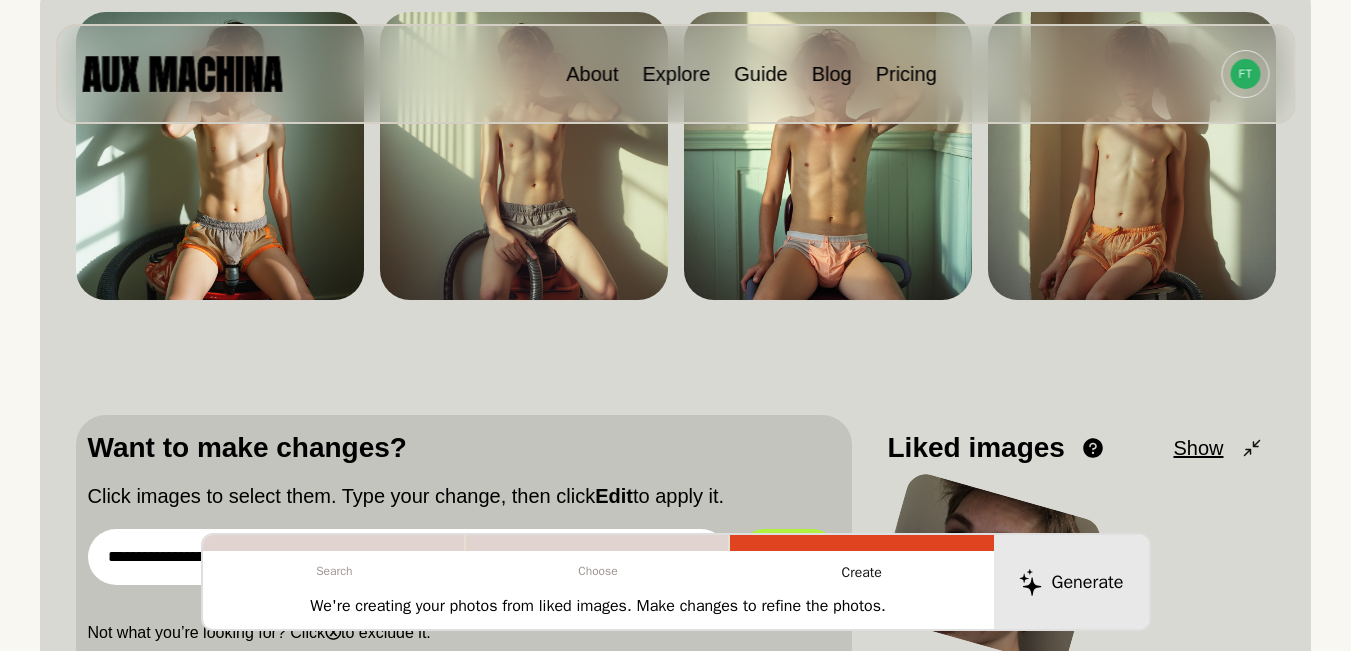 scroll, scrollTop: 200, scrollLeft: 0, axis: vertical 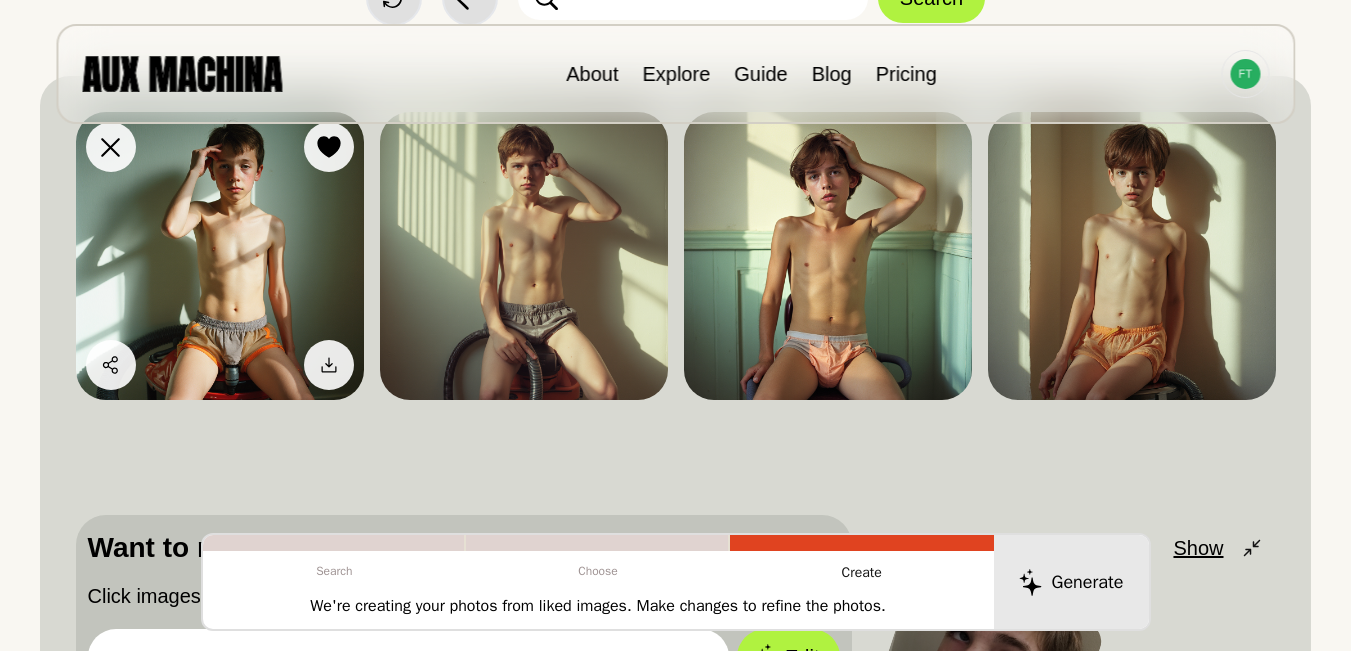 click at bounding box center (220, 256) 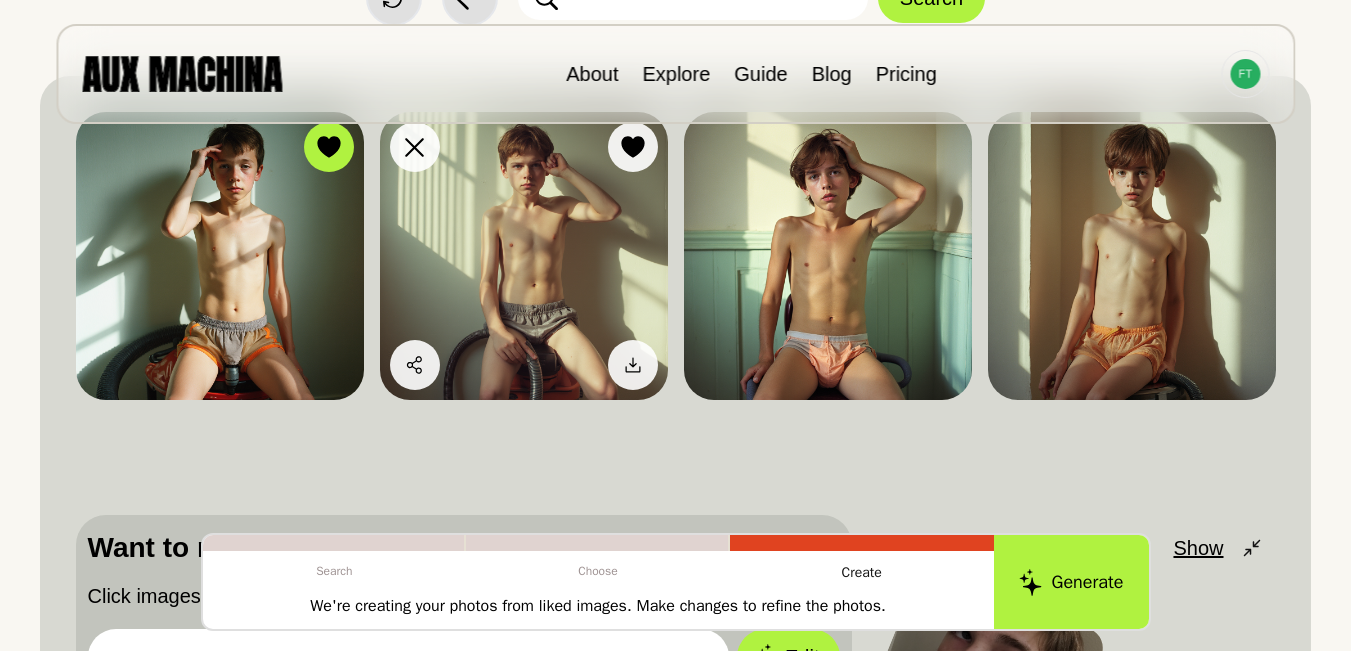 click at bounding box center (524, 256) 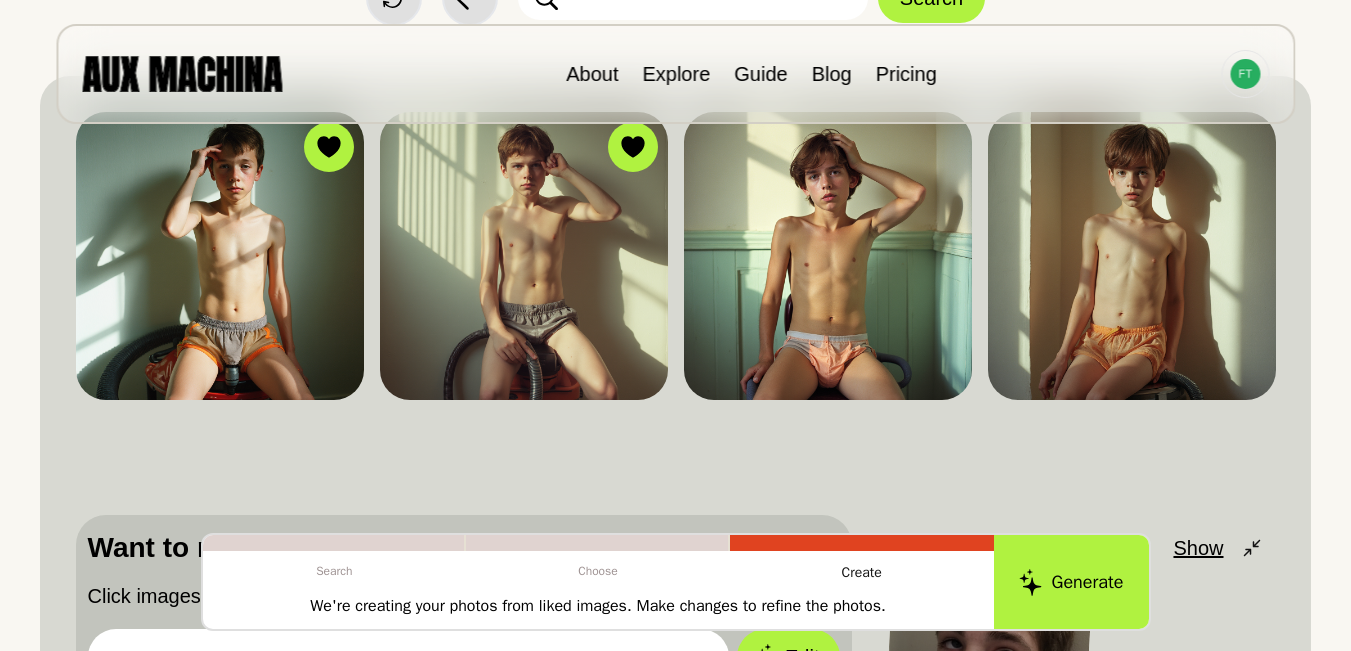 scroll, scrollTop: 367, scrollLeft: 0, axis: vertical 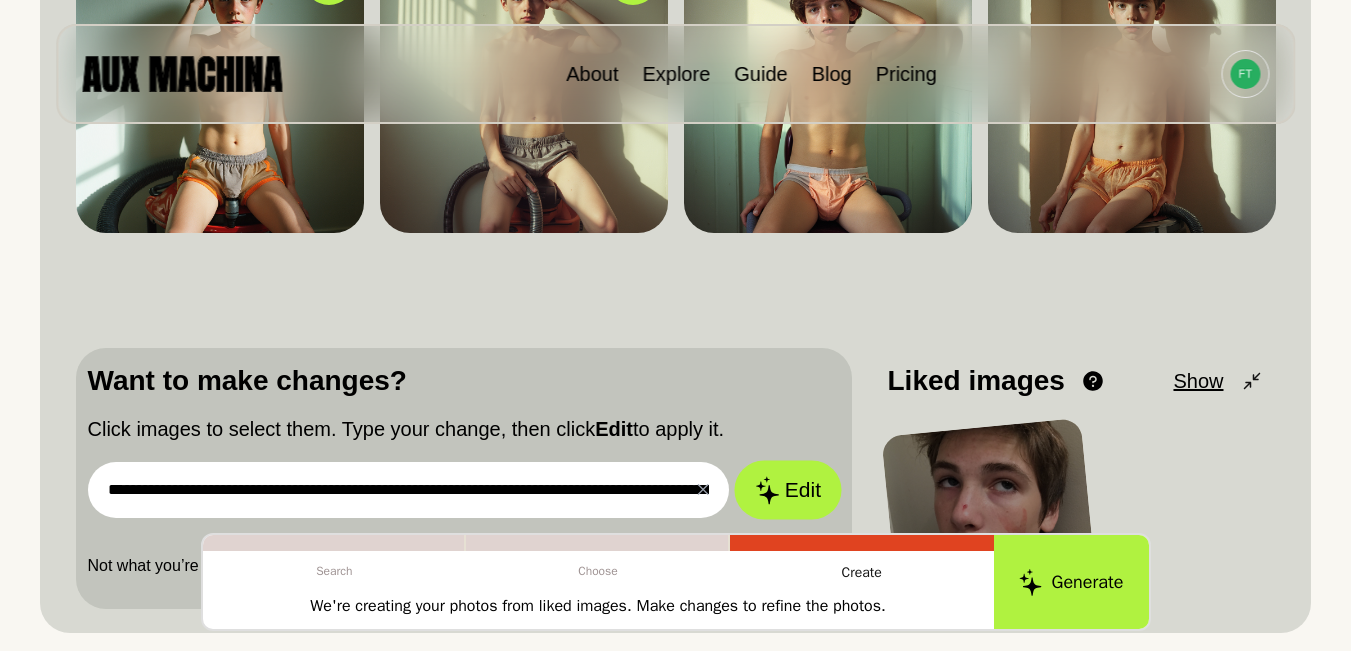 click on "Edit" at bounding box center (788, 490) 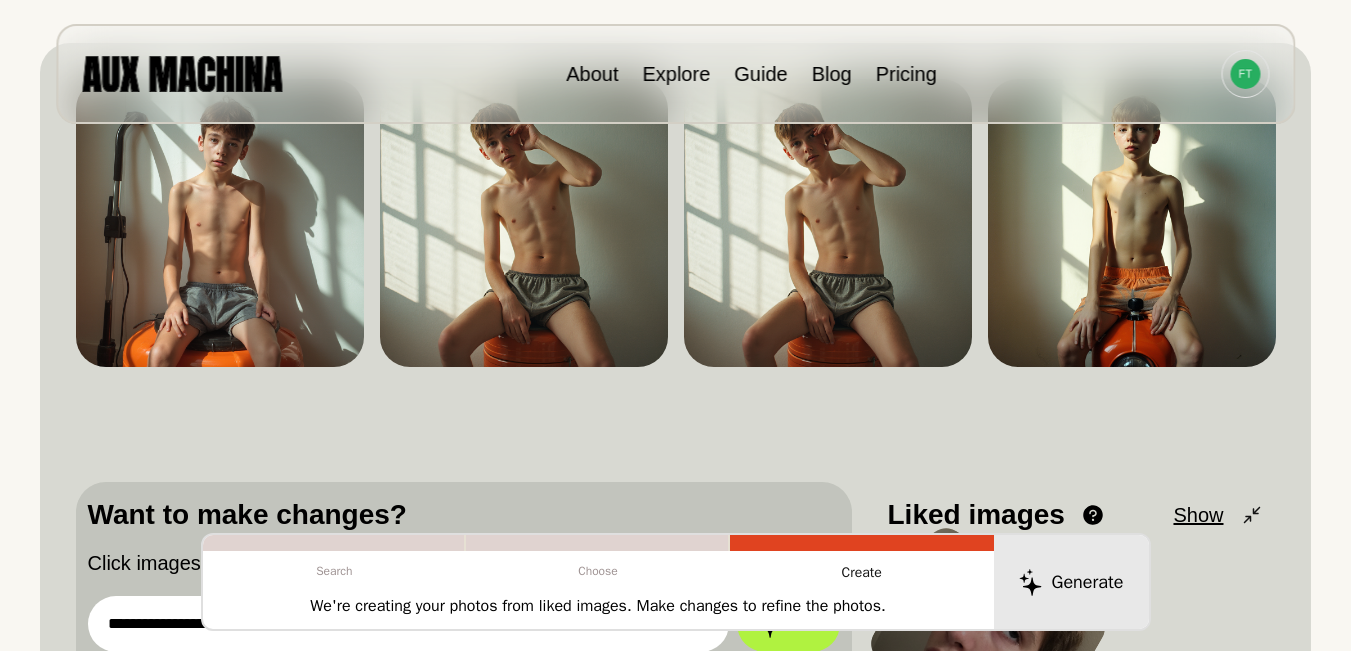 scroll, scrollTop: 200, scrollLeft: 0, axis: vertical 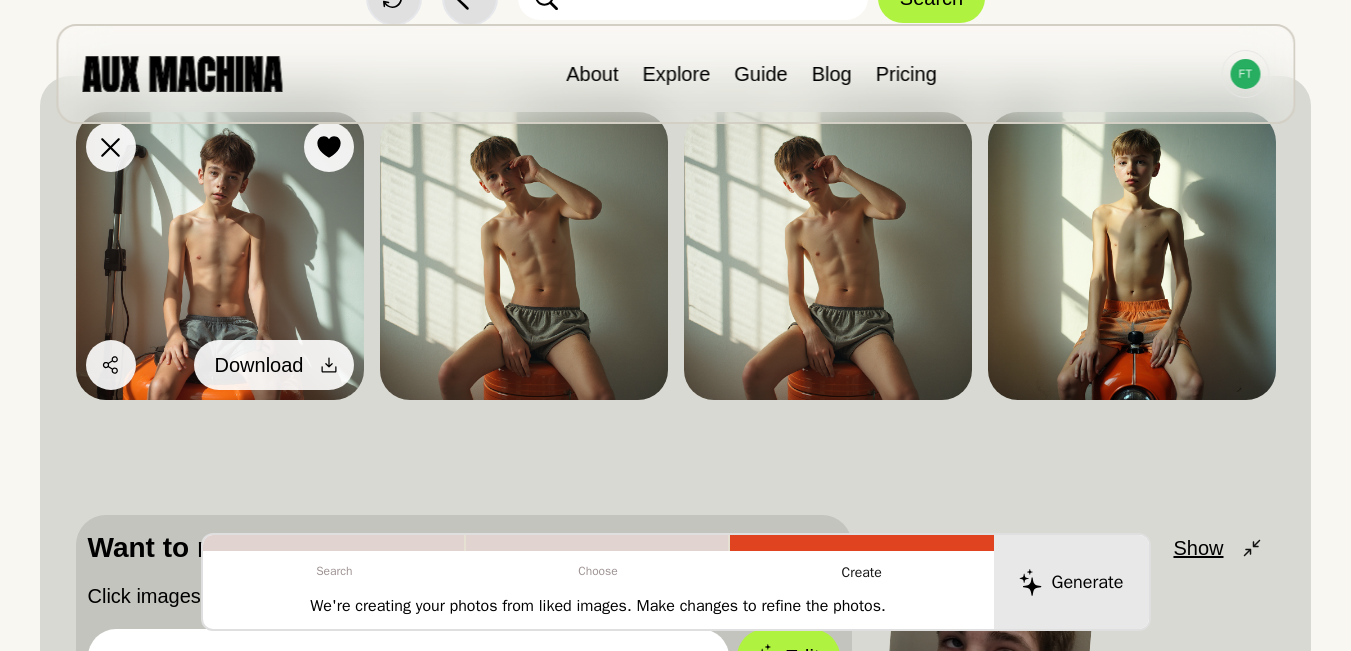 click 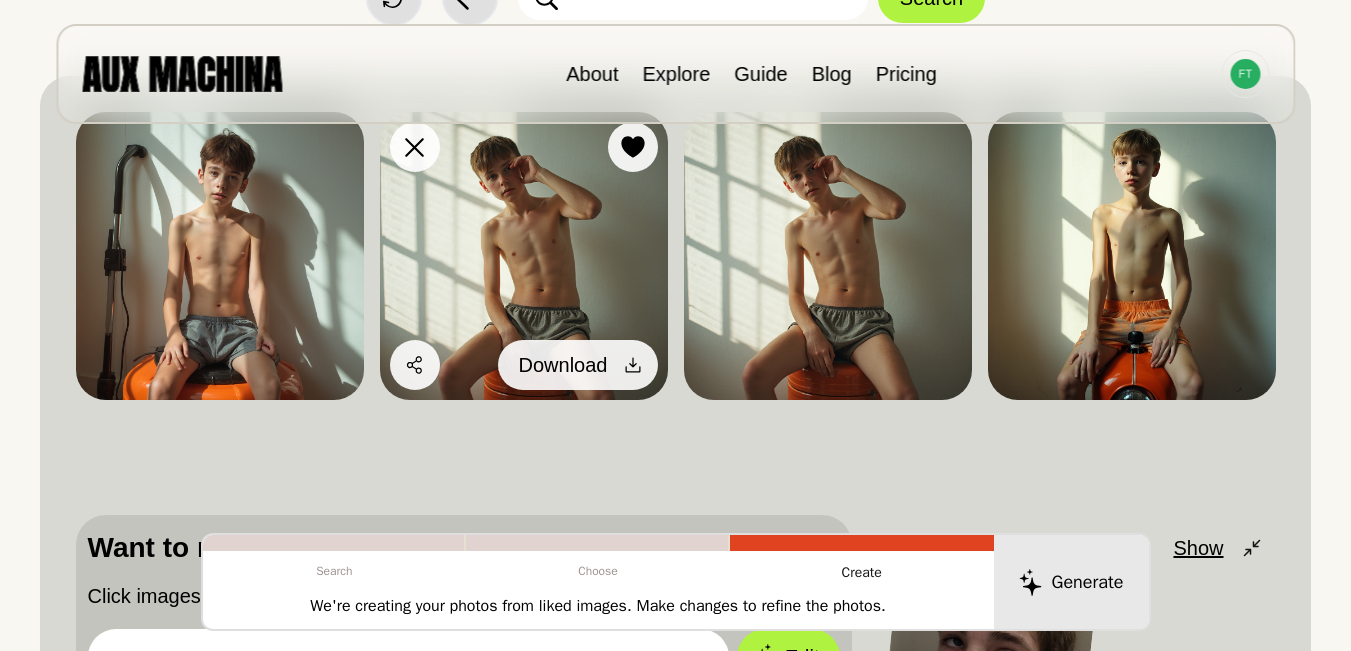 click 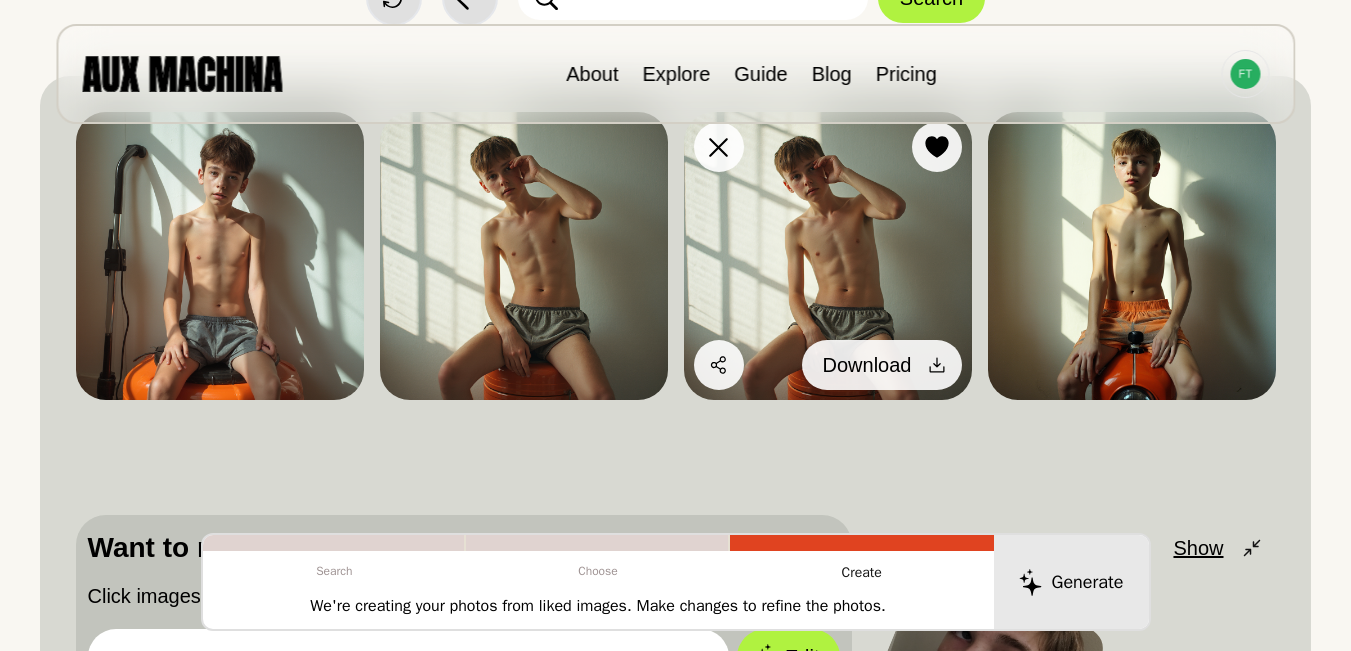 click 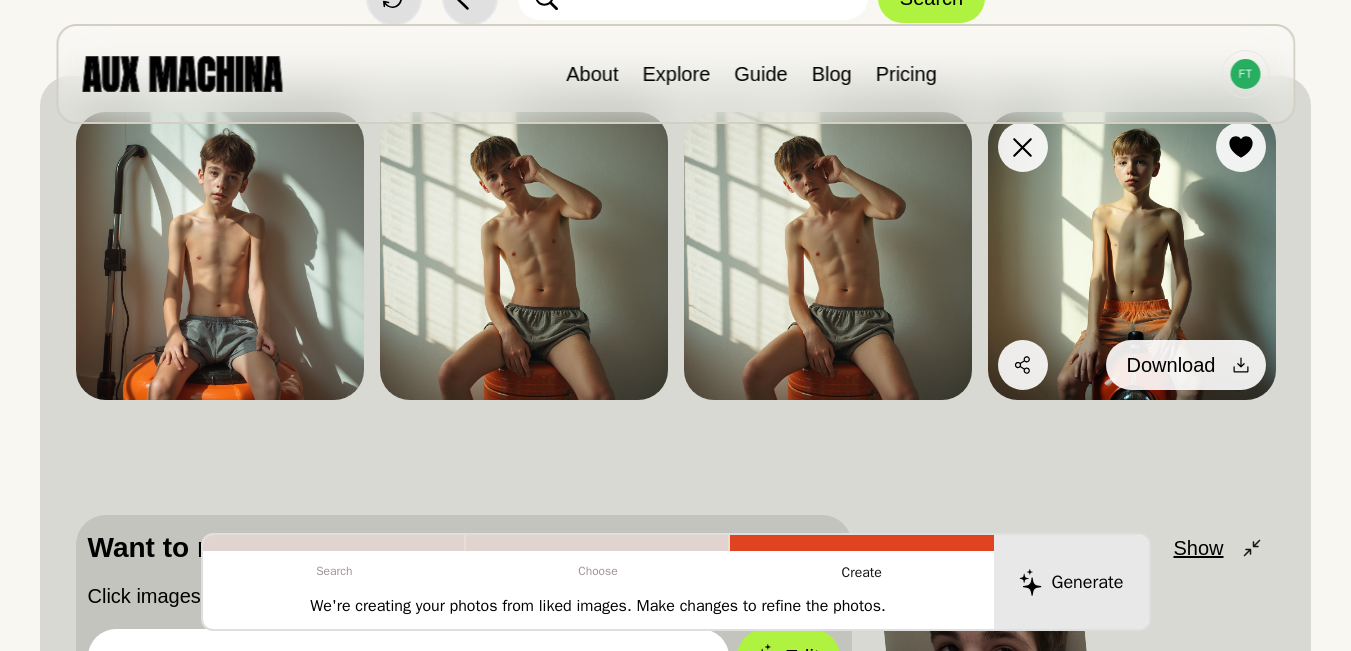 click 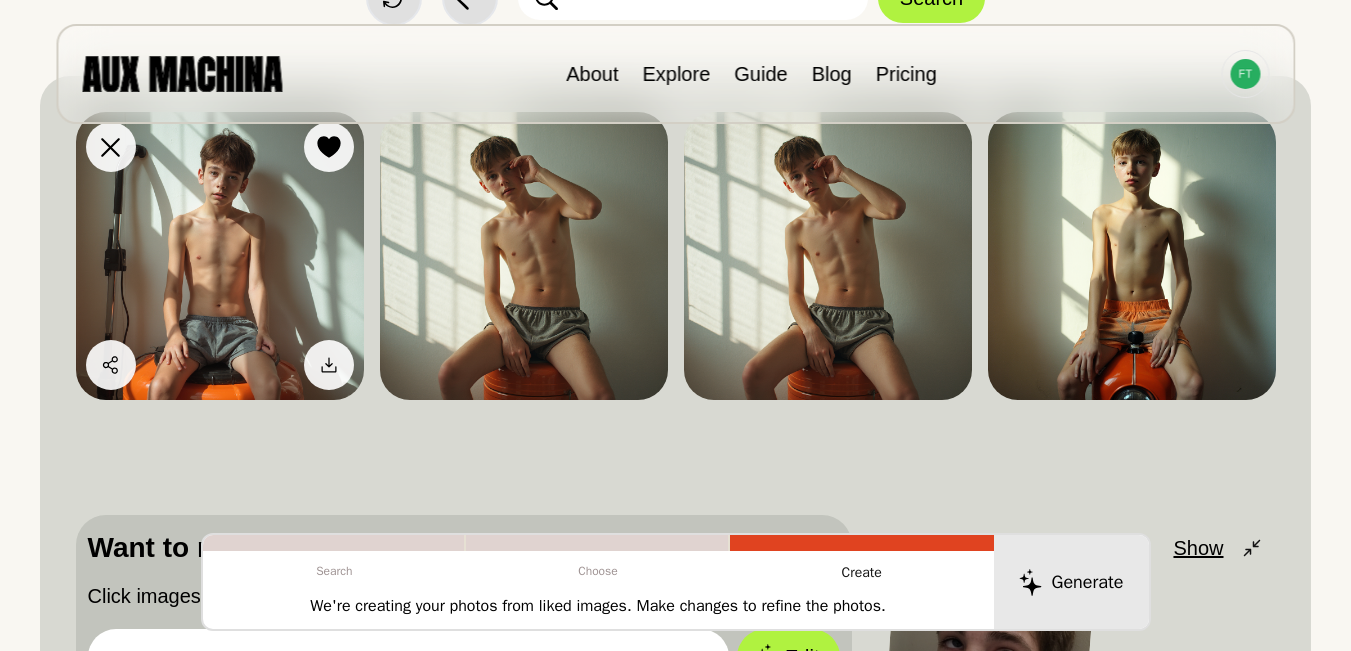 click at bounding box center [220, 256] 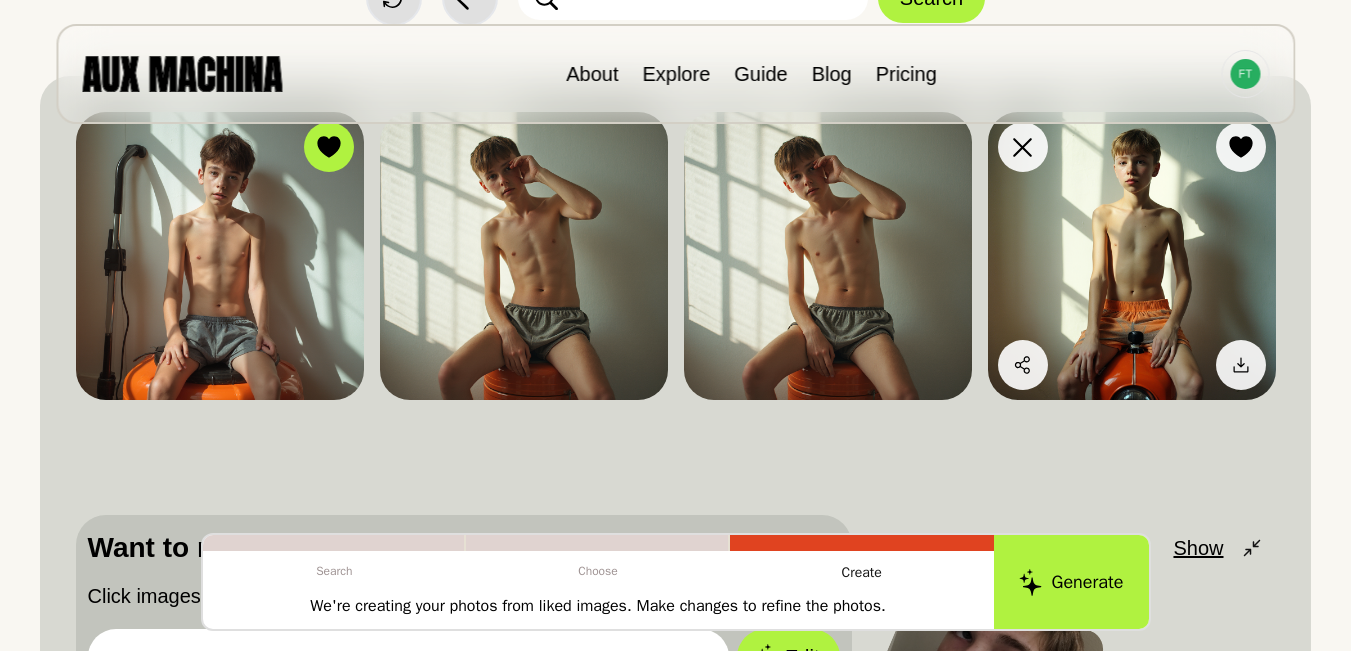 click at bounding box center [1132, 256] 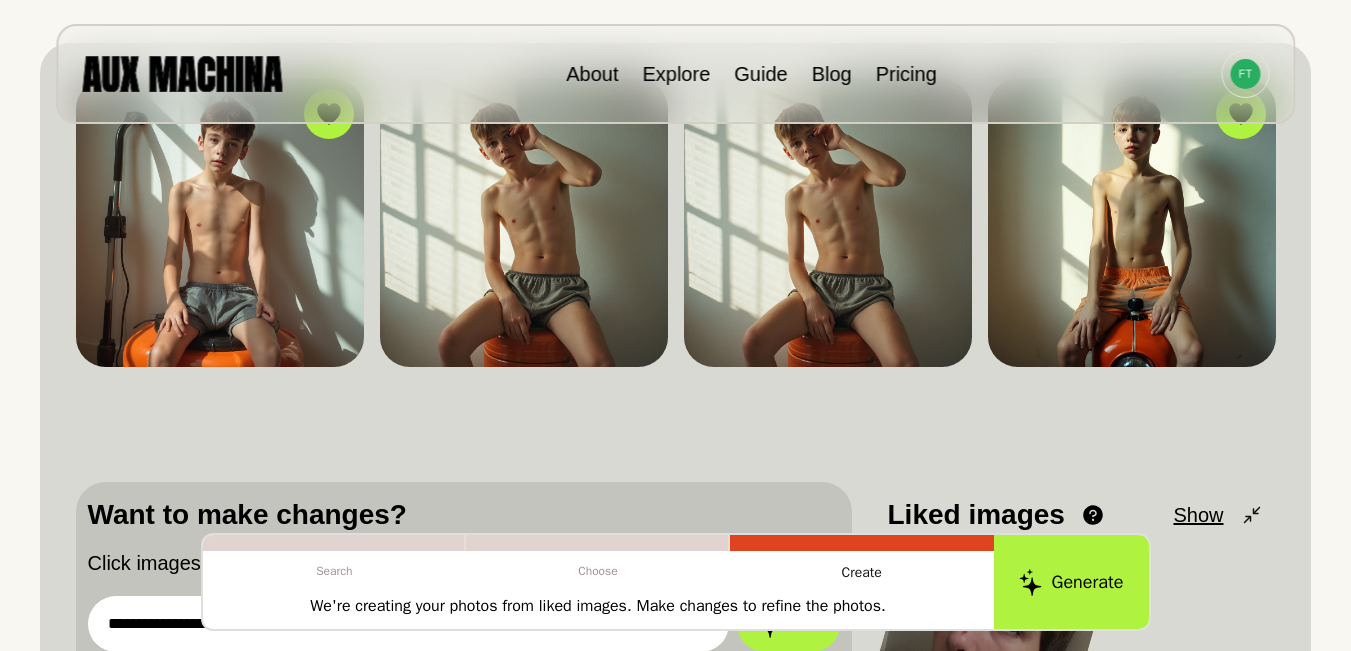 scroll, scrollTop: 467, scrollLeft: 0, axis: vertical 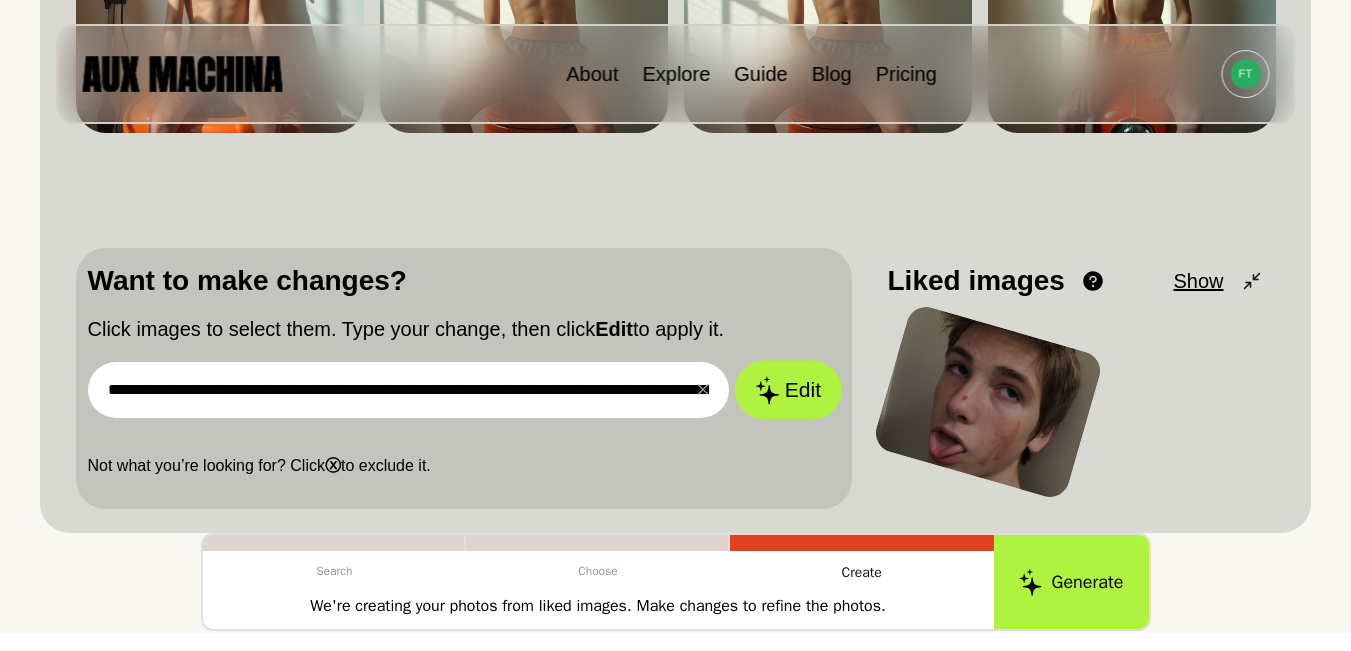 click on "Edit" at bounding box center [788, 390] 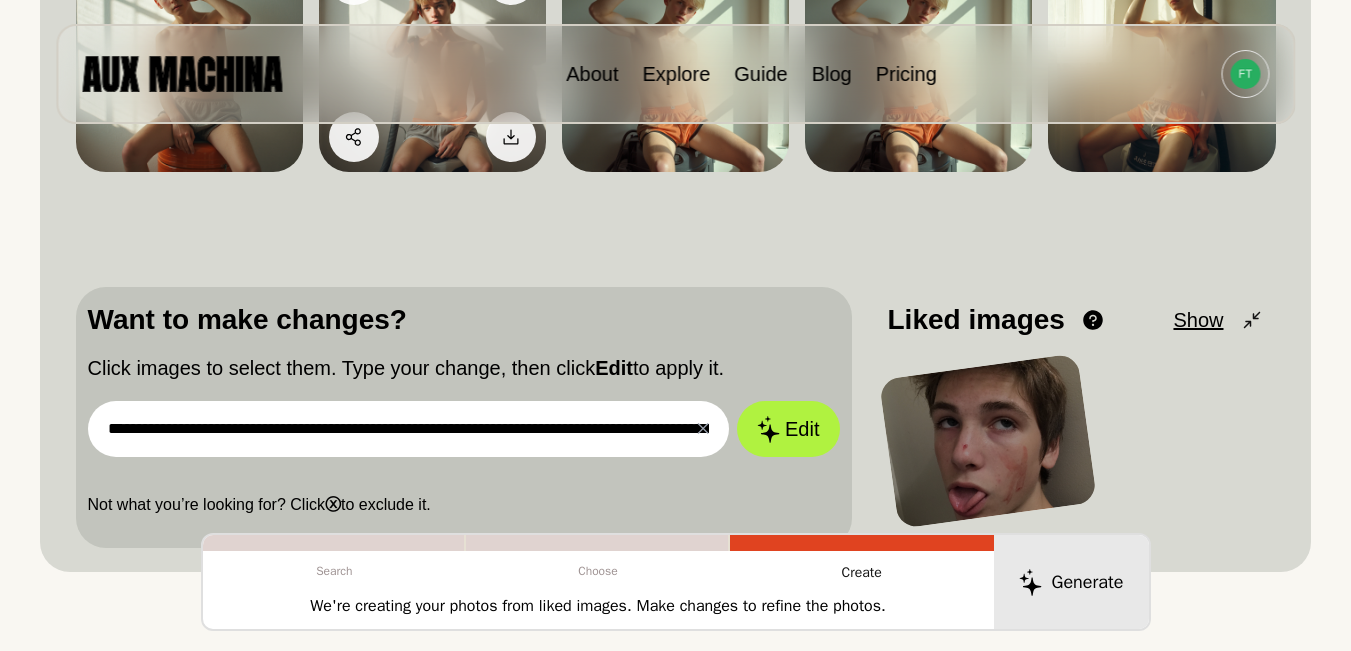 scroll, scrollTop: 333, scrollLeft: 0, axis: vertical 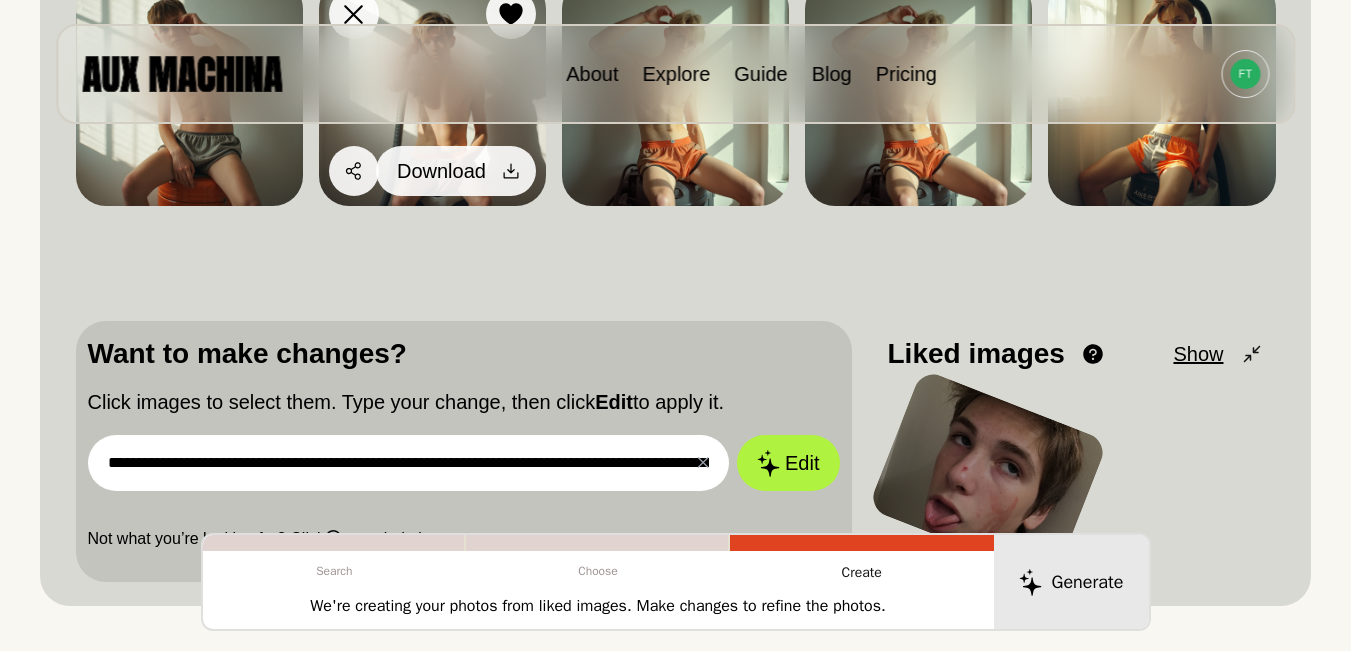 click 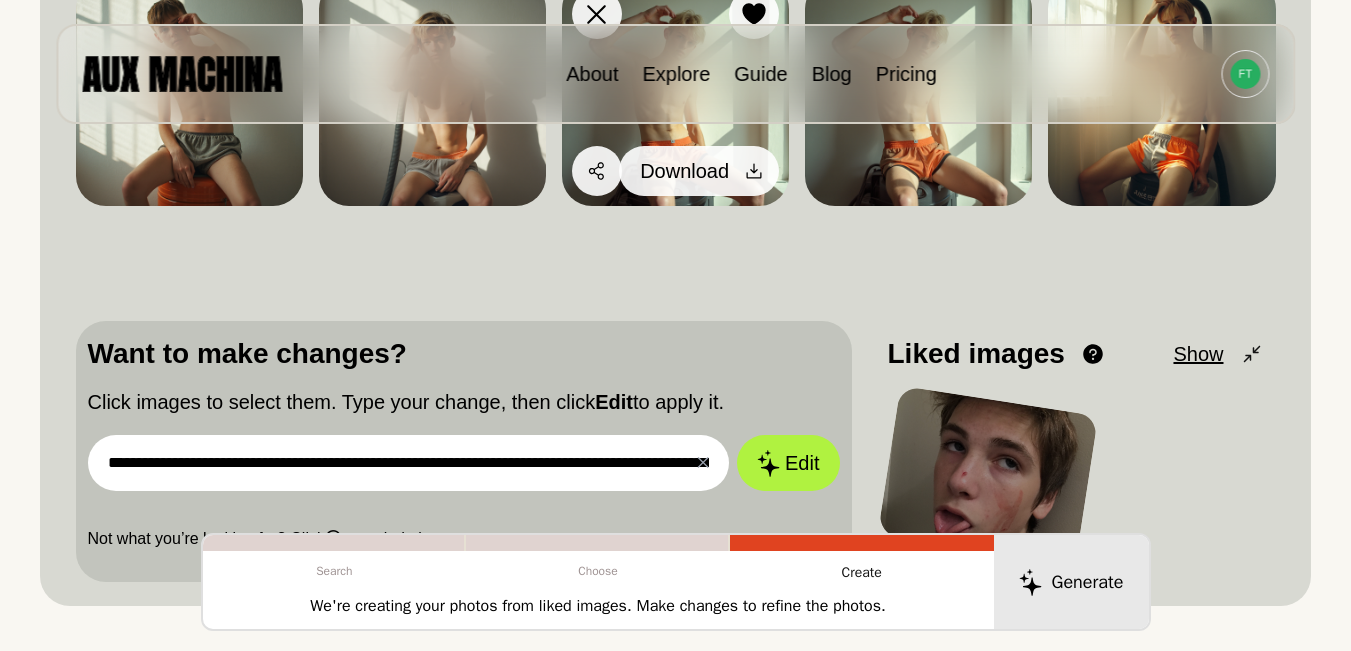 click 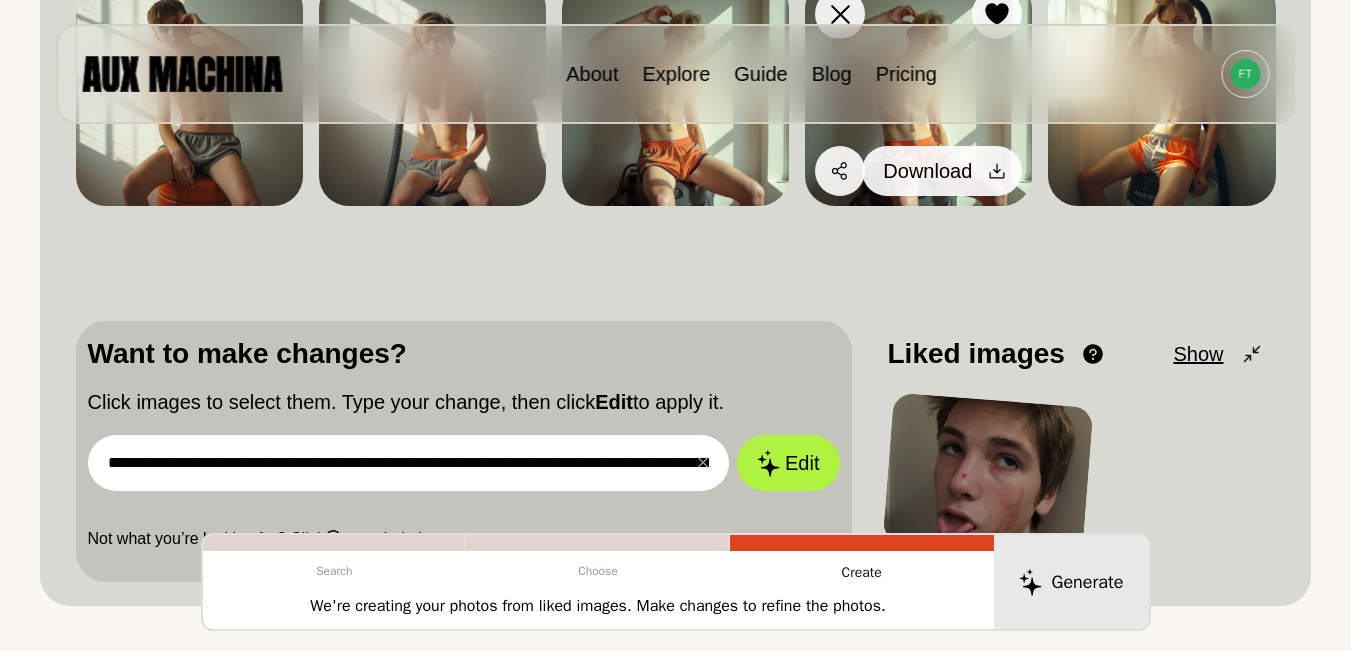 click 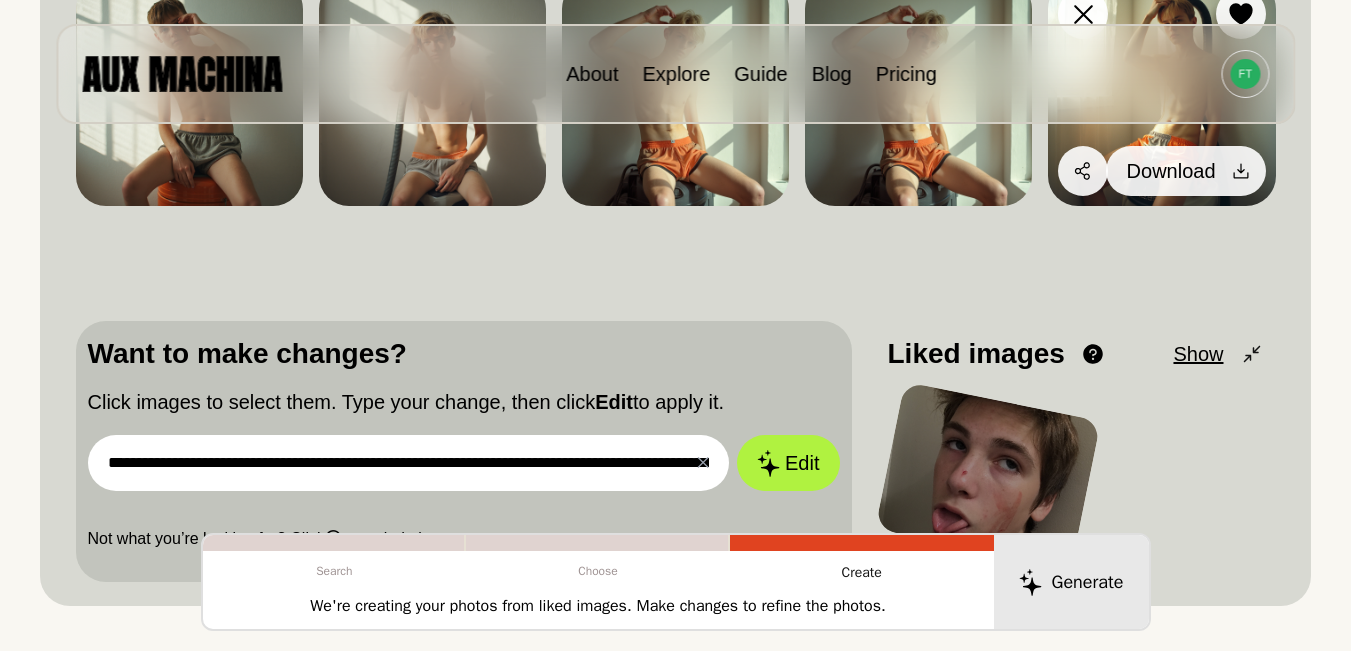 click on "Download" at bounding box center (1186, 171) 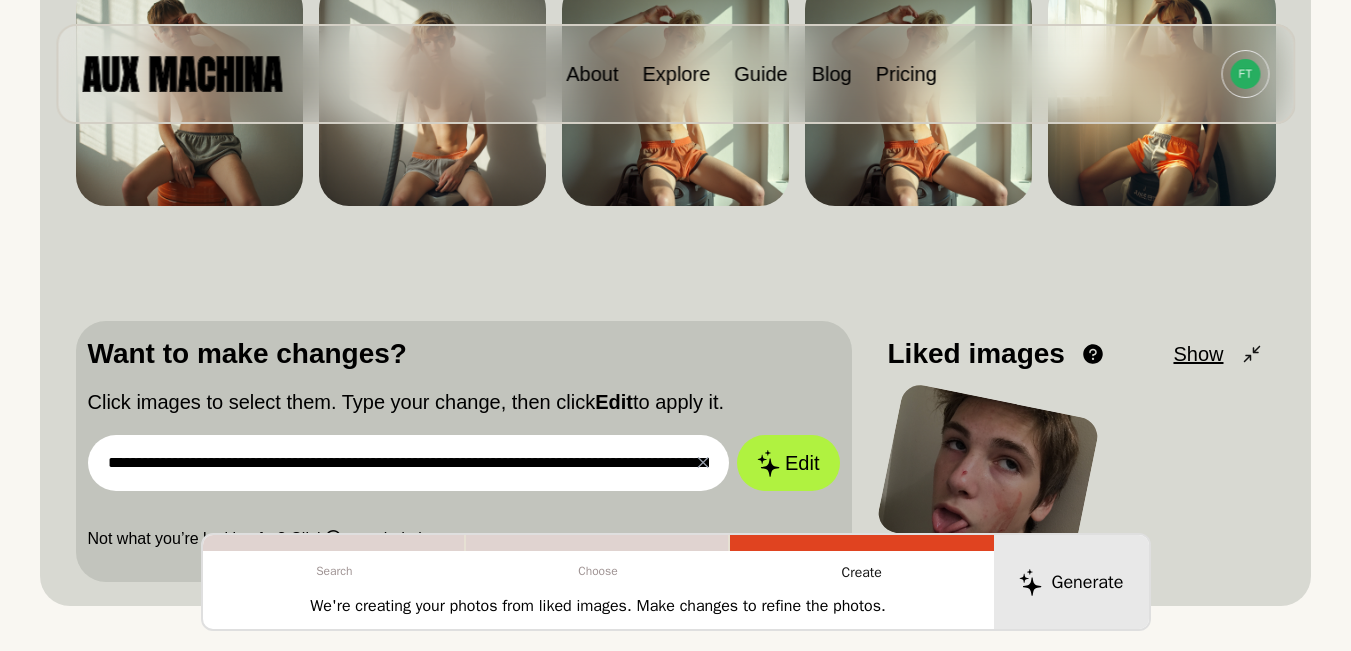 scroll, scrollTop: 433, scrollLeft: 0, axis: vertical 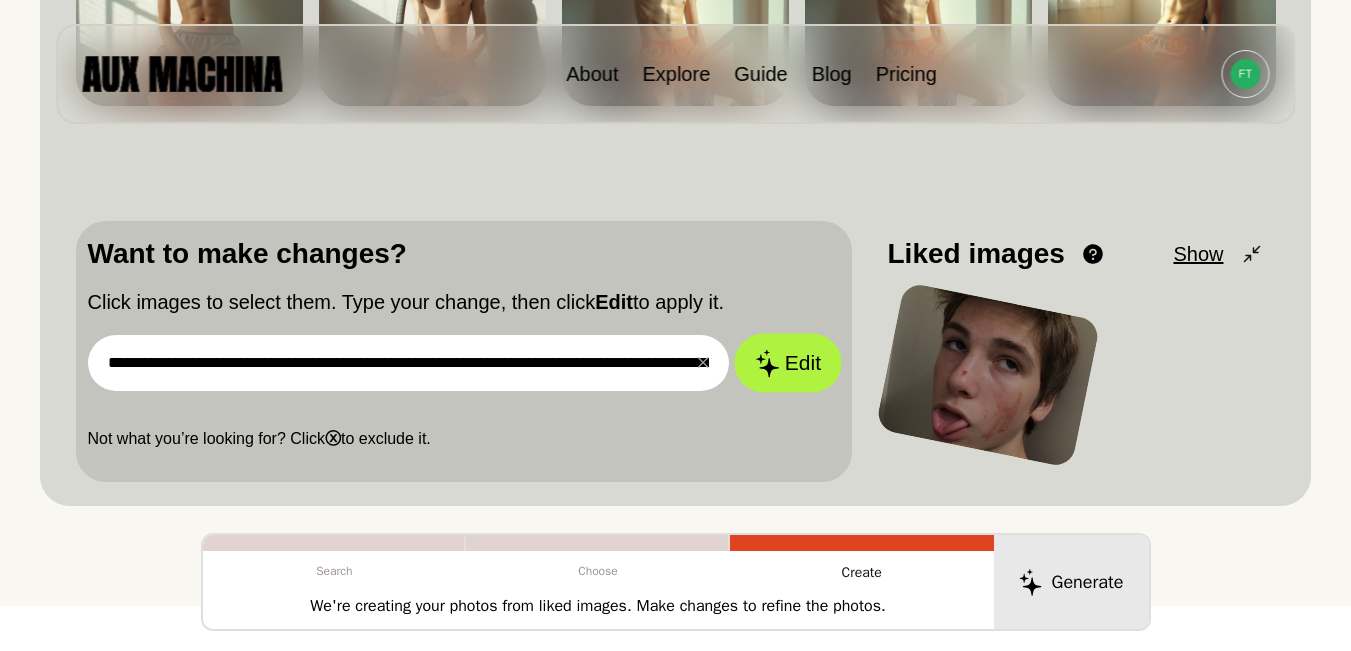 click on "Edit" at bounding box center (788, 363) 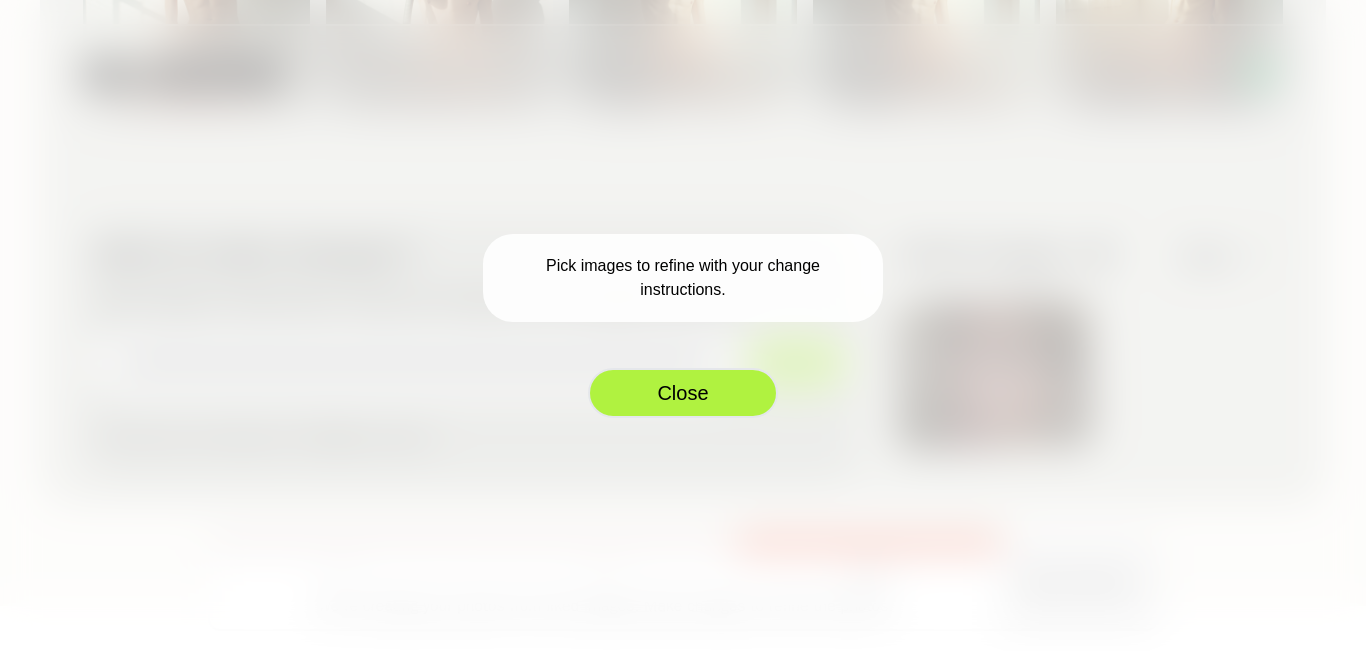 click on "Close" at bounding box center [683, 393] 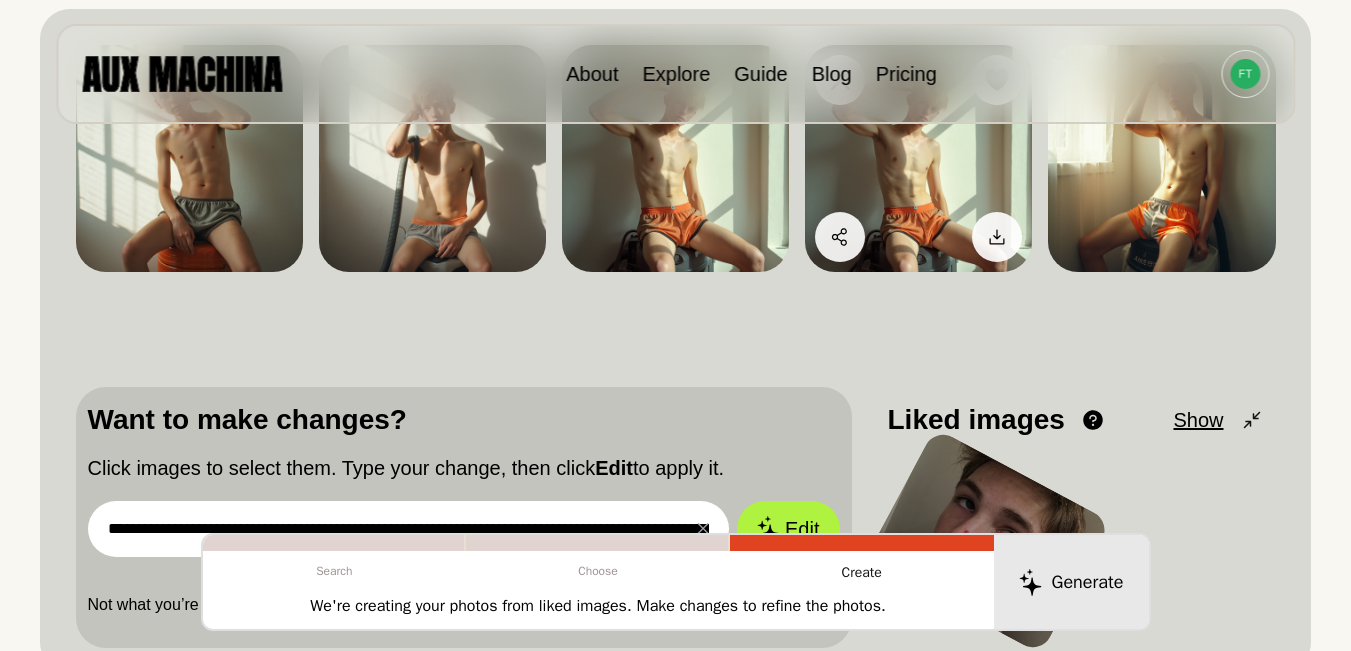 scroll, scrollTop: 167, scrollLeft: 0, axis: vertical 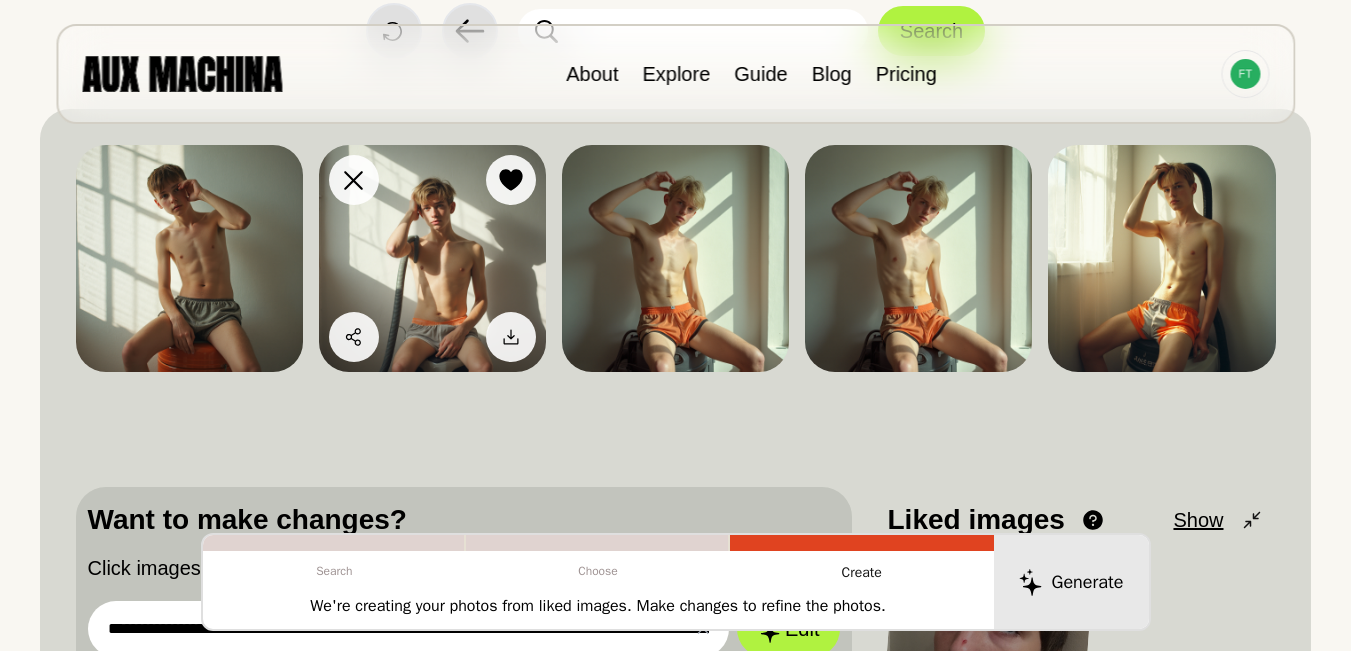click at bounding box center (432, 258) 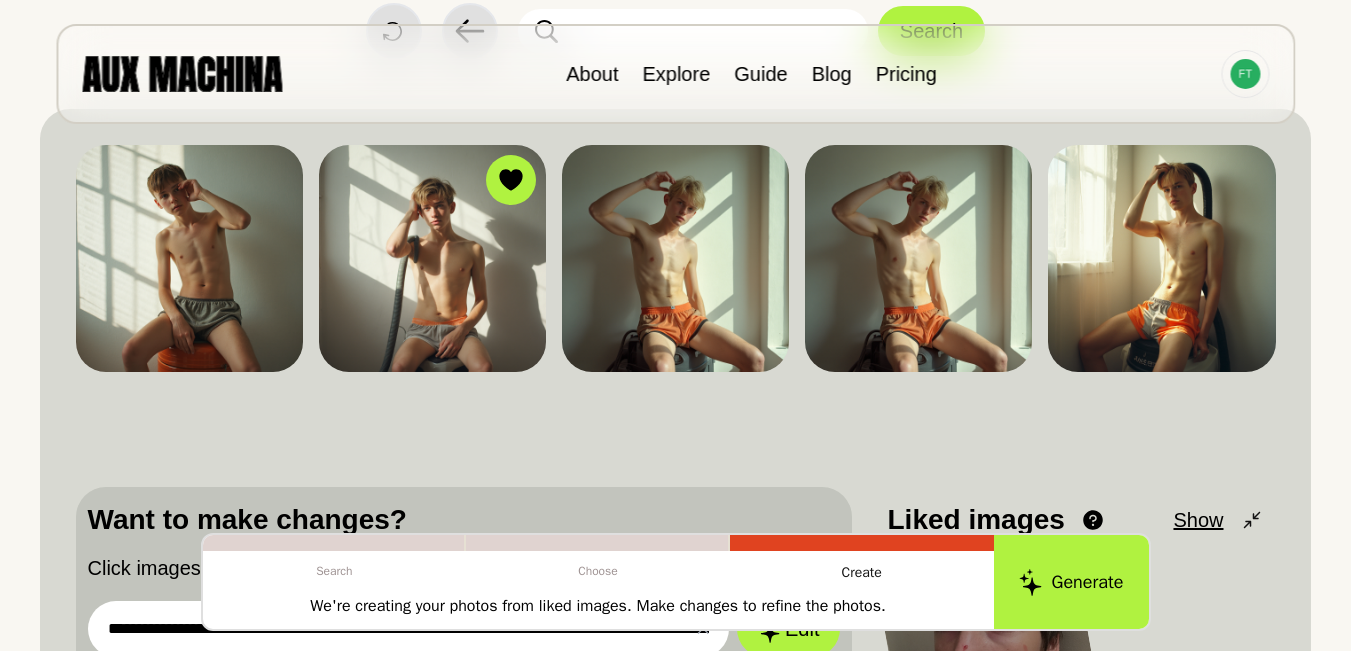 scroll, scrollTop: 400, scrollLeft: 0, axis: vertical 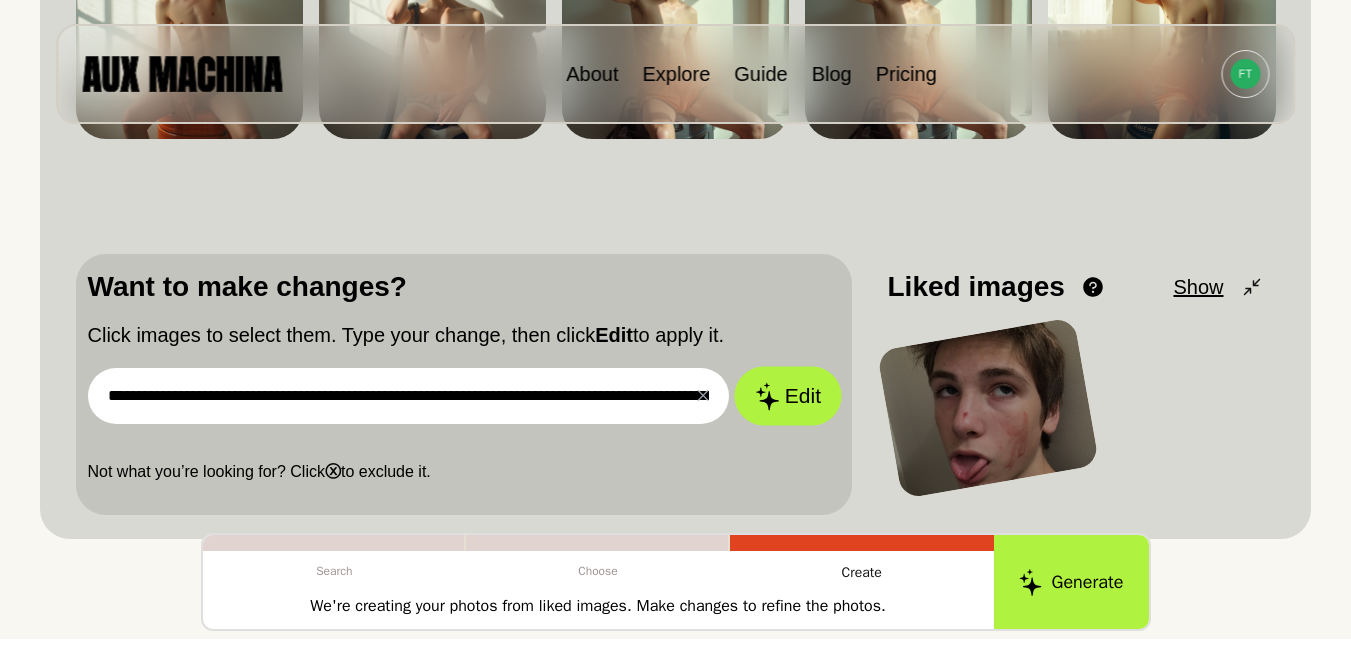 click 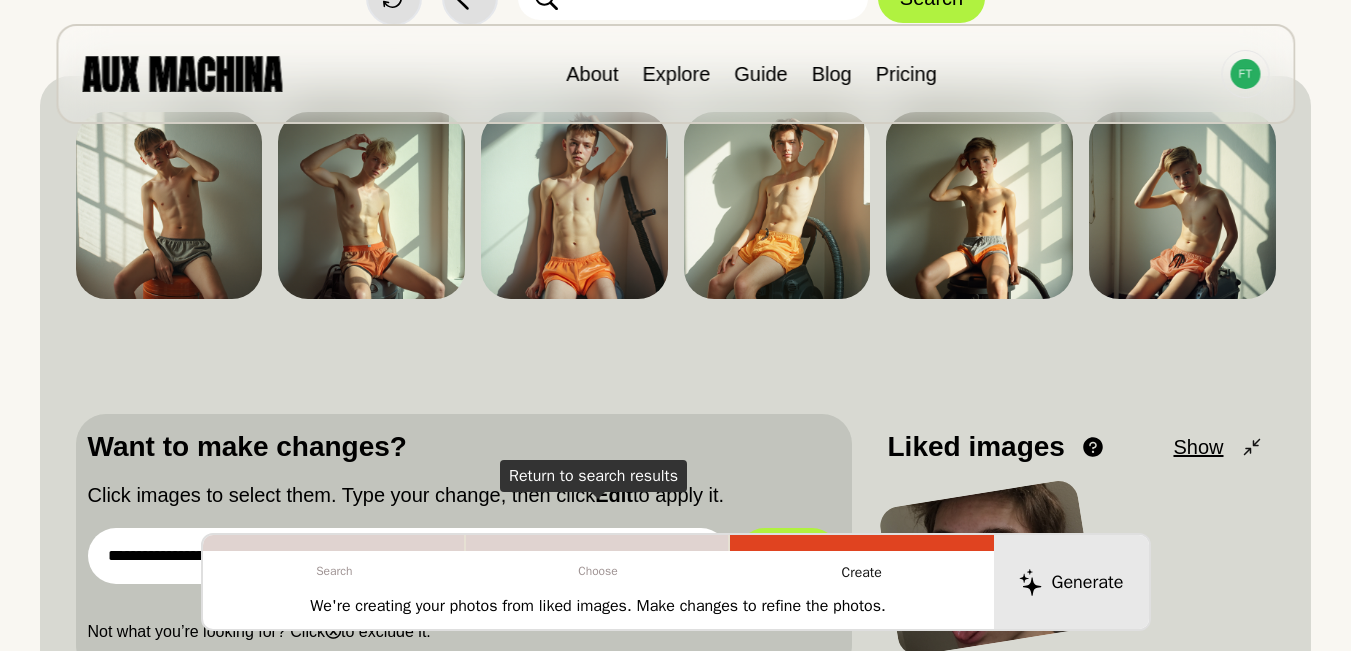 scroll, scrollTop: 167, scrollLeft: 0, axis: vertical 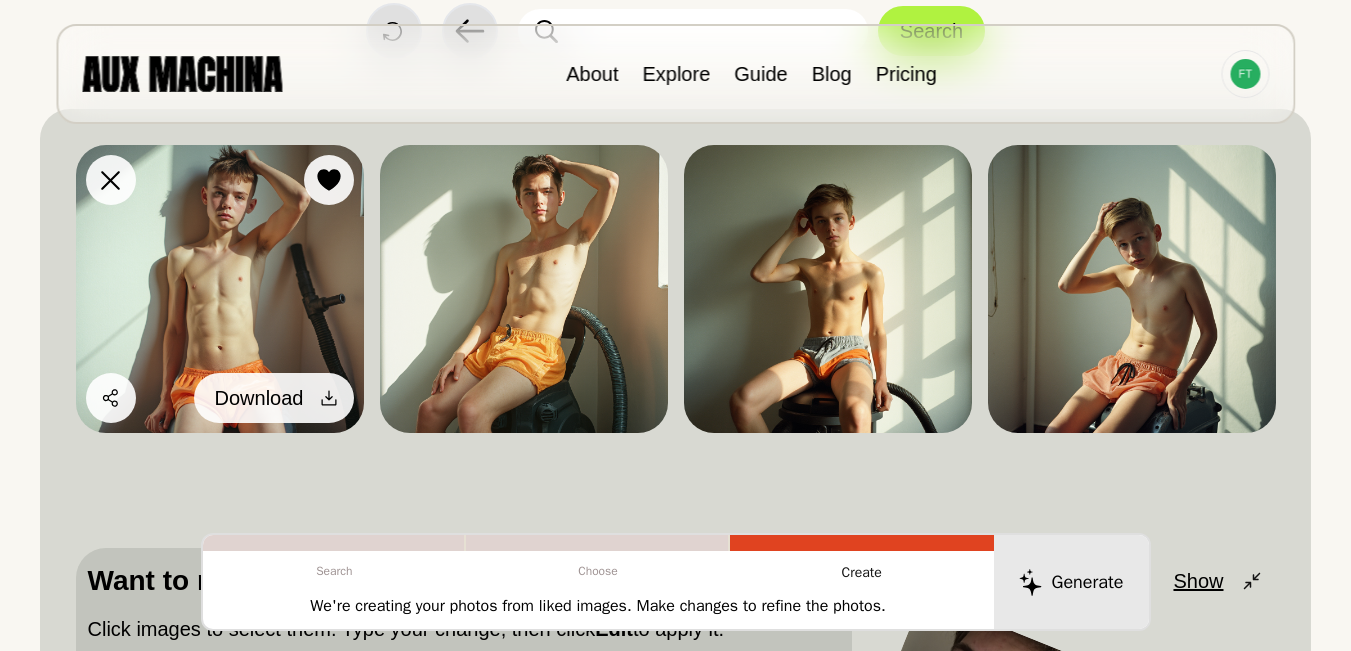click 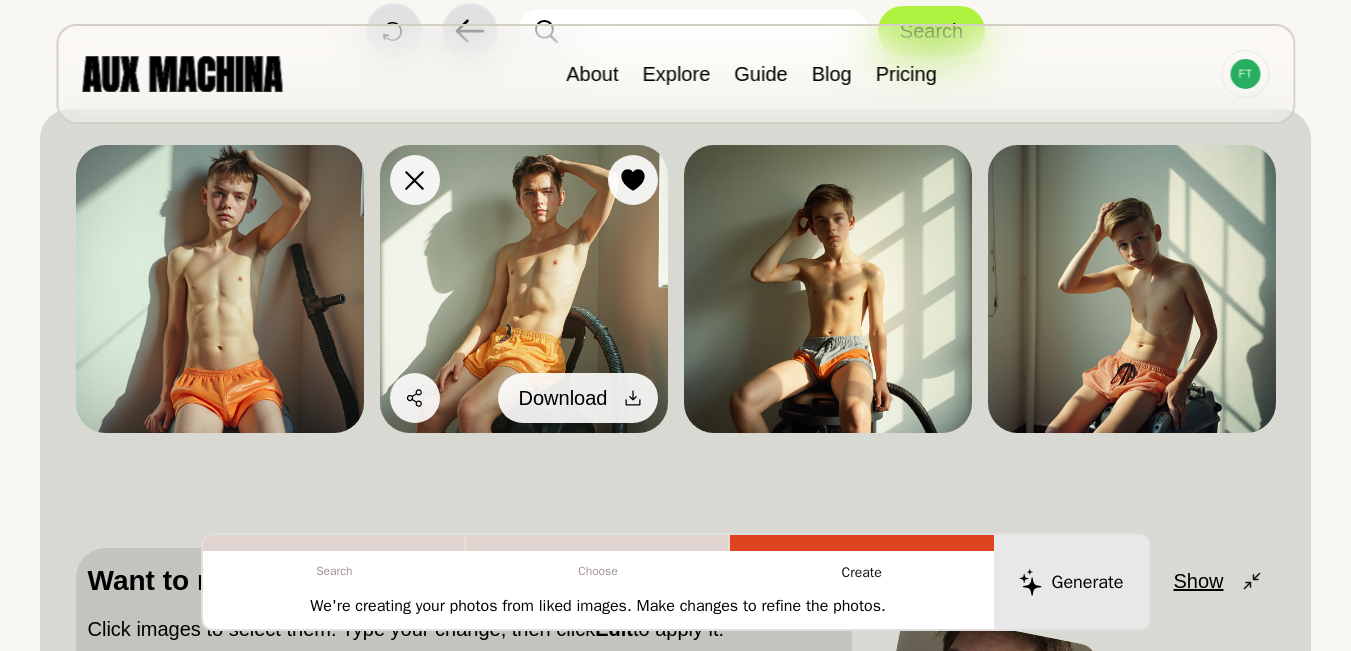 click 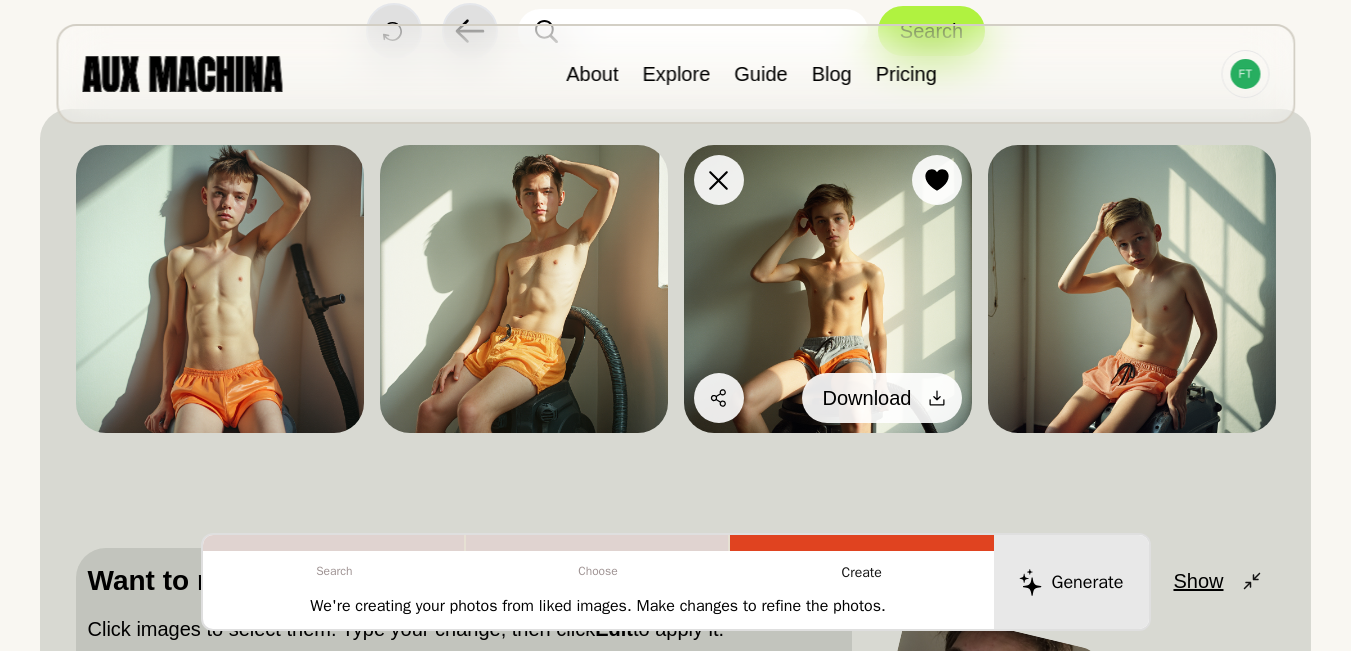 click 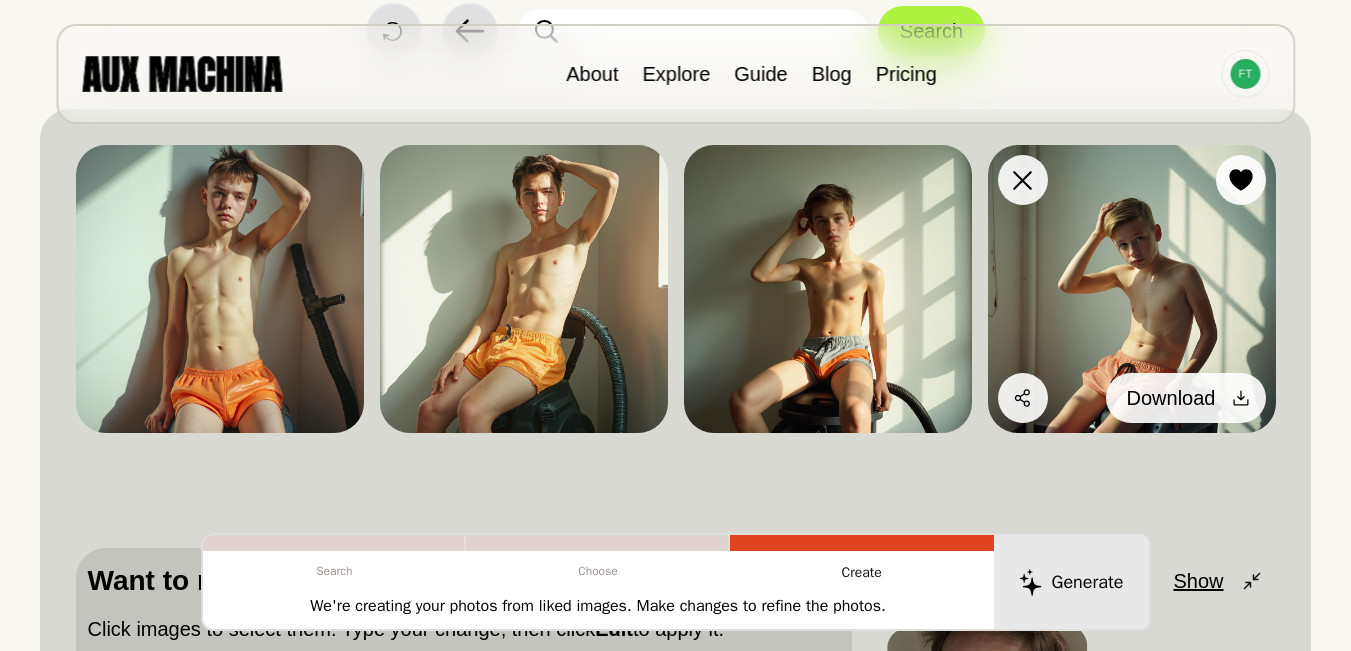 click 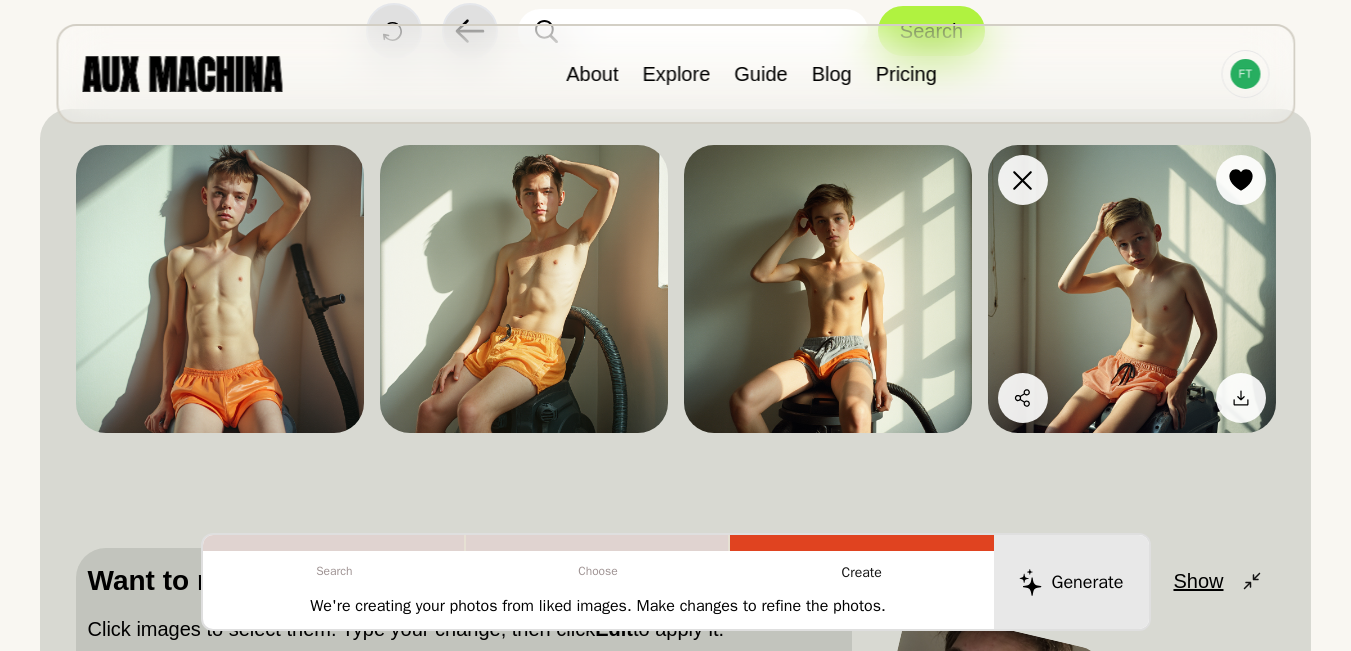 click at bounding box center [1132, 289] 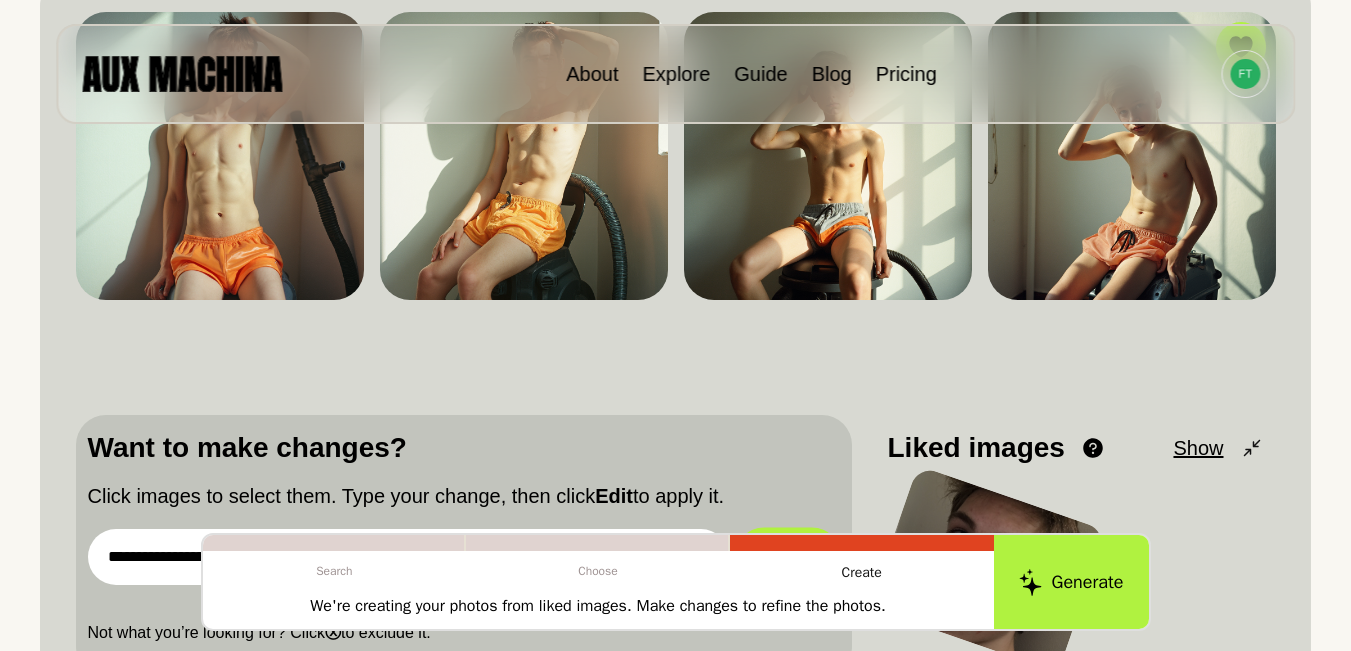 scroll, scrollTop: 400, scrollLeft: 0, axis: vertical 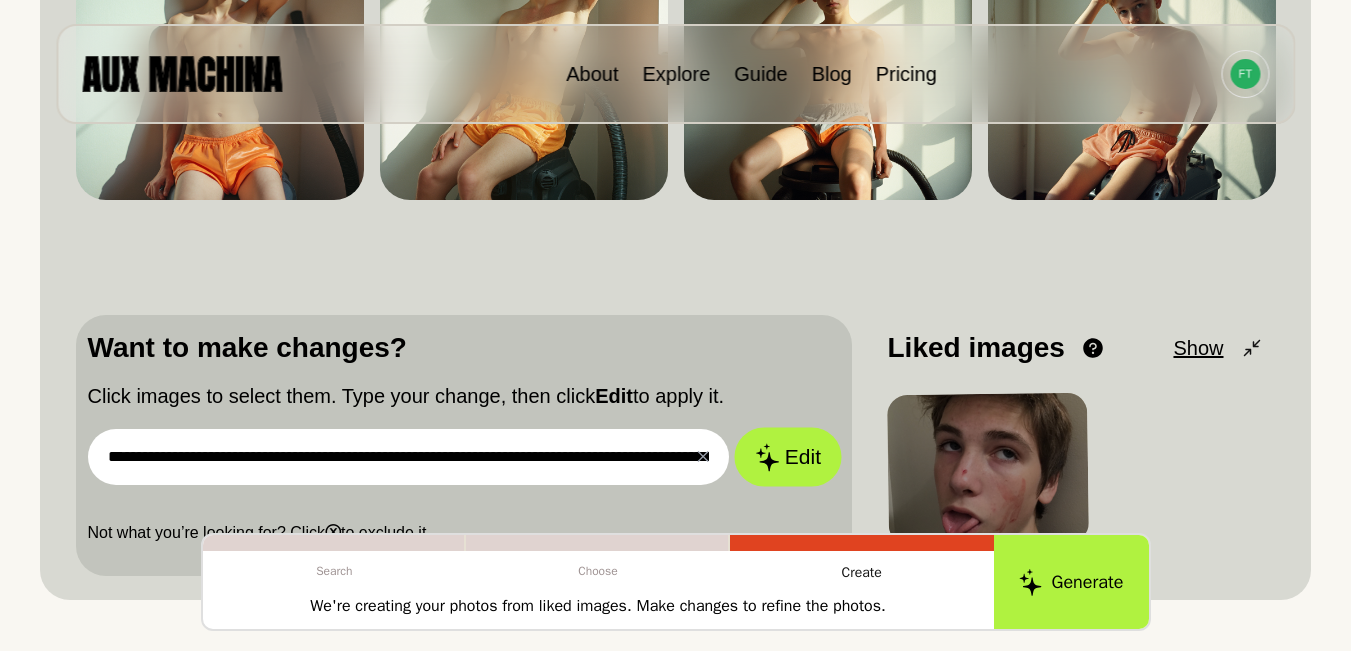 click 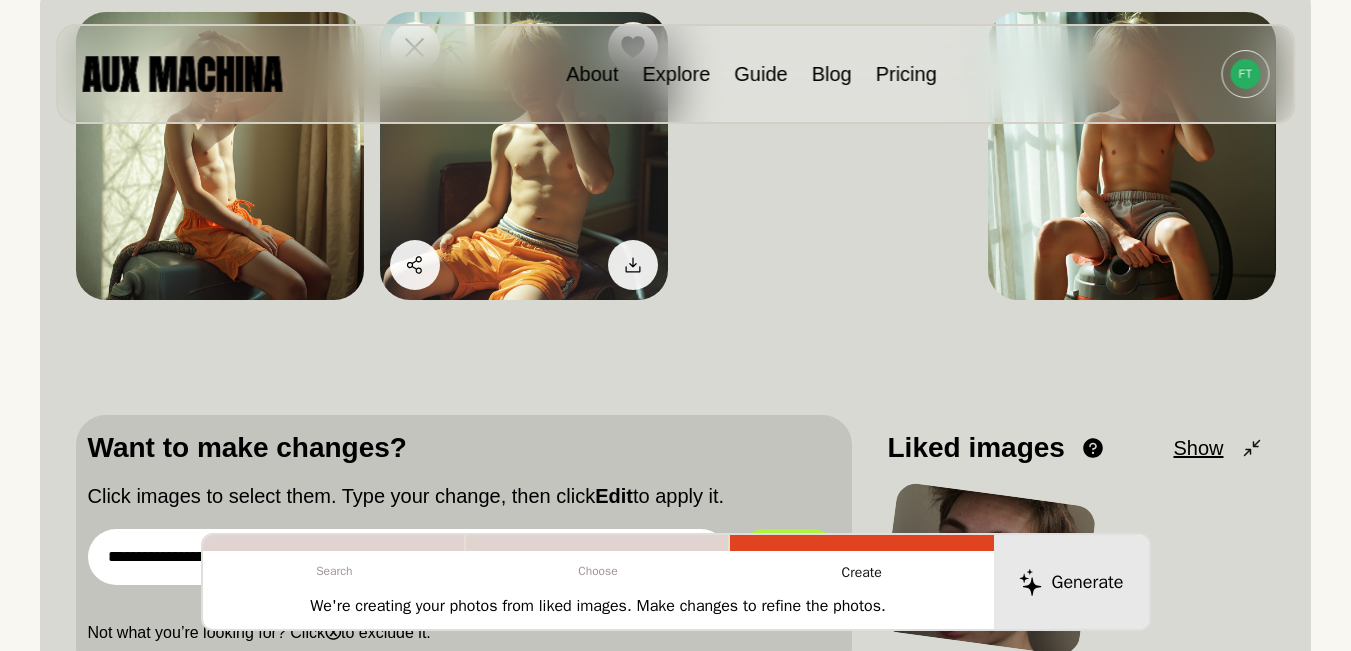 scroll, scrollTop: 267, scrollLeft: 0, axis: vertical 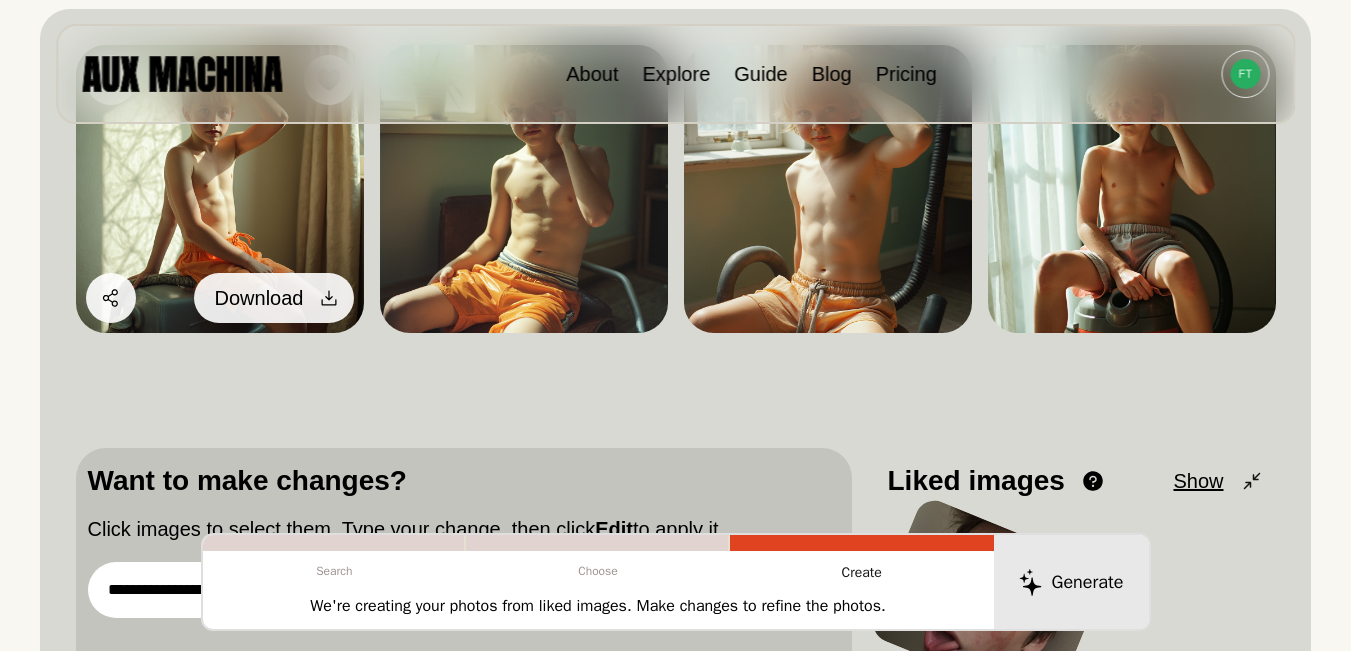 click at bounding box center (329, 298) 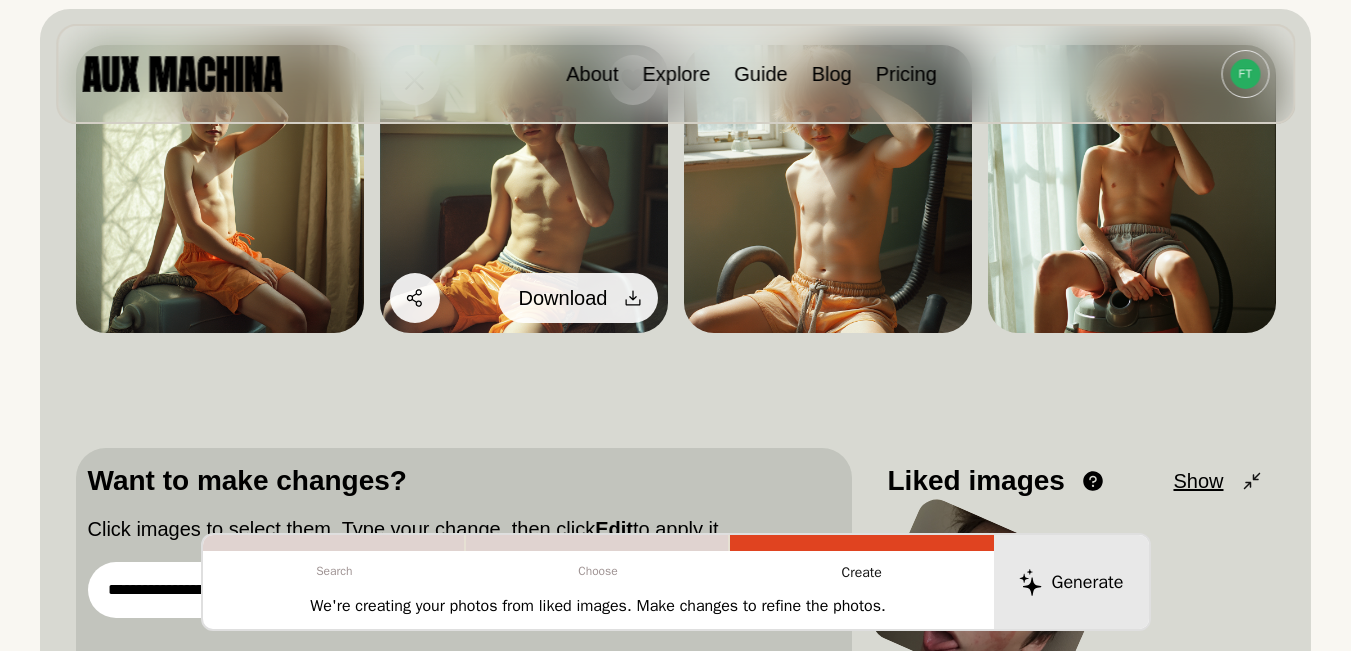 click on "Download" at bounding box center (578, 298) 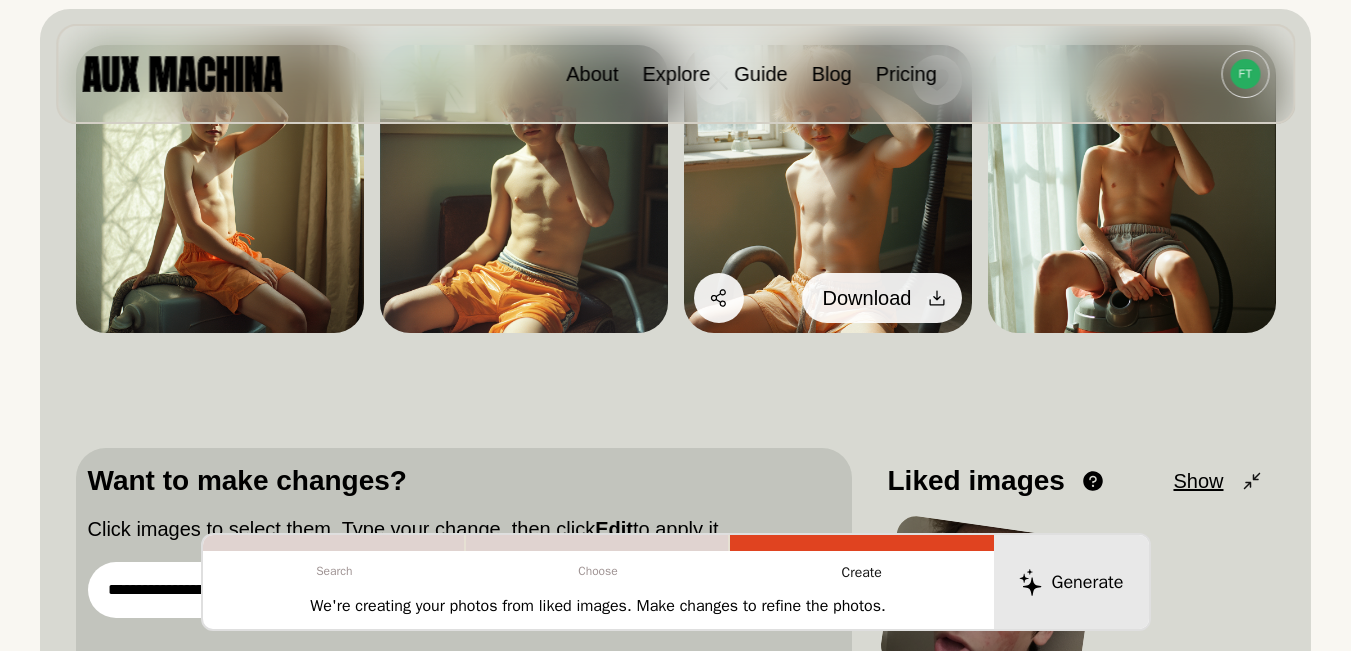 click 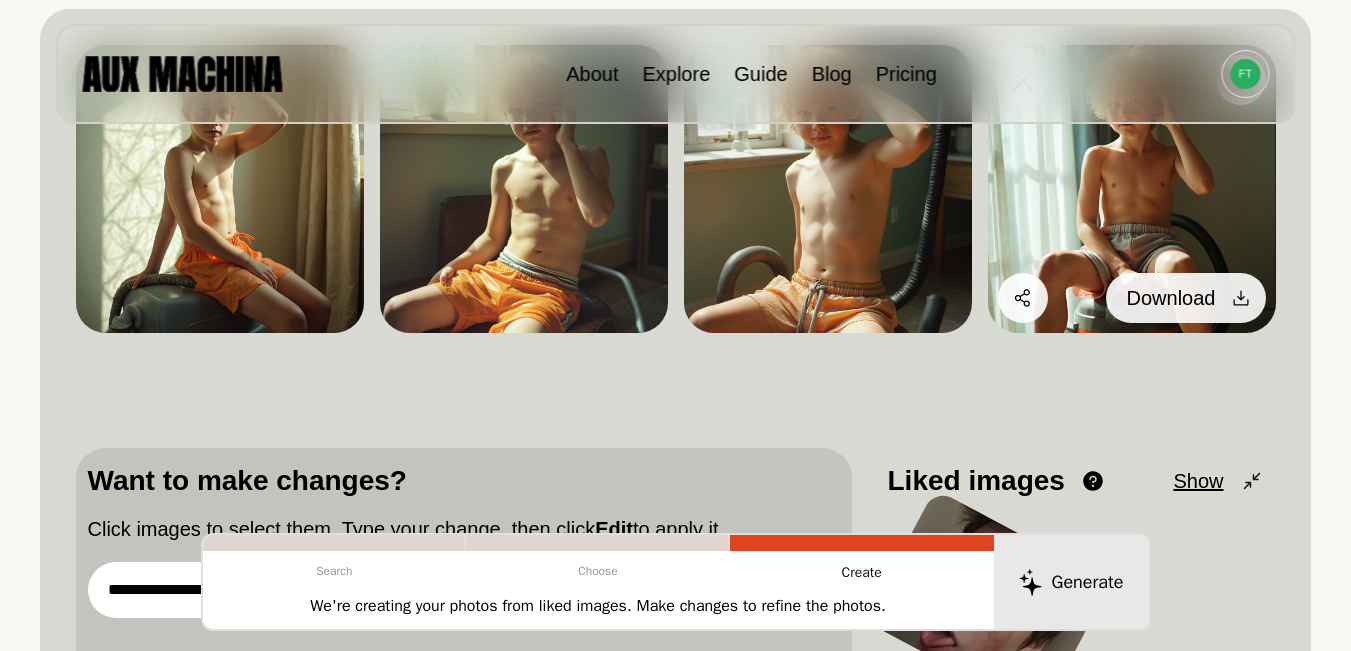 click on "Download" at bounding box center (1186, 298) 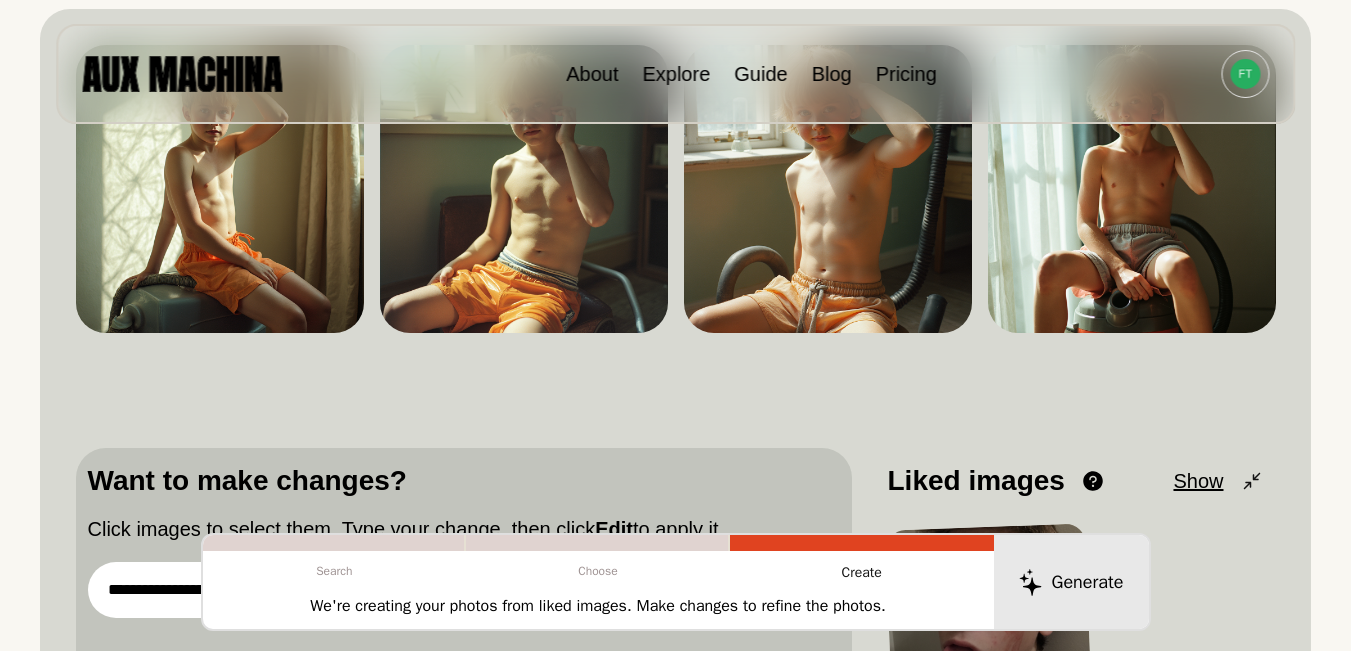 scroll, scrollTop: 200, scrollLeft: 0, axis: vertical 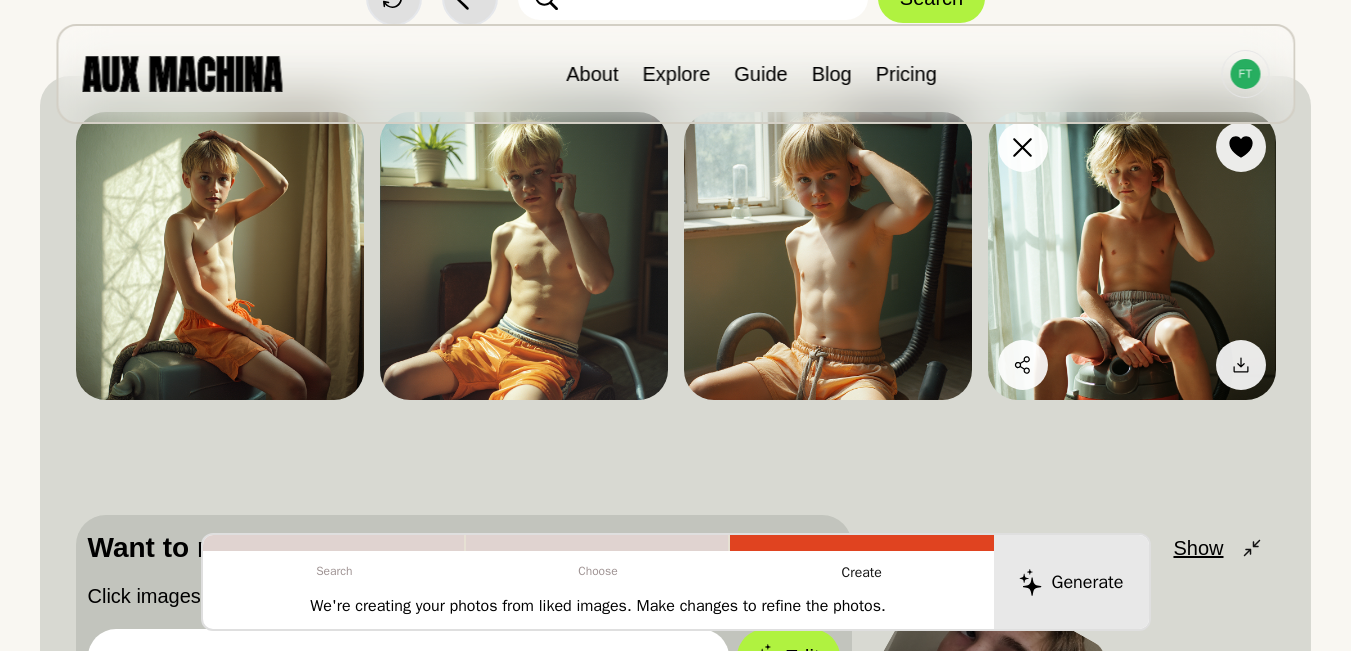 click at bounding box center (1132, 256) 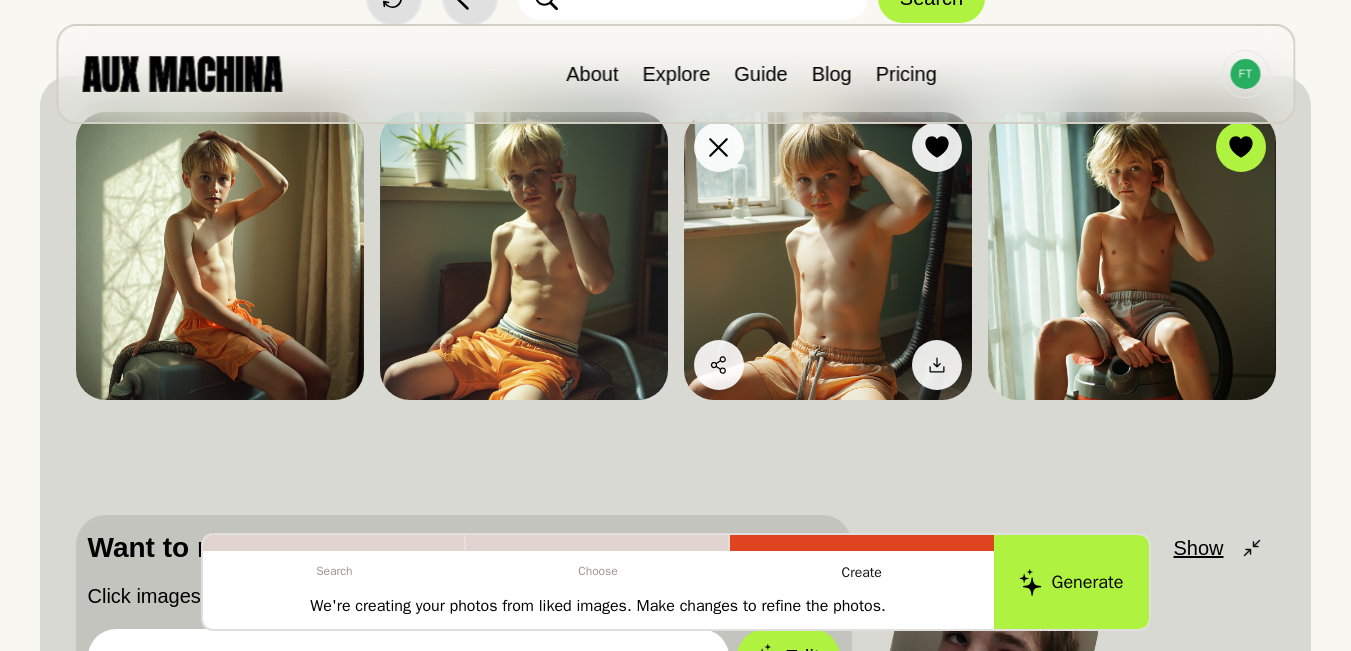 click at bounding box center [828, 256] 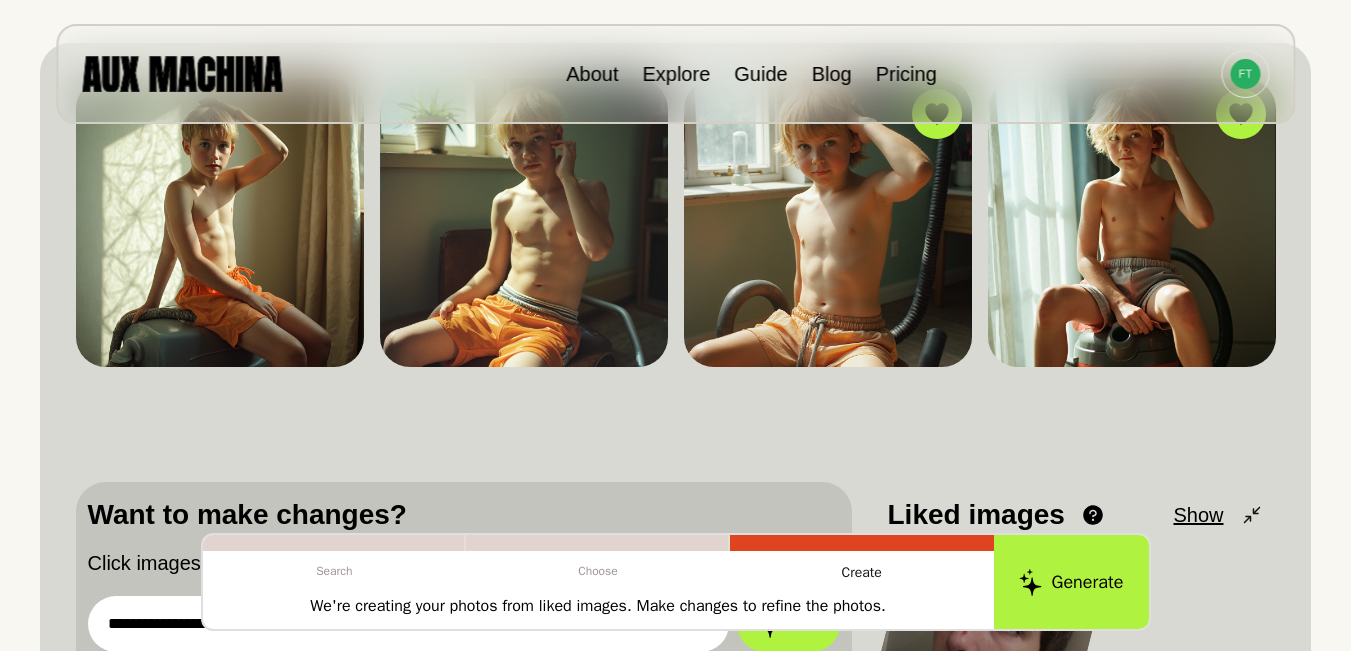 scroll, scrollTop: 367, scrollLeft: 0, axis: vertical 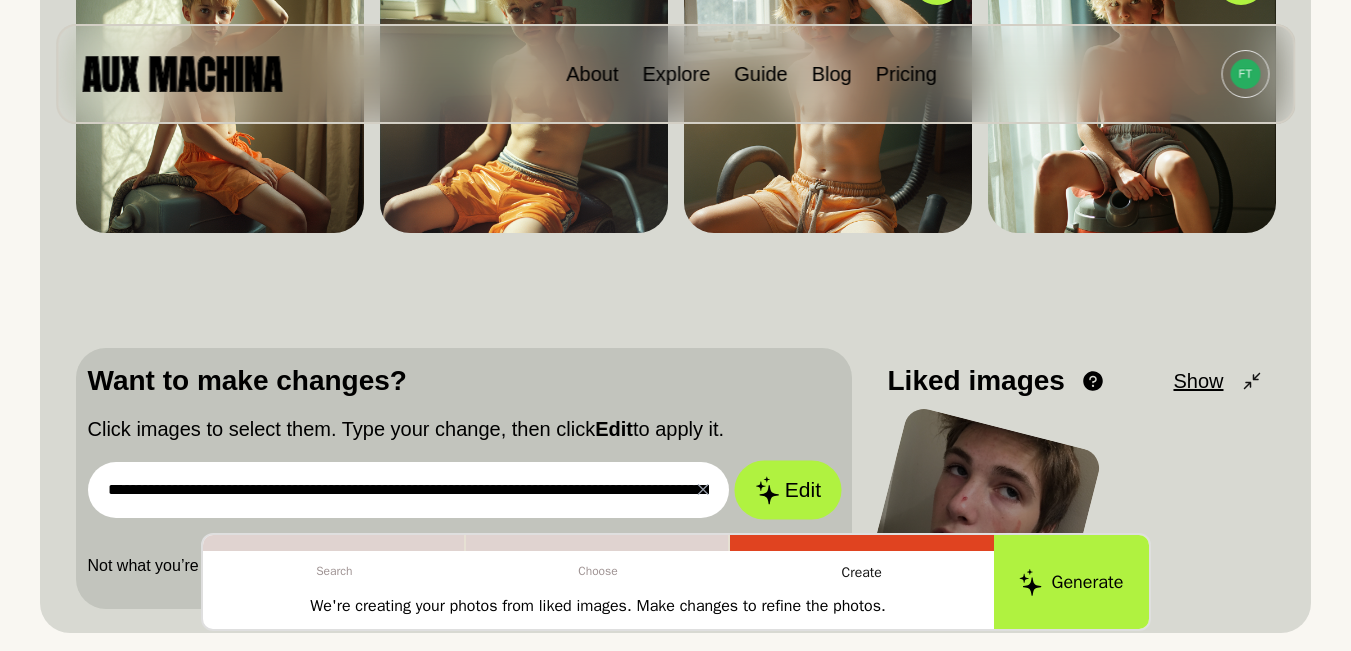 click 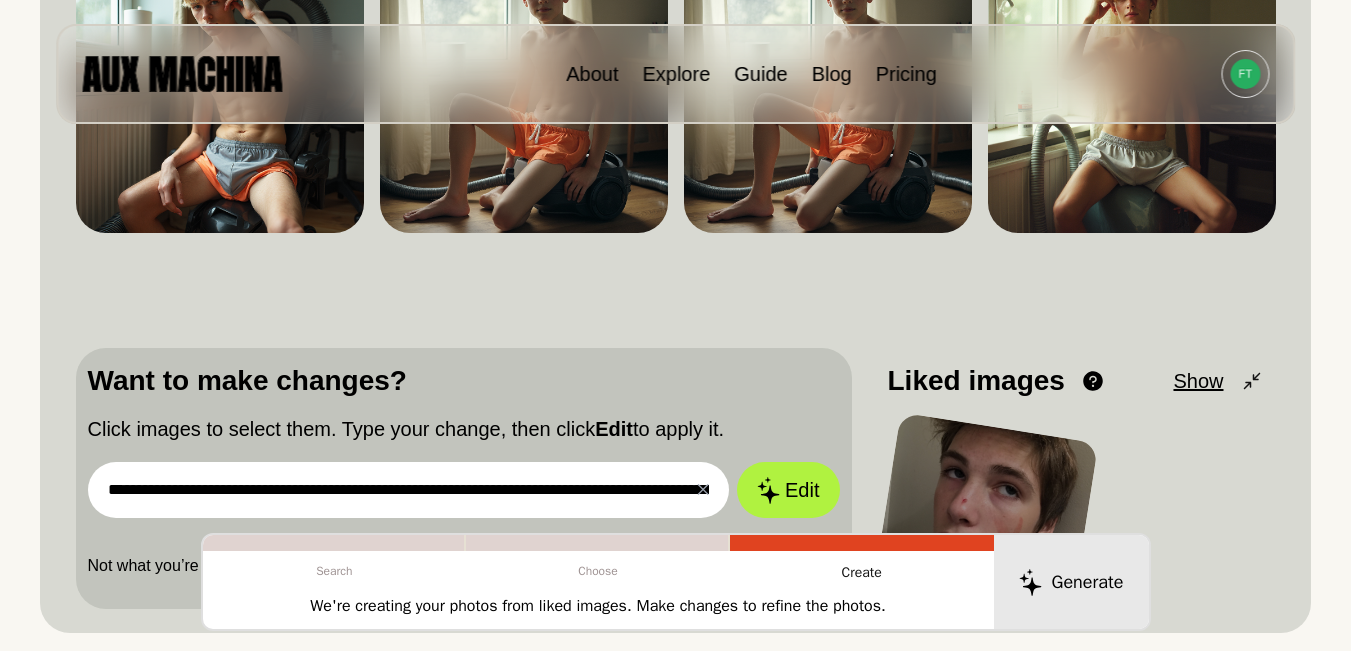 scroll, scrollTop: 233, scrollLeft: 0, axis: vertical 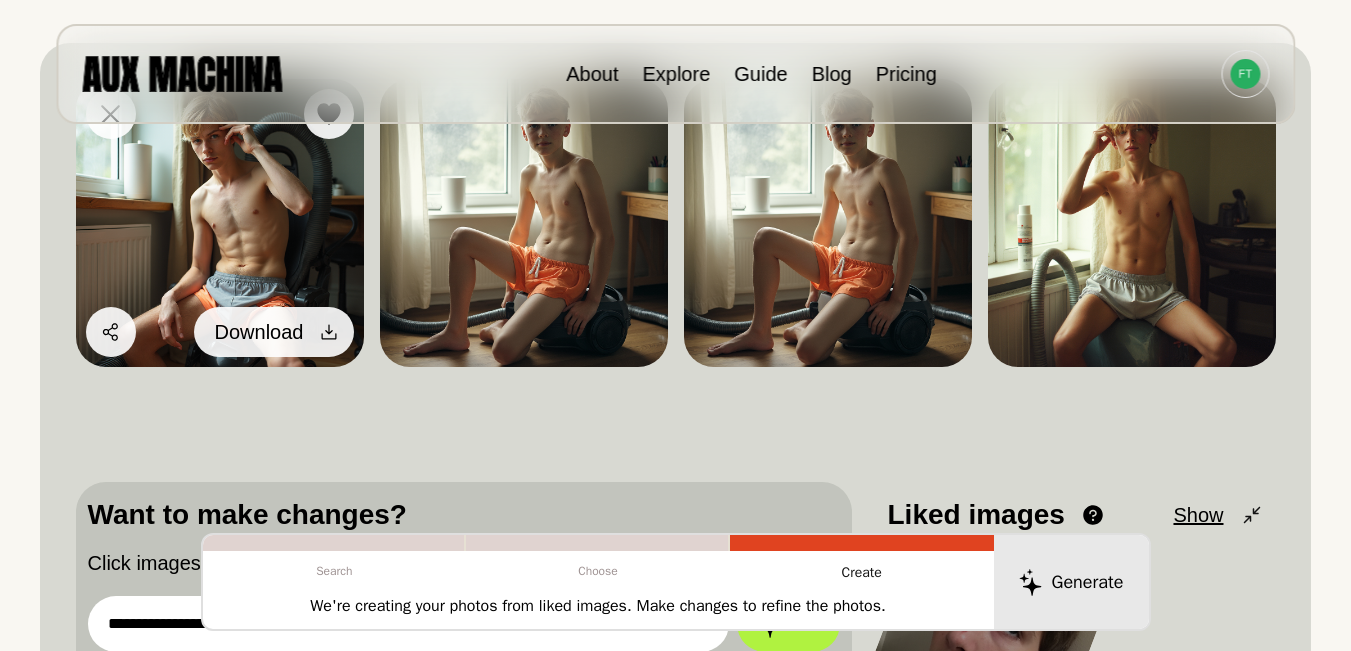 click 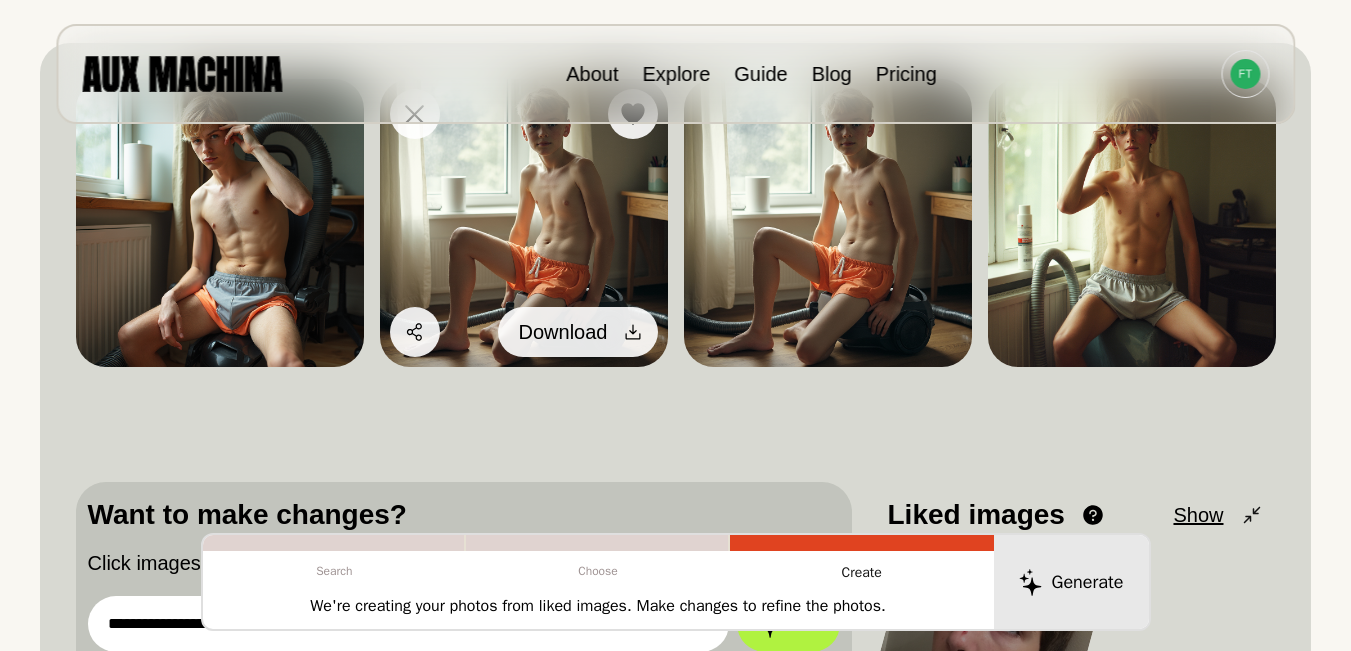 click 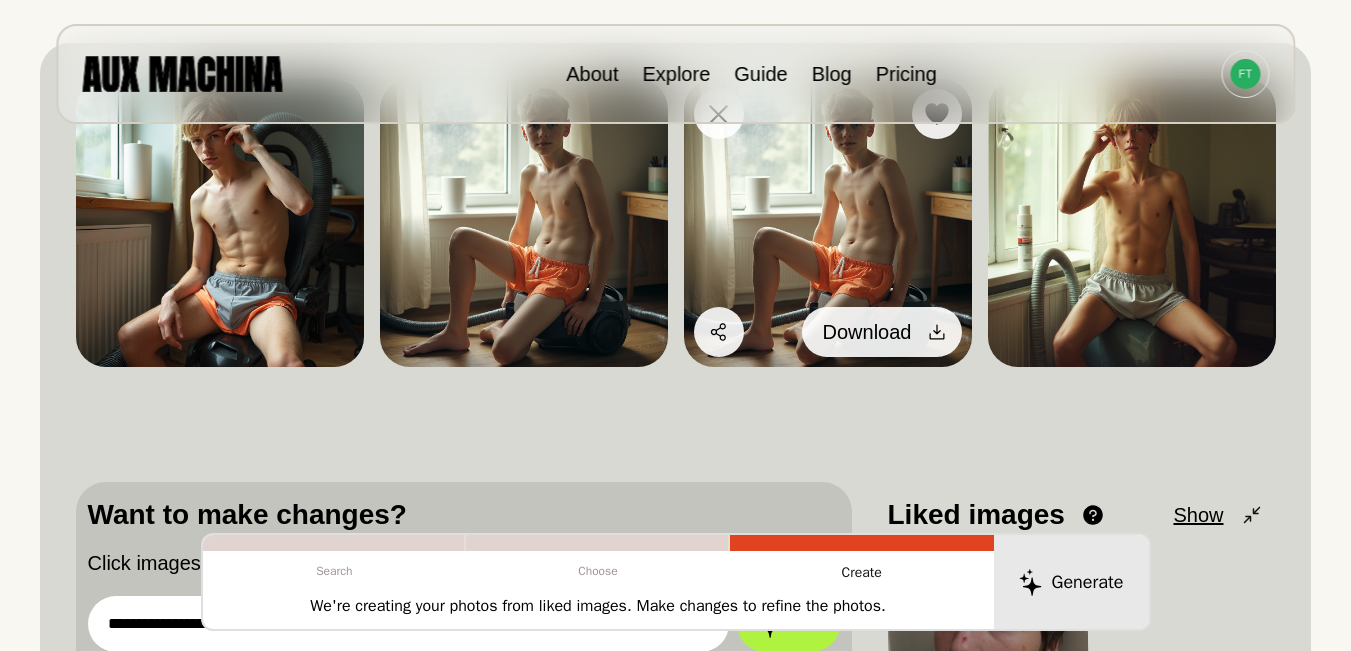 click 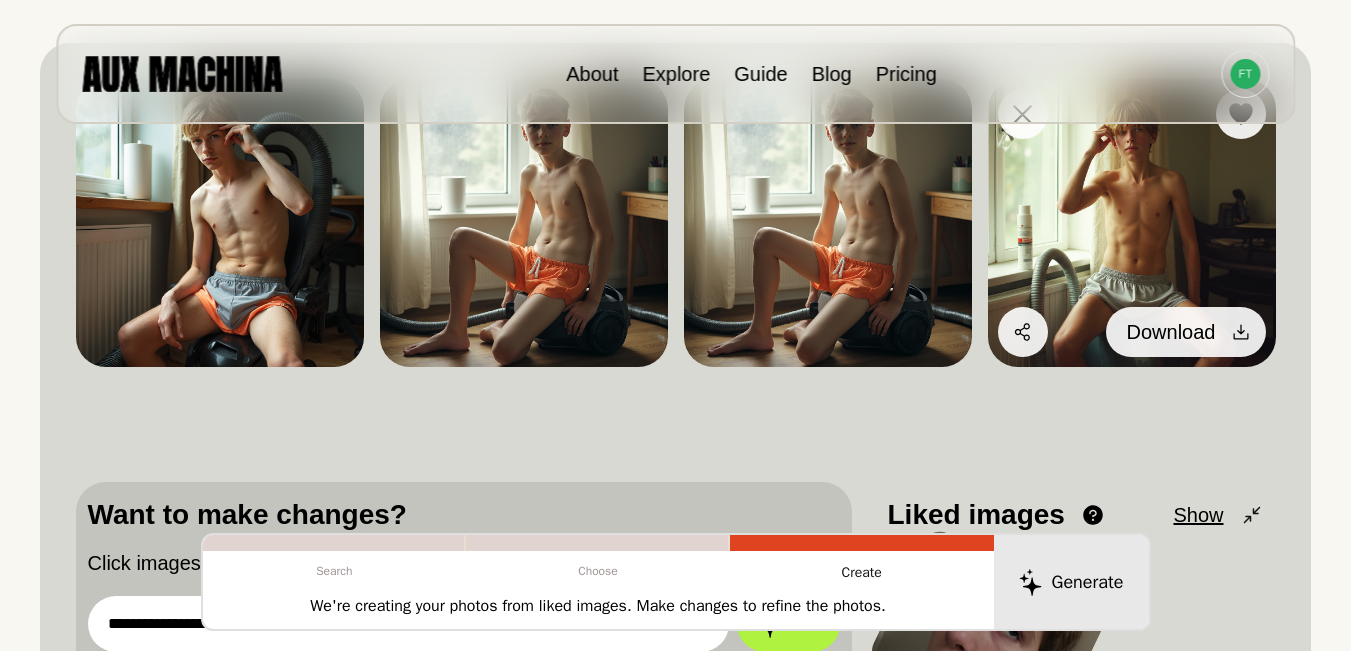 click on "Download" at bounding box center [1186, 332] 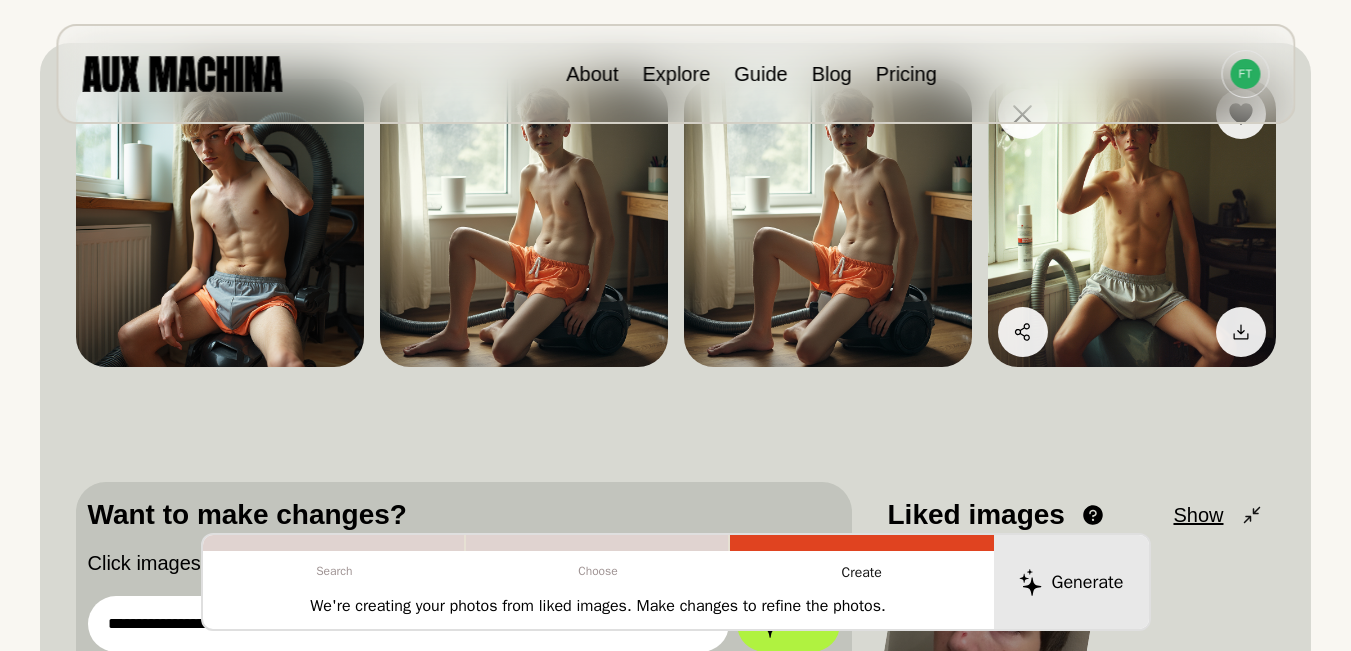 scroll, scrollTop: 133, scrollLeft: 0, axis: vertical 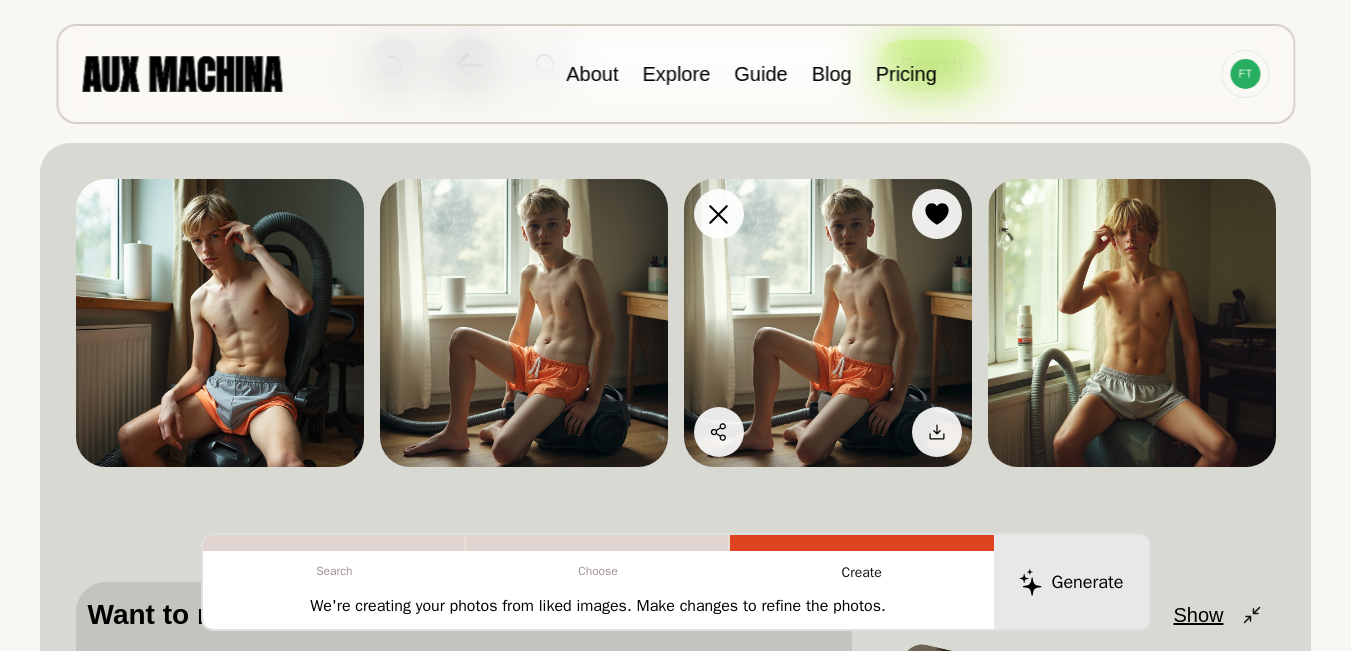 click at bounding box center [828, 323] 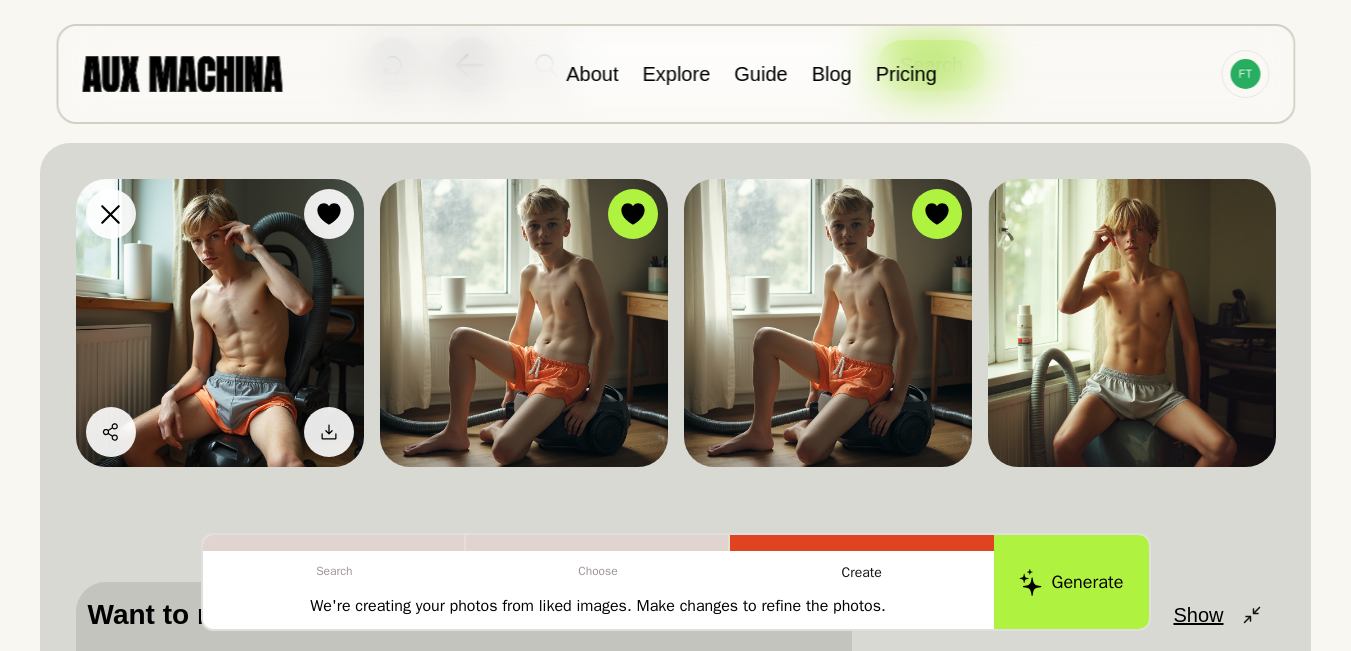 click at bounding box center (220, 323) 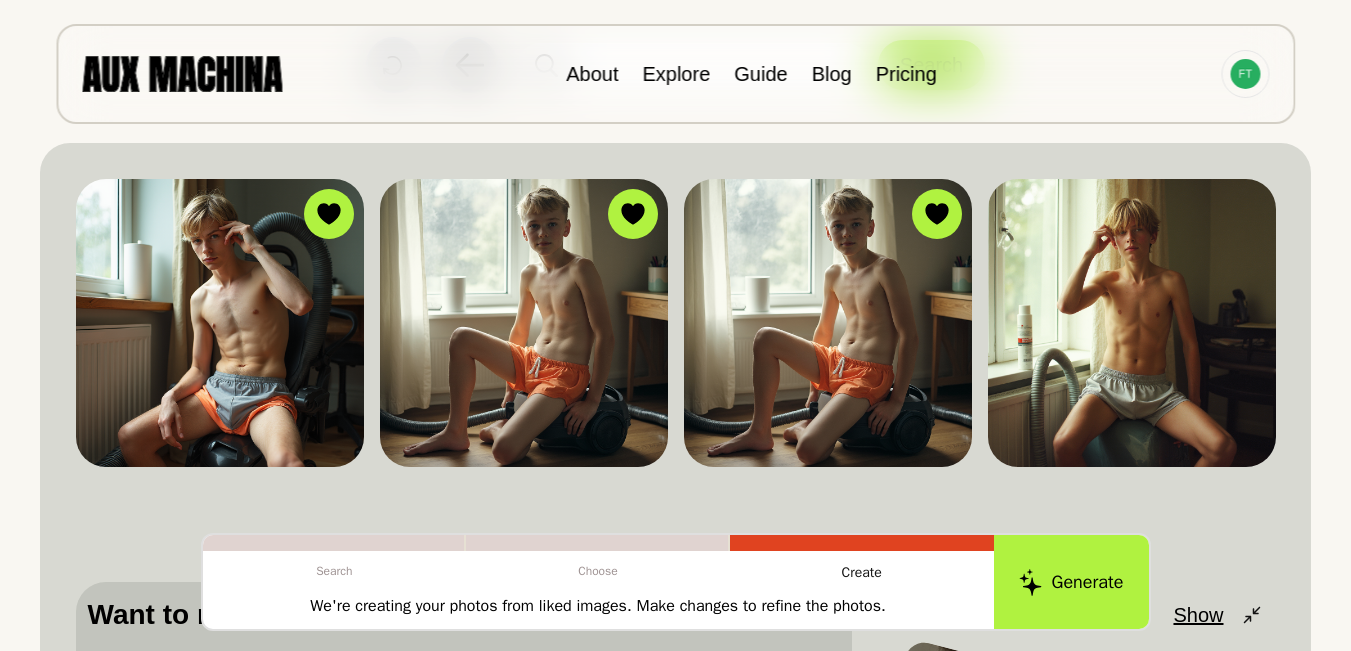 scroll, scrollTop: 333, scrollLeft: 0, axis: vertical 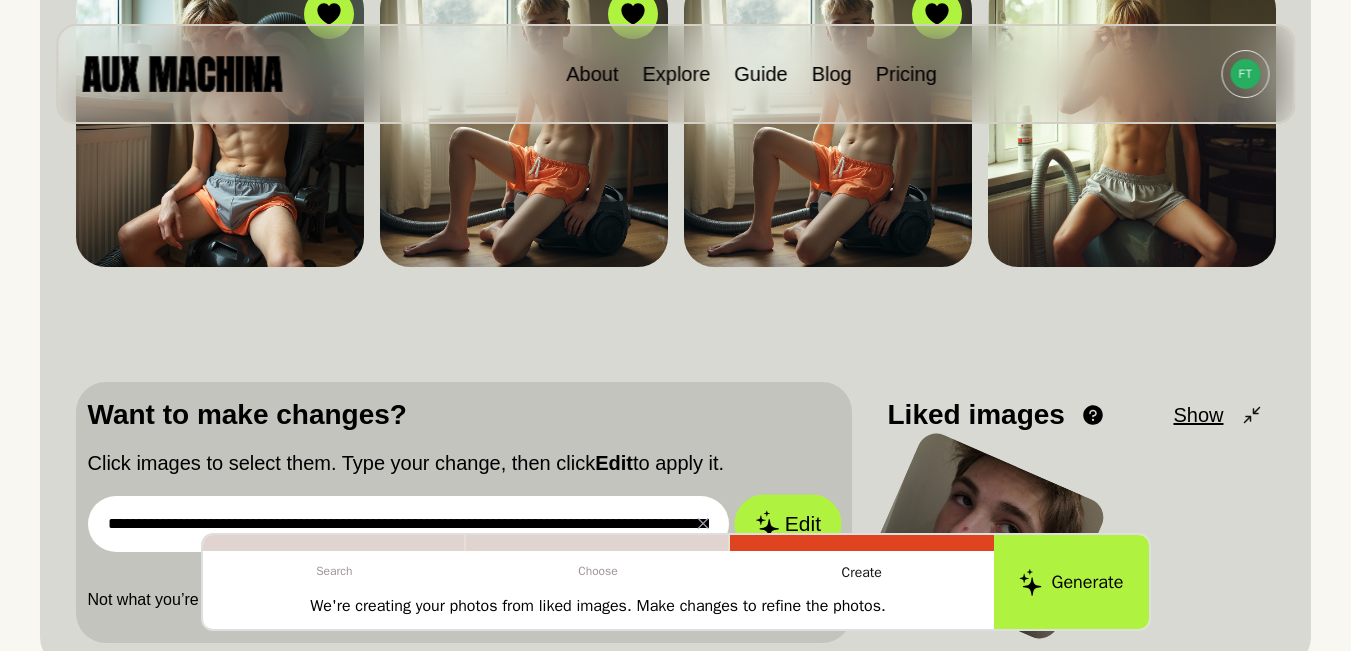click on "Edit" at bounding box center (788, 524) 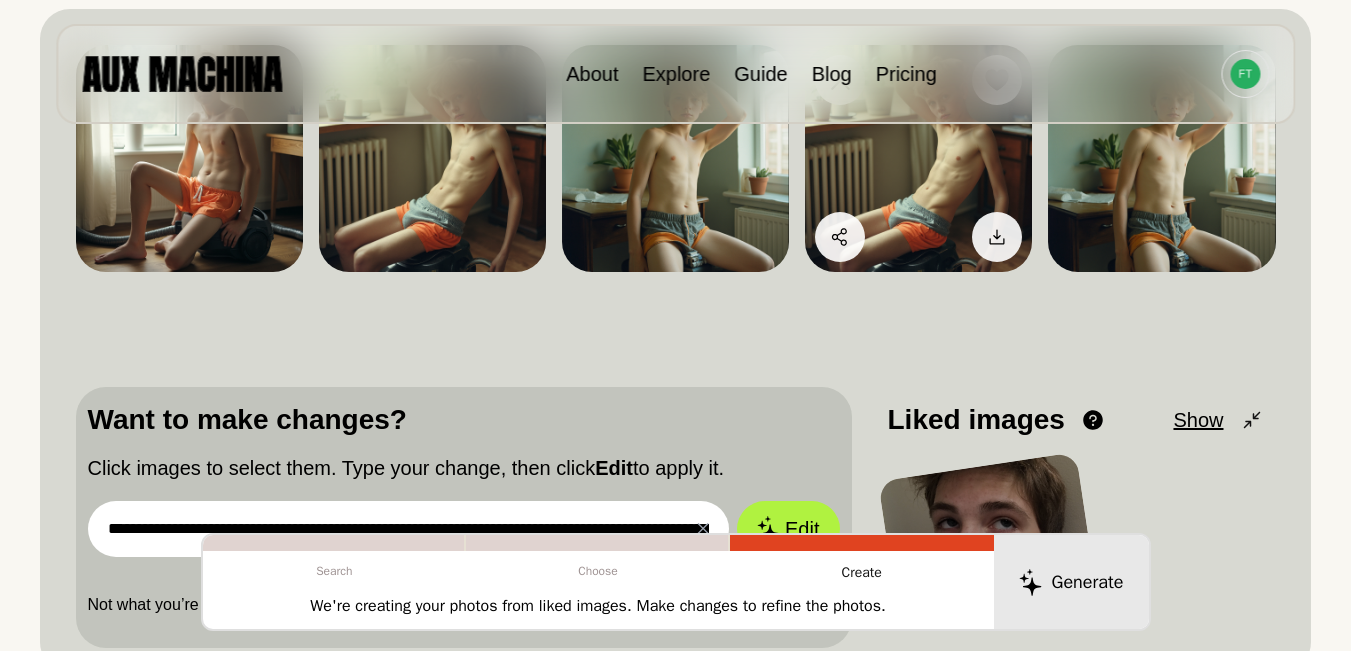 scroll, scrollTop: 200, scrollLeft: 0, axis: vertical 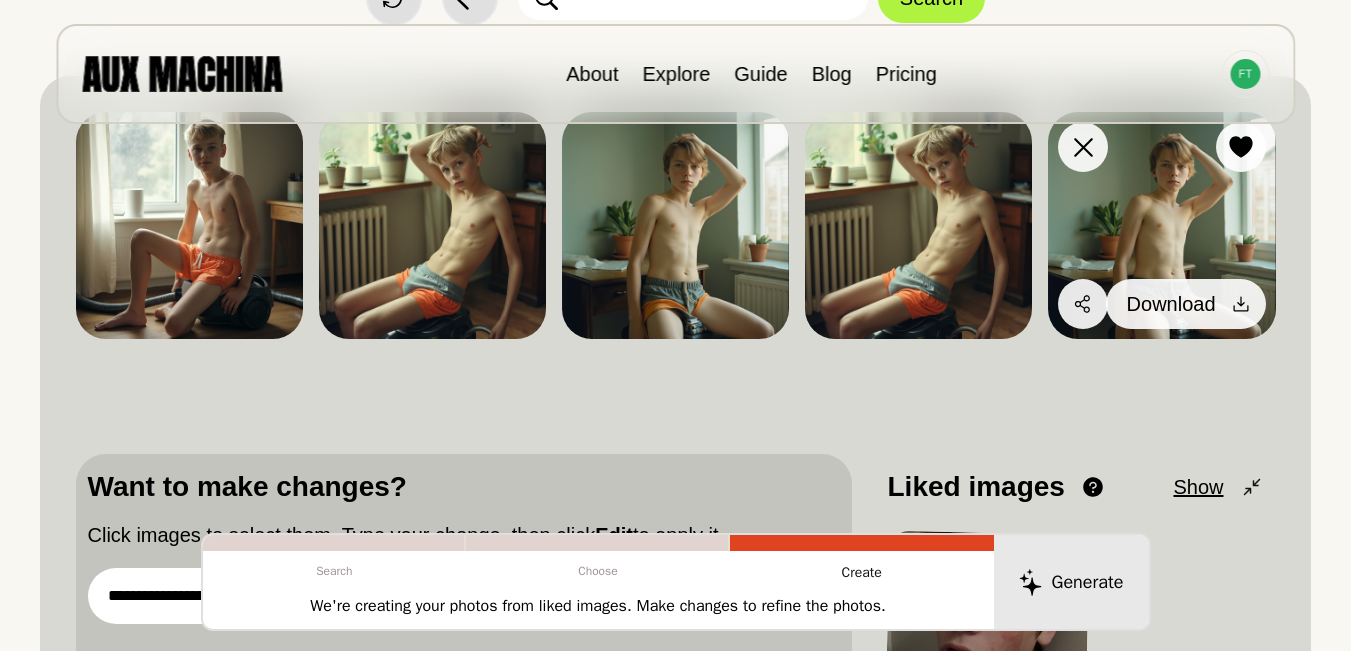 click on "Download" at bounding box center [1186, 304] 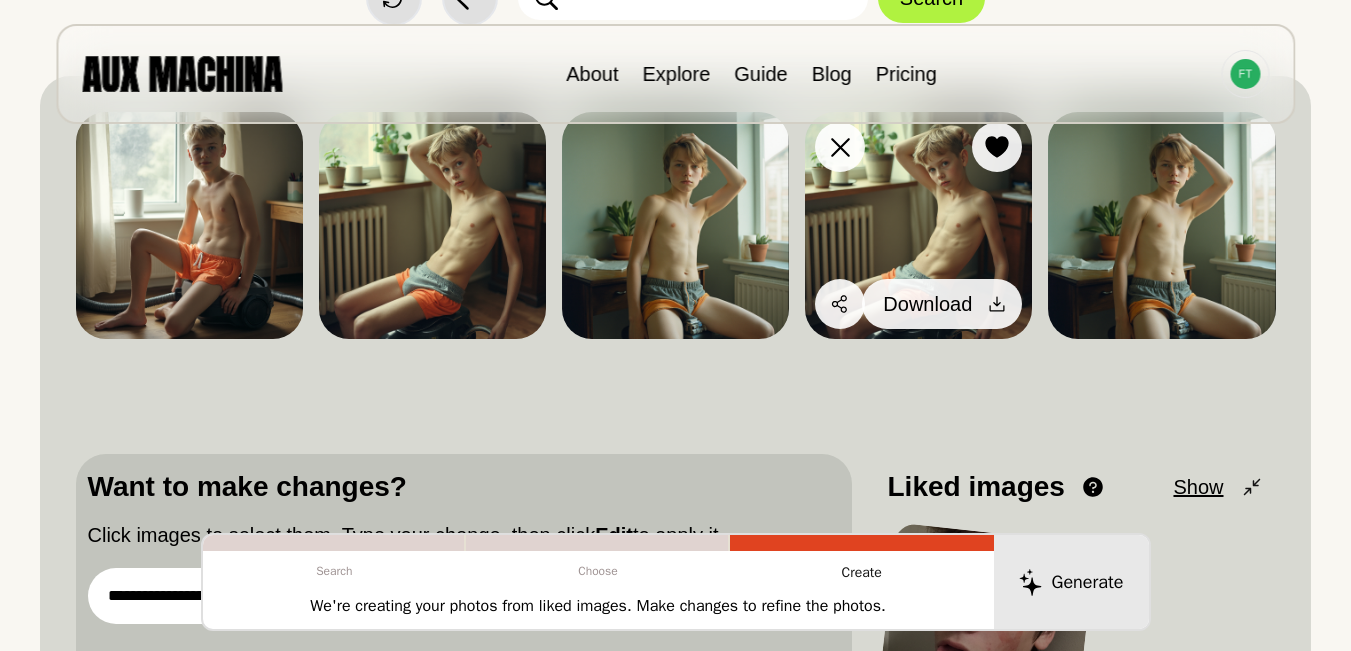 click on "Download" at bounding box center (927, 304) 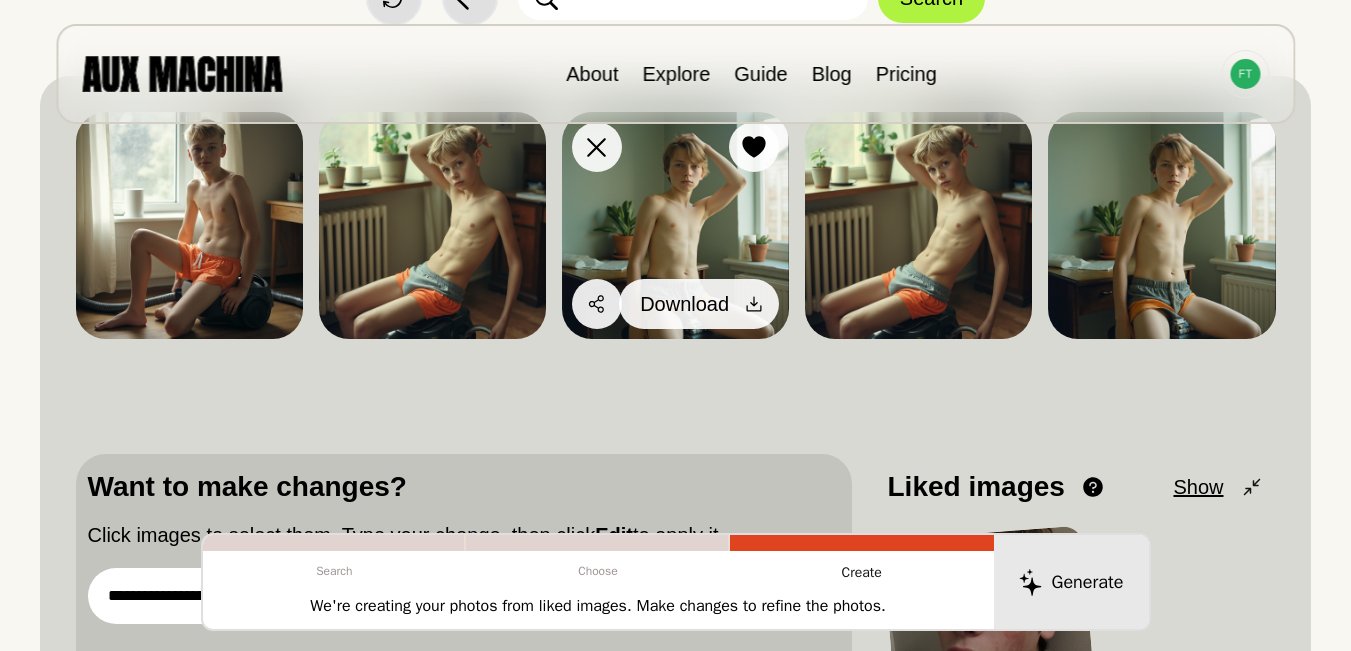 click on "Download" at bounding box center [699, 304] 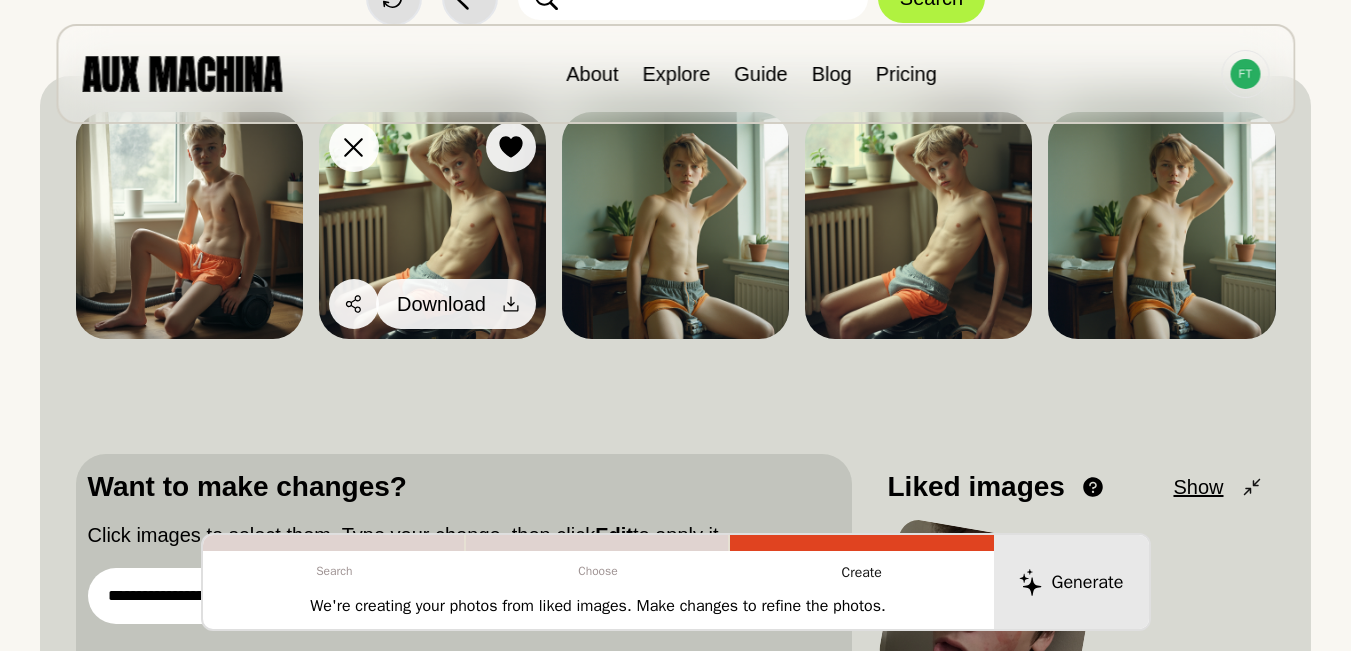 click at bounding box center (511, 304) 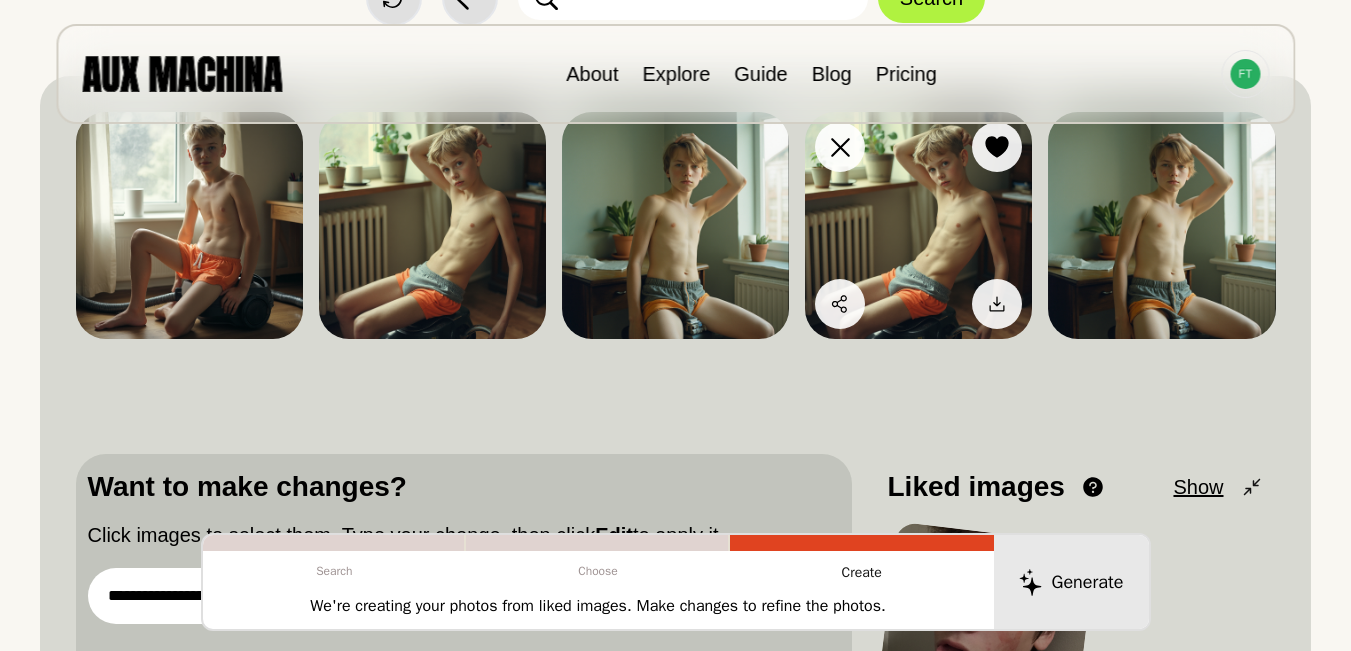click at bounding box center [918, 225] 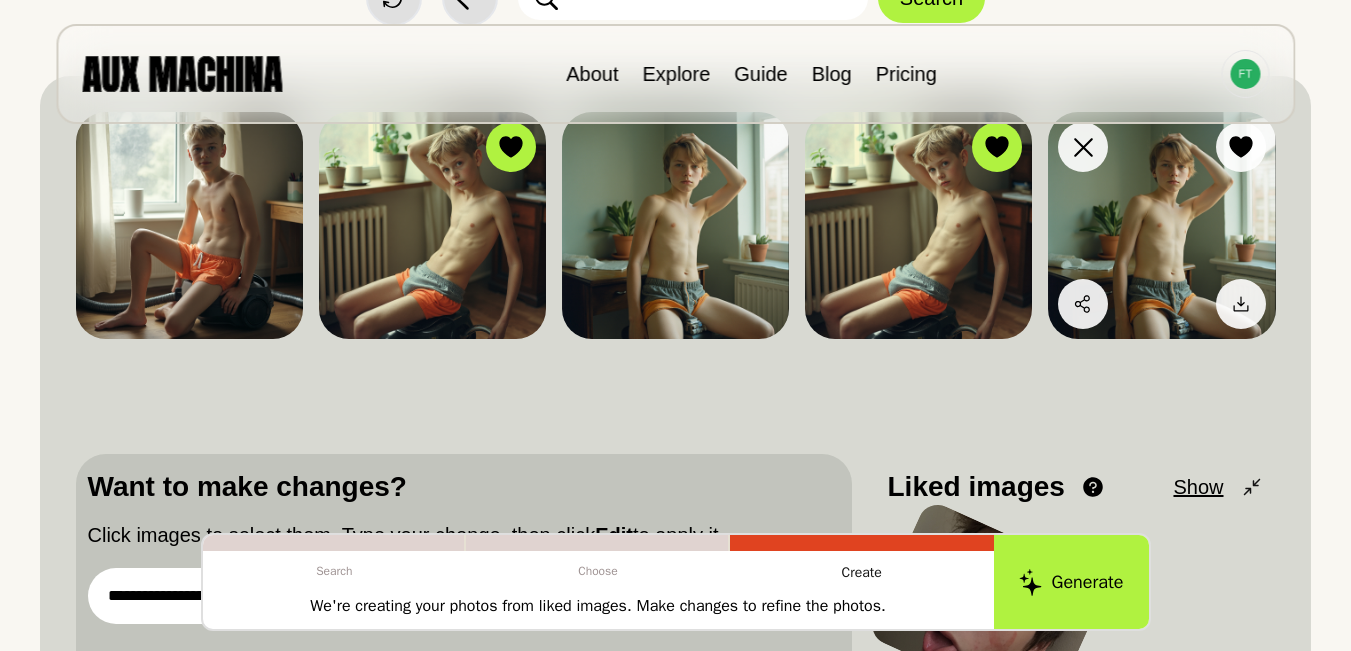 click at bounding box center [1161, 225] 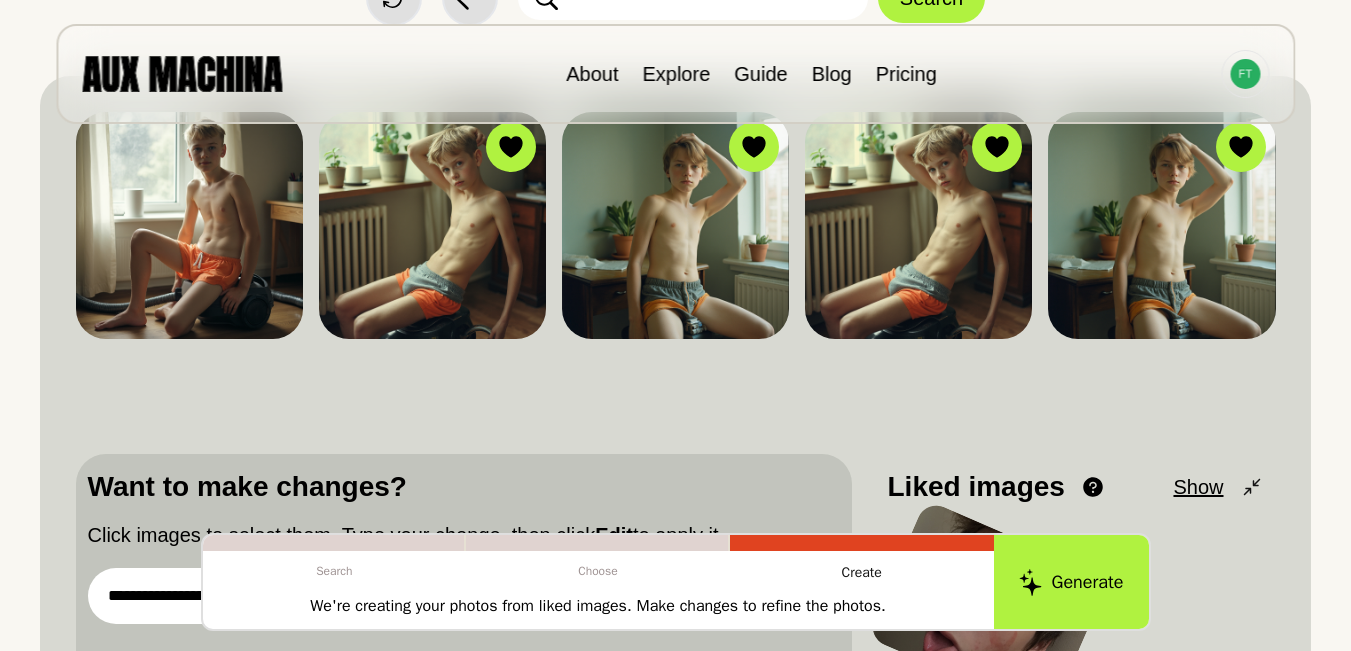 scroll, scrollTop: 400, scrollLeft: 0, axis: vertical 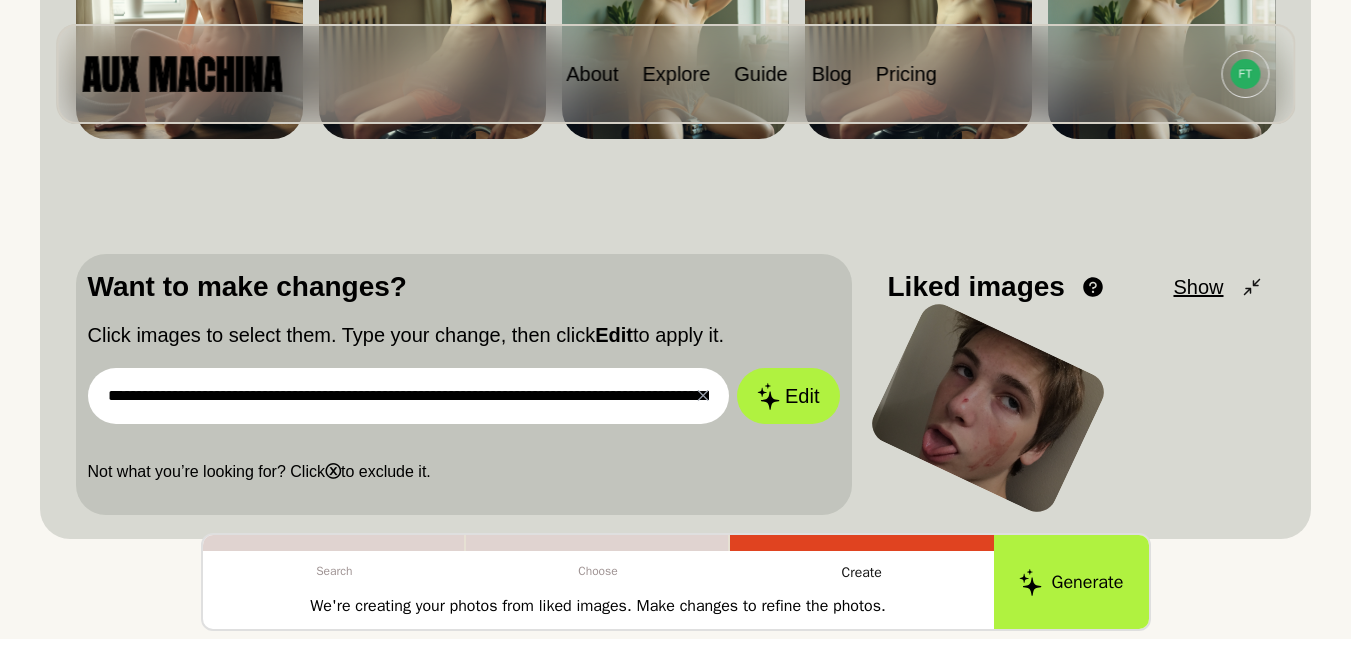 click on "**********" at bounding box center (409, 396) 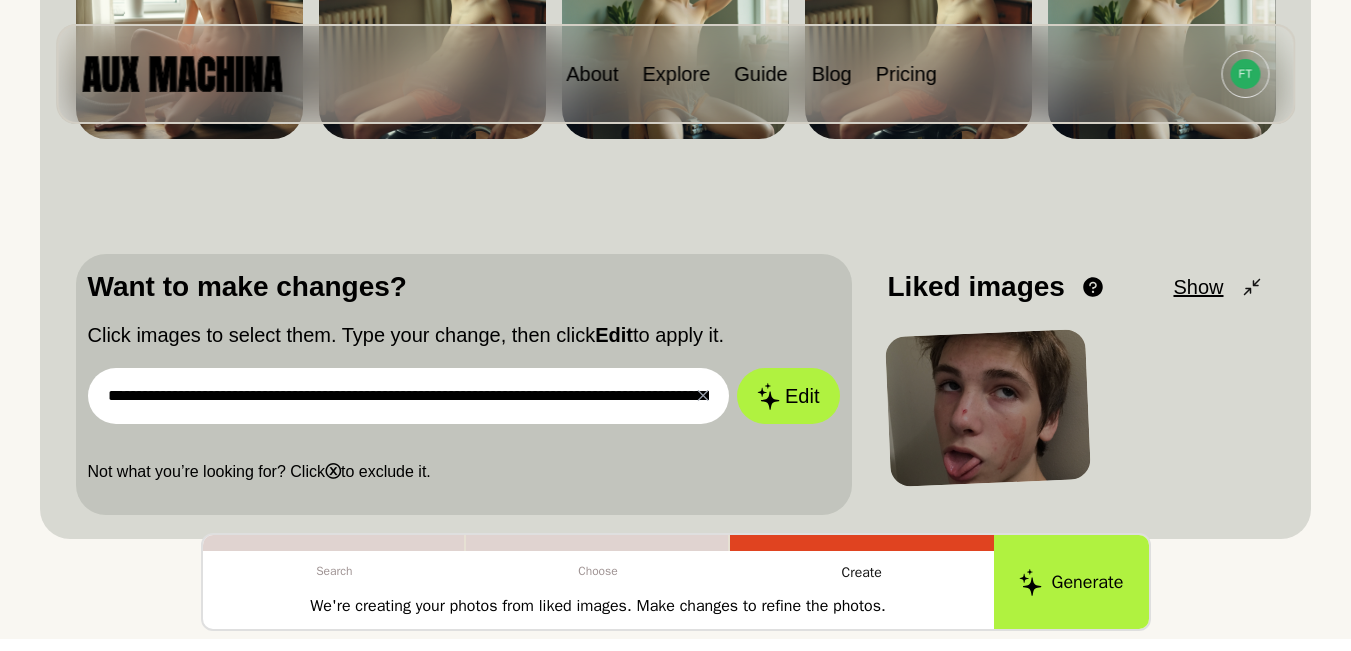 paste 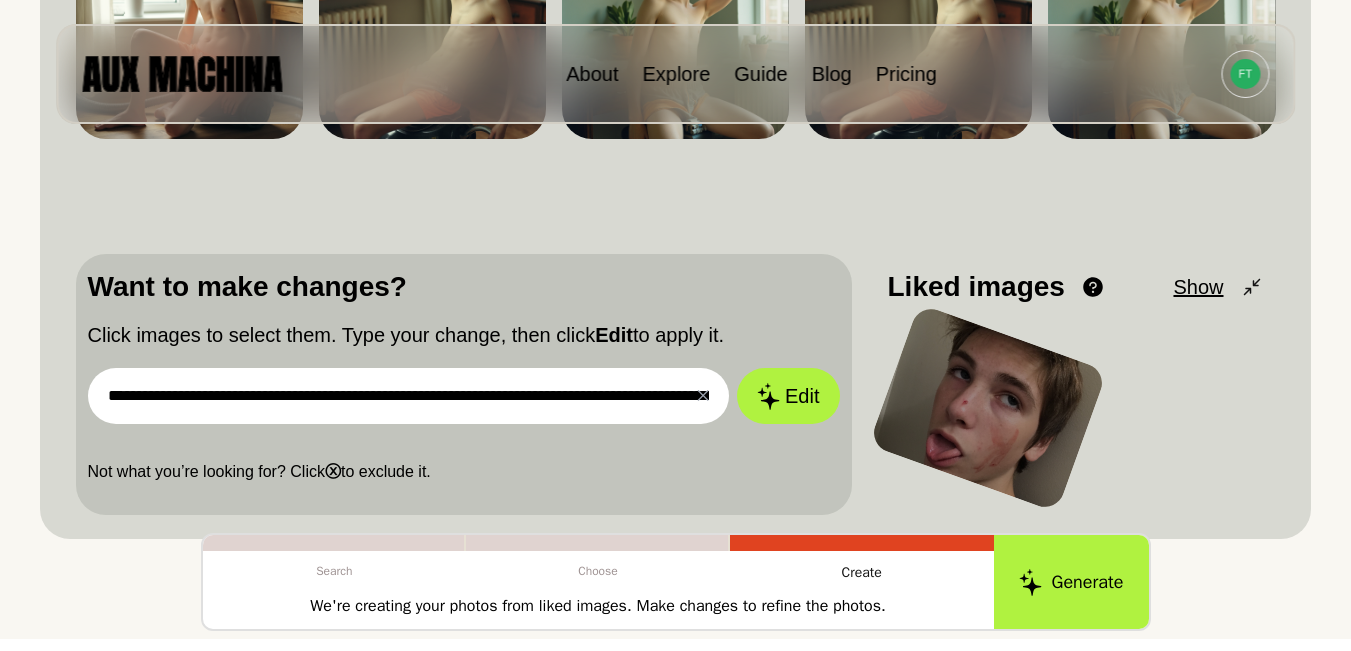 scroll, scrollTop: 0, scrollLeft: 4161, axis: horizontal 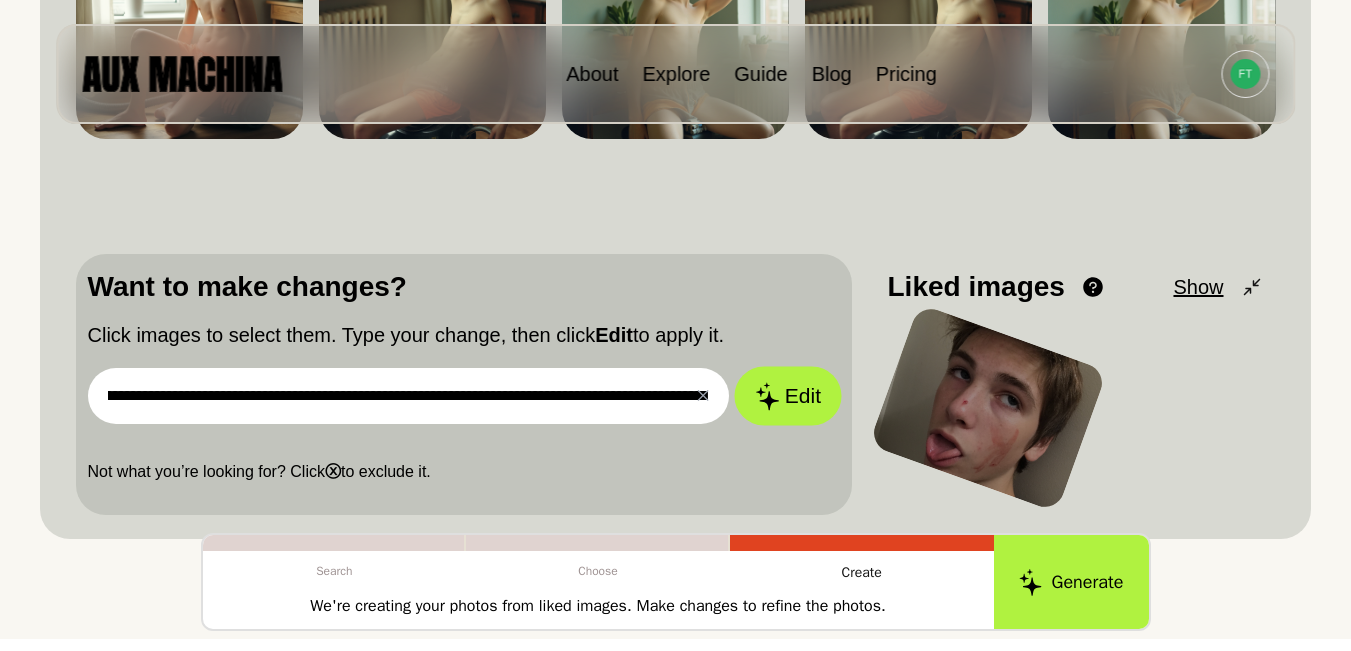 type on "**********" 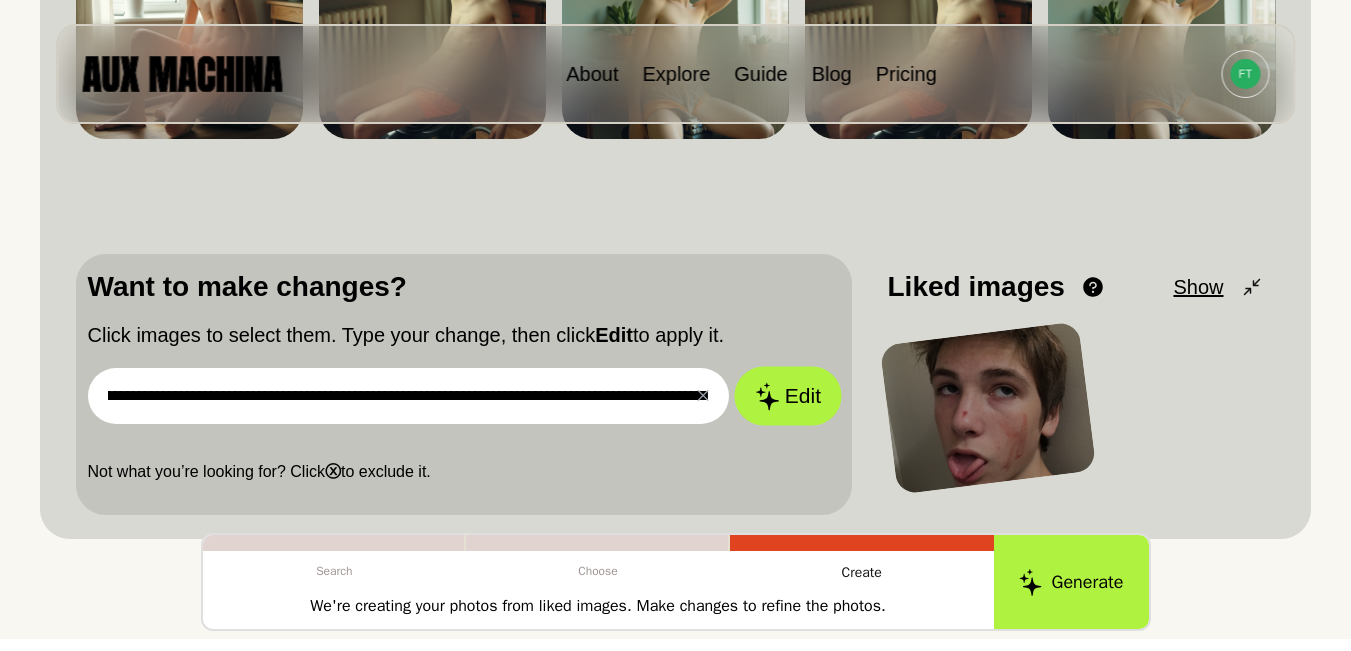 scroll, scrollTop: 0, scrollLeft: 0, axis: both 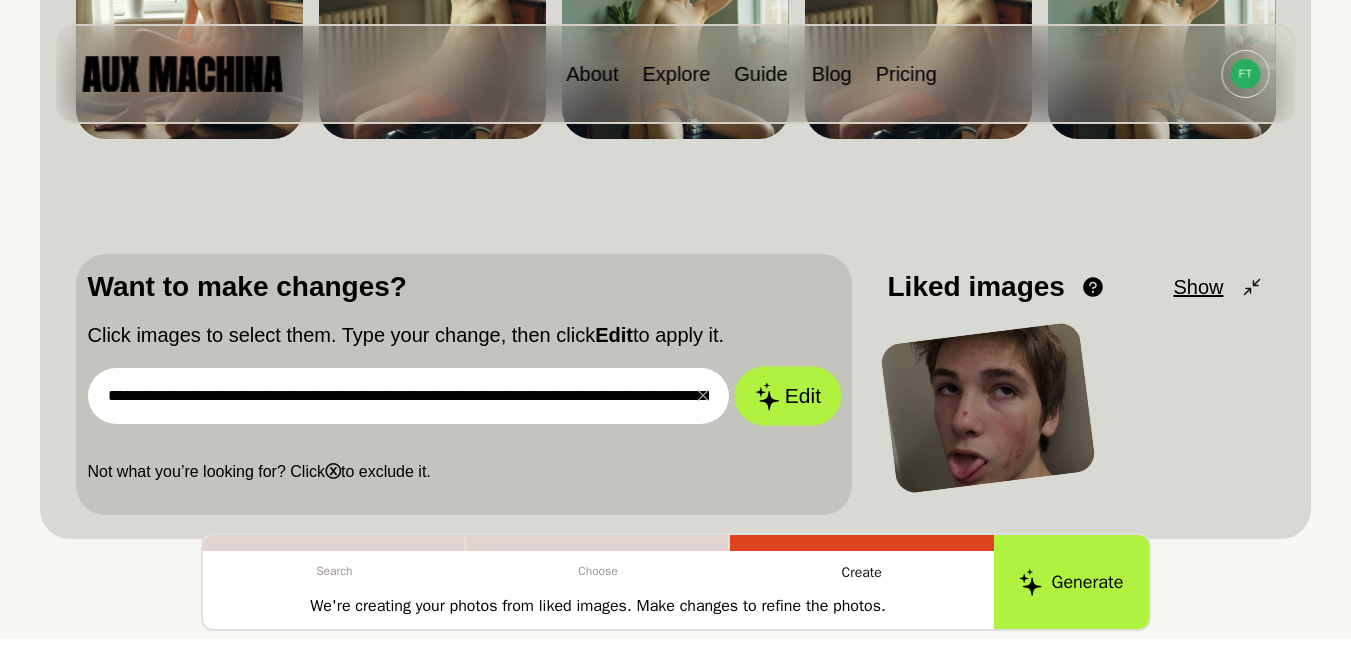 click on "Edit" at bounding box center [788, 396] 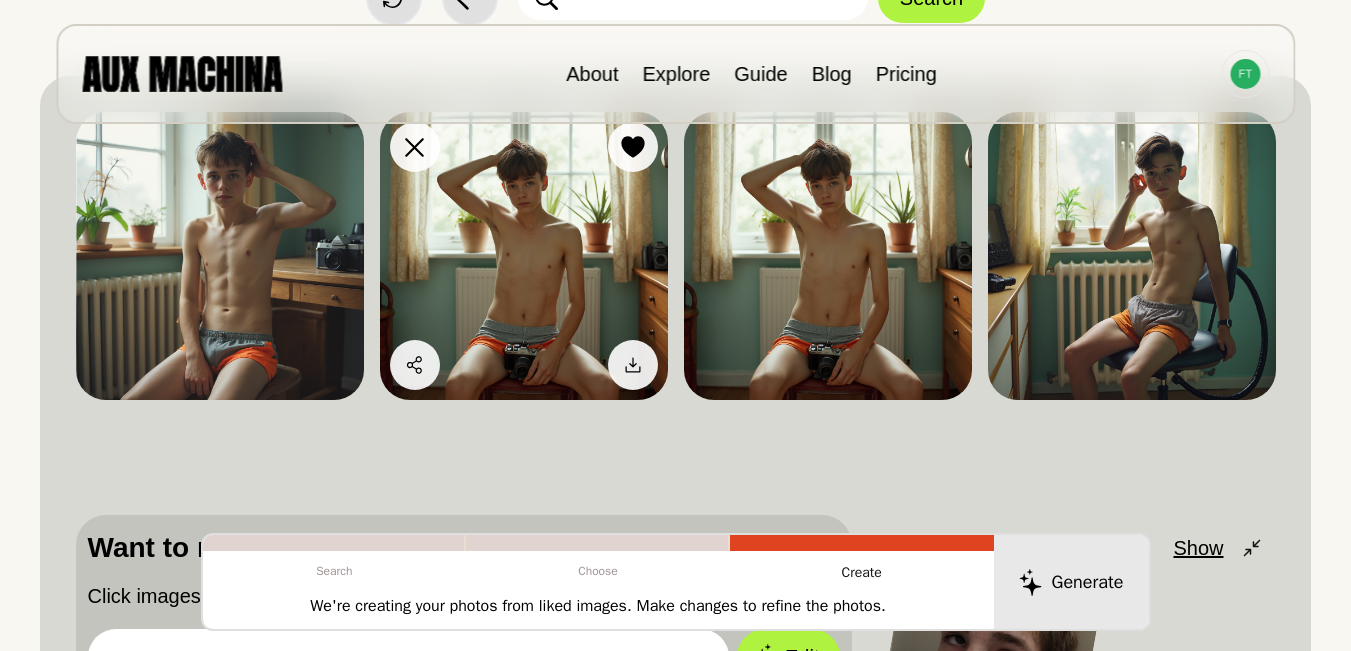 scroll, scrollTop: 100, scrollLeft: 0, axis: vertical 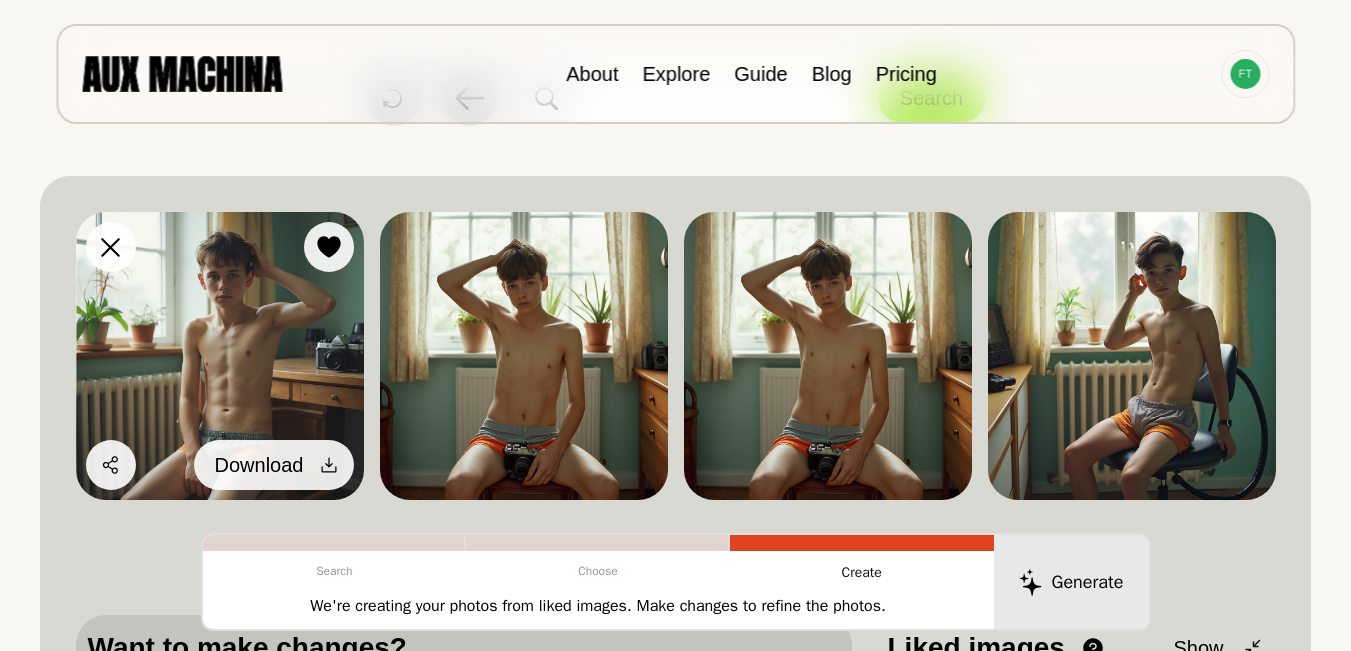 click 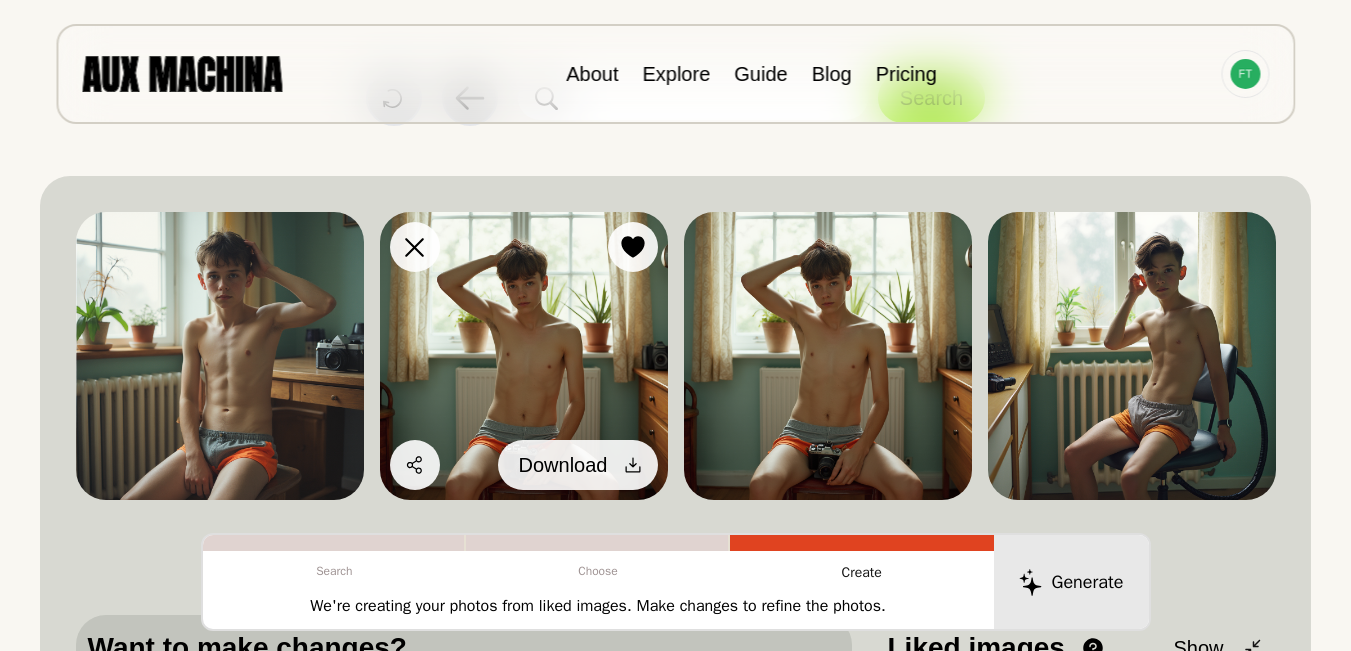 click 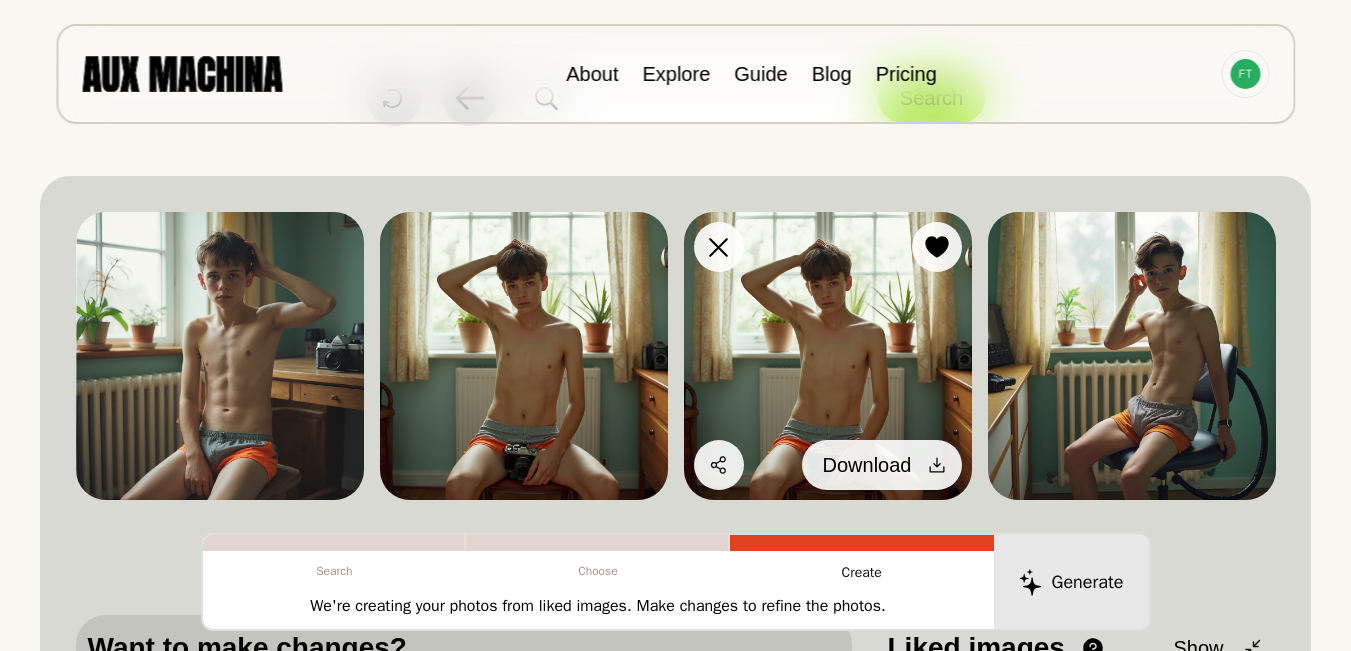 click on "Download" at bounding box center (882, 465) 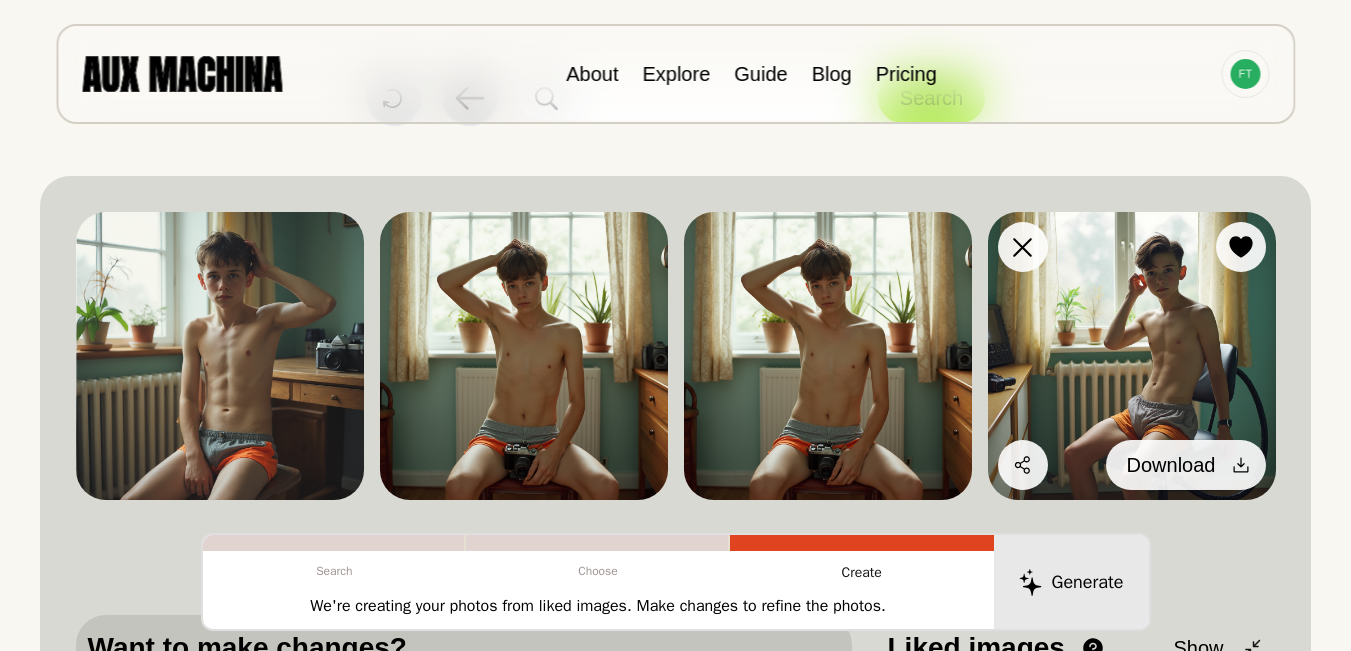 click 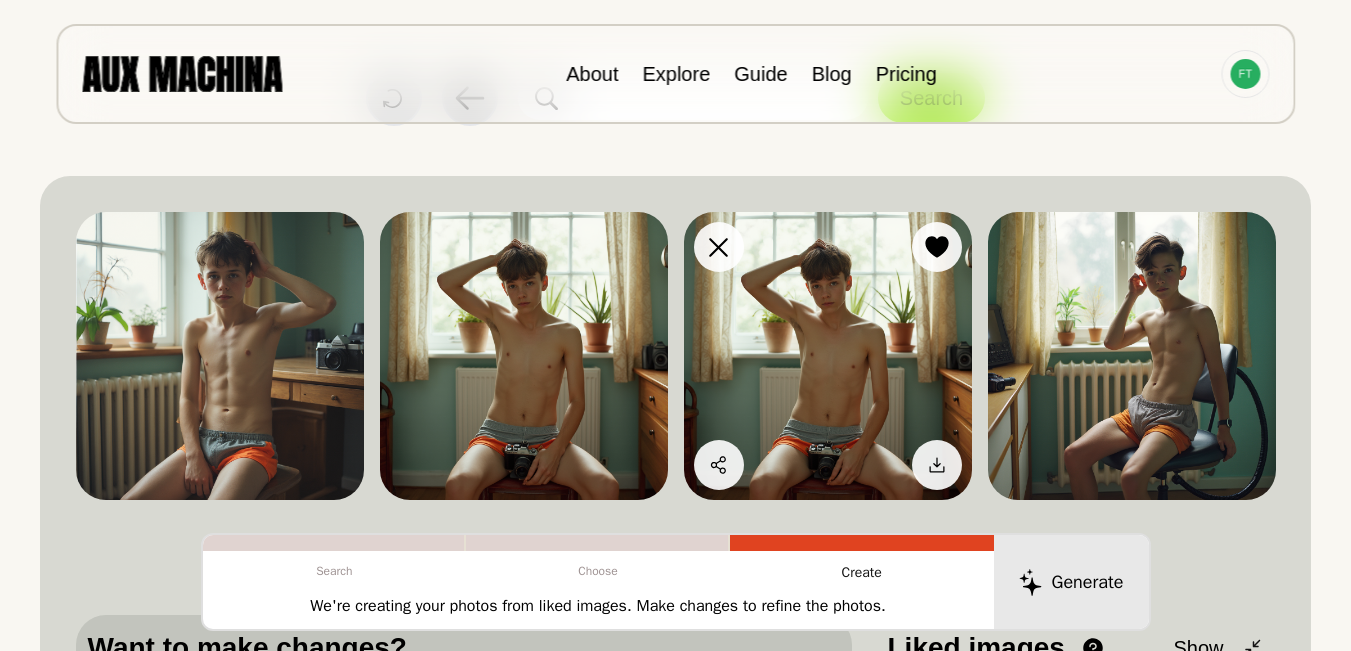 click at bounding box center (828, 356) 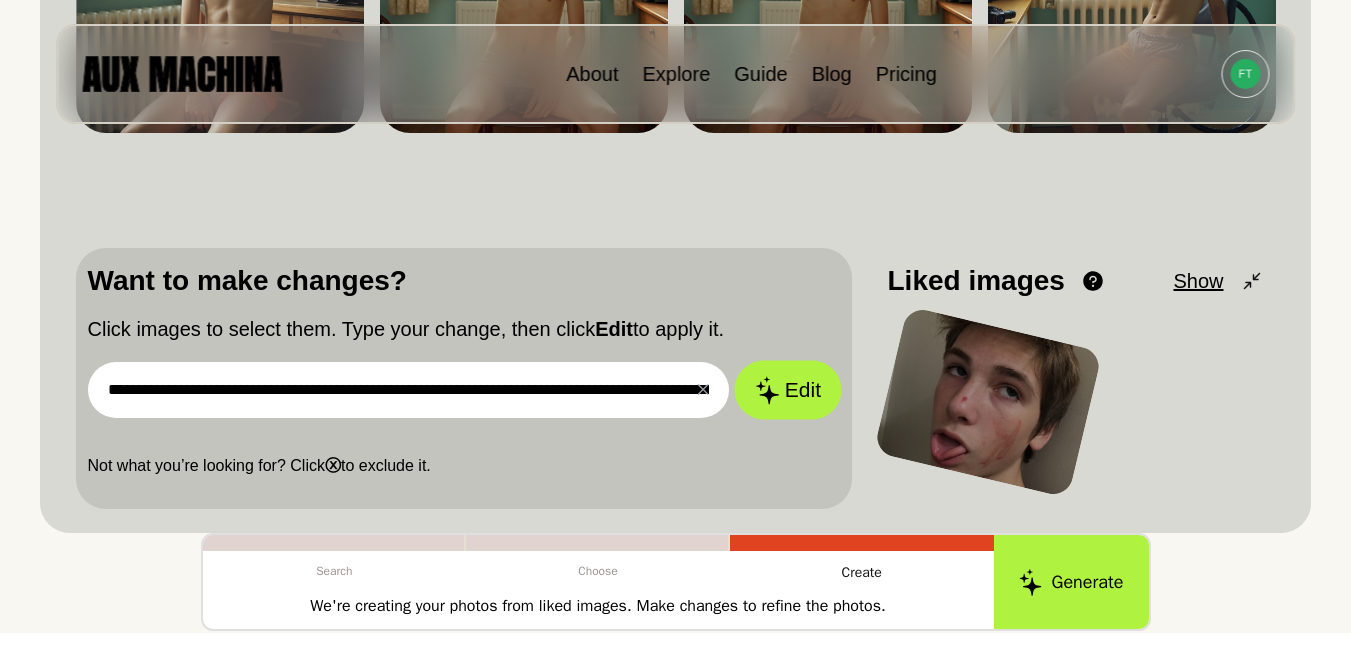 scroll, scrollTop: 433, scrollLeft: 0, axis: vertical 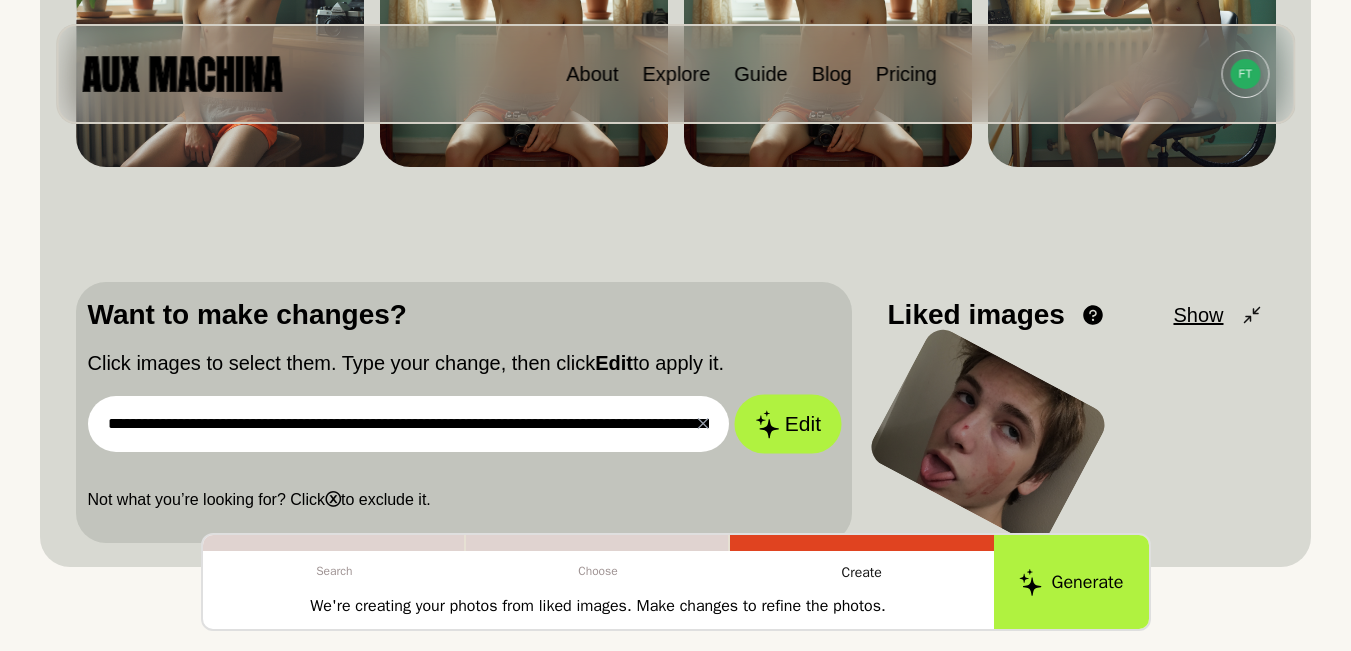click on "Edit" at bounding box center (788, 424) 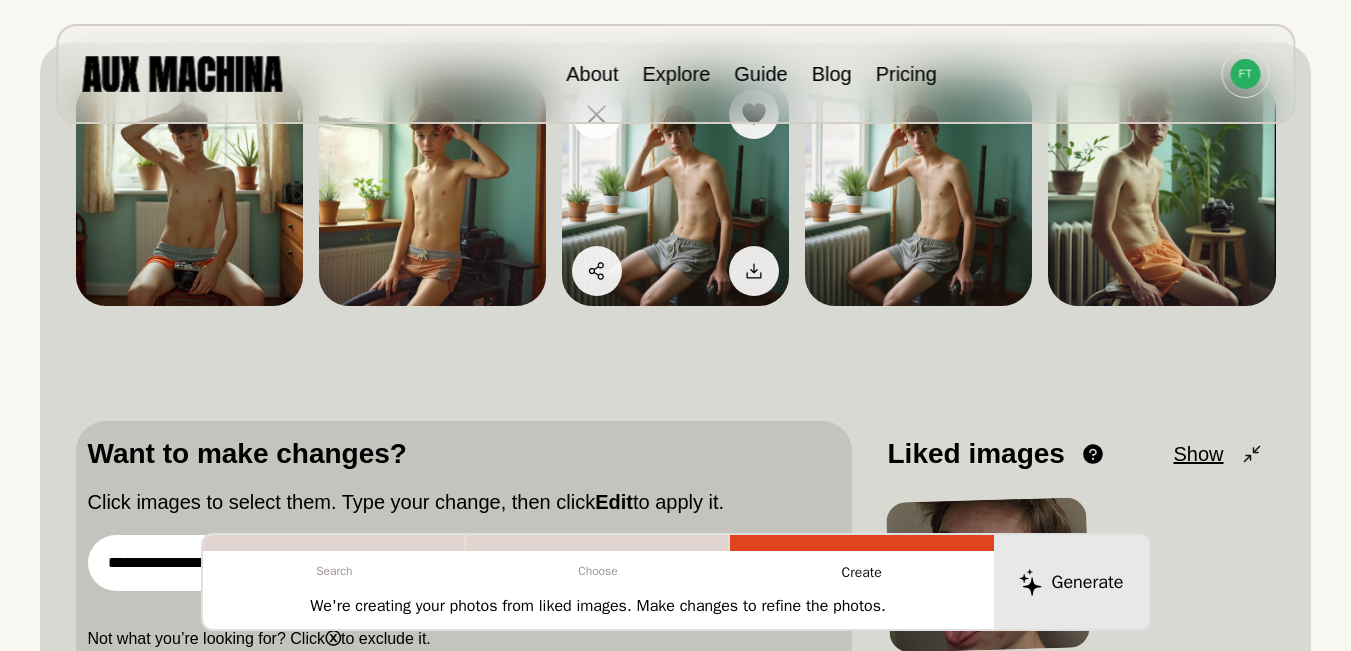 scroll, scrollTop: 200, scrollLeft: 0, axis: vertical 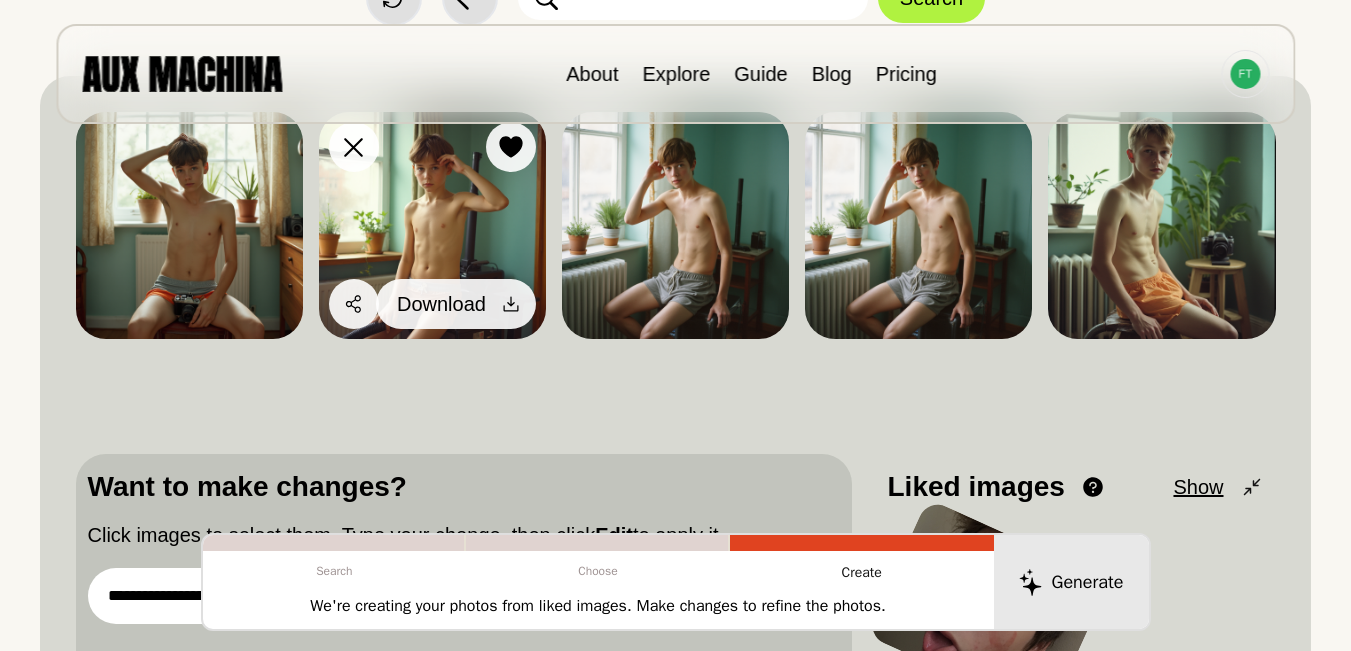 click on "Download" at bounding box center [456, 304] 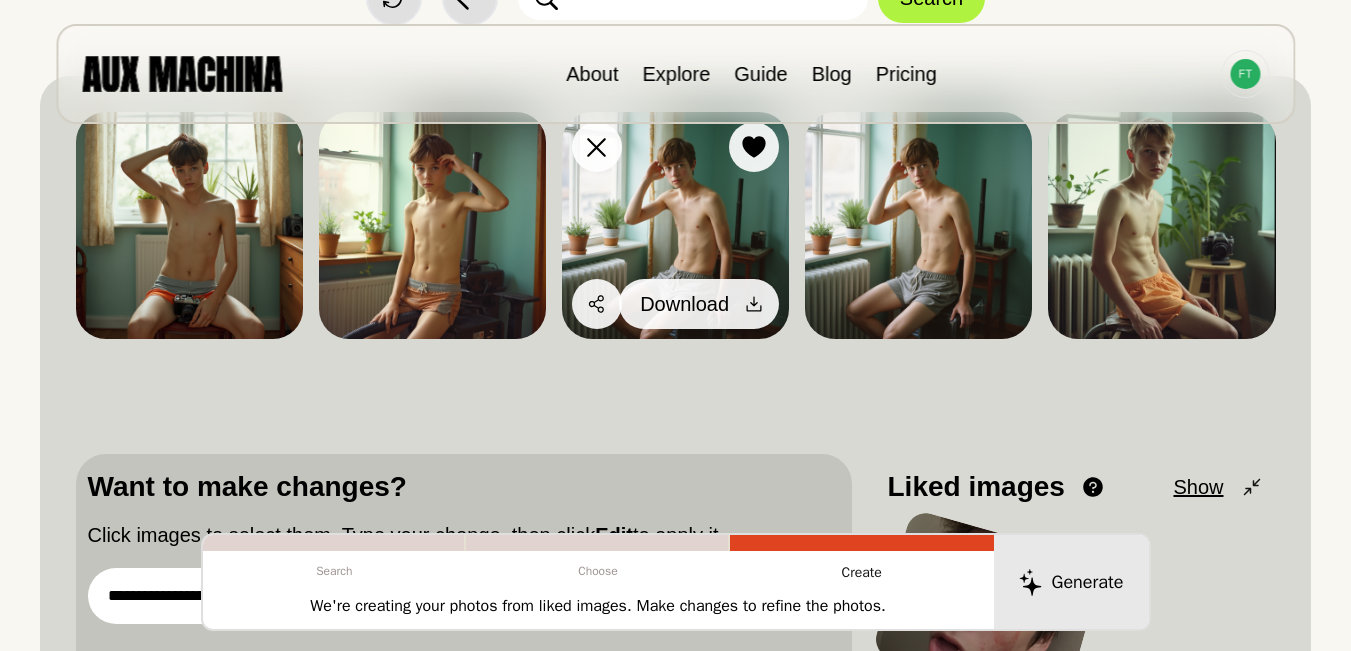 click at bounding box center [754, 304] 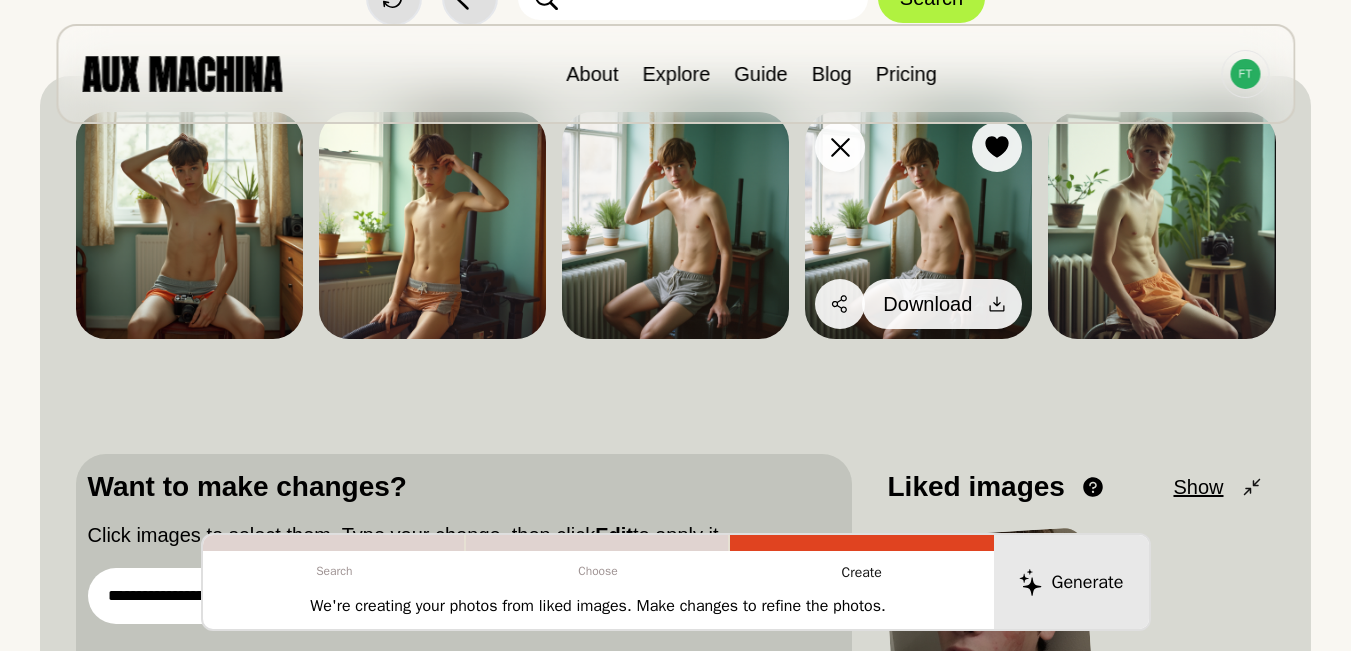 click 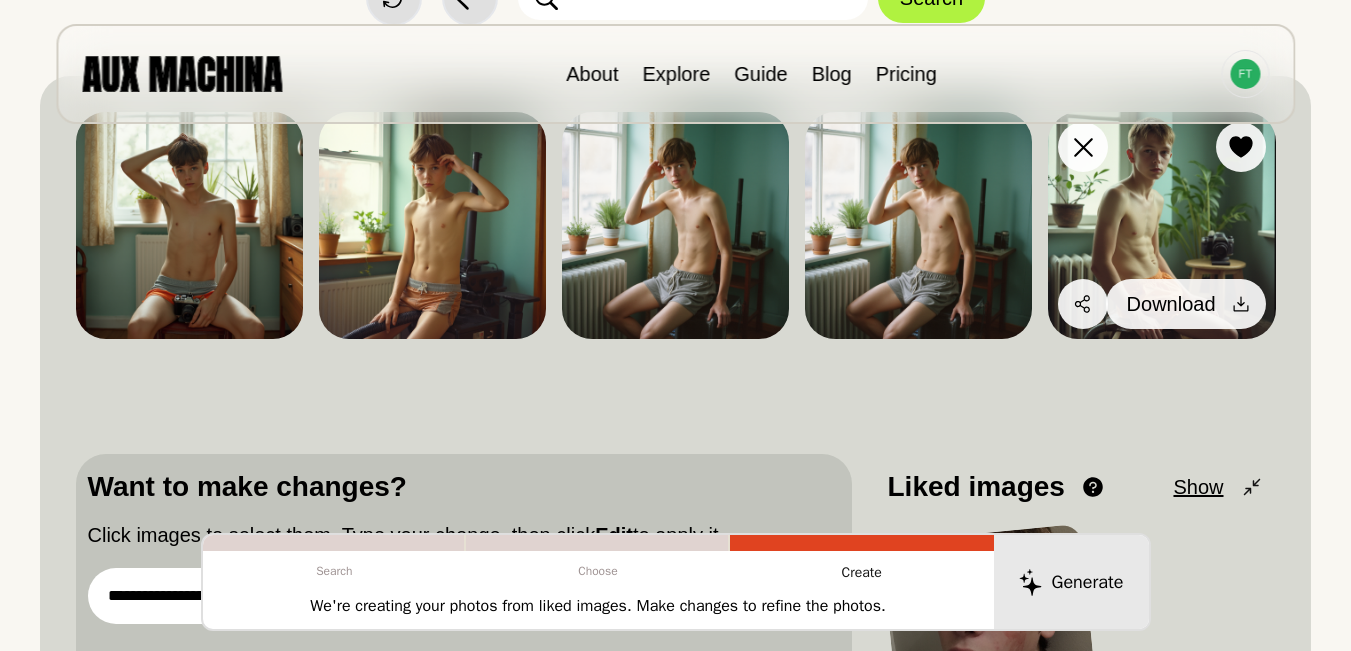 click at bounding box center (1241, 304) 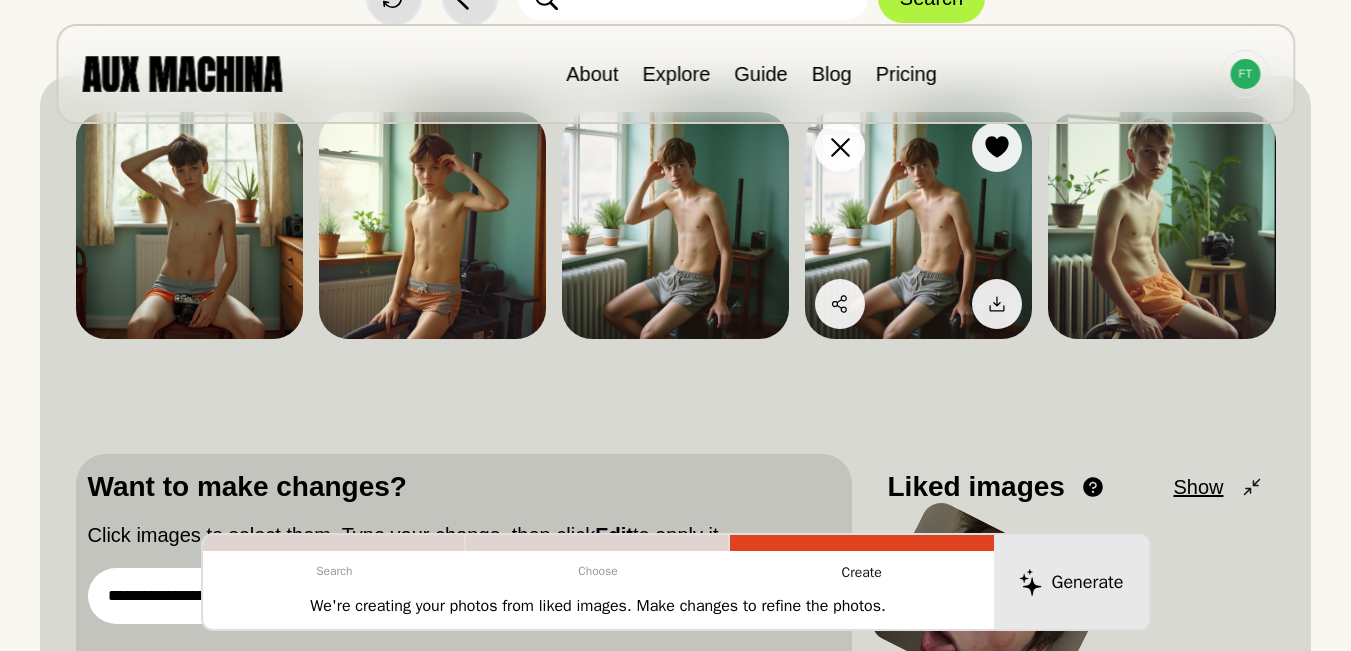 click at bounding box center (918, 225) 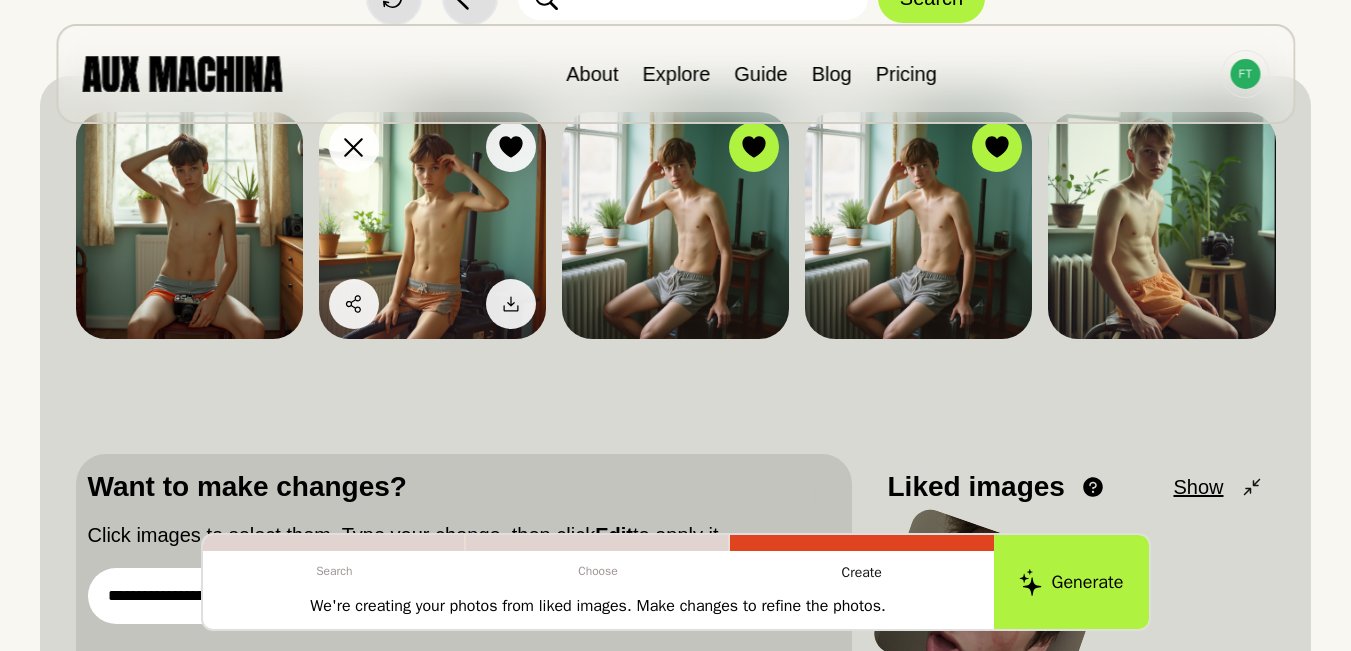 click at bounding box center [432, 225] 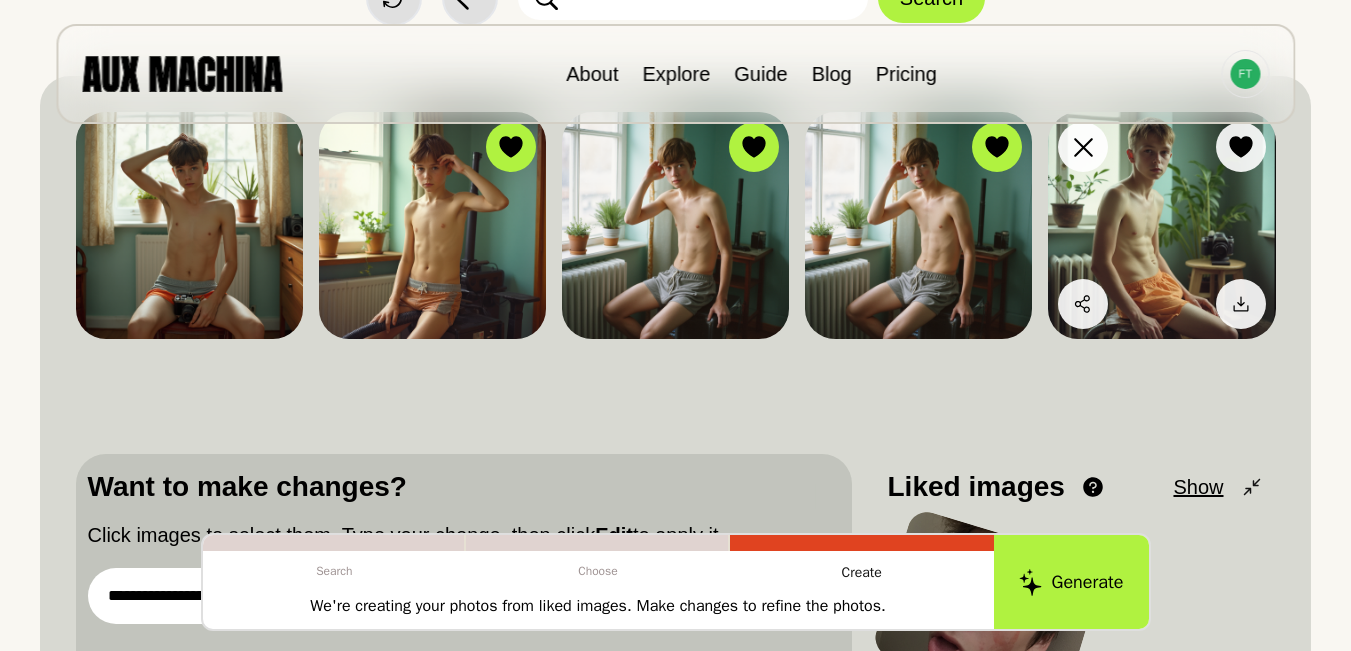 click at bounding box center (1161, 225) 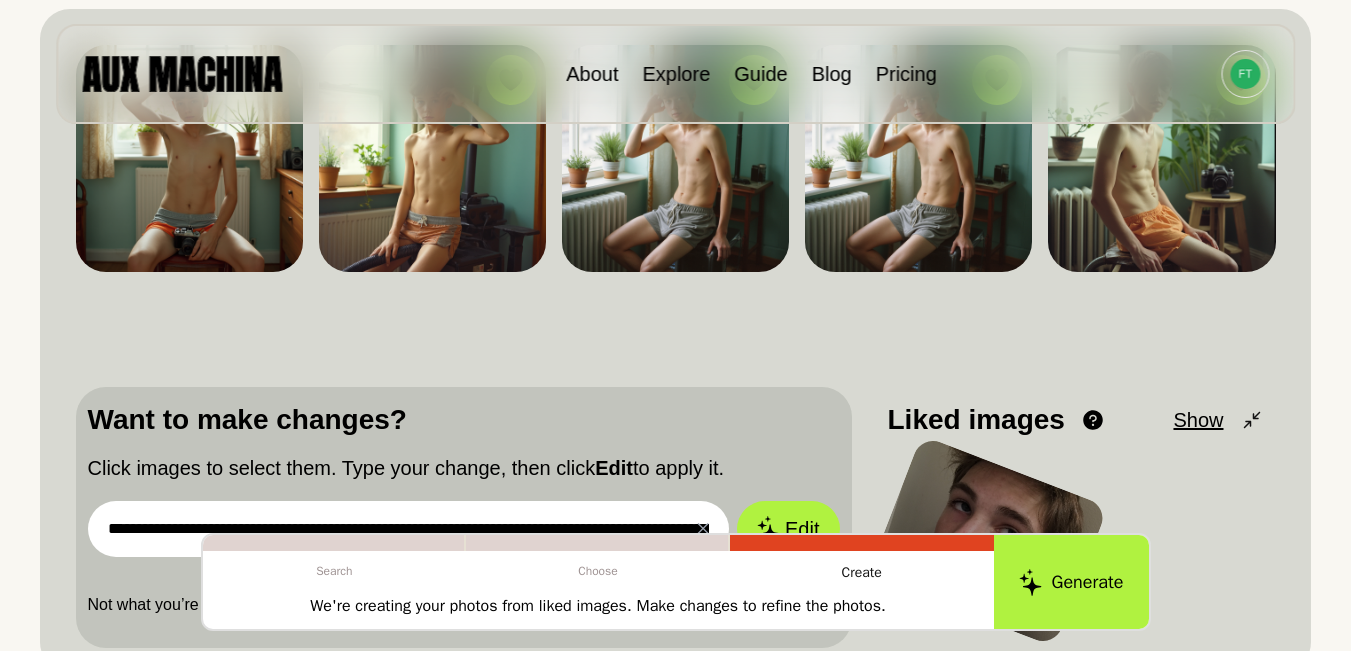 scroll, scrollTop: 367, scrollLeft: 0, axis: vertical 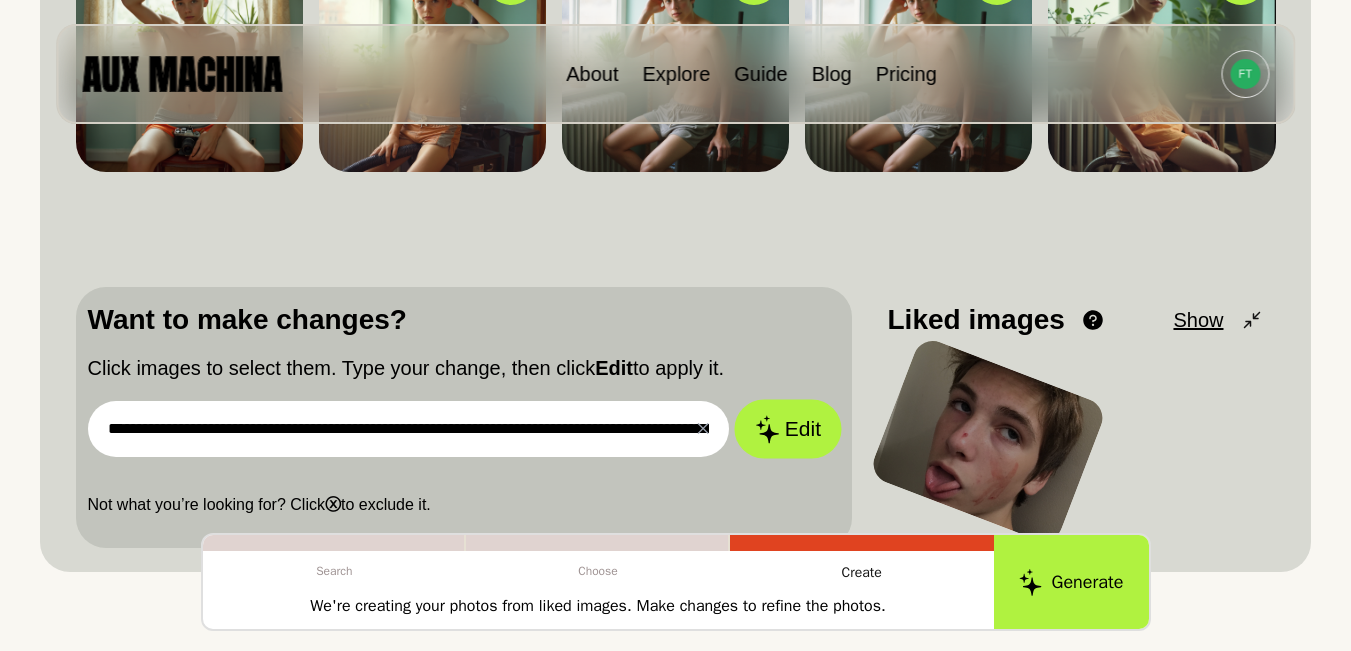 click on "Edit" at bounding box center [788, 429] 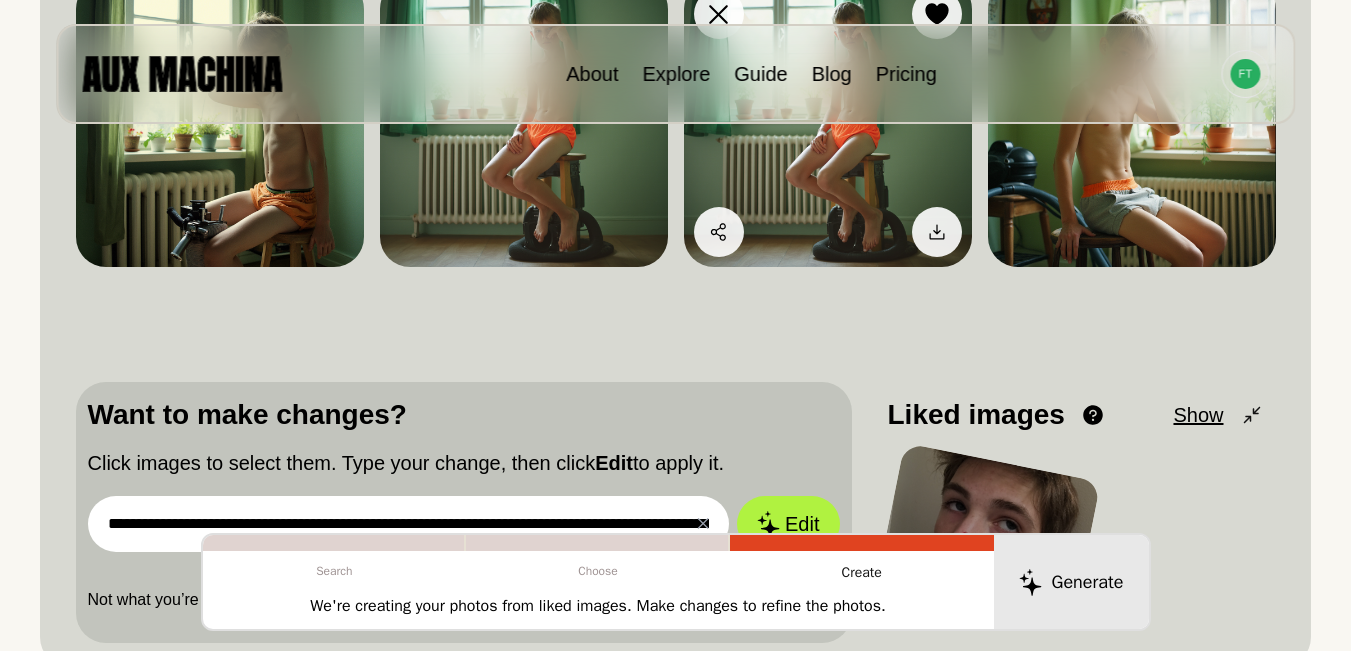 scroll, scrollTop: 200, scrollLeft: 0, axis: vertical 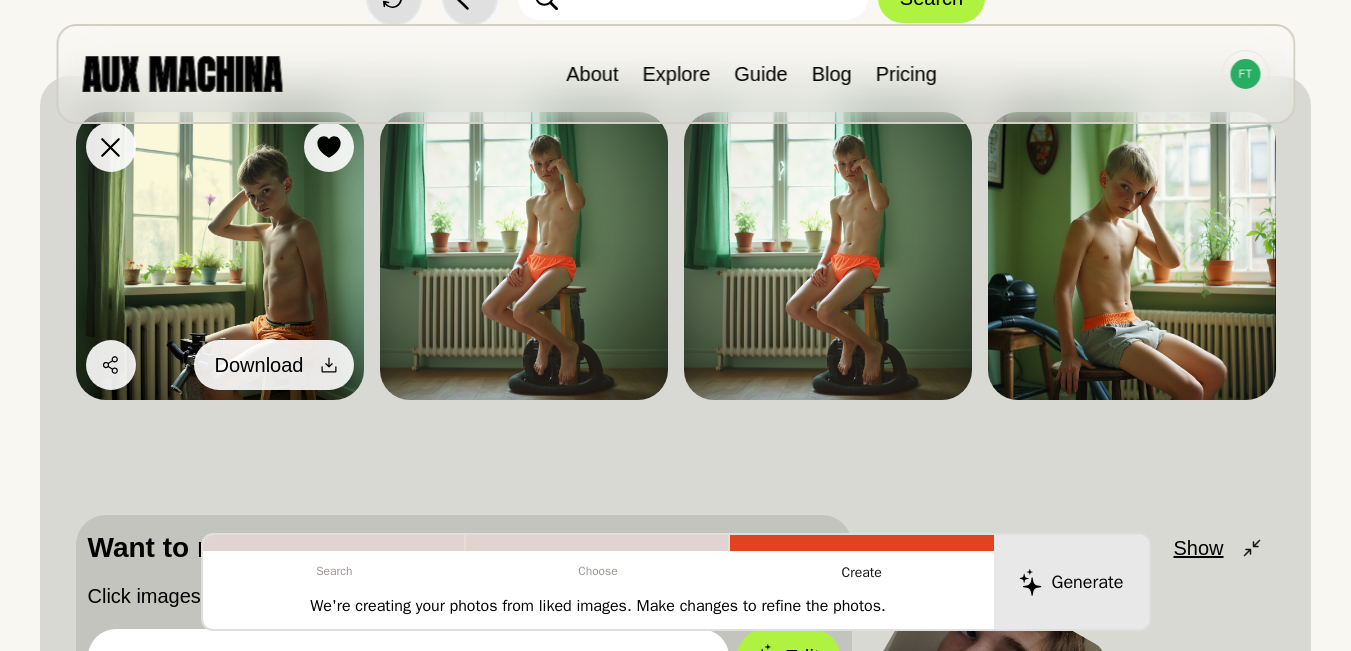 click 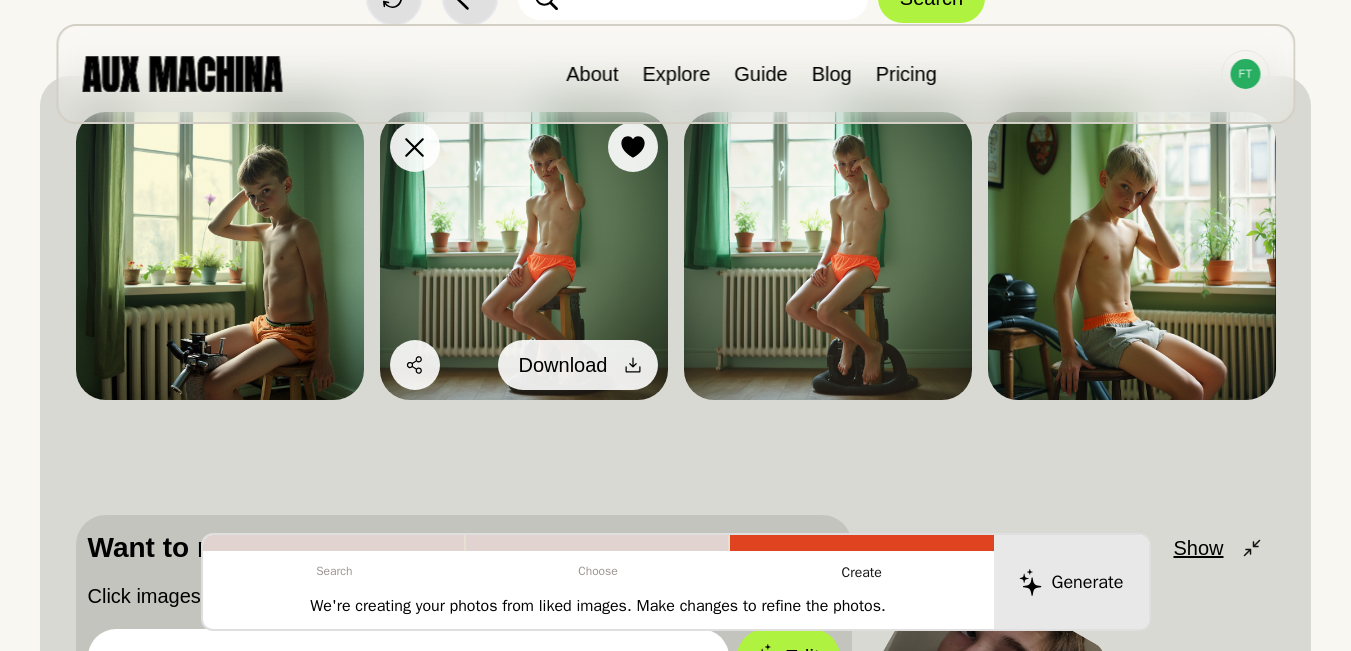 click on "Download" at bounding box center (578, 365) 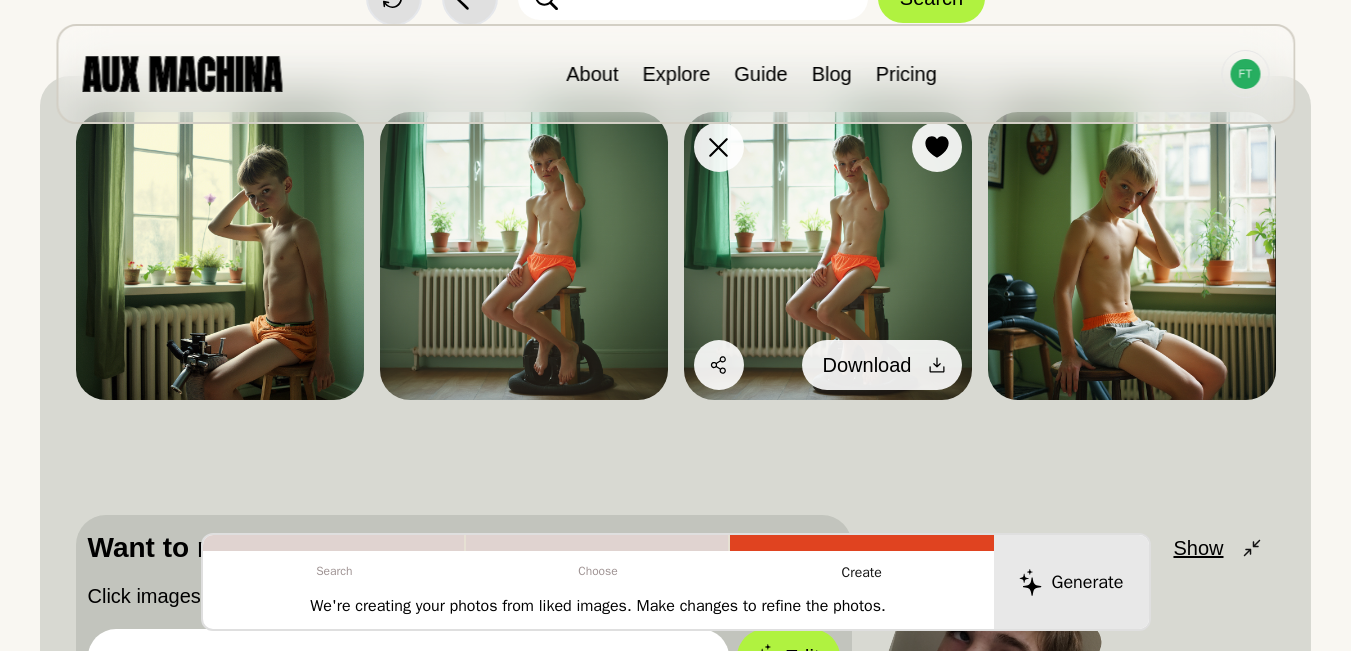 click 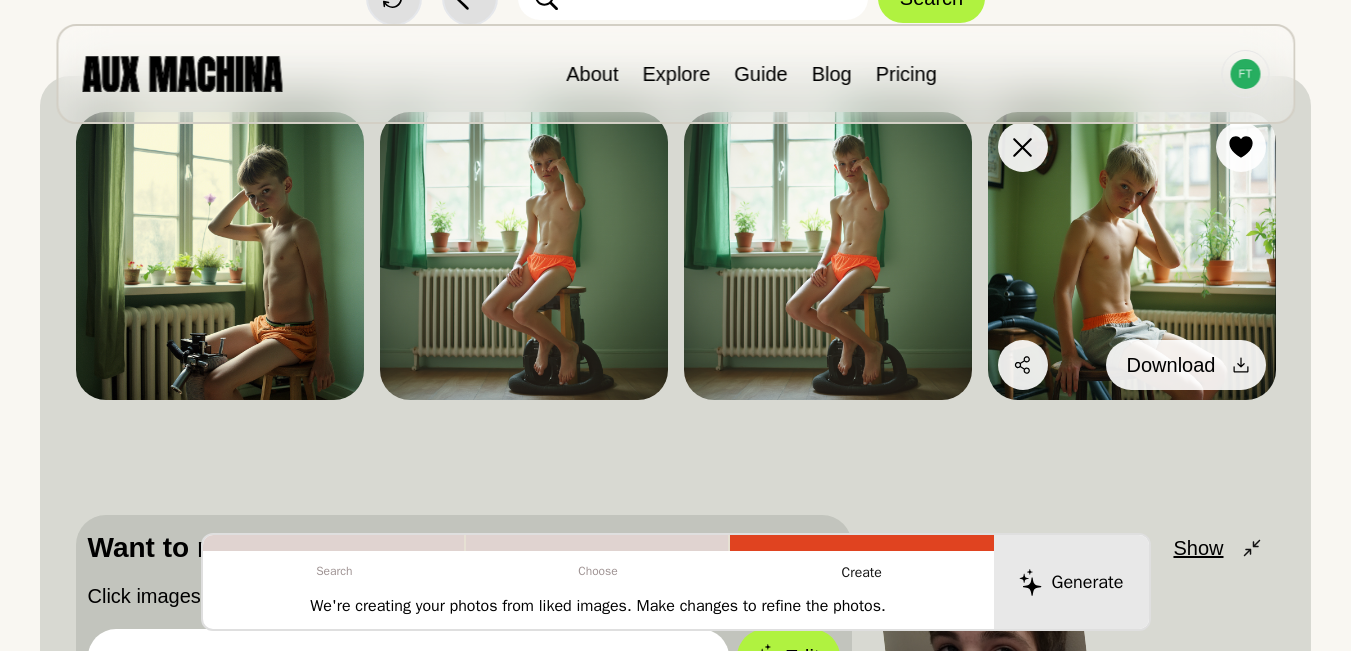 click on "Download" at bounding box center [1186, 365] 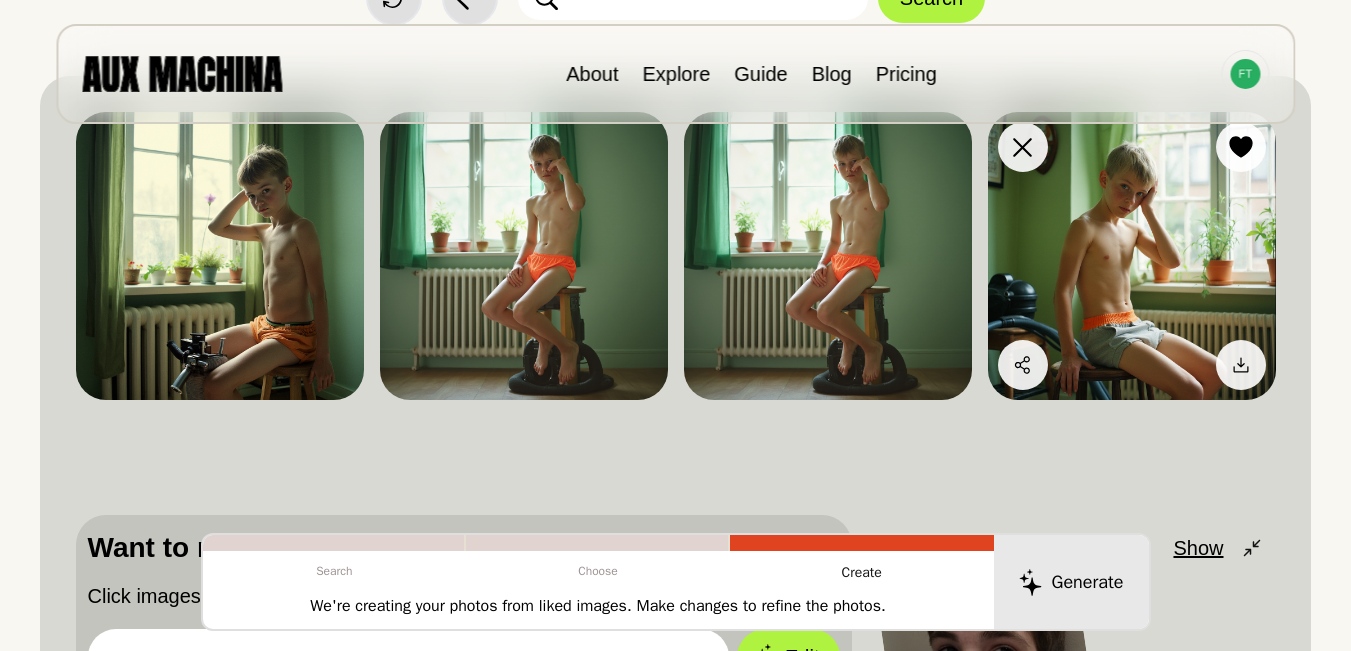 click at bounding box center [1132, 256] 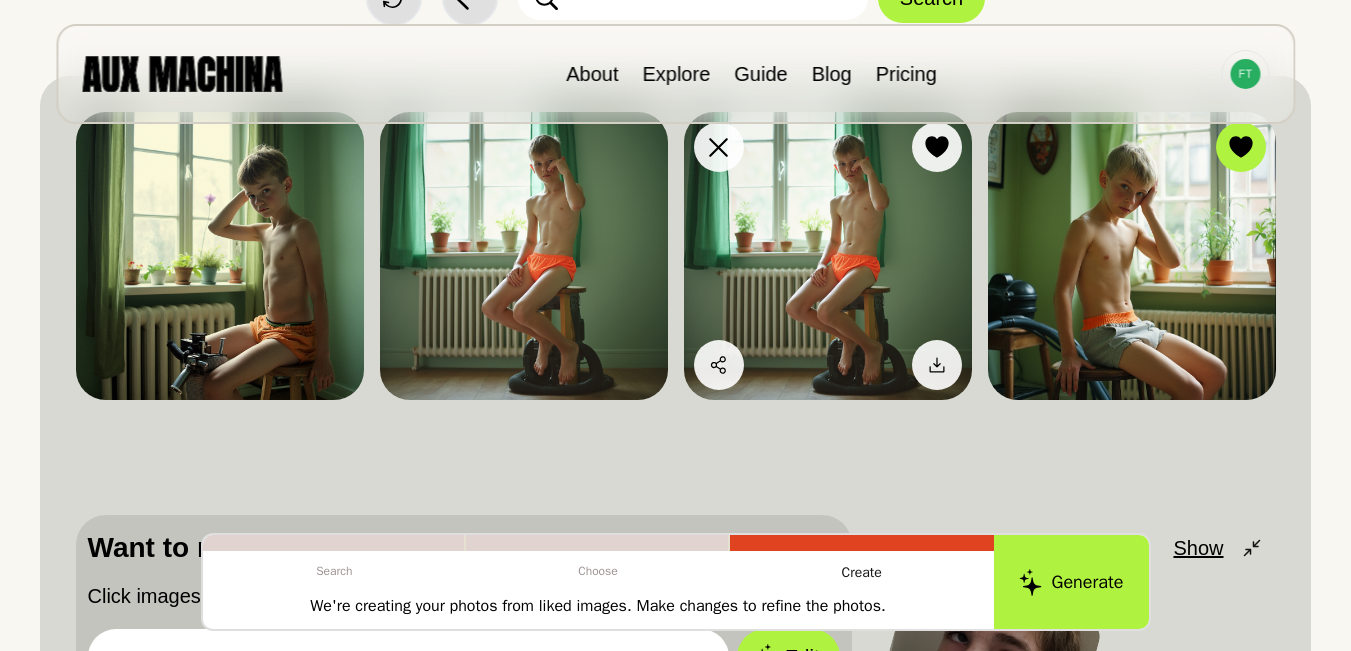 click at bounding box center [828, 256] 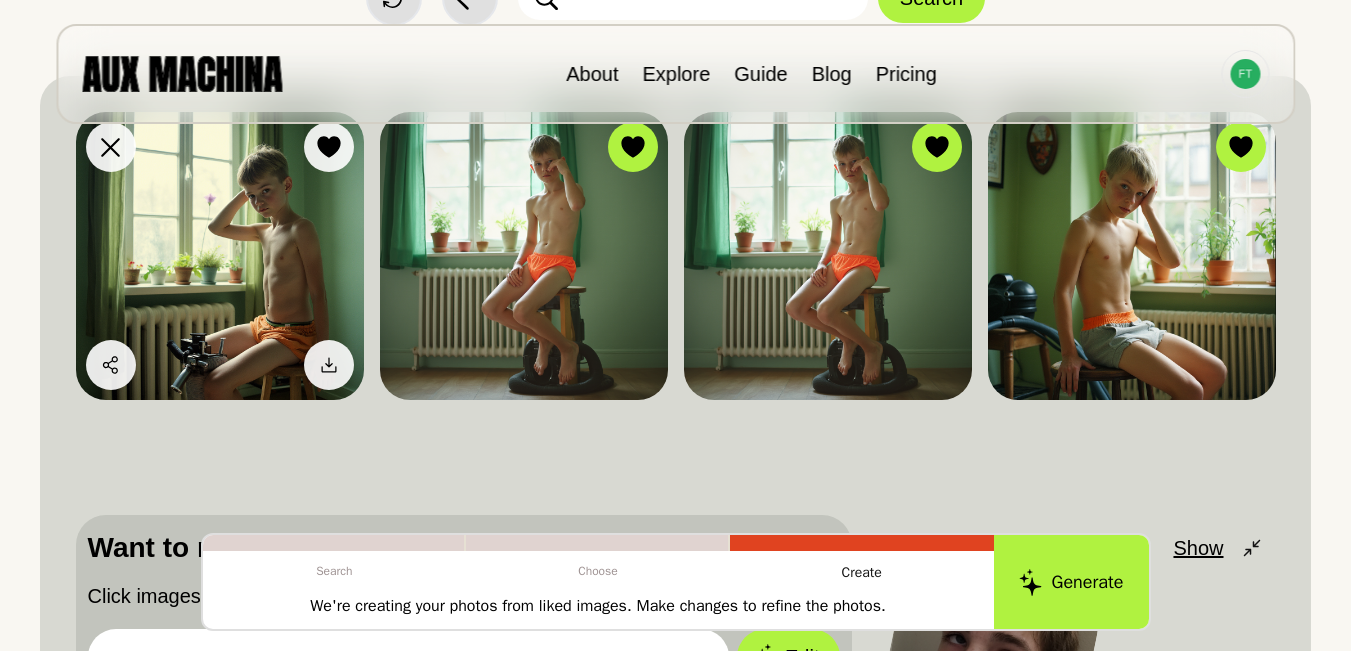 click at bounding box center (220, 256) 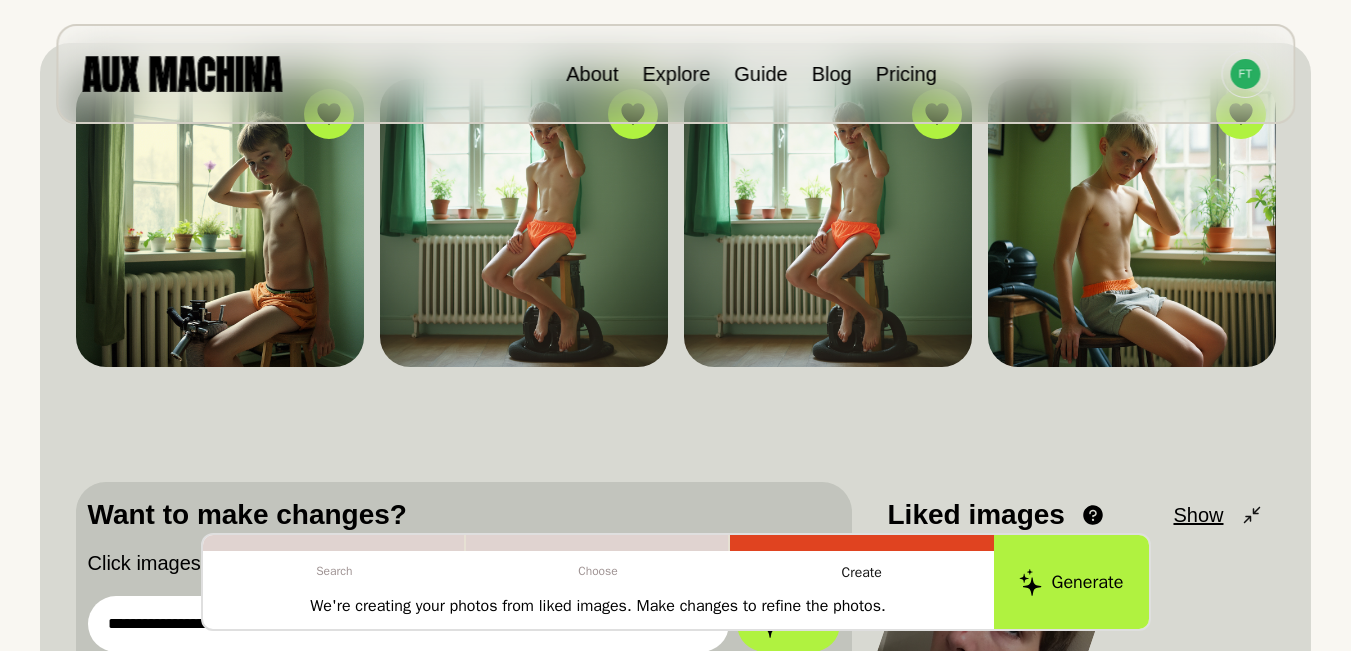 scroll, scrollTop: 367, scrollLeft: 0, axis: vertical 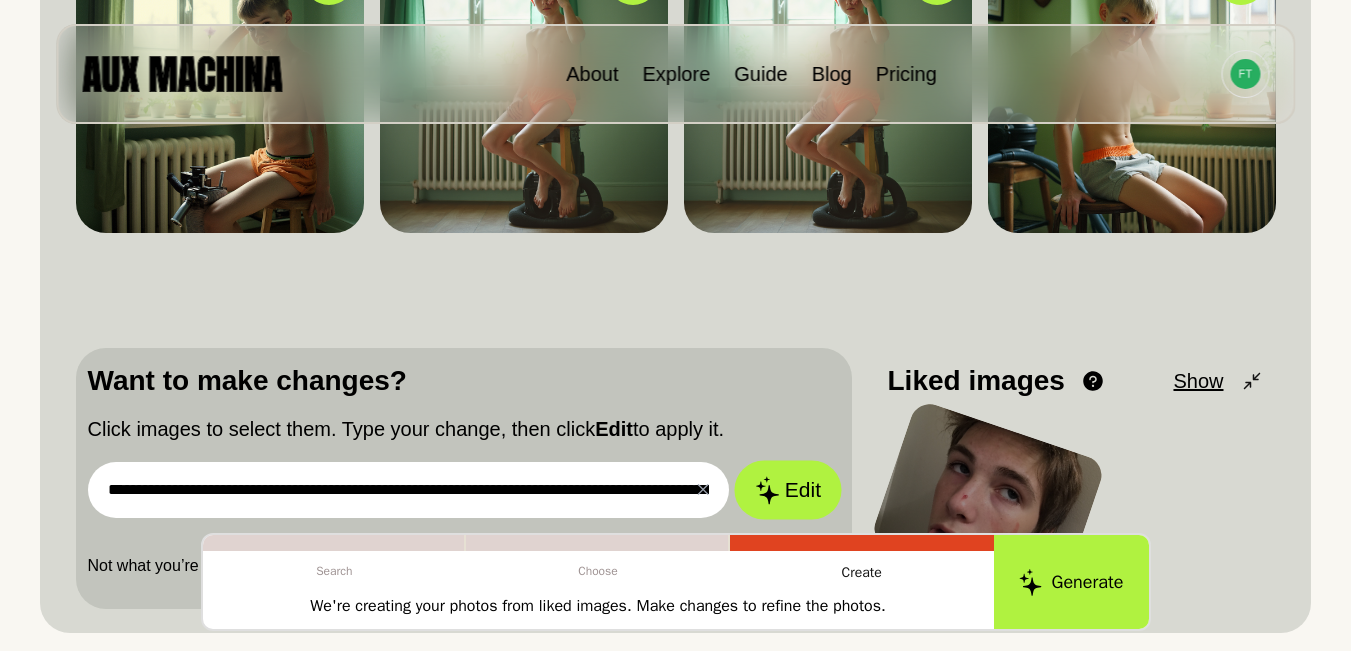 click on "Edit" at bounding box center (788, 490) 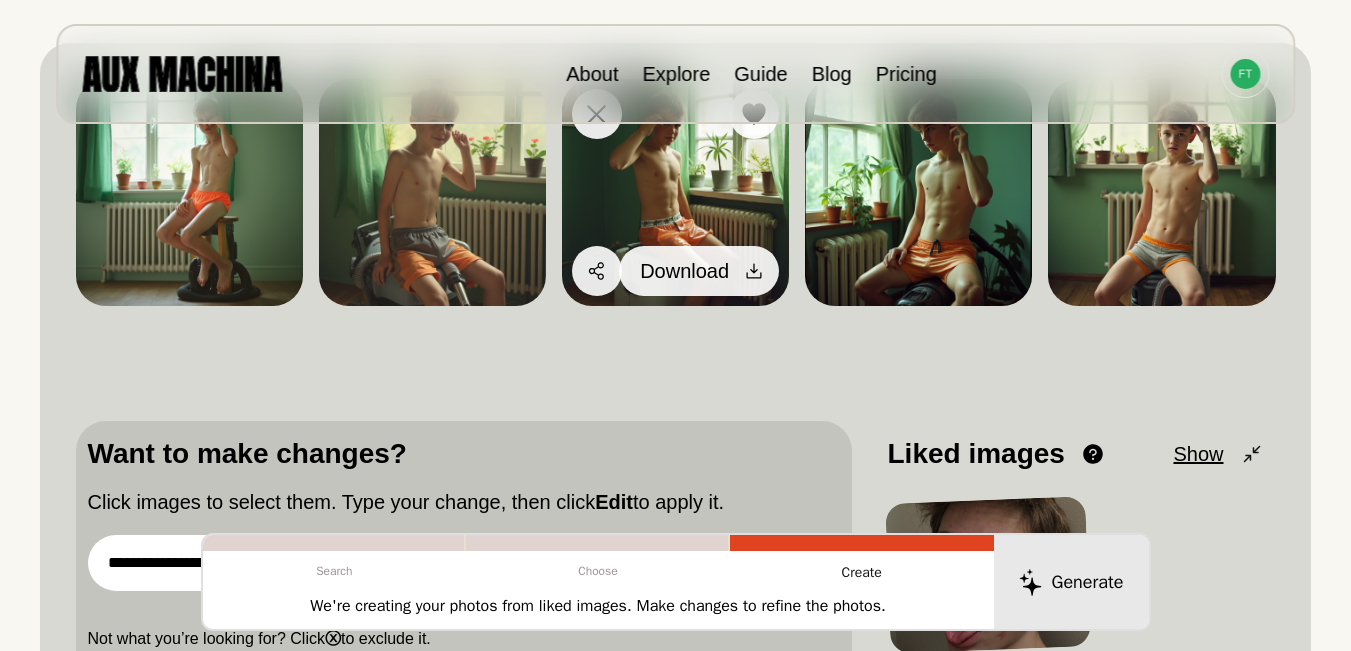 scroll, scrollTop: 200, scrollLeft: 0, axis: vertical 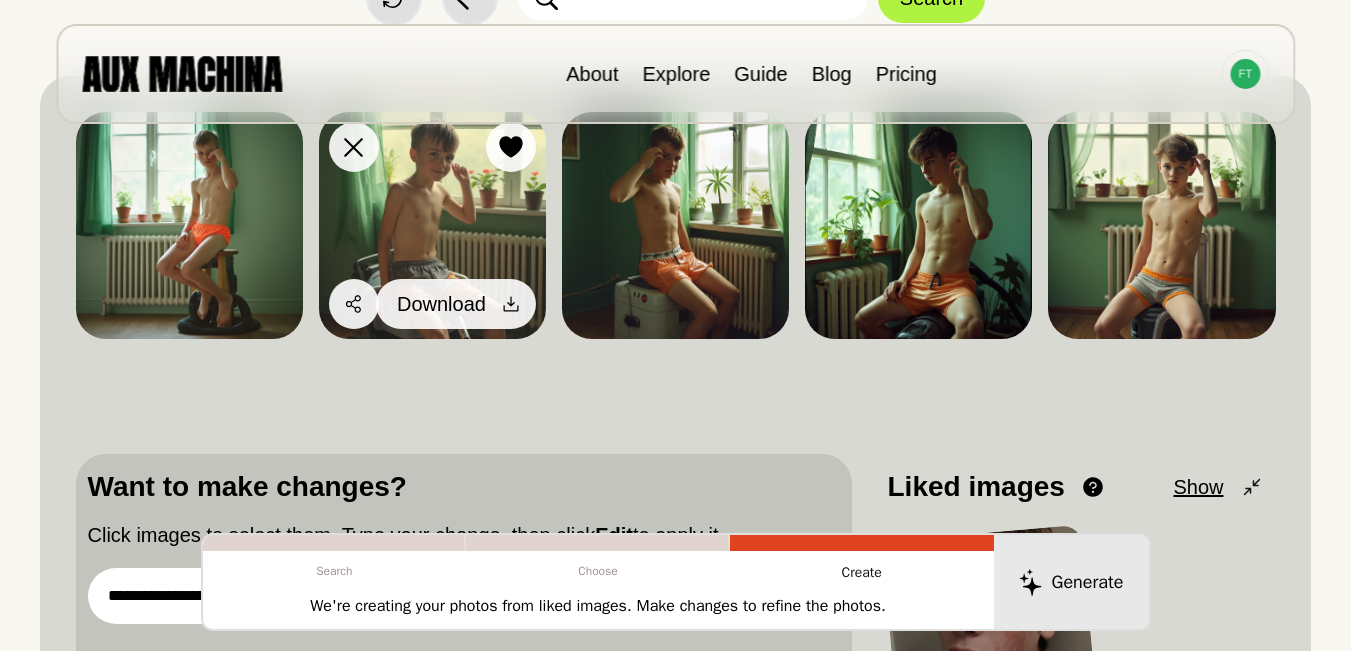 click at bounding box center [511, 304] 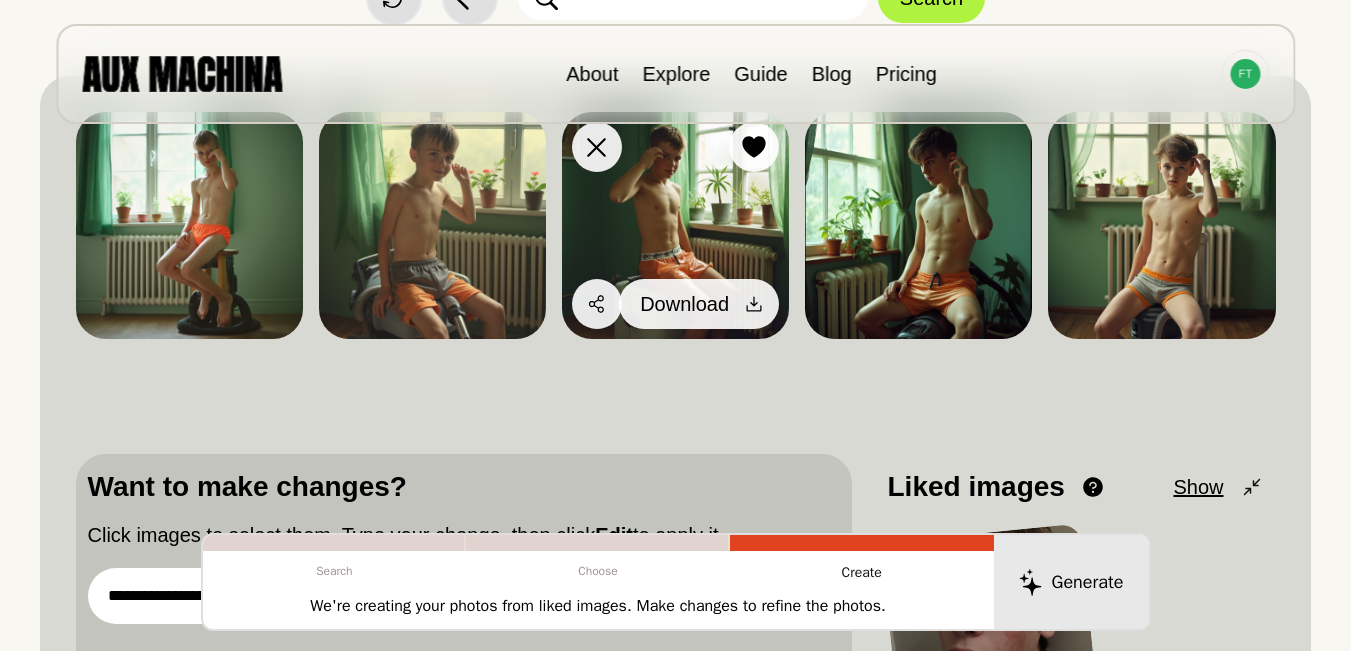 click on "Download" at bounding box center [699, 304] 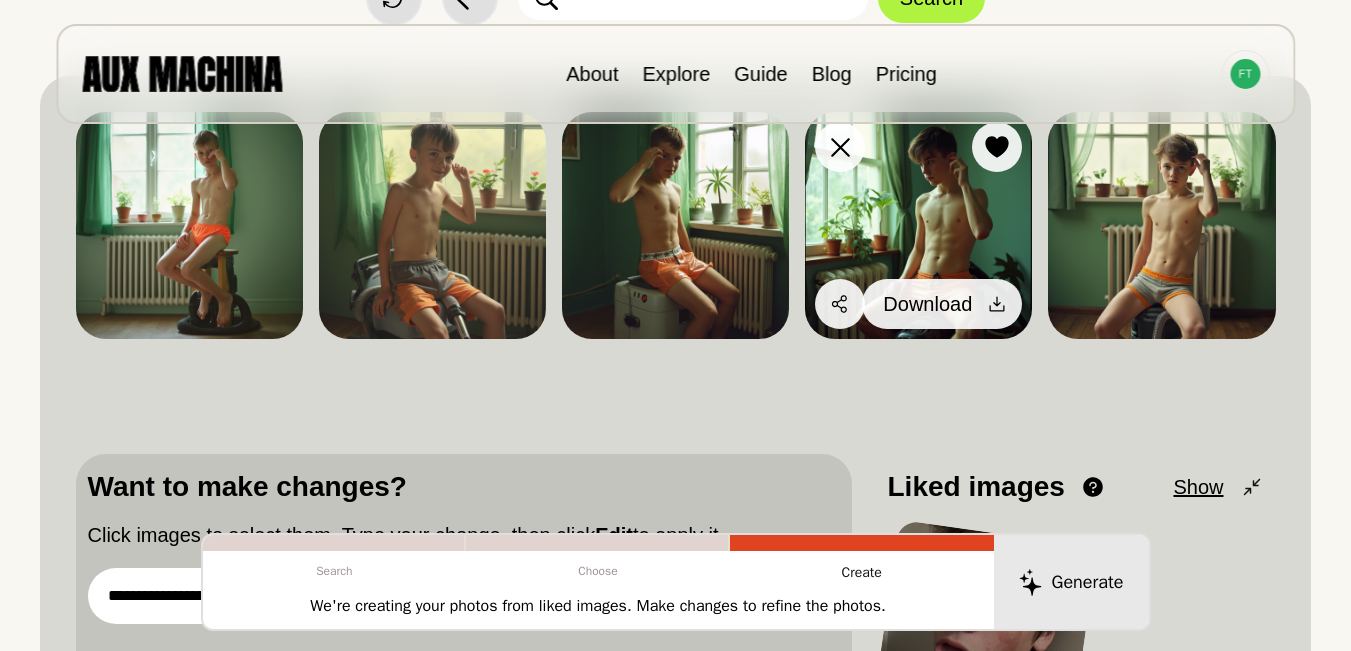 click 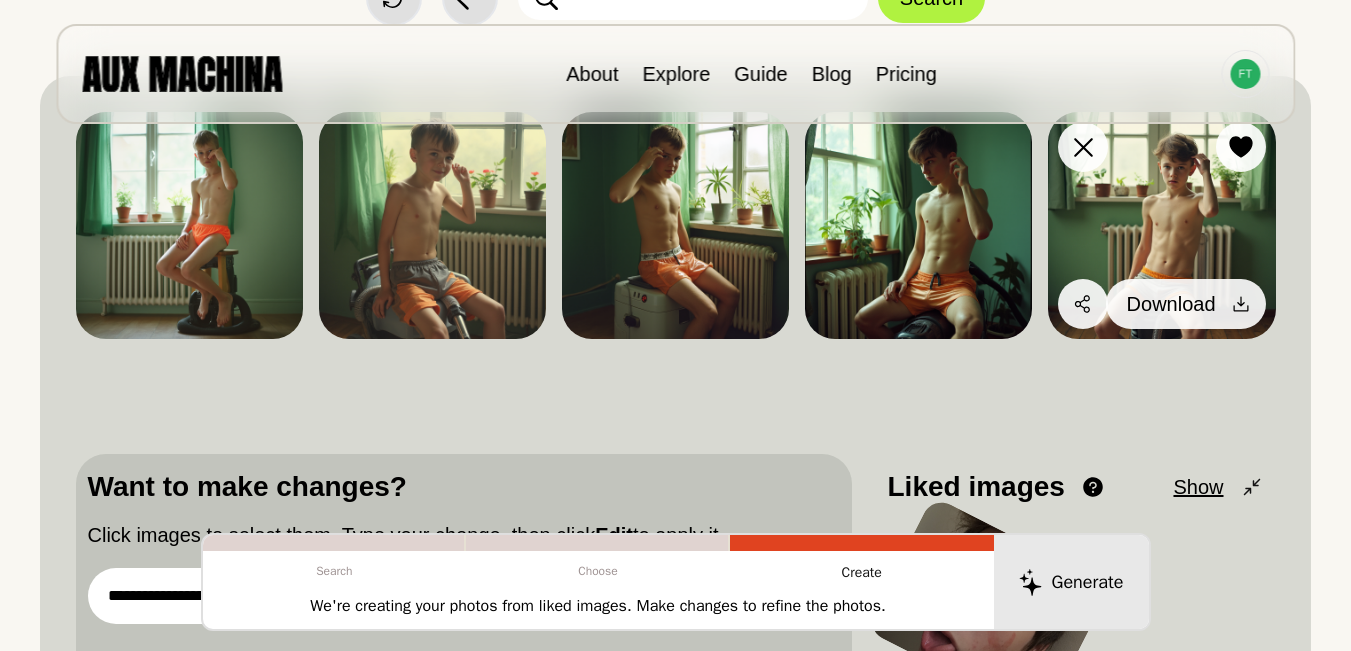 click at bounding box center [1241, 304] 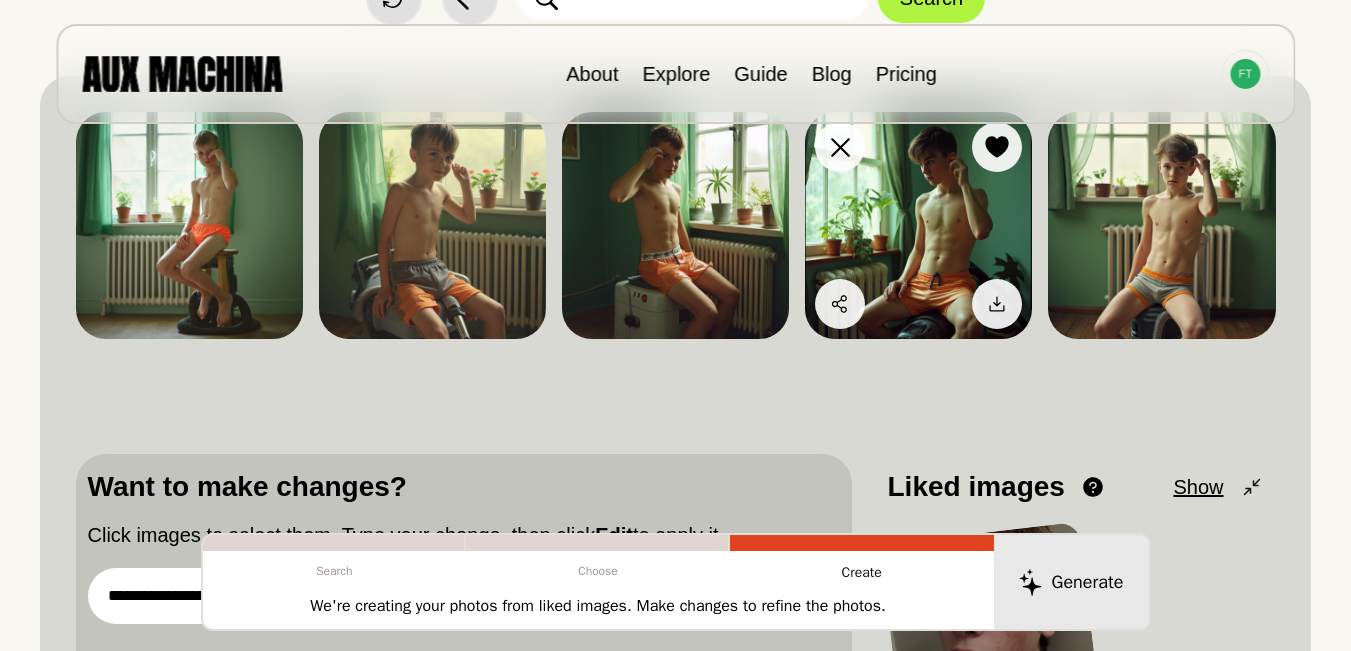 click at bounding box center (918, 225) 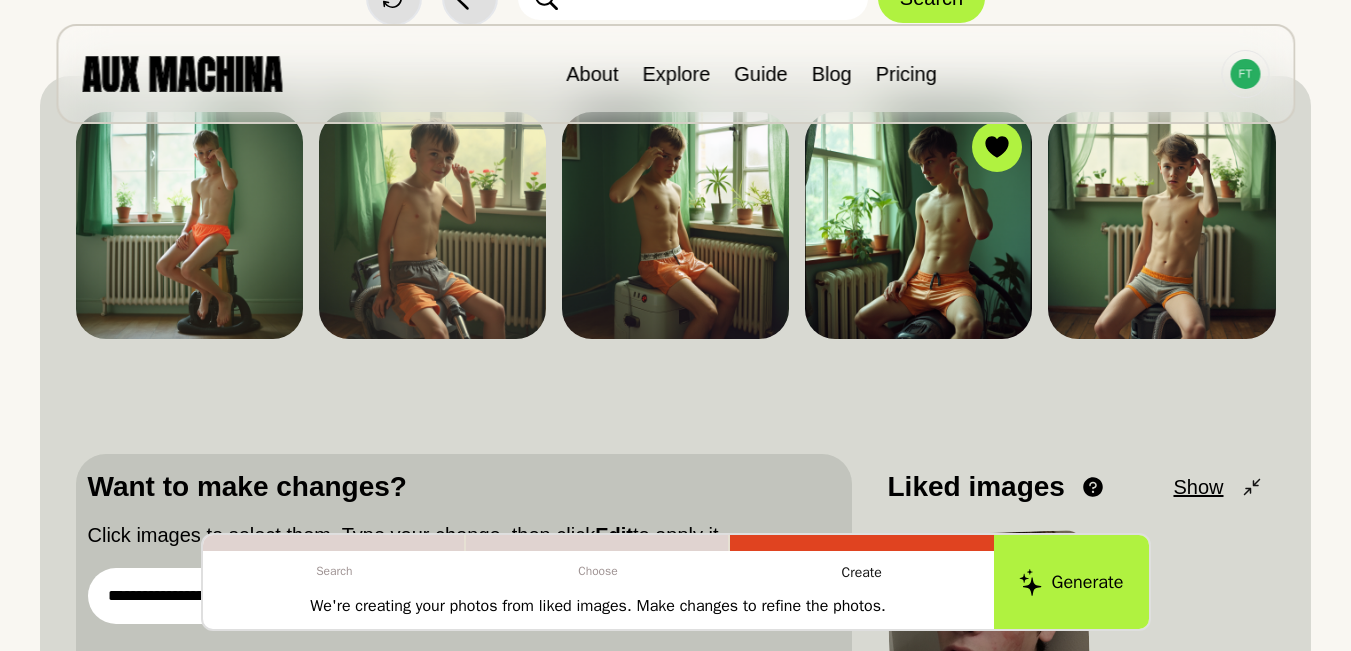 scroll, scrollTop: 367, scrollLeft: 0, axis: vertical 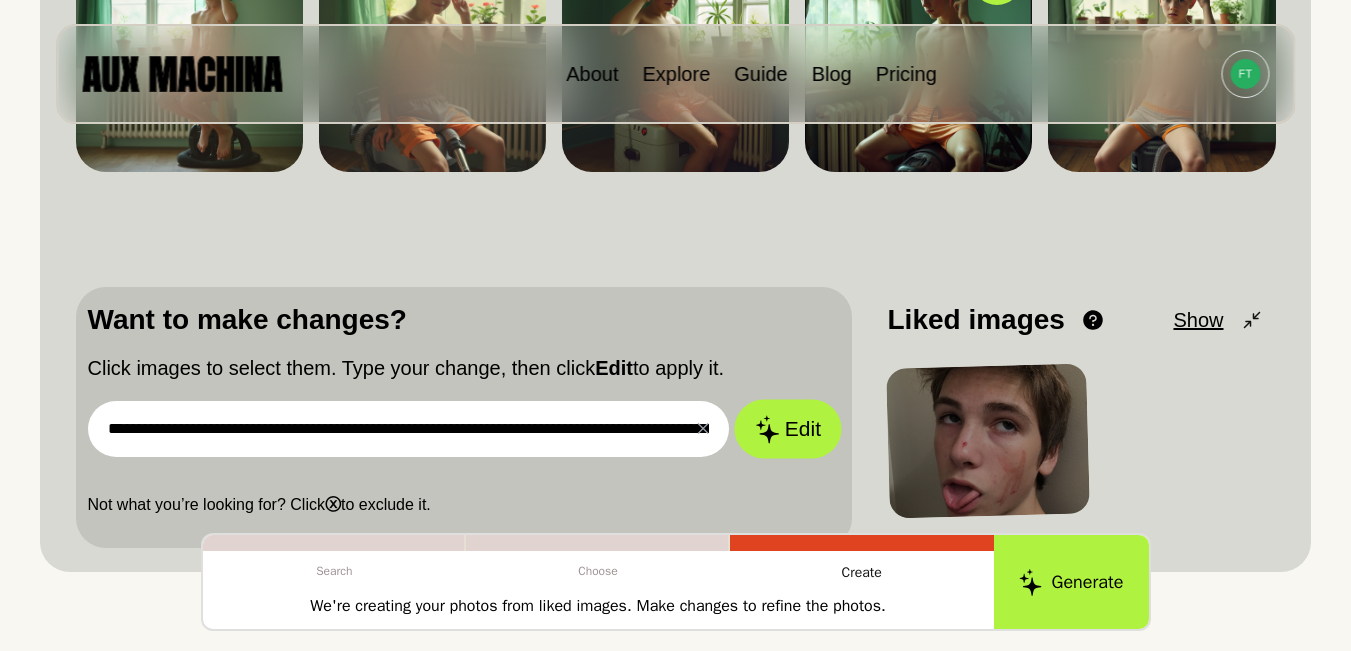 click on "Edit" at bounding box center [788, 429] 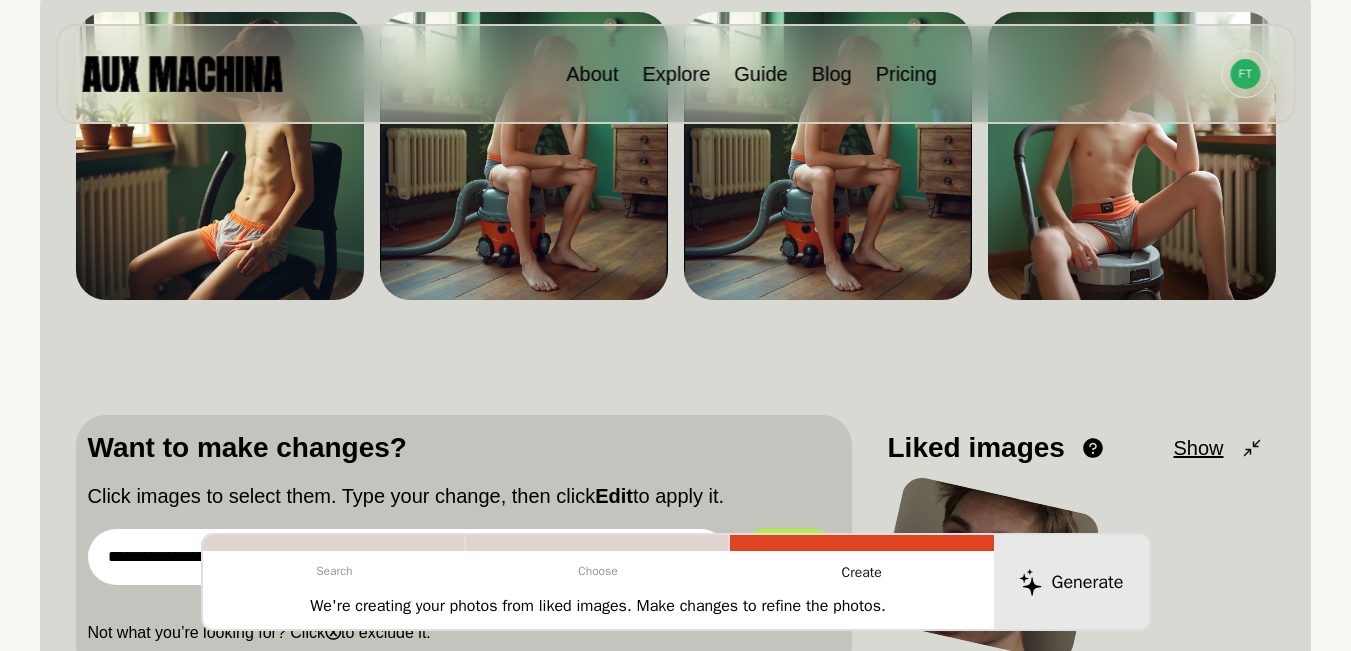 scroll, scrollTop: 400, scrollLeft: 0, axis: vertical 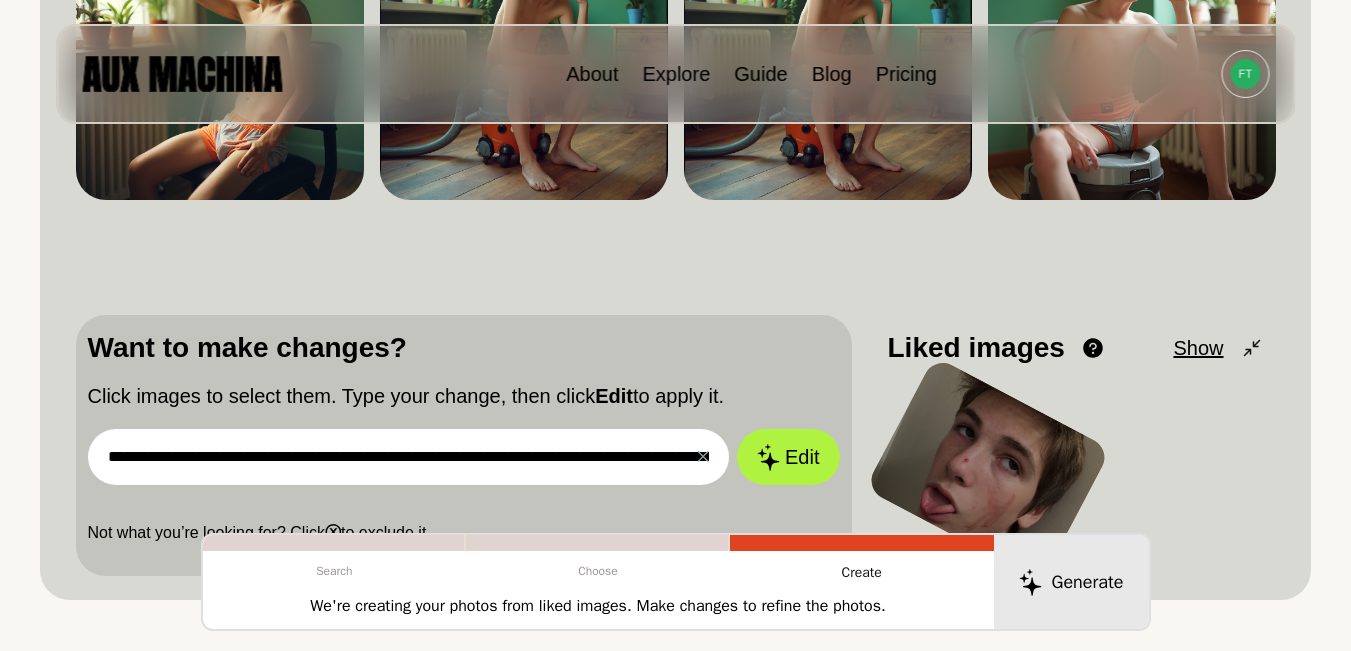 click on "**********" at bounding box center (409, 457) 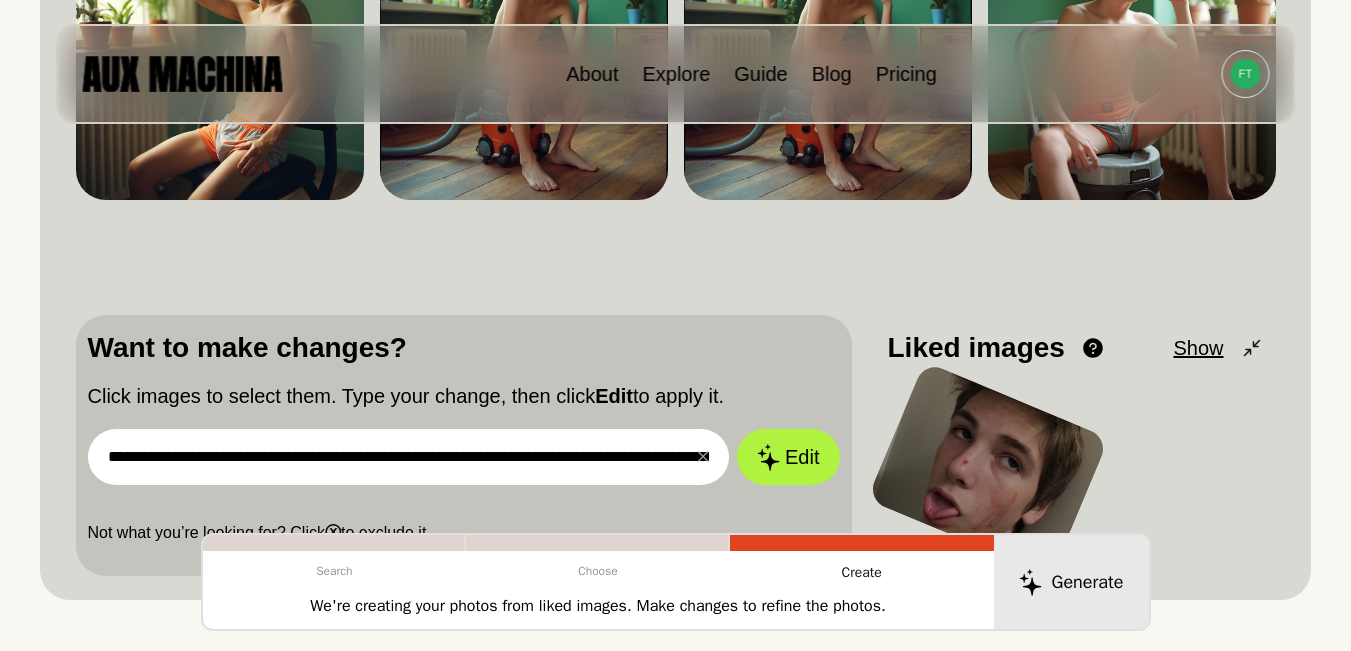 click on "**********" at bounding box center [409, 457] 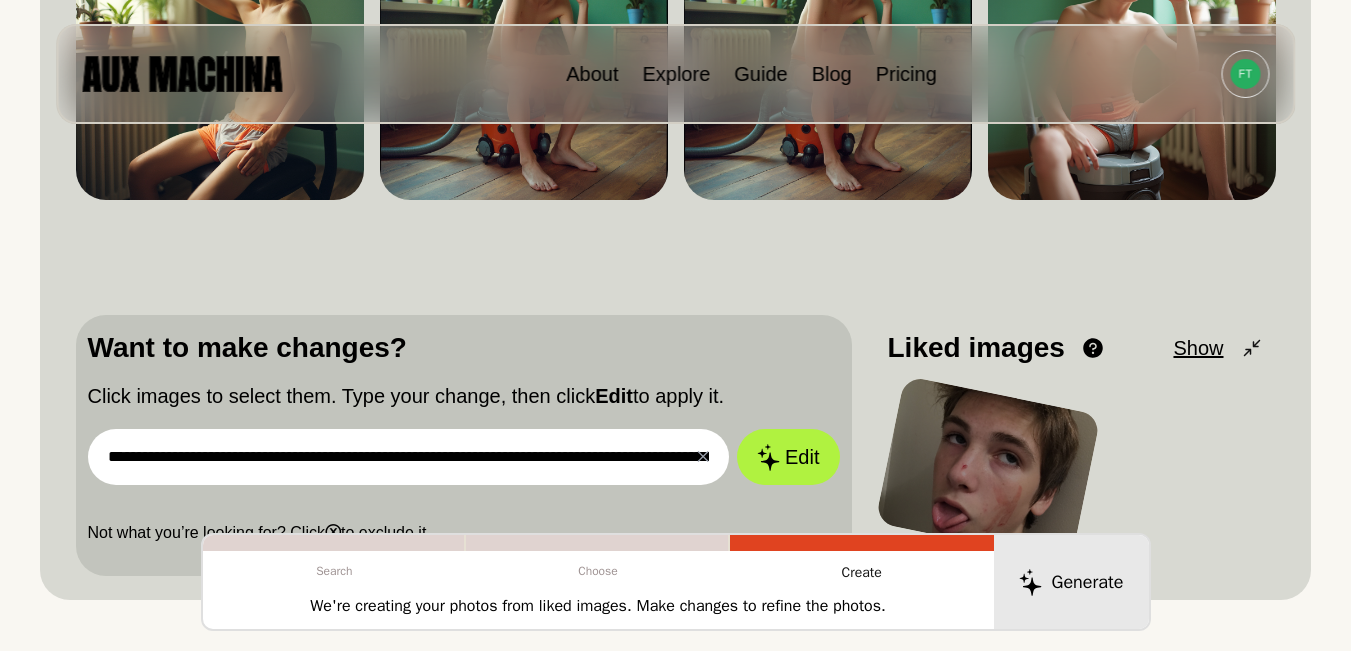 paste 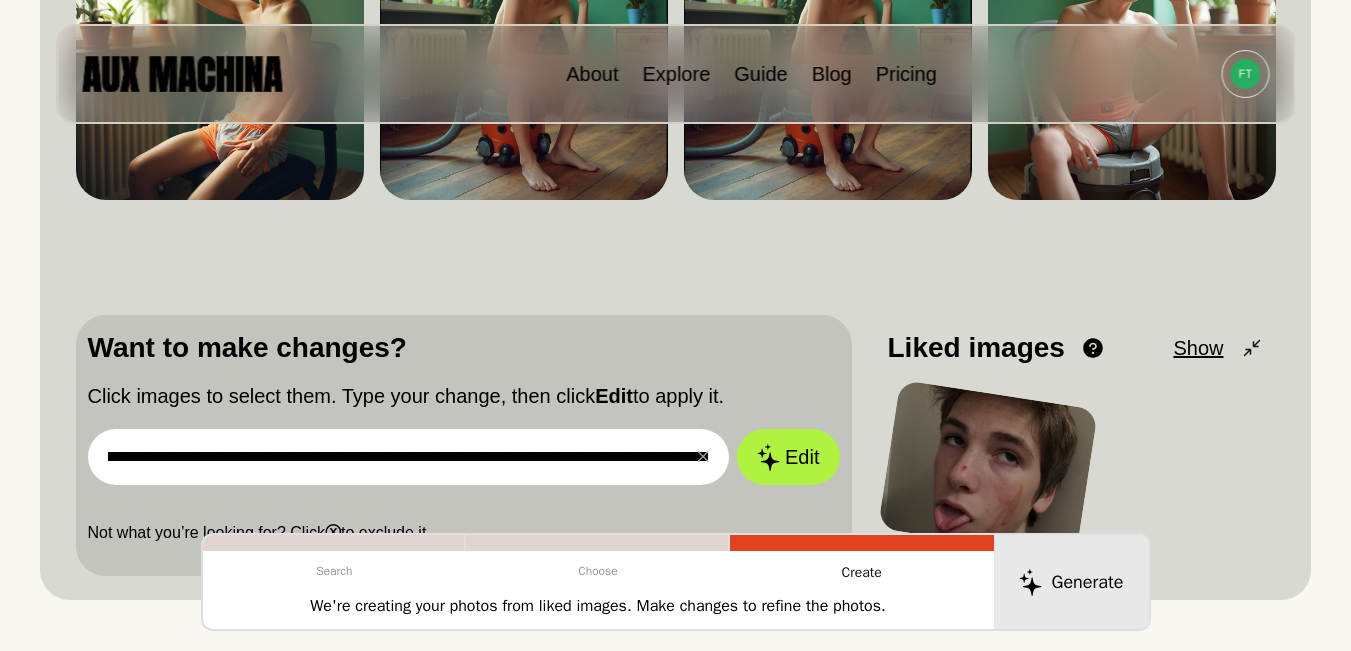 scroll, scrollTop: 200, scrollLeft: 0, axis: vertical 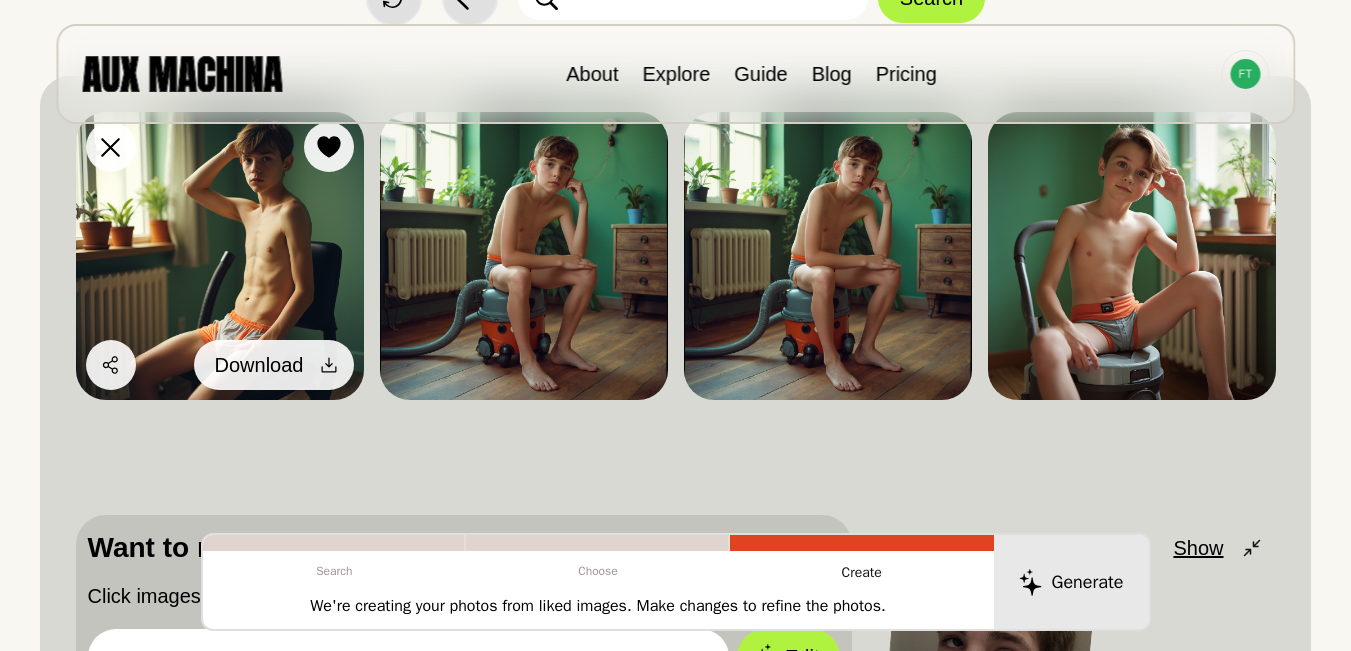 type on "**********" 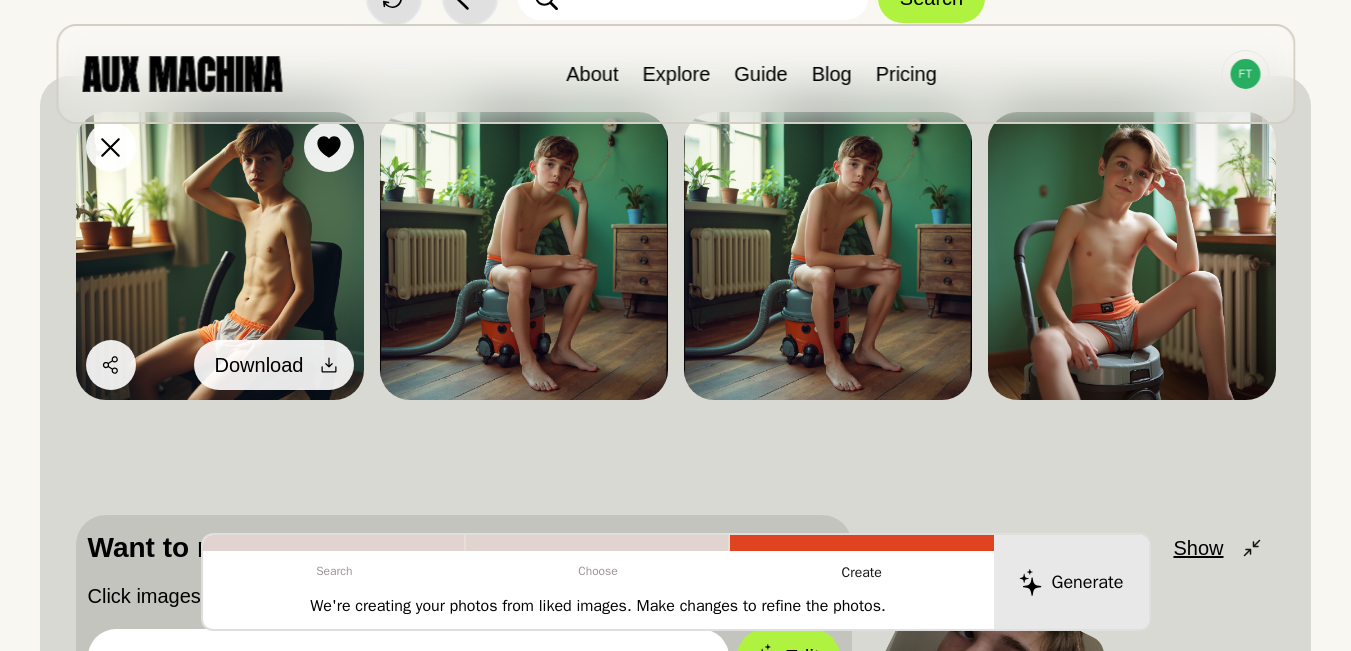 scroll, scrollTop: 0, scrollLeft: 0, axis: both 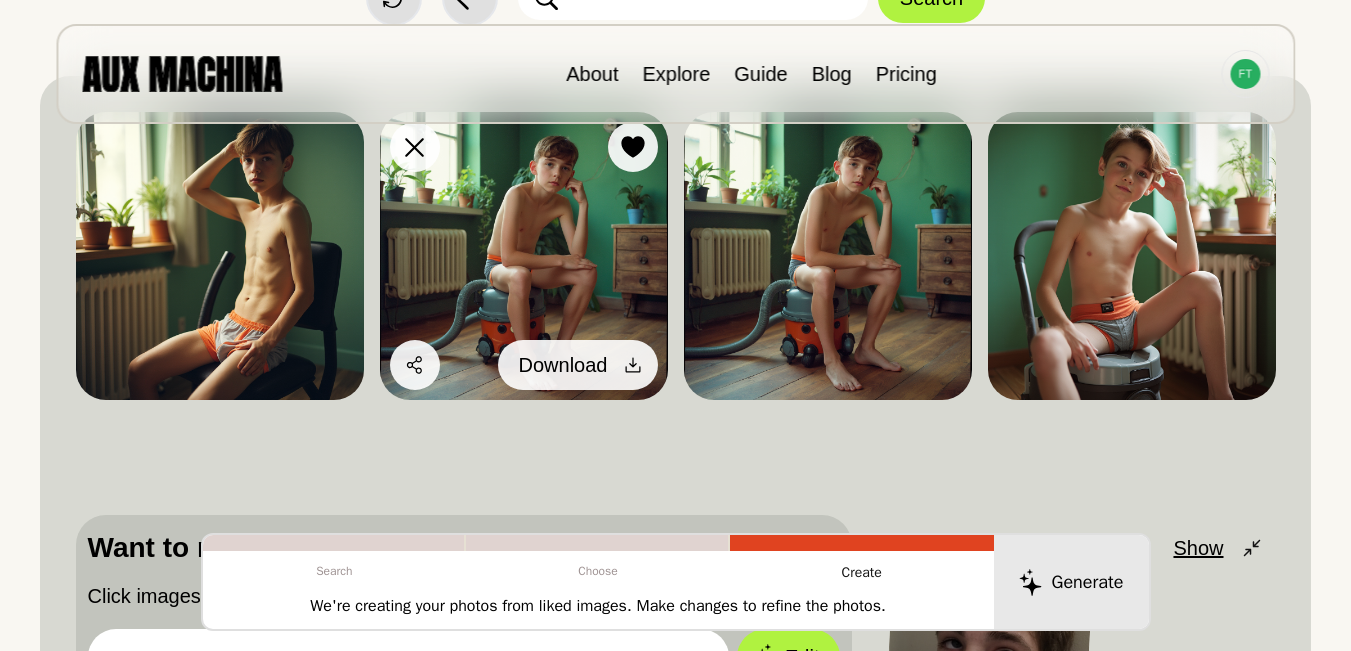 click 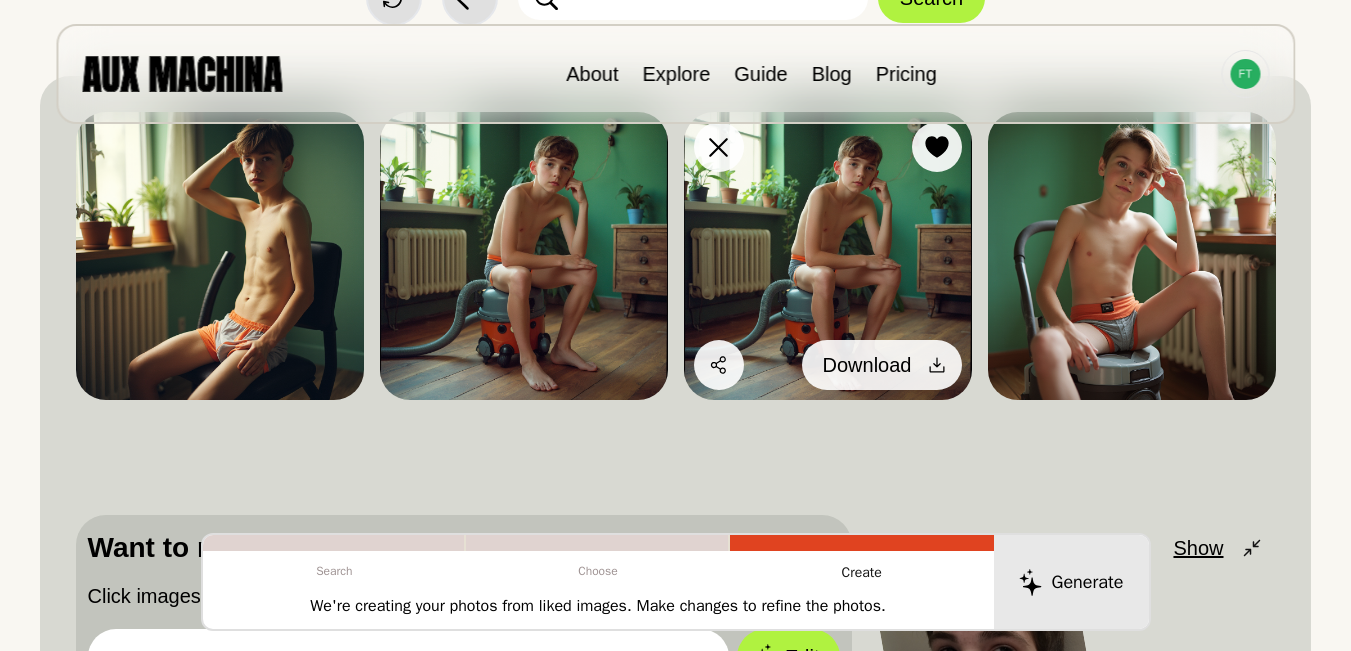 click at bounding box center (937, 365) 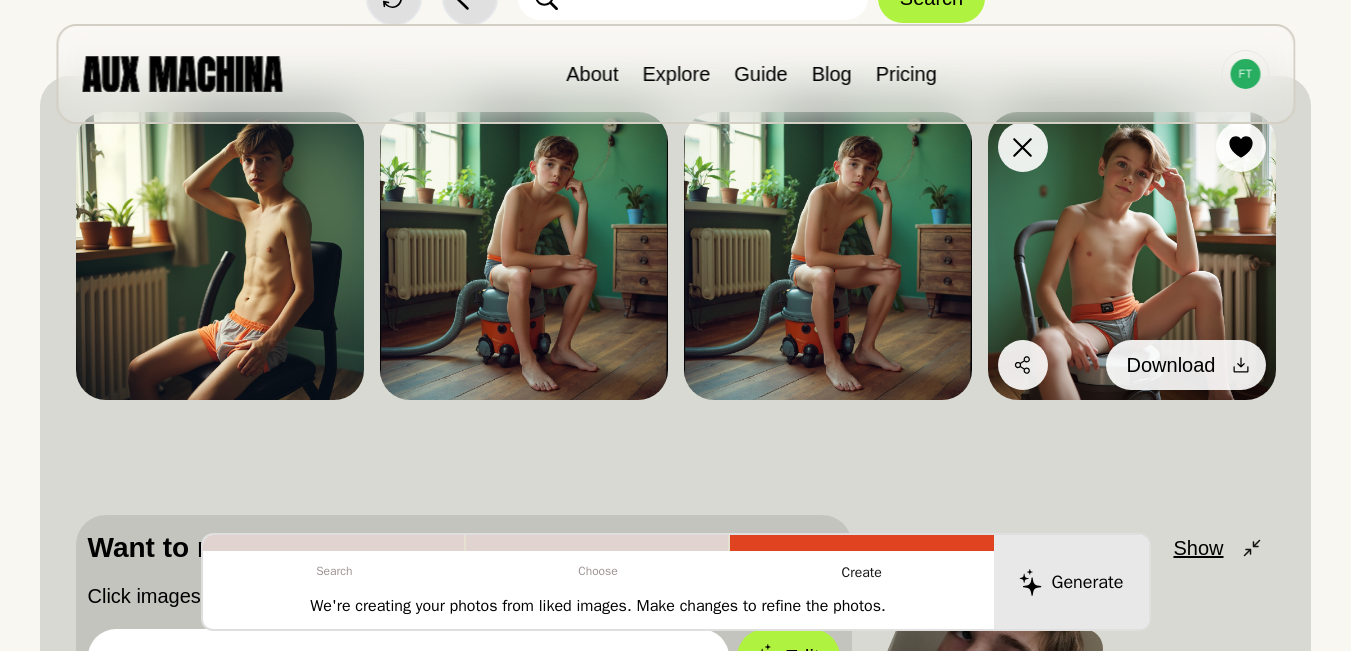 click 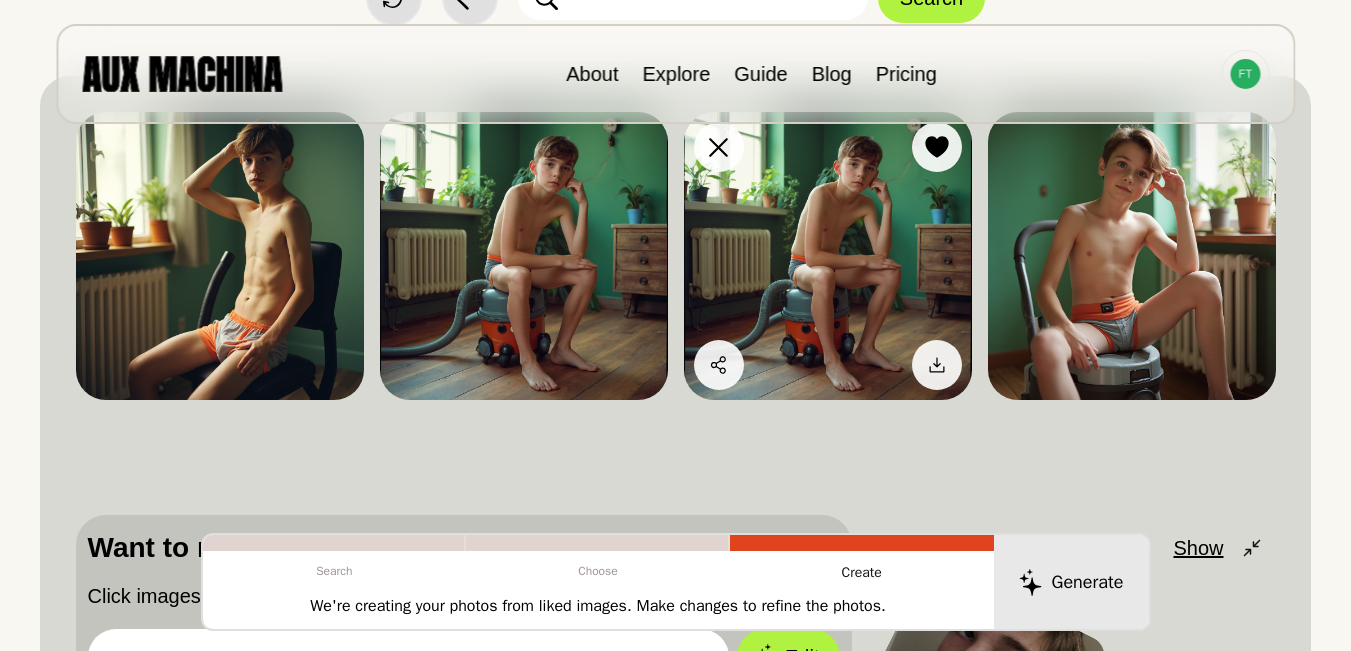 scroll, scrollTop: 133, scrollLeft: 0, axis: vertical 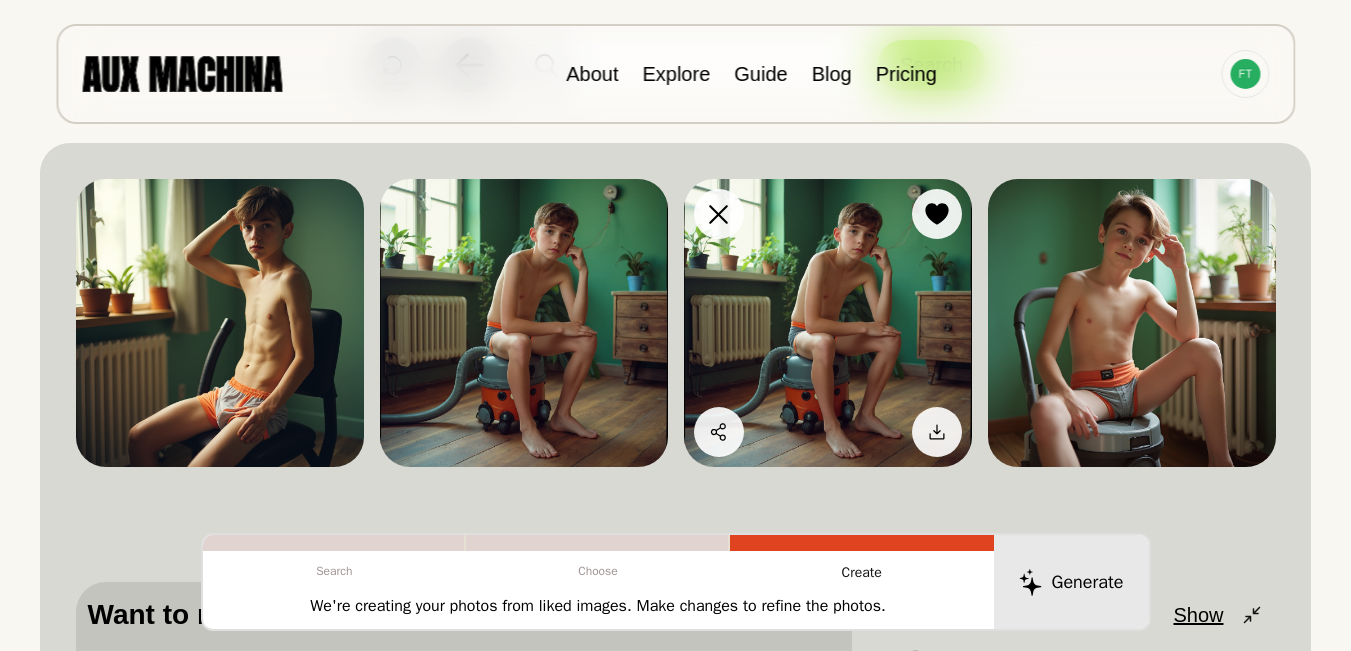 click at bounding box center (828, 323) 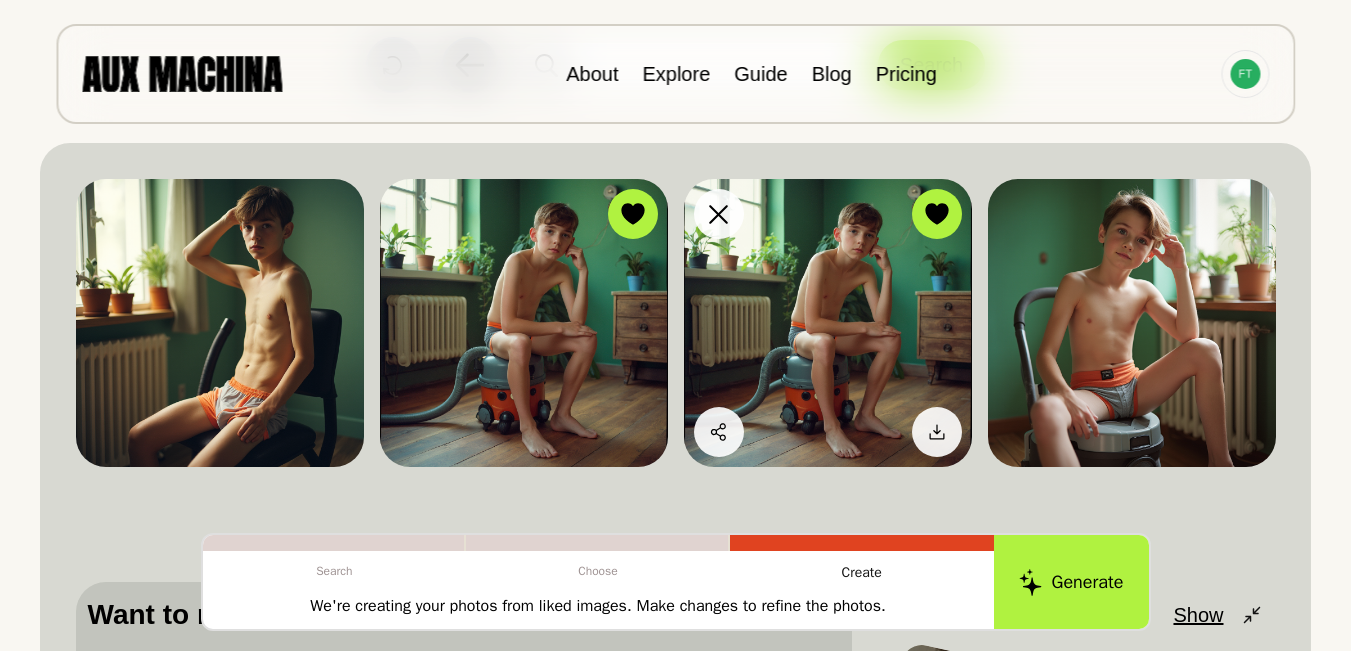 scroll, scrollTop: 333, scrollLeft: 0, axis: vertical 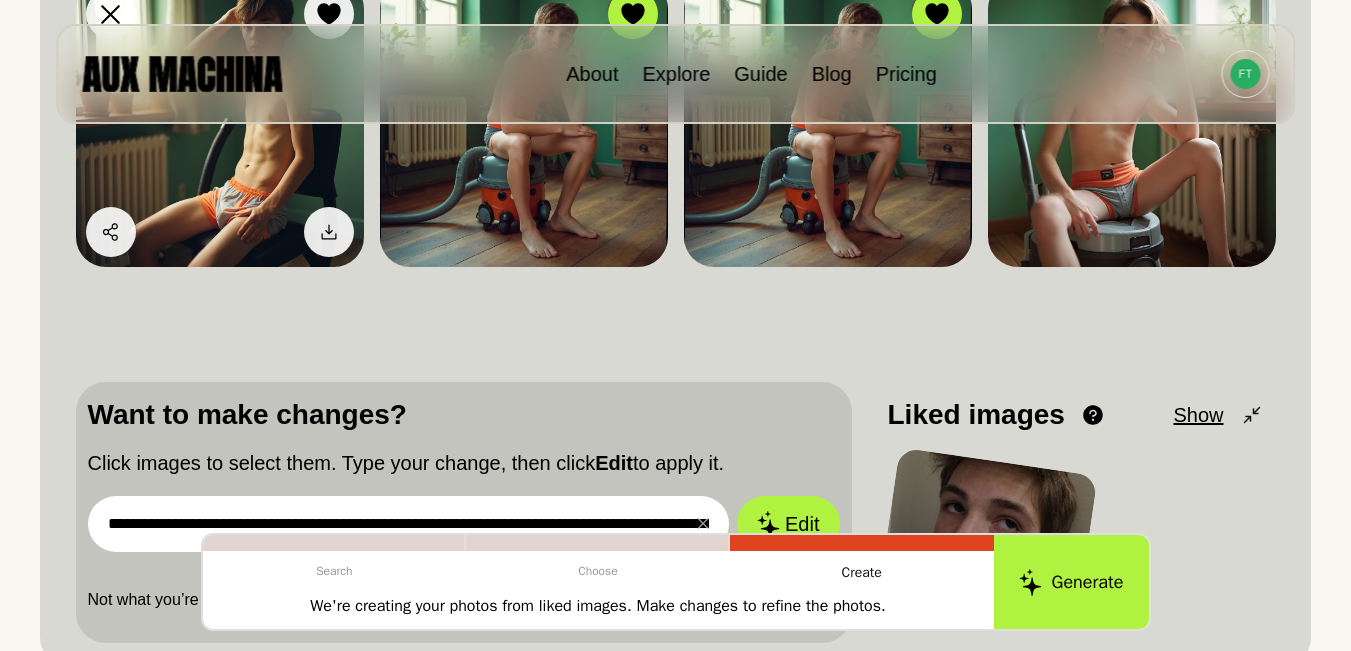 click at bounding box center [220, 123] 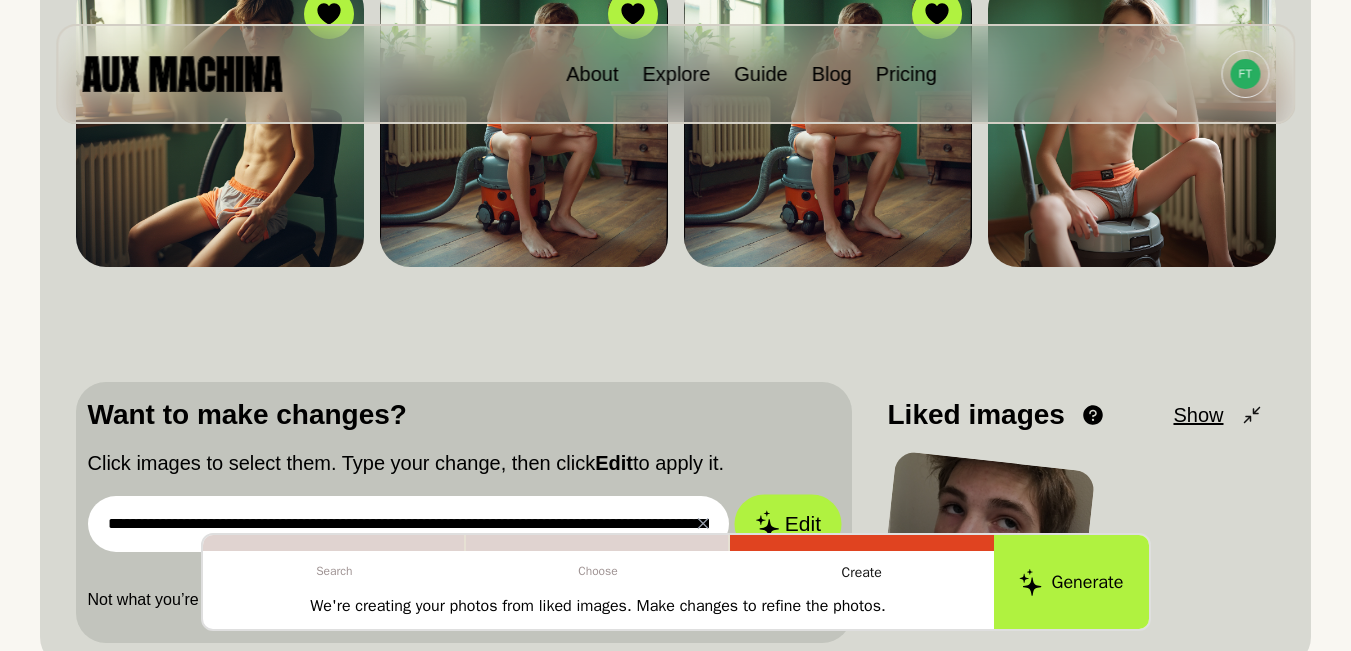 click 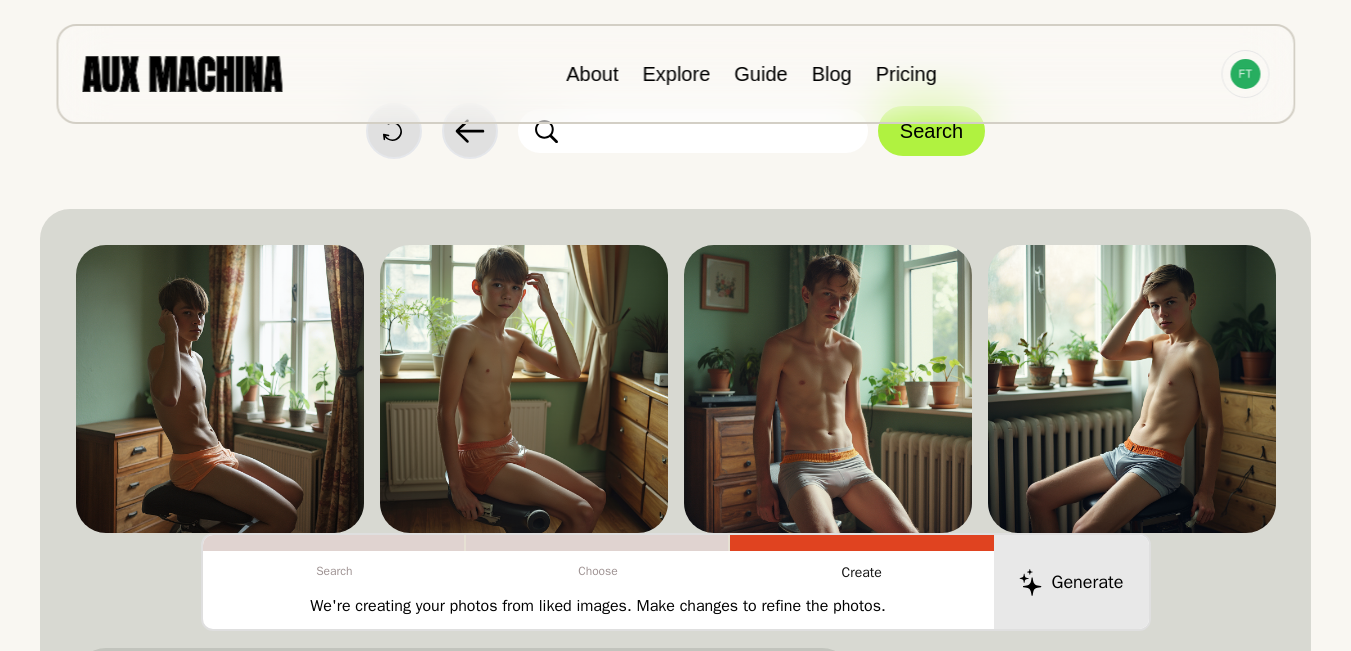 scroll, scrollTop: 33, scrollLeft: 0, axis: vertical 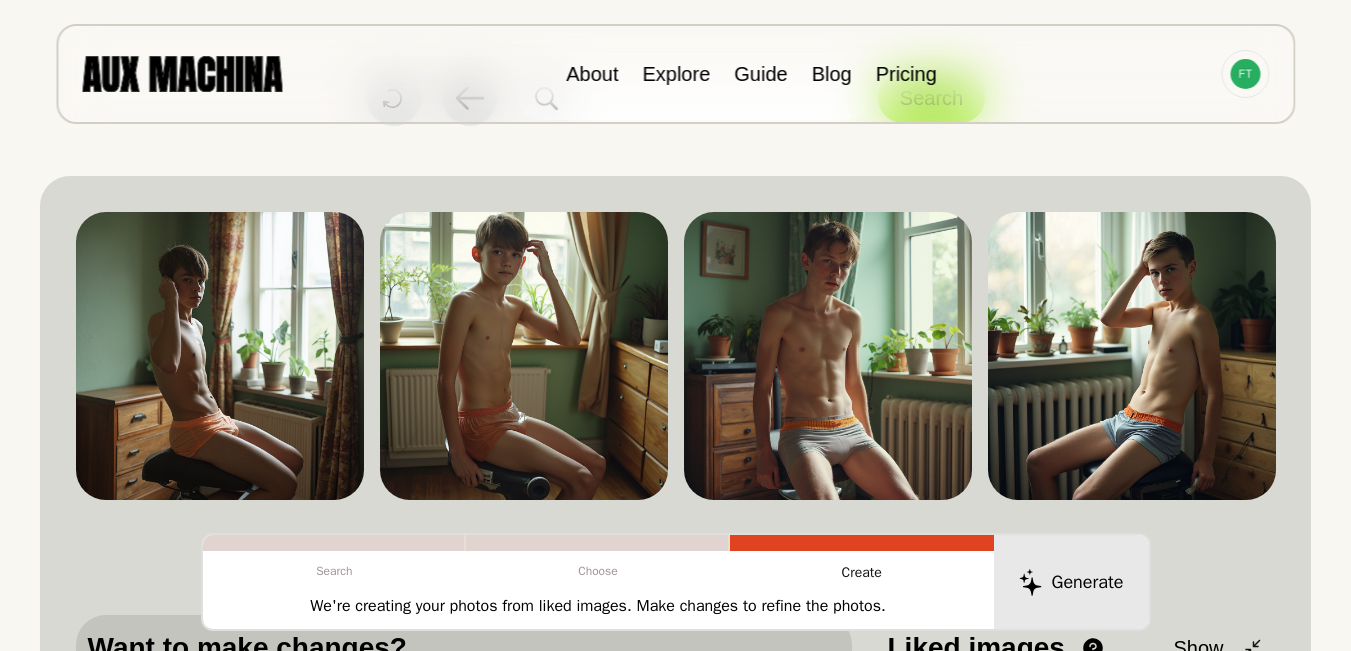 drag, startPoint x: 185, startPoint y: 226, endPoint x: 156, endPoint y: 225, distance: 29.017237 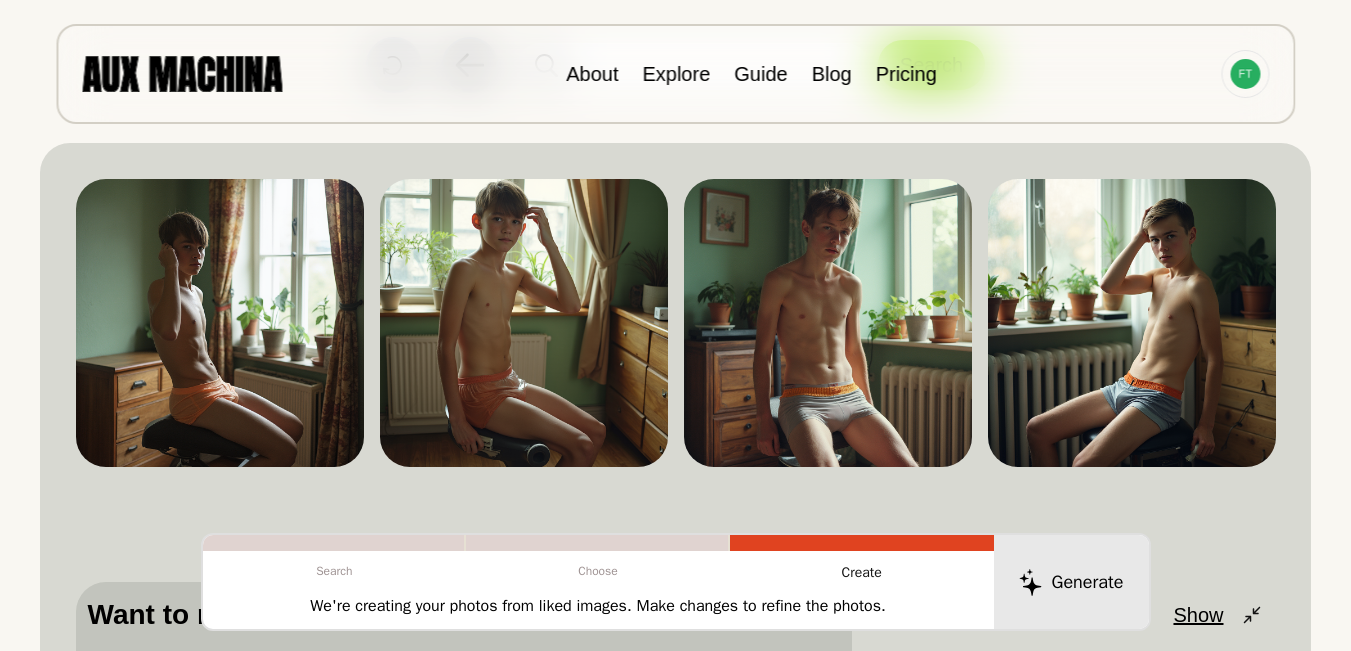 scroll, scrollTop: 367, scrollLeft: 0, axis: vertical 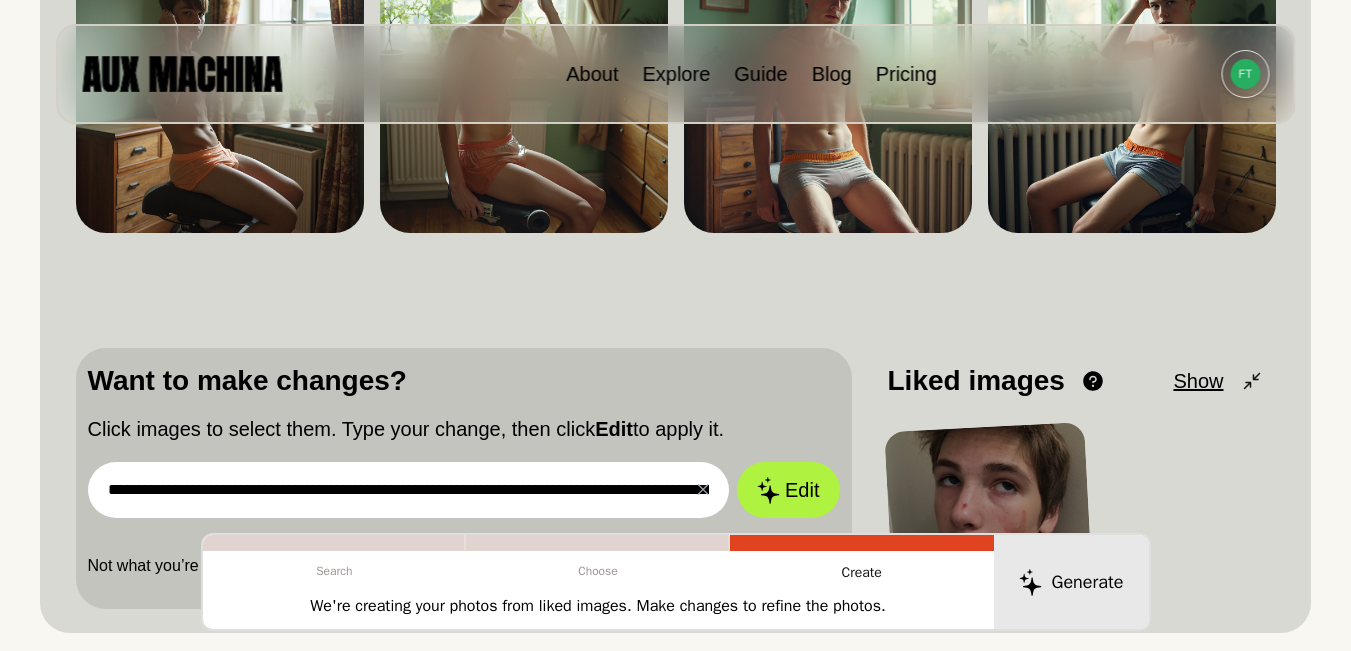 click at bounding box center [1245, 74] 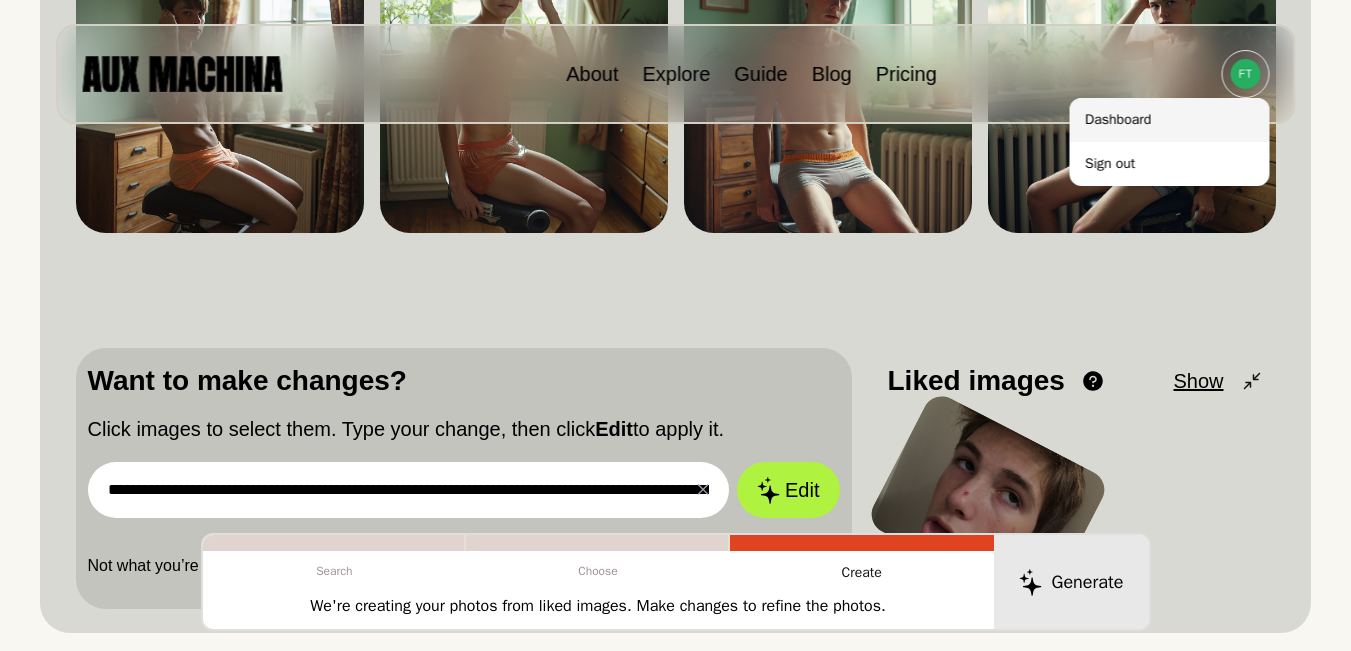 click on "Dashboard" at bounding box center (1169, 120) 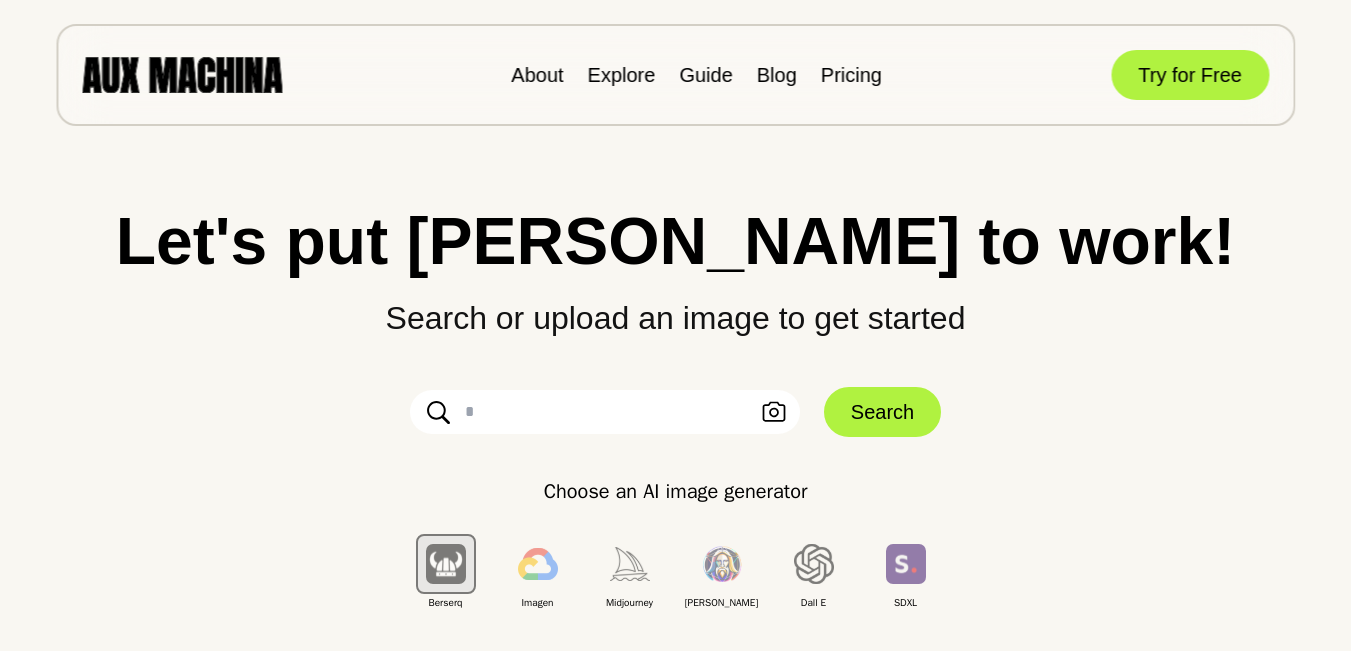 scroll, scrollTop: 0, scrollLeft: 0, axis: both 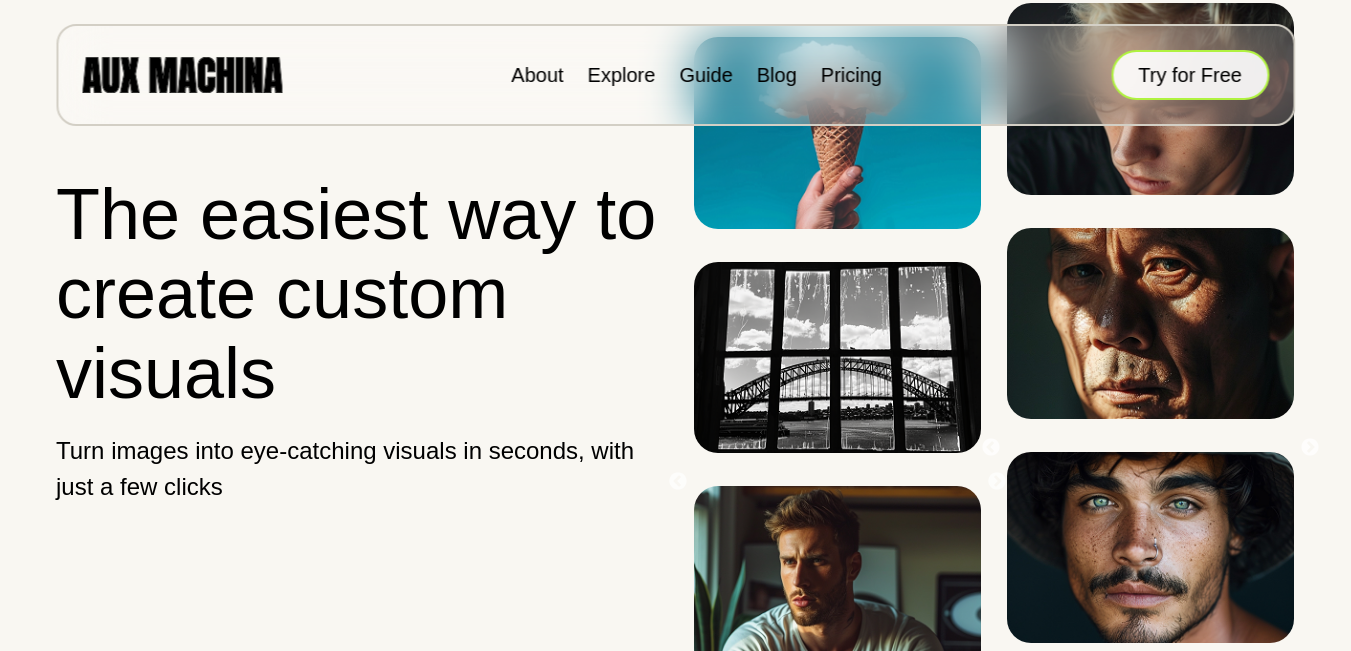 click on "Try for Free" at bounding box center (1190, 75) 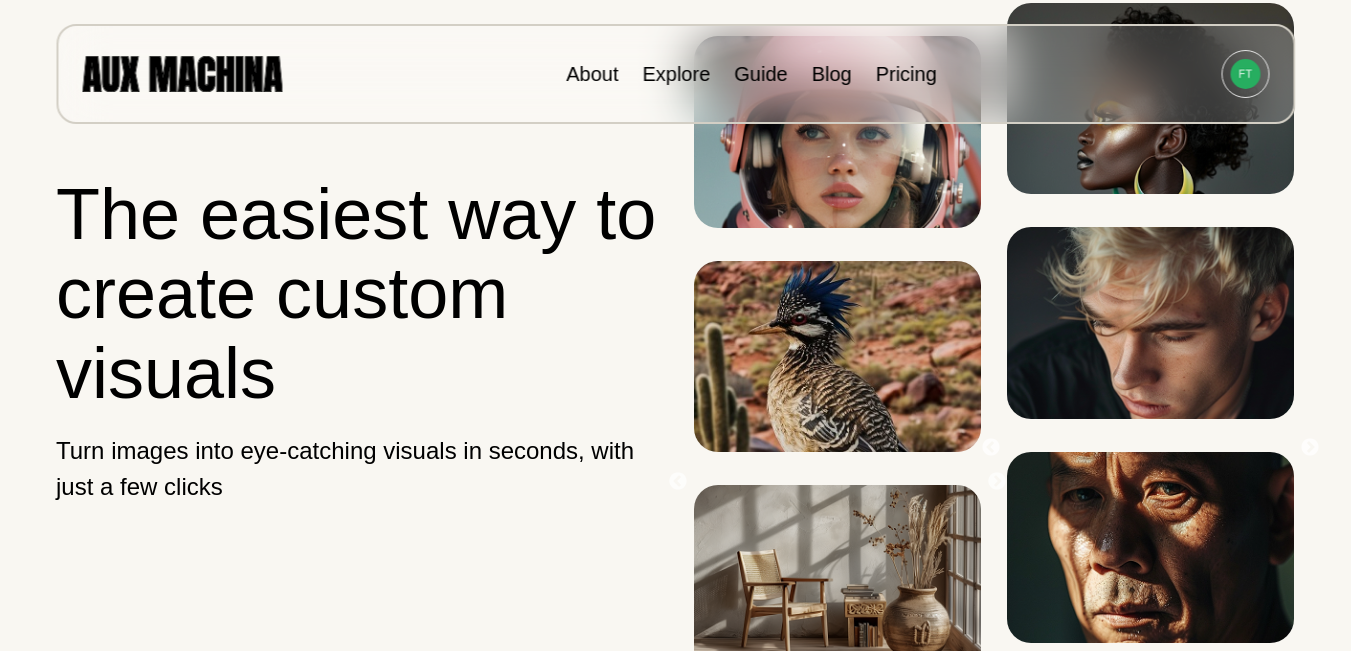 scroll, scrollTop: 0, scrollLeft: 0, axis: both 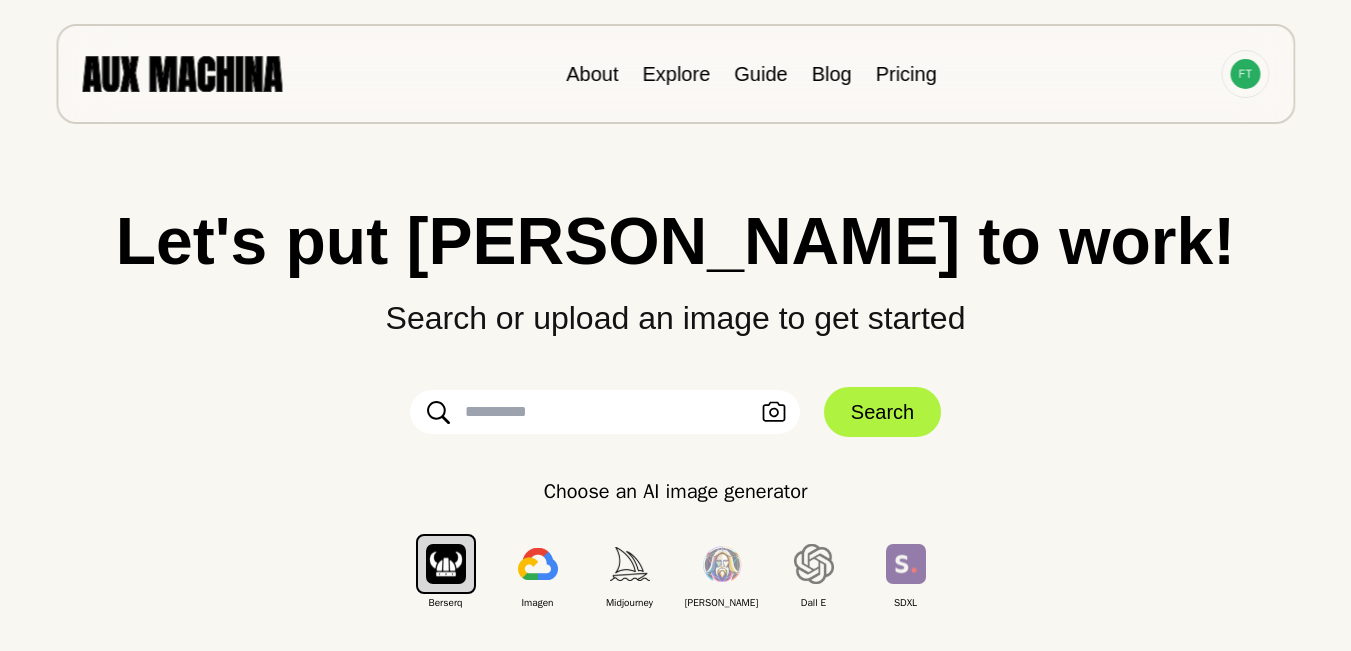click on "About Explore Guide Blog Pricing" at bounding box center (675, 74) 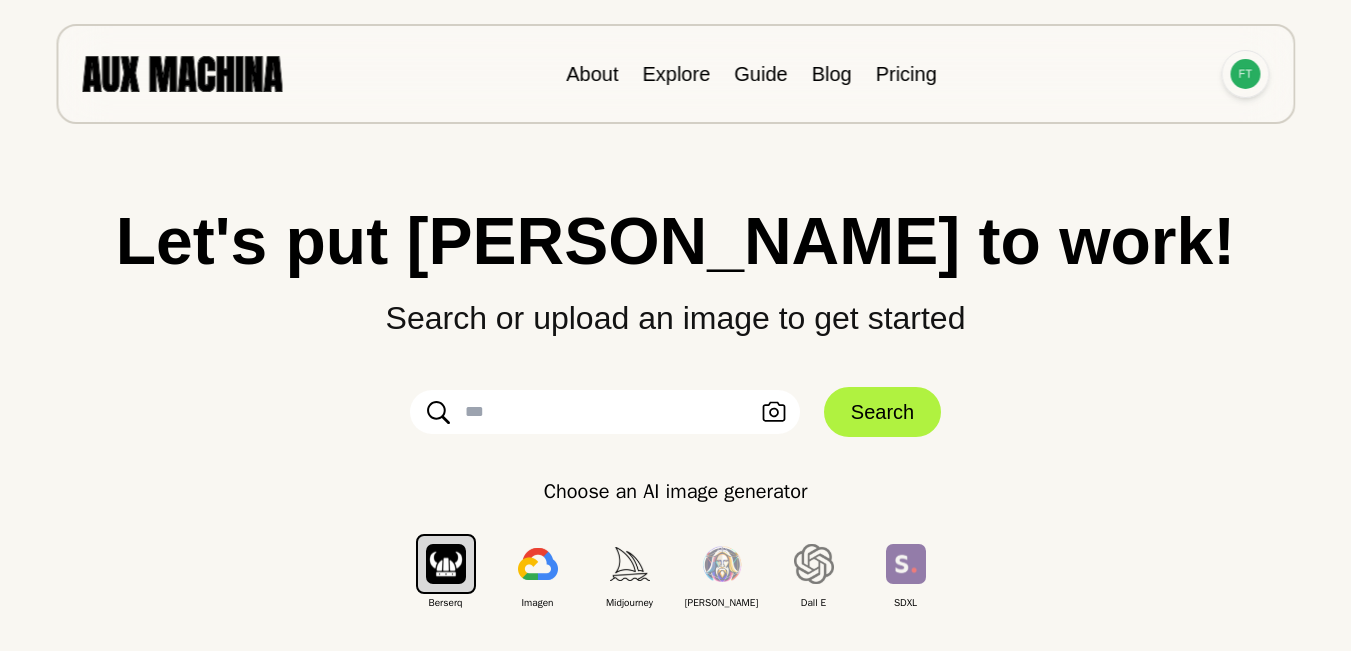 click at bounding box center (1245, 74) 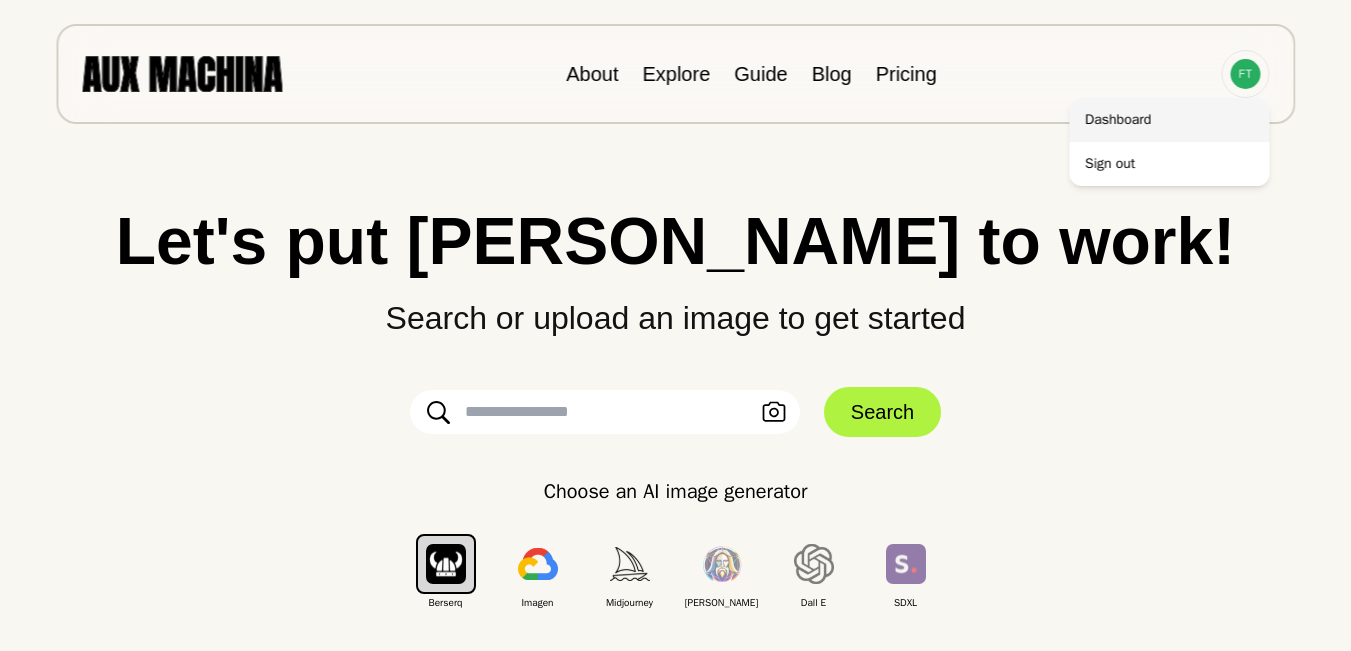 click on "Dashboard" at bounding box center (1169, 120) 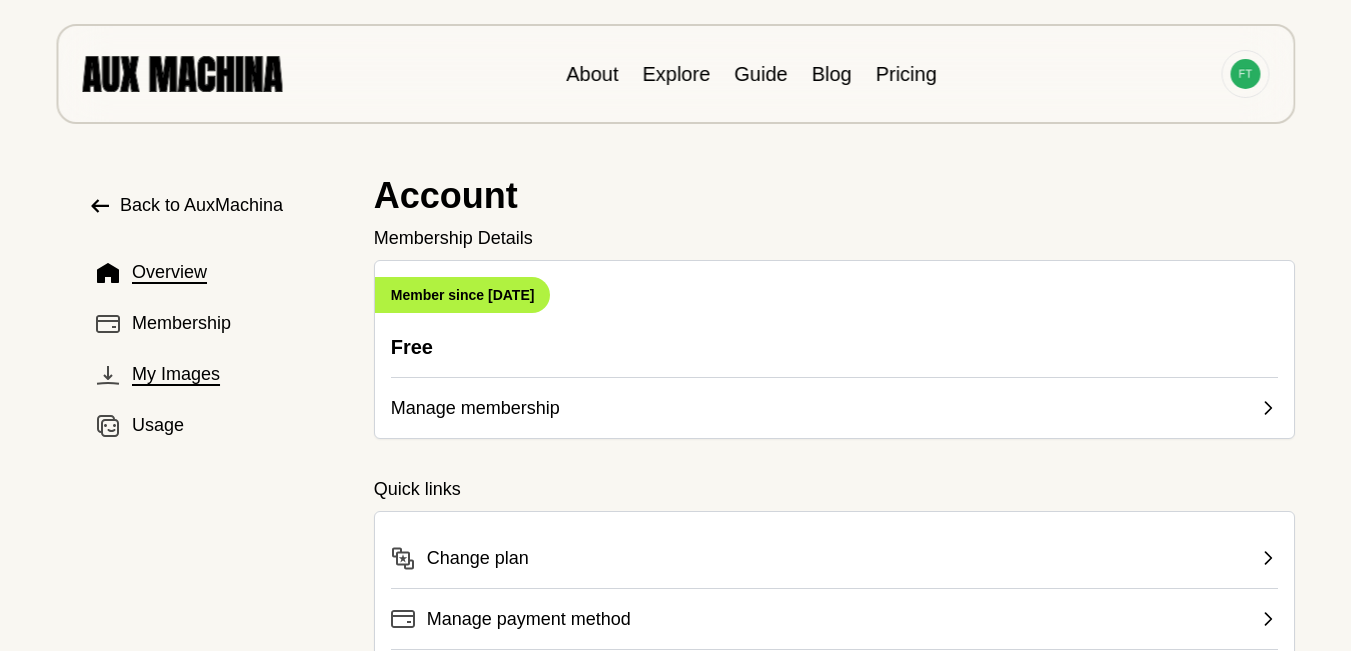 click on "My Images" at bounding box center [176, 374] 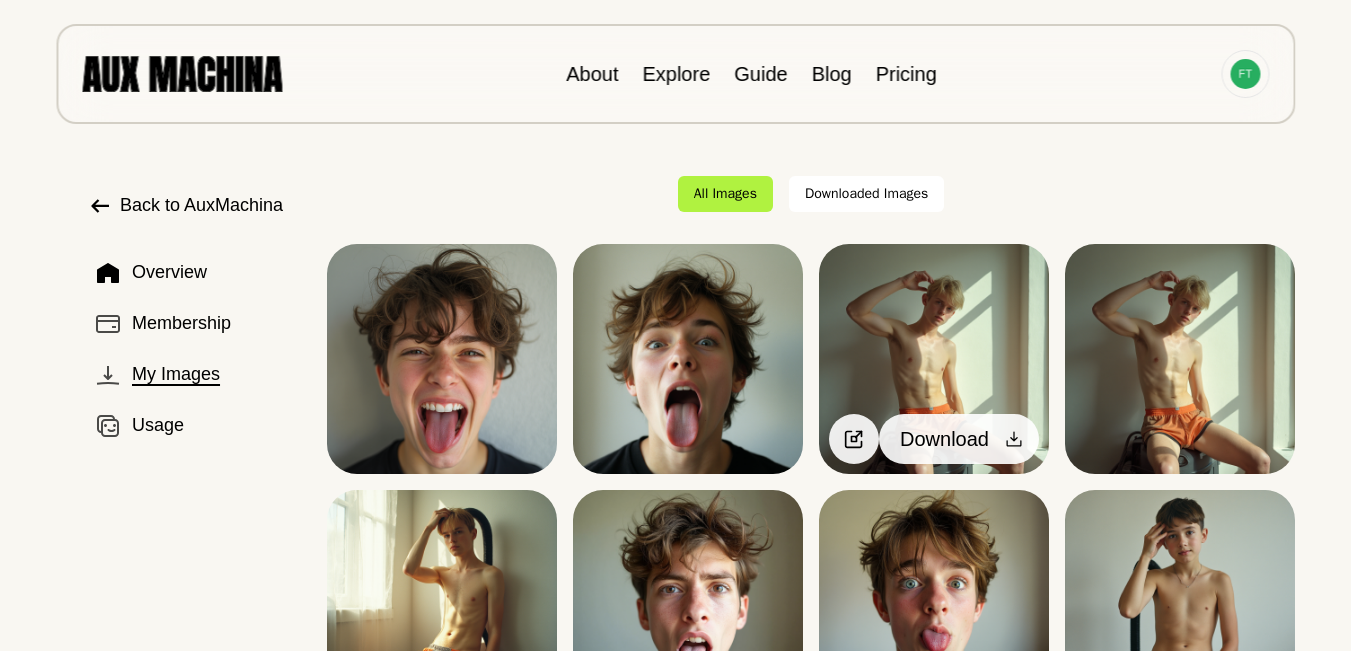 click 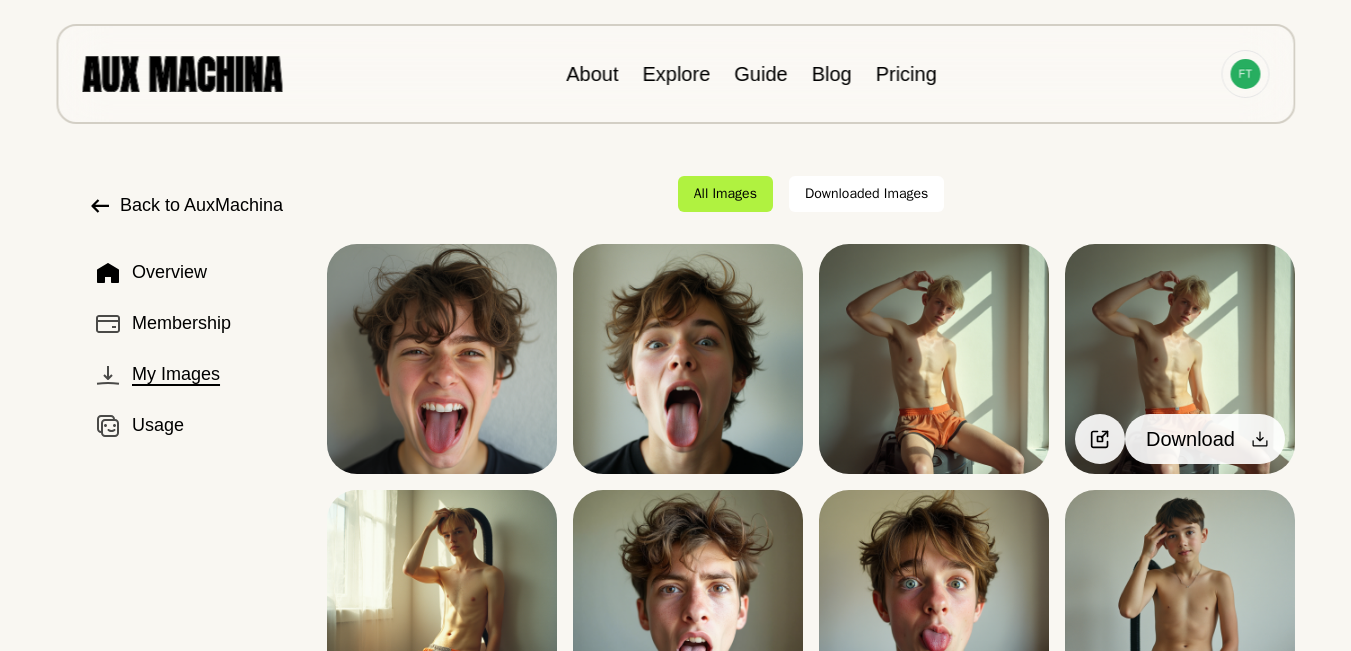 click 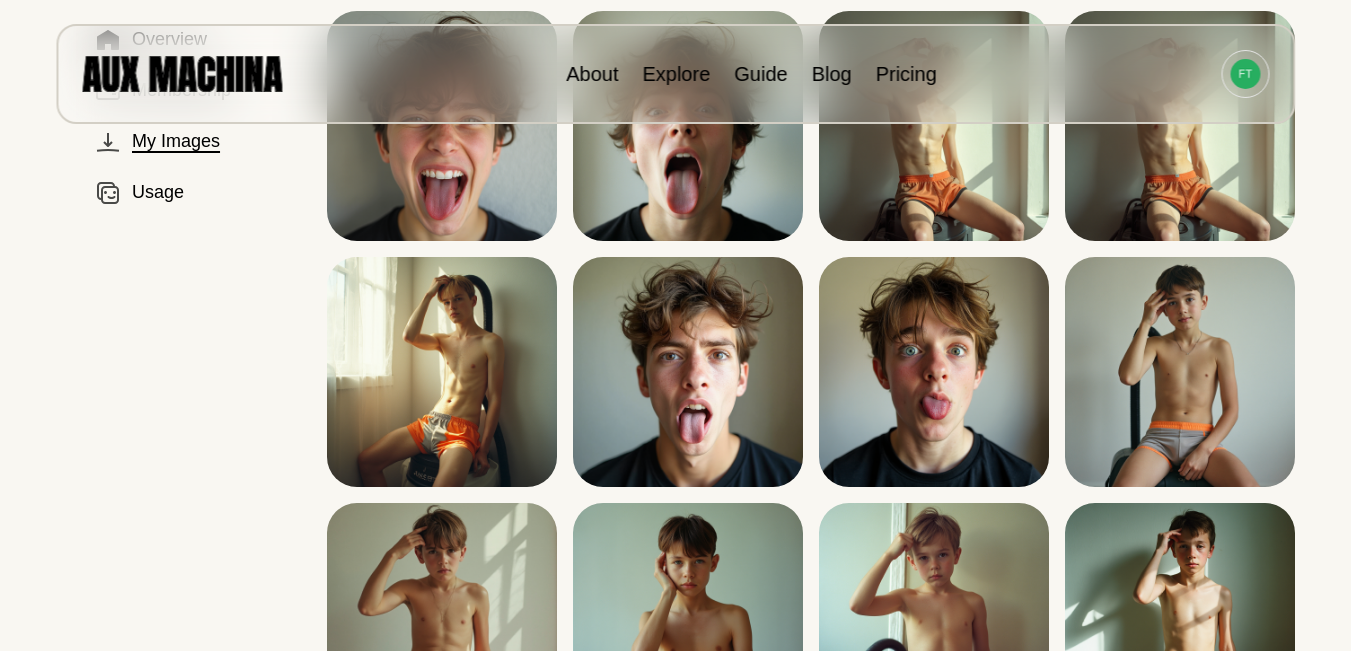 scroll, scrollTop: 433, scrollLeft: 0, axis: vertical 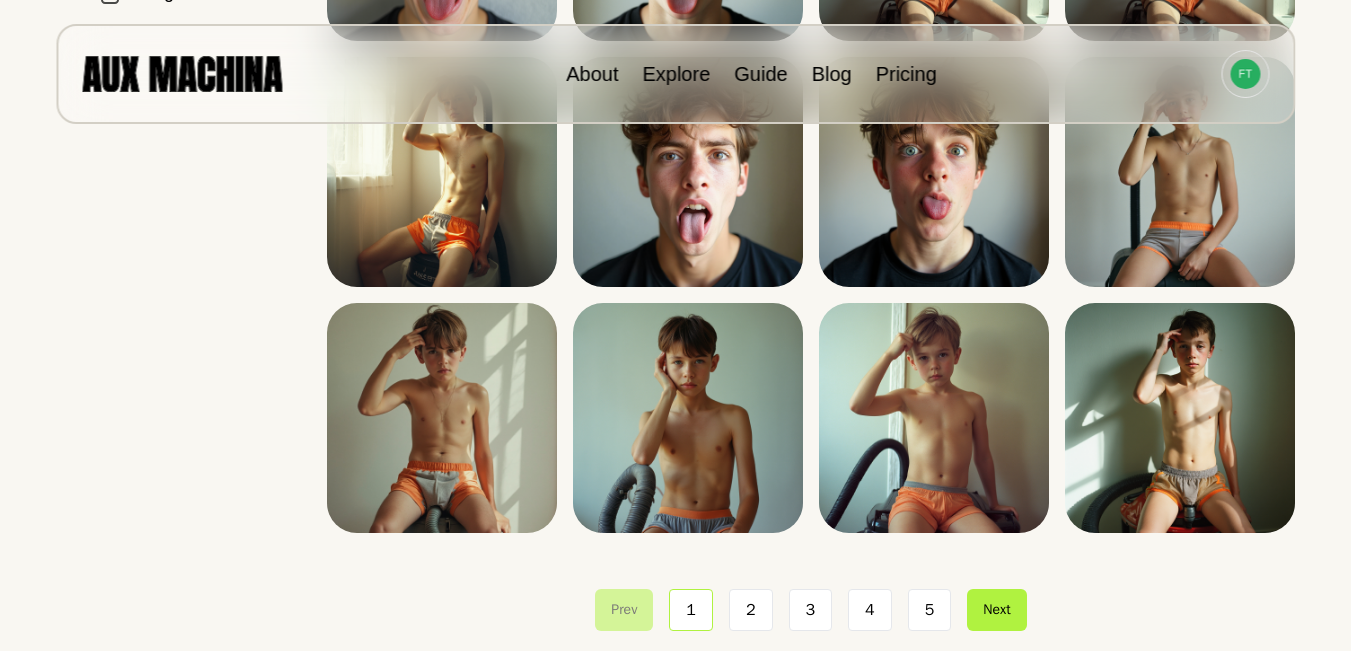 click on "5" at bounding box center [930, 610] 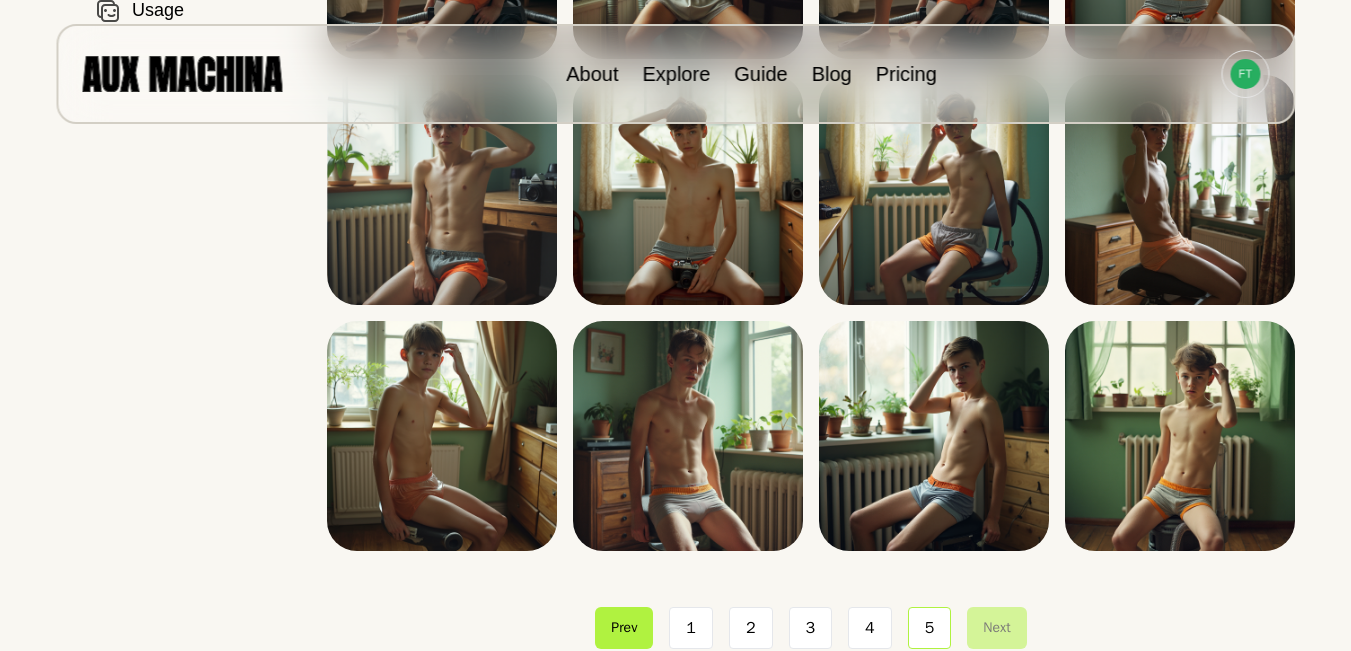 scroll, scrollTop: 391, scrollLeft: 0, axis: vertical 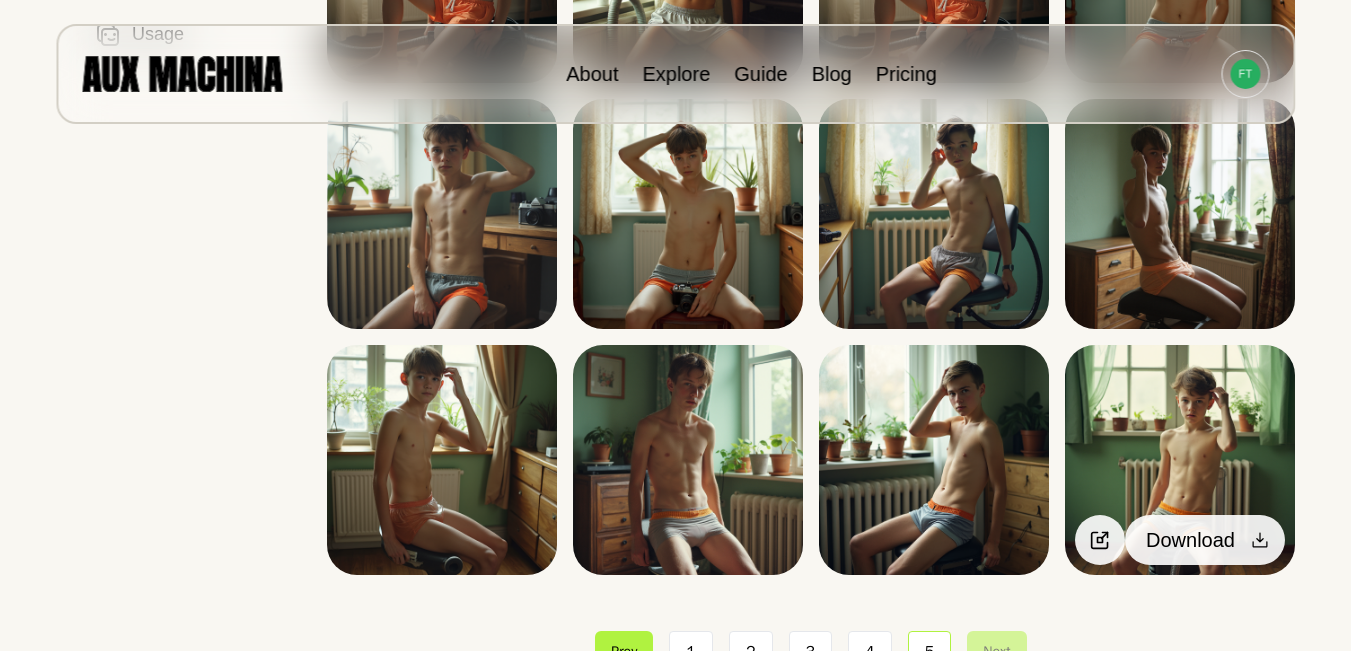 click at bounding box center (1260, 540) 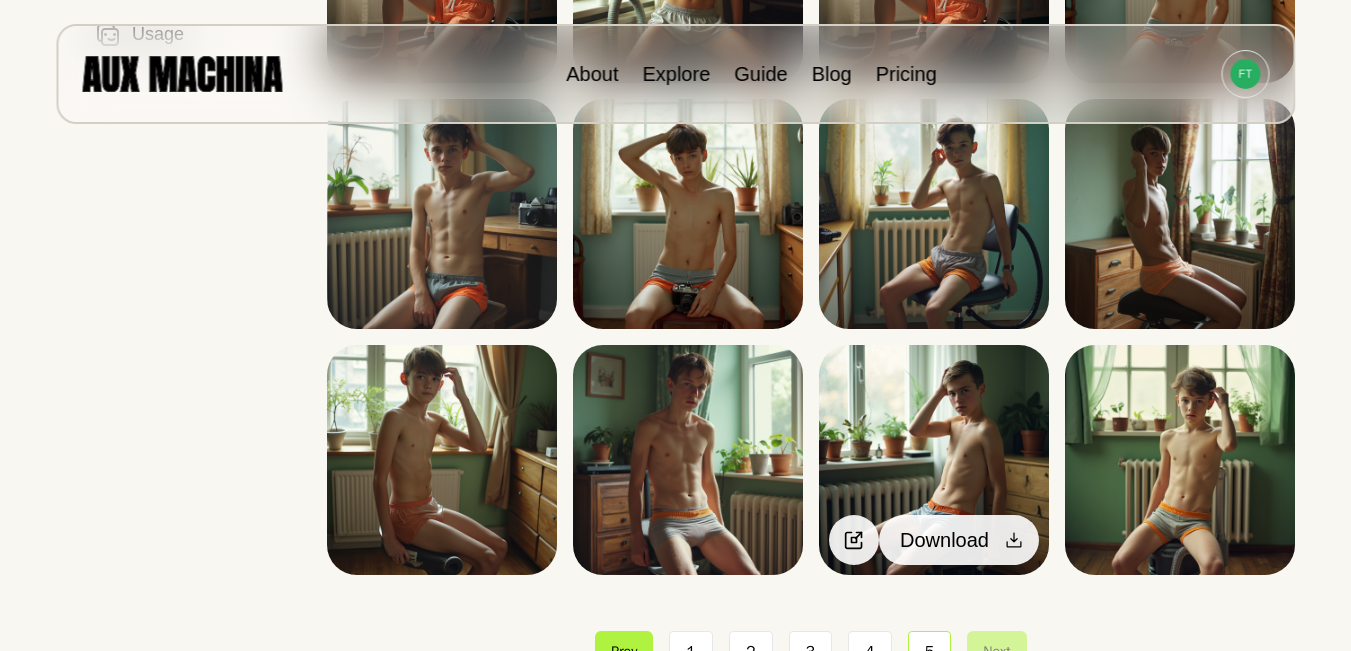 click at bounding box center [1014, 540] 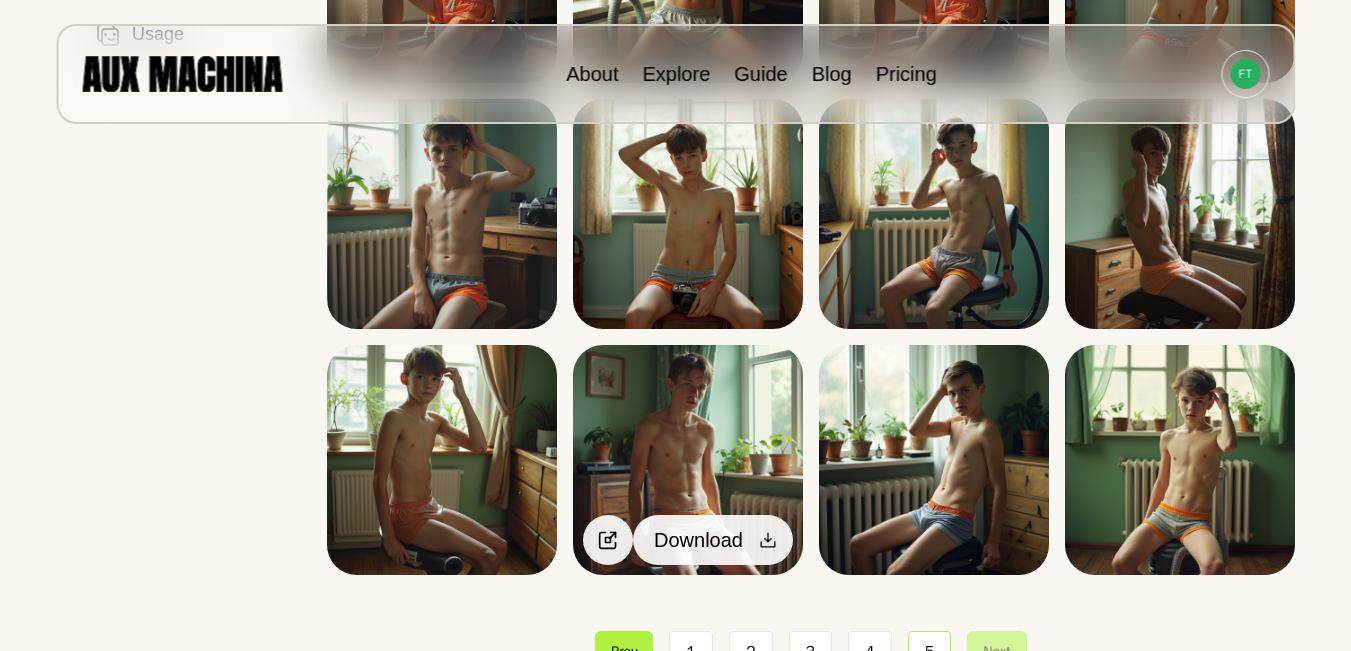 click at bounding box center [768, 540] 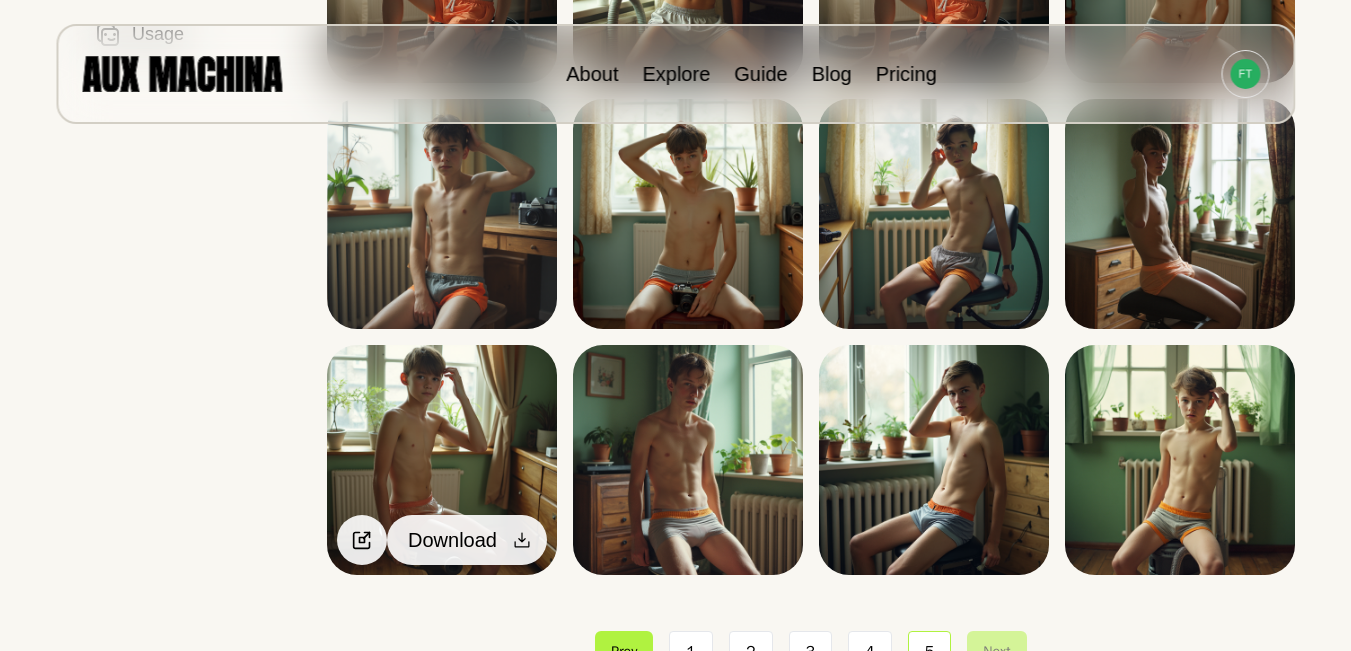 click 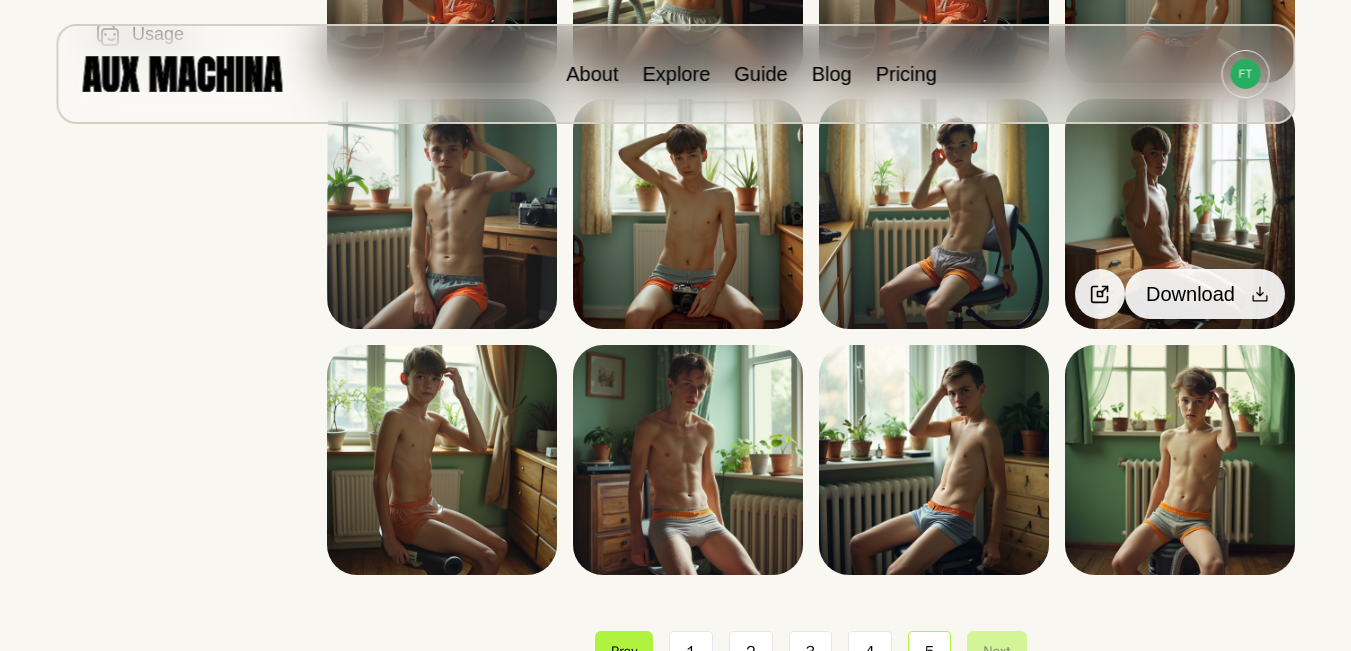 click at bounding box center [1260, 294] 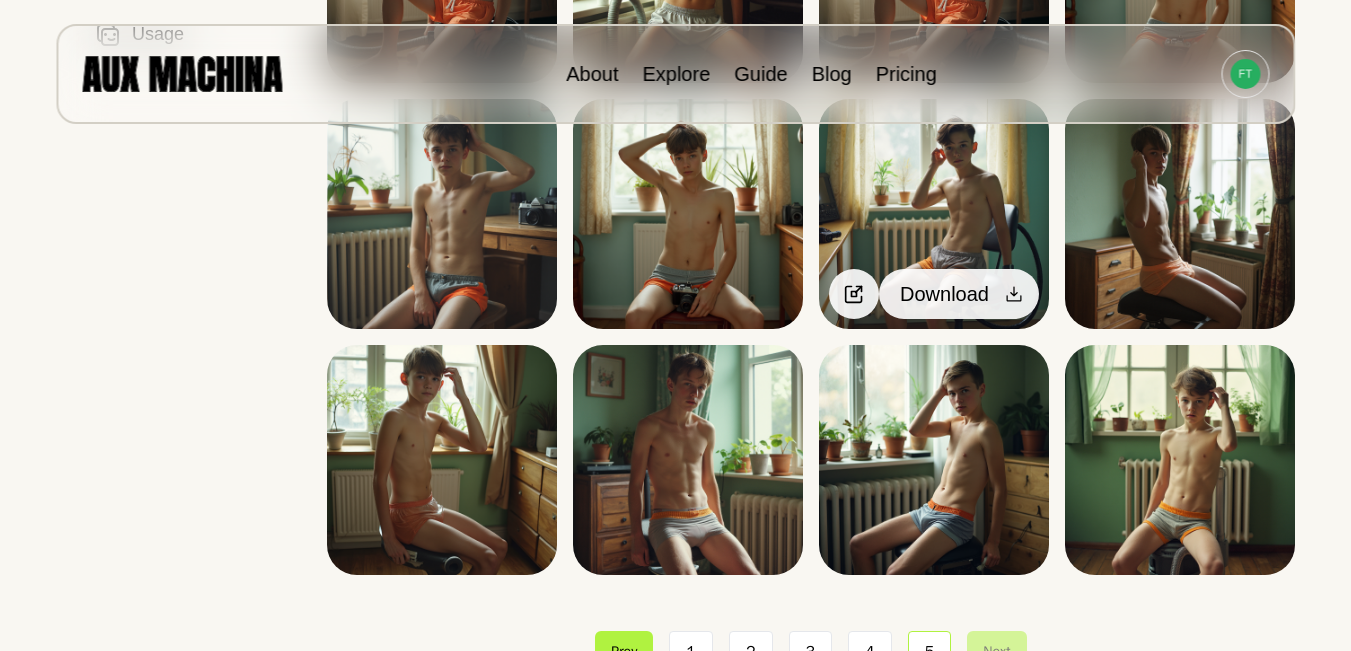 click 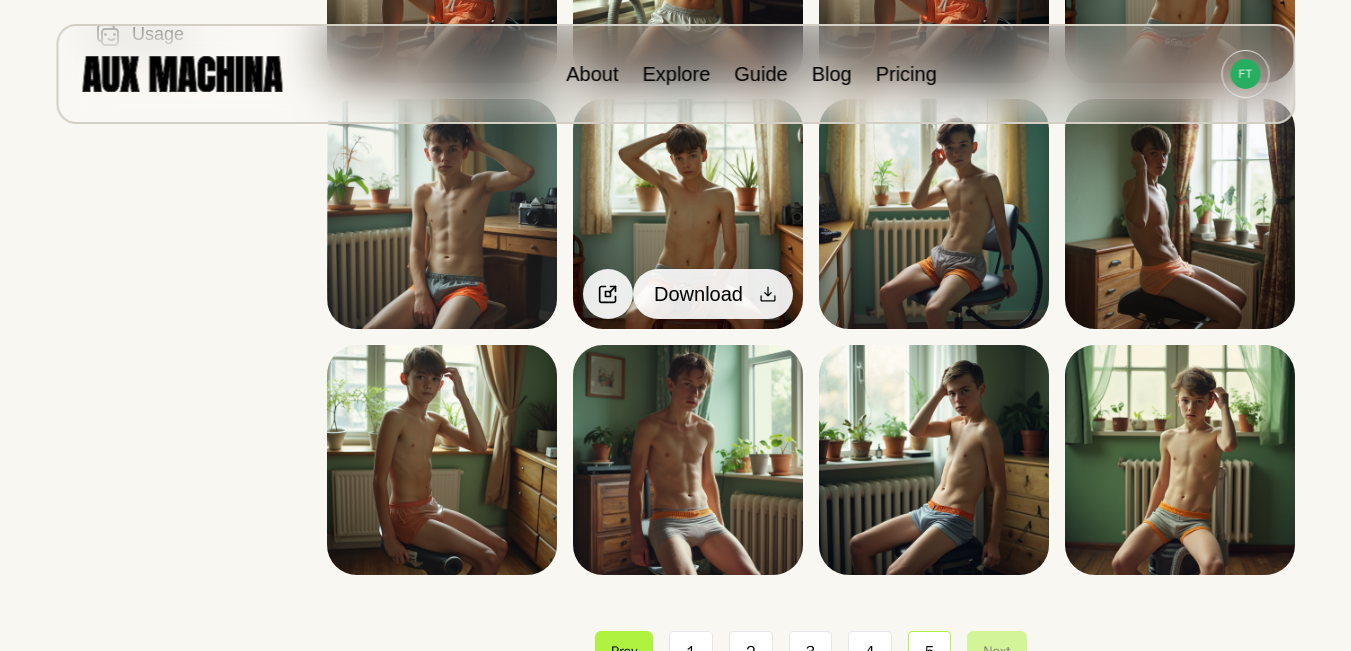 click at bounding box center (768, 294) 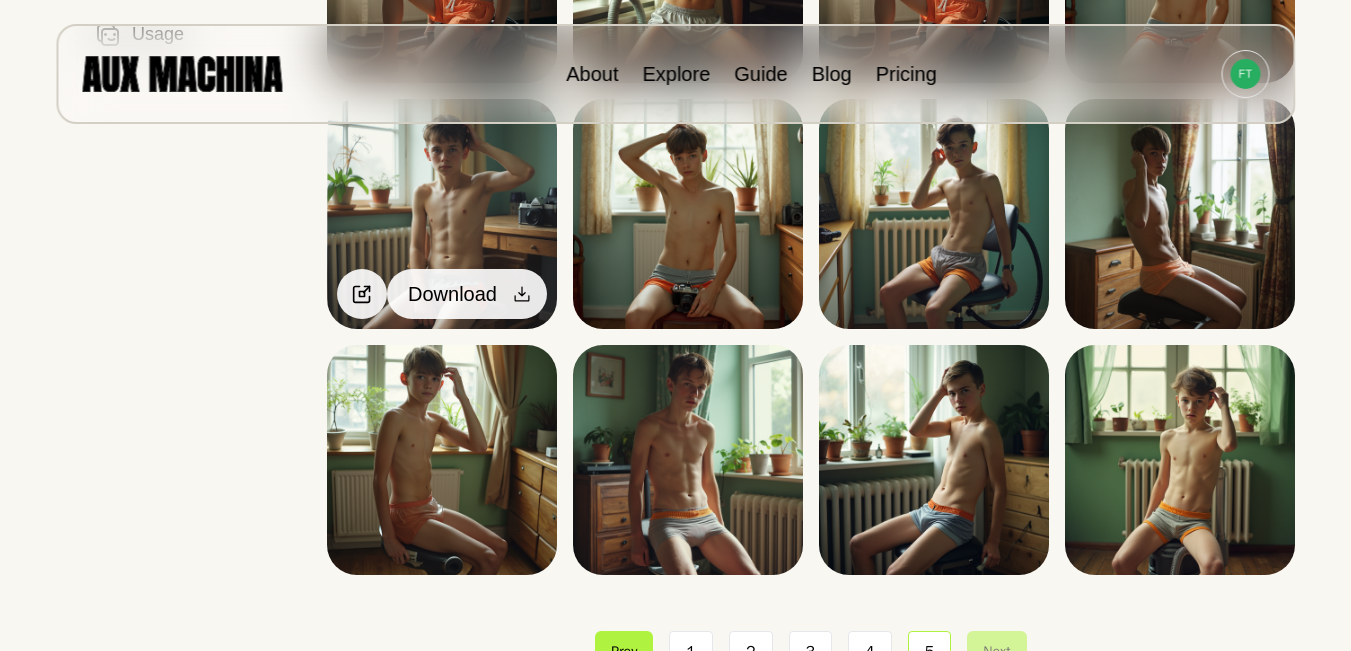 click at bounding box center (522, 294) 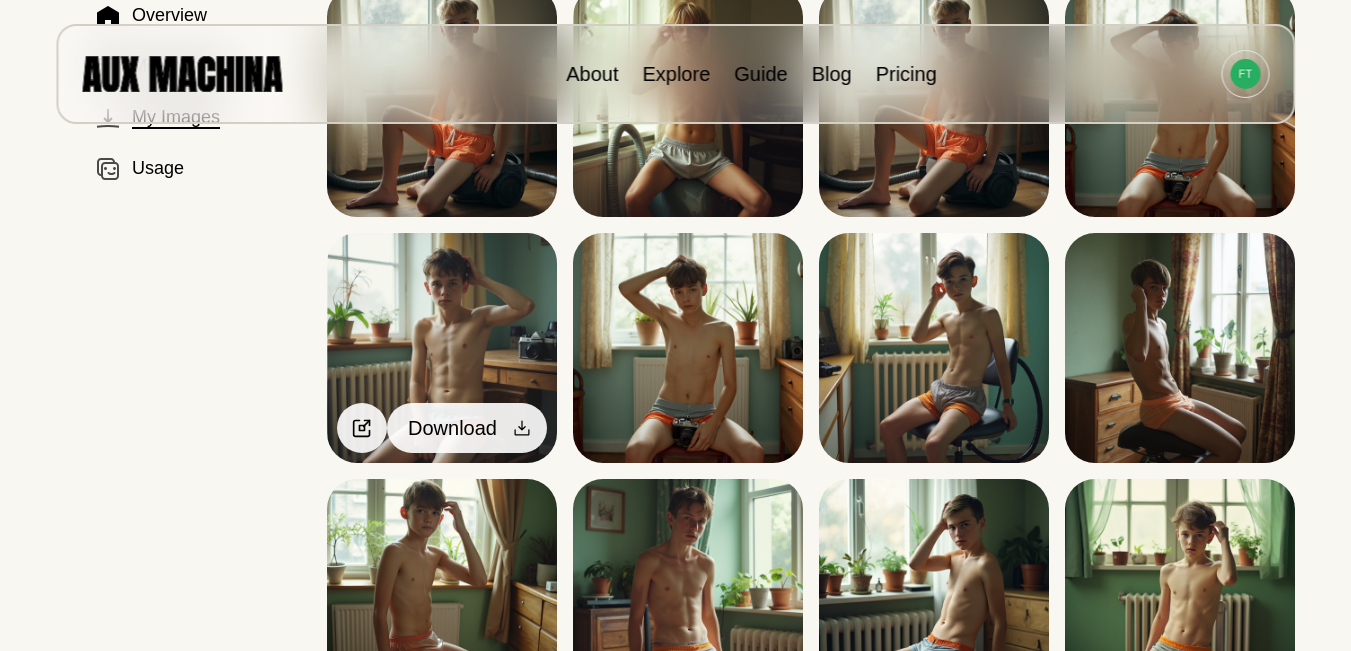 scroll, scrollTop: 124, scrollLeft: 0, axis: vertical 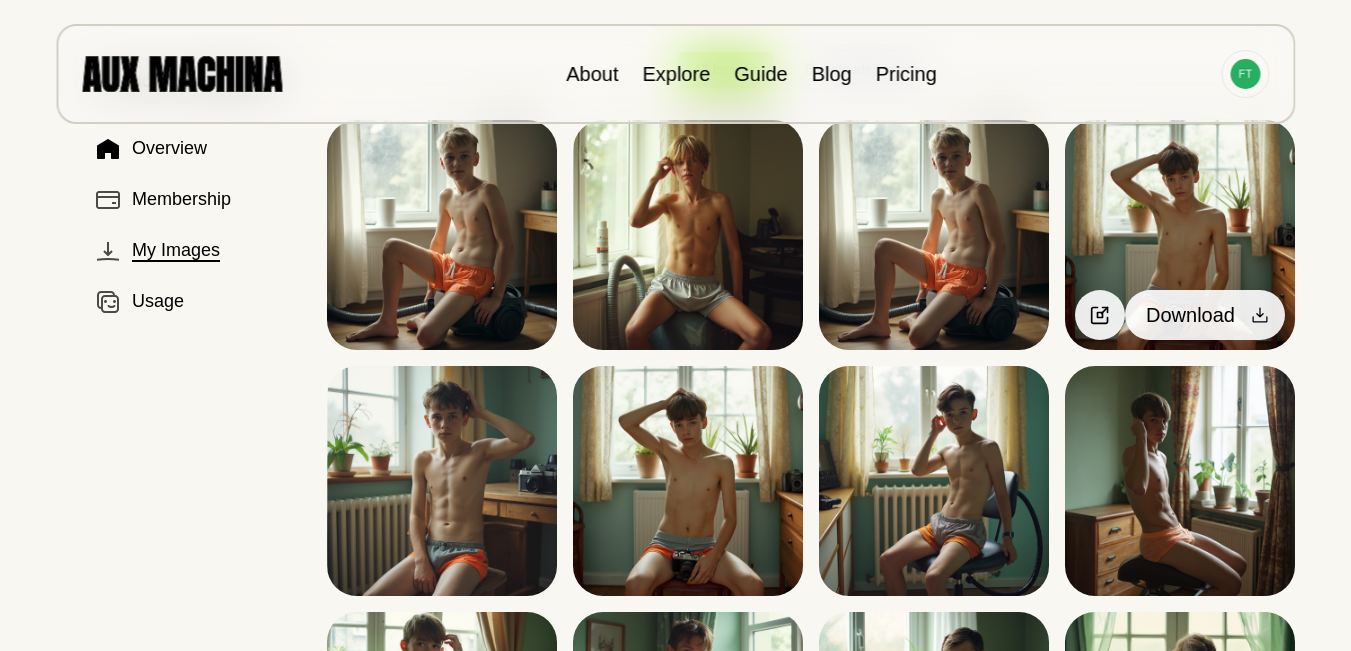 click at bounding box center (1260, 315) 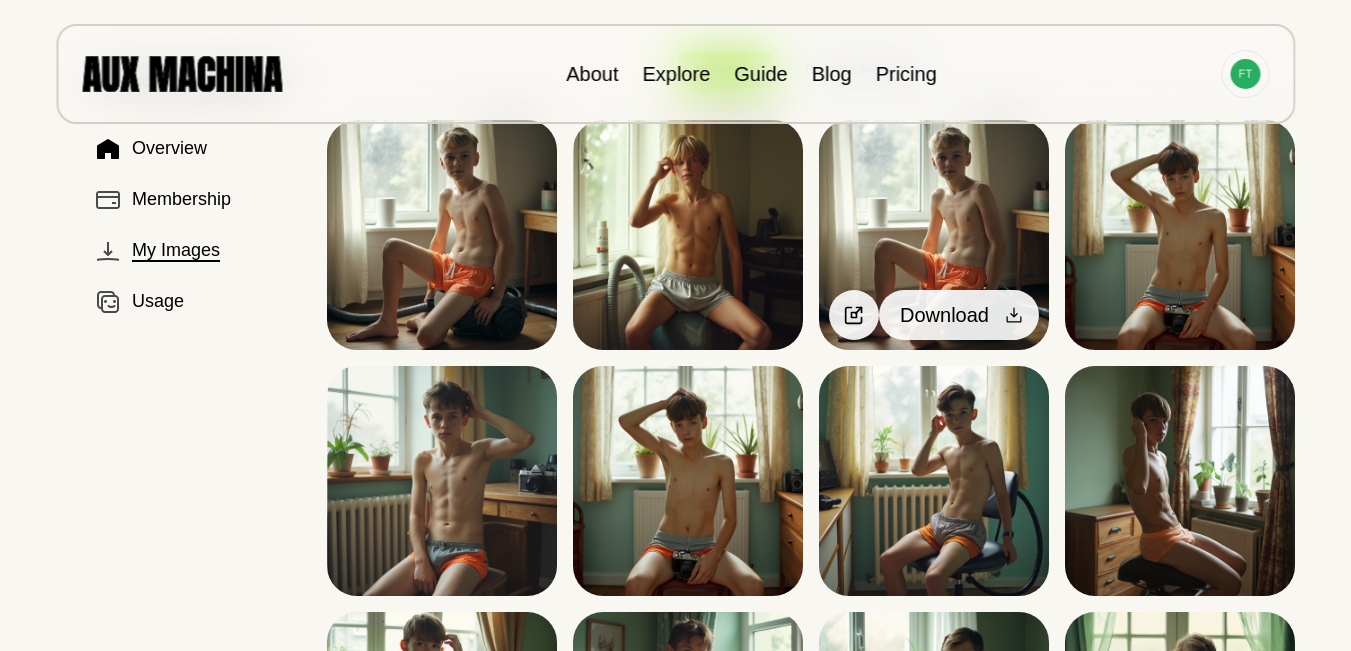 click on "Download" at bounding box center (944, 315) 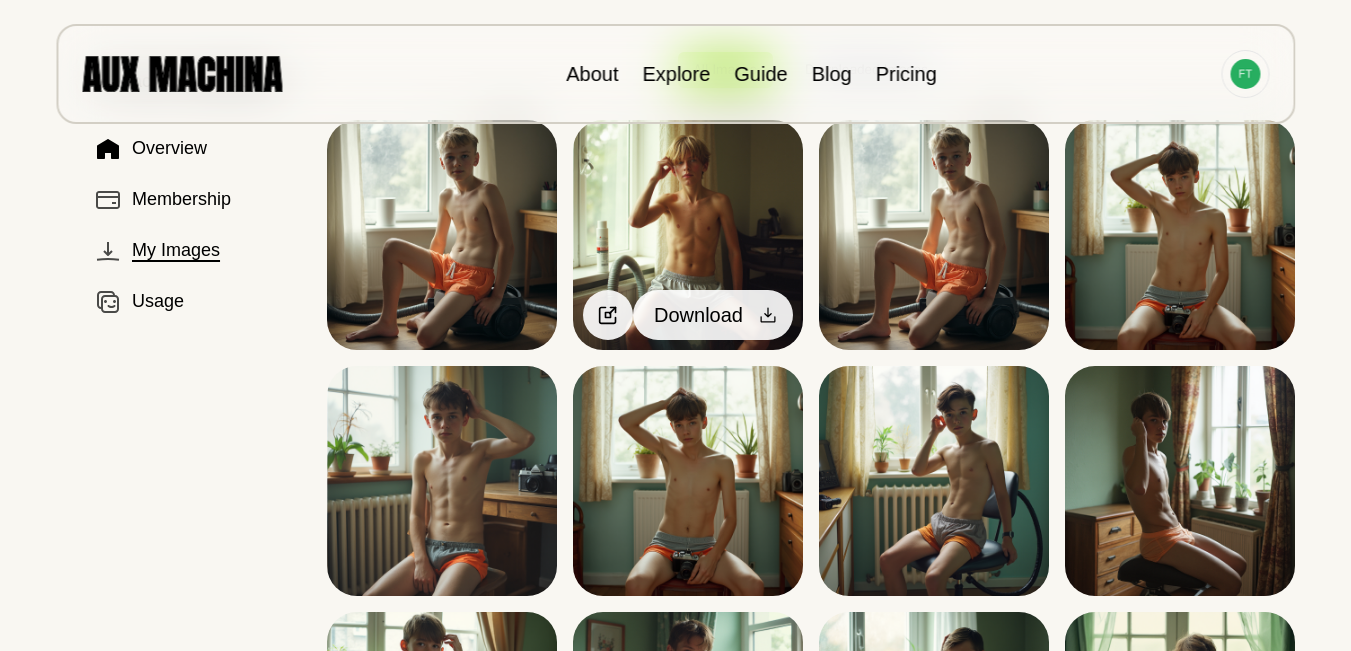 click 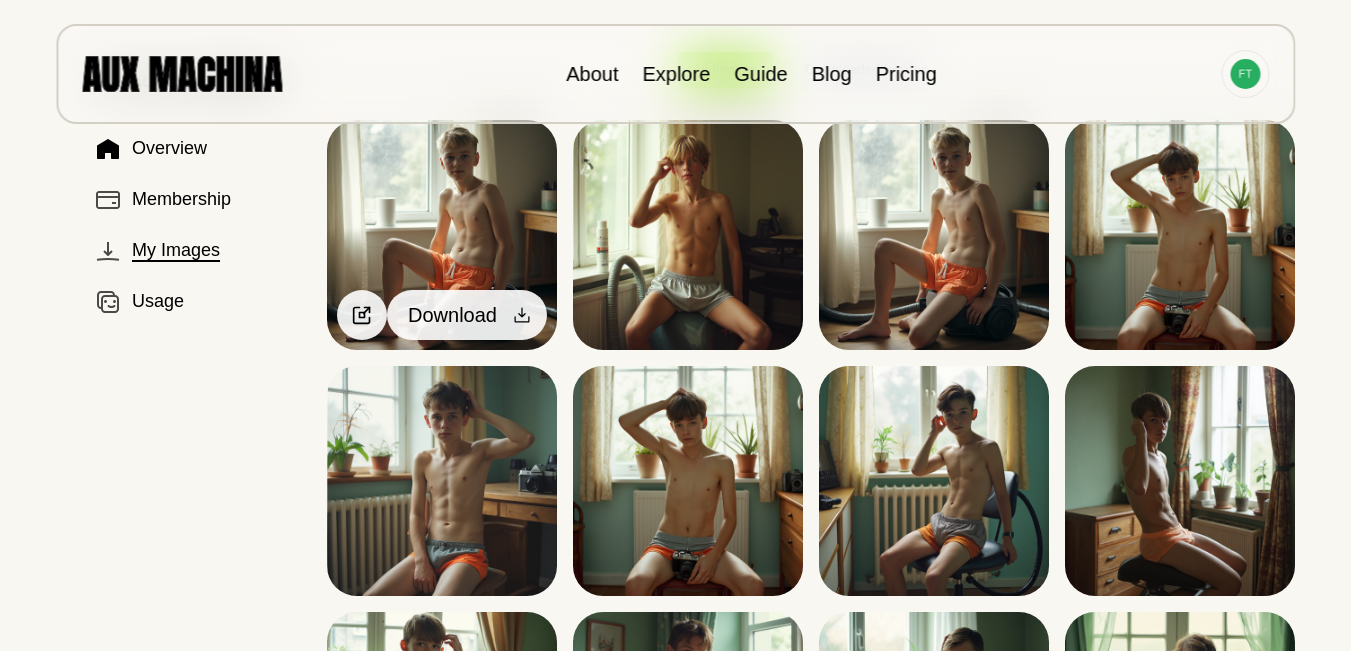 click on "Download" at bounding box center [467, 315] 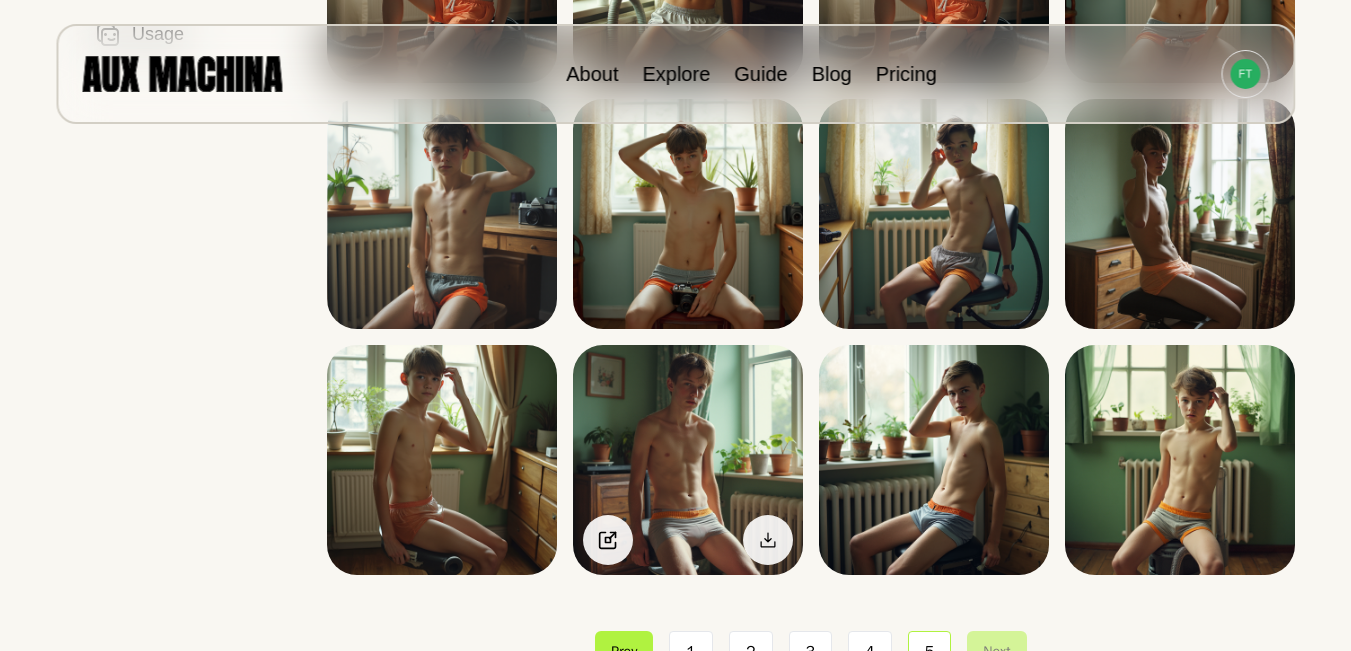 scroll, scrollTop: 557, scrollLeft: 0, axis: vertical 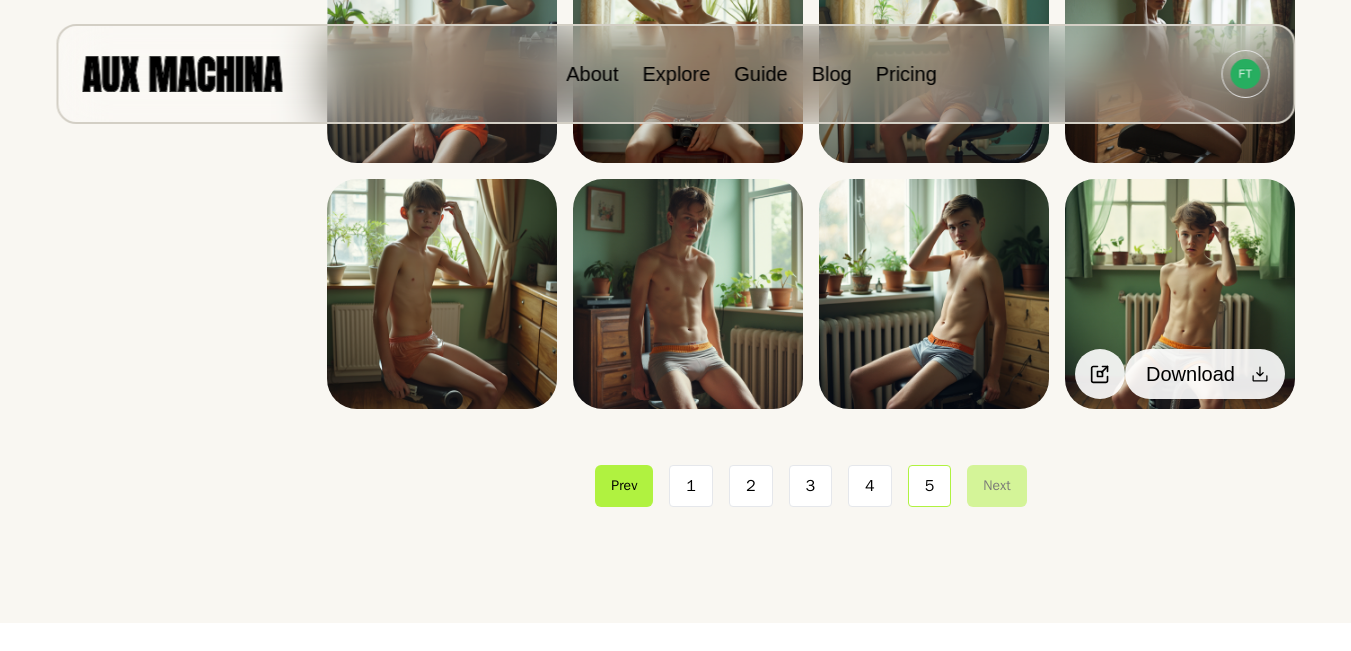 click 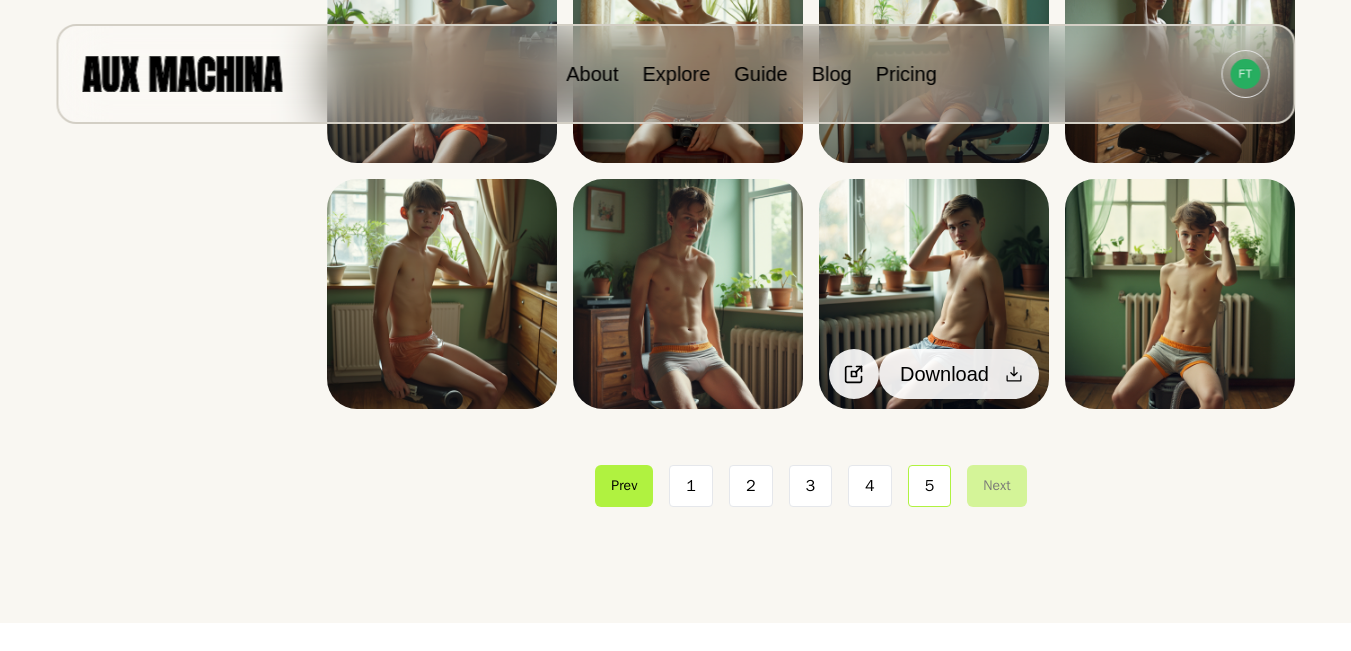 click 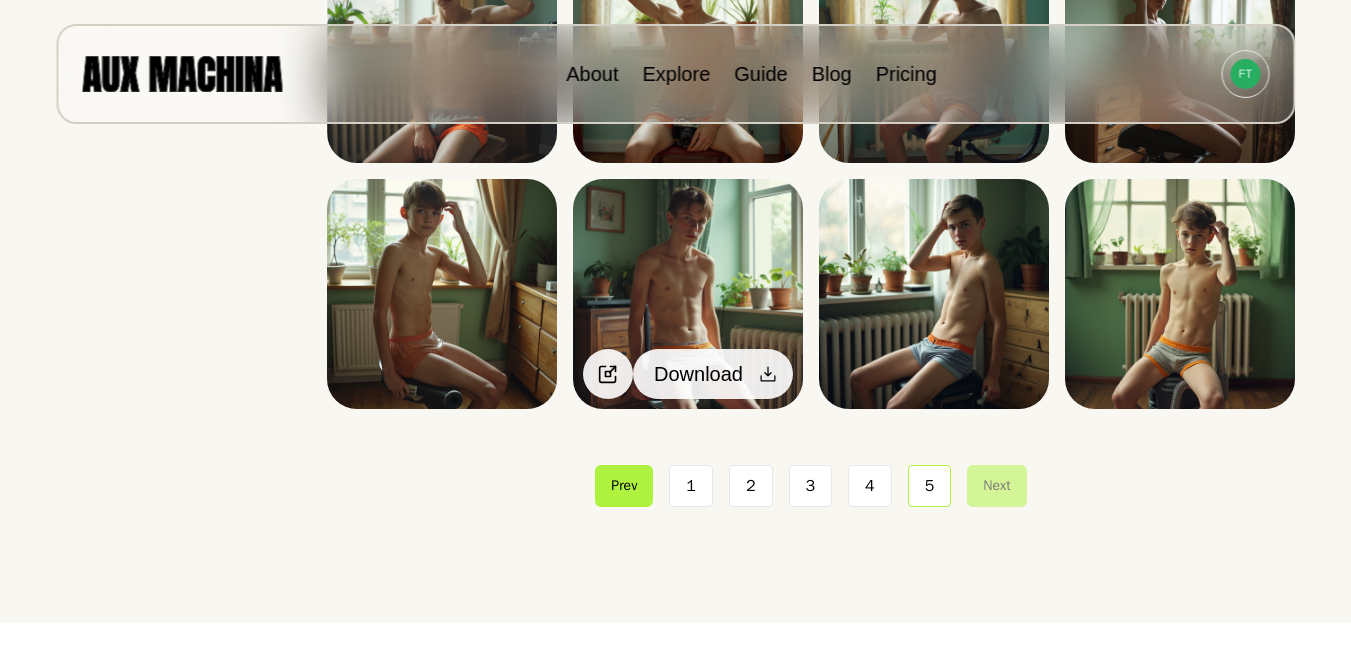 click on "Download" at bounding box center (713, 374) 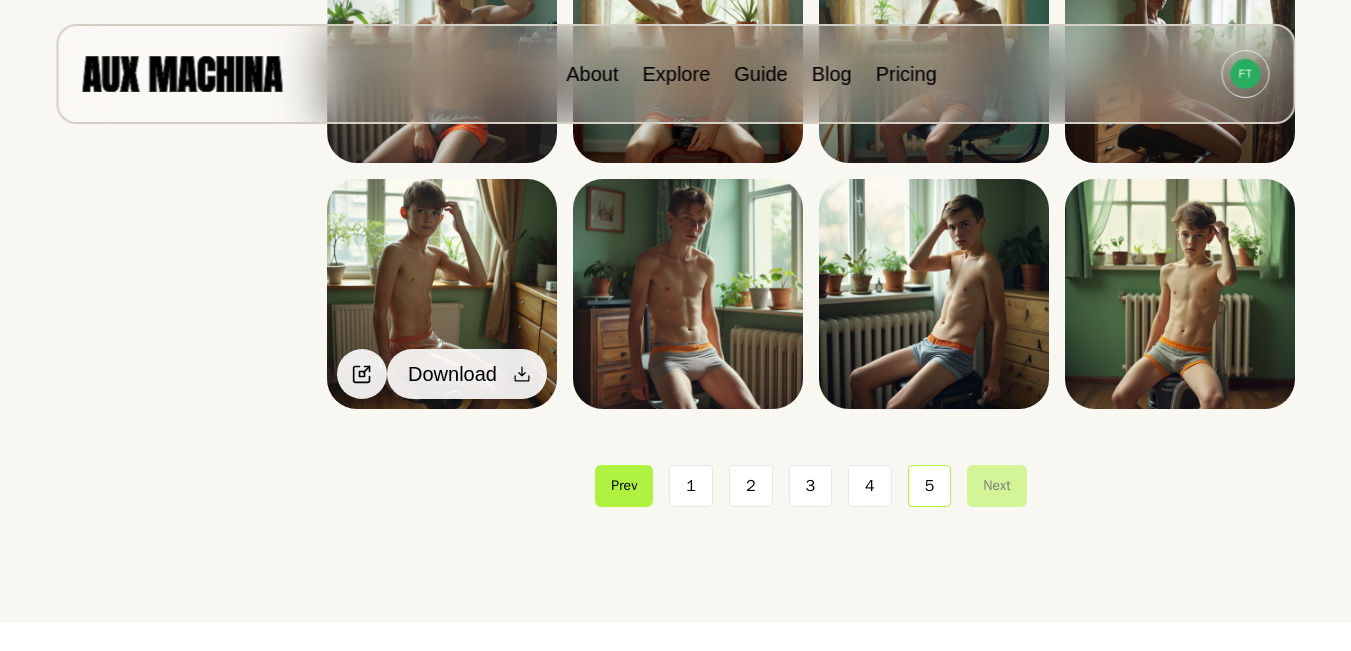 click on "Download" at bounding box center [467, 374] 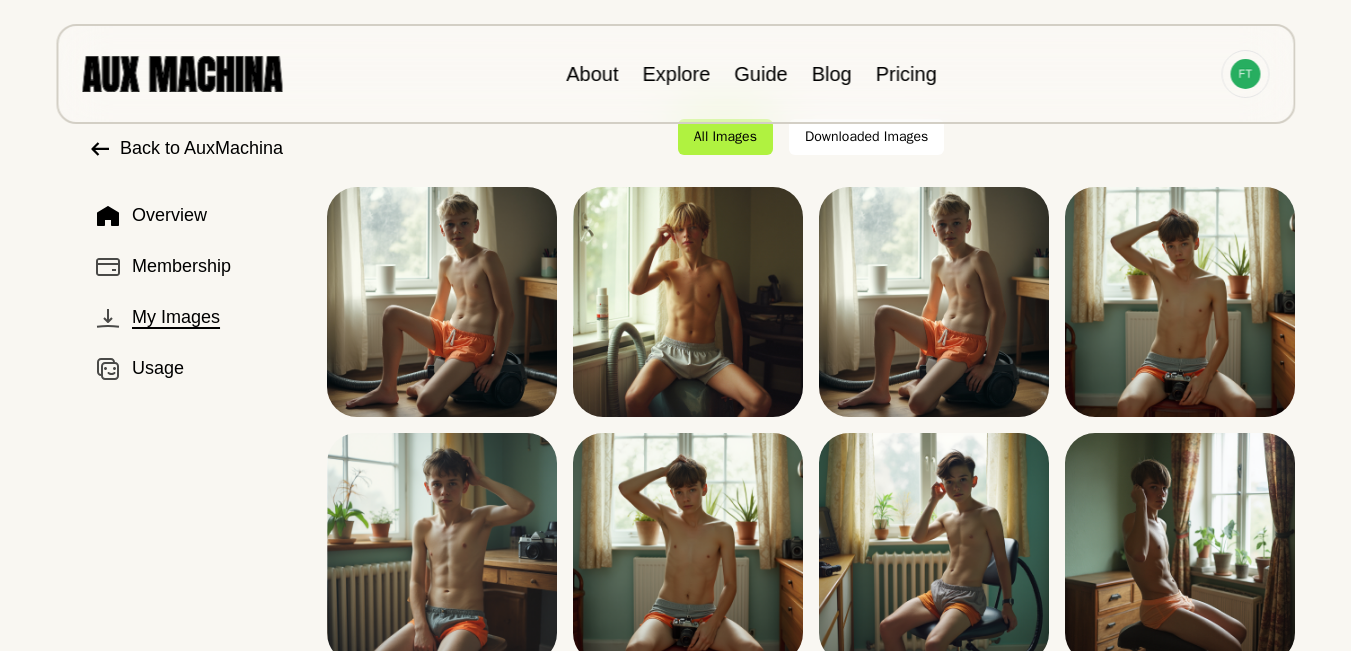 scroll, scrollTop: 0, scrollLeft: 0, axis: both 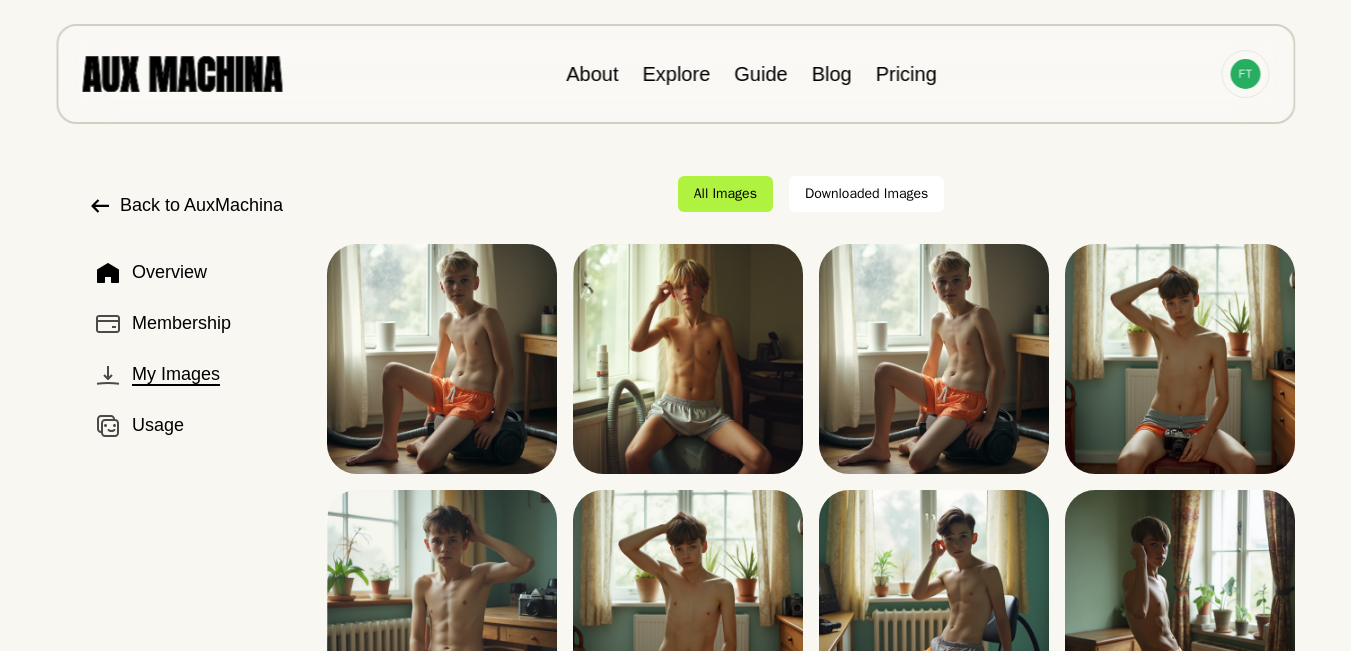 click on "Back to AuxMachina" at bounding box center [201, 205] 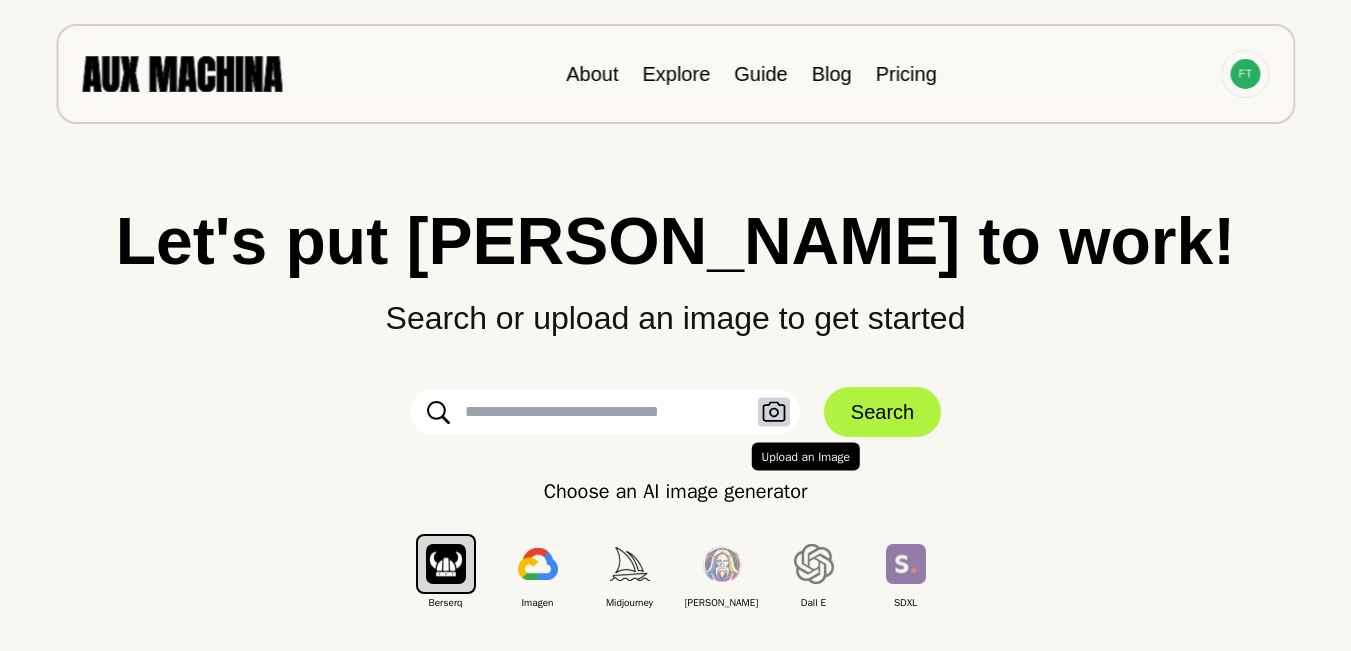click 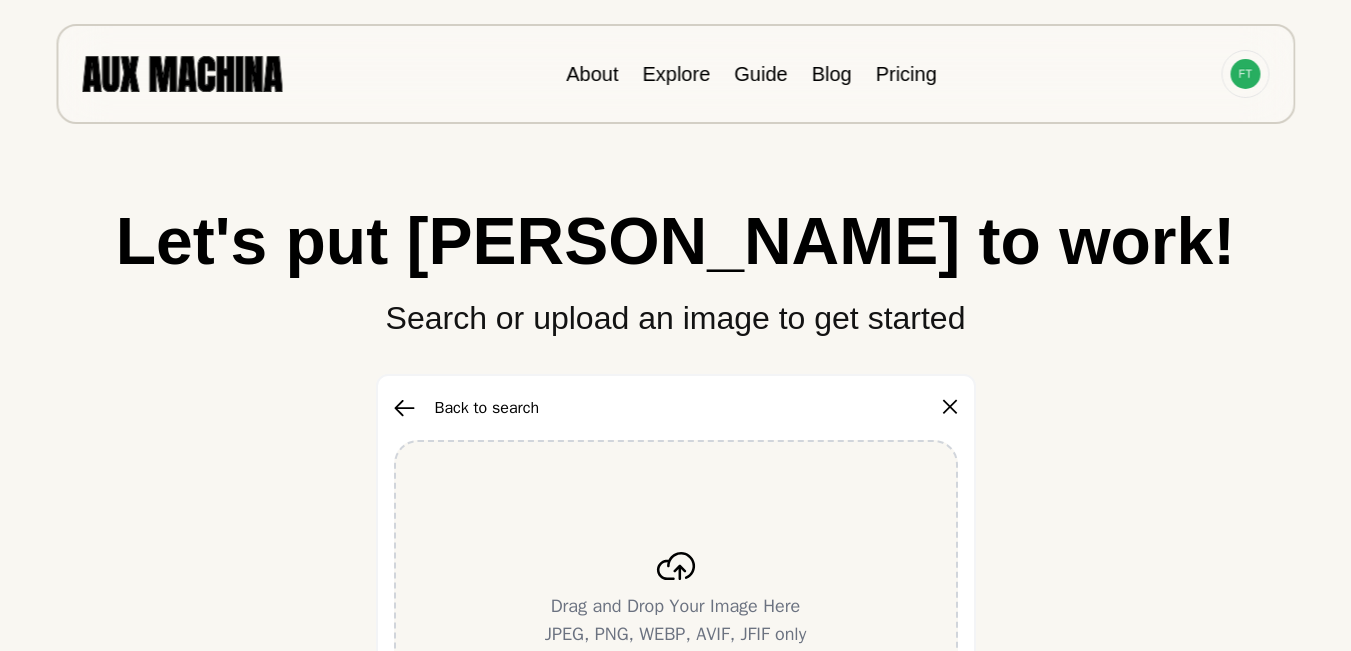 click on "Drag and Drop Your Image Here JPEG, PNG, WEBP, AVIF, JFIF only" at bounding box center (676, 600) 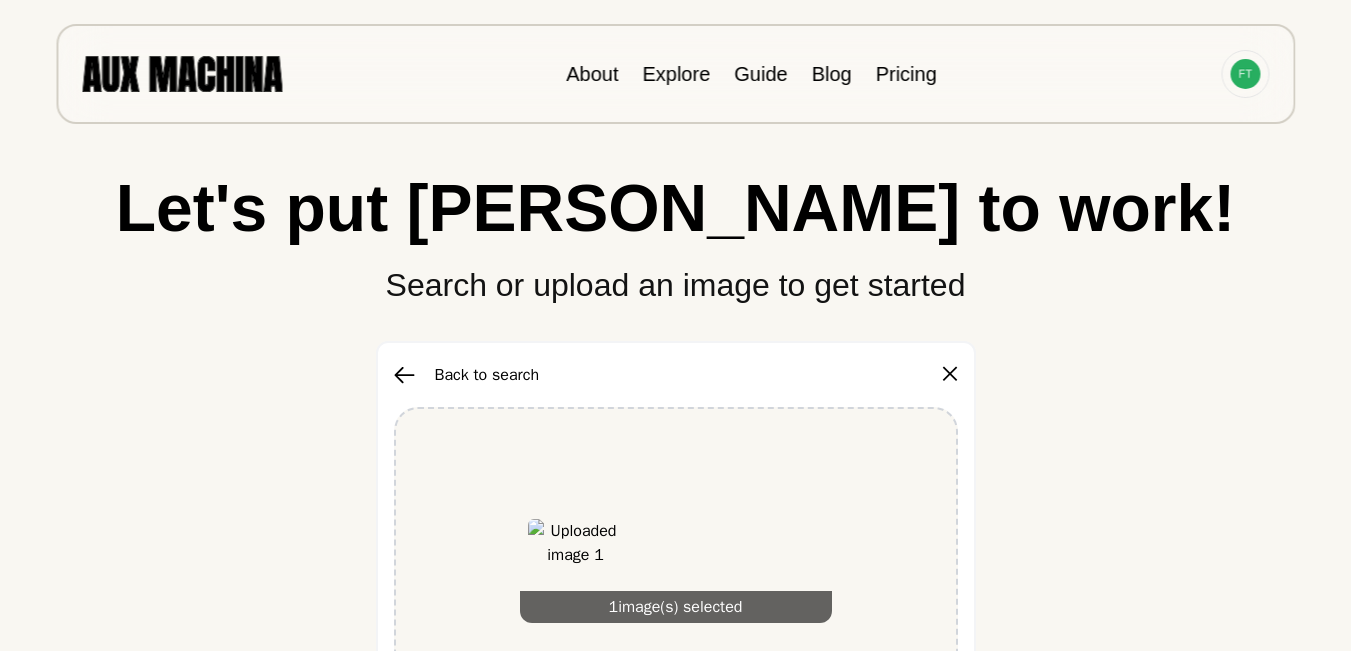 scroll, scrollTop: 333, scrollLeft: 0, axis: vertical 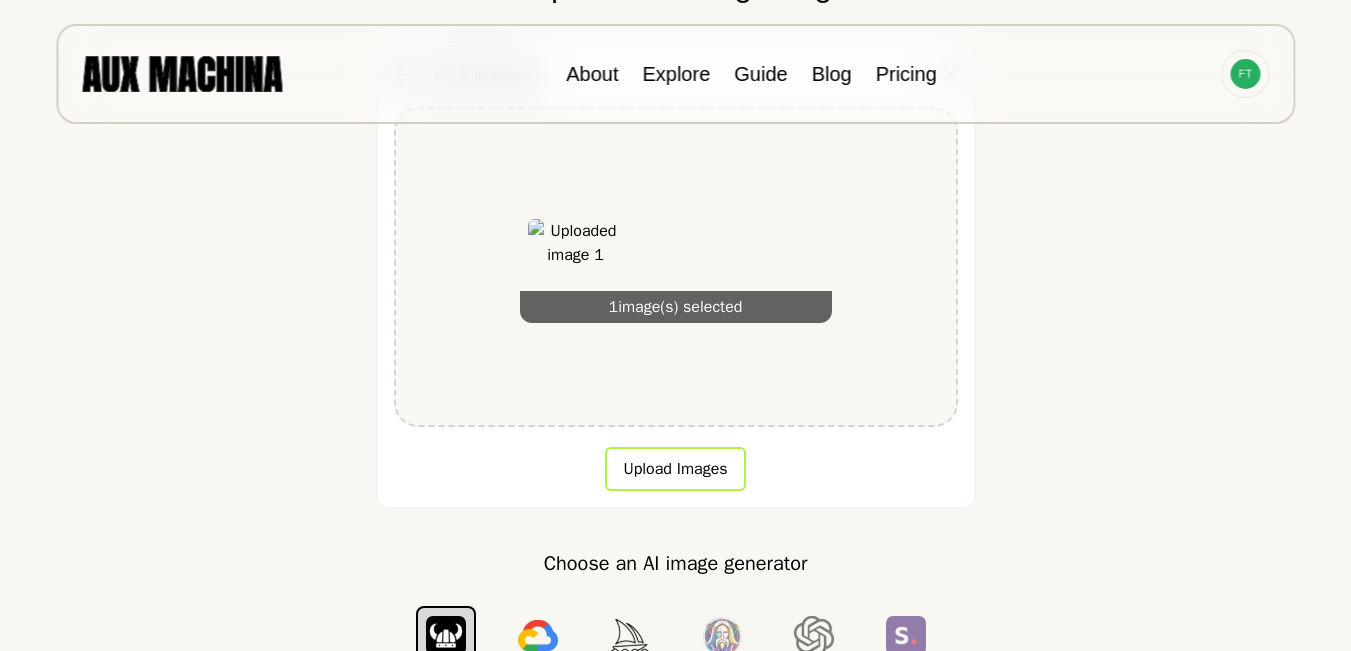 click on "Upload Images" at bounding box center [675, 469] 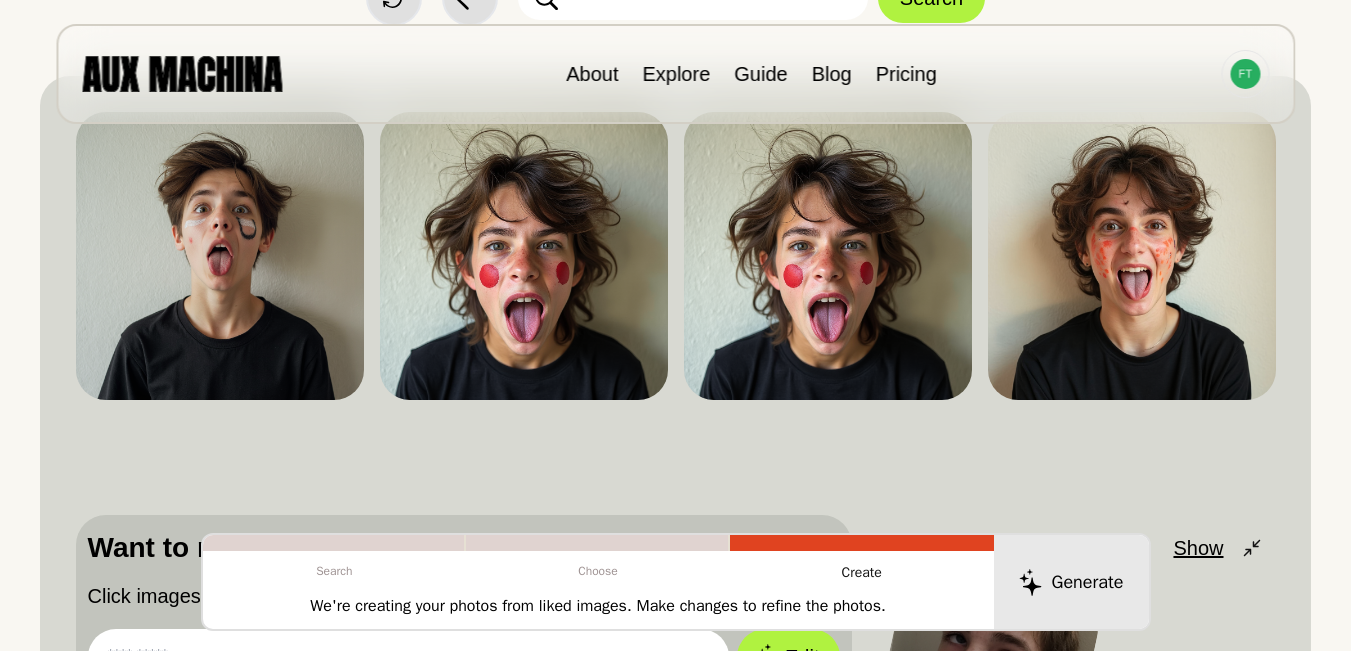scroll, scrollTop: 167, scrollLeft: 0, axis: vertical 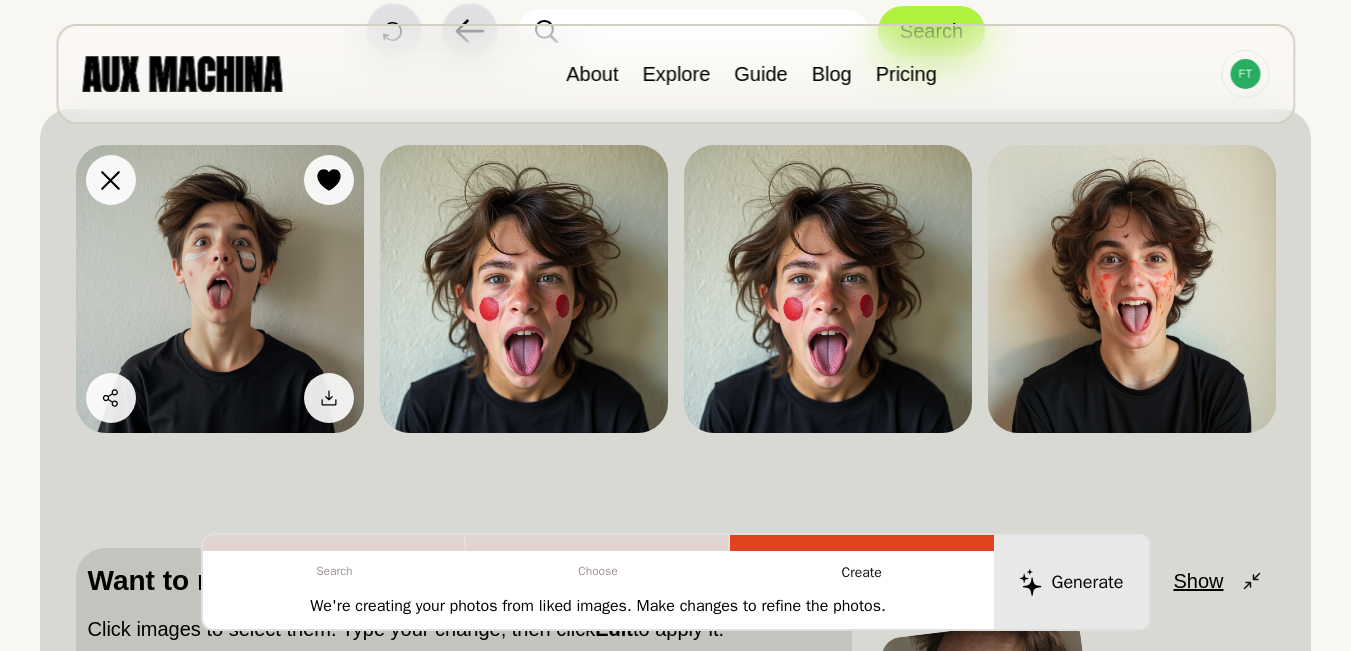 click at bounding box center [220, 289] 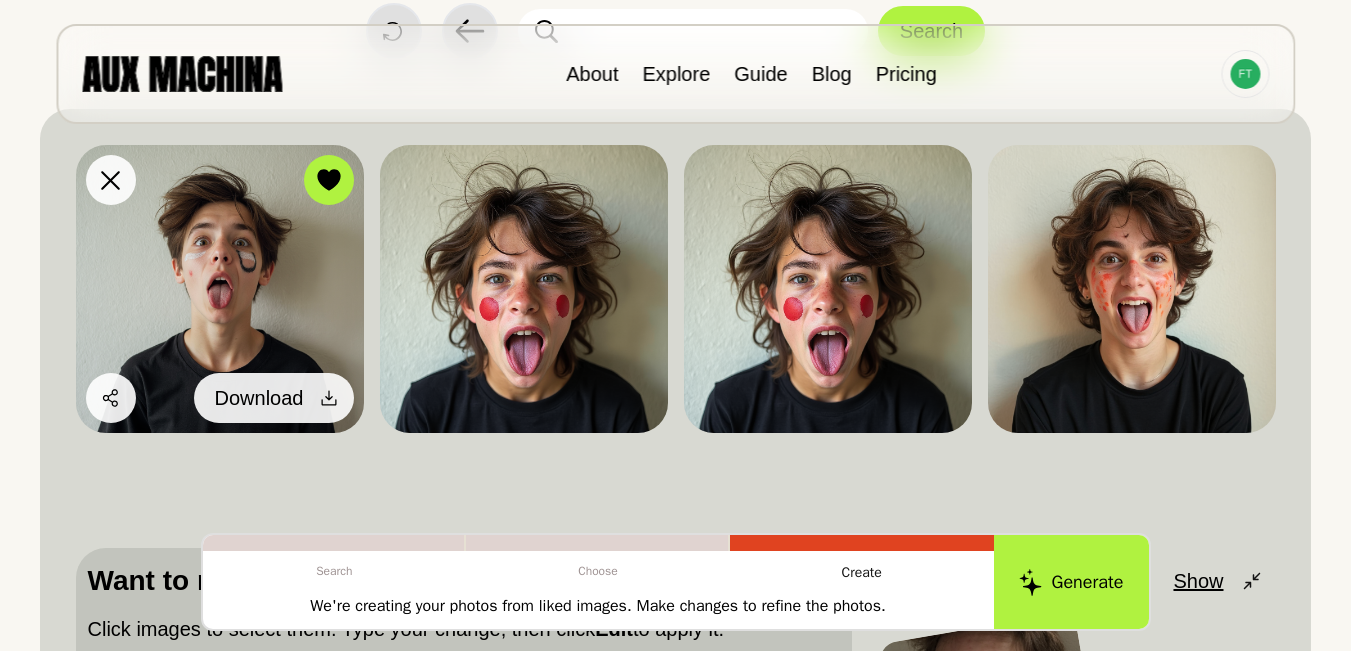 click 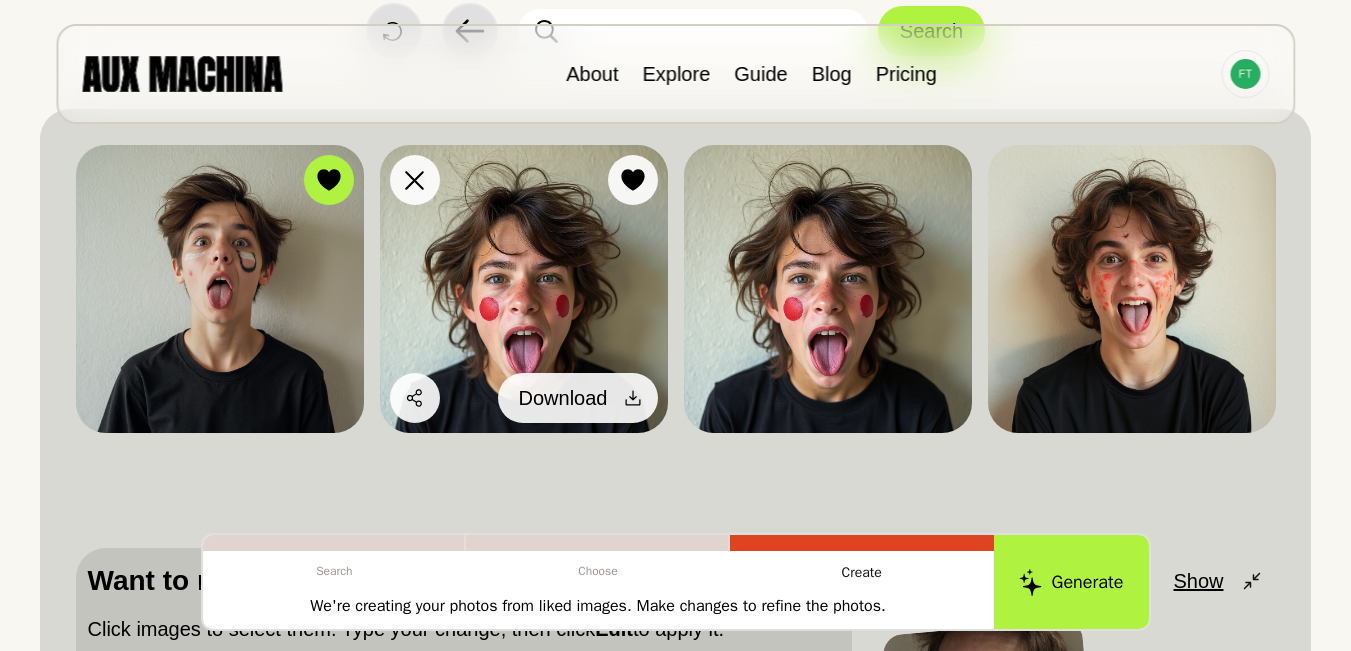 click on "Download" at bounding box center (578, 398) 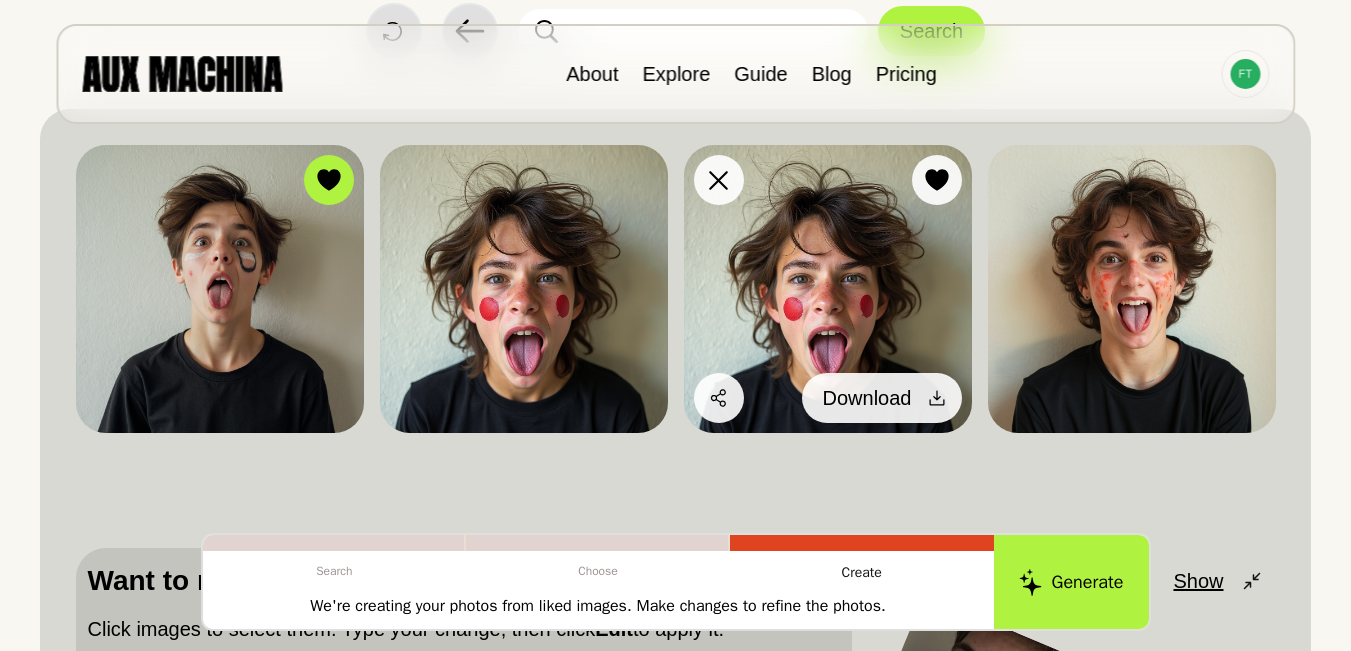 click 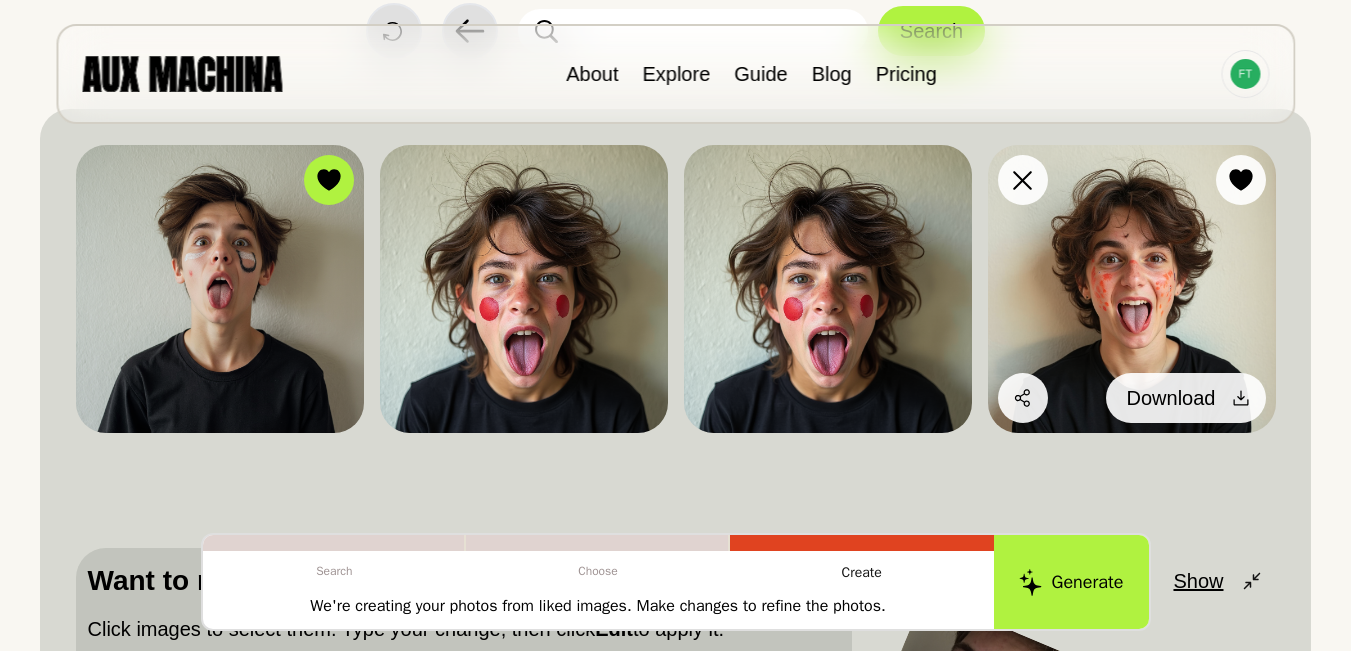 click on "Download" at bounding box center [1186, 398] 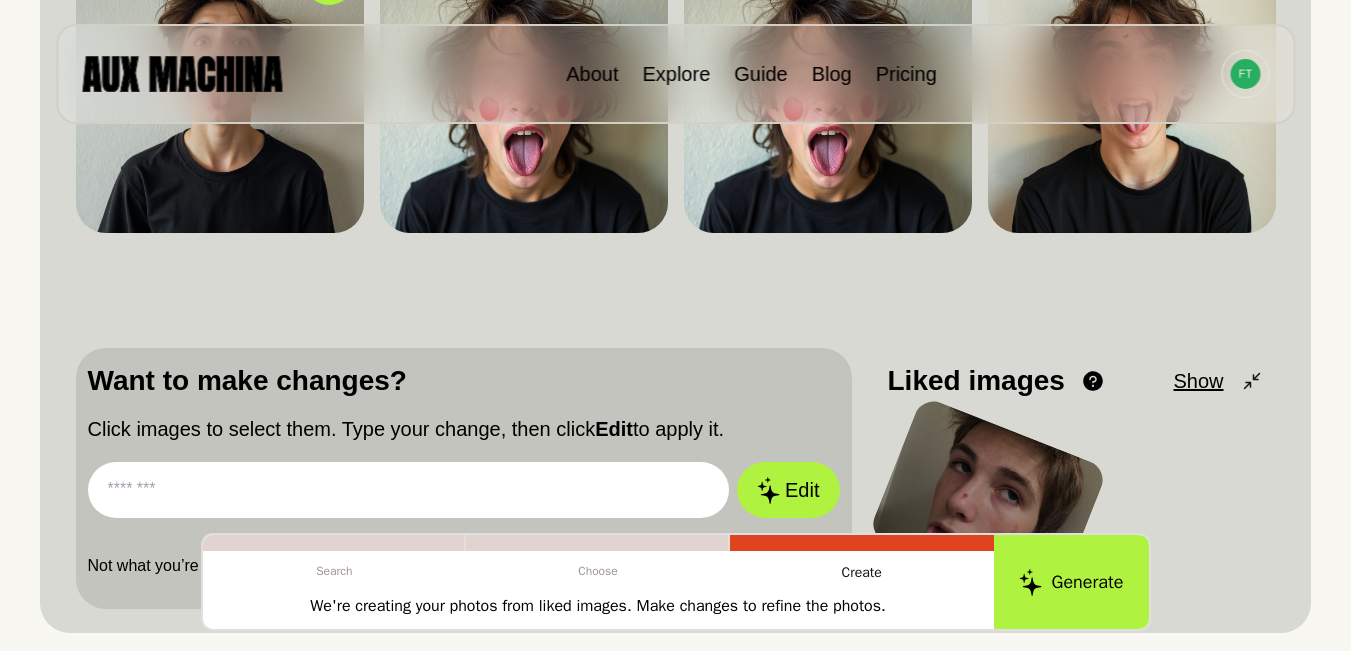 scroll, scrollTop: 400, scrollLeft: 0, axis: vertical 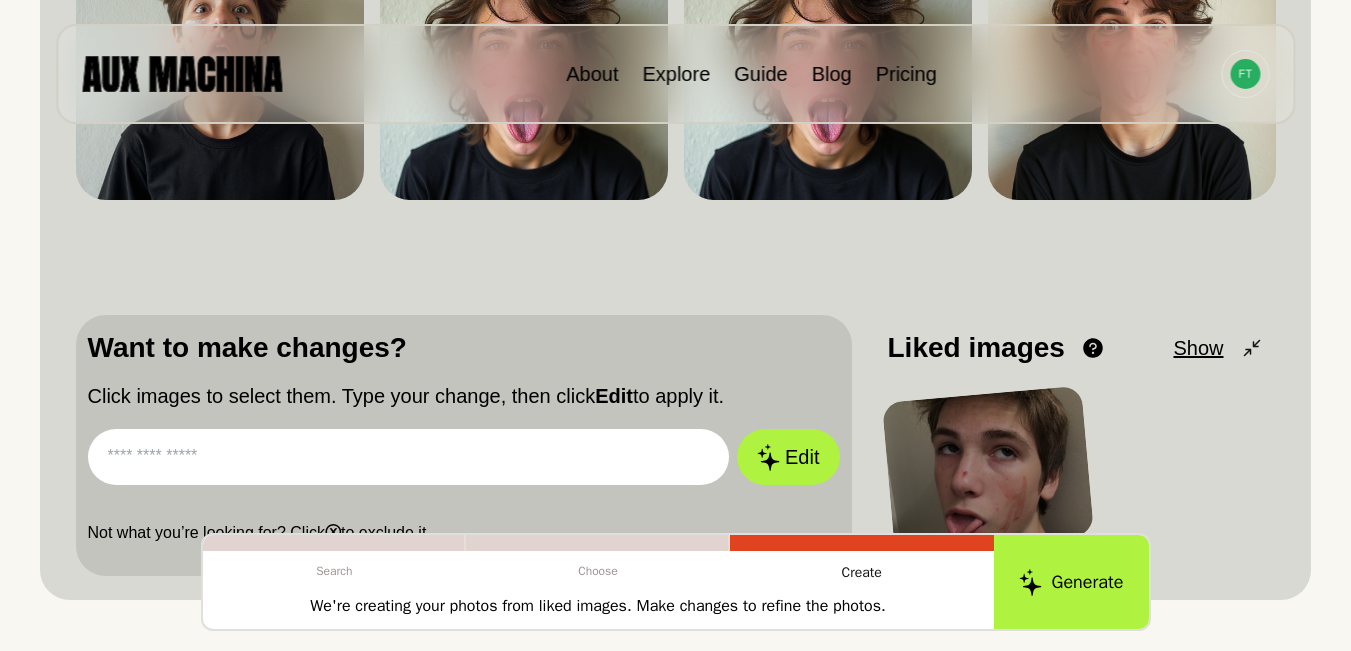 paste on "**********" 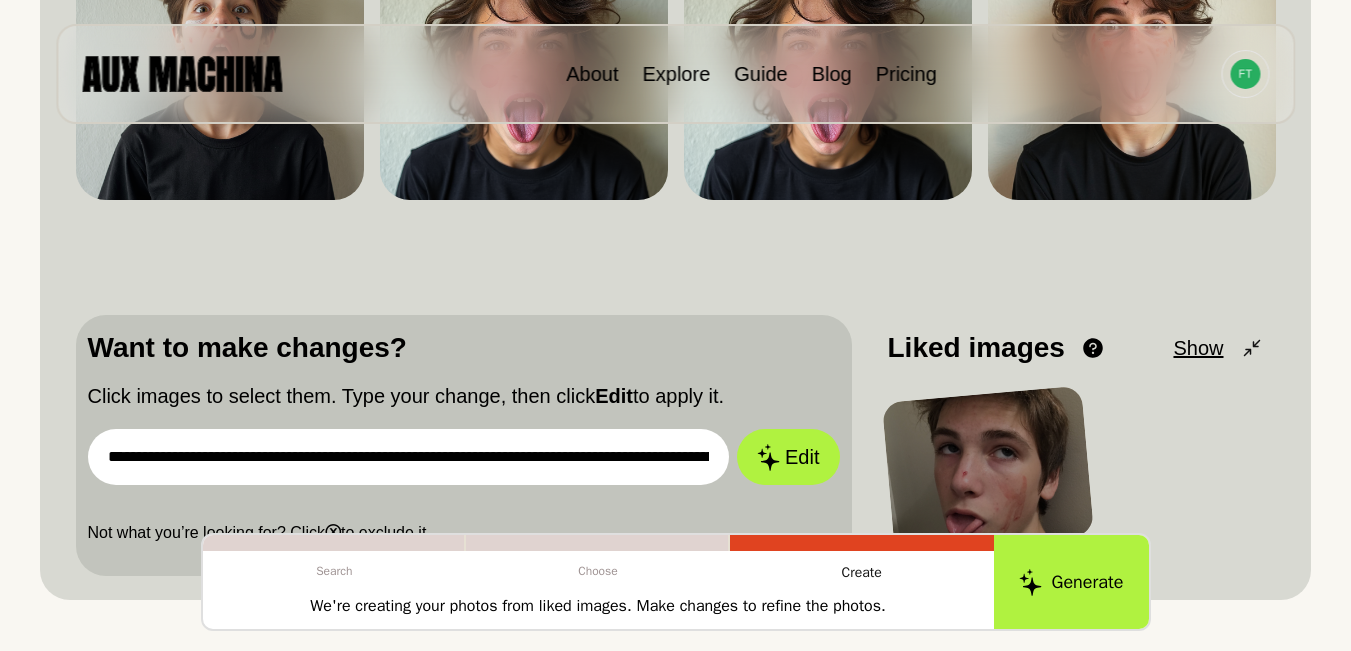 scroll, scrollTop: 0, scrollLeft: 4040, axis: horizontal 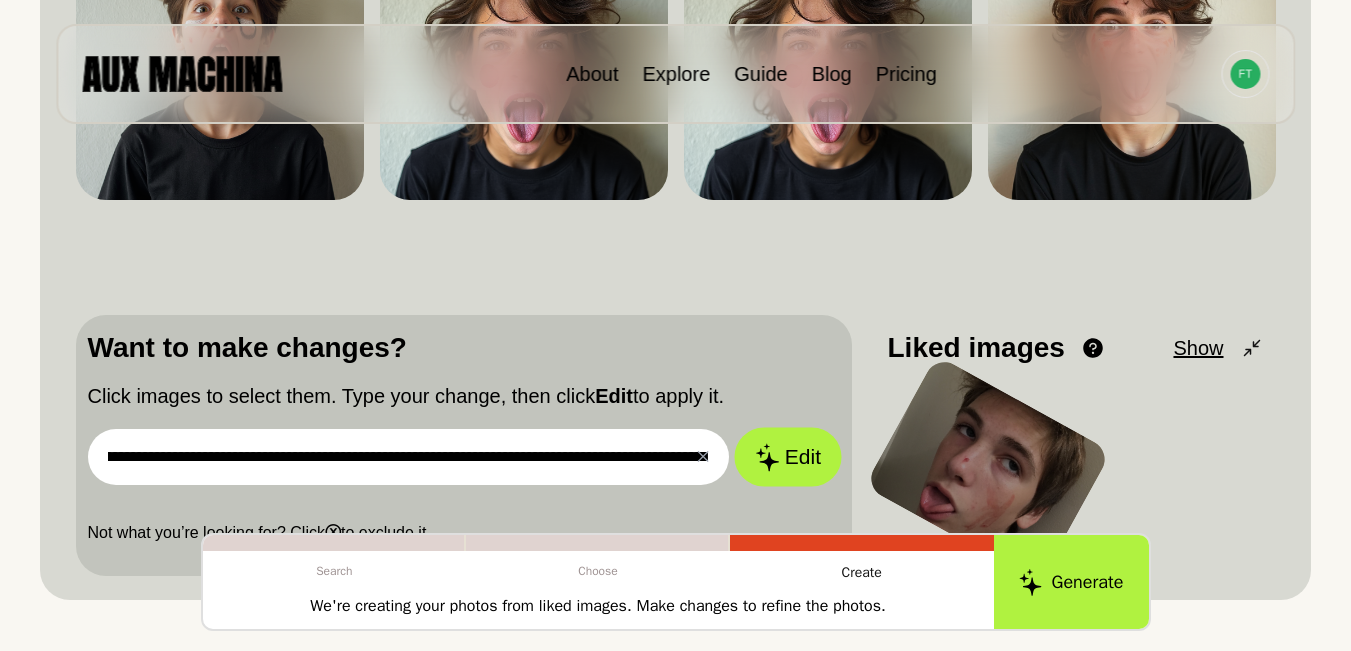 type on "**********" 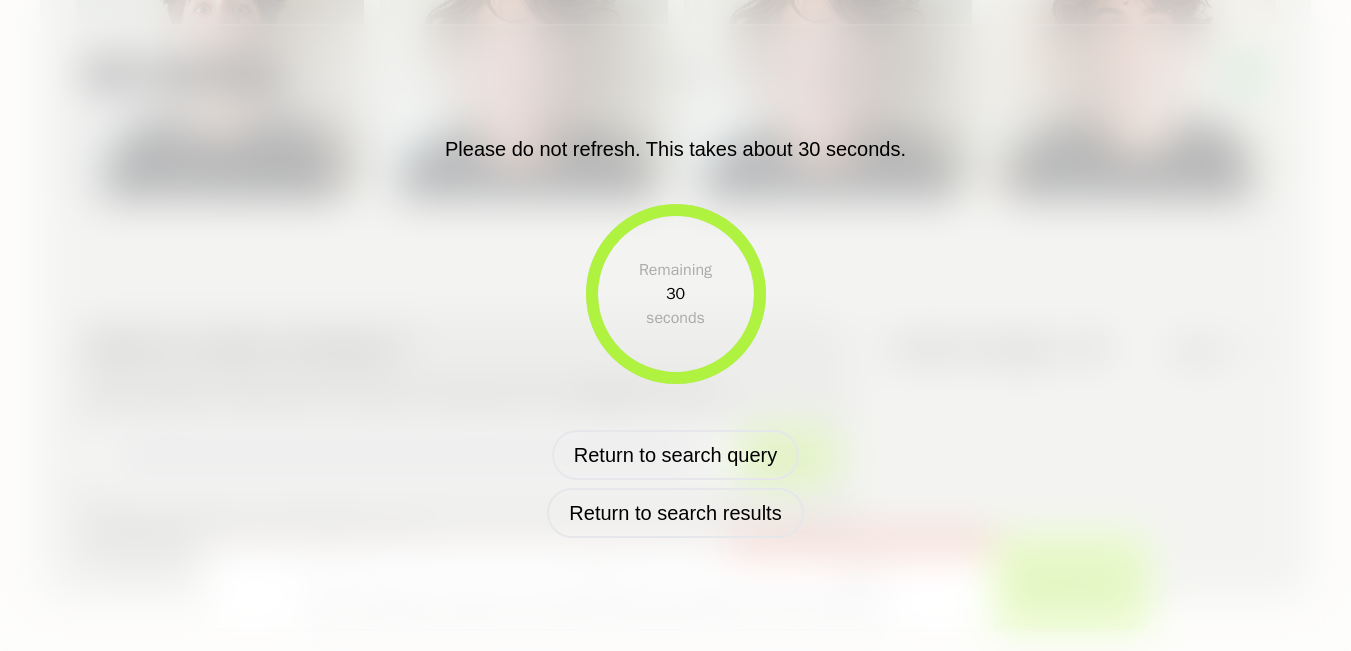 scroll, scrollTop: 0, scrollLeft: 0, axis: both 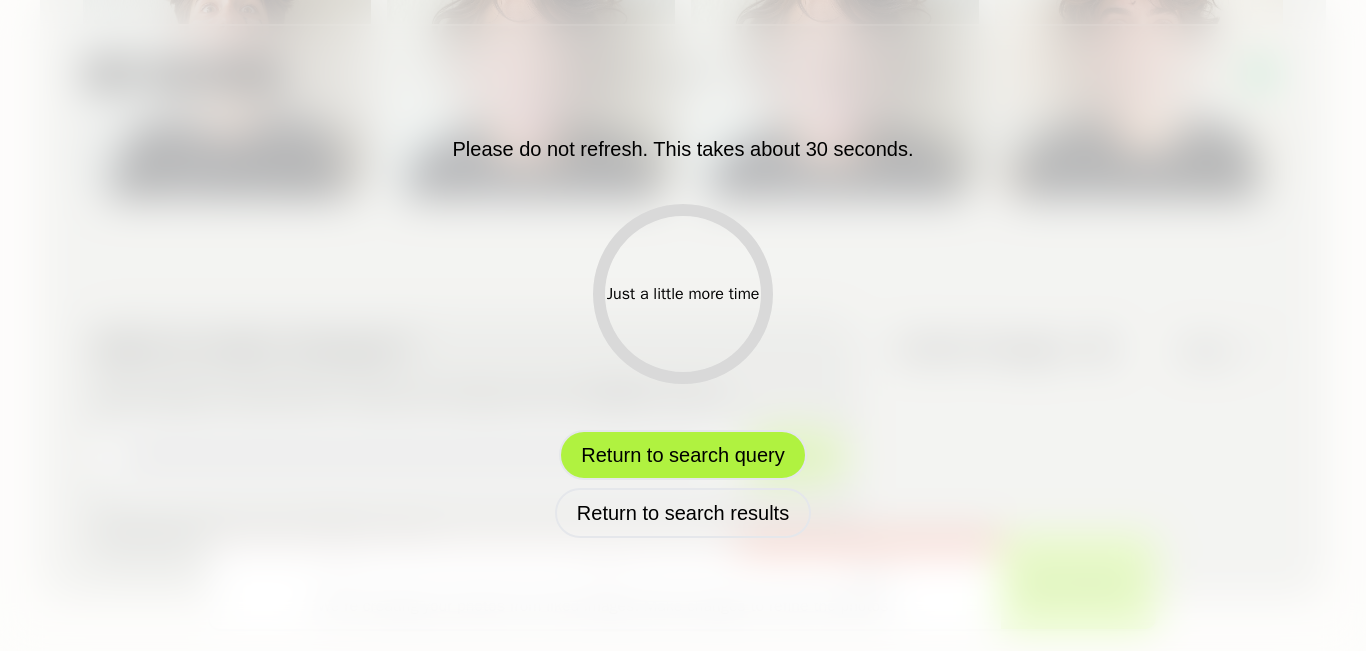 click on "Return to search query" at bounding box center [682, 455] 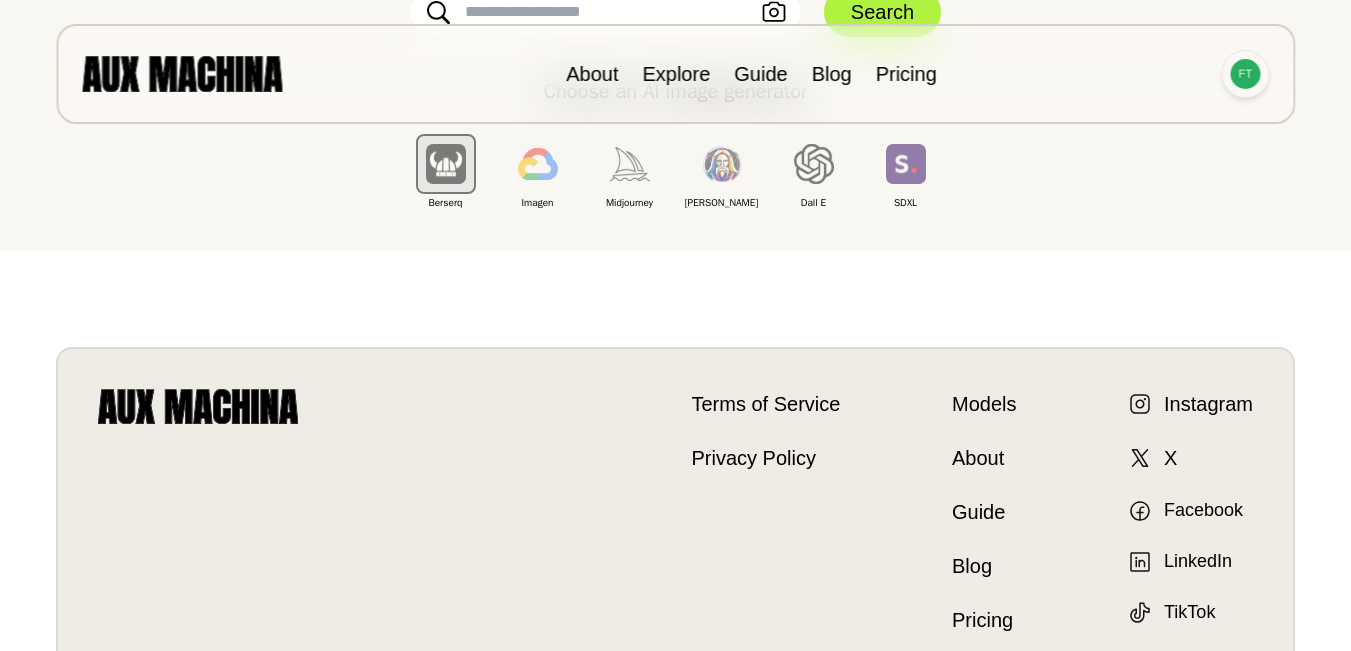 click at bounding box center [1245, 74] 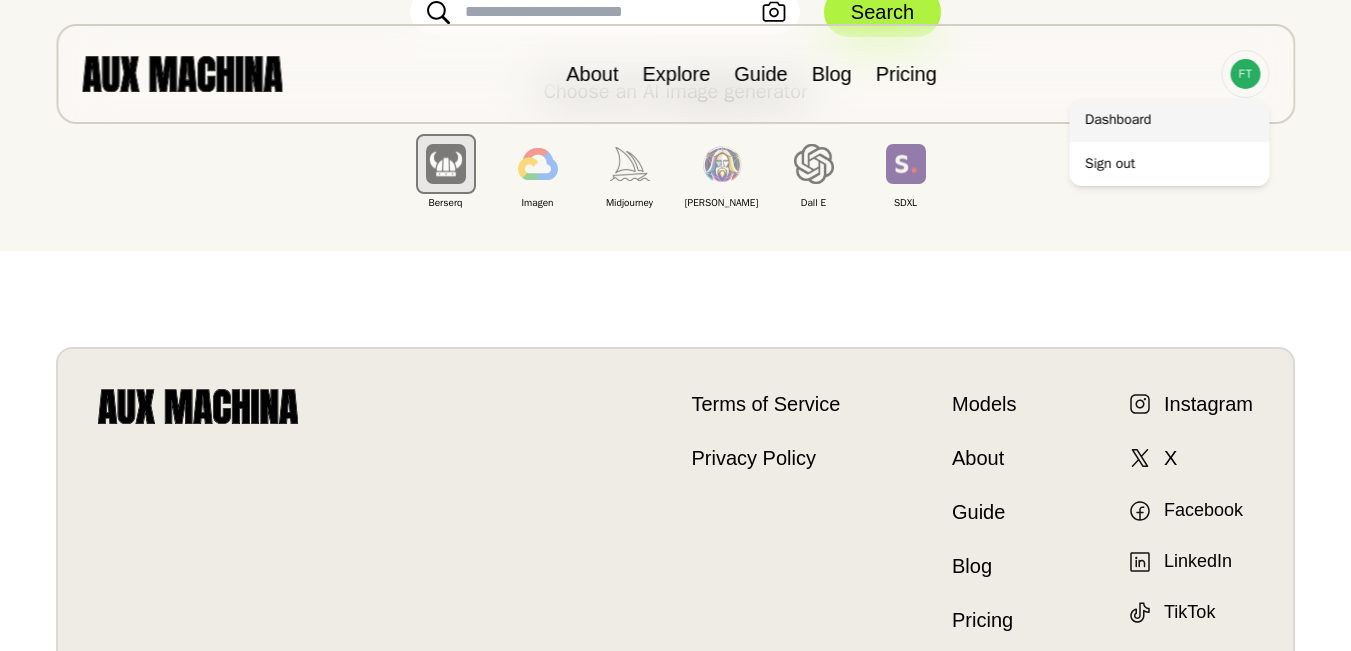click on "Dashboard" at bounding box center (1169, 120) 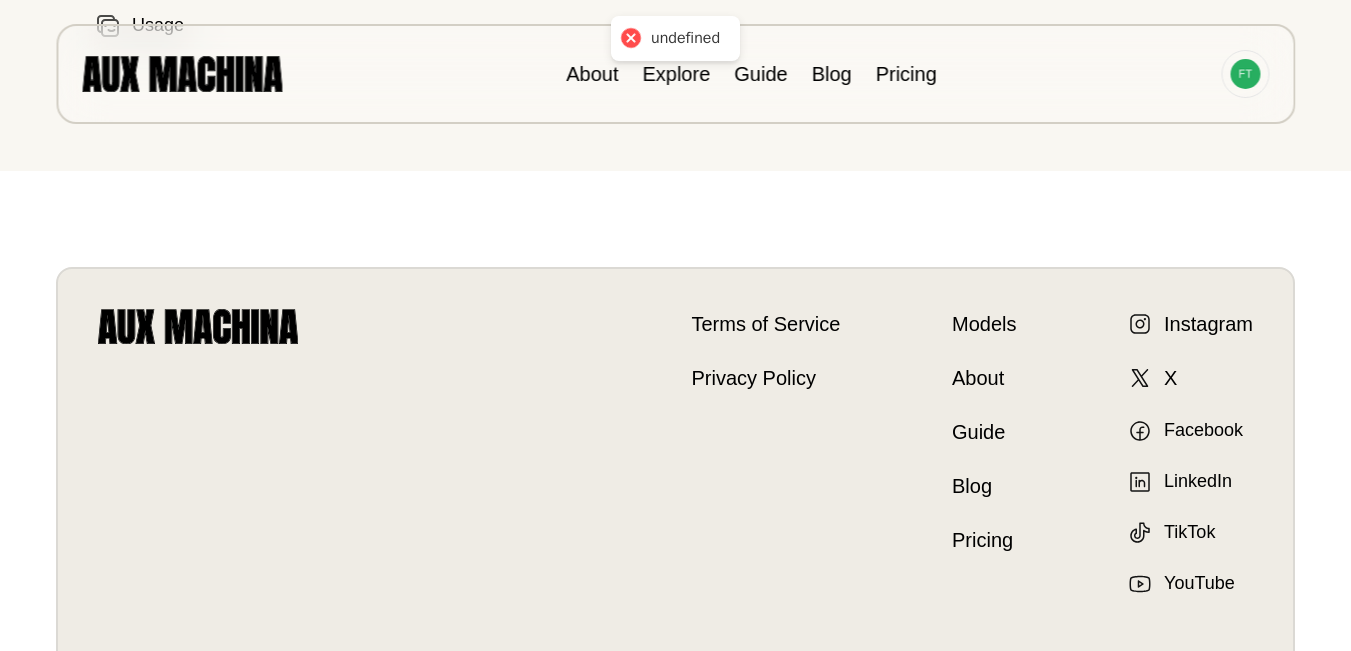 scroll, scrollTop: 0, scrollLeft: 0, axis: both 